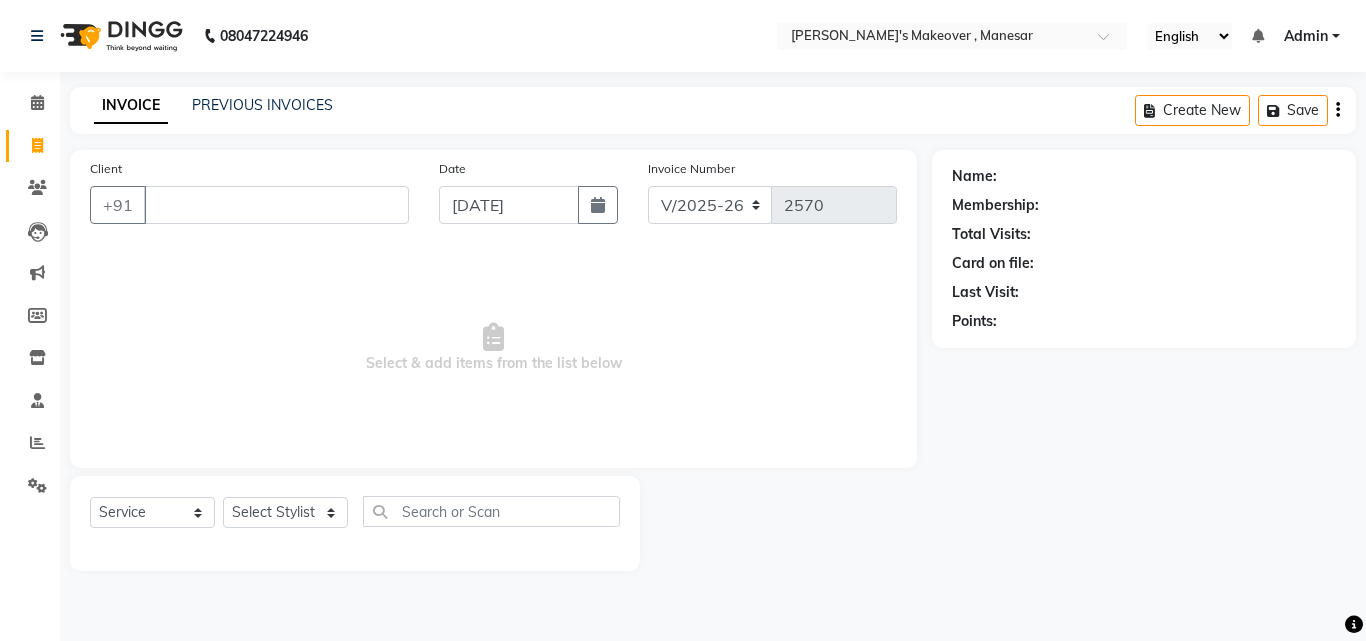 select on "820" 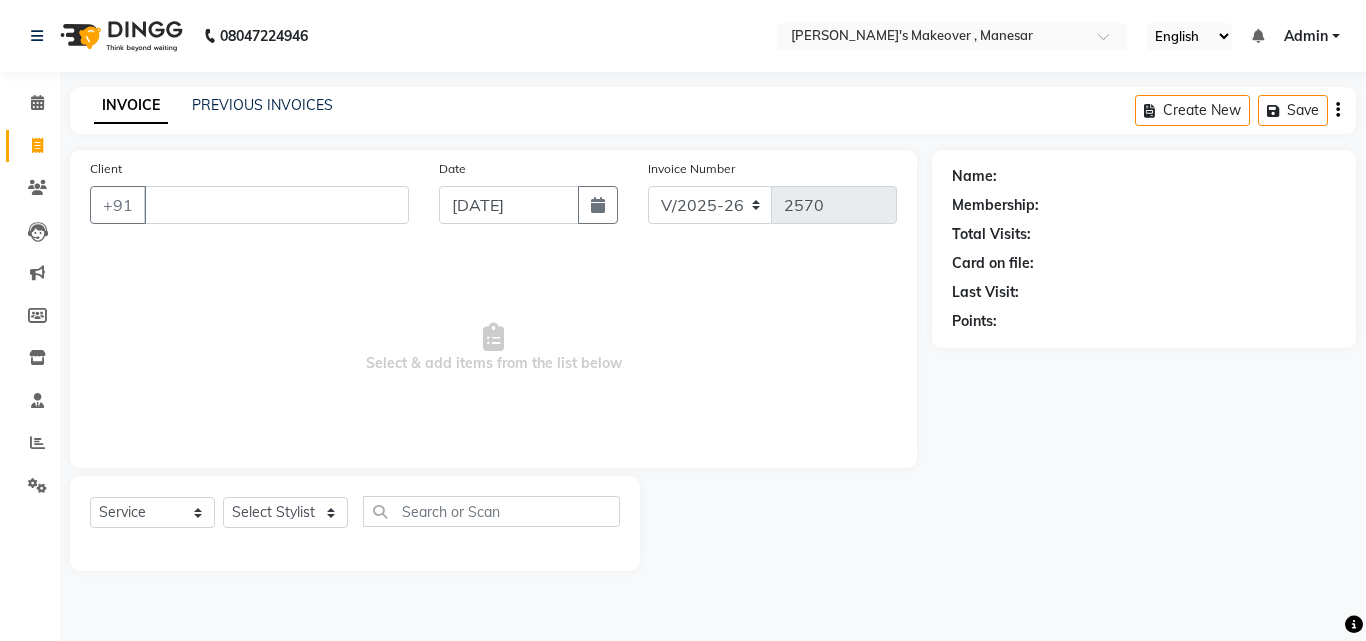 scroll, scrollTop: 0, scrollLeft: 0, axis: both 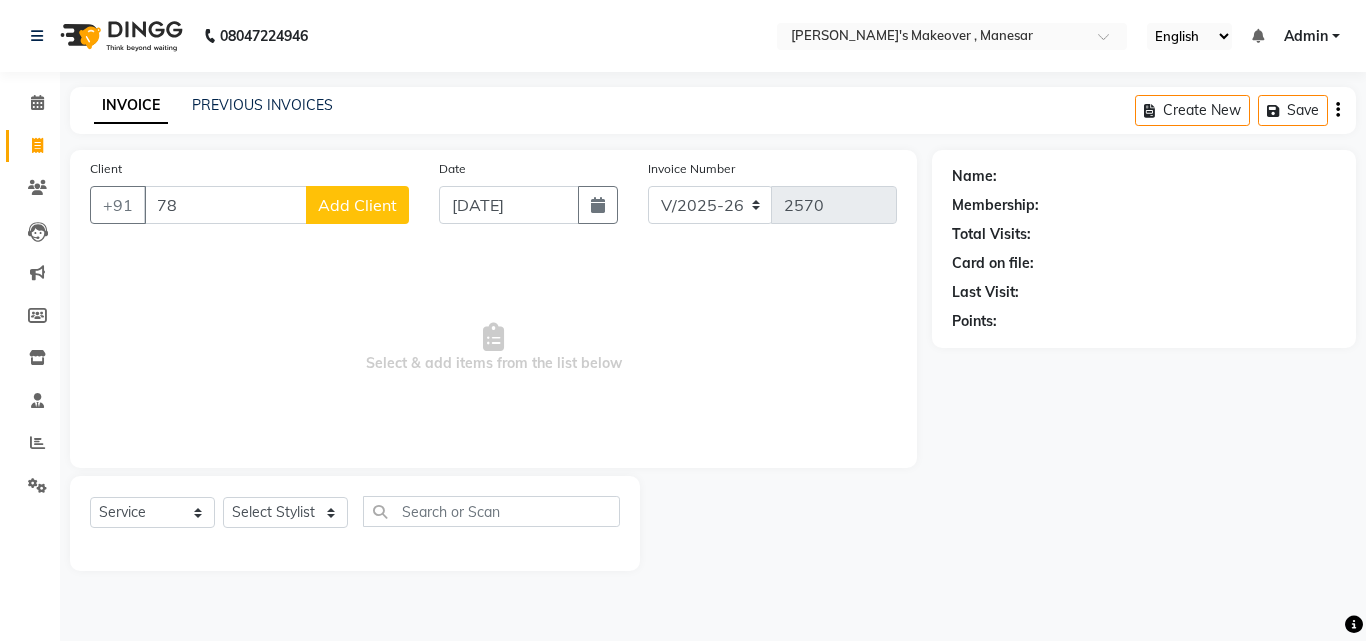 type on "7" 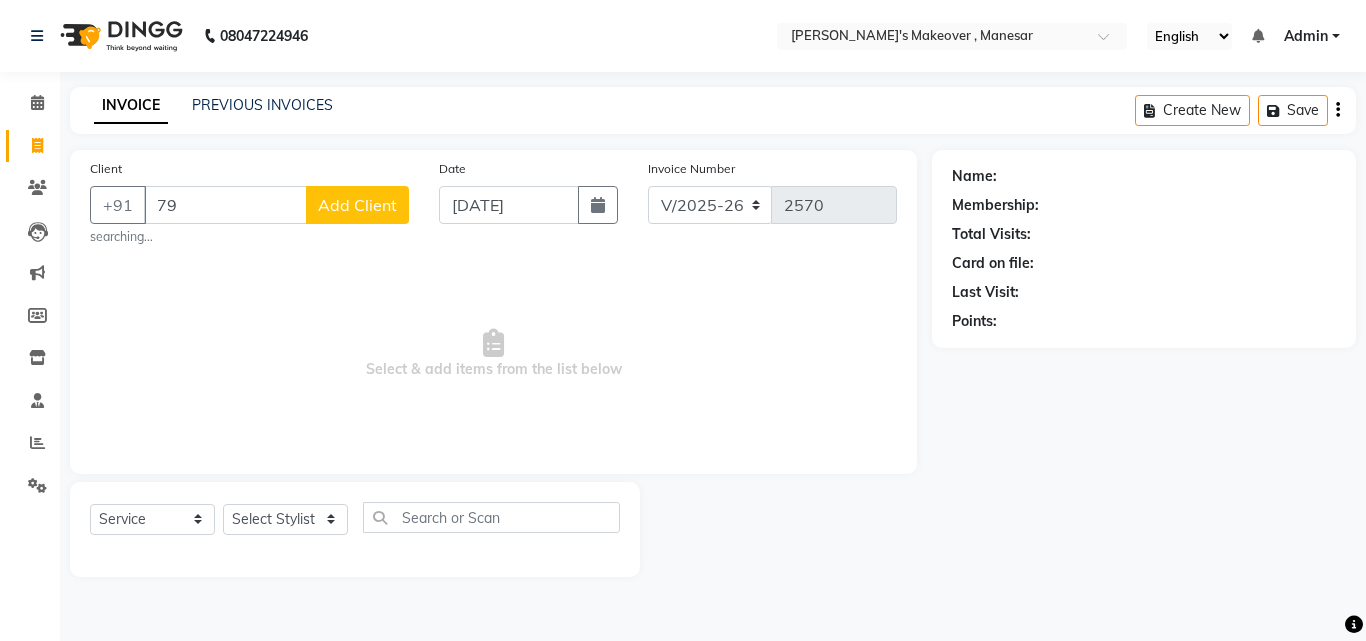 type on "7" 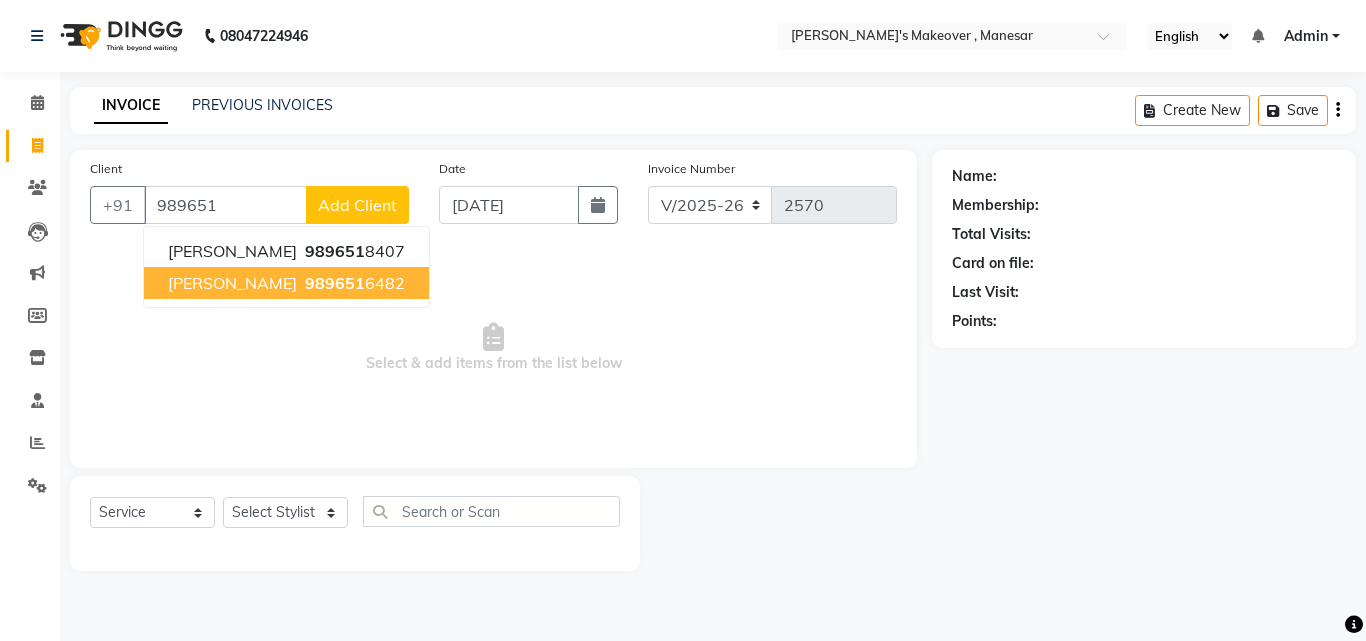 click on "[PERSON_NAME]" at bounding box center (232, 283) 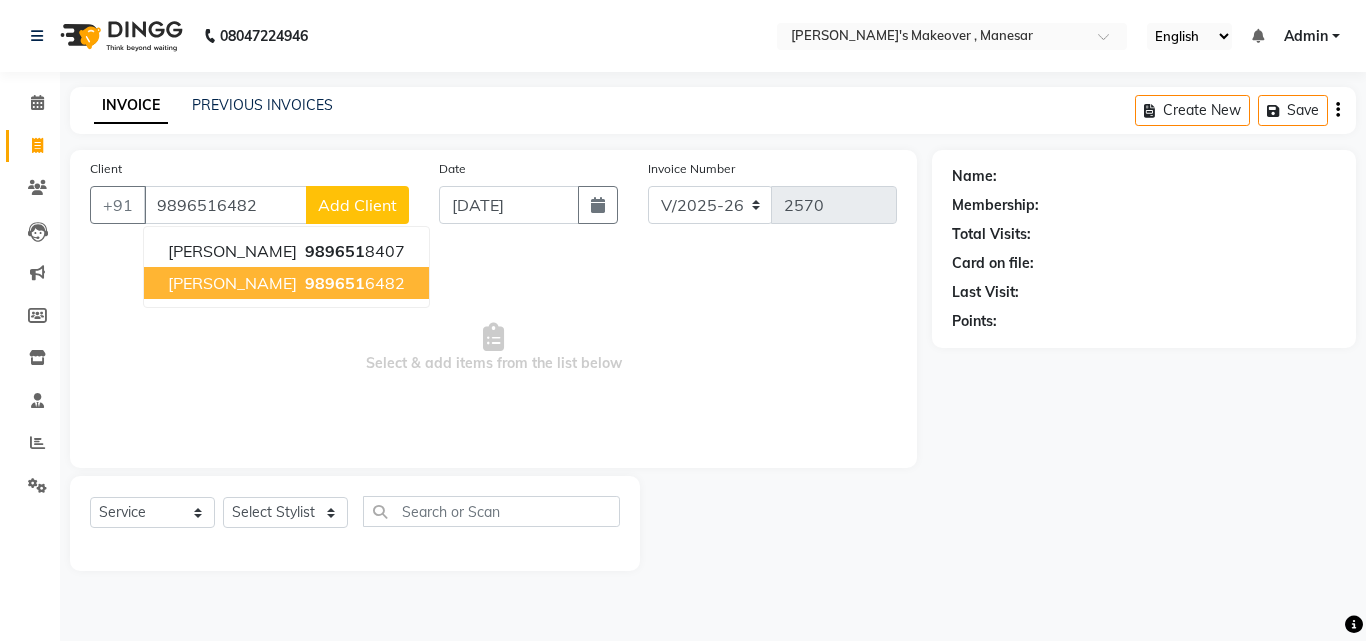 click on "Select & add items from the list below" at bounding box center [493, 348] 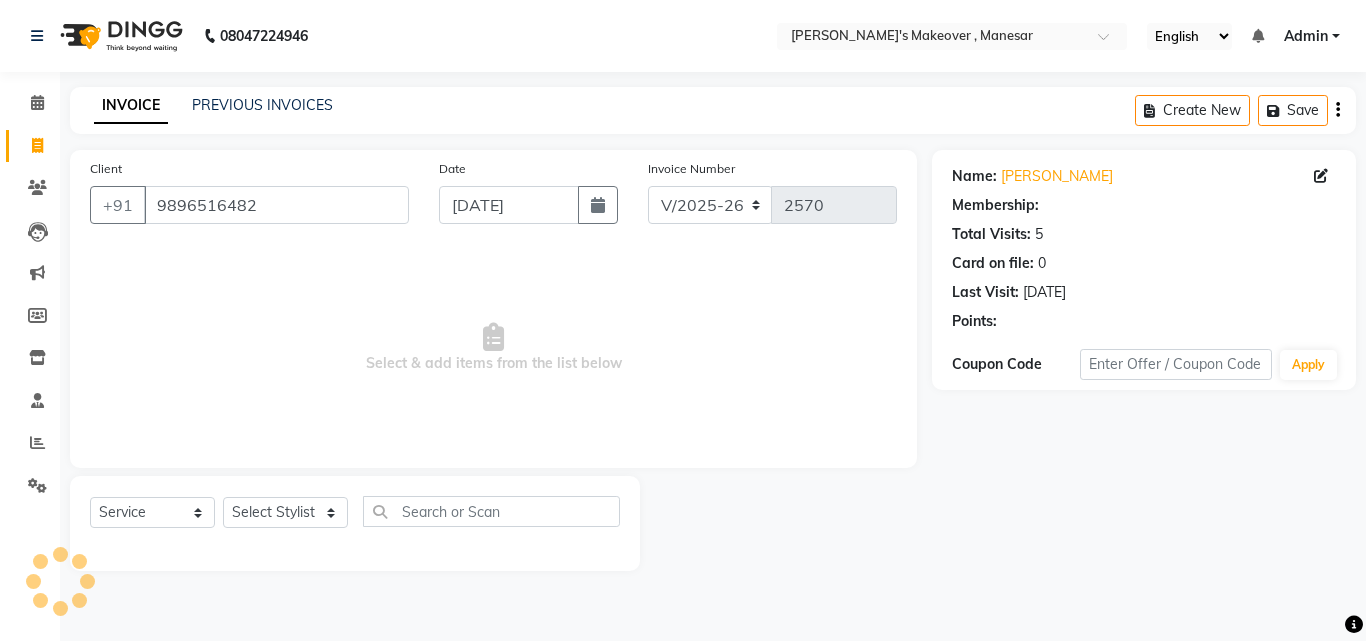 select on "1: Object" 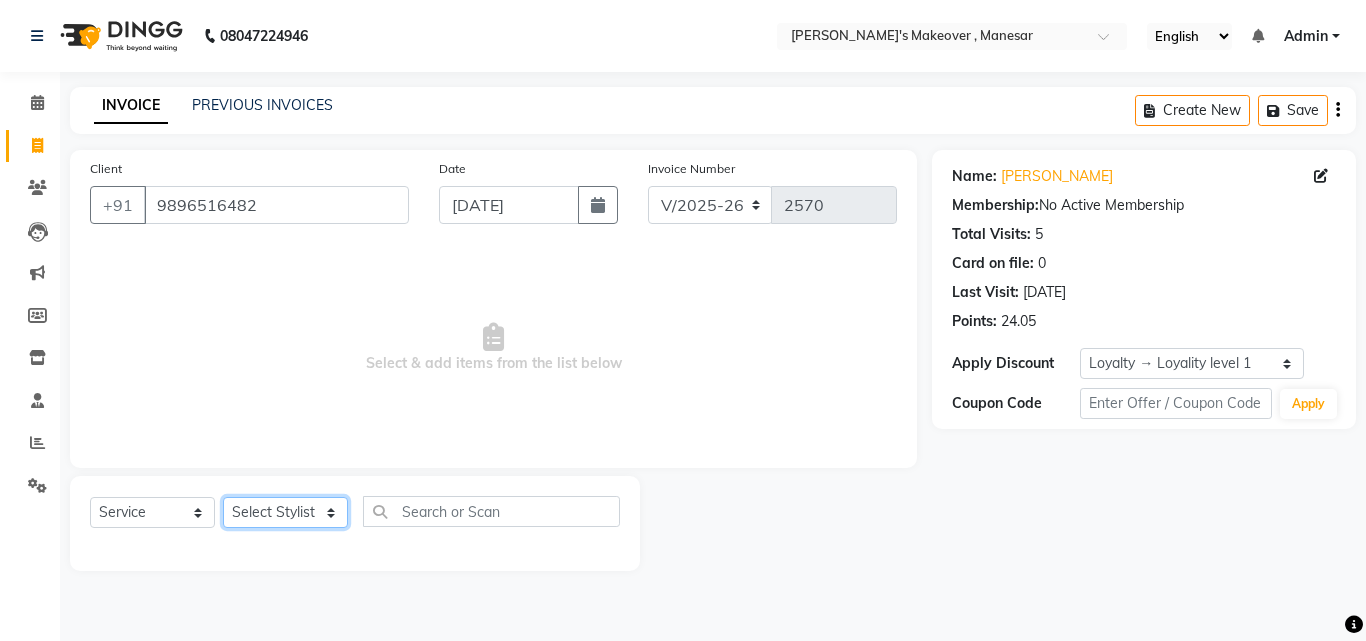 click on "Select Stylist Danish Shavej [PERSON_NAME] Krishna [PERSON_NAME] [PERSON_NAME] Mdm [PERSON_NAME] [PERSON_NAME] [MEDICAL_DATA] Pooja [PERSON_NAME] [PERSON_NAME] ([DATE])" 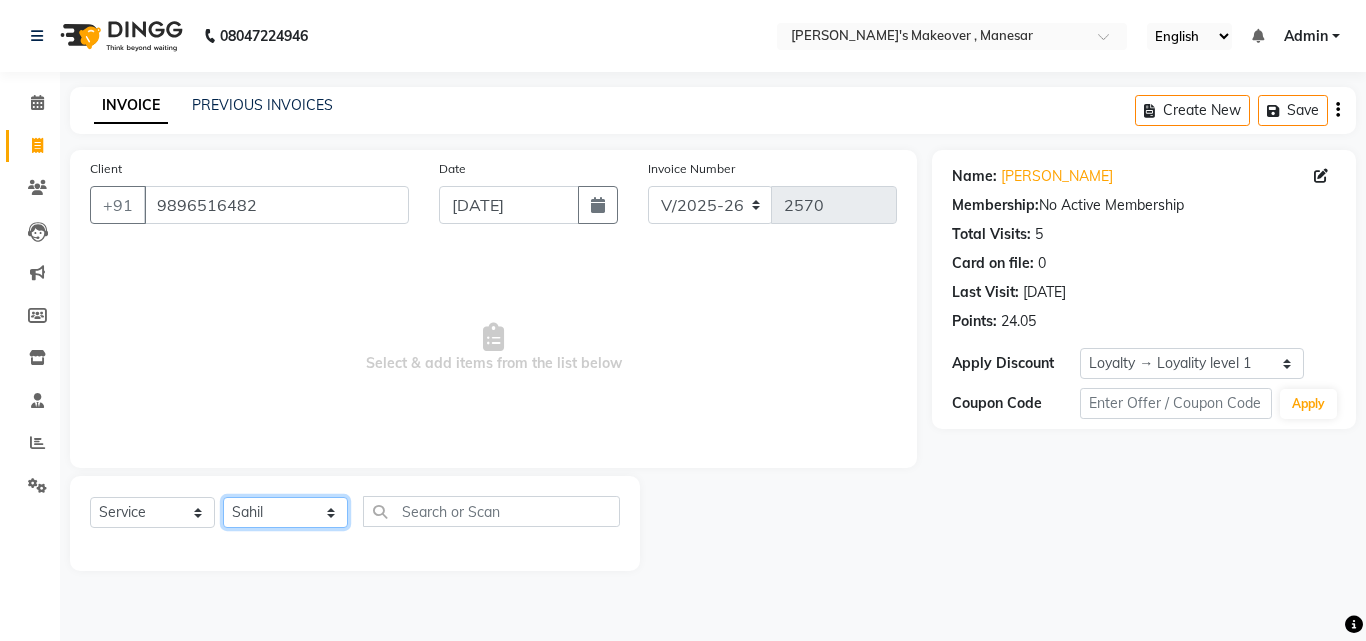 select on "63321" 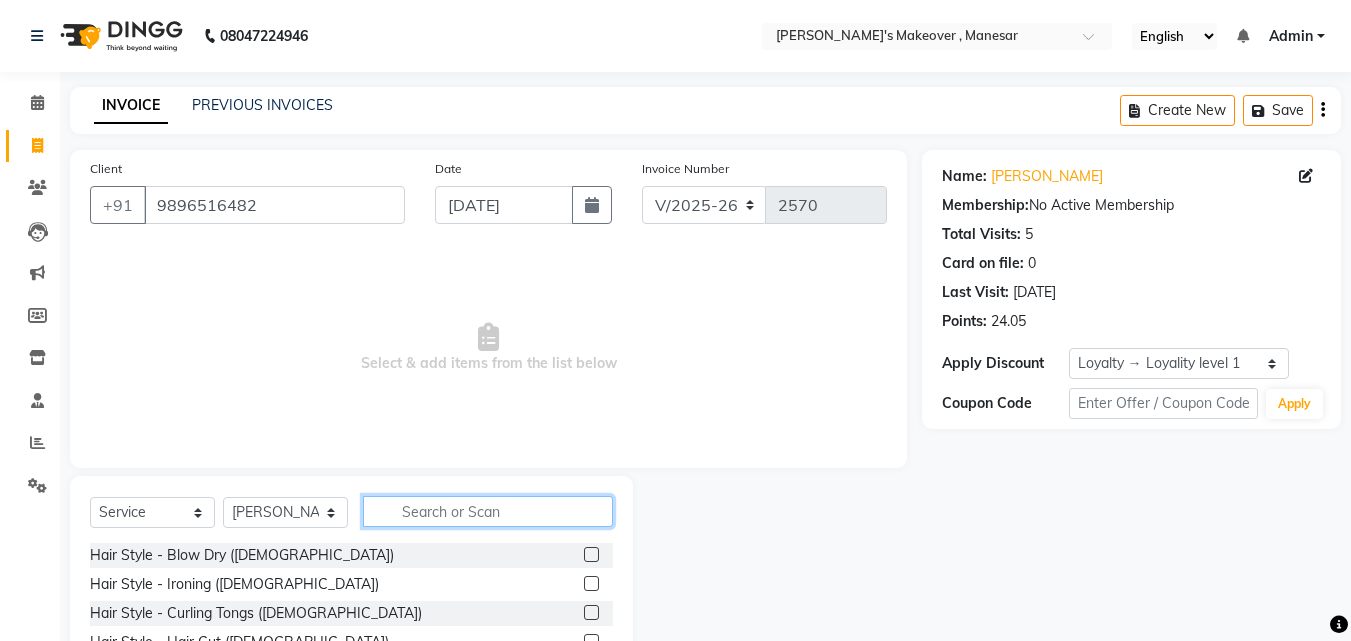 click 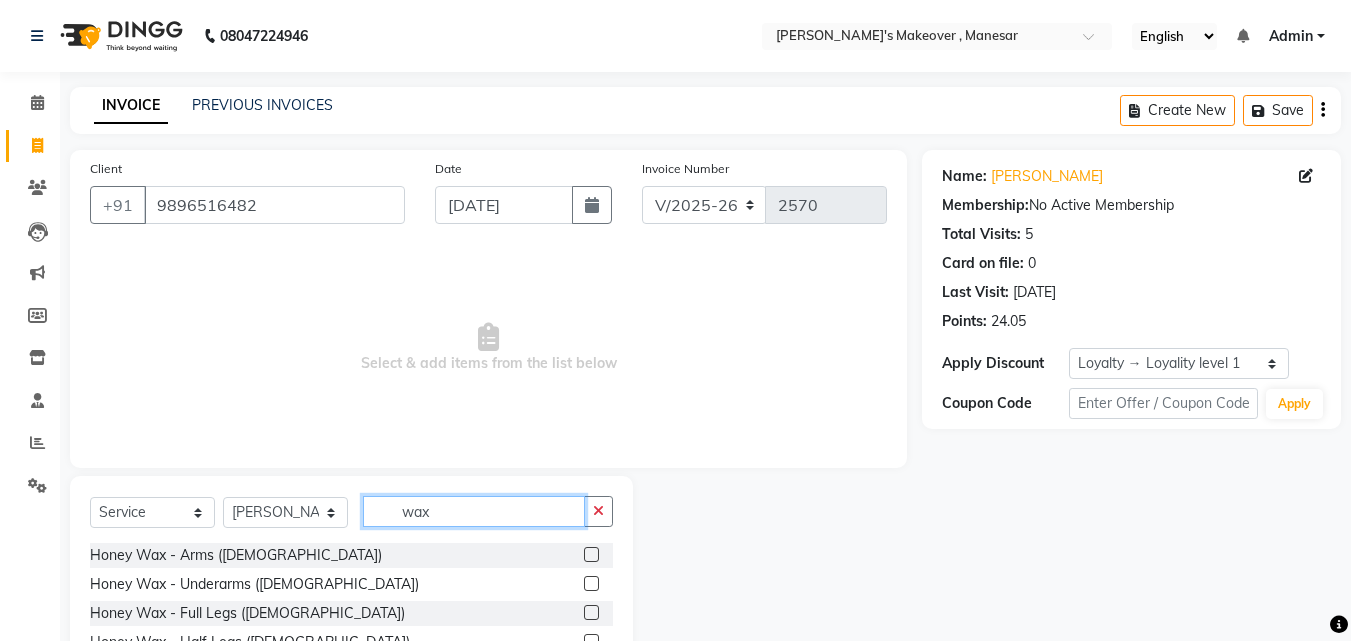 type on "wax" 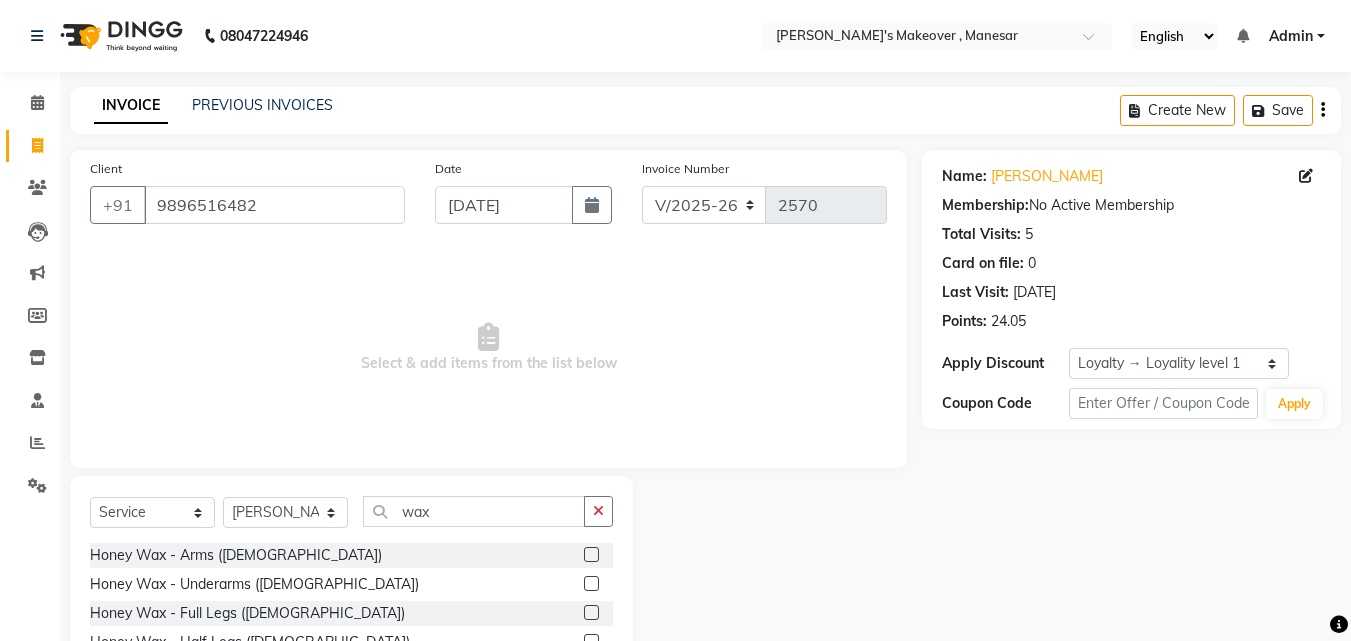 click 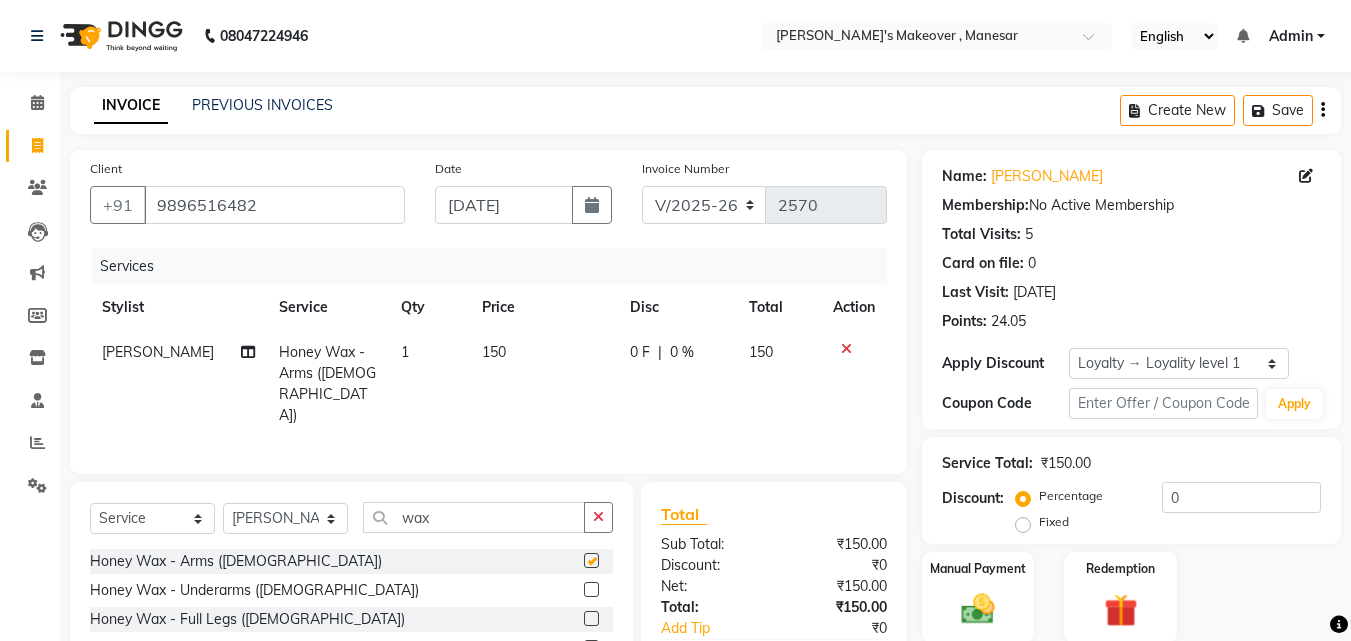 checkbox on "false" 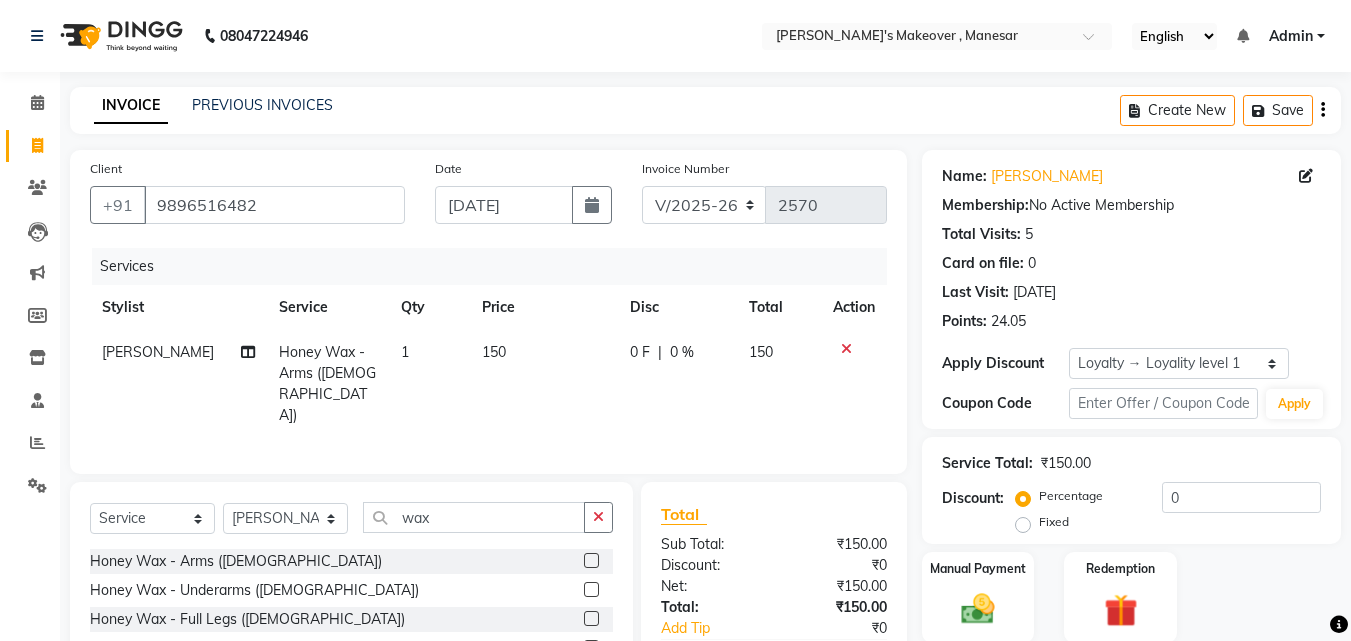 click 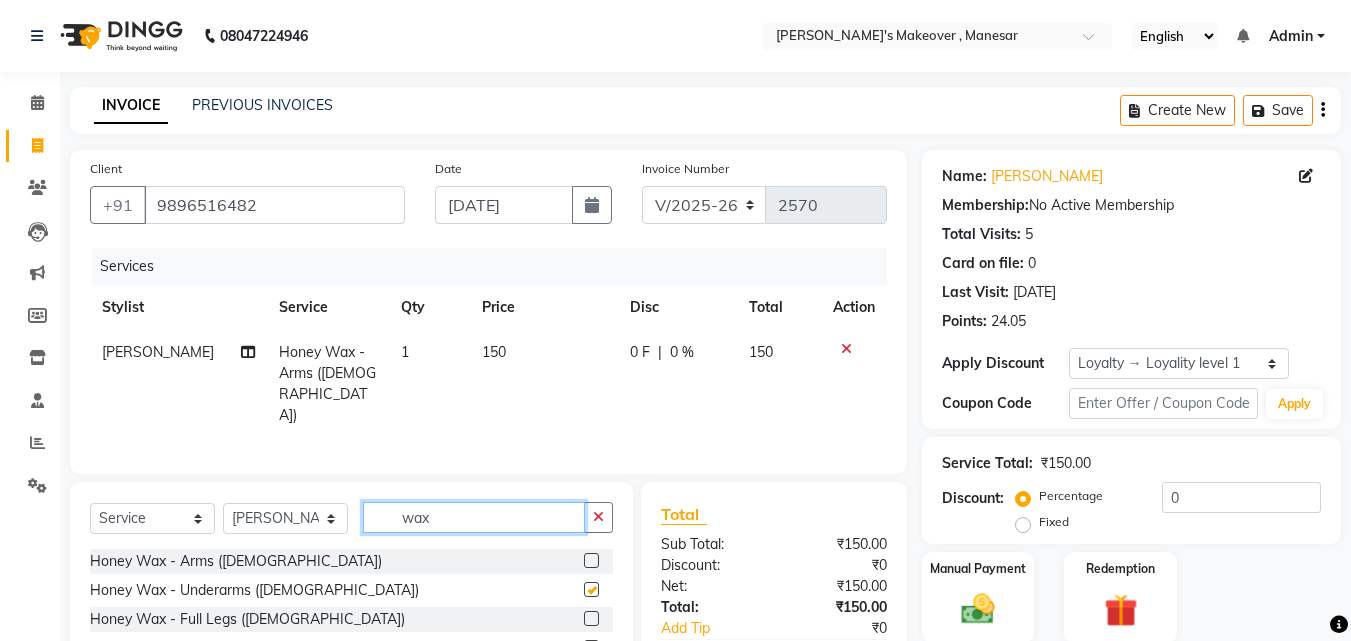 click on "wax" 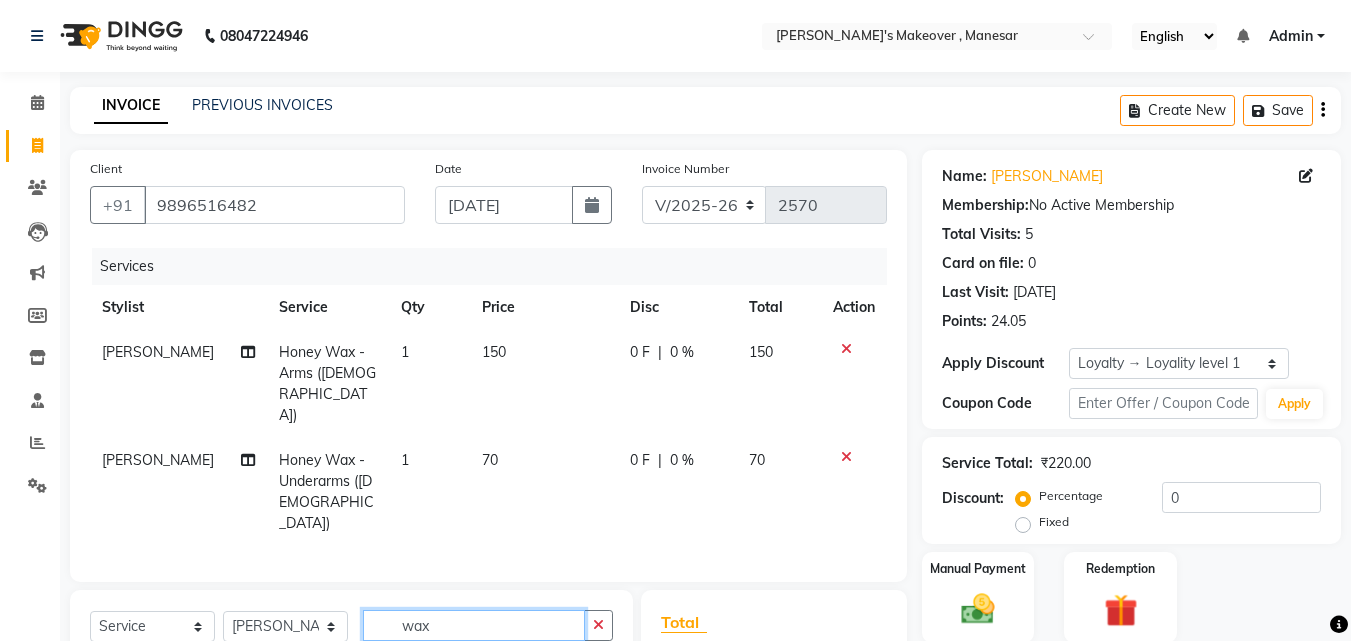 checkbox on "false" 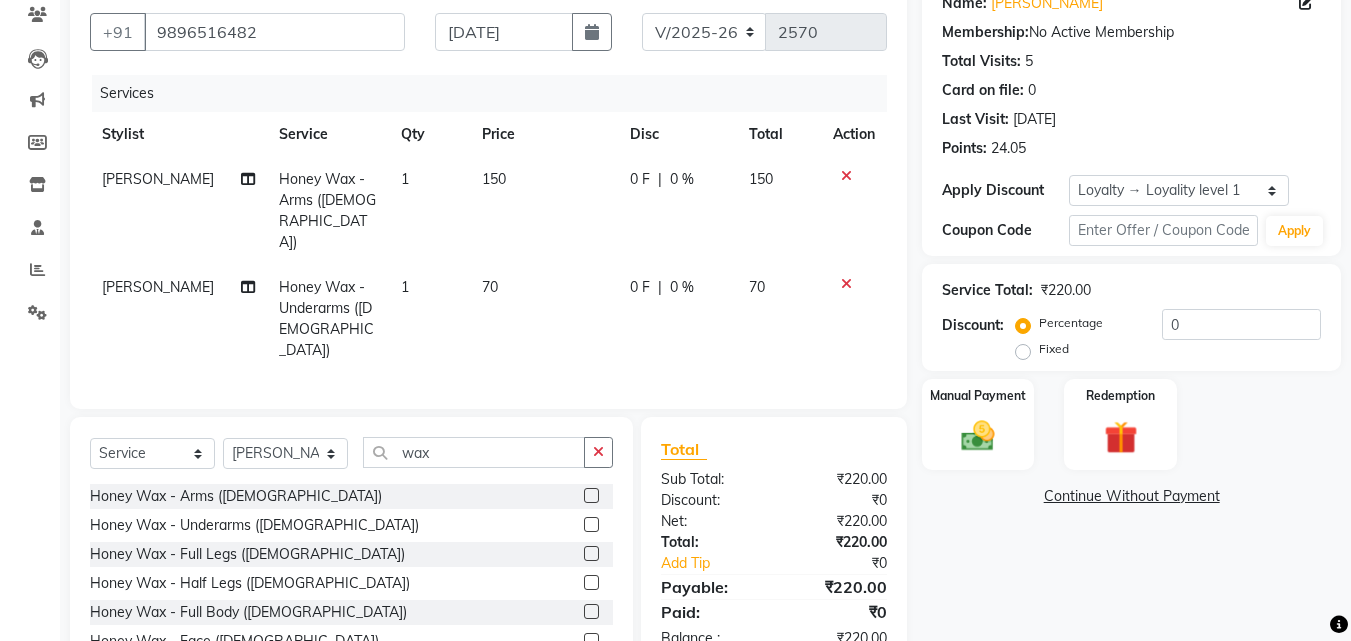 click 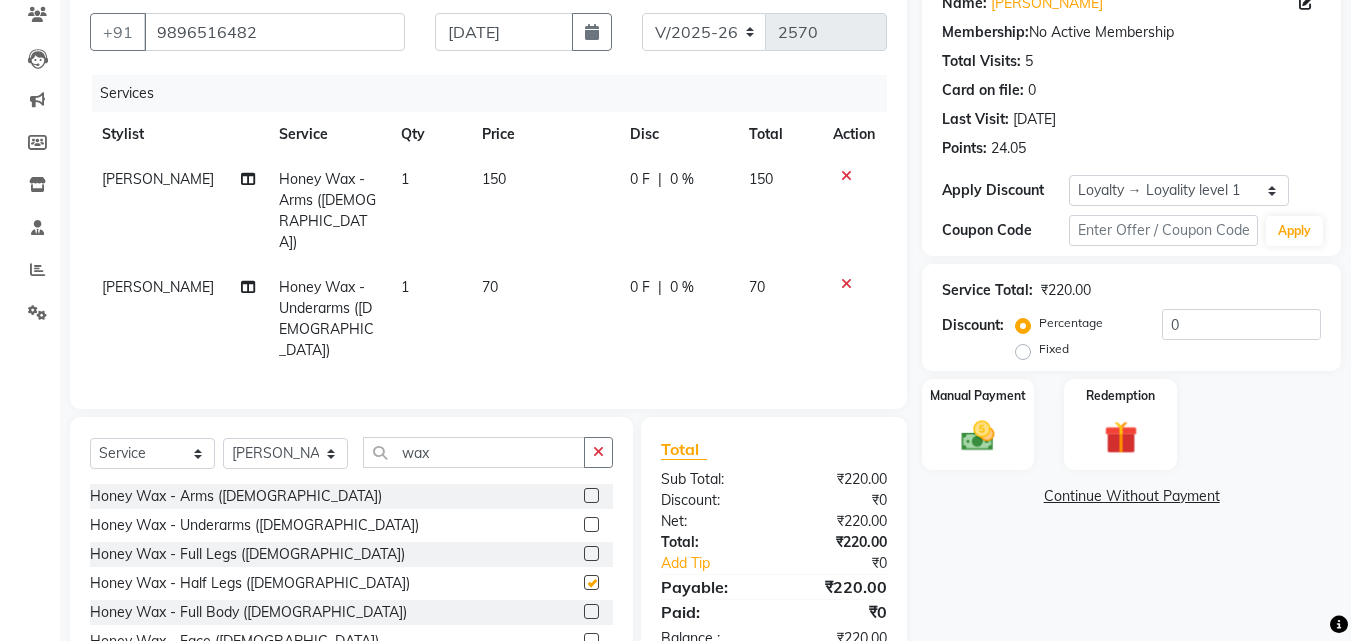 click 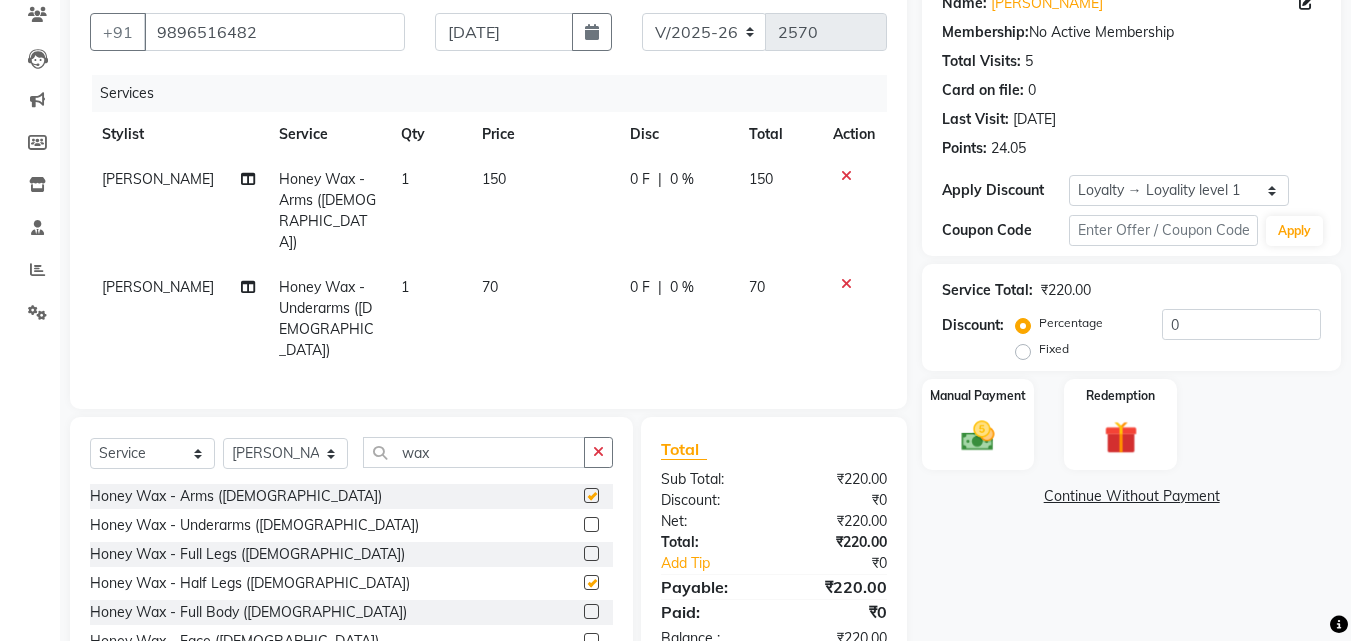 click on "Select  Service  Product  Membership  Package Voucher Prepaid Gift Card  Select Stylist Danish Shavej [PERSON_NAME] Krishna [PERSON_NAME] [PERSON_NAME] Mdm [PERSON_NAME] [PERSON_NAME][MEDICAL_DATA] [PERSON_NAME] [PERSON_NAME] ([DATE]) wax Honey Wax - Arms ([DEMOGRAPHIC_DATA])  Honey Wax - Underarms ([DEMOGRAPHIC_DATA])  Honey Wax - Full Legs ([DEMOGRAPHIC_DATA])  Honey Wax - Half Legs ([DEMOGRAPHIC_DATA])  Honey Wax - Full Body ([DEMOGRAPHIC_DATA])  Honey Wax - Face ([DEMOGRAPHIC_DATA])  Honey Wax - Tummy ([DEMOGRAPHIC_DATA])  Honey Wax - Half Back ([DEMOGRAPHIC_DATA])  Honey Wax - Full Back ([DEMOGRAPHIC_DATA])  Honey Wax - Bikini ([DEMOGRAPHIC_DATA])  Honey Wax - Full Upper Front  Chocolate Wax - Arms ([DEMOGRAPHIC_DATA])  Chocolate Wax - Under Arms ([DEMOGRAPHIC_DATA])  Chocolate Wax - Full Legs ([DEMOGRAPHIC_DATA])  Chocolate Wax - Half Legs ([DEMOGRAPHIC_DATA])  Chocolate Wax - Full Body ([DEMOGRAPHIC_DATA])  Chocolate Wax - Face ([DEMOGRAPHIC_DATA])  Chocolate Wax - Tummy ([DEMOGRAPHIC_DATA])  Chocolate Wax - Half Back ([DEMOGRAPHIC_DATA])  Chocolate Wax - Full Back ([DEMOGRAPHIC_DATA])  Chocolate Wax - Bikini ([DEMOGRAPHIC_DATA])  Chocolate Wax - Full Upper Front  Brazilian Wax - Full Face ([DEMOGRAPHIC_DATA])  Brazilian Wax - Half Face ([DEMOGRAPHIC_DATA])  Brazilian Wax - Chin" 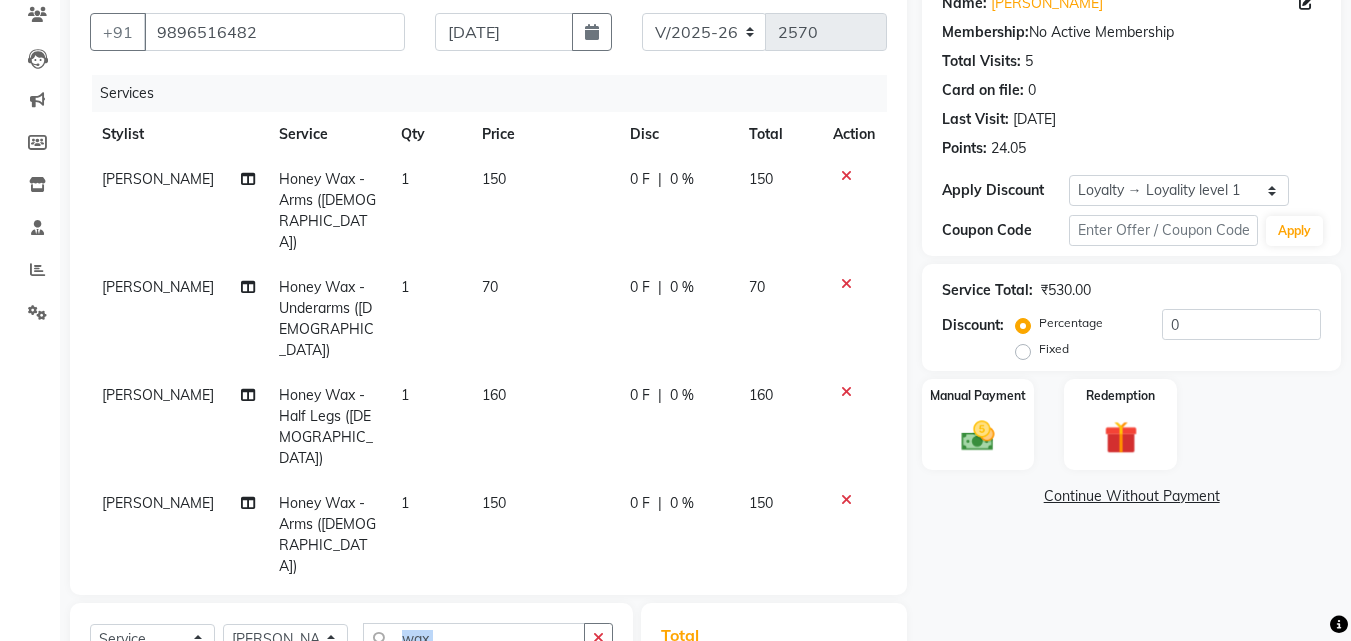 checkbox on "false" 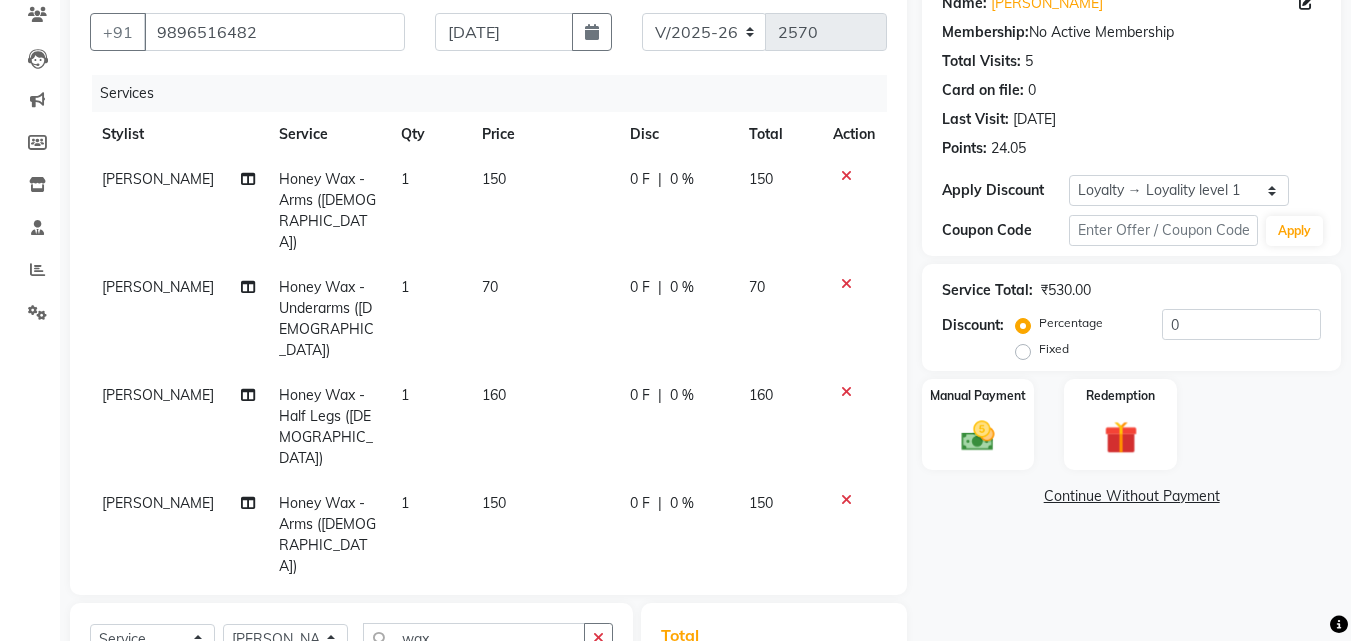 click 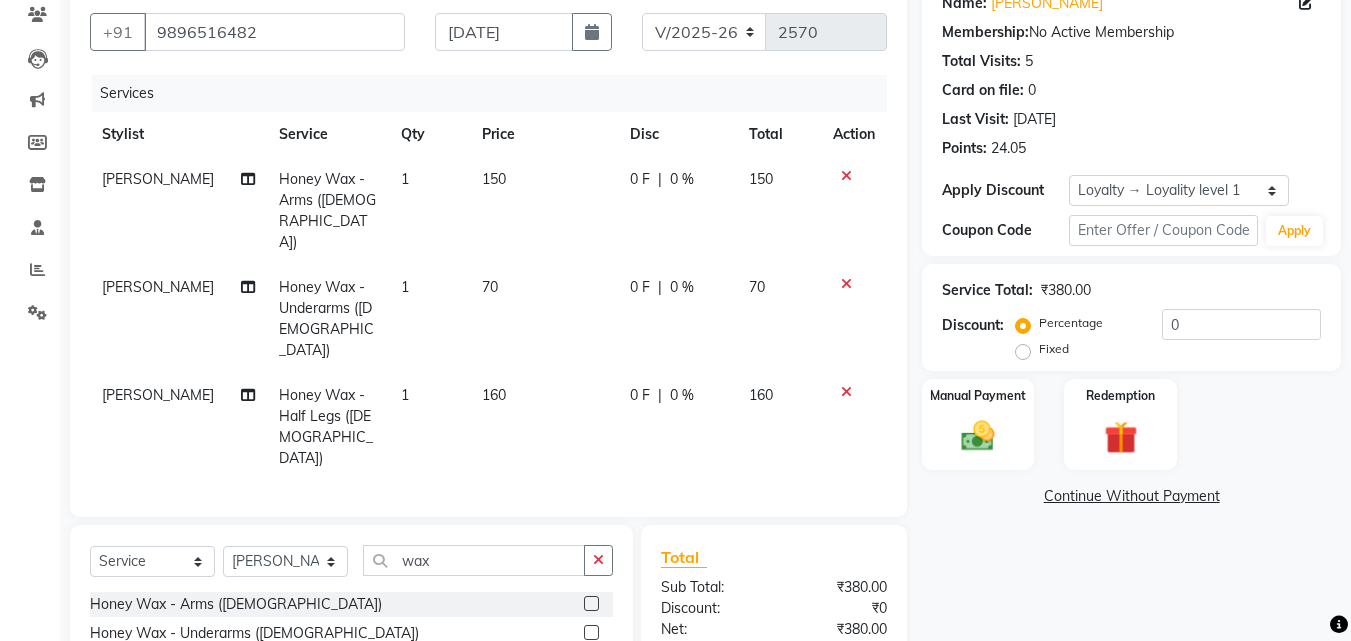click on "Name: [PERSON_NAME]  Membership:  No Active Membership  Total Visits:  5 Card on file:  0 Last Visit:   [DATE] Points:   24.05  Apply Discount Select  Loyalty → Loyality level 1  Coupon Code Apply Service Total:  ₹380.00  Discount:  Percentage   Fixed  0 Manual Payment Redemption  Continue Without Payment" 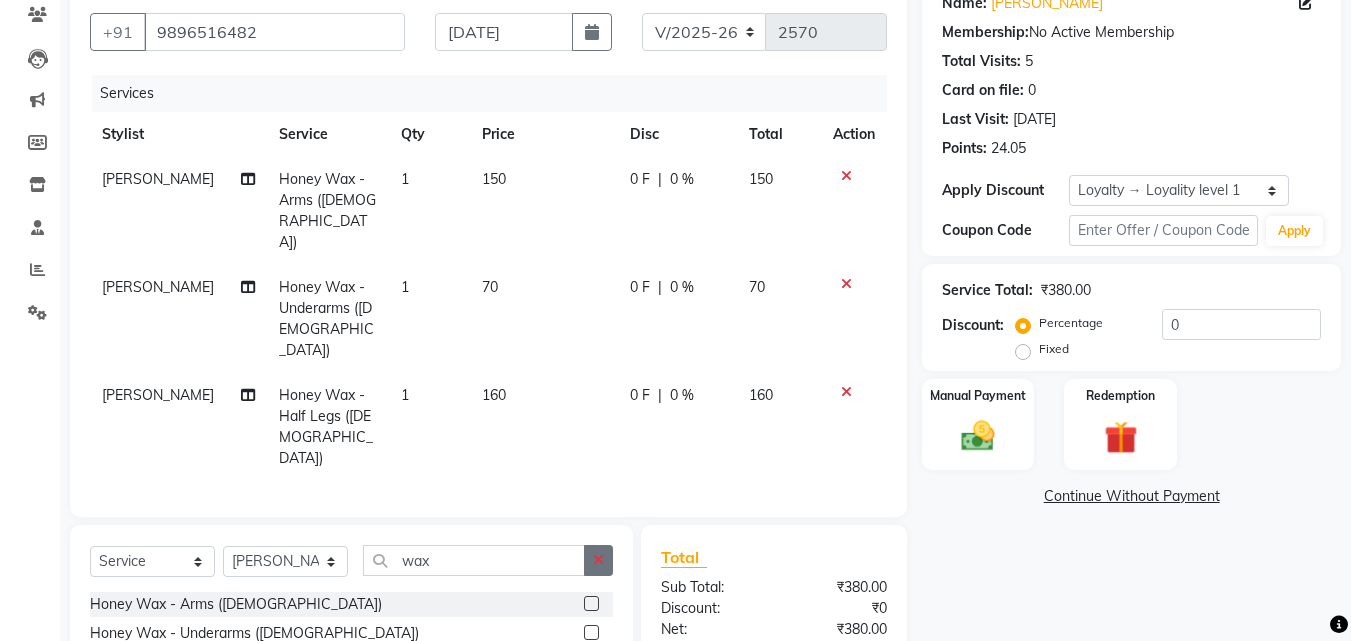 click 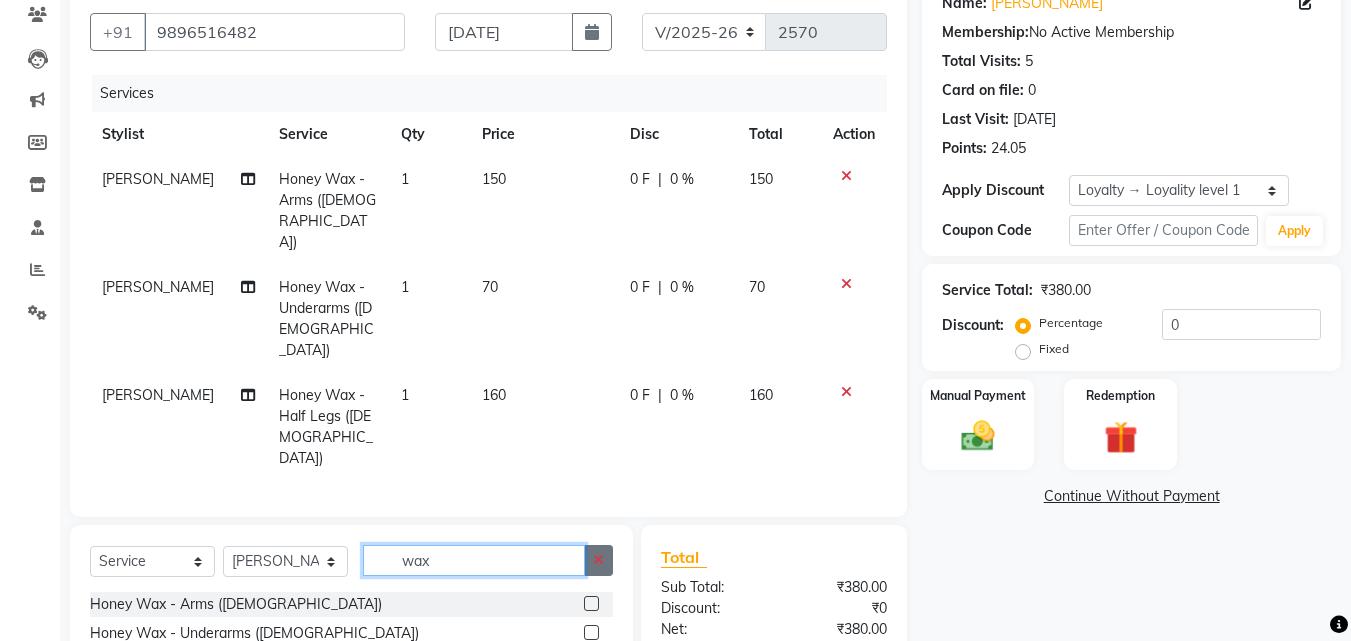 click on "wax" 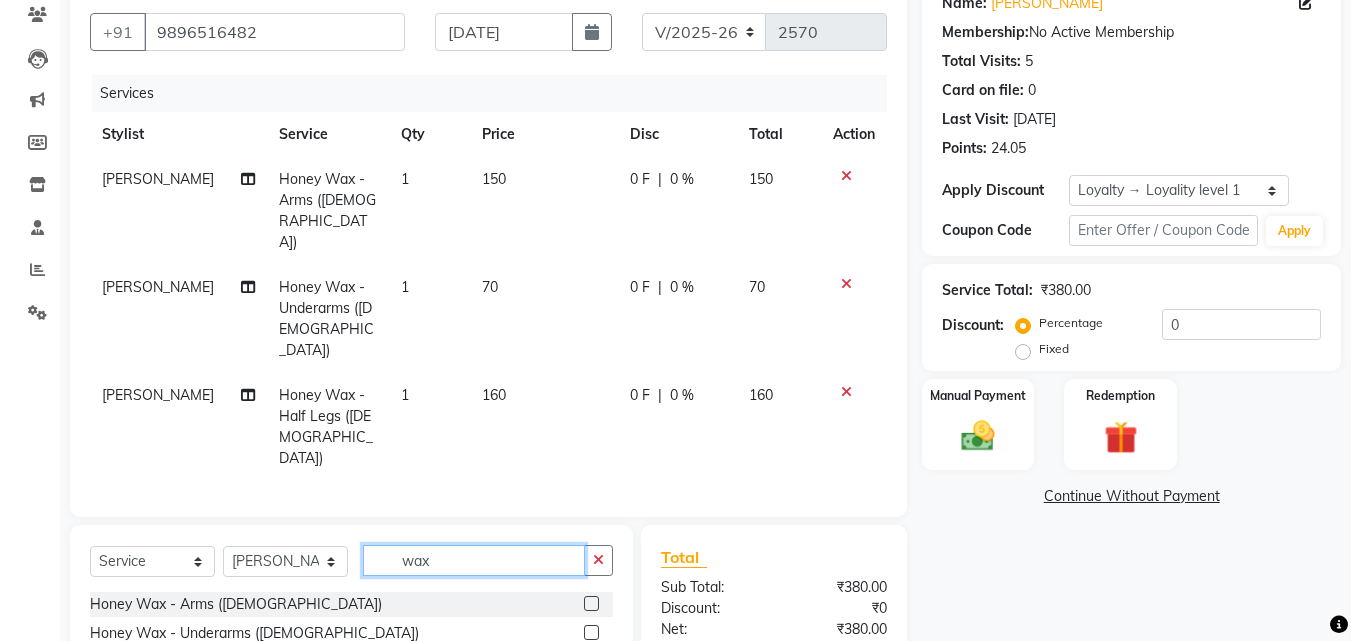 click on "wax" 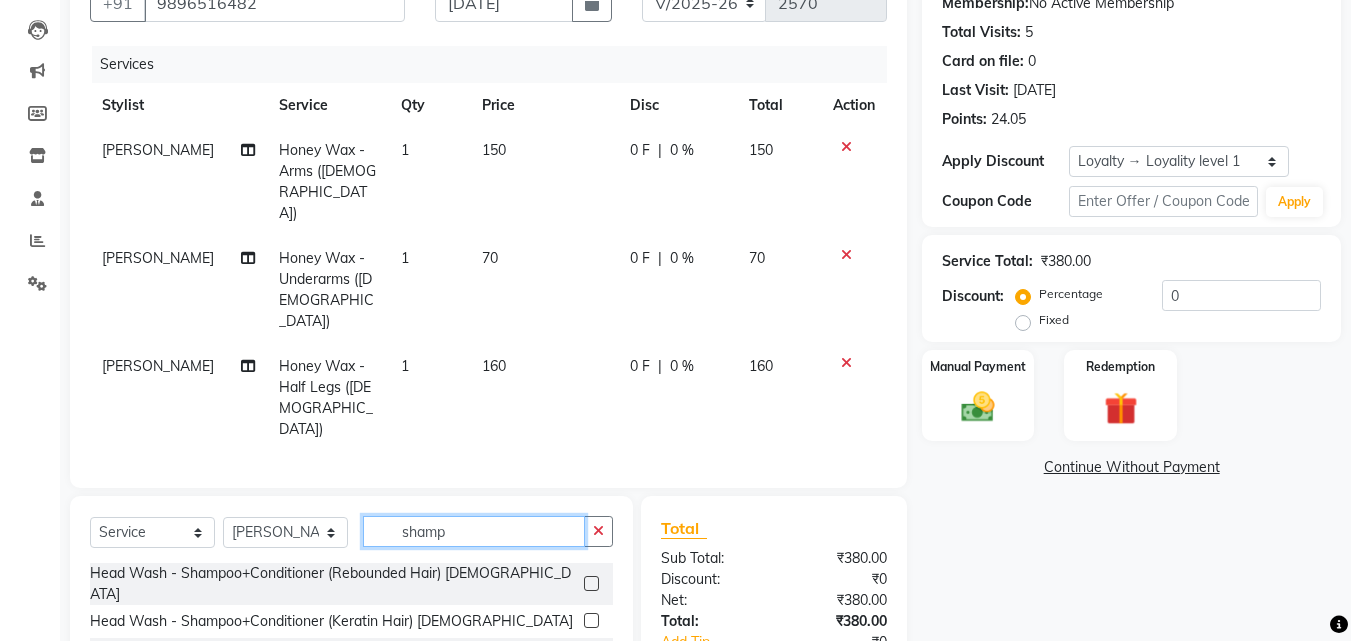 scroll, scrollTop: 313, scrollLeft: 0, axis: vertical 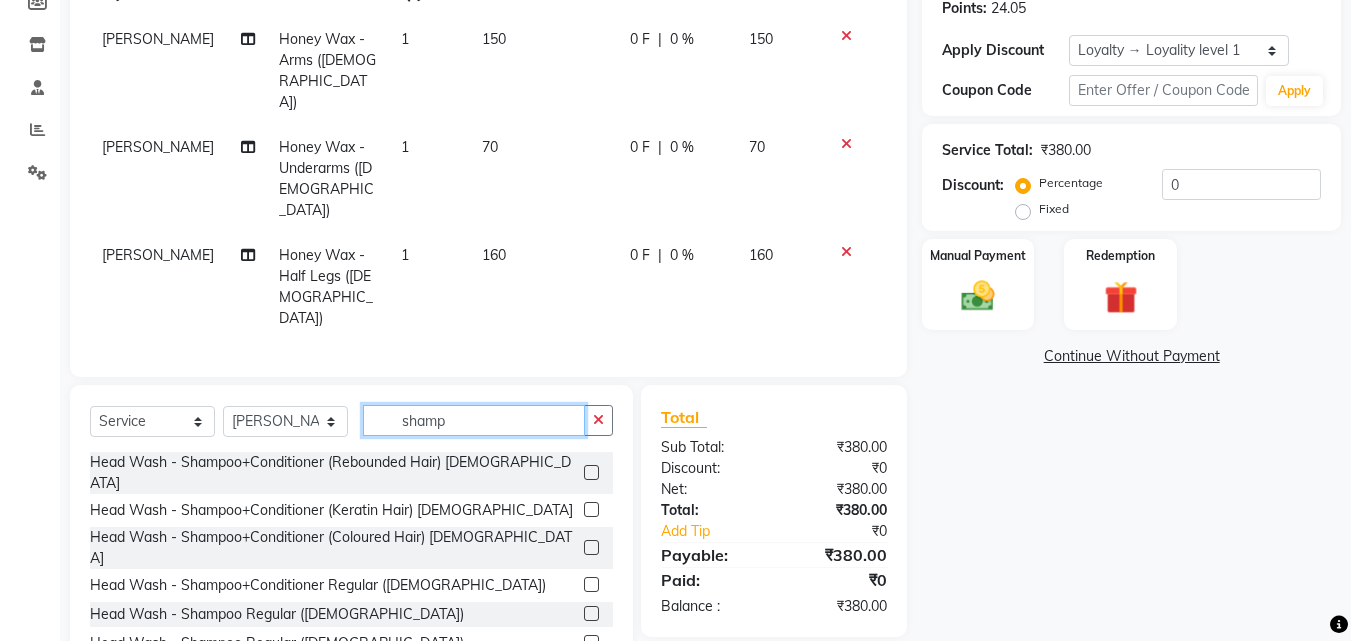 type on "shamp" 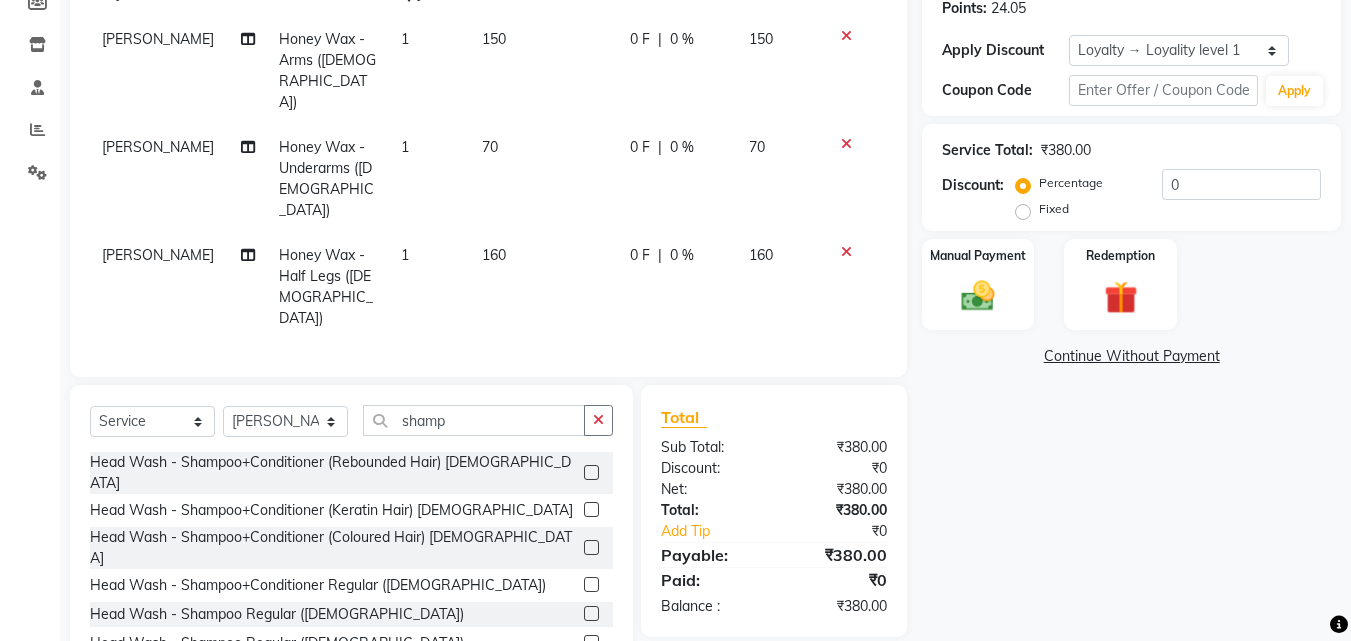 click 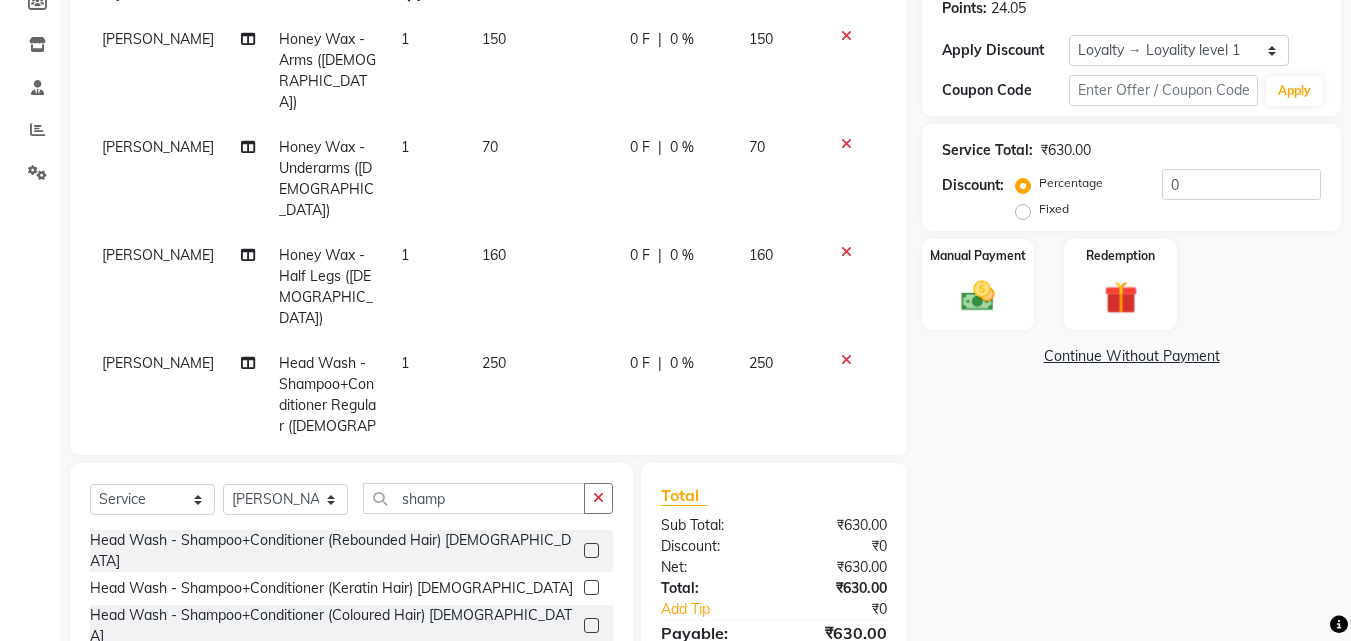 checkbox on "false" 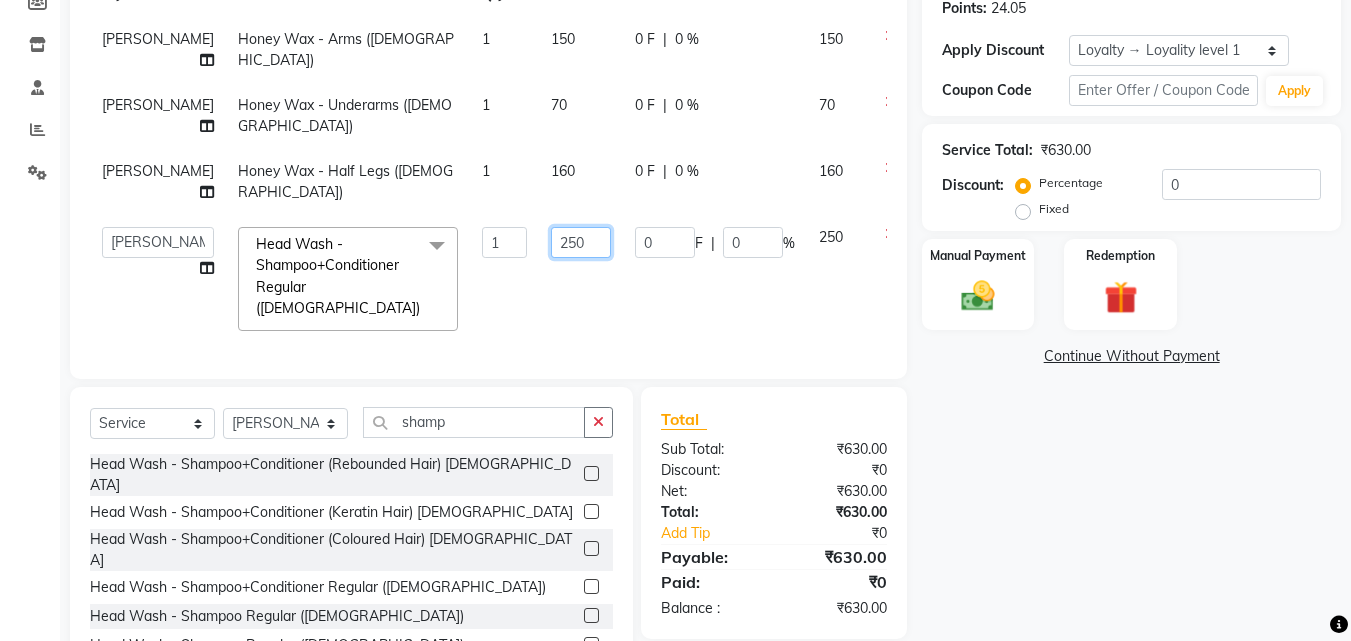 click on "250" 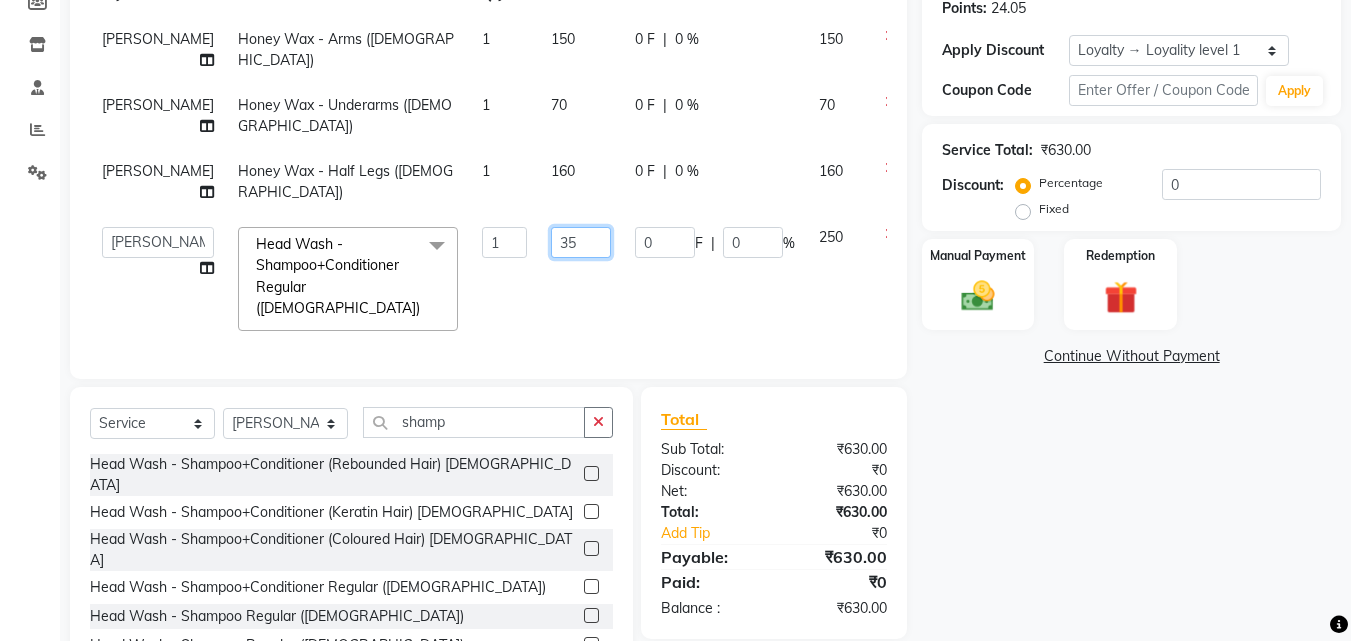 type on "350" 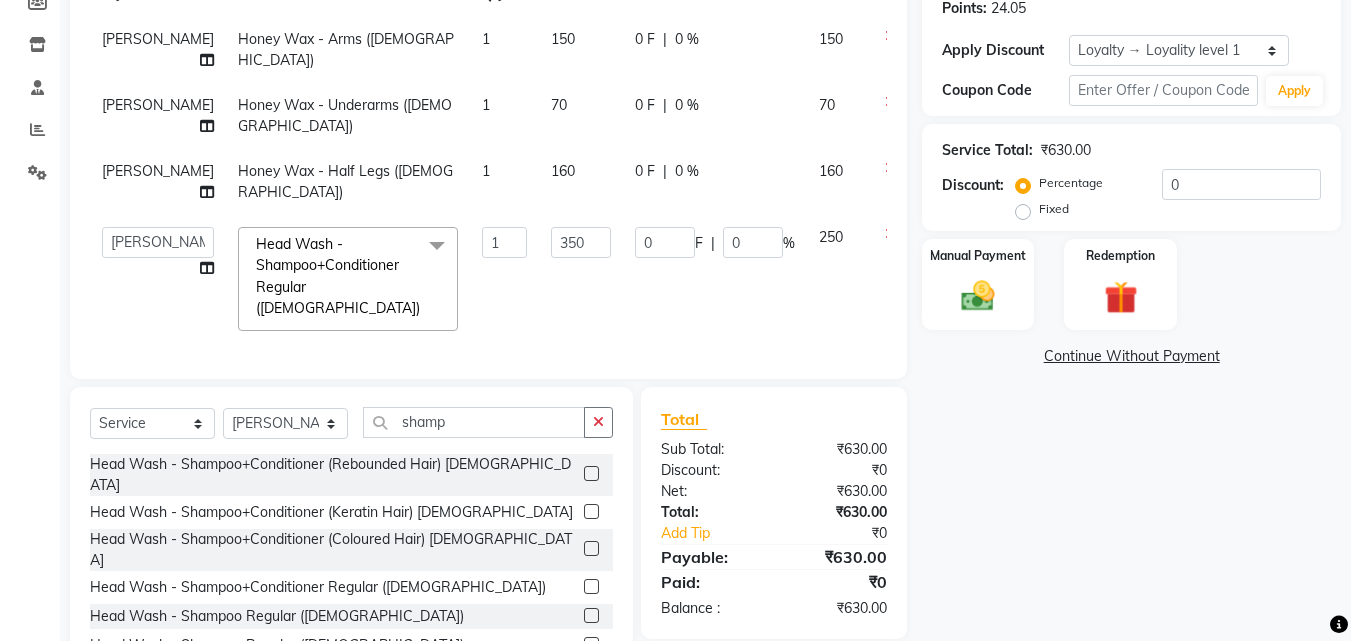 click on "Name: [PERSON_NAME]  Membership:  No Active Membership  Total Visits:  5 Card on file:  0 Last Visit:   [DATE] Points:   24.05  Apply Discount Select  Loyalty → Loyality level 1  Coupon Code Apply Service Total:  ₹630.00  Discount:  Percentage   Fixed  0 Manual Payment Redemption  Continue Without Payment" 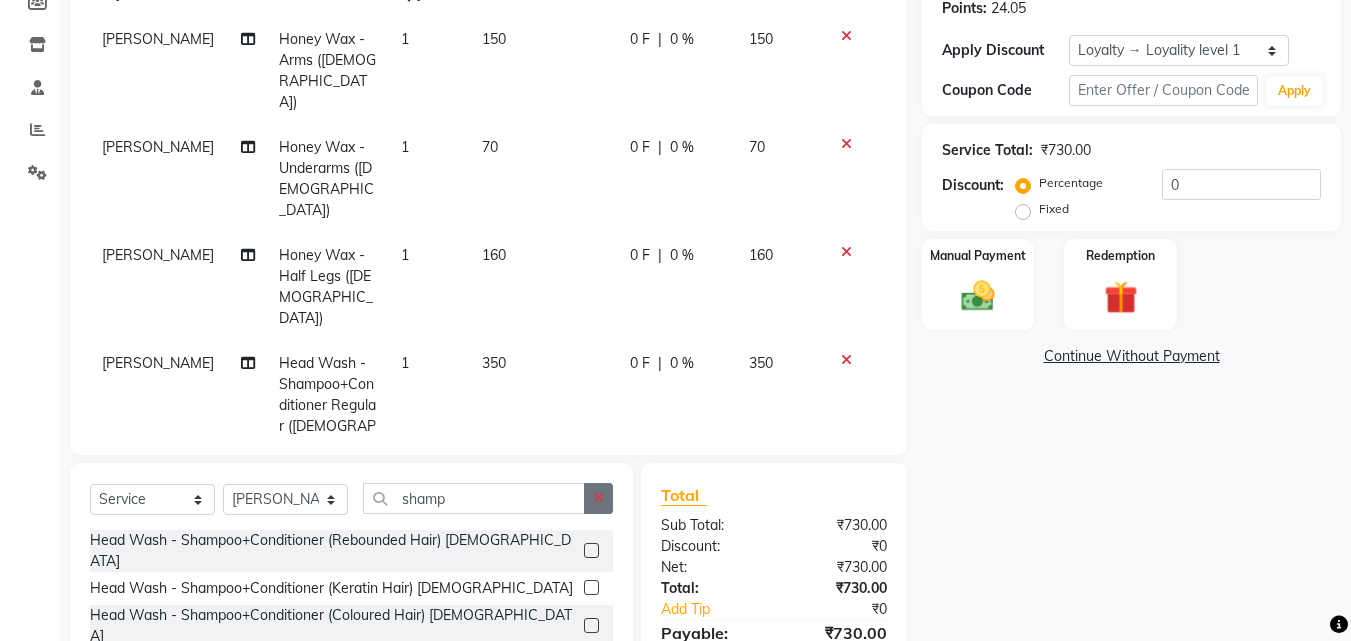 click 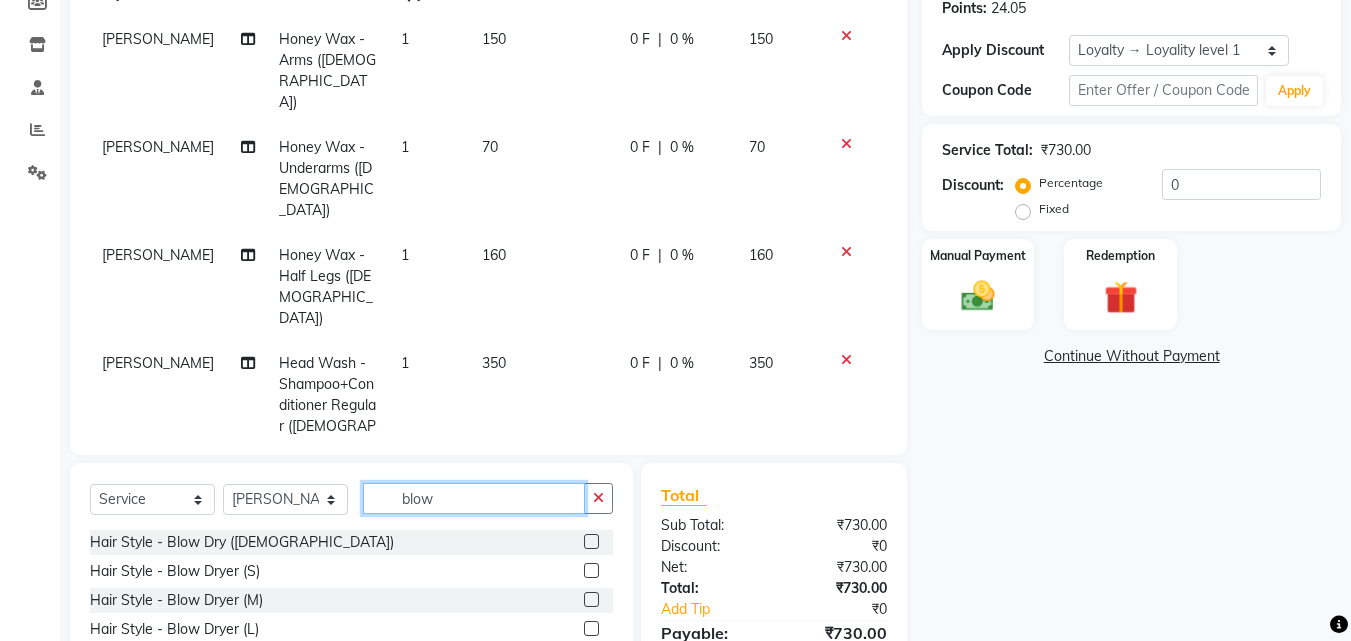 type on "blow" 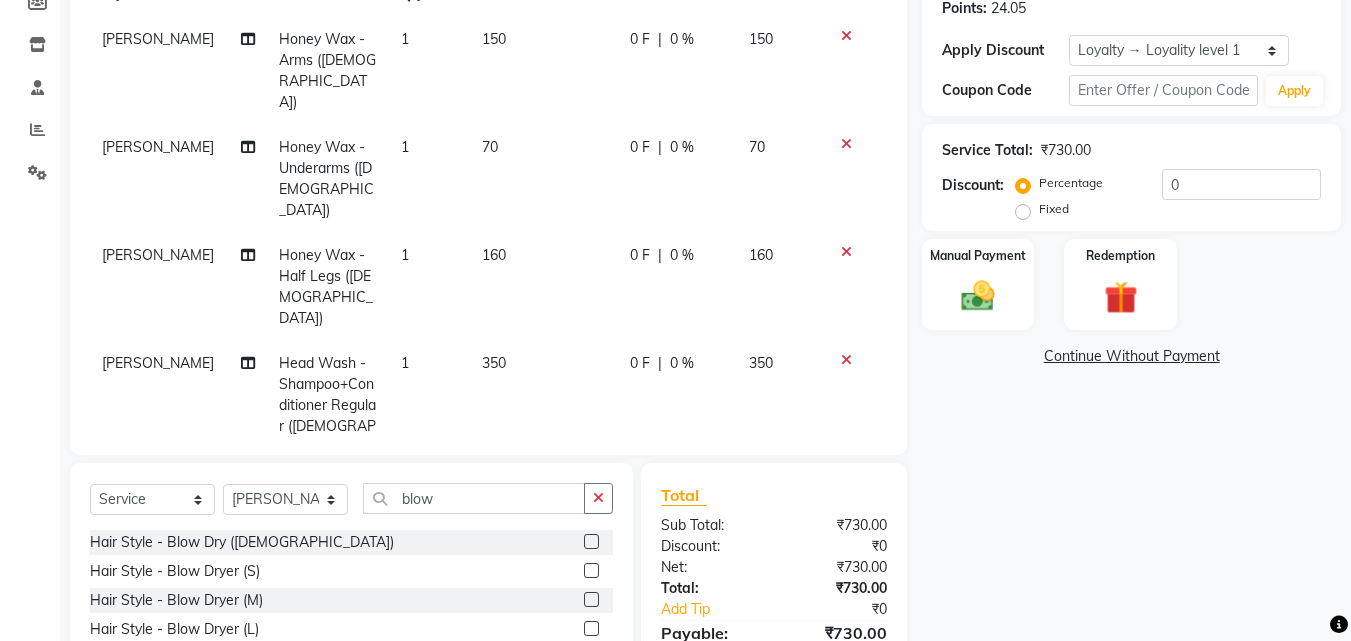 click 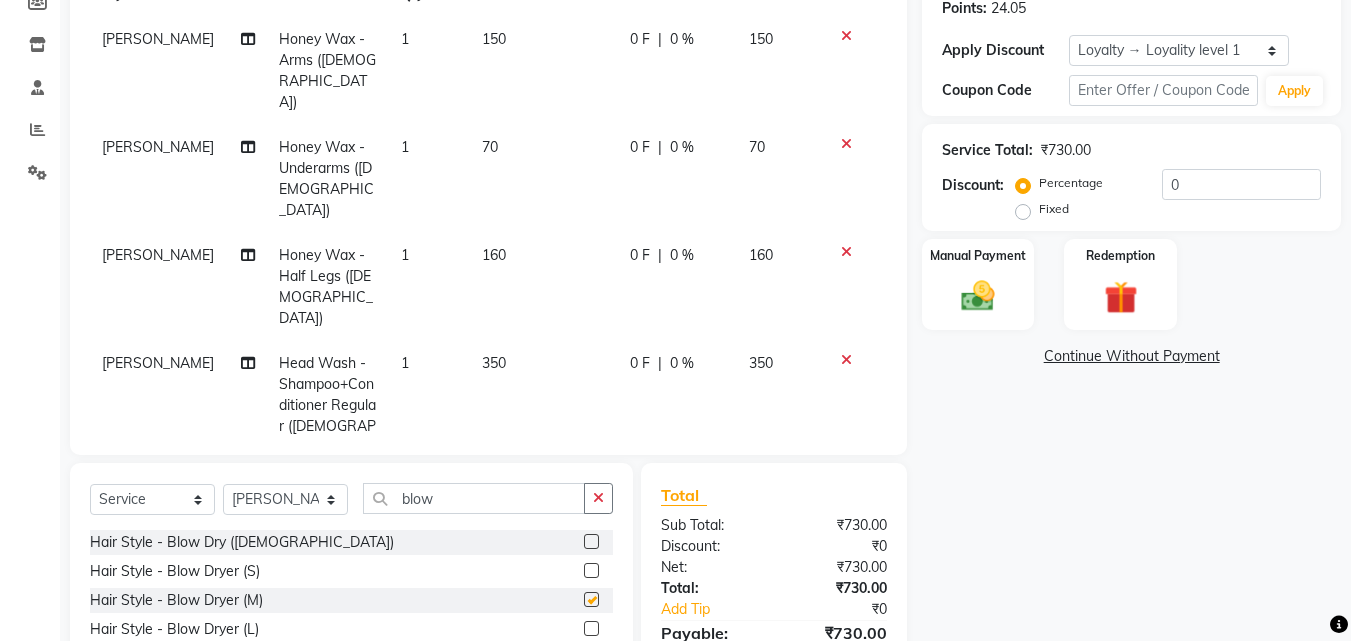 click 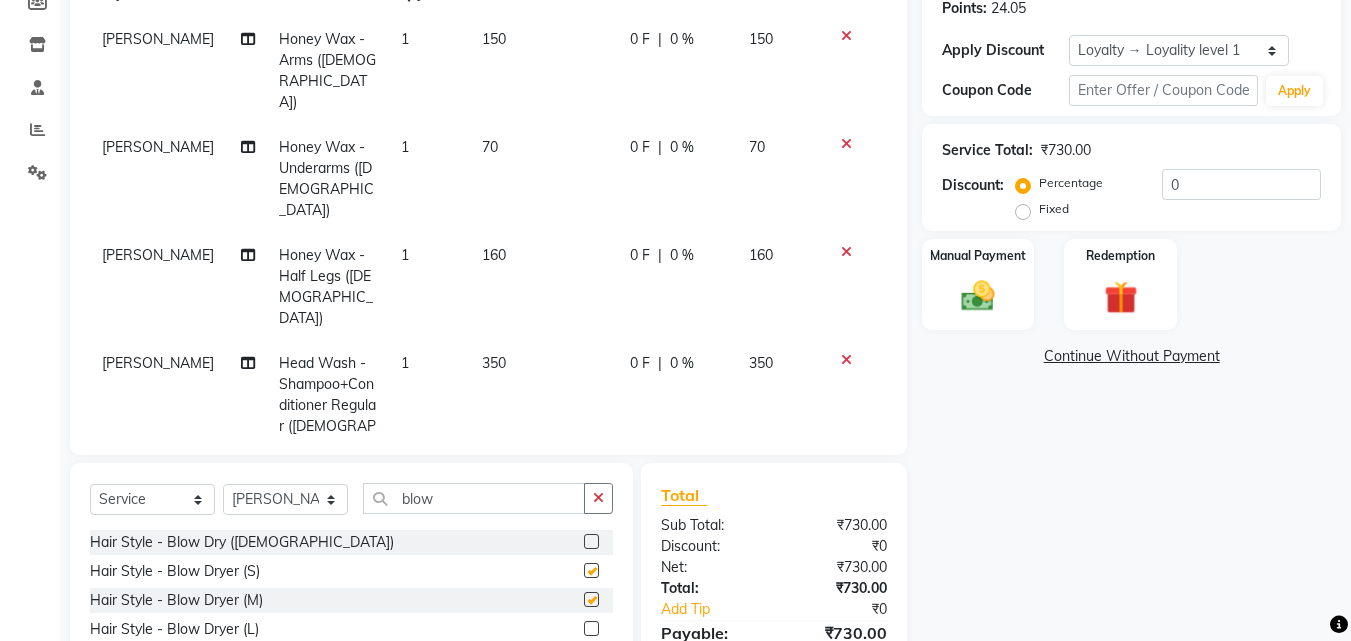 click 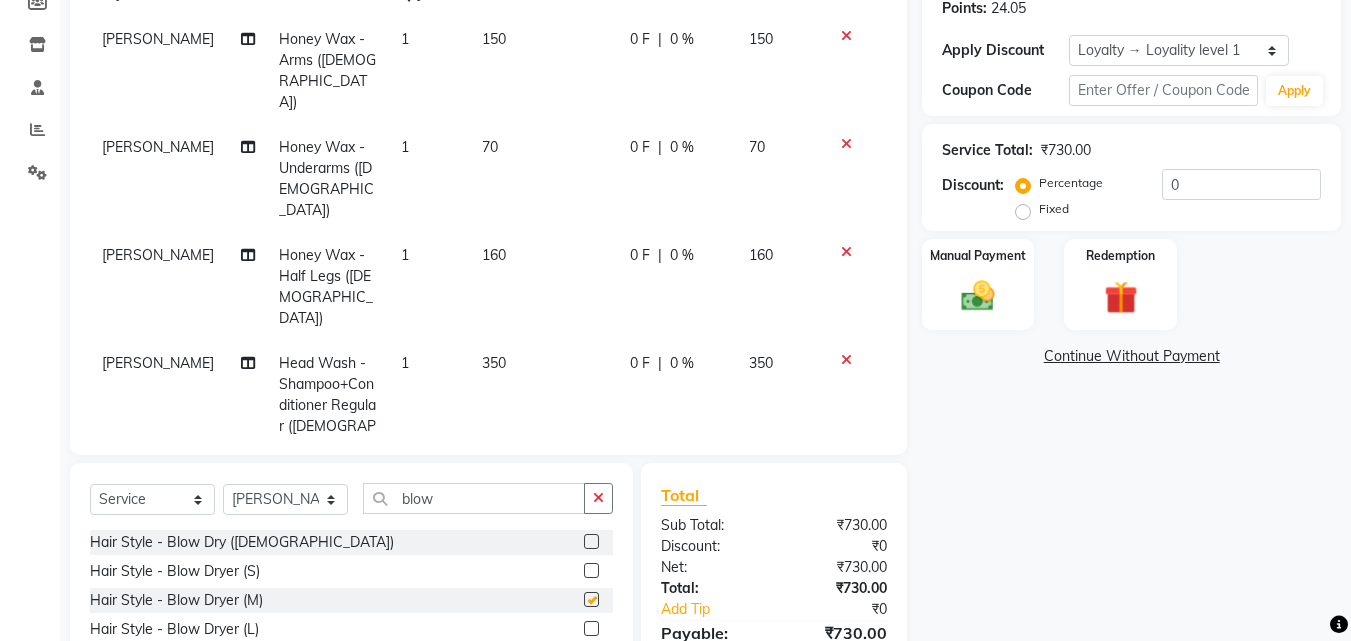click 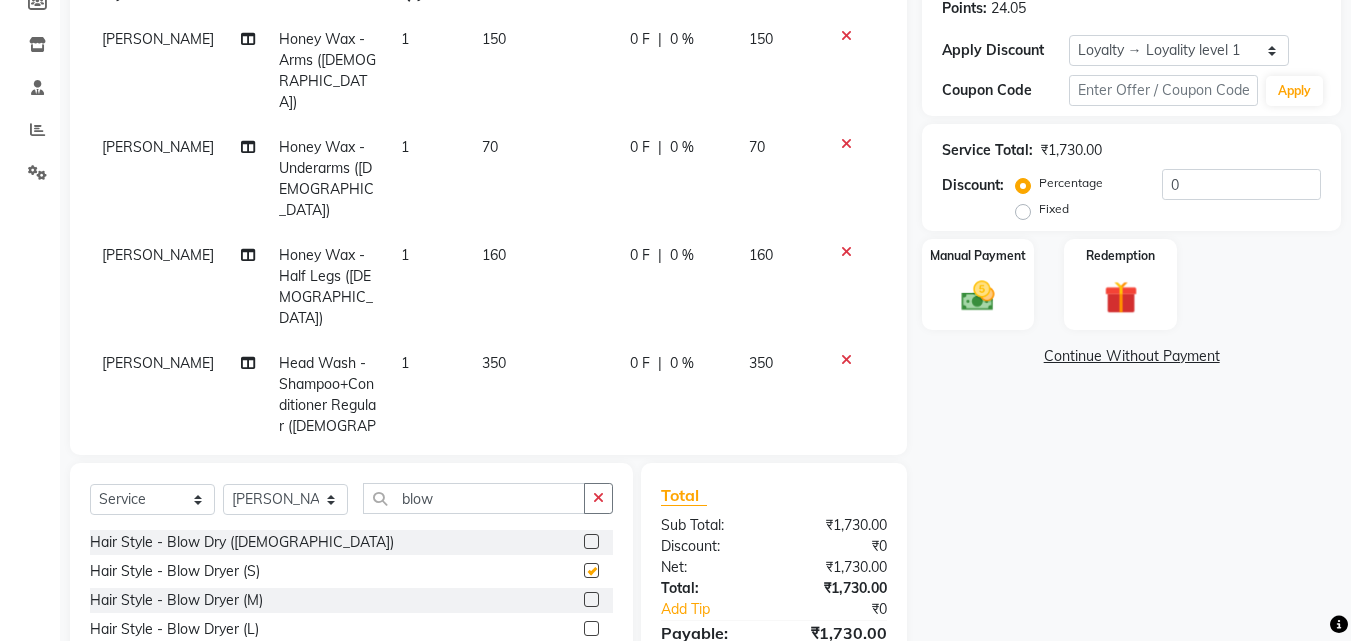 checkbox on "false" 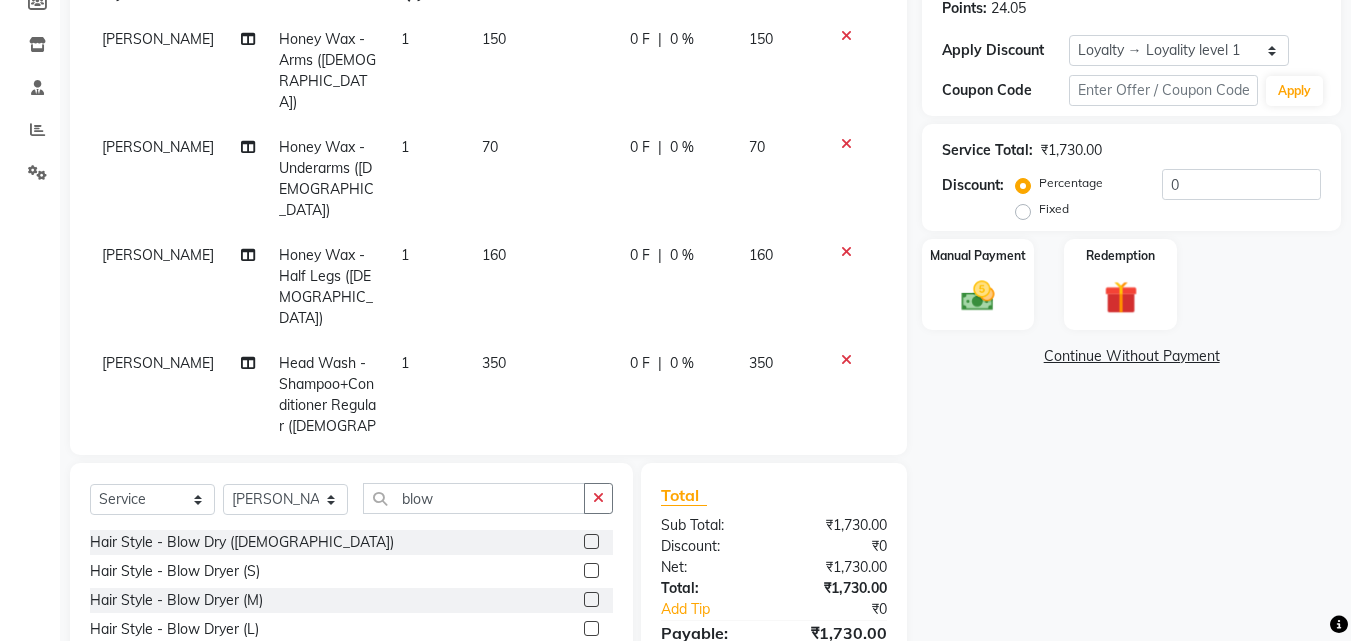 checkbox on "false" 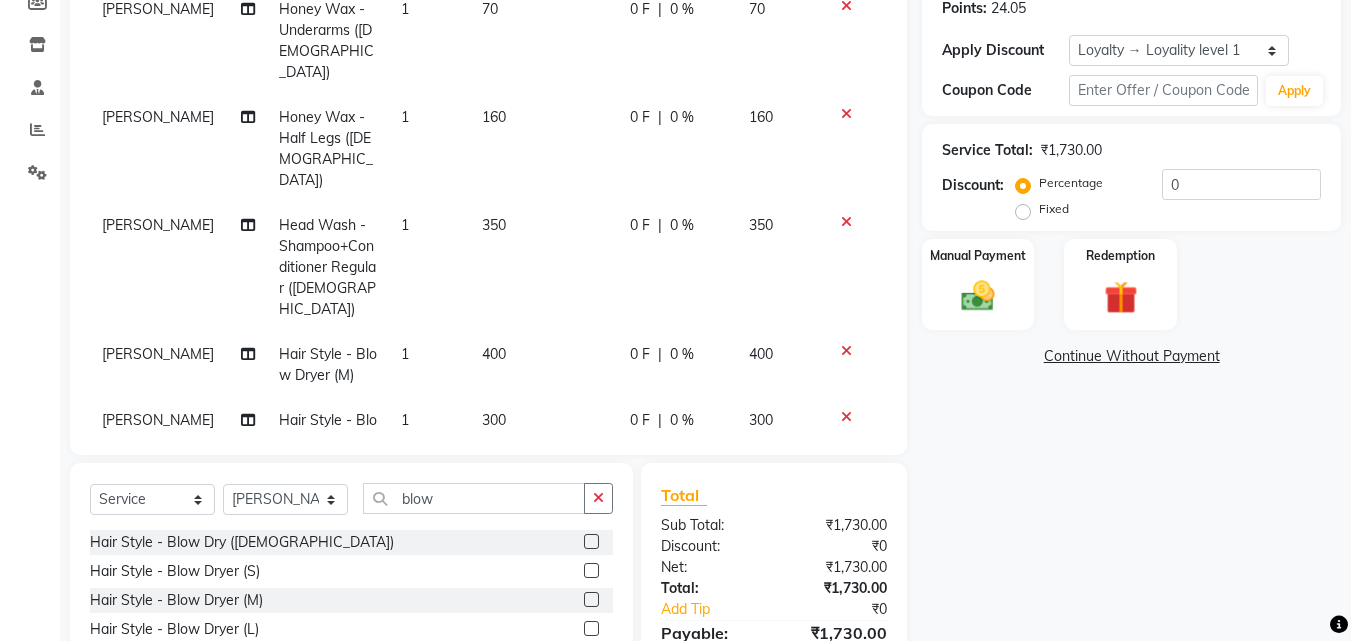 scroll, scrollTop: 159, scrollLeft: 0, axis: vertical 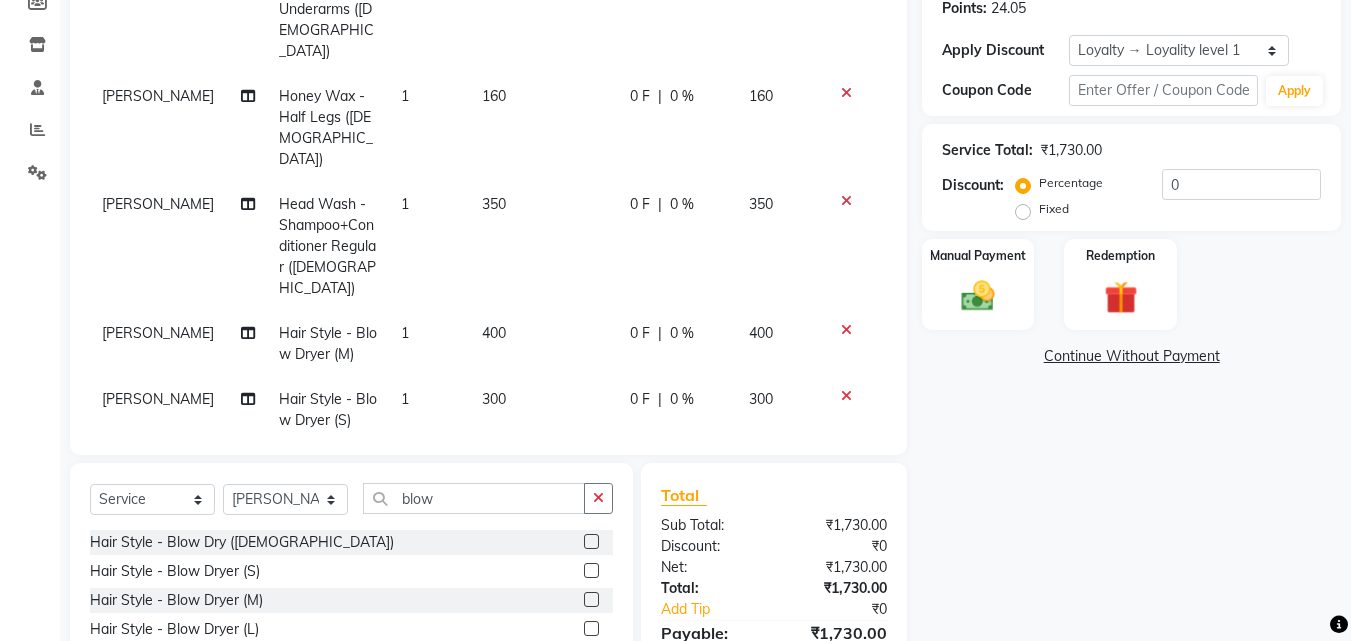 click 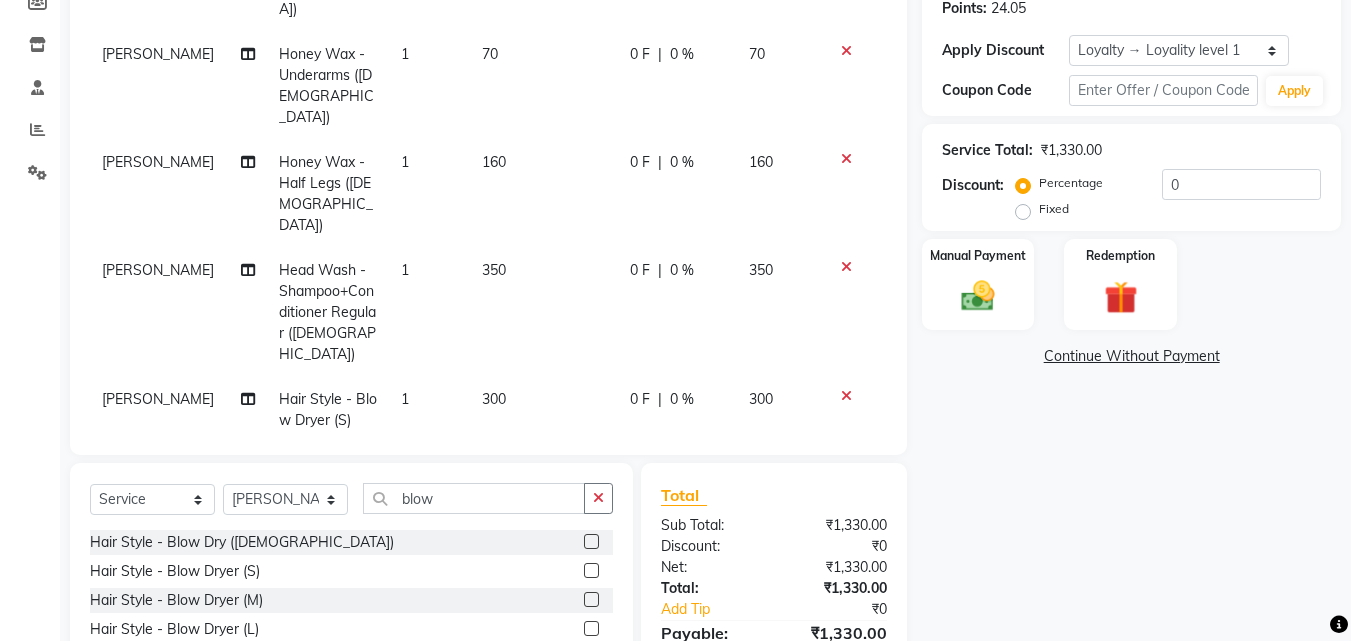 click 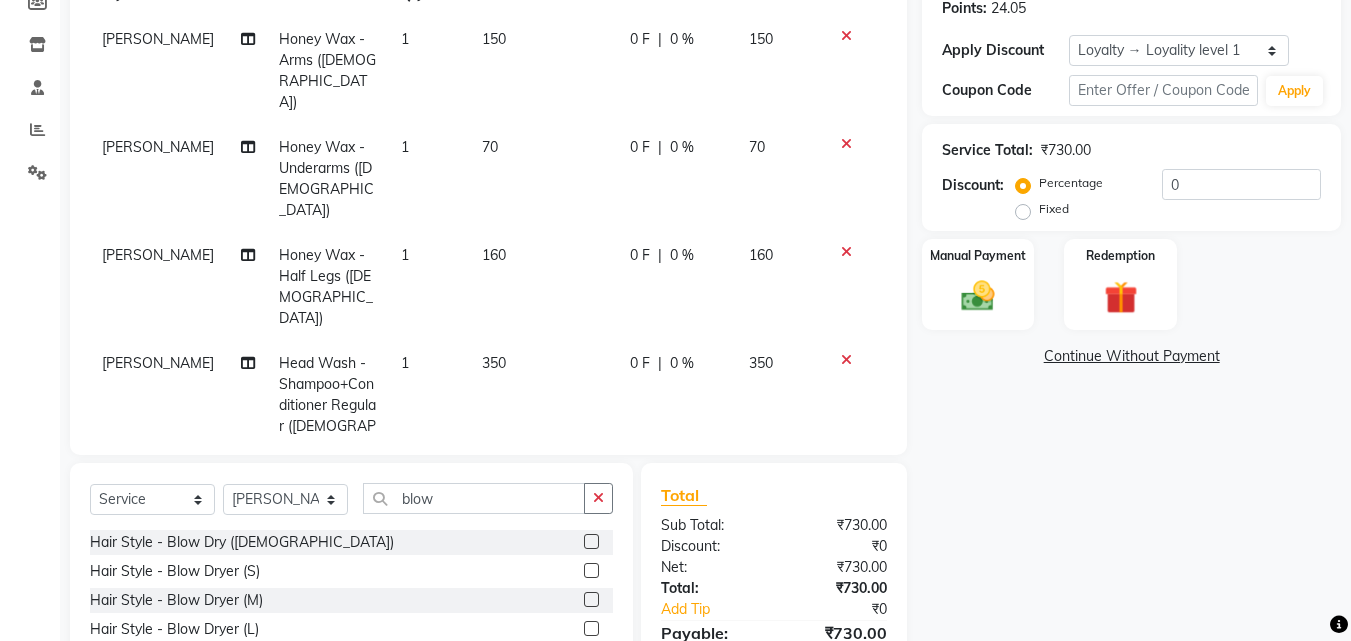 click 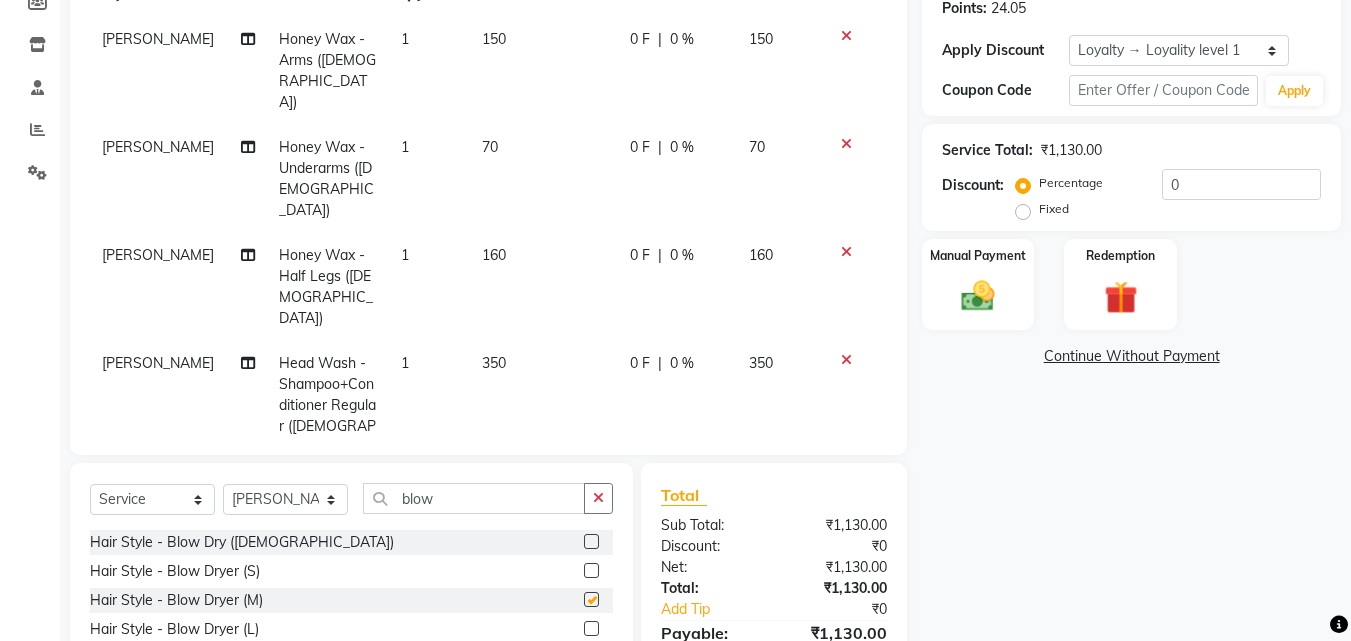 checkbox on "false" 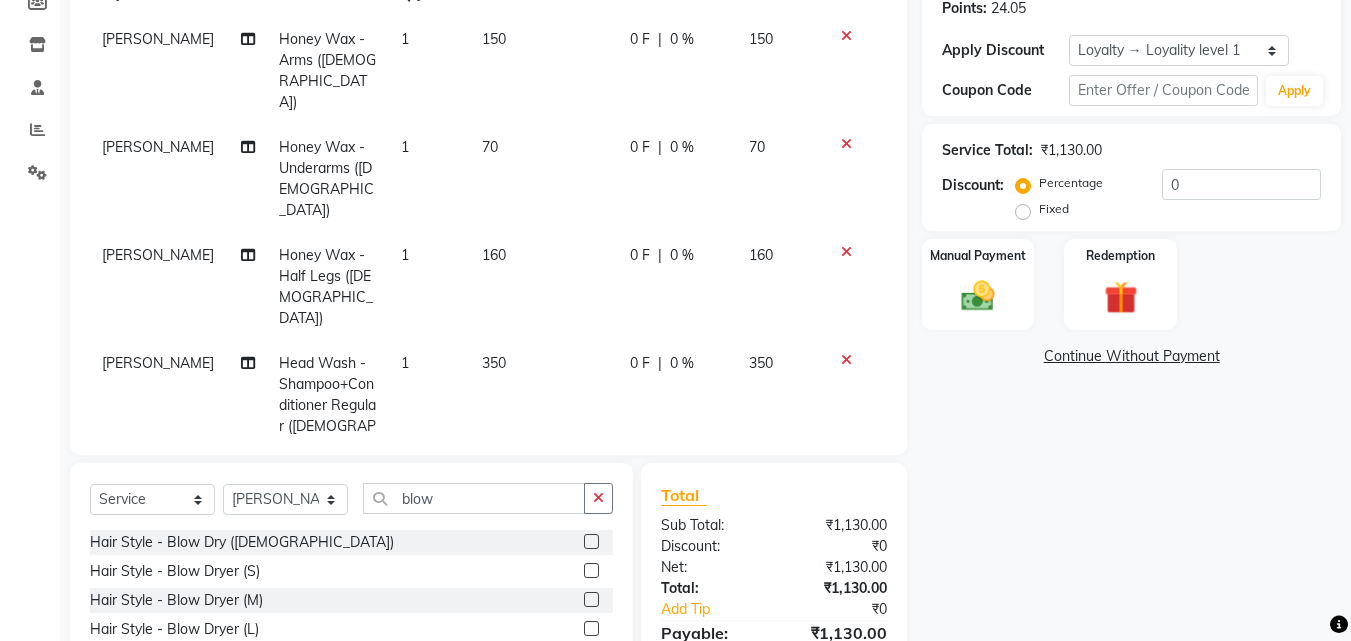 scroll, scrollTop: 27, scrollLeft: 0, axis: vertical 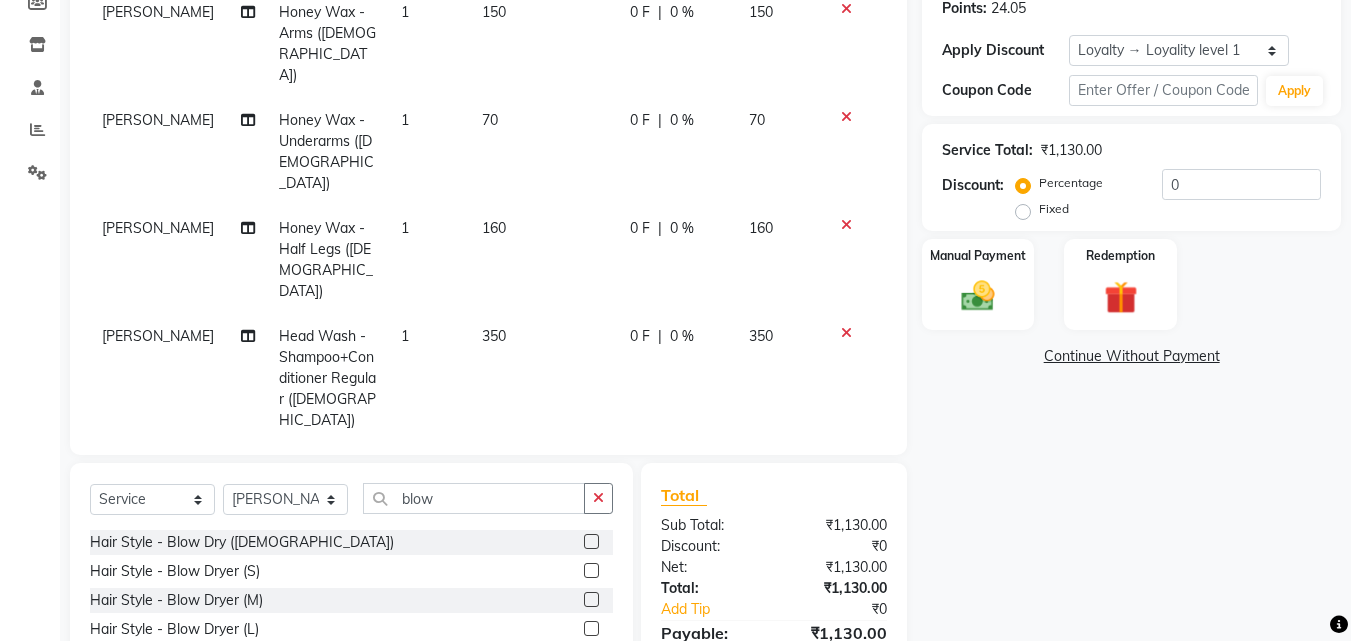 click on "400" 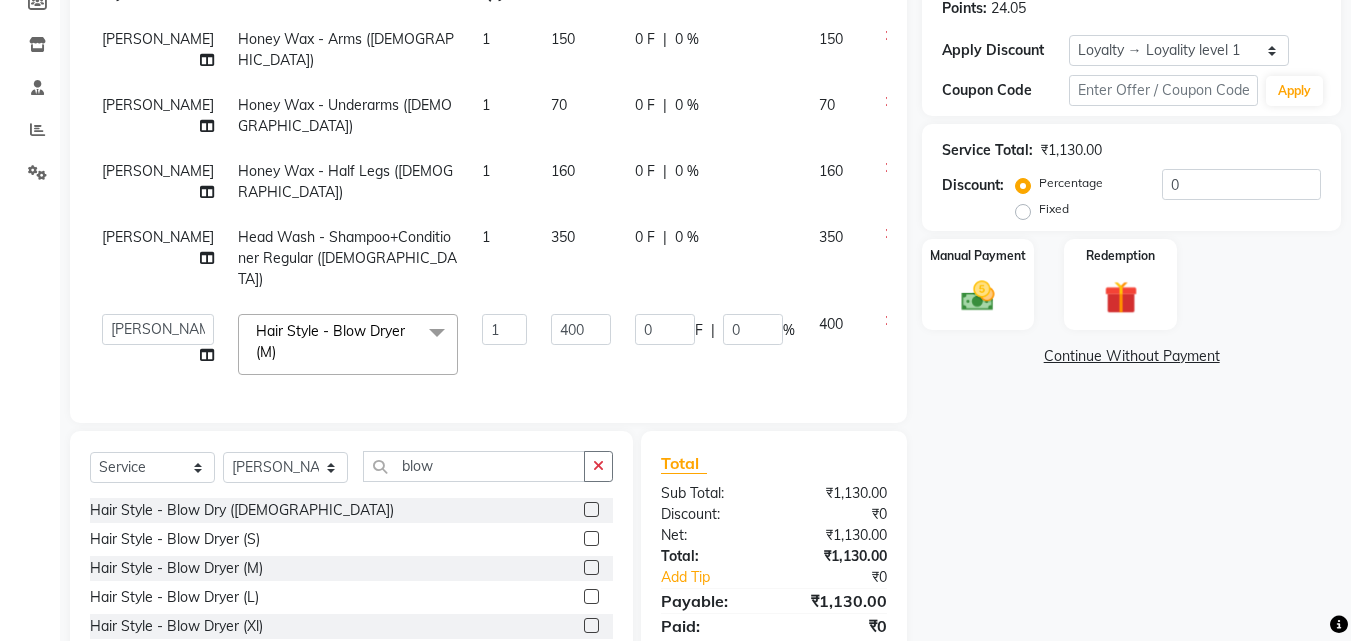 scroll, scrollTop: 0, scrollLeft: 0, axis: both 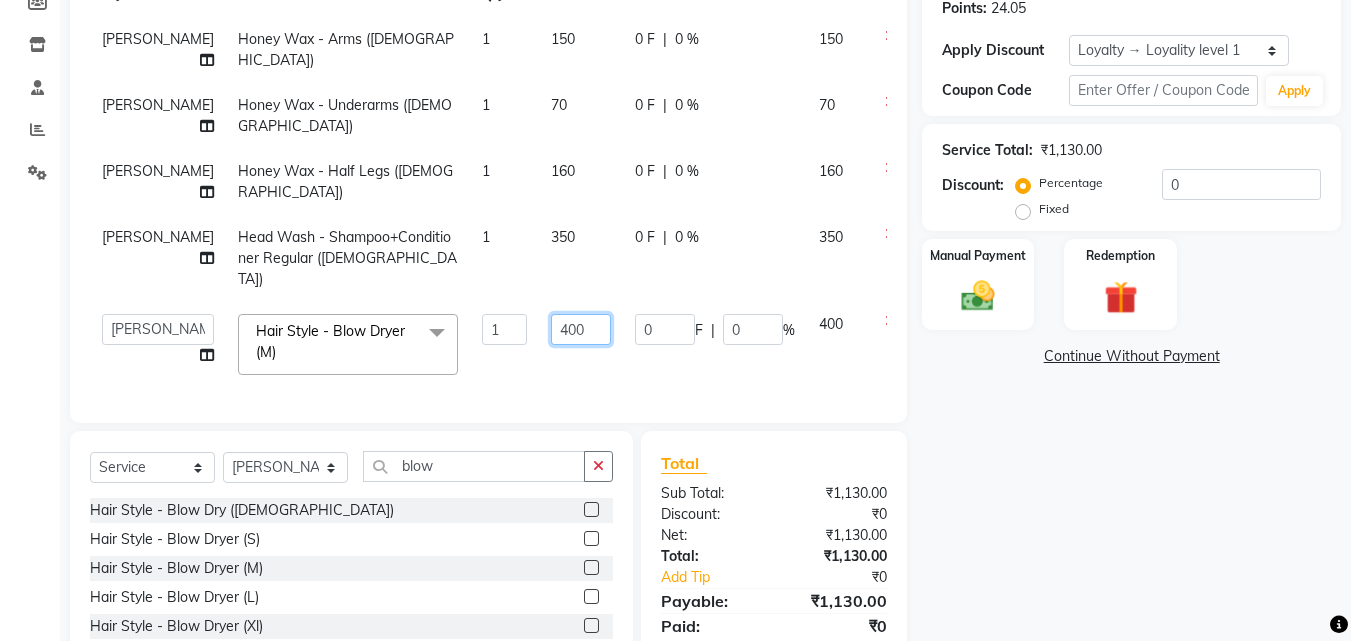 click on "400" 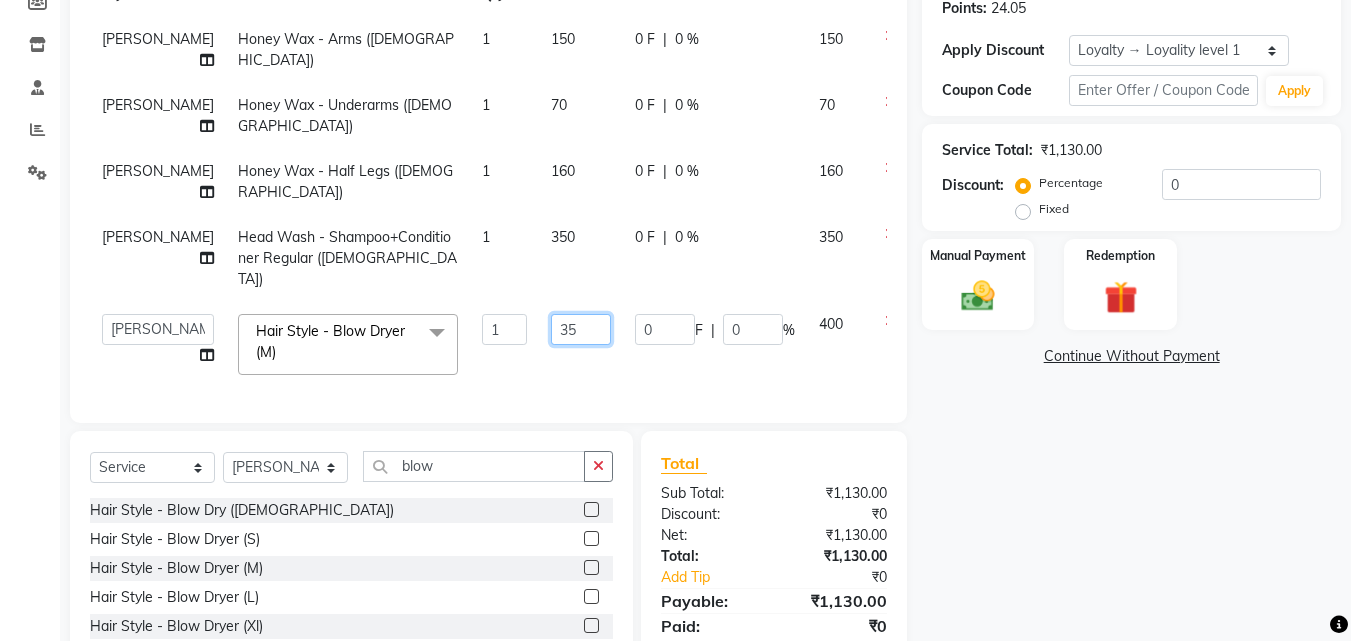 type on "350" 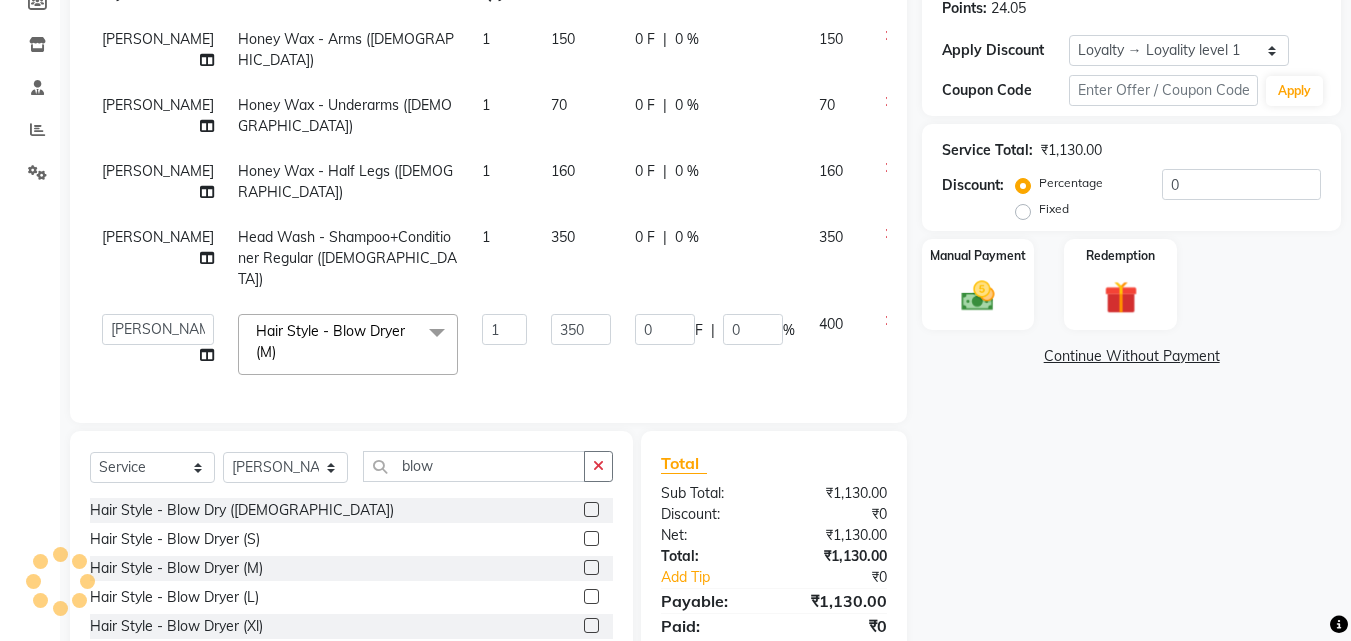 click on "Name: [PERSON_NAME]  Membership:  No Active Membership  Total Visits:  5 Card on file:  0 Last Visit:   [DATE] Points:   24.05  Apply Discount Select  Loyalty → Loyality level 1  Coupon Code Apply Service Total:  ₹1,130.00  Discount:  Percentage   Fixed  0 Manual Payment Redemption  Continue Without Payment" 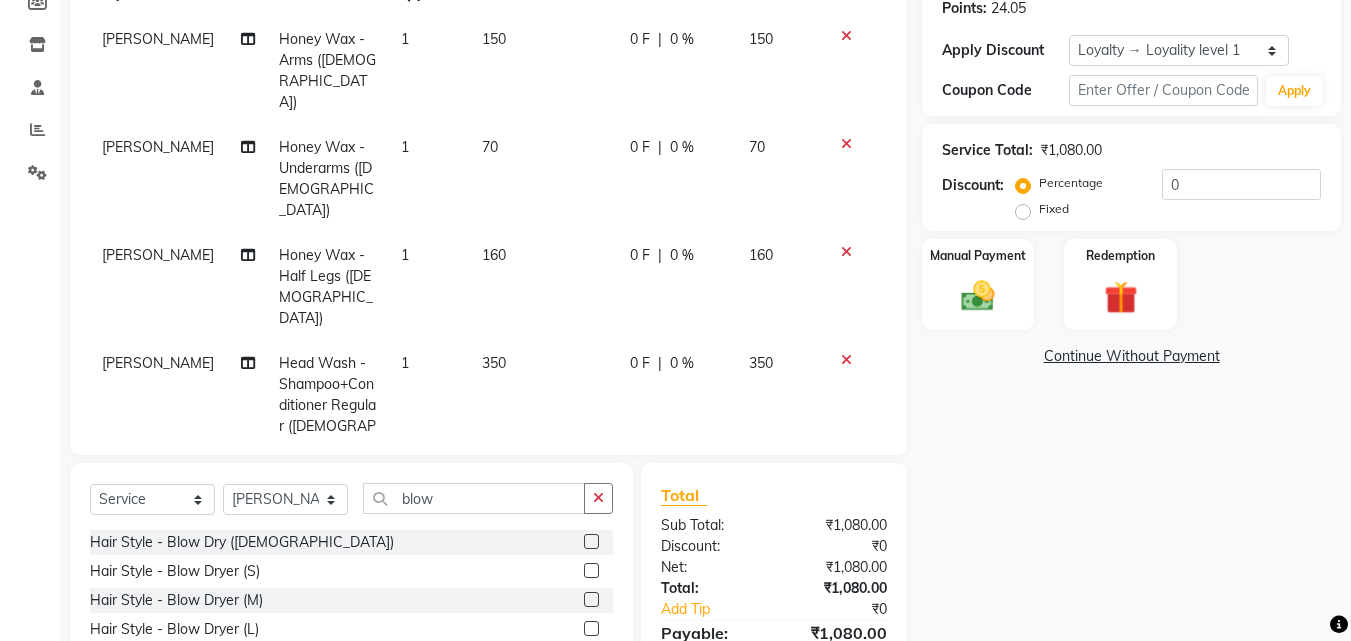 click on "Fixed" 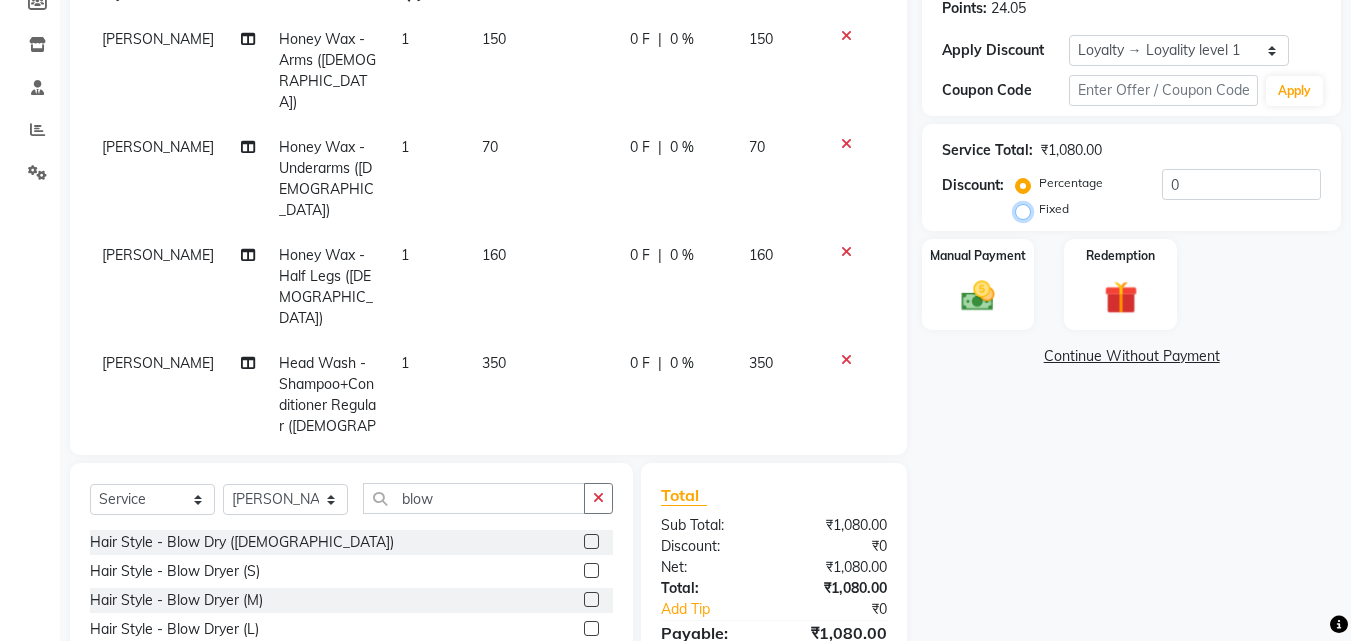 click on "Fixed" at bounding box center [1027, 209] 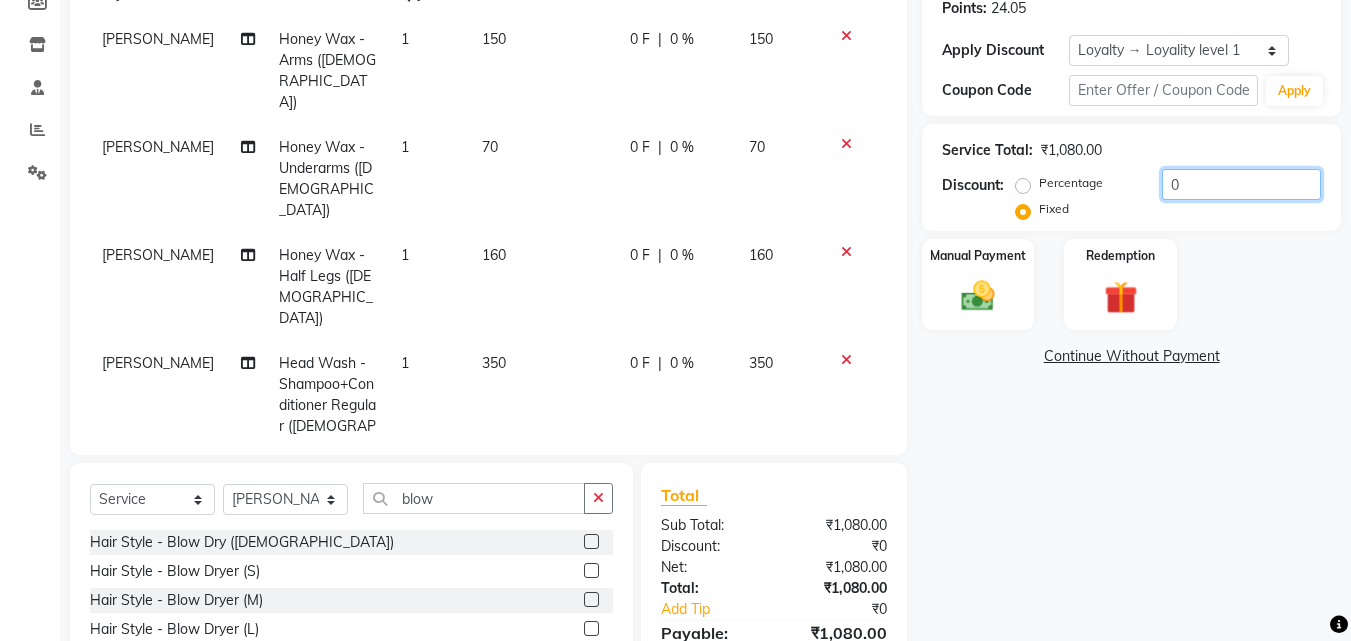 drag, startPoint x: 1172, startPoint y: 186, endPoint x: 1183, endPoint y: 188, distance: 11.18034 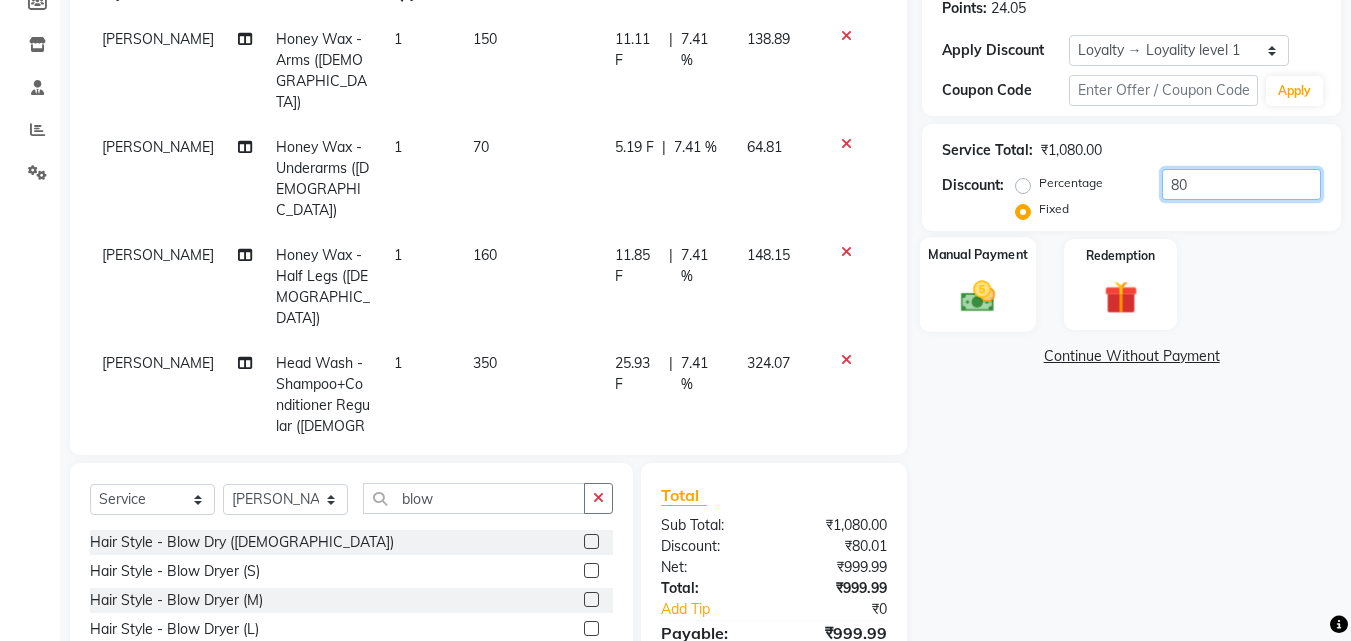 type on "80" 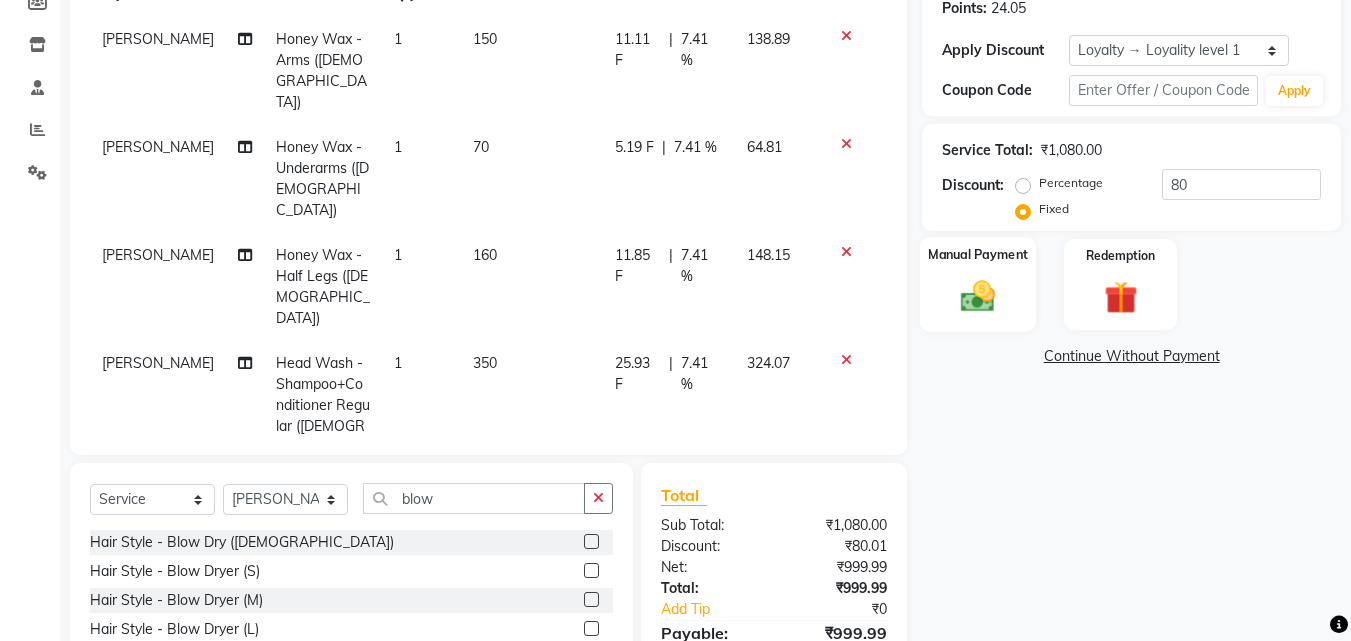 click 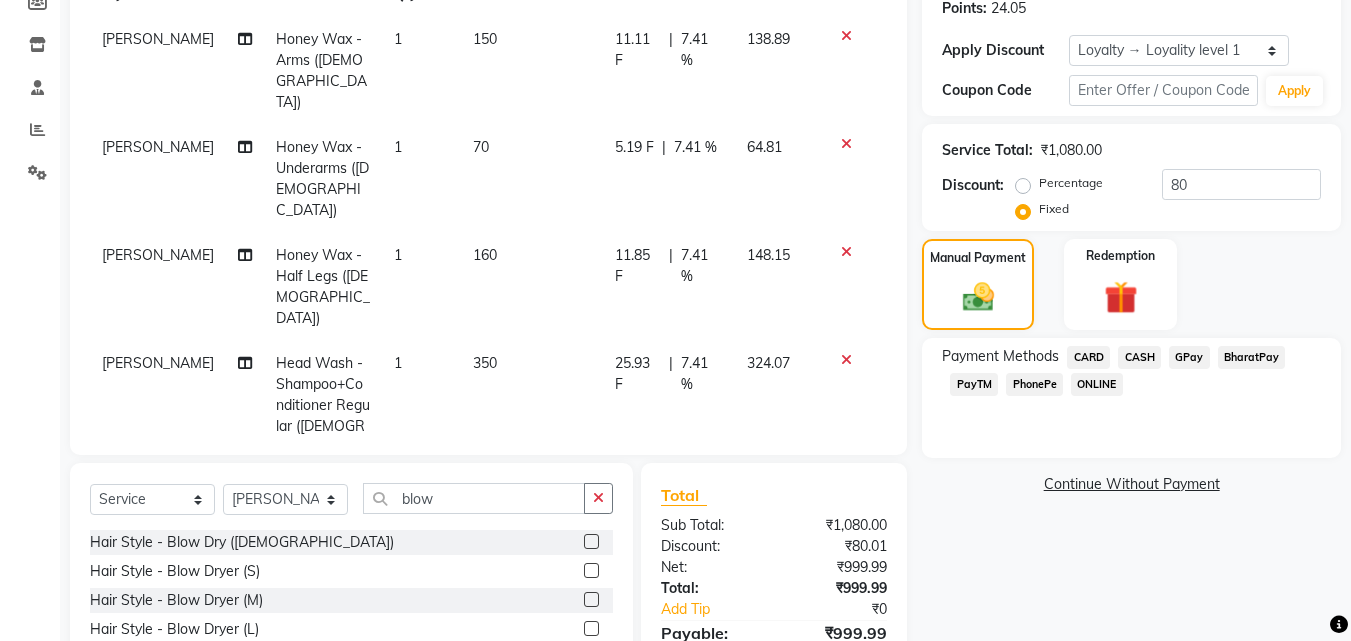 click on "CASH" 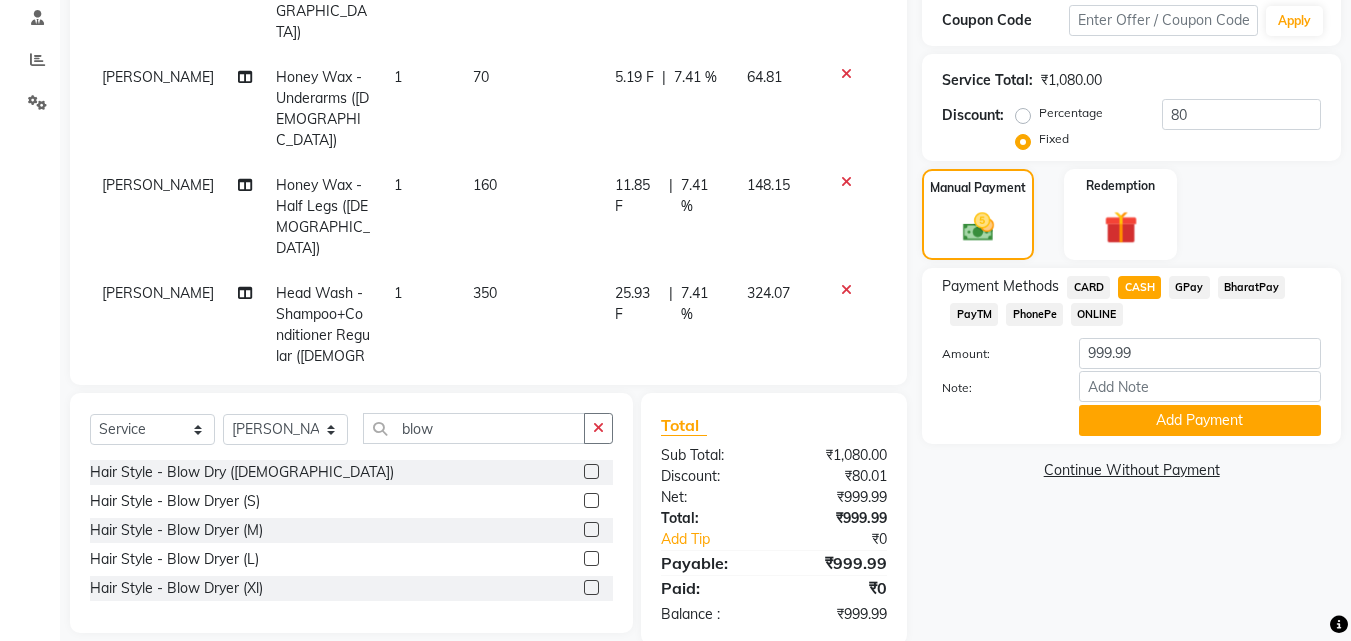 scroll, scrollTop: 417, scrollLeft: 0, axis: vertical 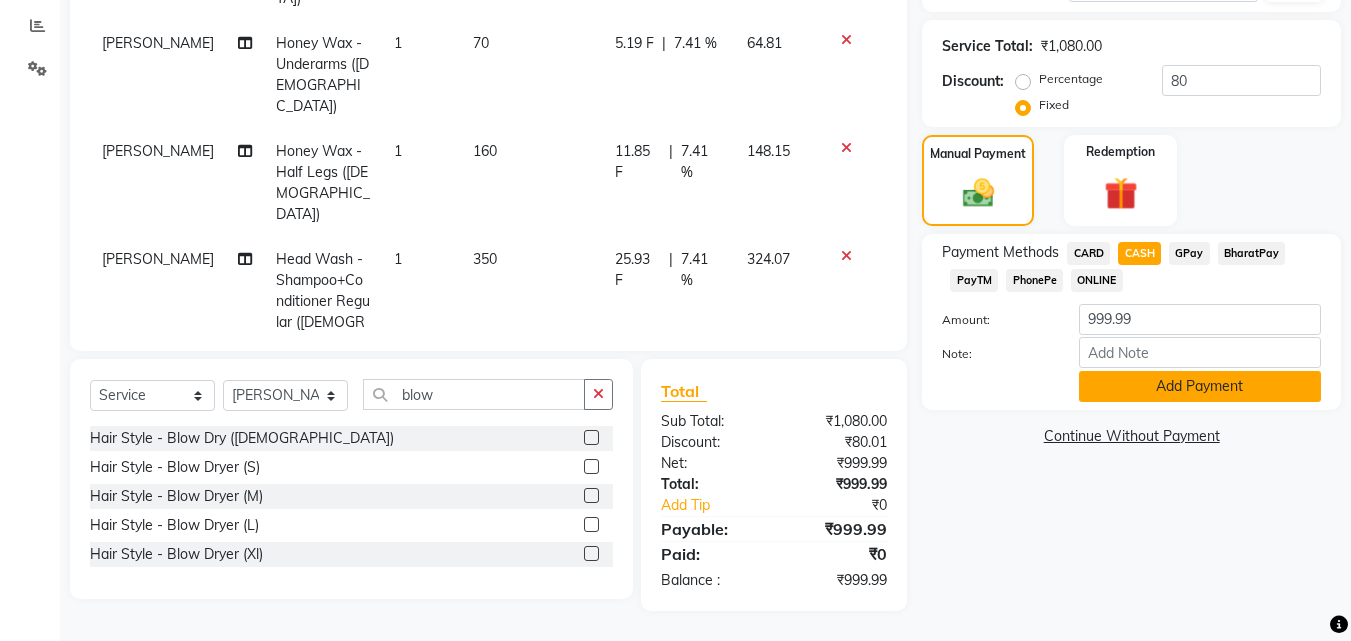 click on "Add Payment" 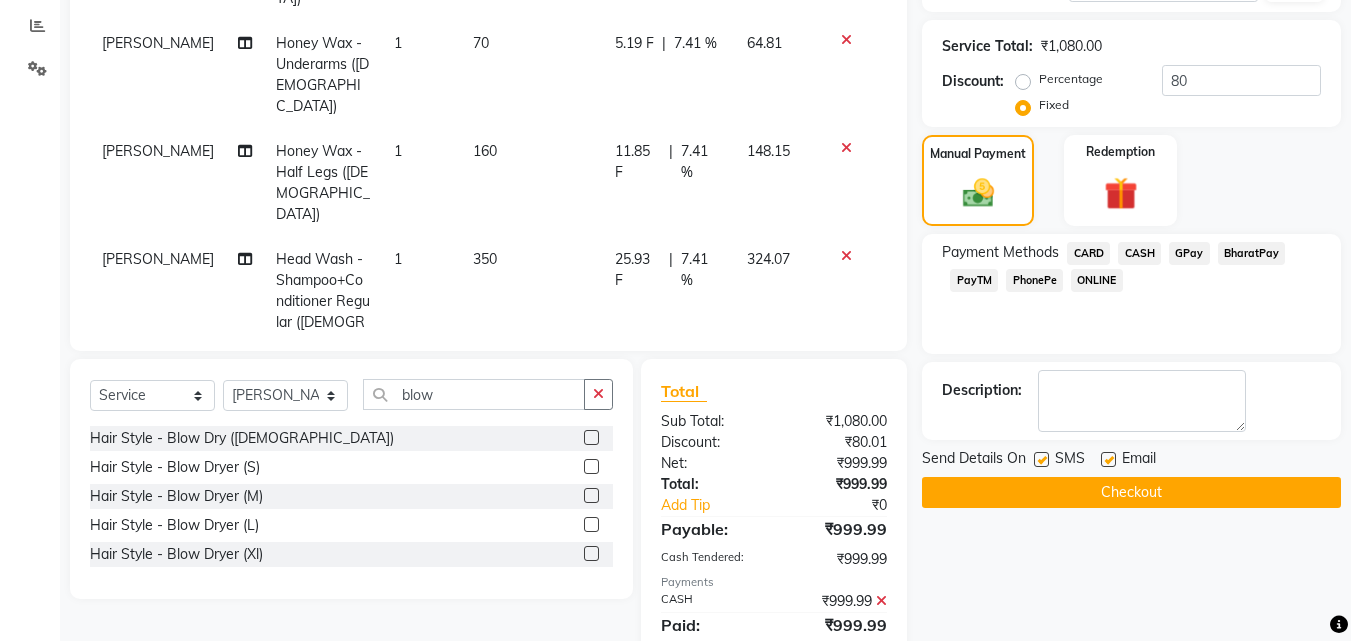 click 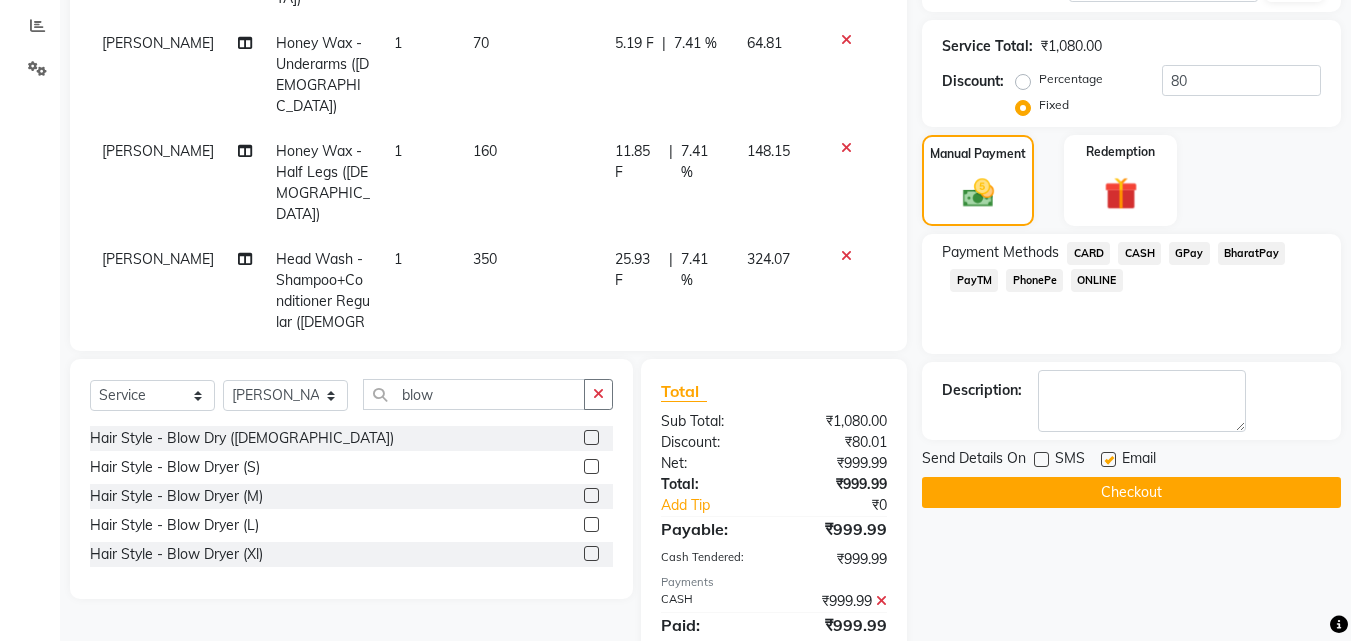click 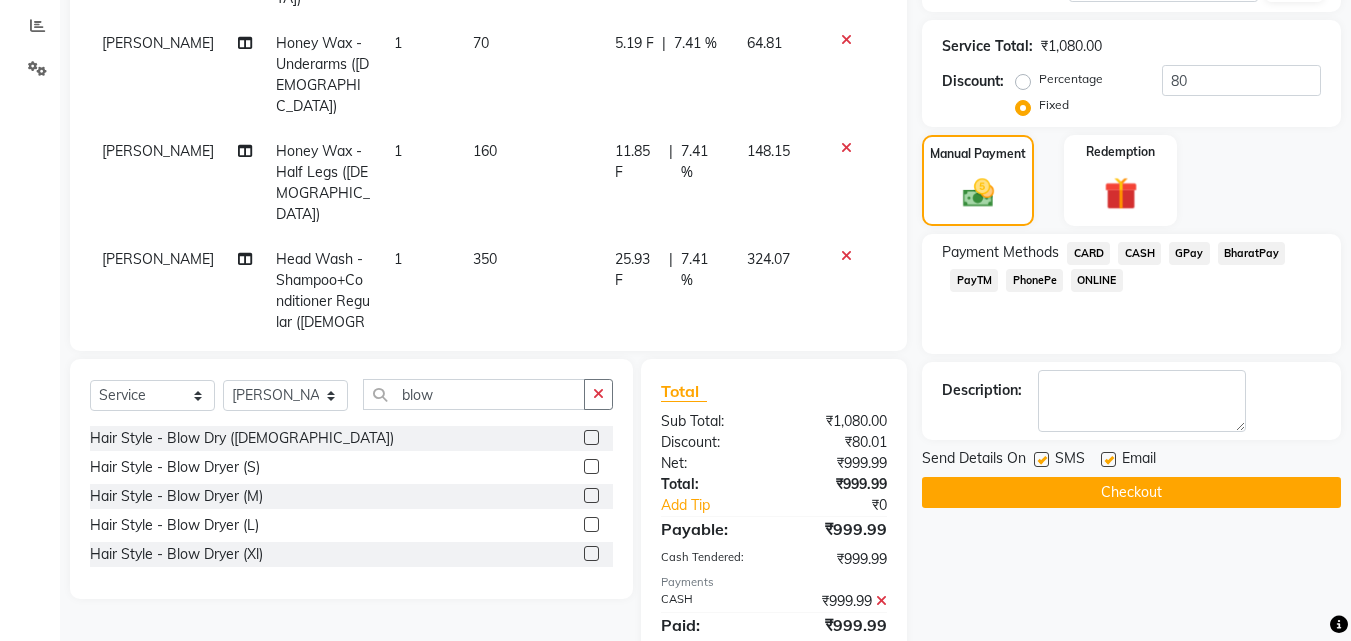 click 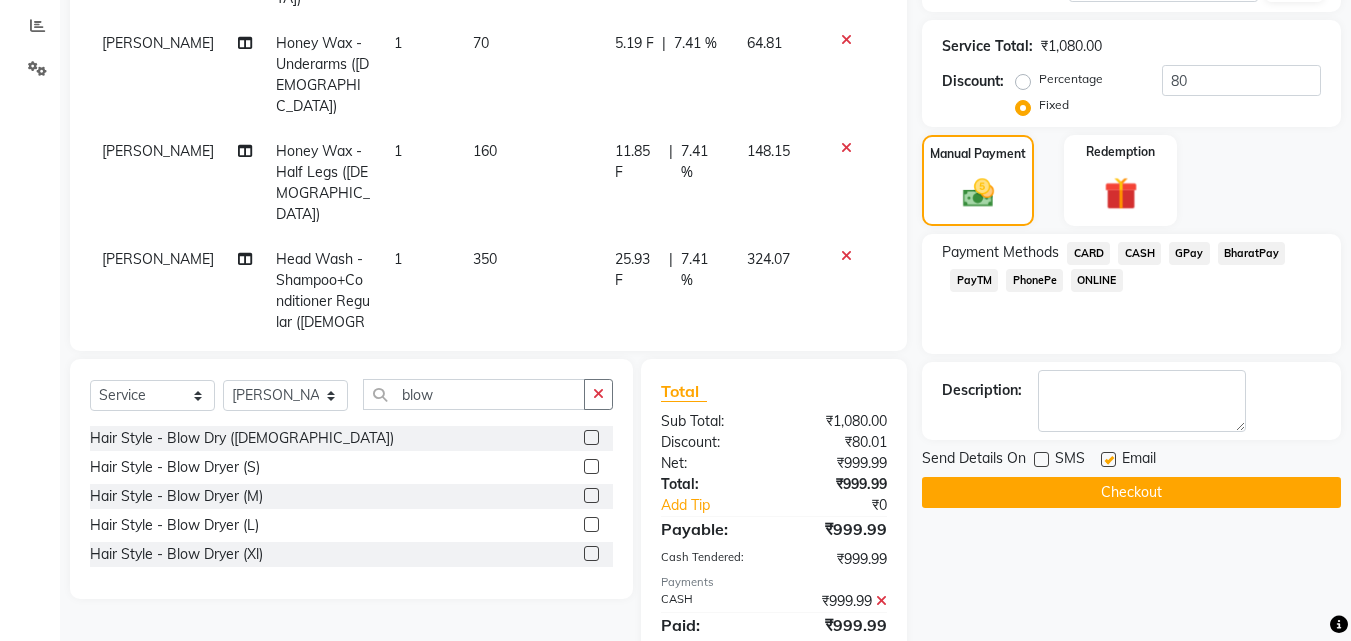 click 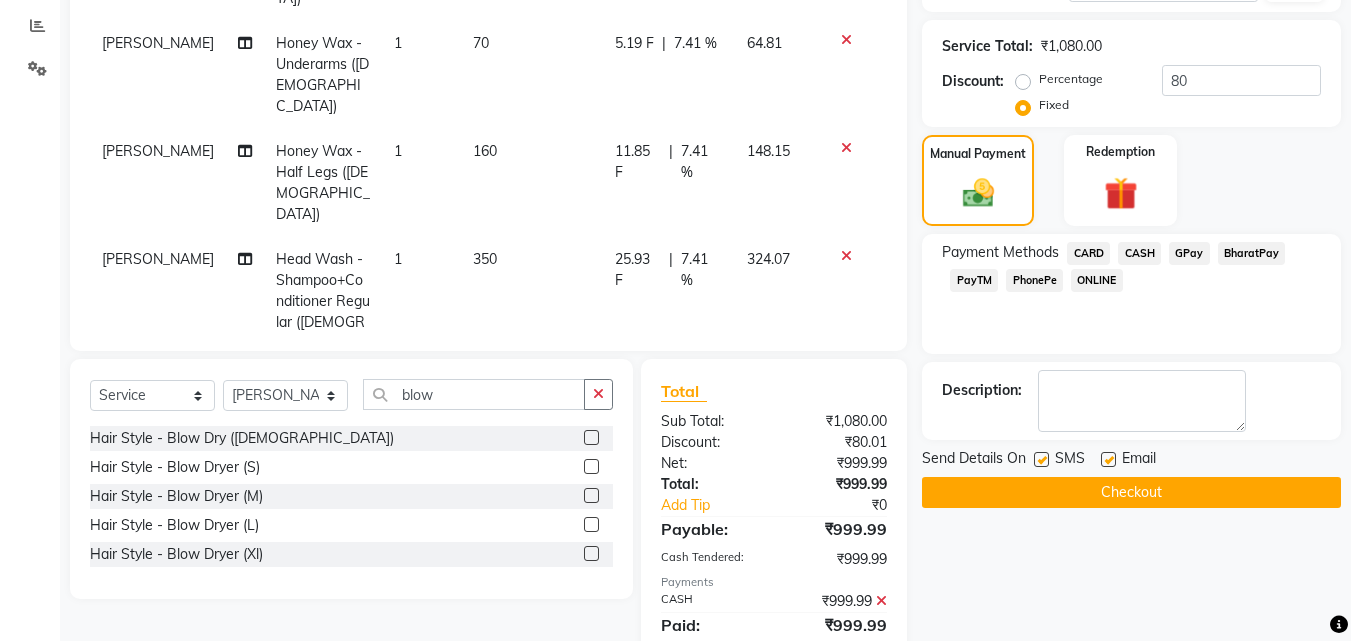 click 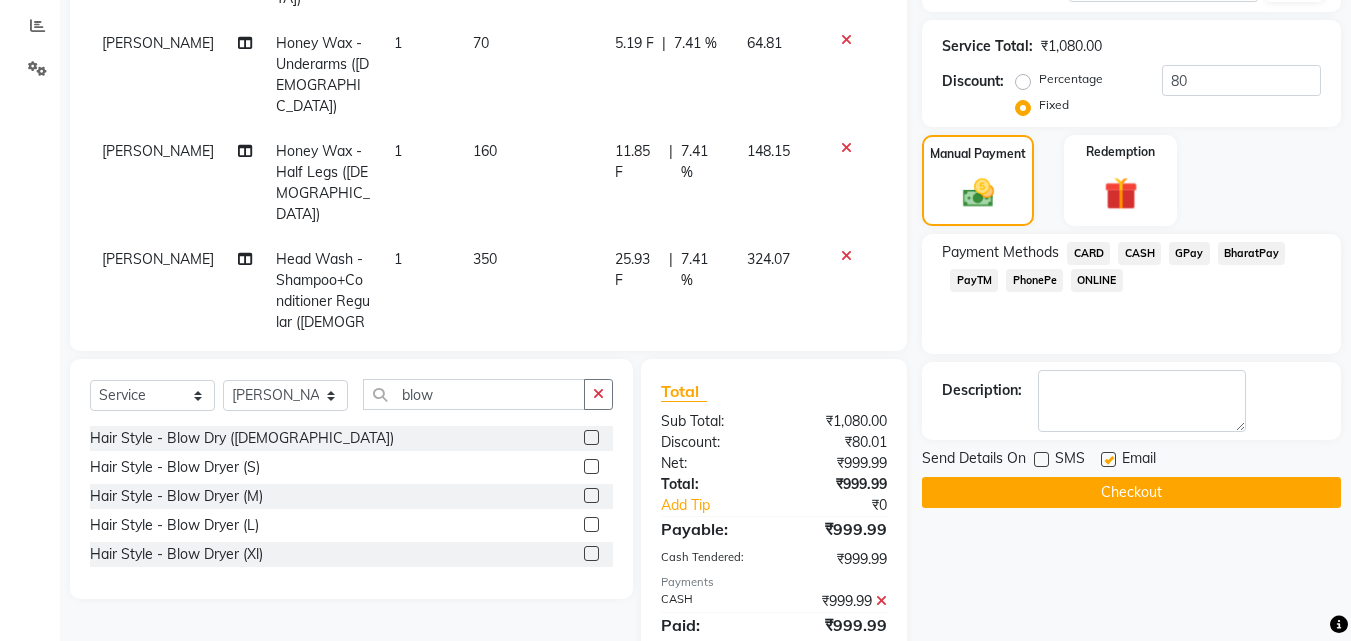 click on "Checkout" 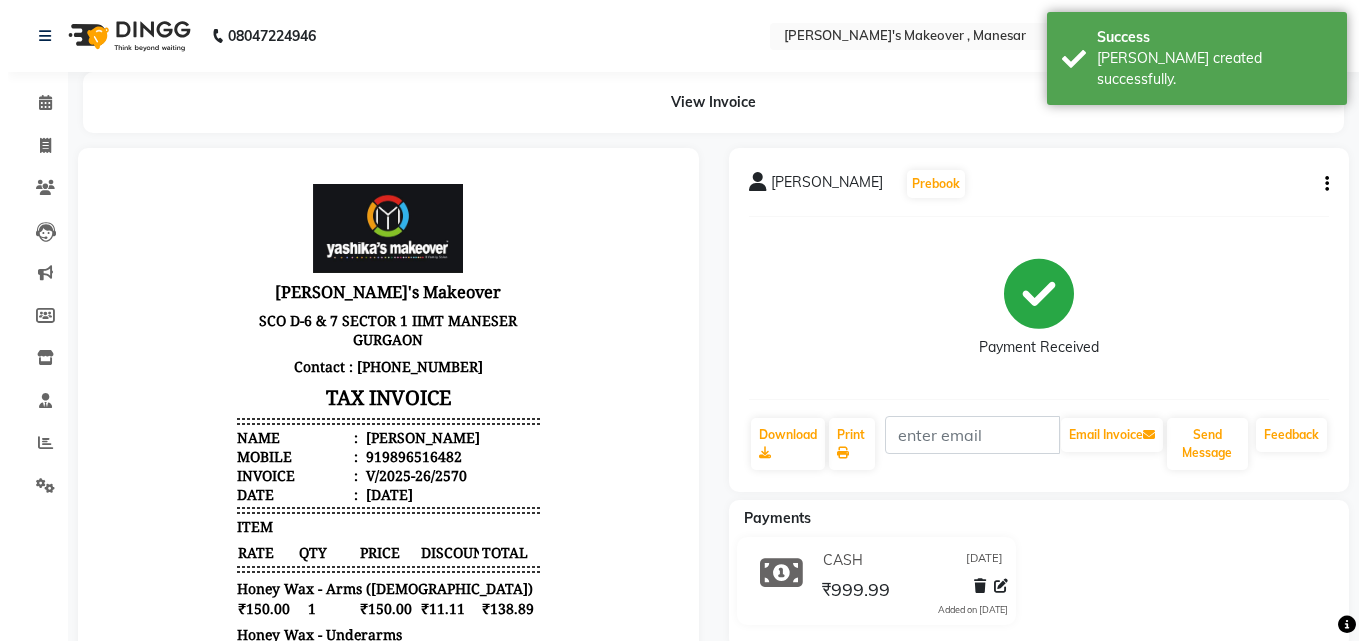 scroll, scrollTop: 0, scrollLeft: 0, axis: both 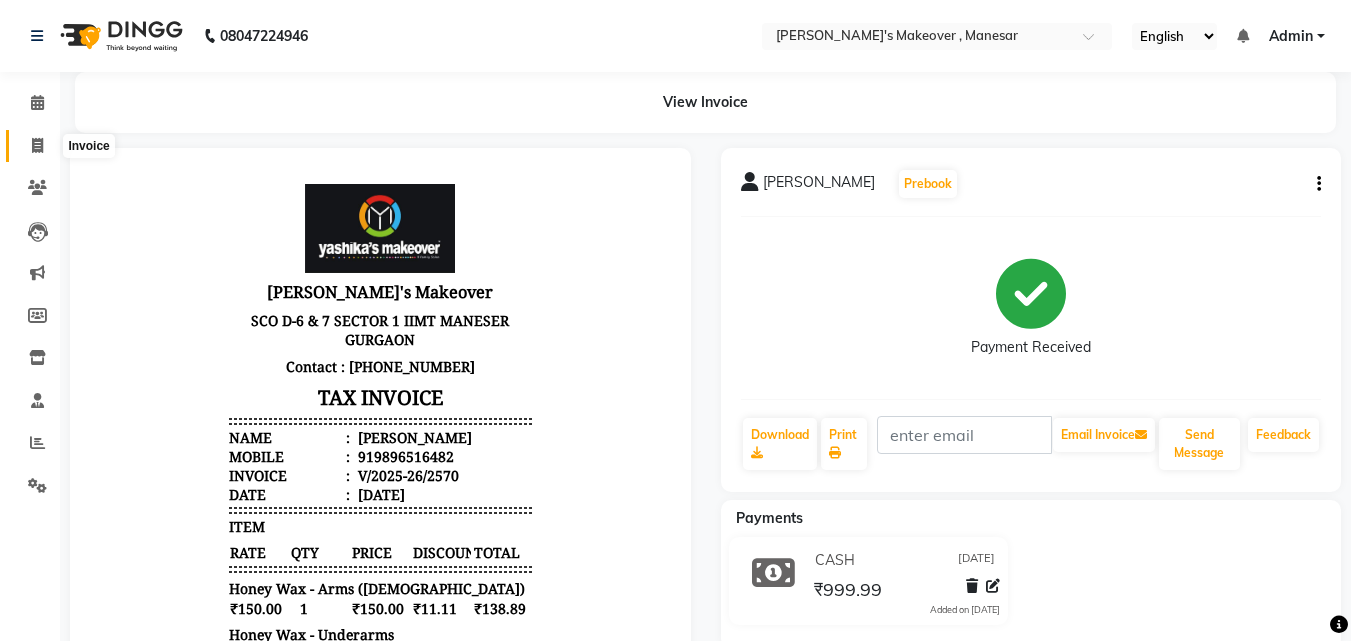 click 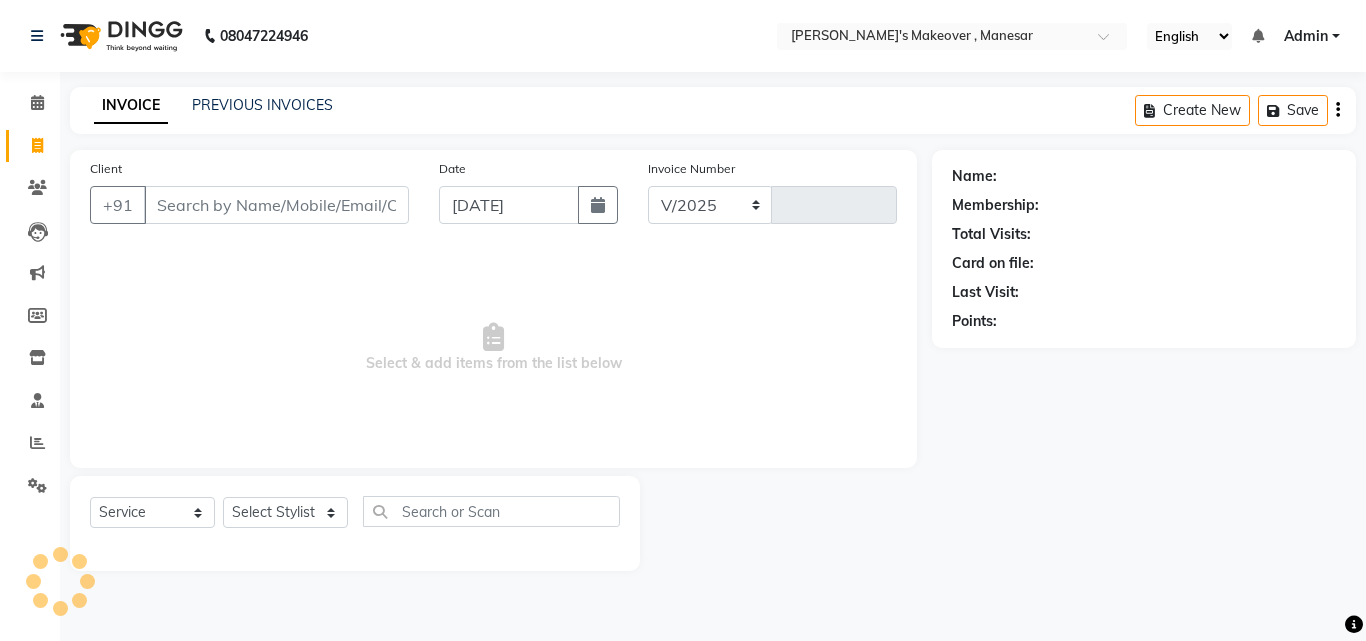 select on "820" 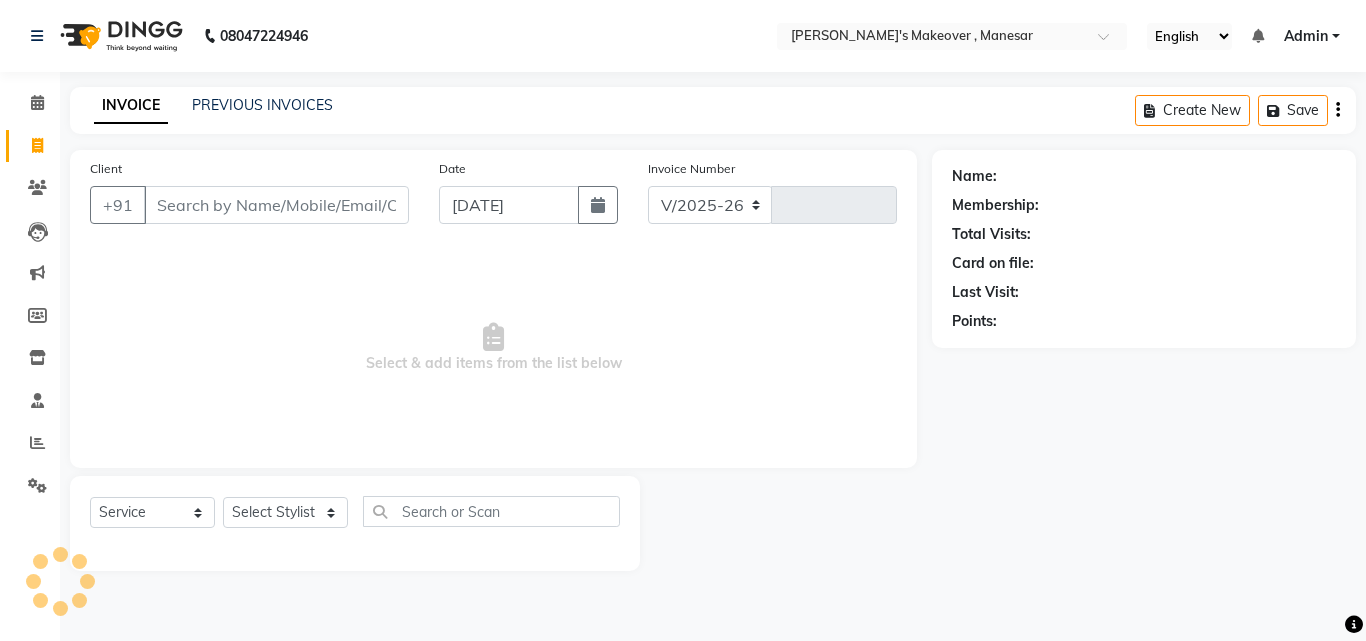 type on "2571" 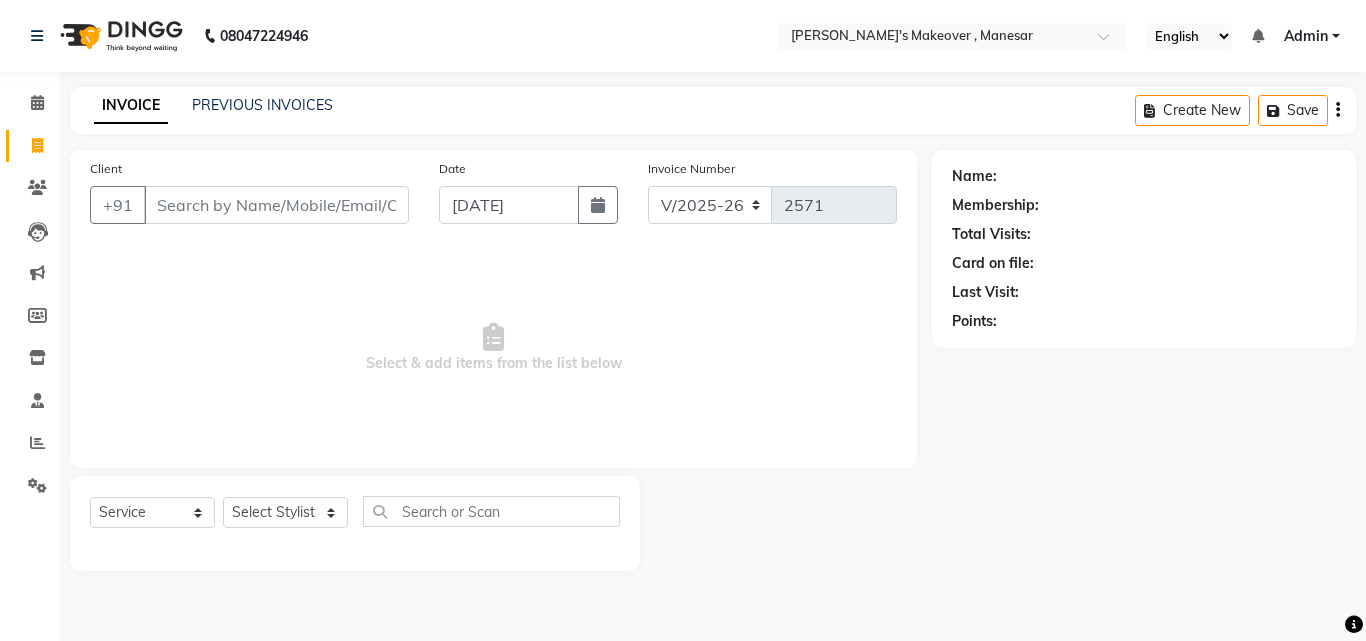 click on "Client" at bounding box center (276, 205) 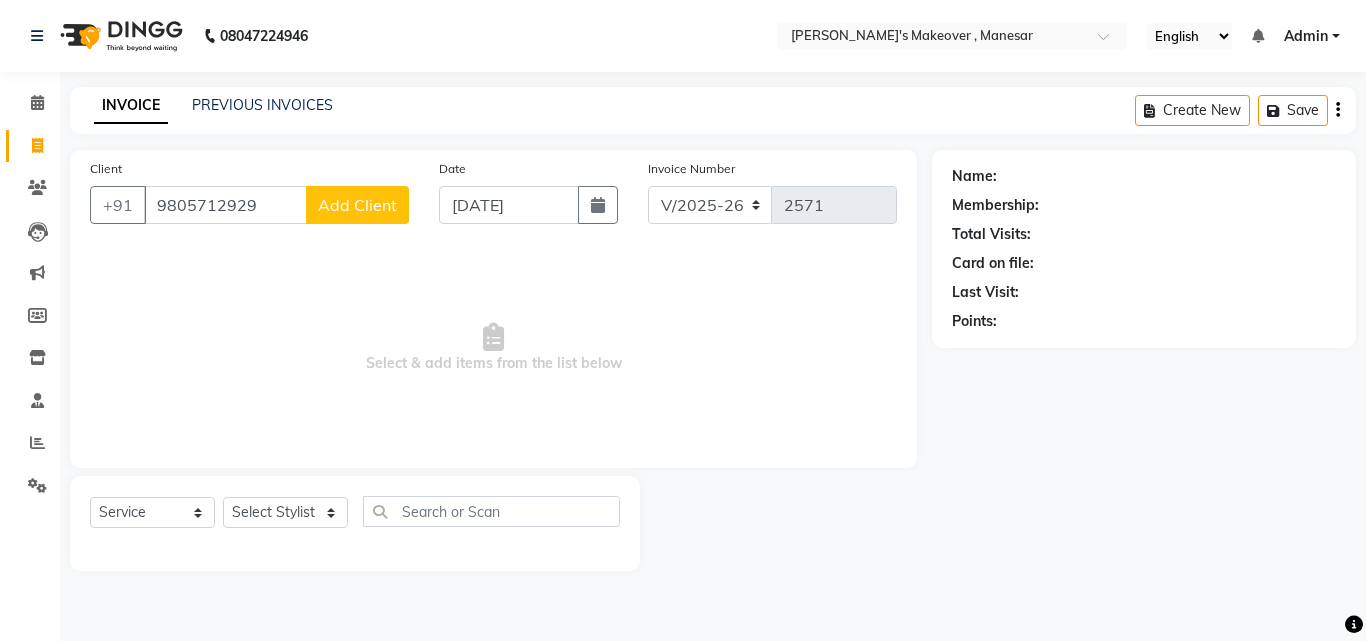 type on "9805712929" 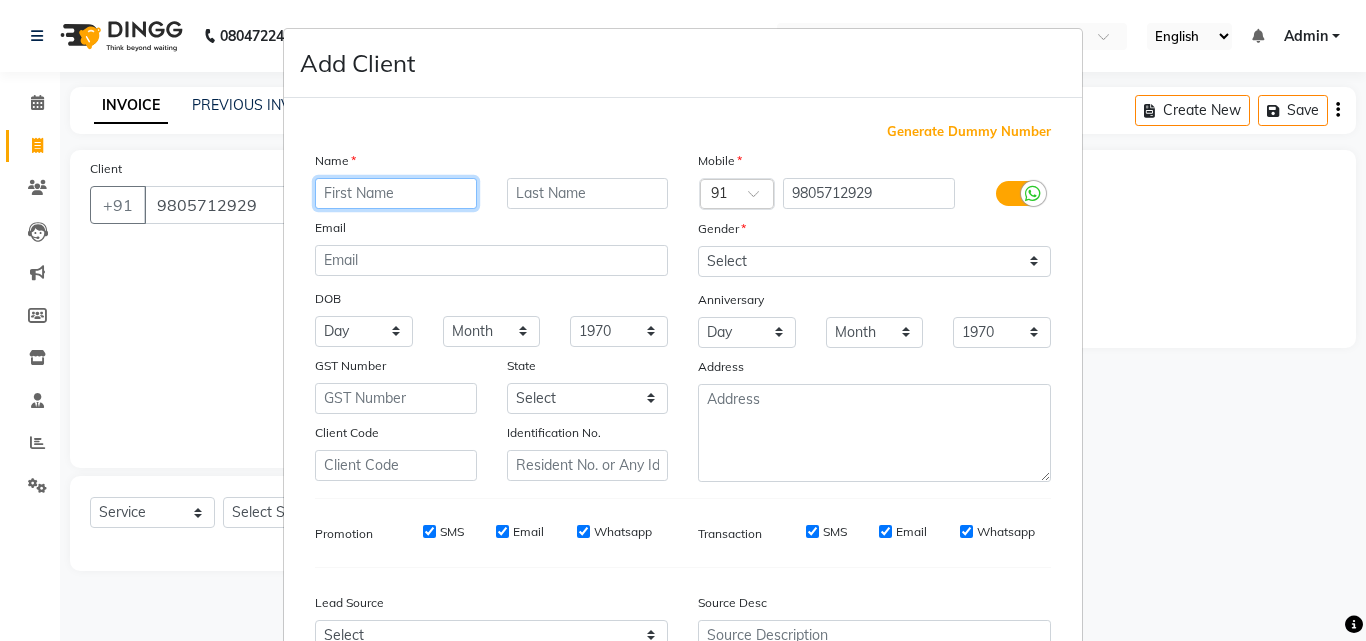 click at bounding box center [396, 193] 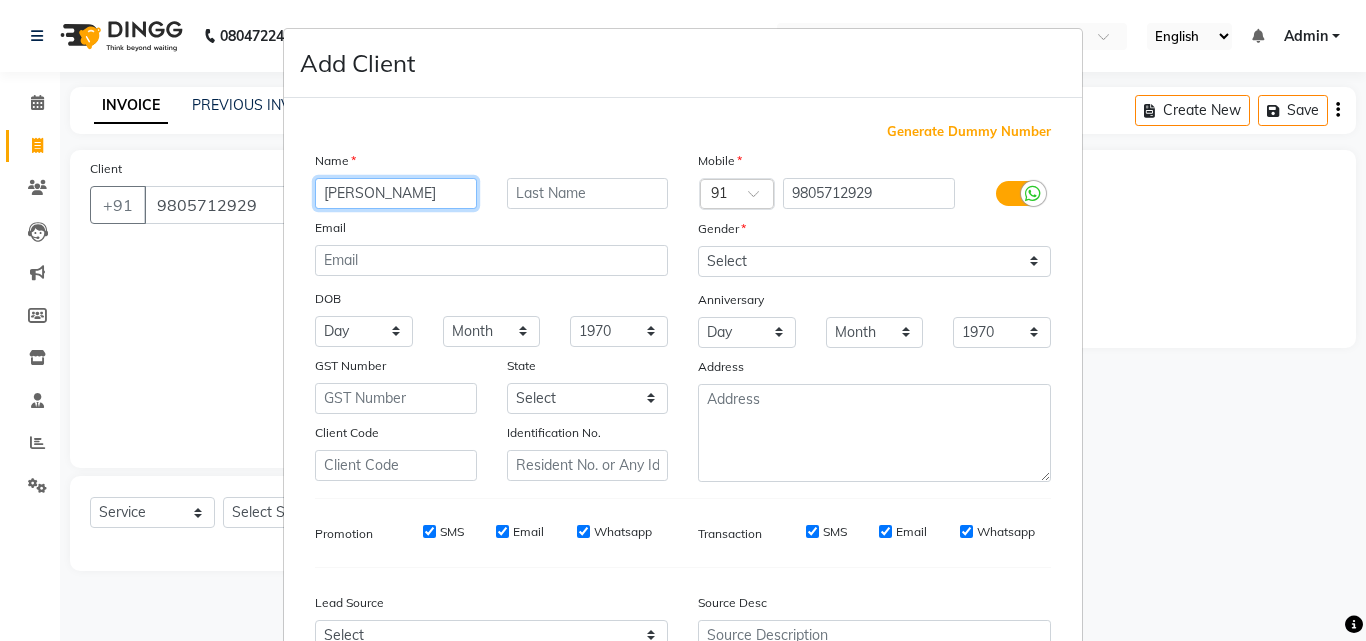 type on "[PERSON_NAME]" 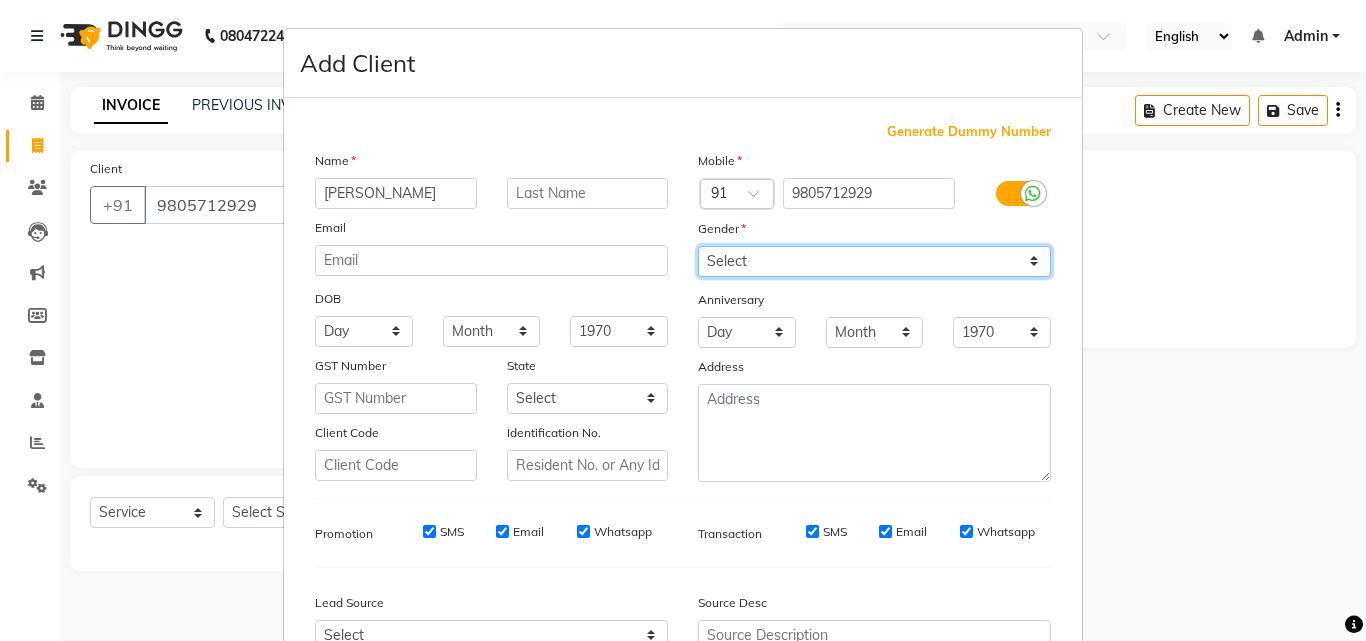 click on "Select [DEMOGRAPHIC_DATA] [DEMOGRAPHIC_DATA] Other Prefer Not To Say" at bounding box center [874, 261] 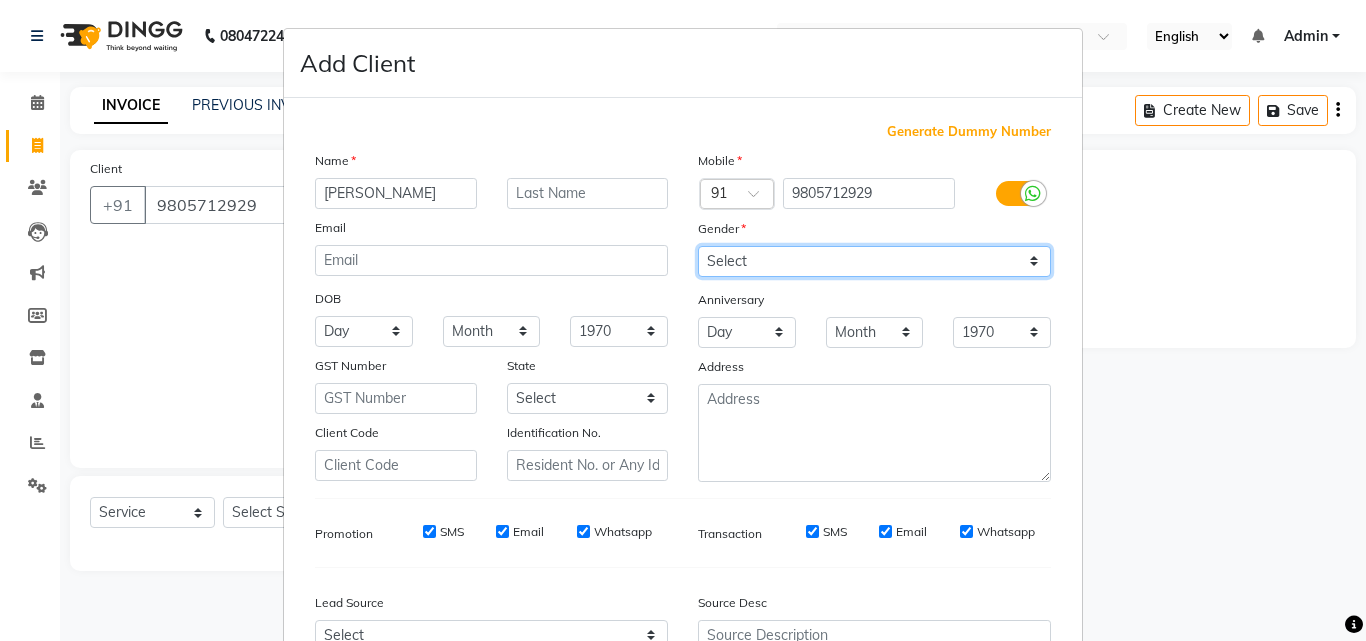 select on "[DEMOGRAPHIC_DATA]" 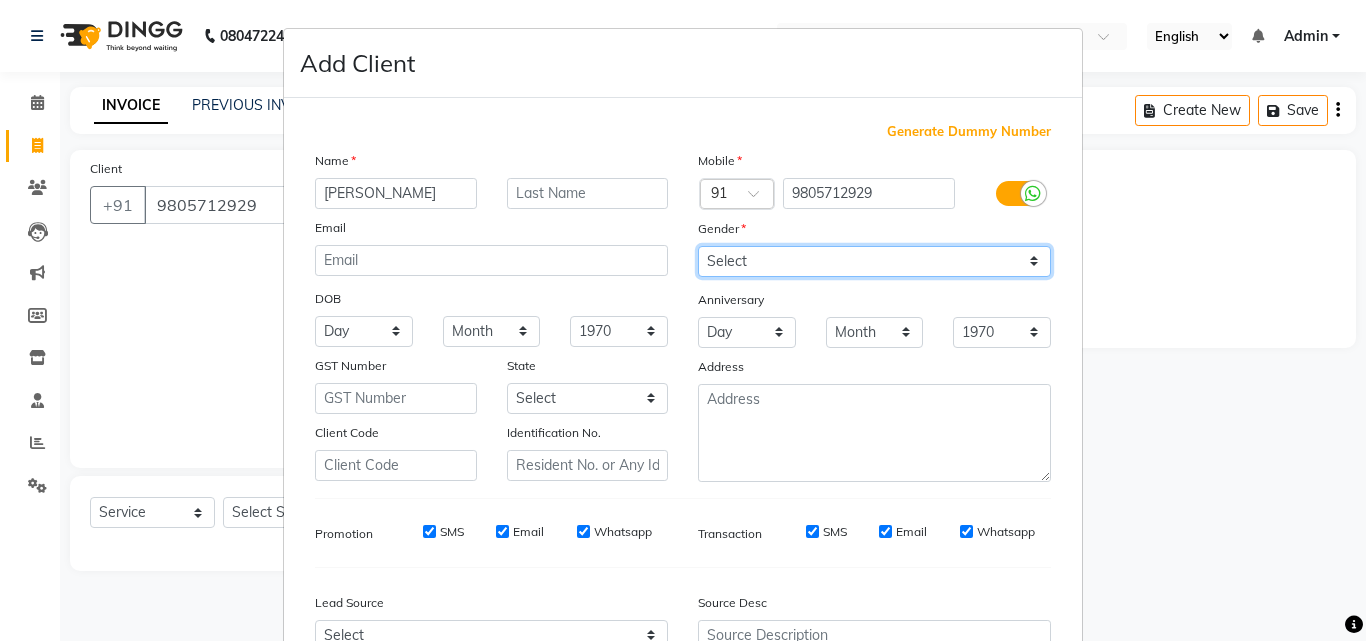 click on "Select [DEMOGRAPHIC_DATA] [DEMOGRAPHIC_DATA] Other Prefer Not To Say" at bounding box center [874, 261] 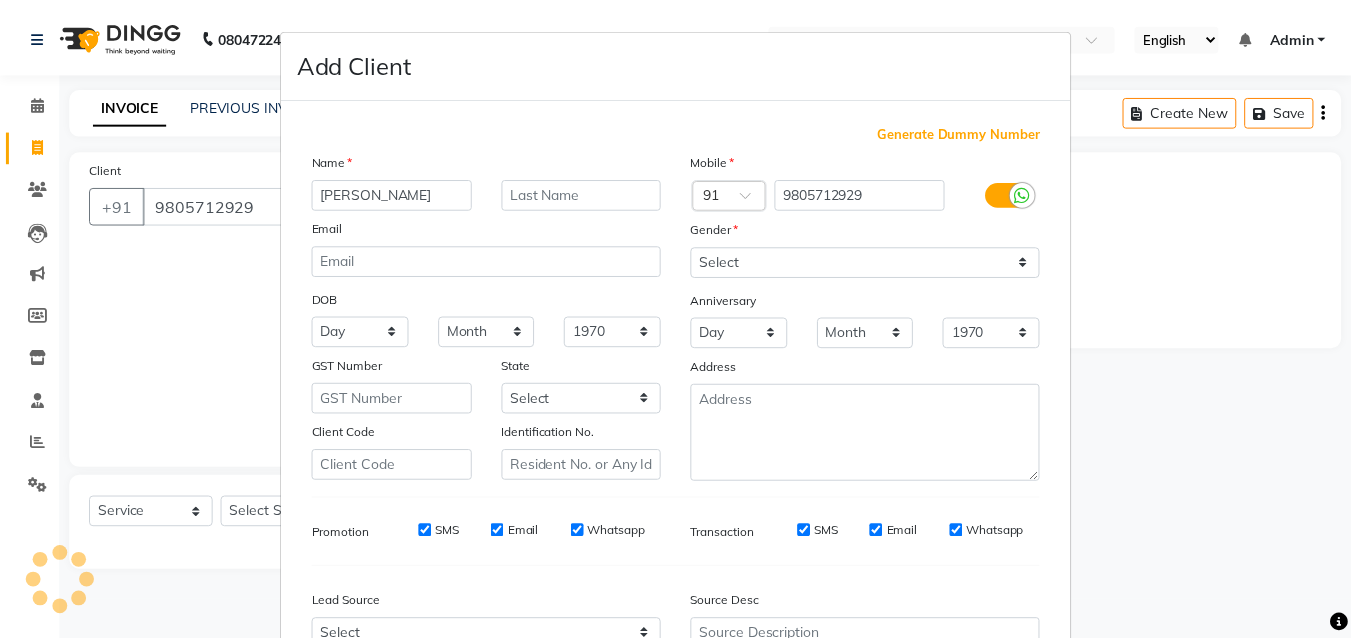 scroll, scrollTop: 208, scrollLeft: 0, axis: vertical 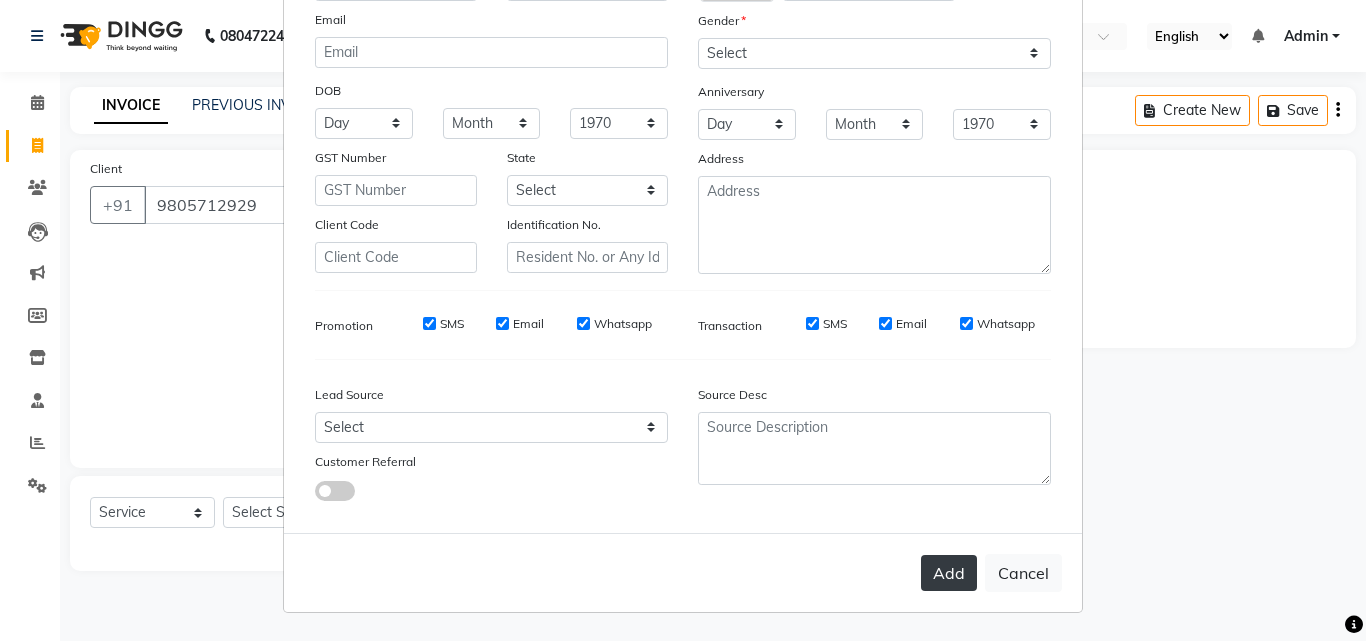 click on "Add" at bounding box center (949, 573) 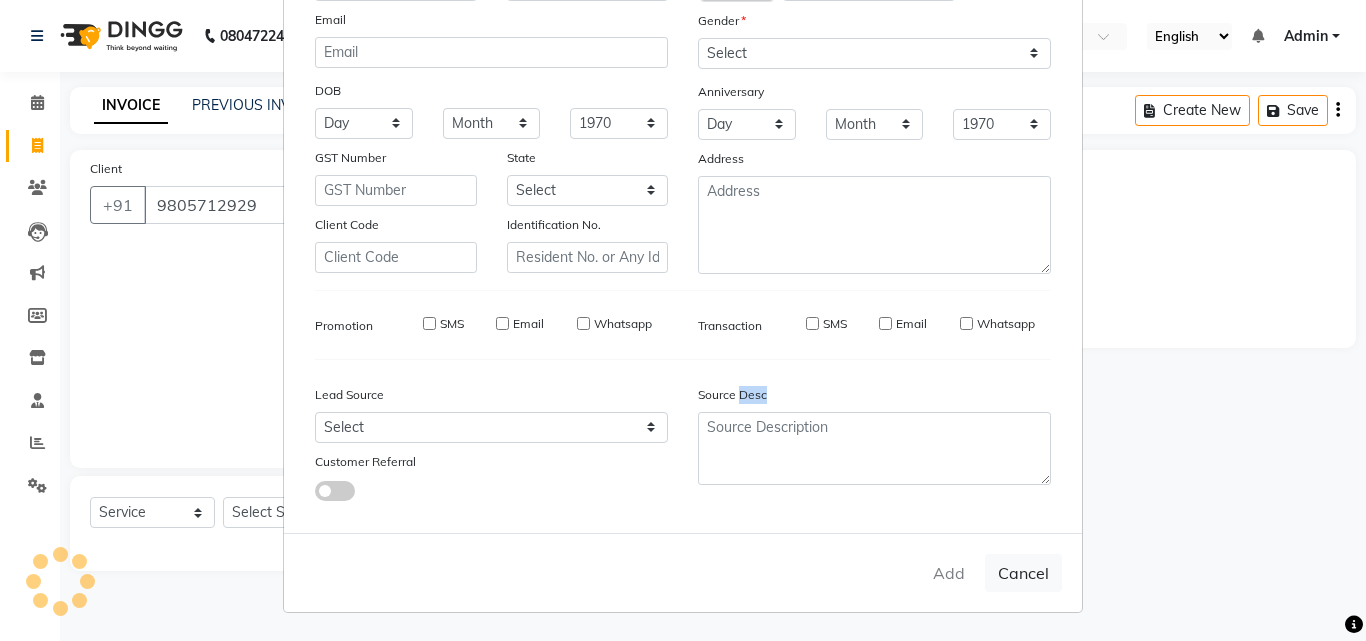 type 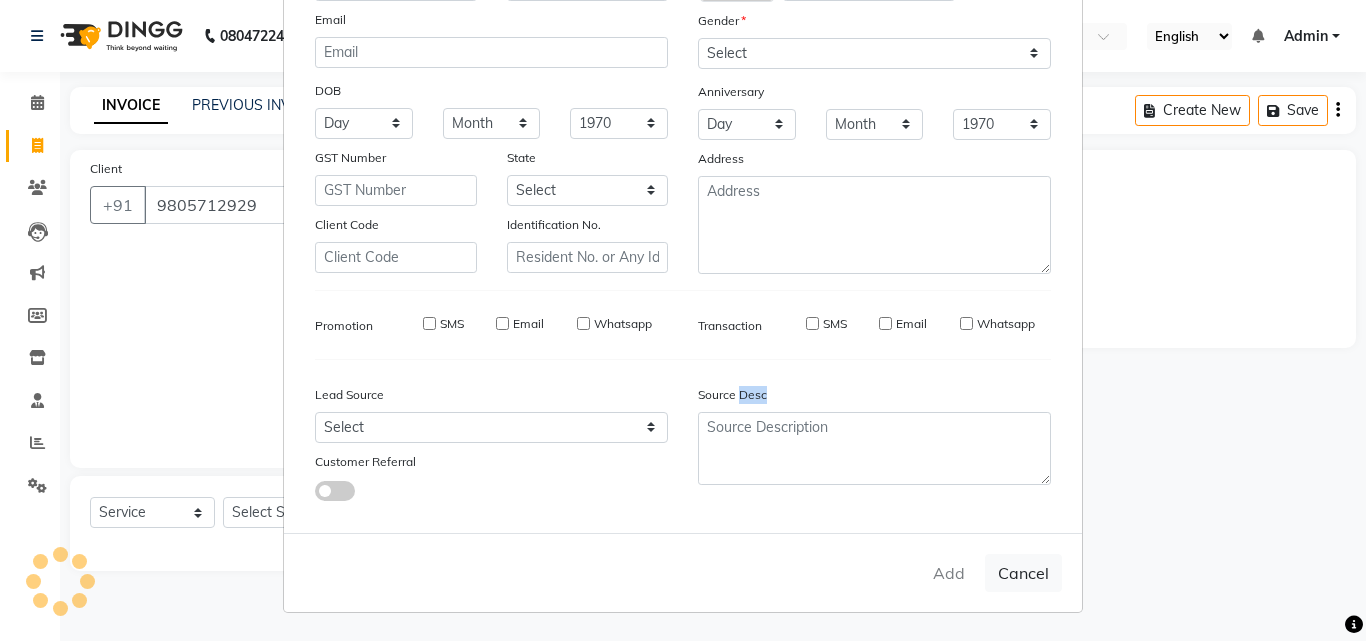 select 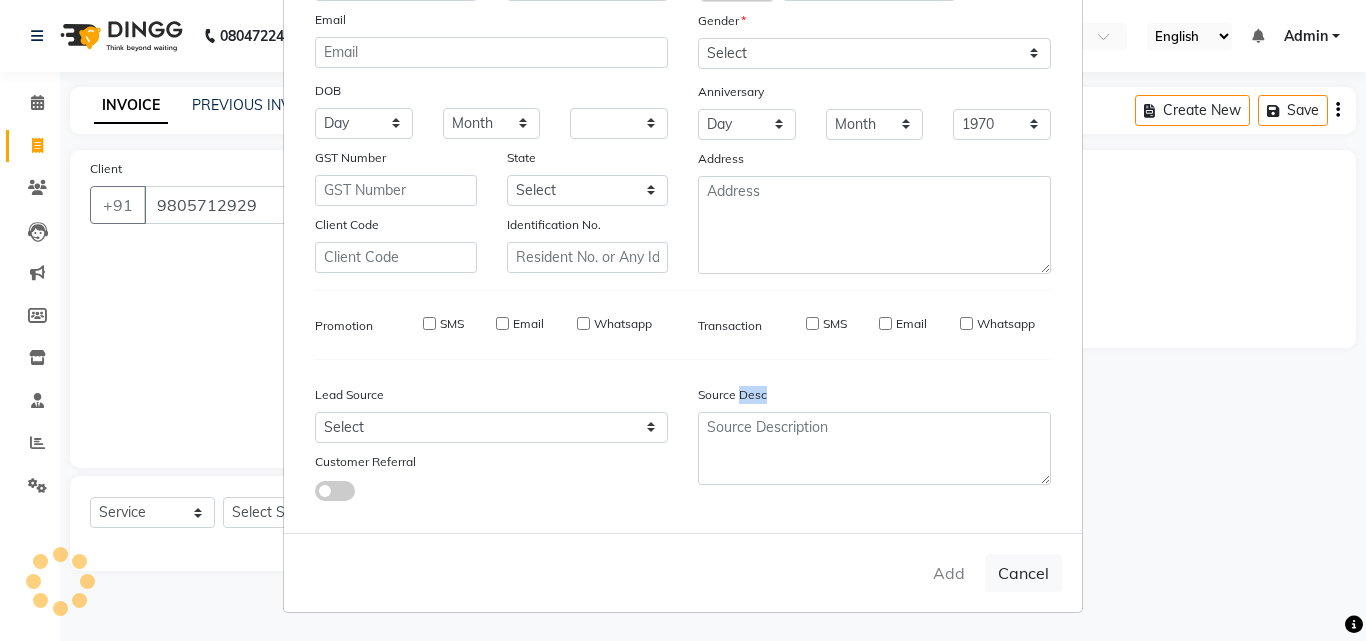 select 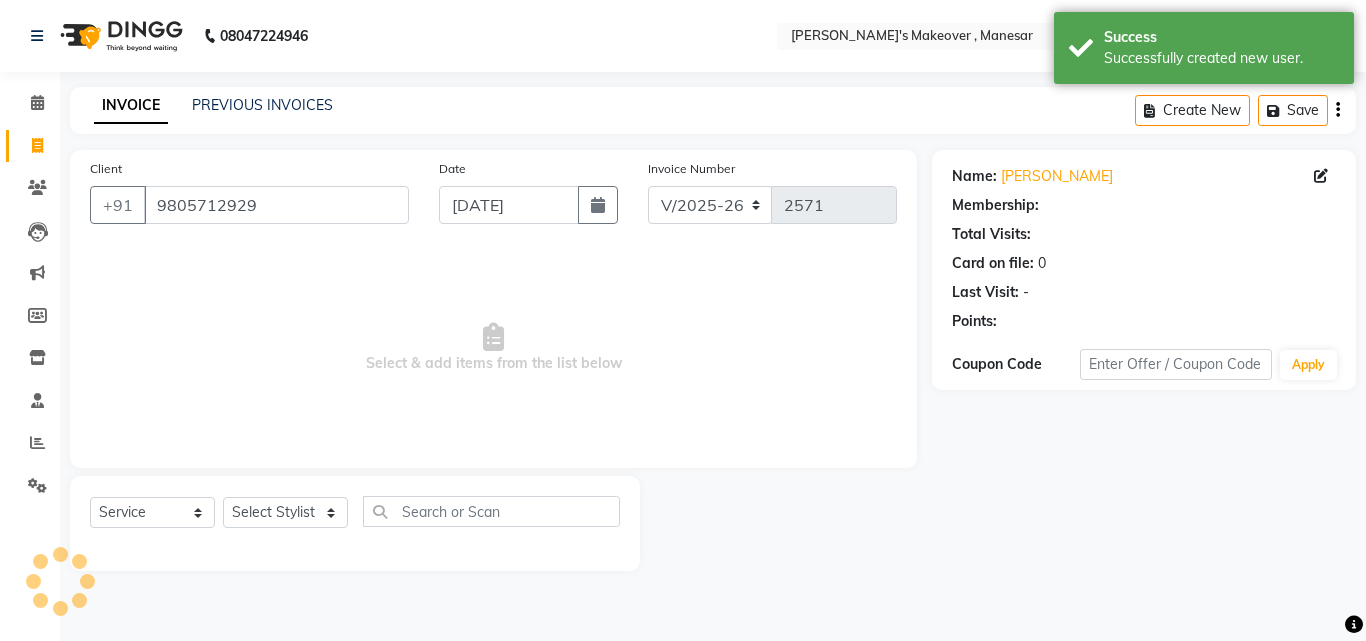 select on "1: Object" 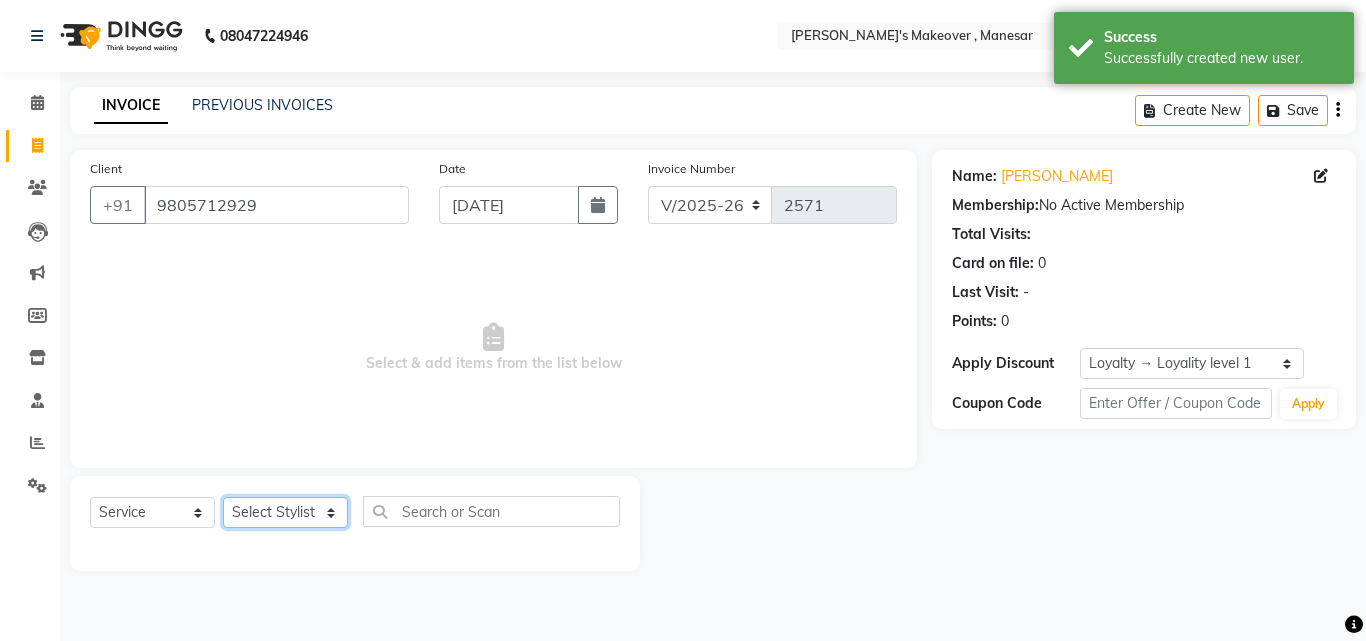 click on "Select Stylist Danish Shavej [PERSON_NAME] Krishna [PERSON_NAME] [PERSON_NAME] Mdm [PERSON_NAME] [PERSON_NAME] [MEDICAL_DATA] Pooja [PERSON_NAME] [PERSON_NAME] ([DATE])" 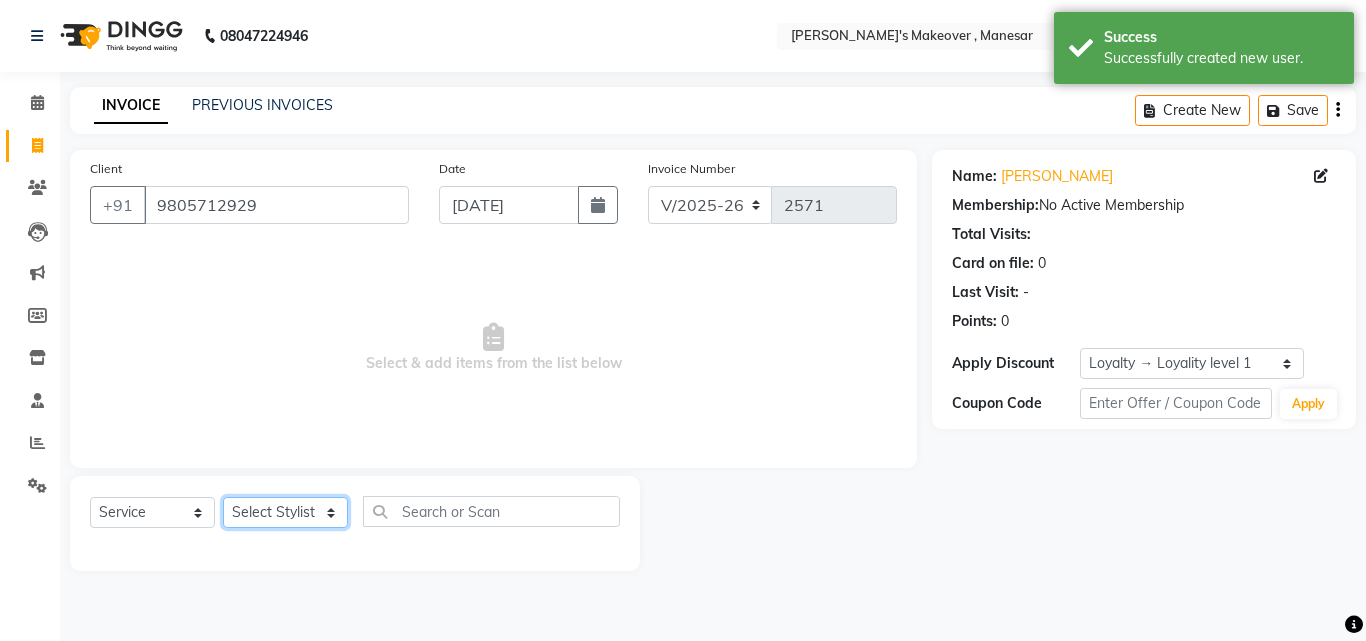 select on "63321" 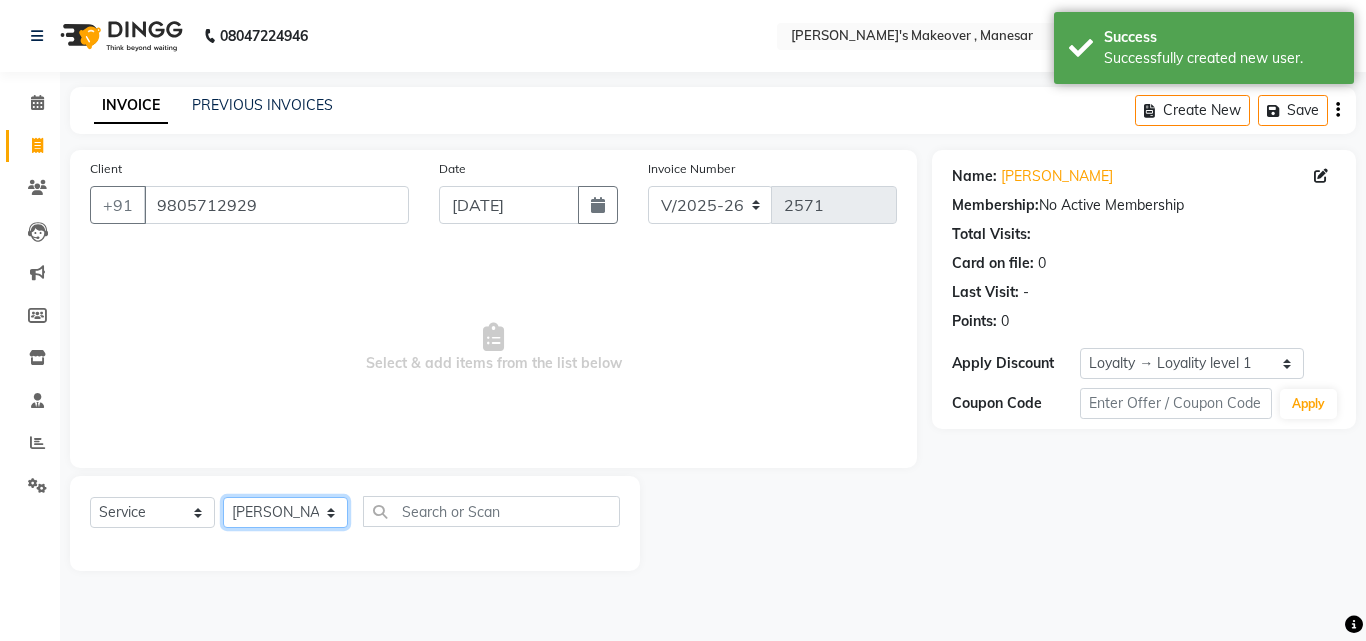 click on "Select Stylist Danish Shavej [PERSON_NAME] Krishna [PERSON_NAME] [PERSON_NAME] Mdm [PERSON_NAME] [PERSON_NAME] [MEDICAL_DATA] Pooja [PERSON_NAME] [PERSON_NAME] ([DATE])" 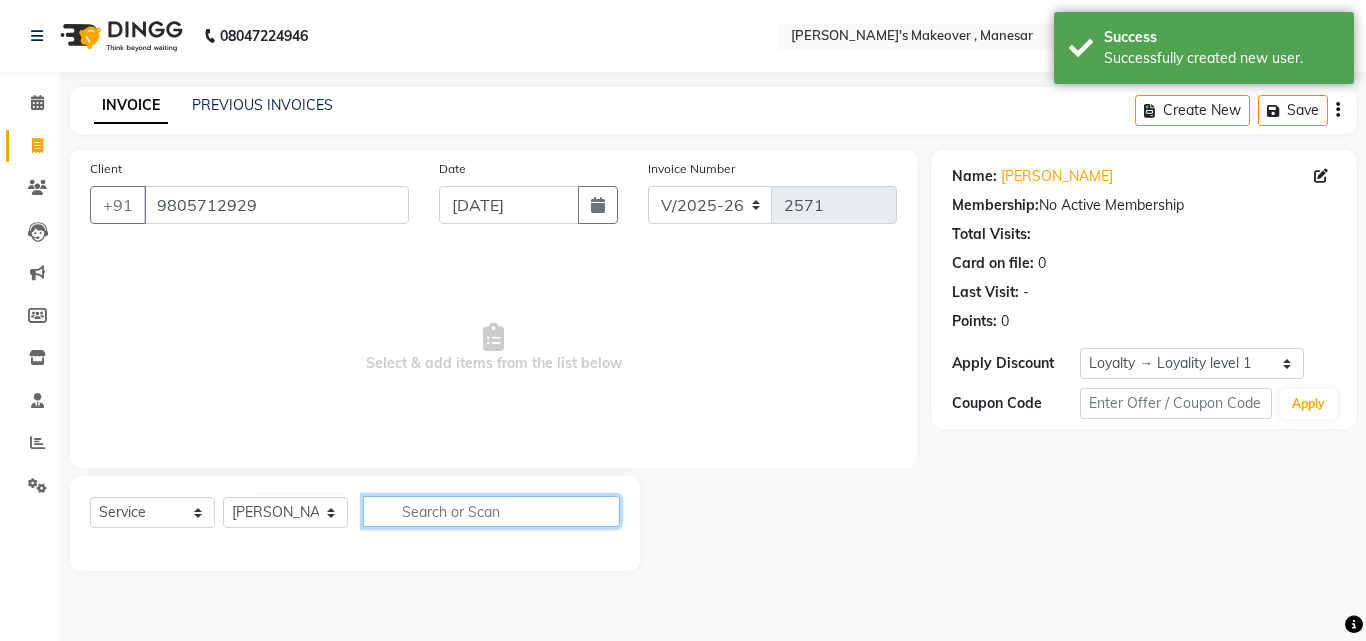 click 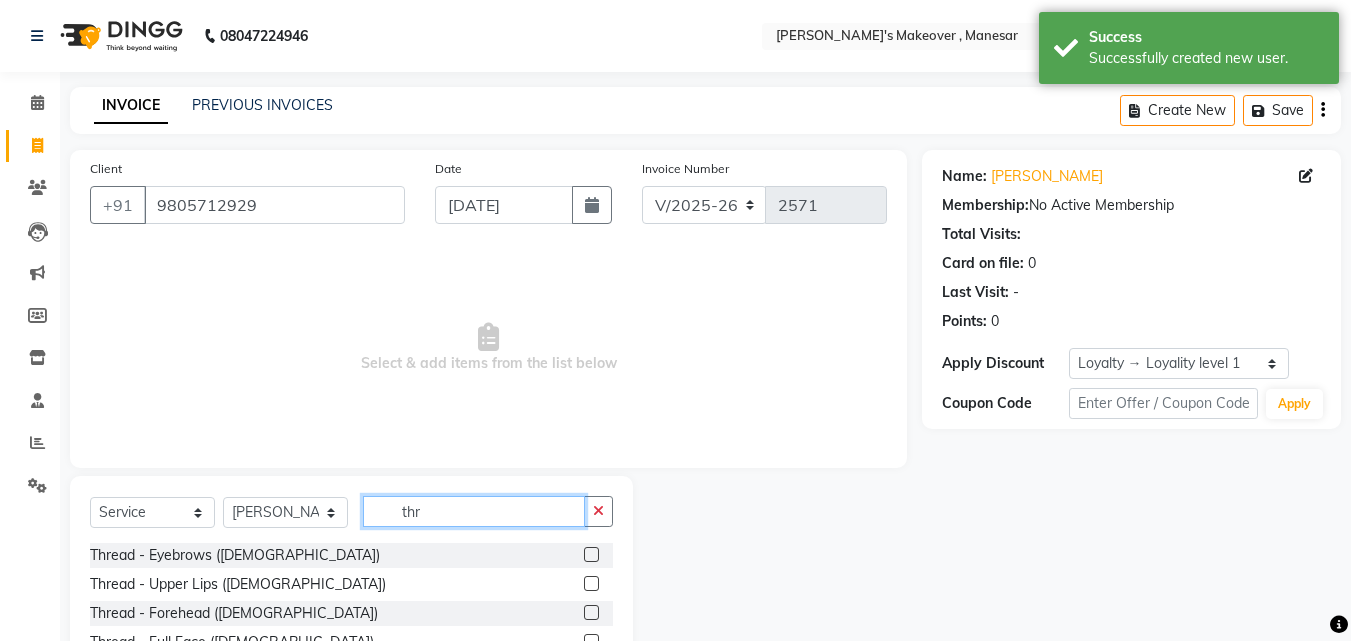 type on "thr" 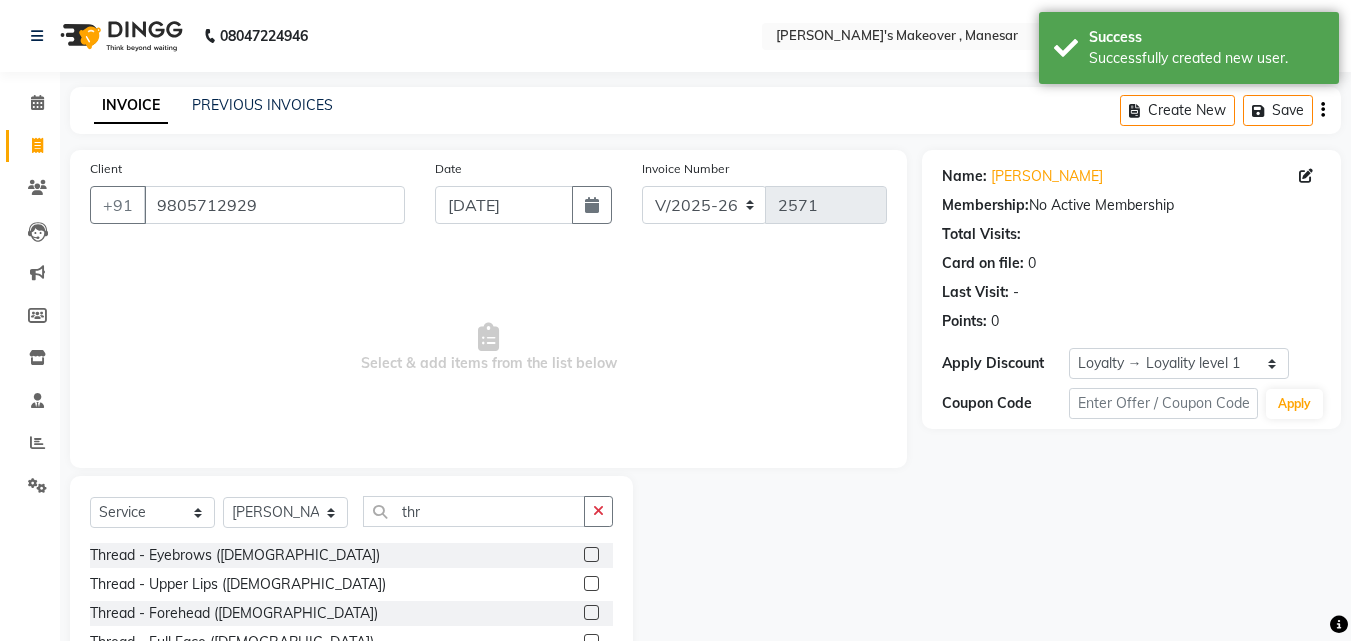 click 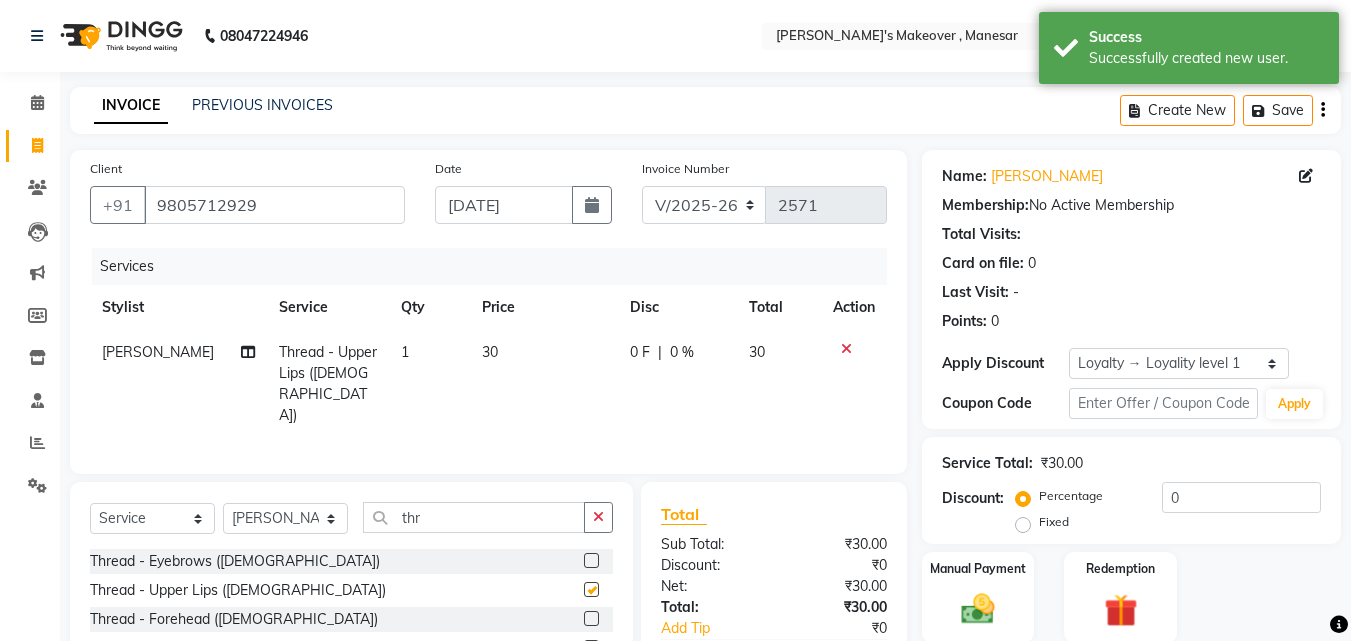 checkbox on "false" 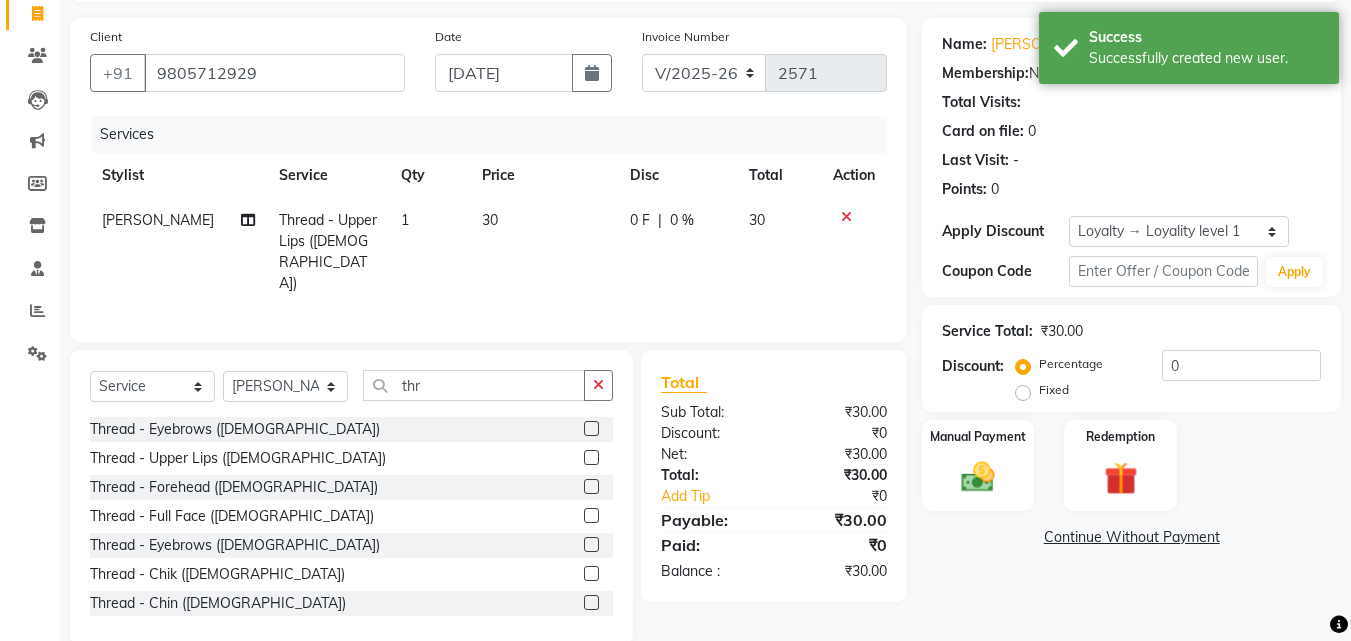 scroll, scrollTop: 160, scrollLeft: 0, axis: vertical 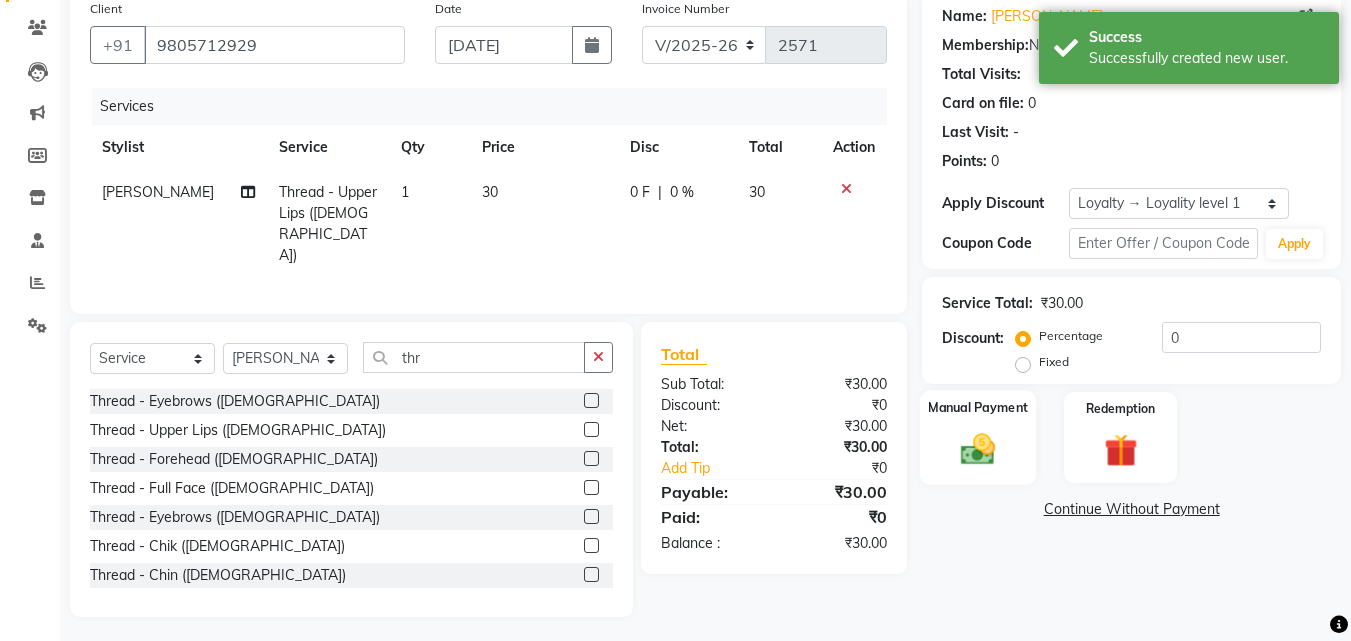 click 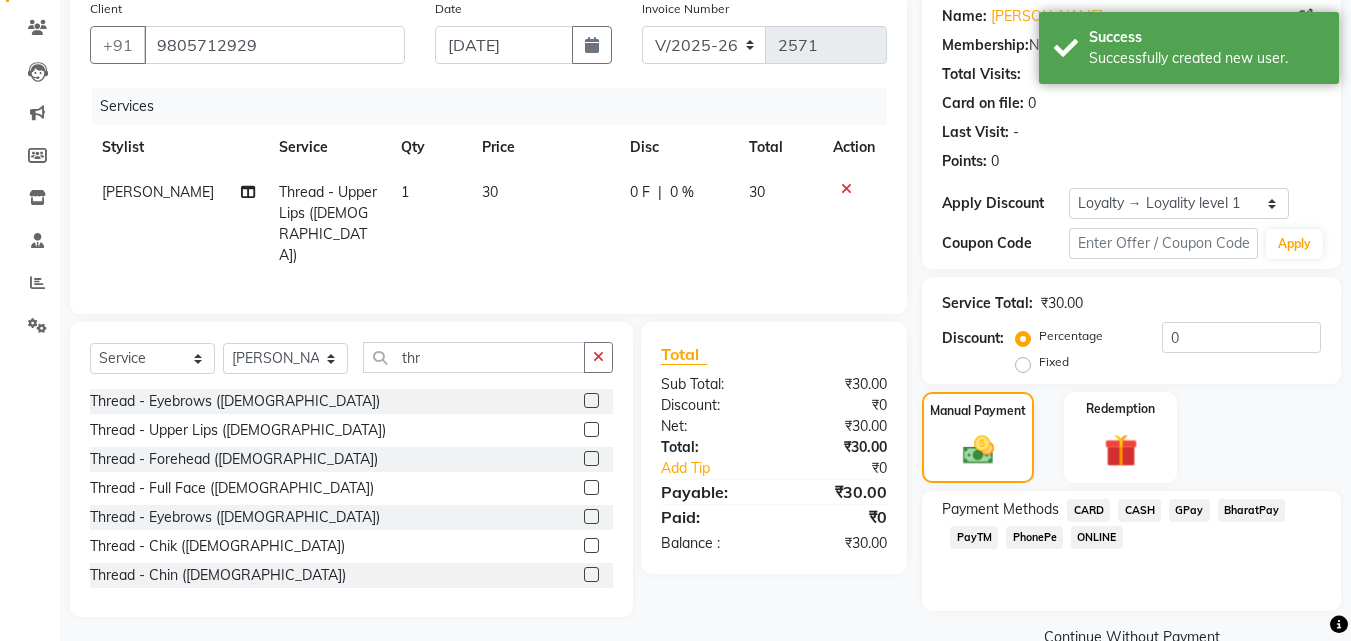 click on "PhonePe" 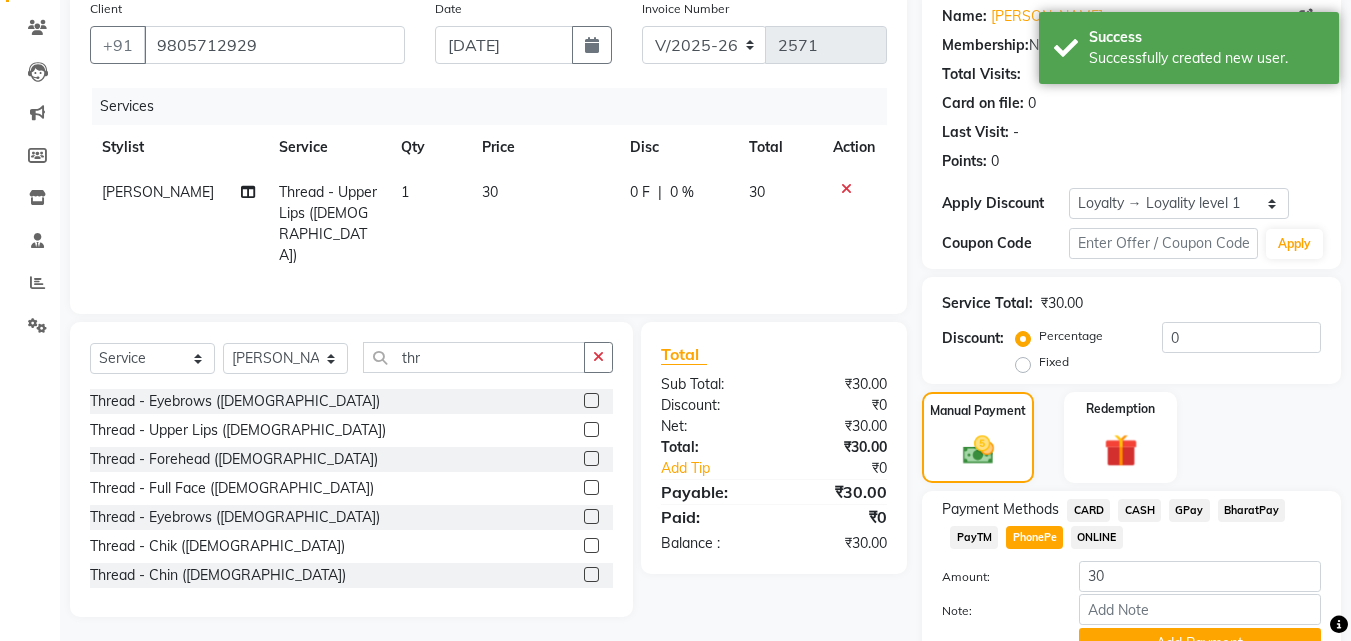 click on "PhonePe" 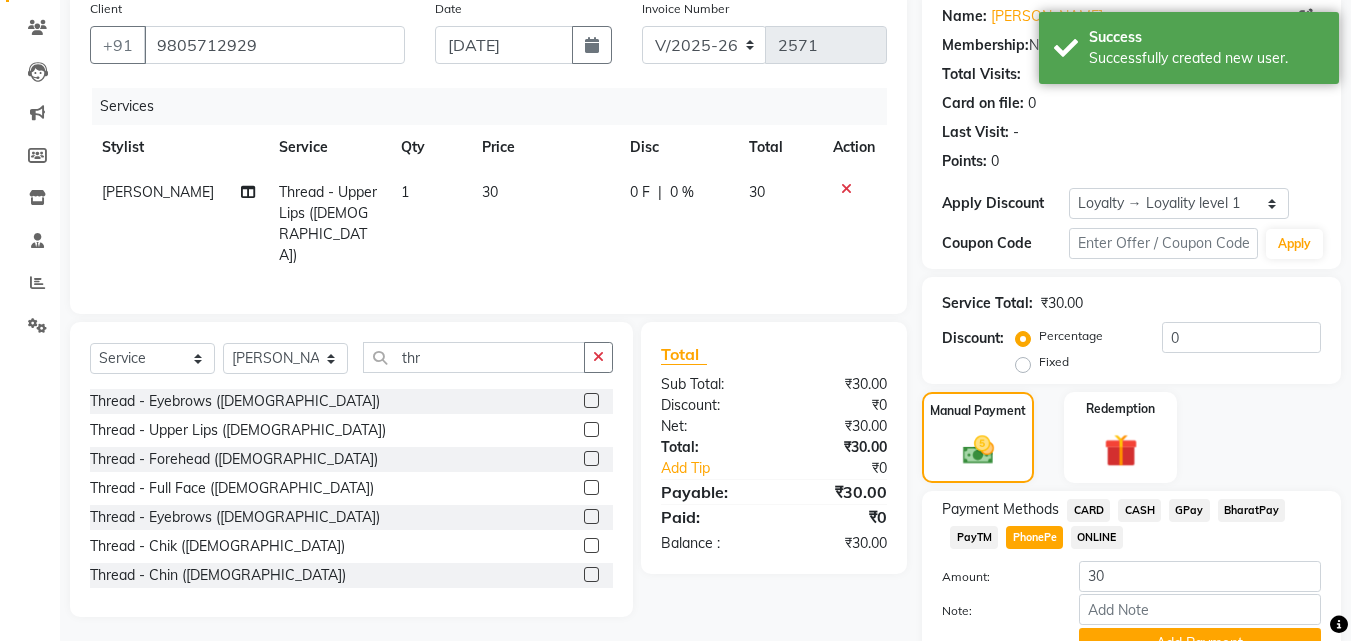 scroll, scrollTop: 257, scrollLeft: 0, axis: vertical 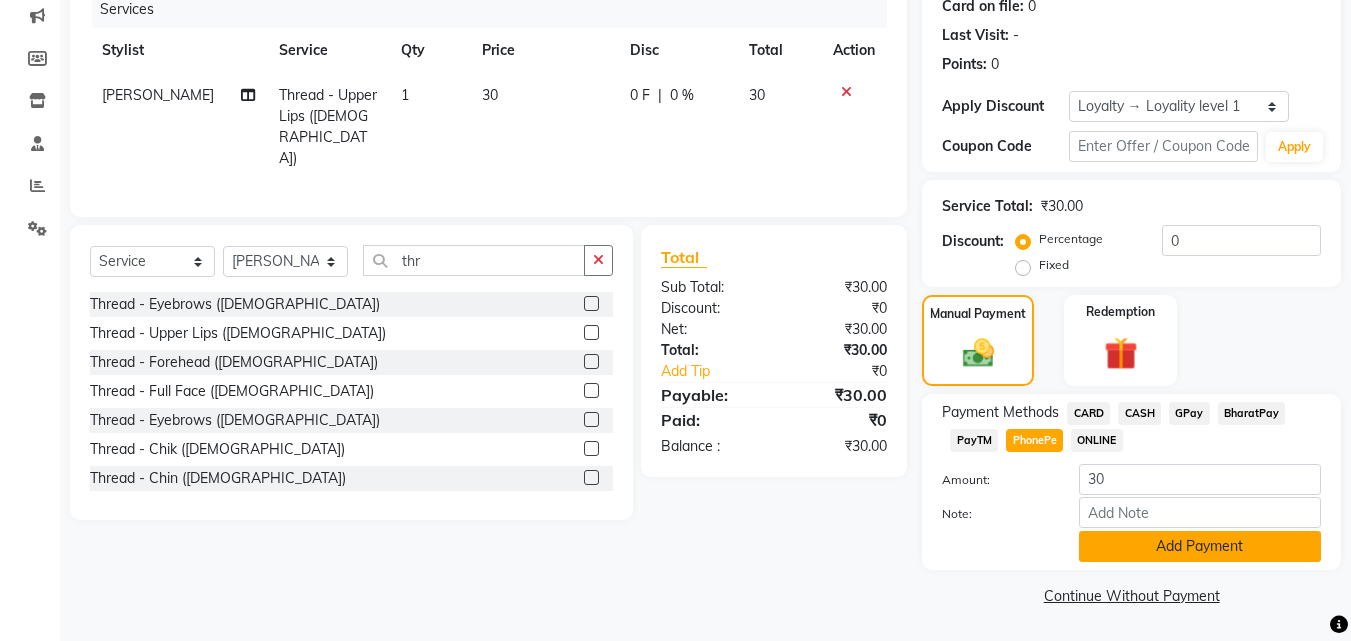 click on "Add Payment" 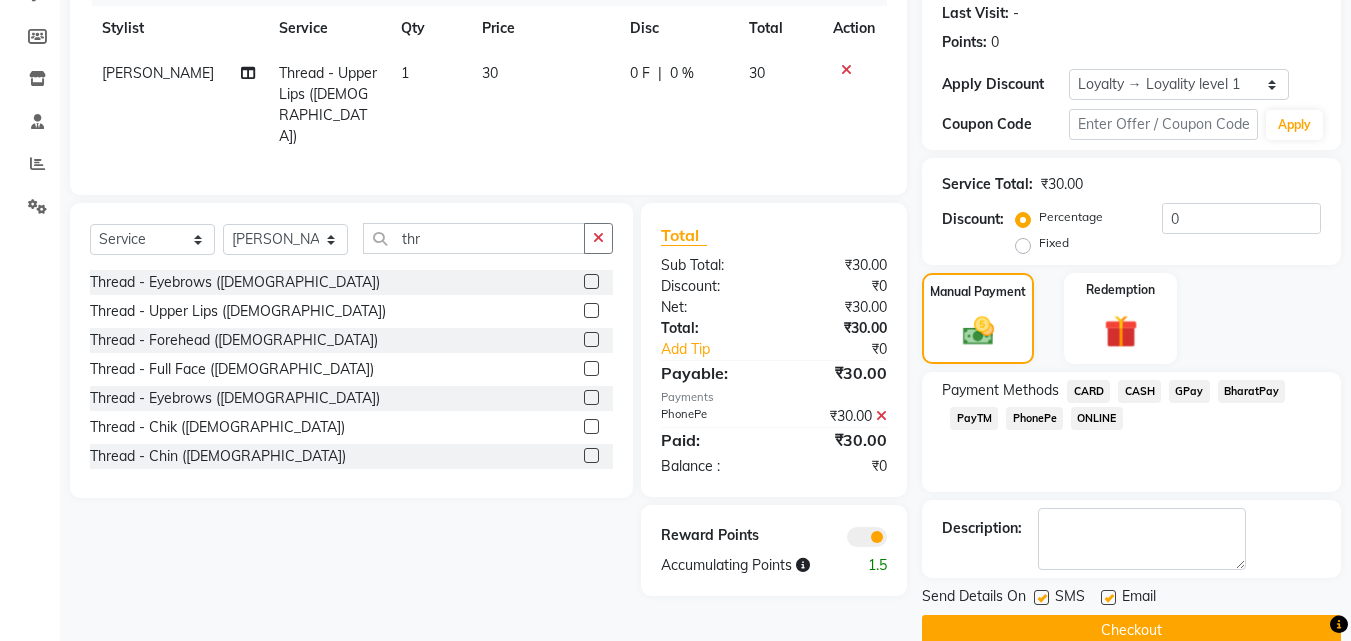 scroll, scrollTop: 314, scrollLeft: 0, axis: vertical 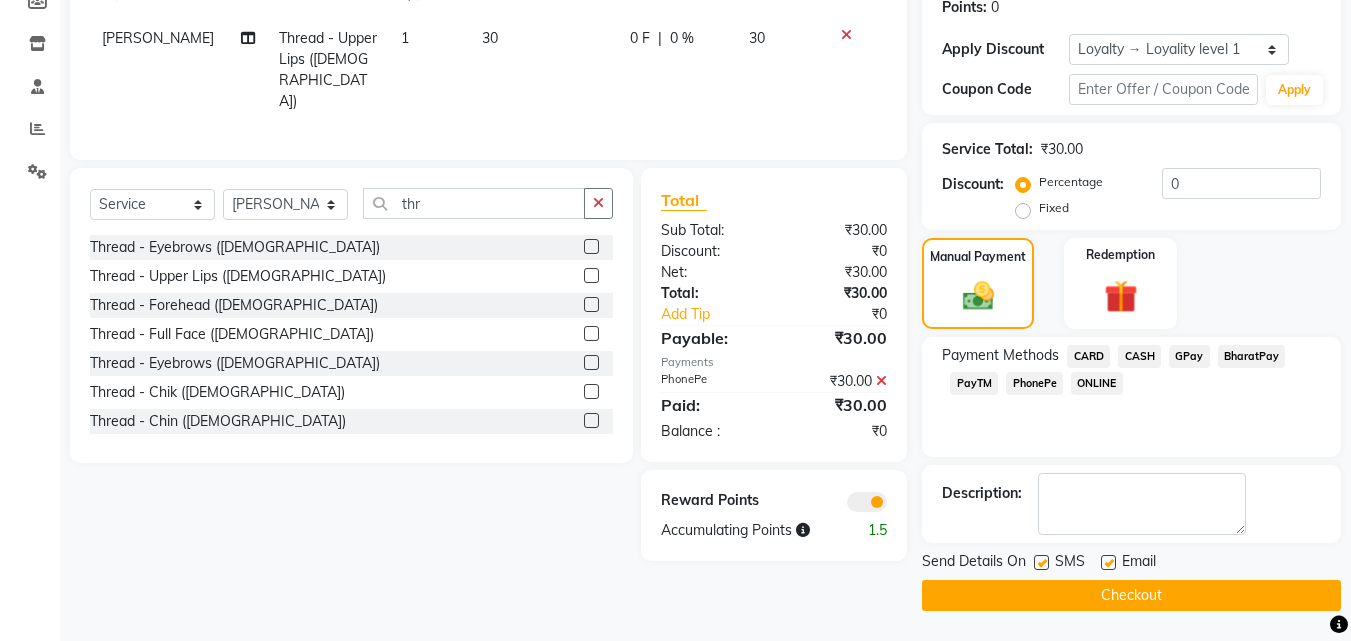 click 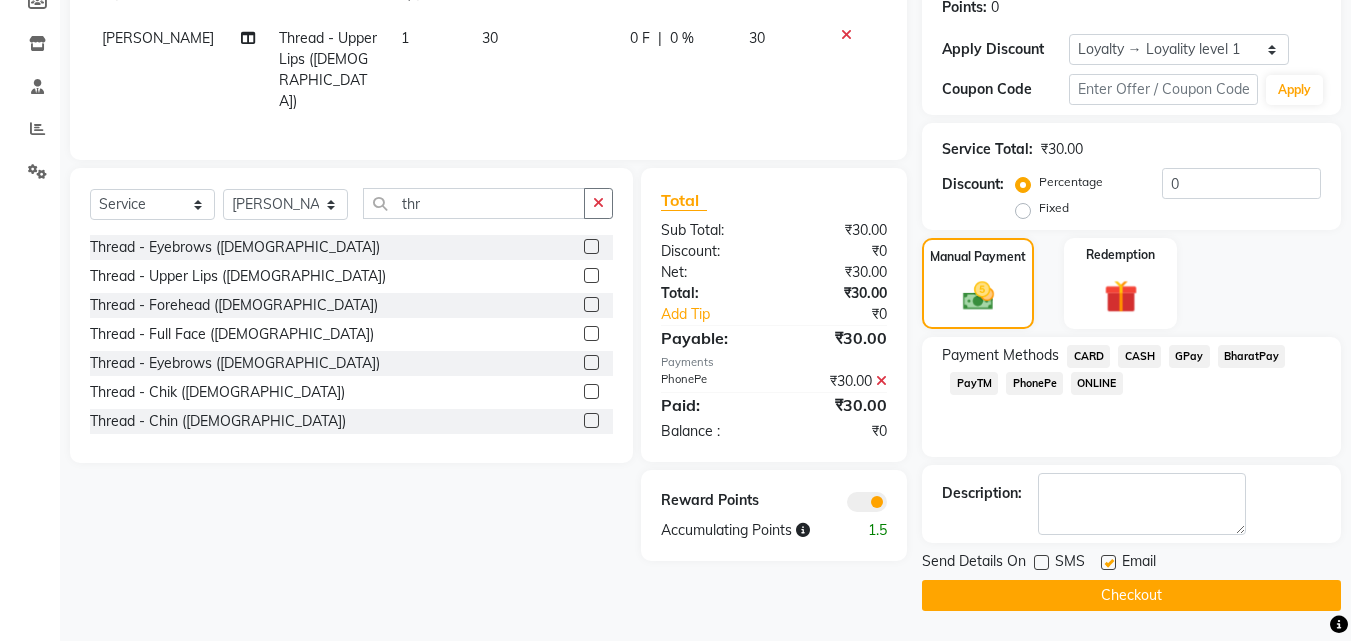 click 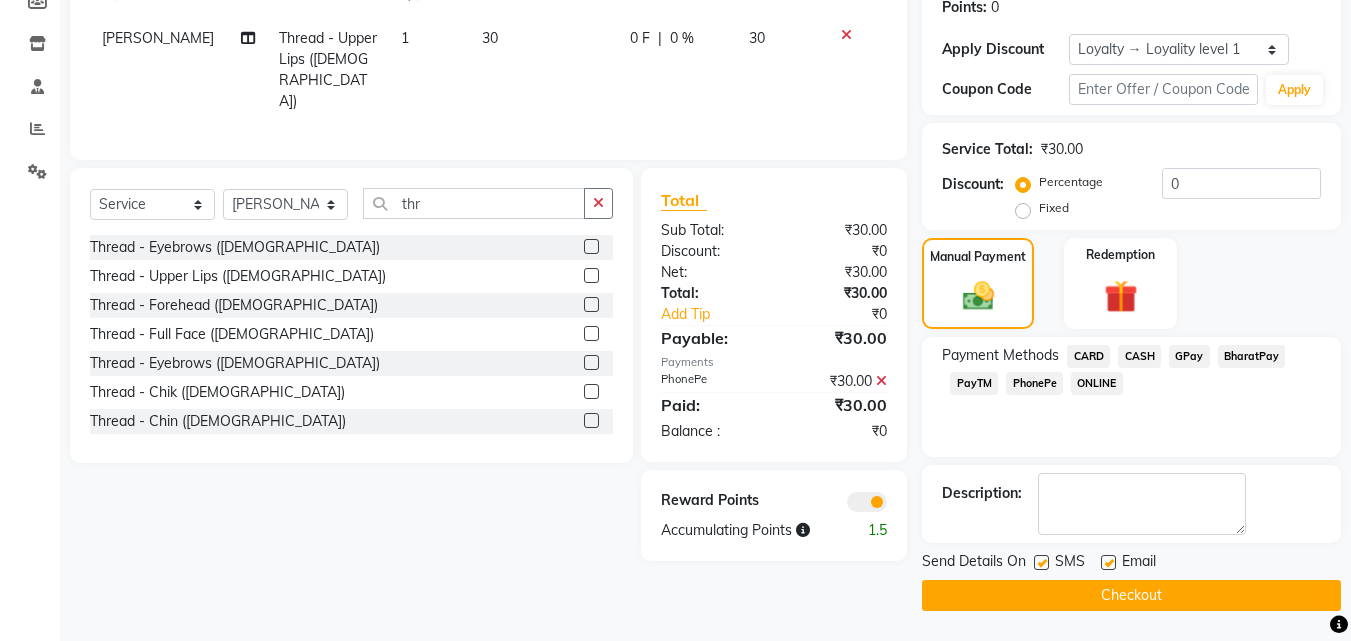 click 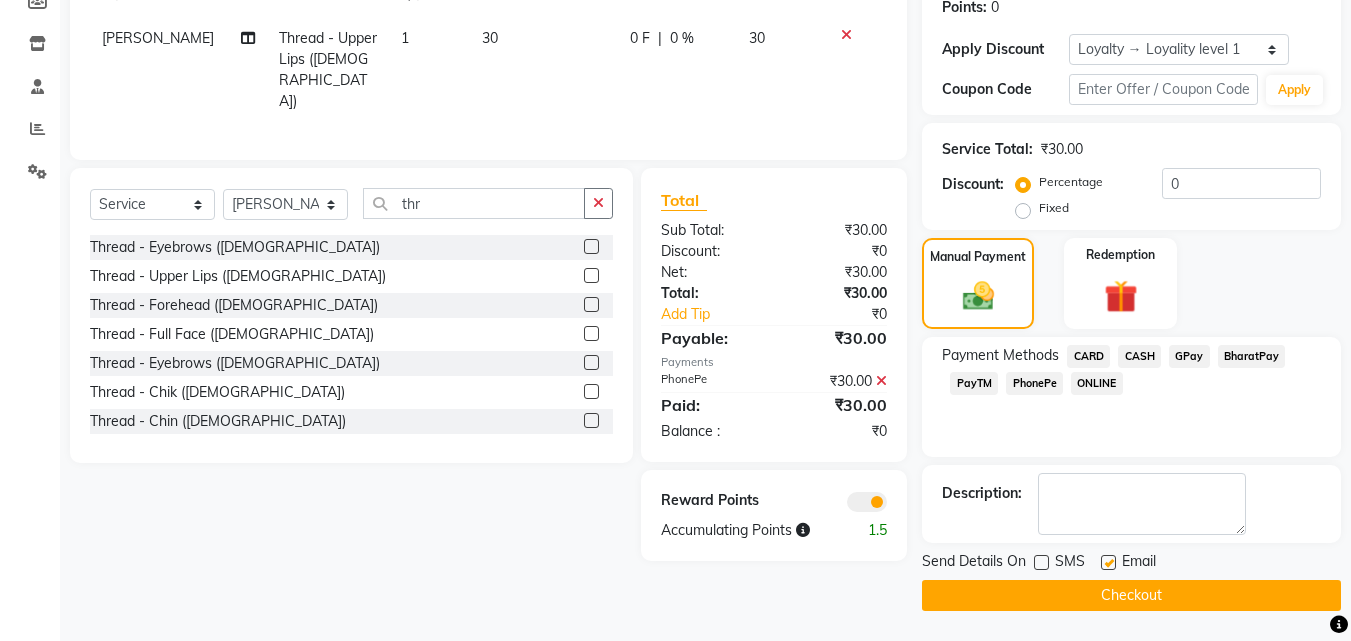 click on "Checkout" 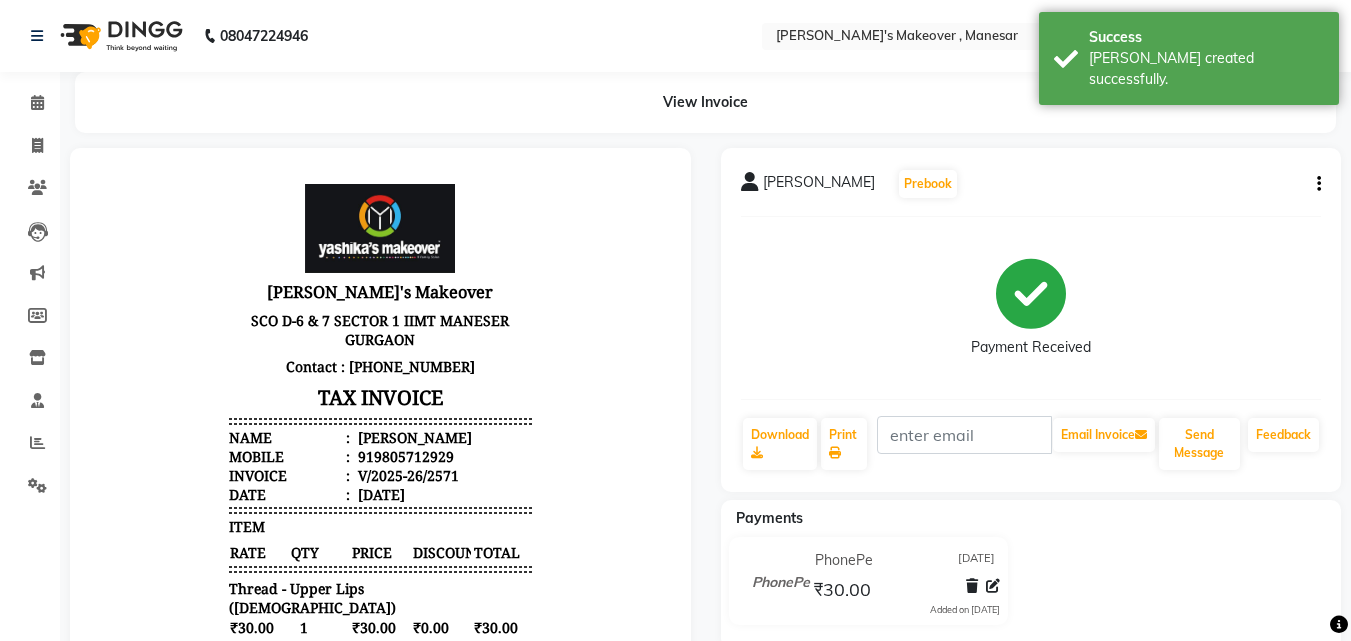 scroll, scrollTop: 0, scrollLeft: 0, axis: both 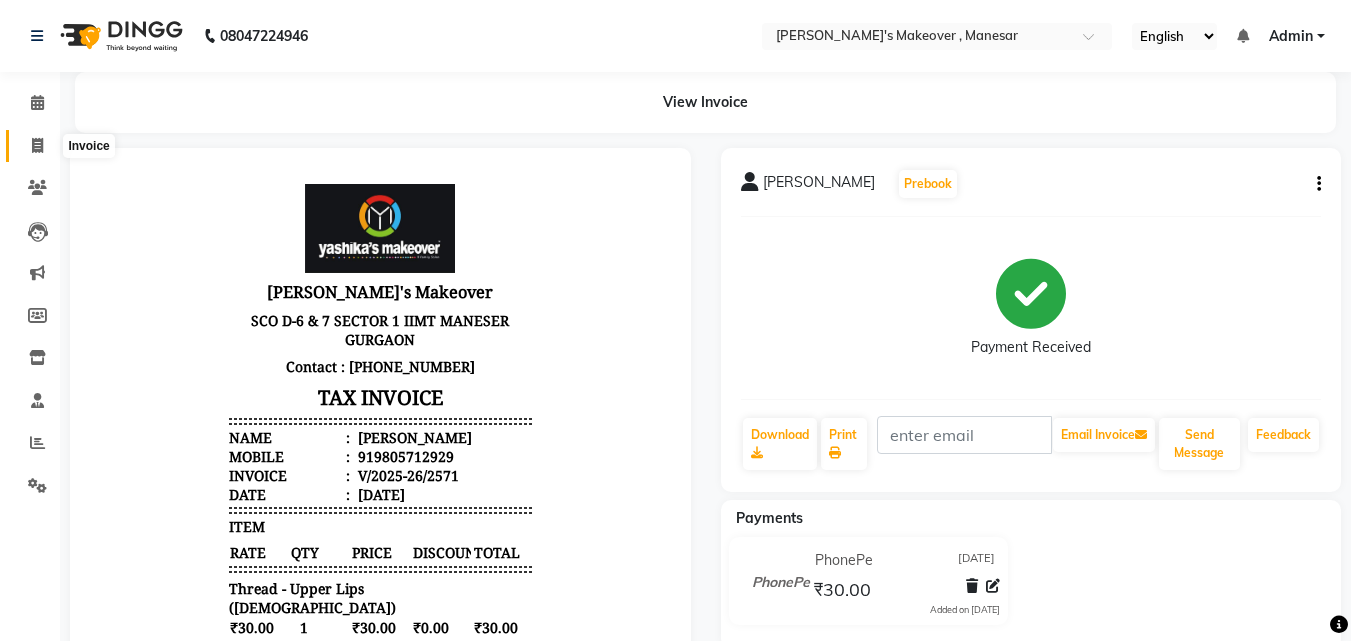 click 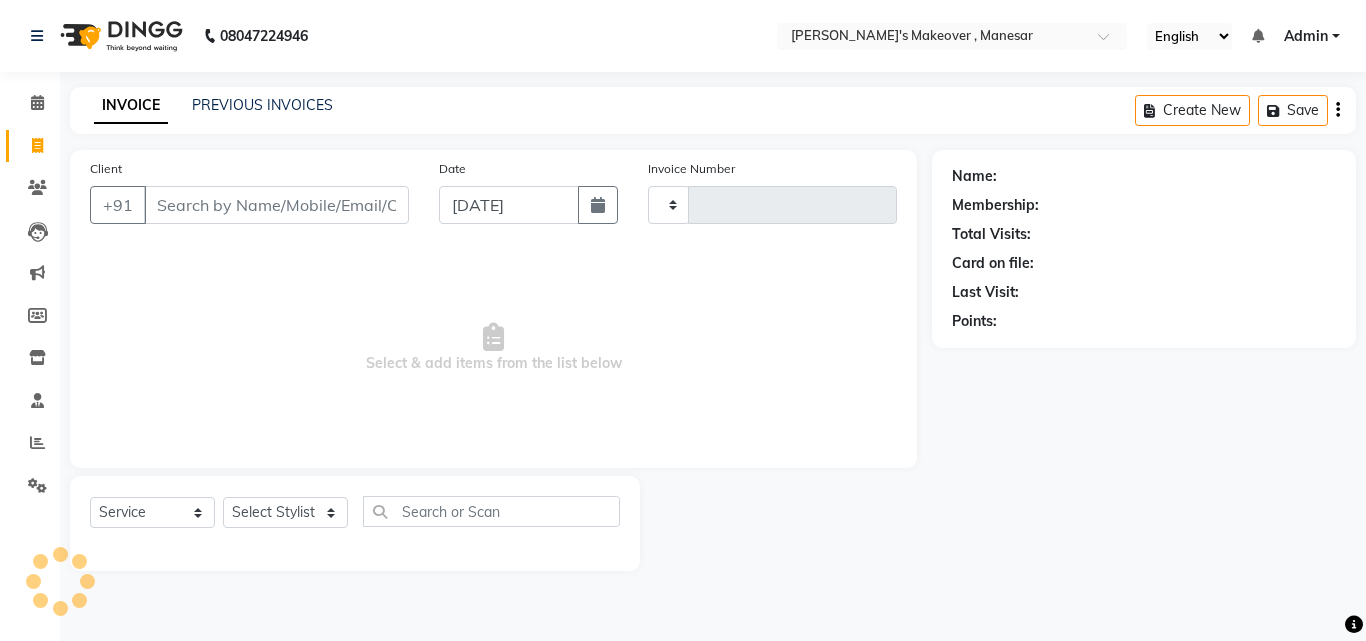 type on "2572" 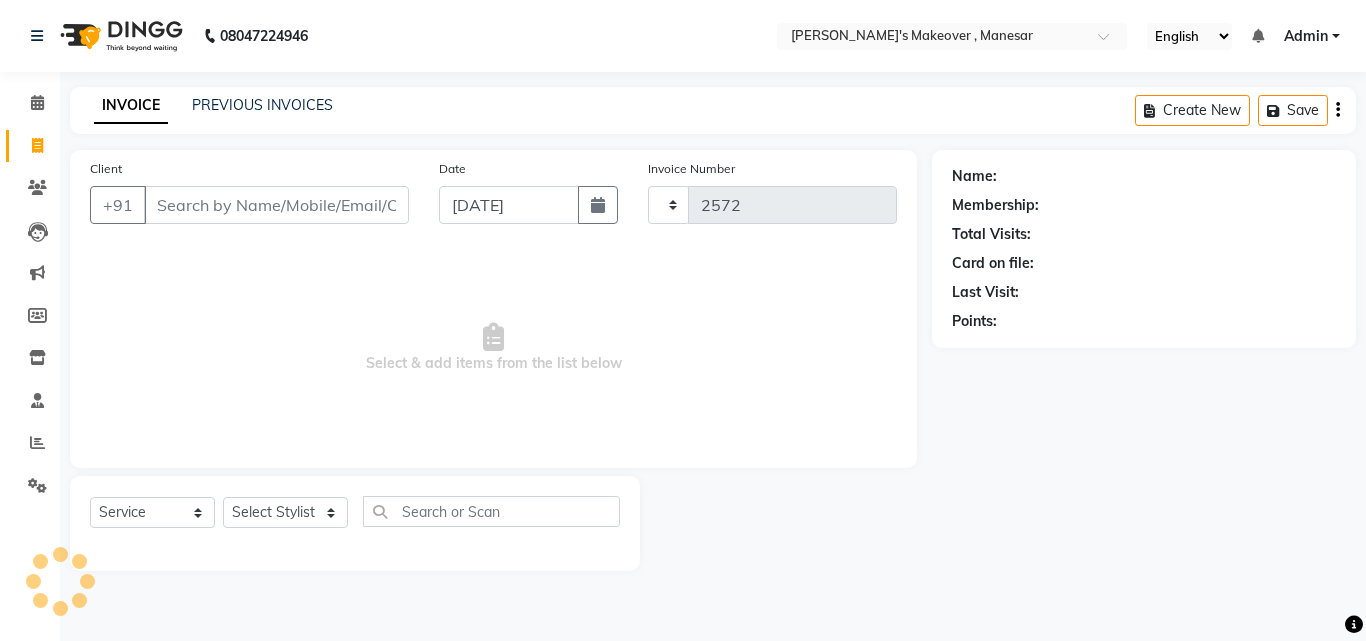 select on "820" 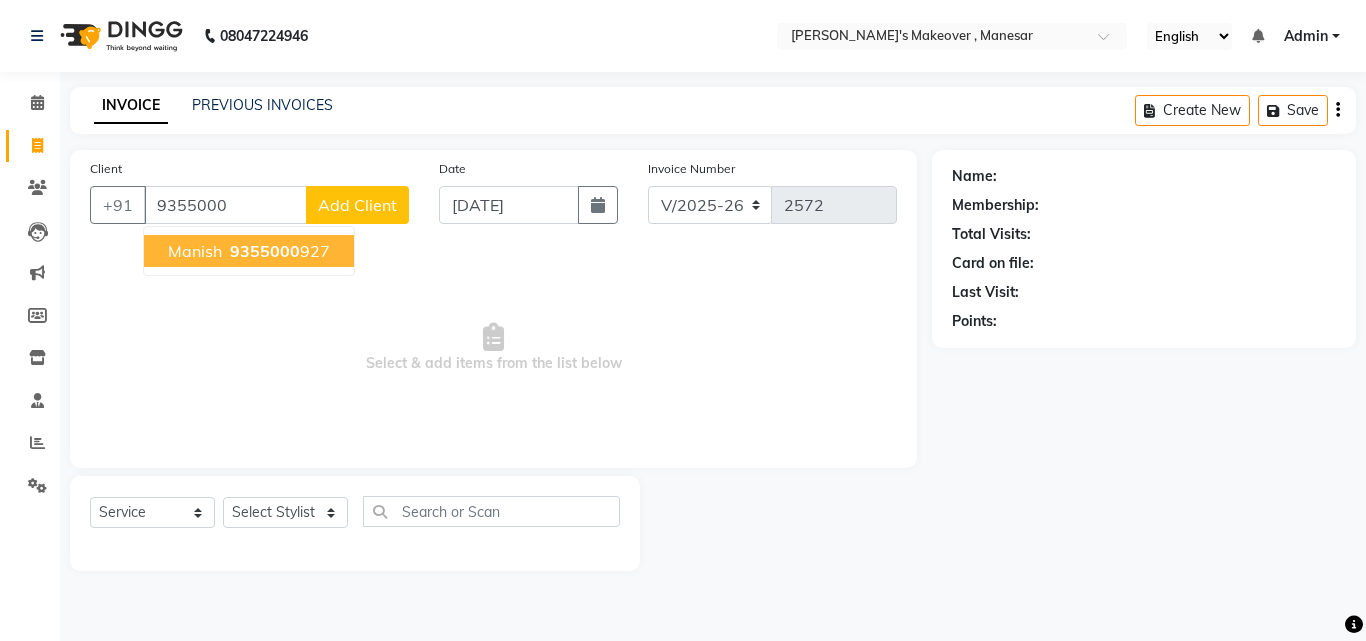 click on "9355000" at bounding box center [265, 251] 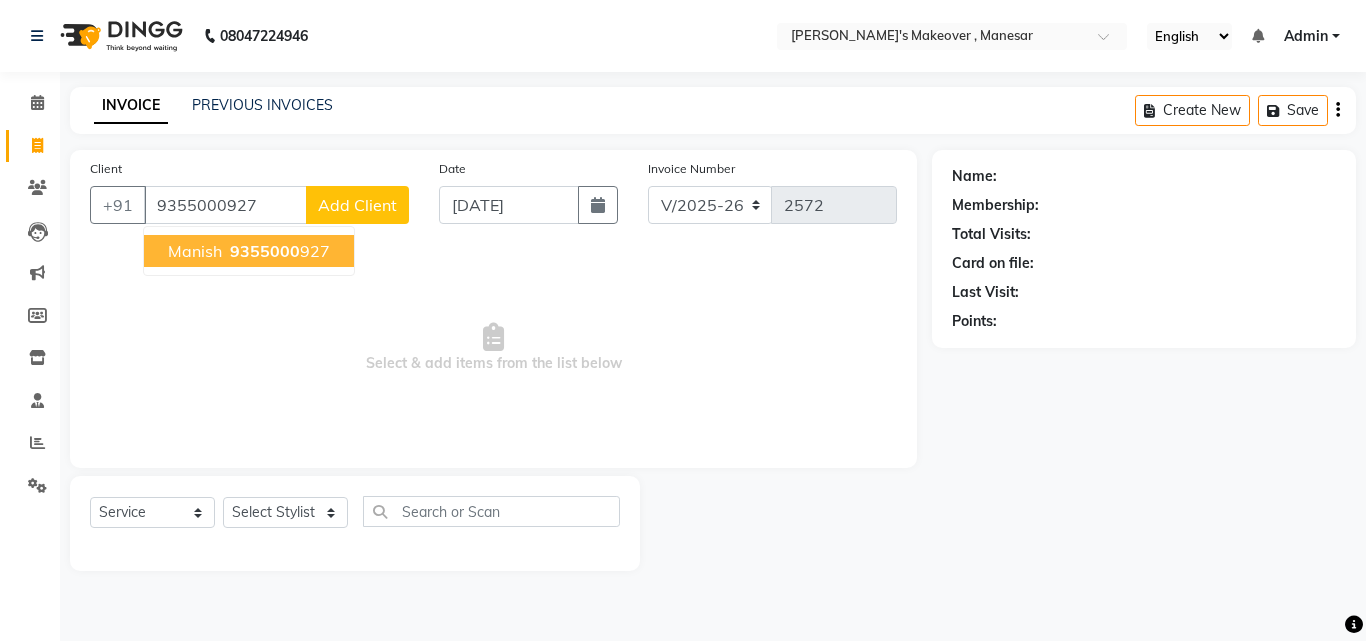 click on "Client [PHONE_NUMBER] Manish   9355000 927 Add Client Date [DATE] Invoice Number V/2025 V/[PHONE_NUMBER]  Select & add items from the list below" 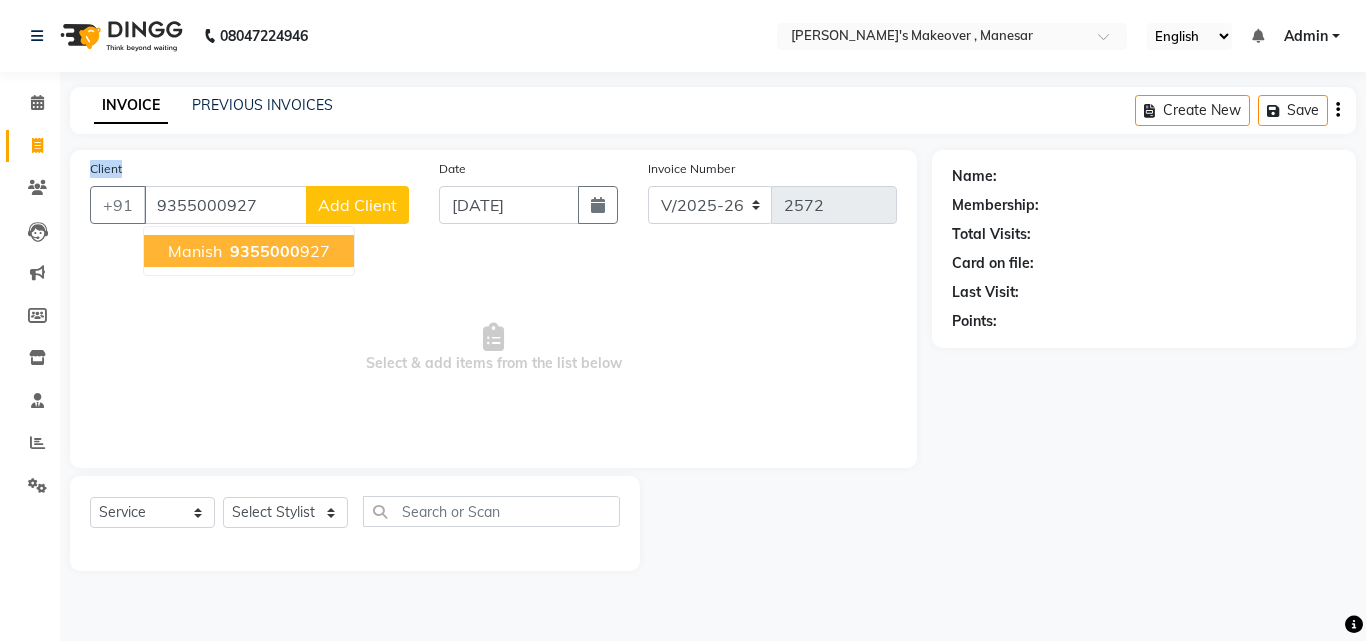 click on "Client [PHONE_NUMBER] Manish   9355000 927 Add Client Date [DATE] Invoice Number V/2025 V/[PHONE_NUMBER]  Select & add items from the list below" 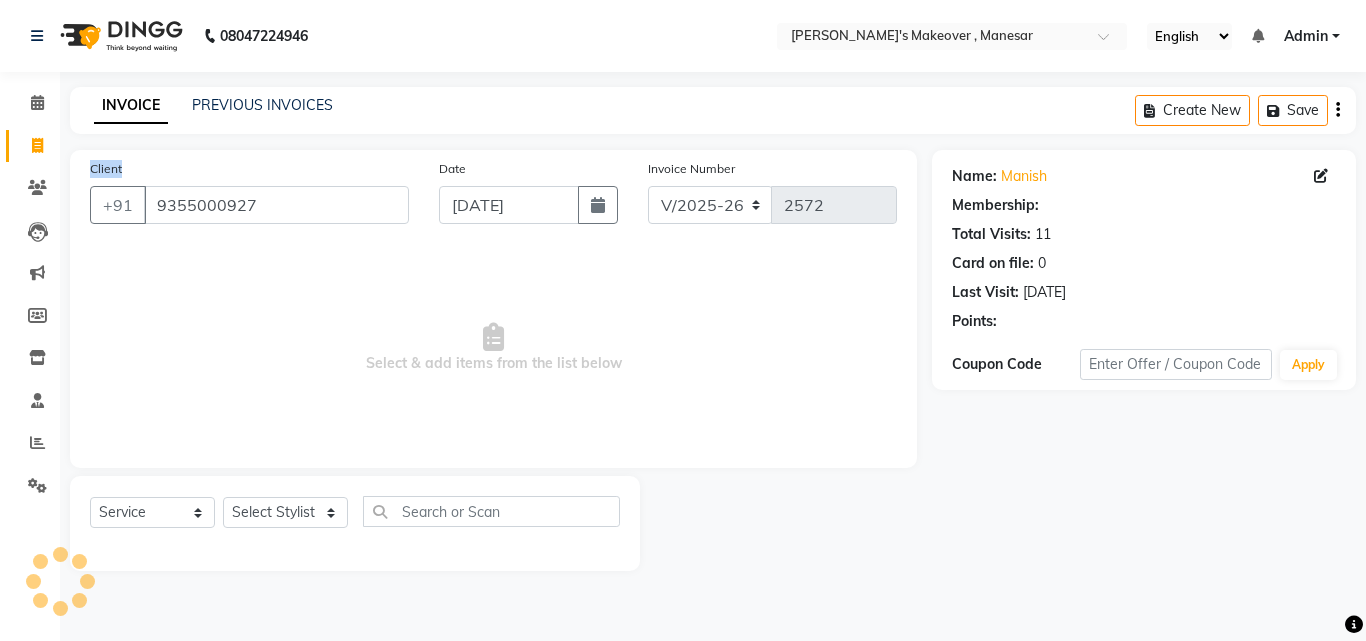select on "1: Object" 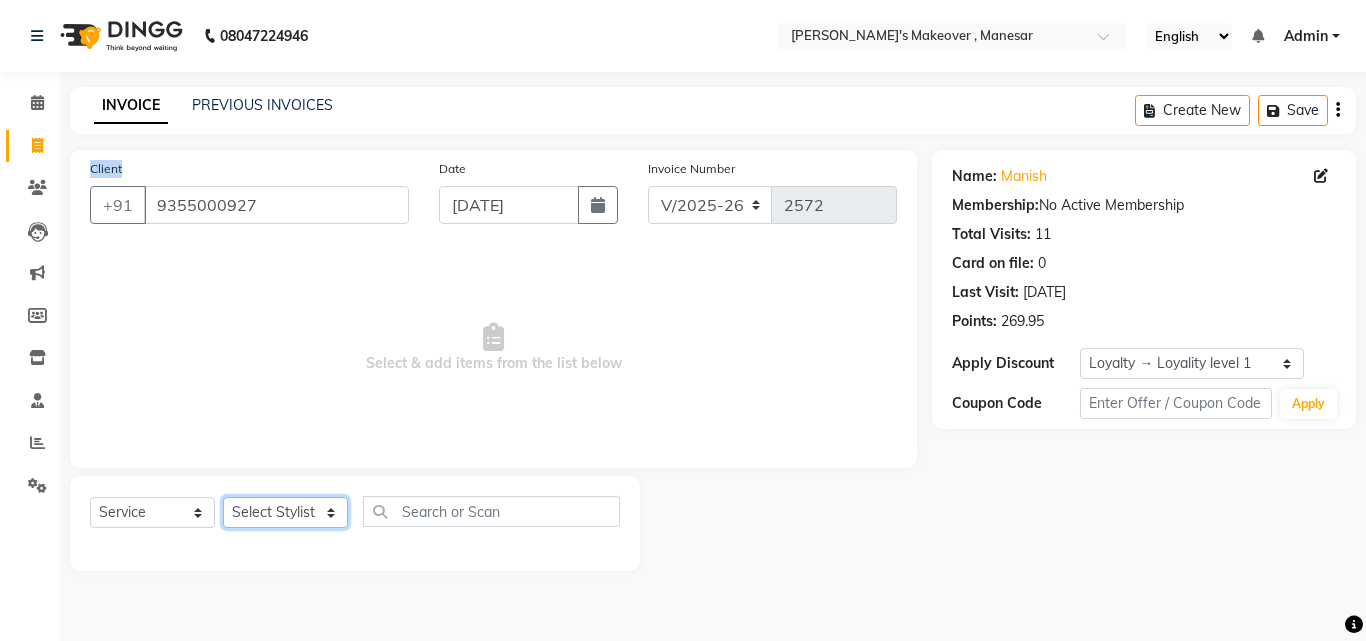 click on "Select Stylist Danish Shavej [PERSON_NAME] Krishna [PERSON_NAME] [PERSON_NAME] Mdm [PERSON_NAME] [PERSON_NAME] [MEDICAL_DATA] Pooja [PERSON_NAME] [PERSON_NAME] ([DATE])" 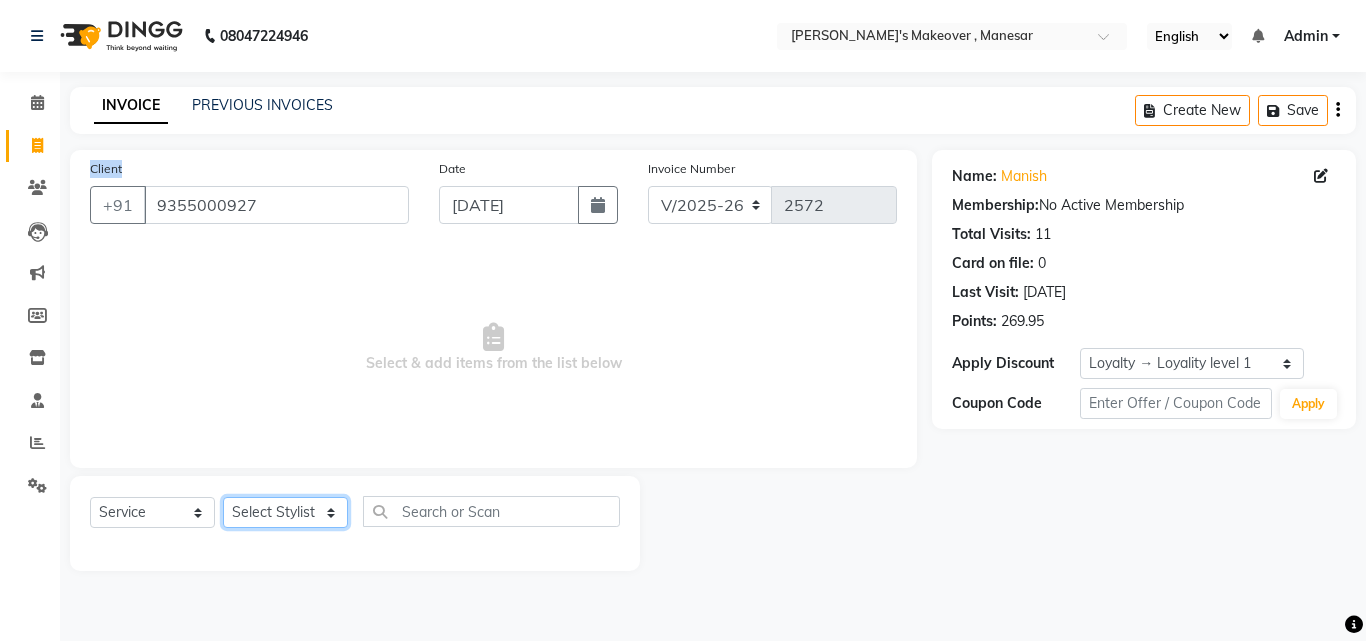 select on "14417" 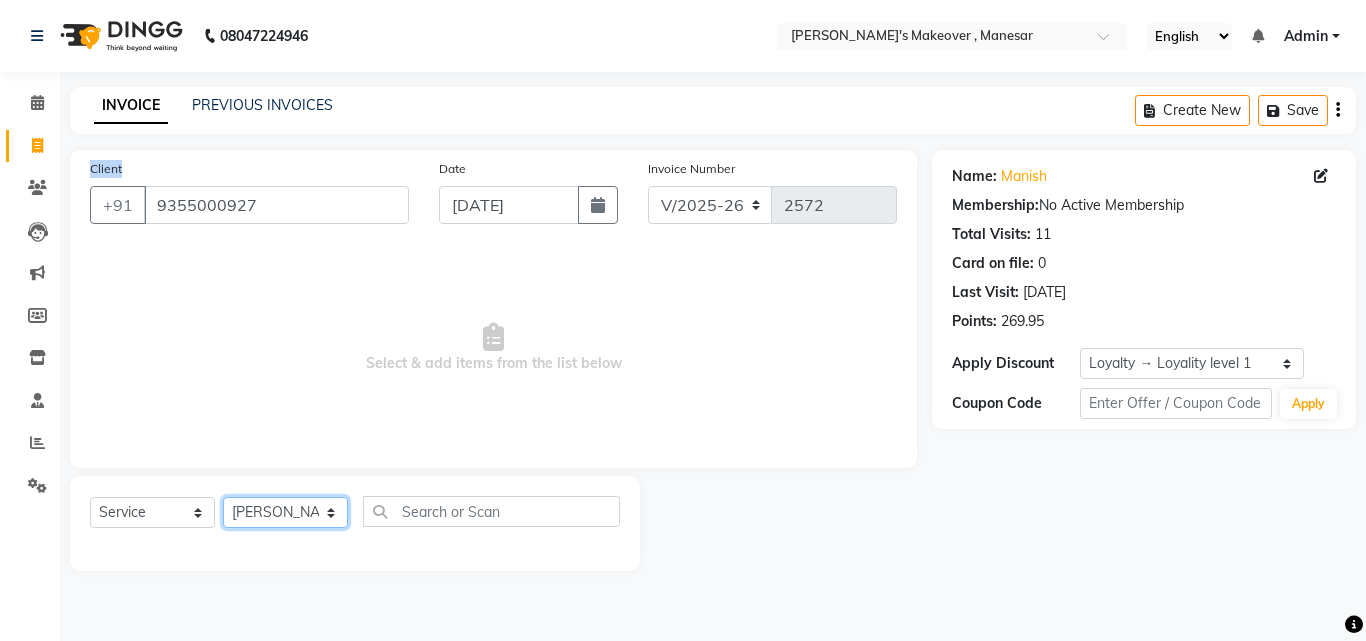 click on "Select Stylist Danish Shavej [PERSON_NAME] Krishna [PERSON_NAME] [PERSON_NAME] Mdm [PERSON_NAME] [PERSON_NAME] [MEDICAL_DATA] Pooja [PERSON_NAME] [PERSON_NAME] ([DATE])" 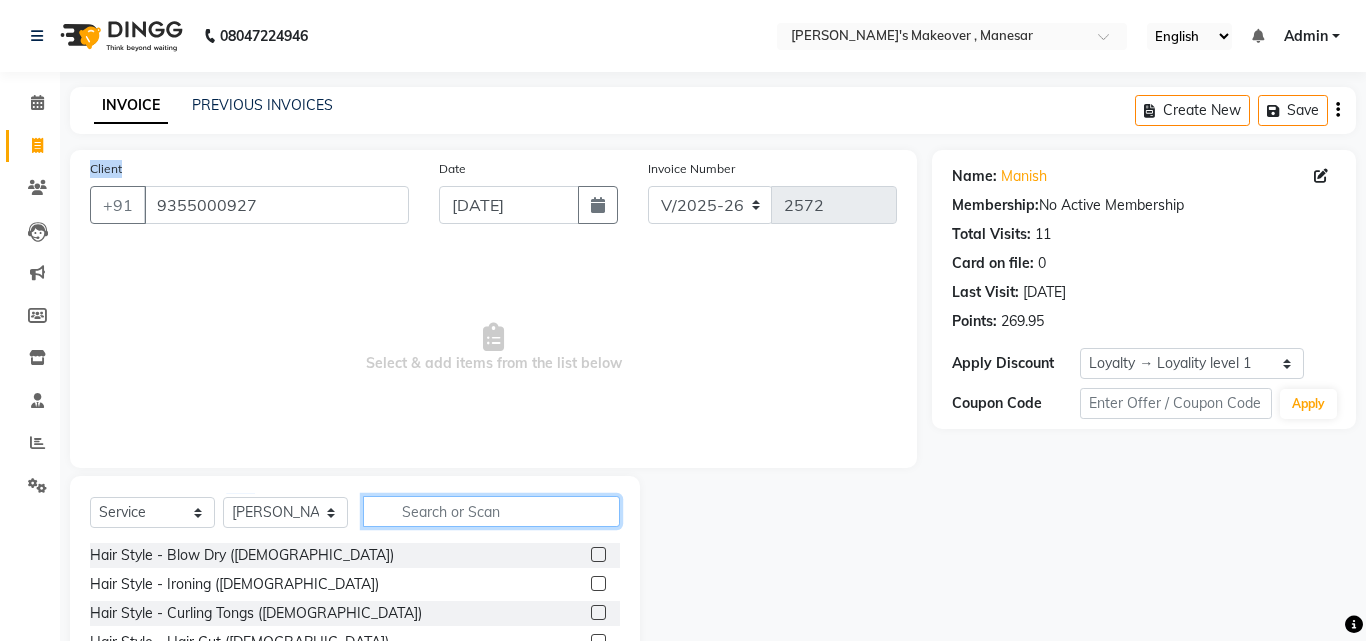click 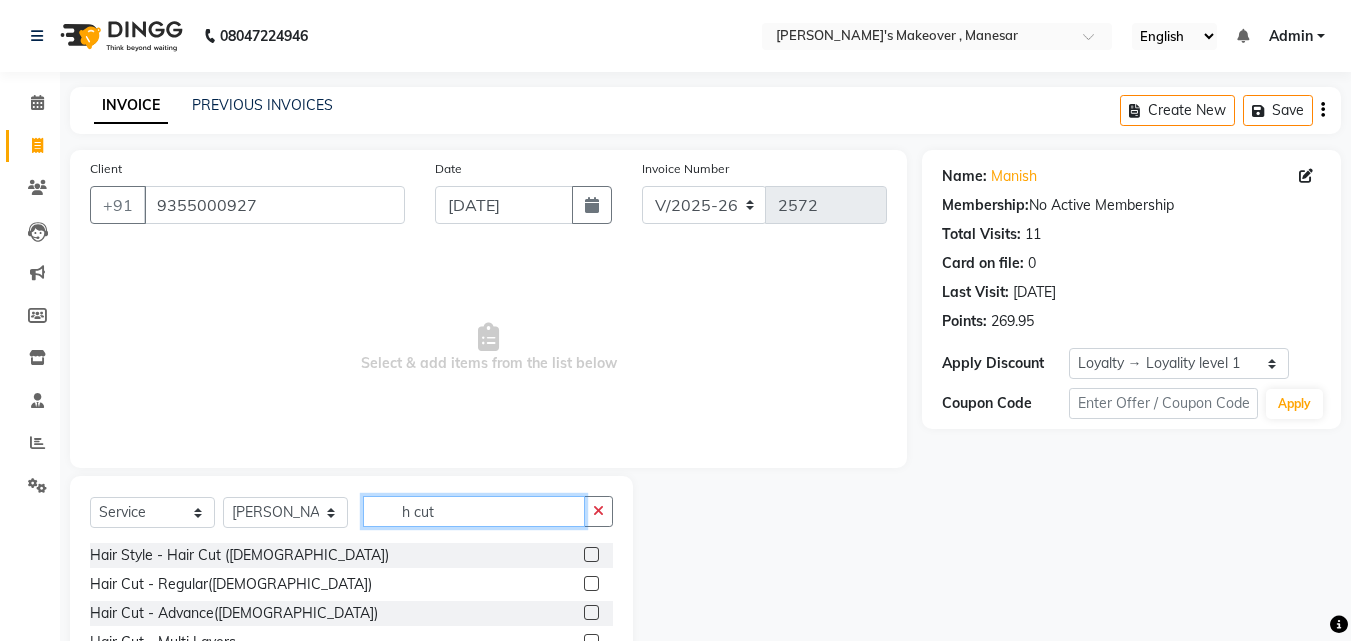 type on "h cut" 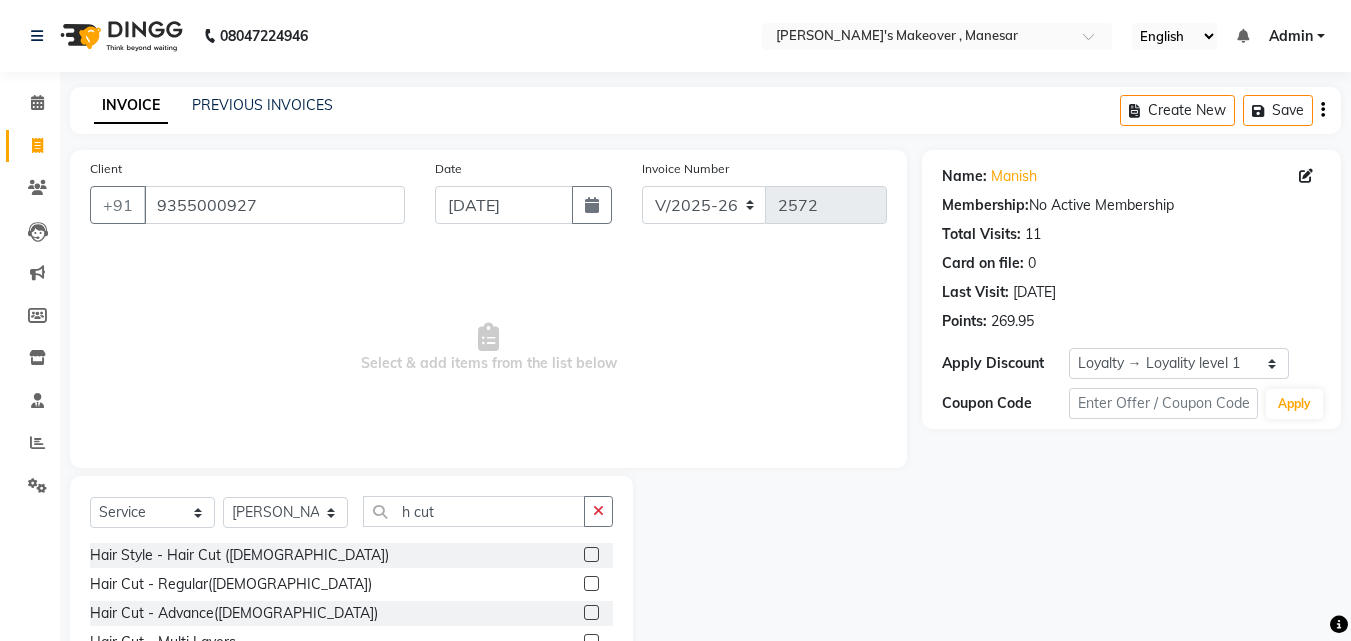 click 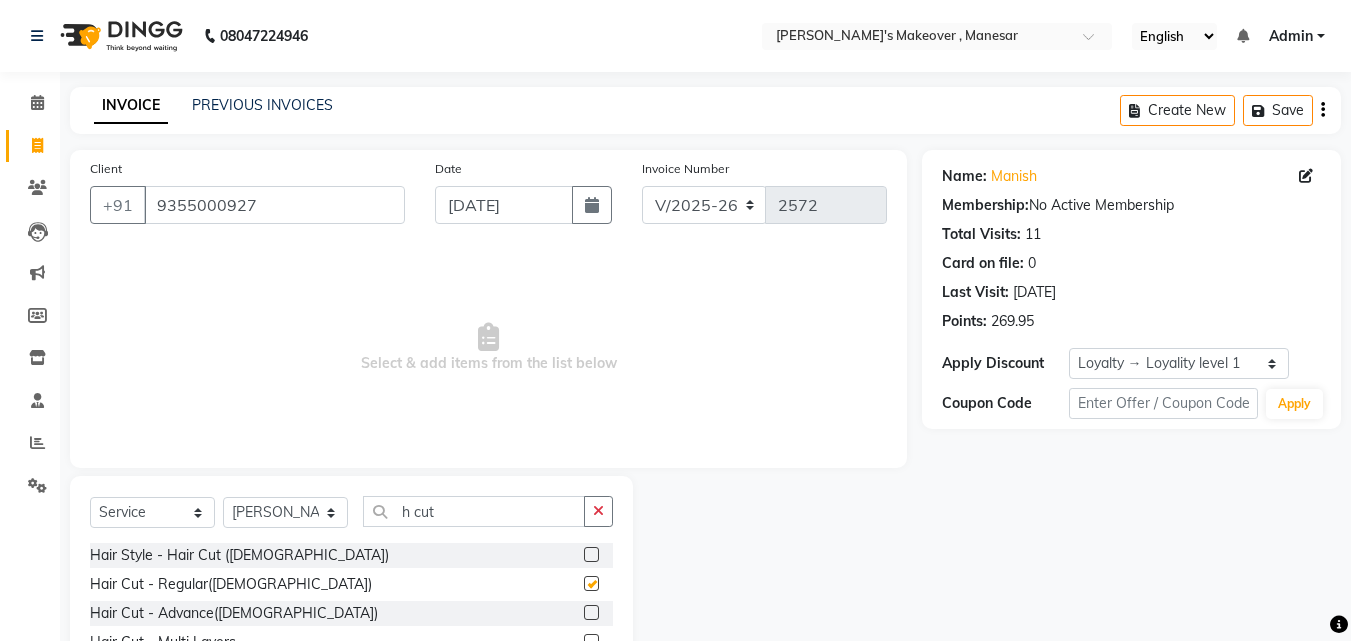 click 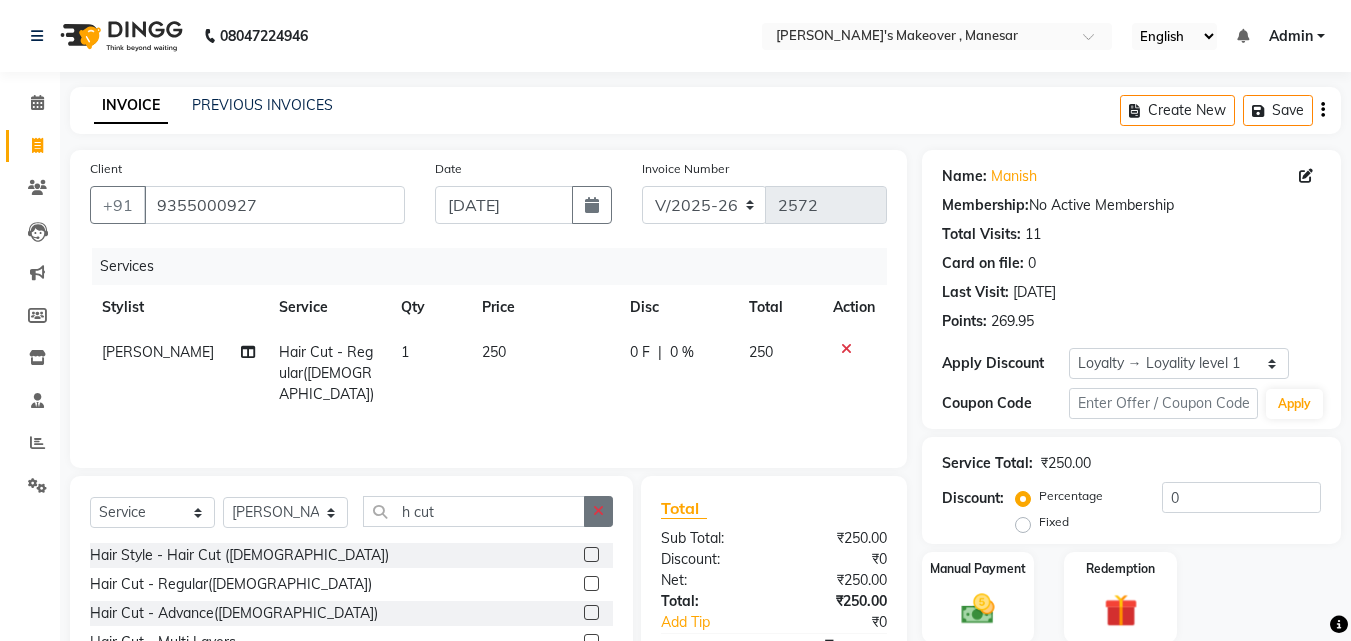 click 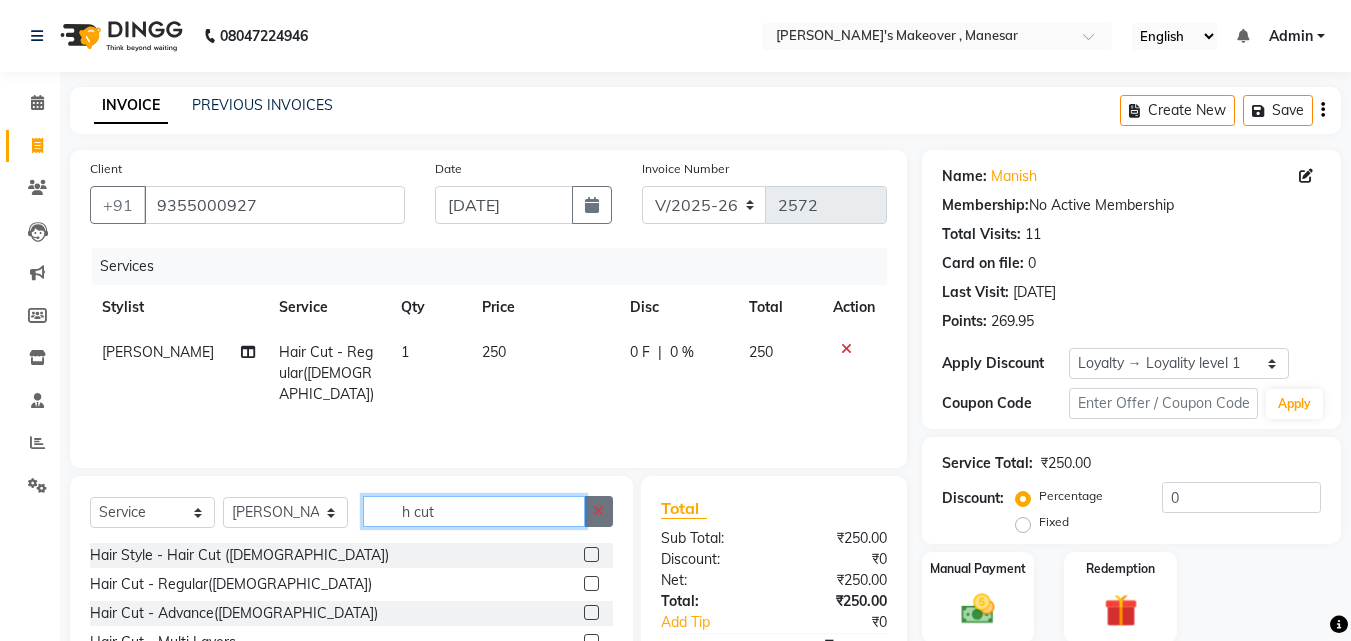click on "h cut" 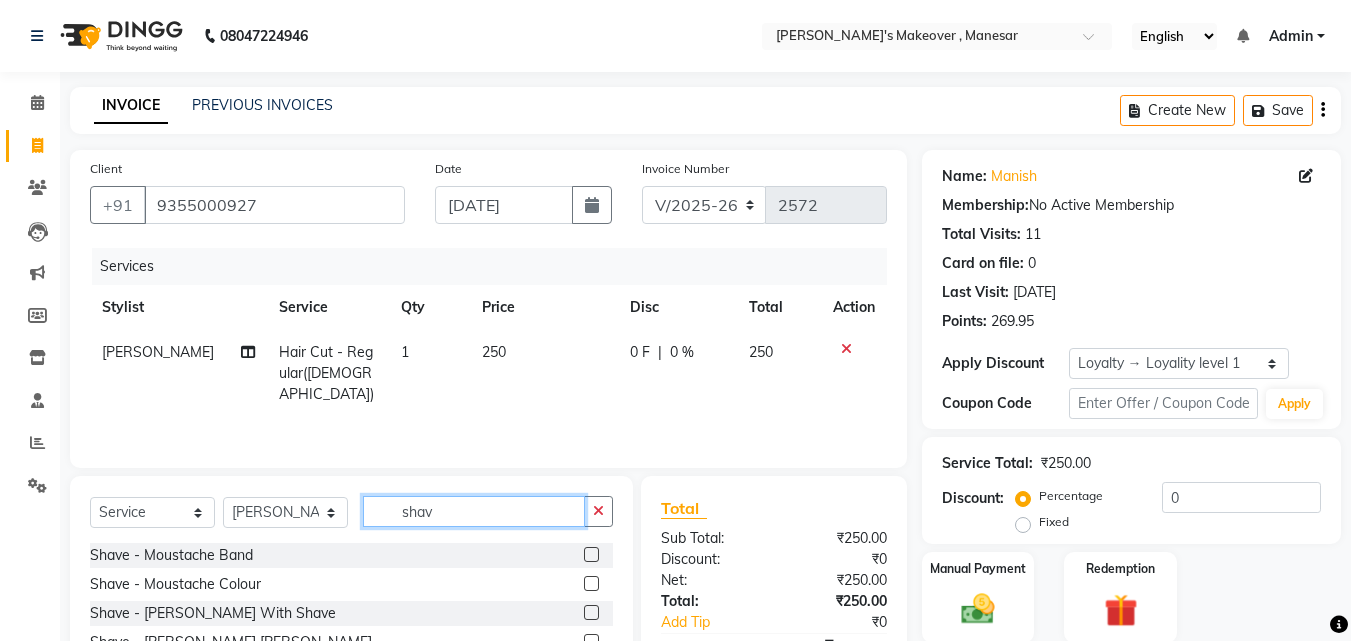type on "shav" 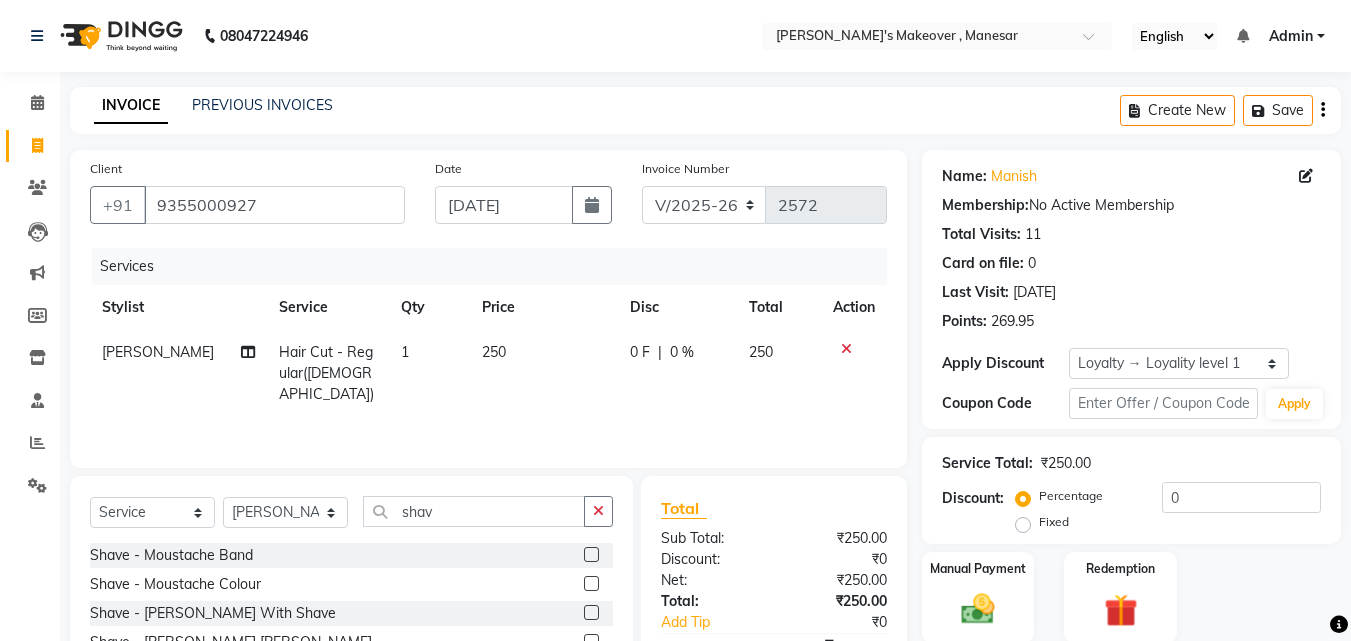 click 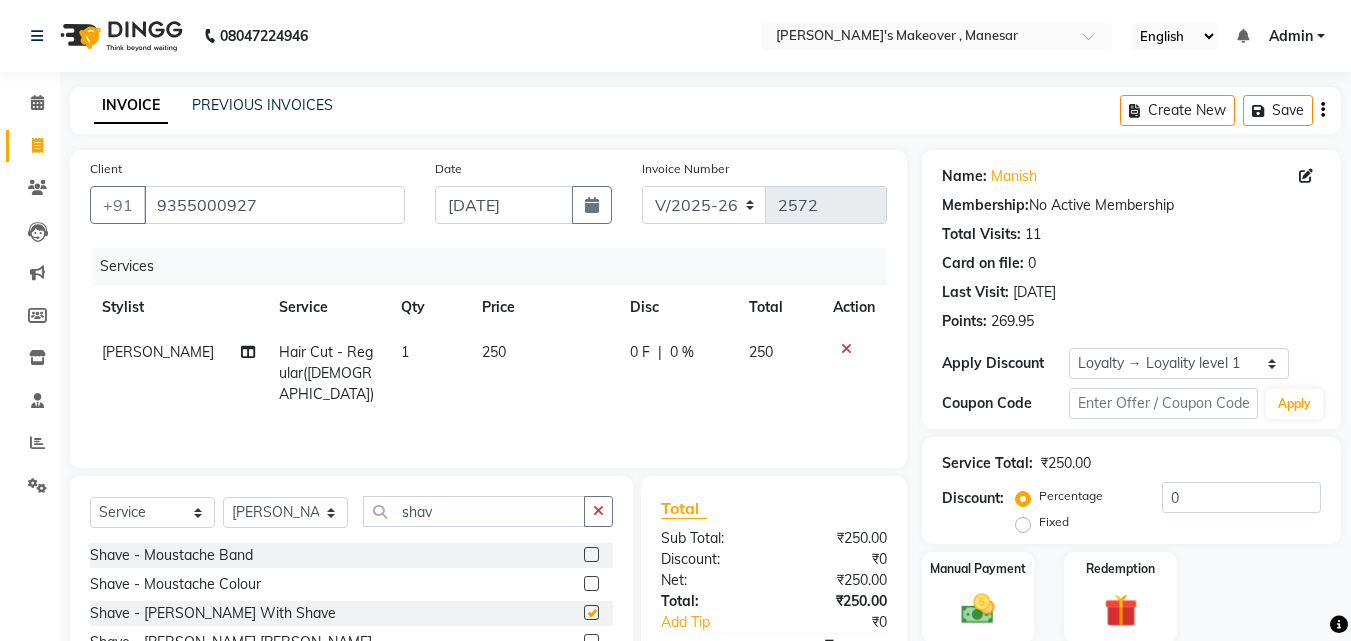click 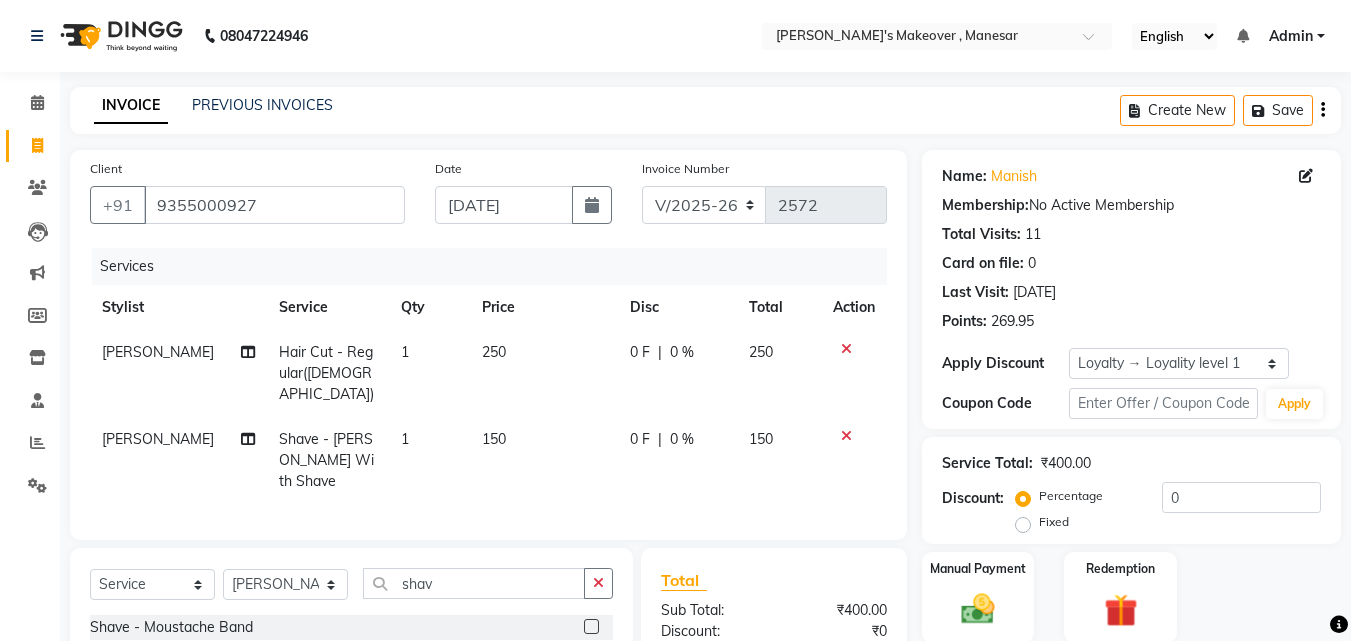 checkbox on "false" 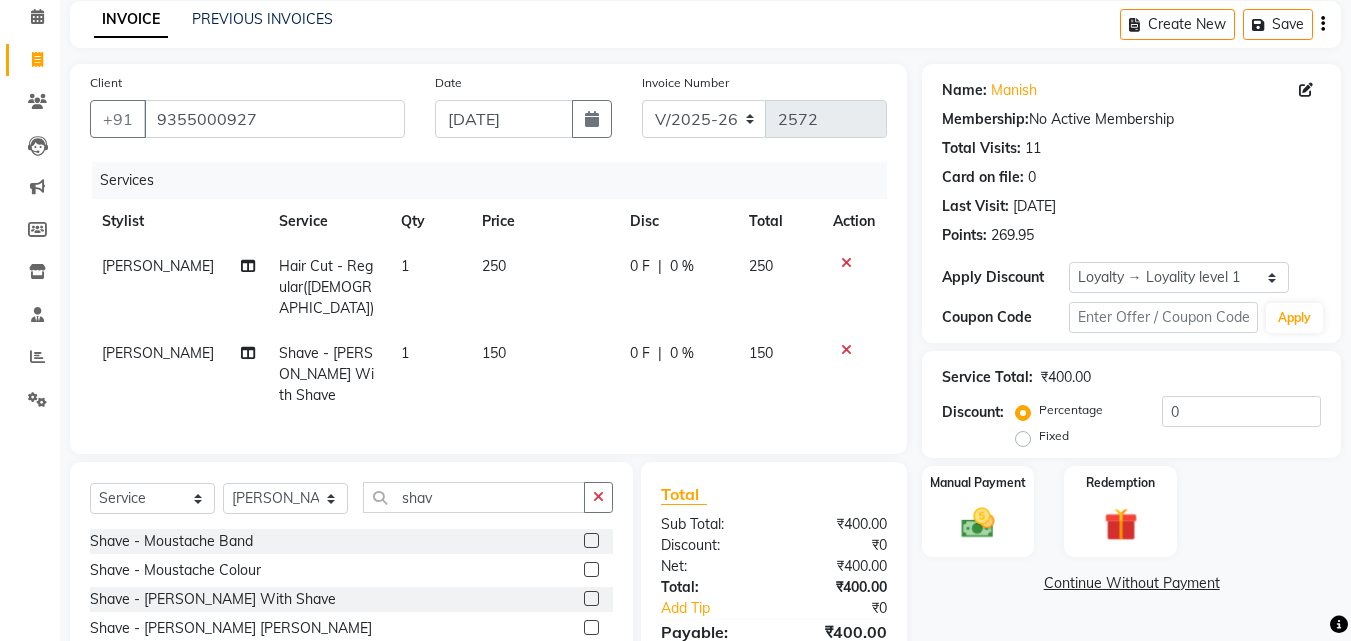 scroll, scrollTop: 205, scrollLeft: 0, axis: vertical 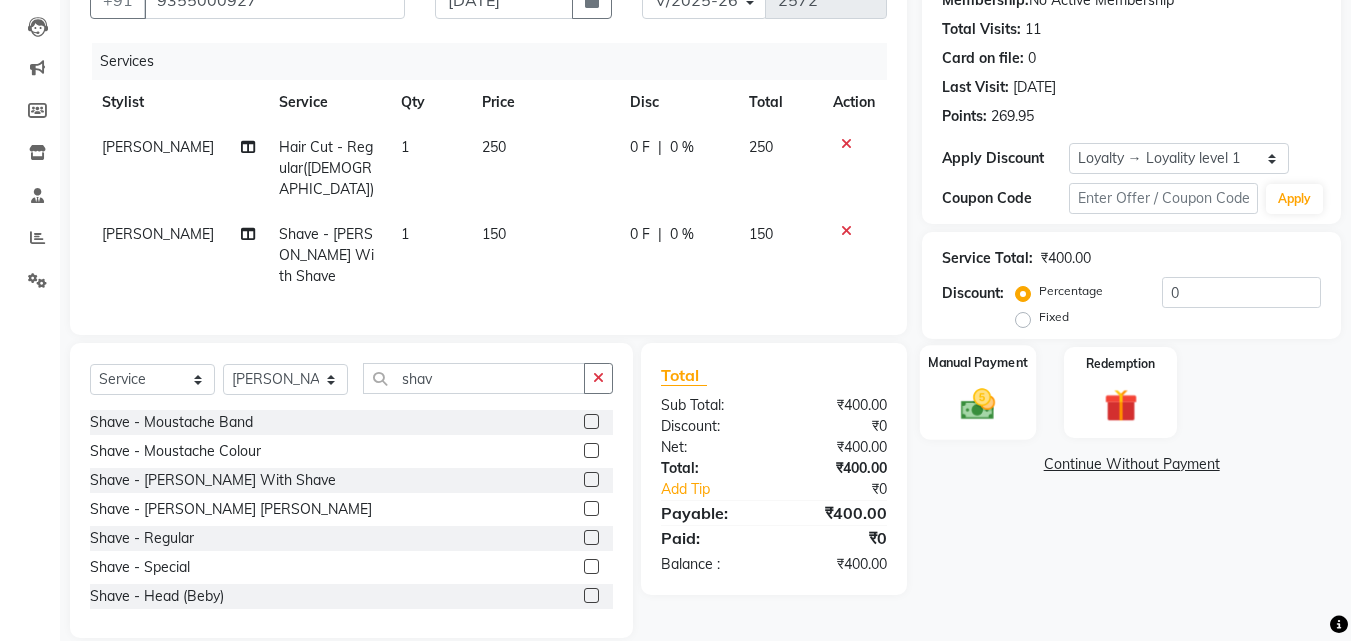 click 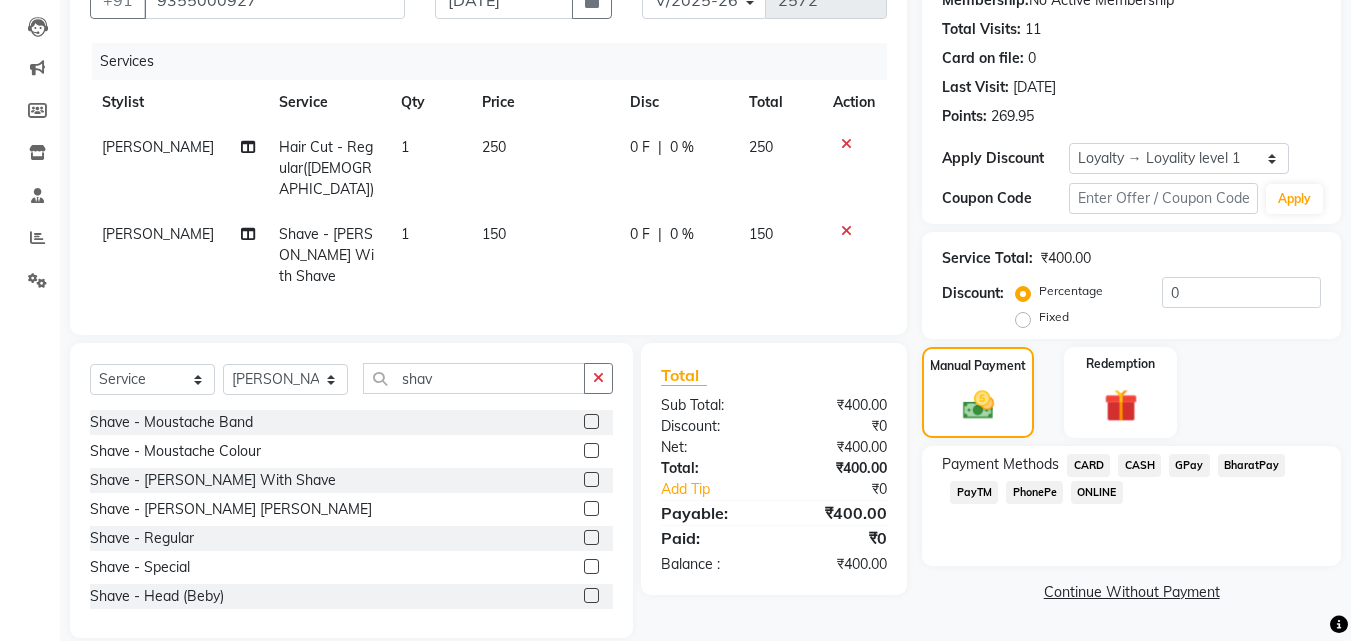 click on "CARD" 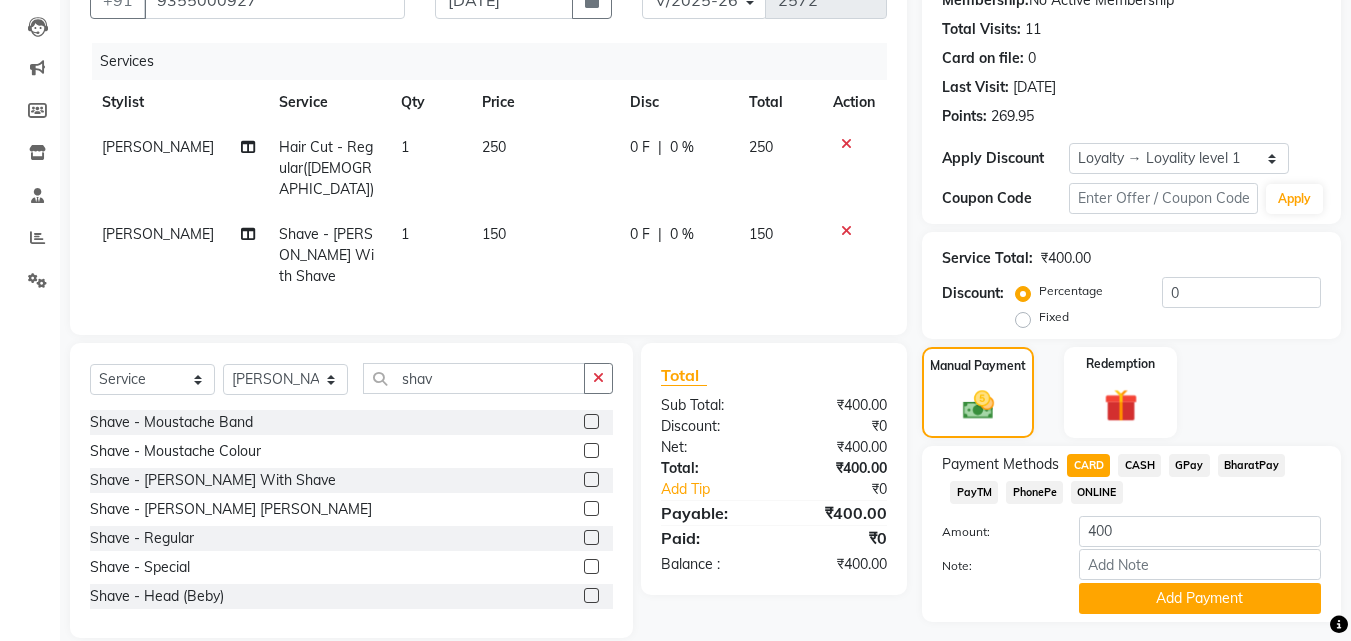 click on "Name: Manish  Membership:  No Active Membership  Total Visits:  11 Card on file:  0 Last Visit:   [DATE] Points:   269.95  Apply Discount Select  Loyalty → Loyality level 1  Coupon Code Apply Service Total:  ₹400.00  Discount:  Percentage   Fixed  0 Manual Payment Redemption Payment Methods  CARD   CASH   GPay   BharatPay   PayTM   PhonePe   ONLINE  Amount: 400 Note: Add Payment  Continue Without Payment" 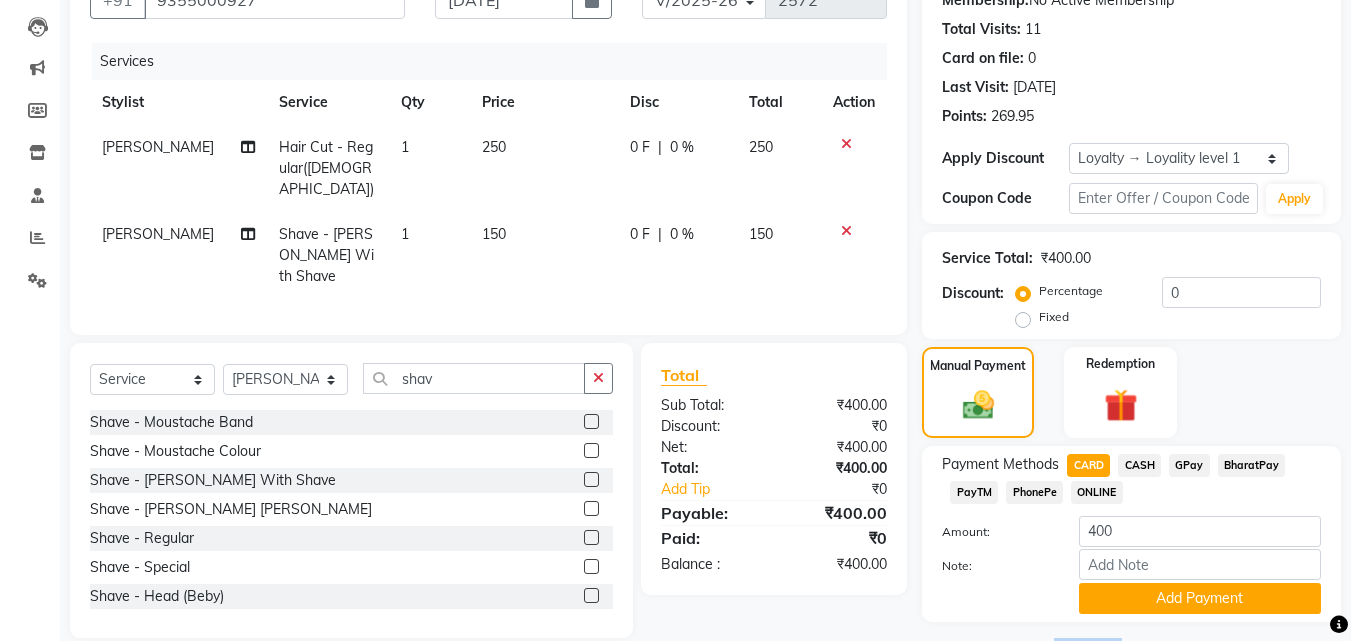 click on "Name: Manish  Membership:  No Active Membership  Total Visits:  11 Card on file:  0 Last Visit:   [DATE] Points:   269.95  Apply Discount Select  Loyalty → Loyality level 1  Coupon Code Apply Service Total:  ₹400.00  Discount:  Percentage   Fixed  0 Manual Payment Redemption Payment Methods  CARD   CASH   GPay   BharatPay   PayTM   PhonePe   ONLINE  Amount: 400 Note: Add Payment  Continue Without Payment" 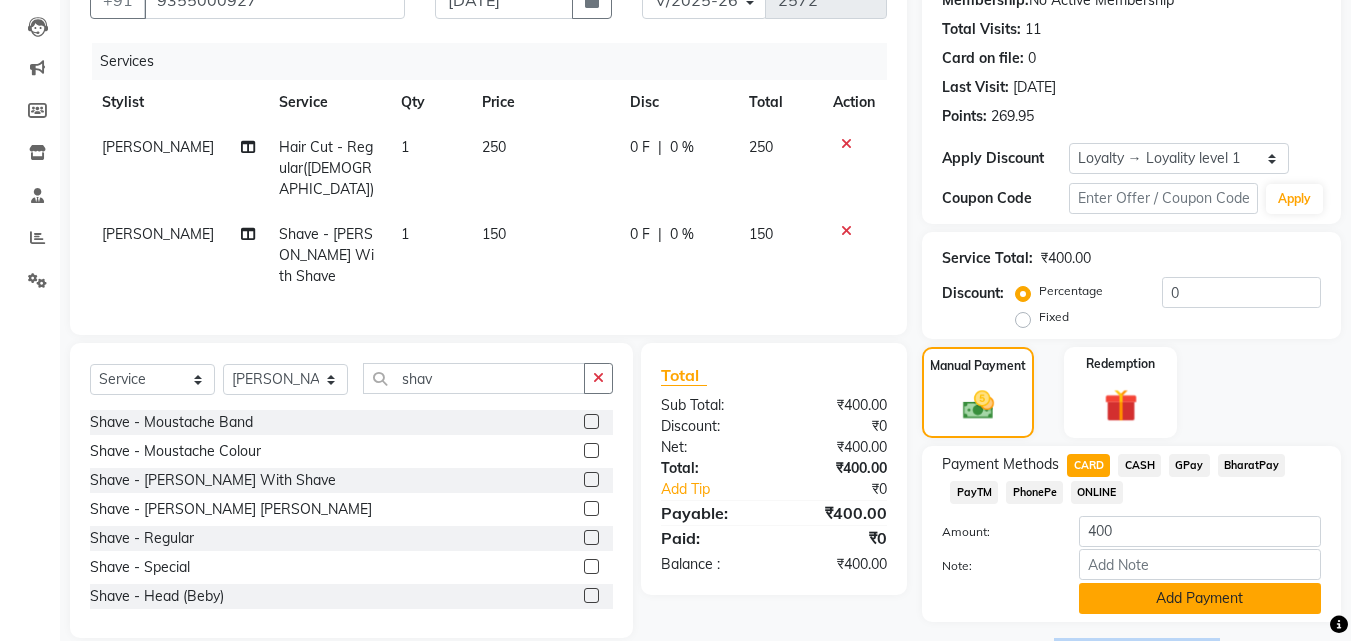 click on "Add Payment" 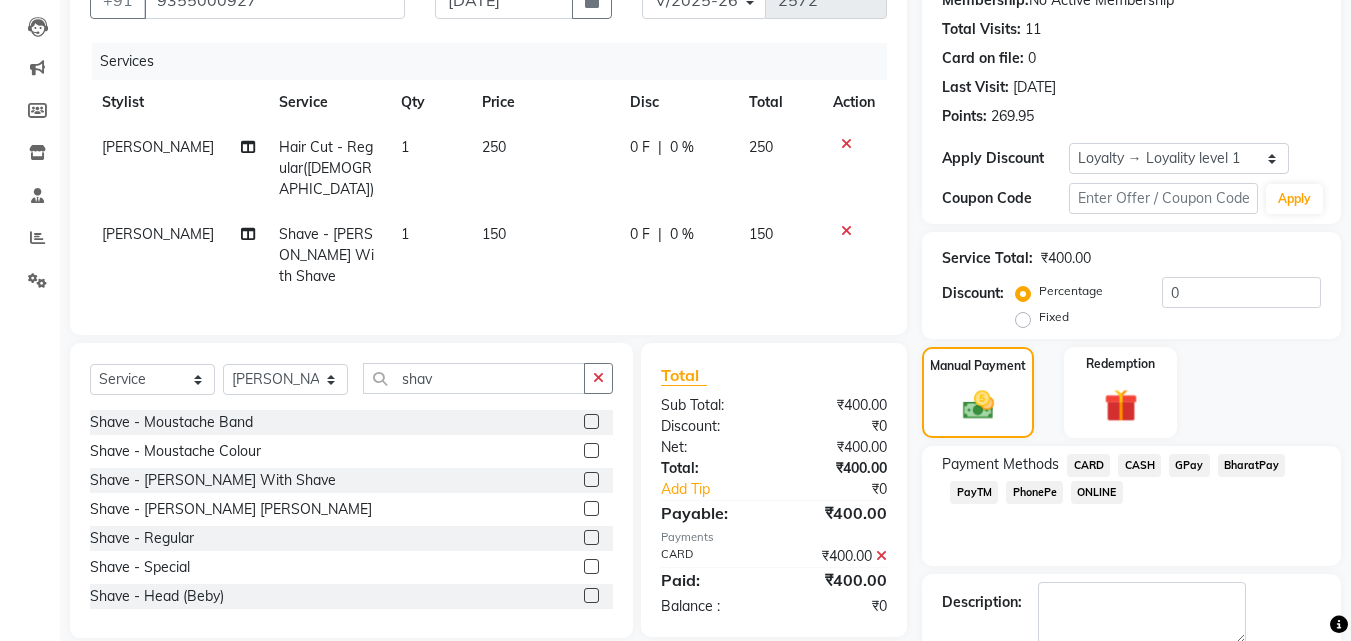 scroll, scrollTop: 314, scrollLeft: 0, axis: vertical 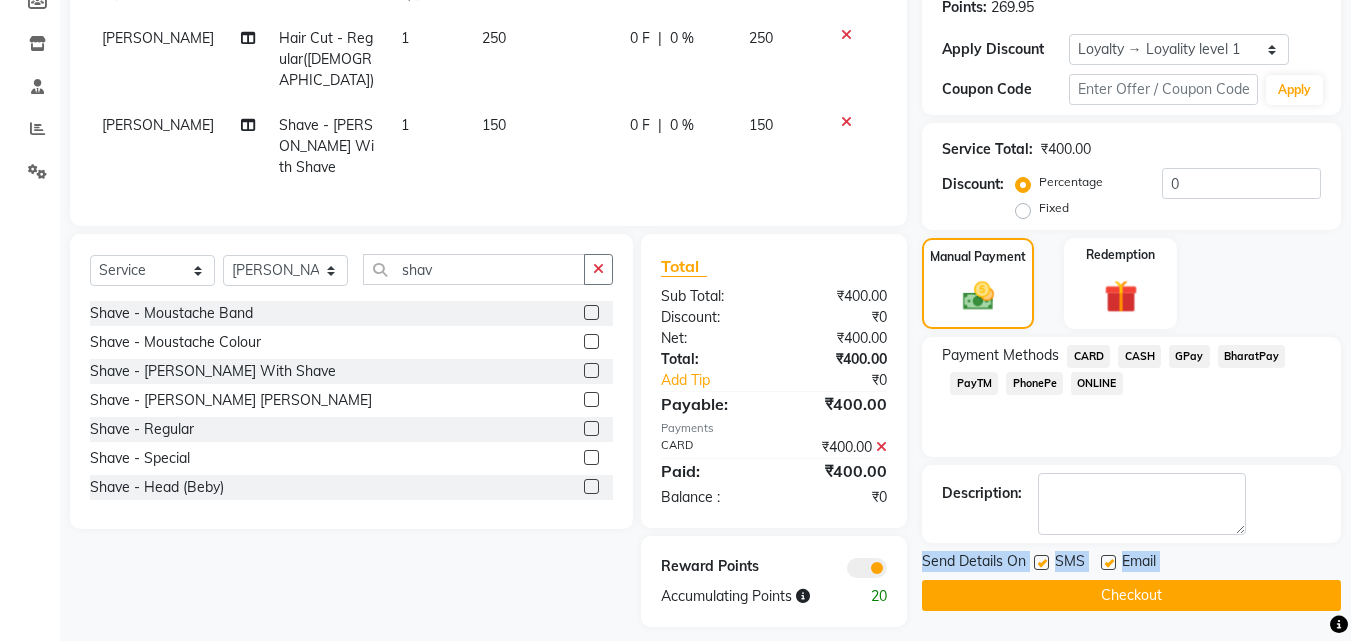 click 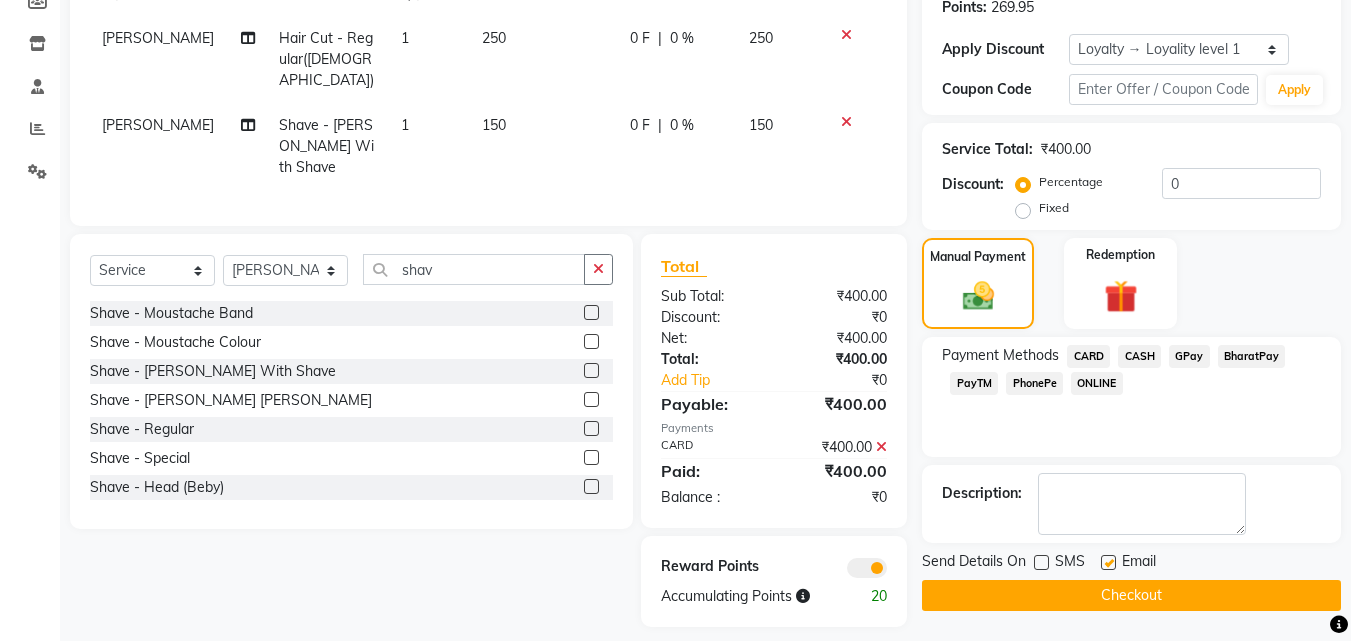 click 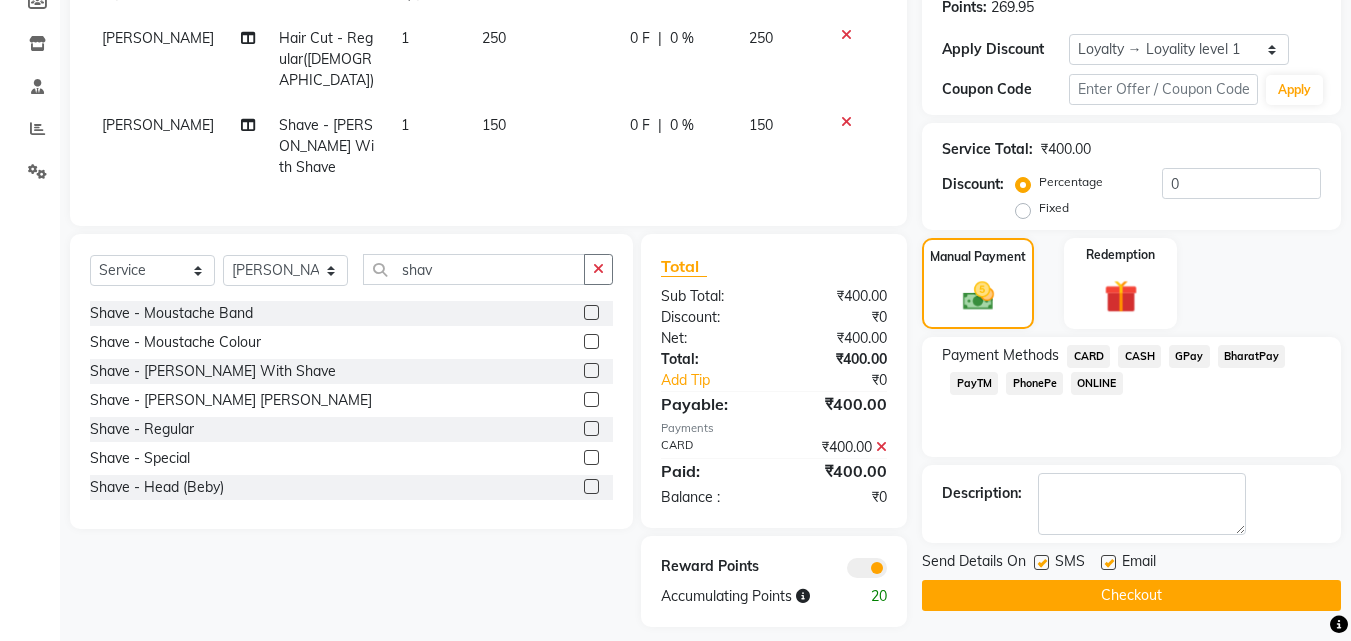 click 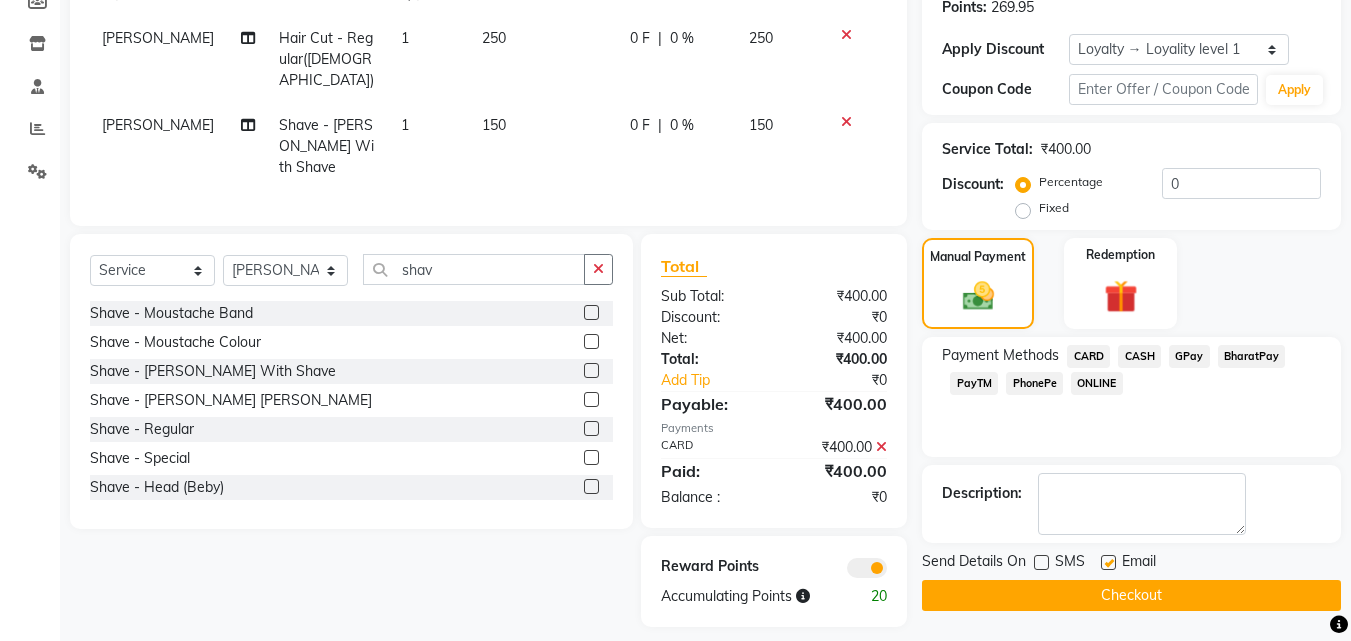 click 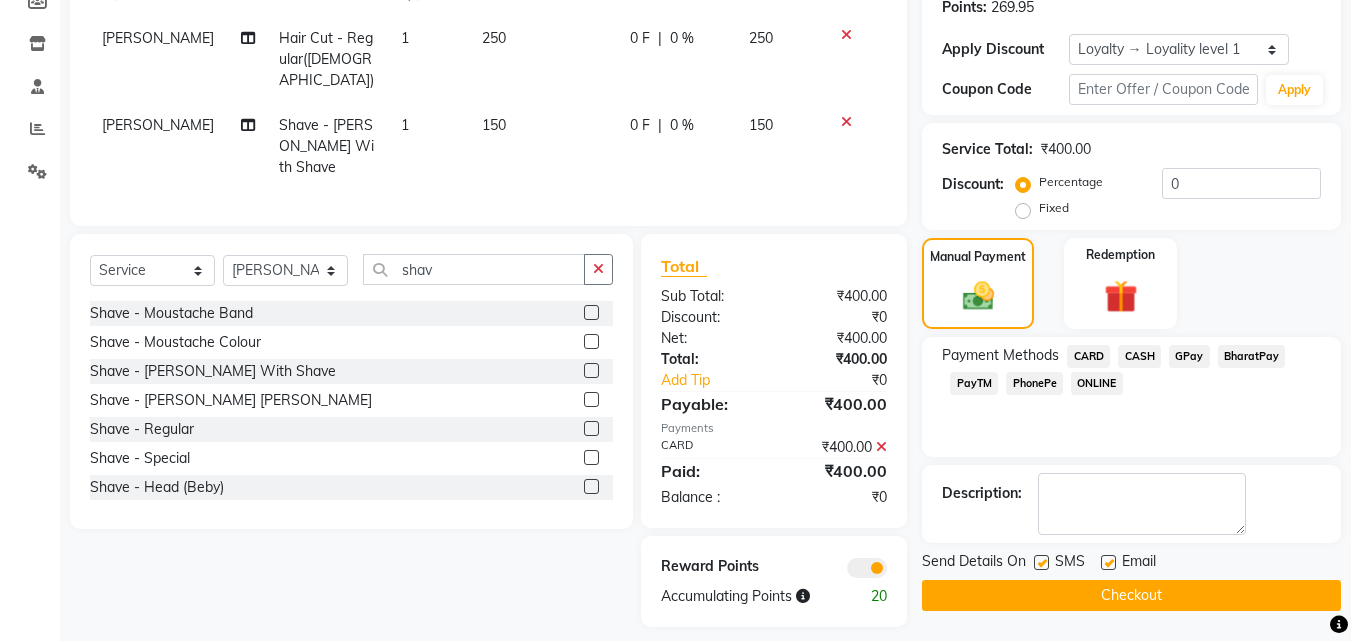 click 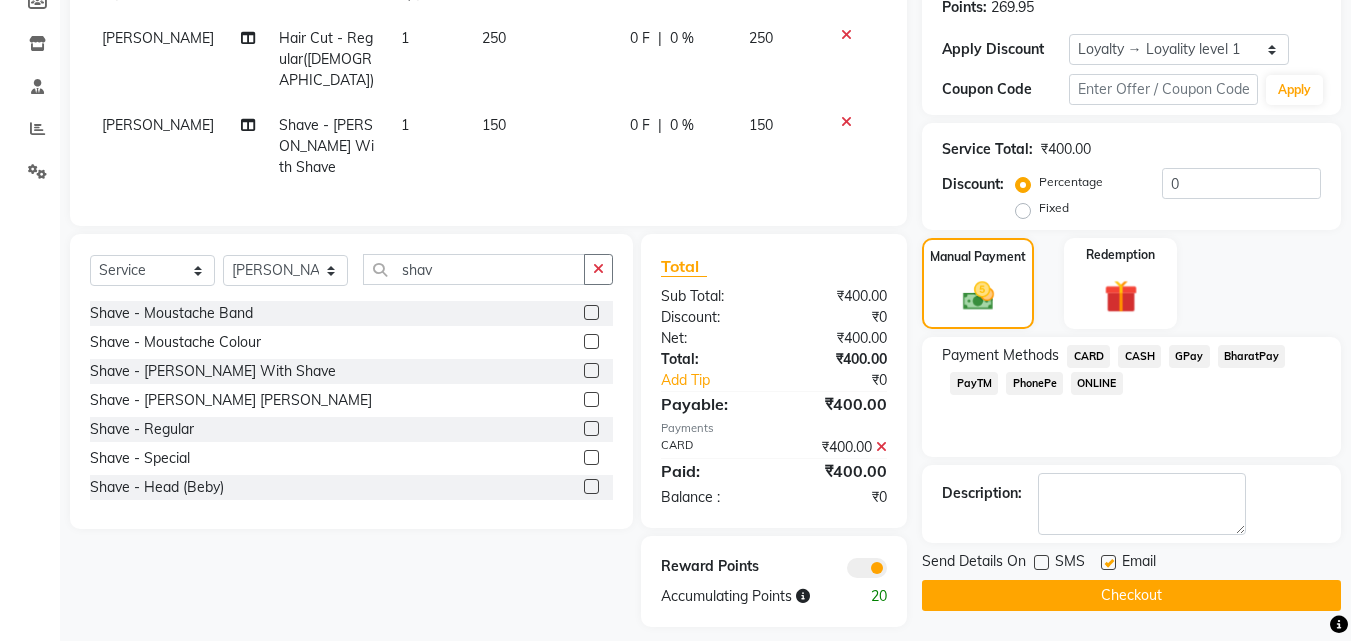 click 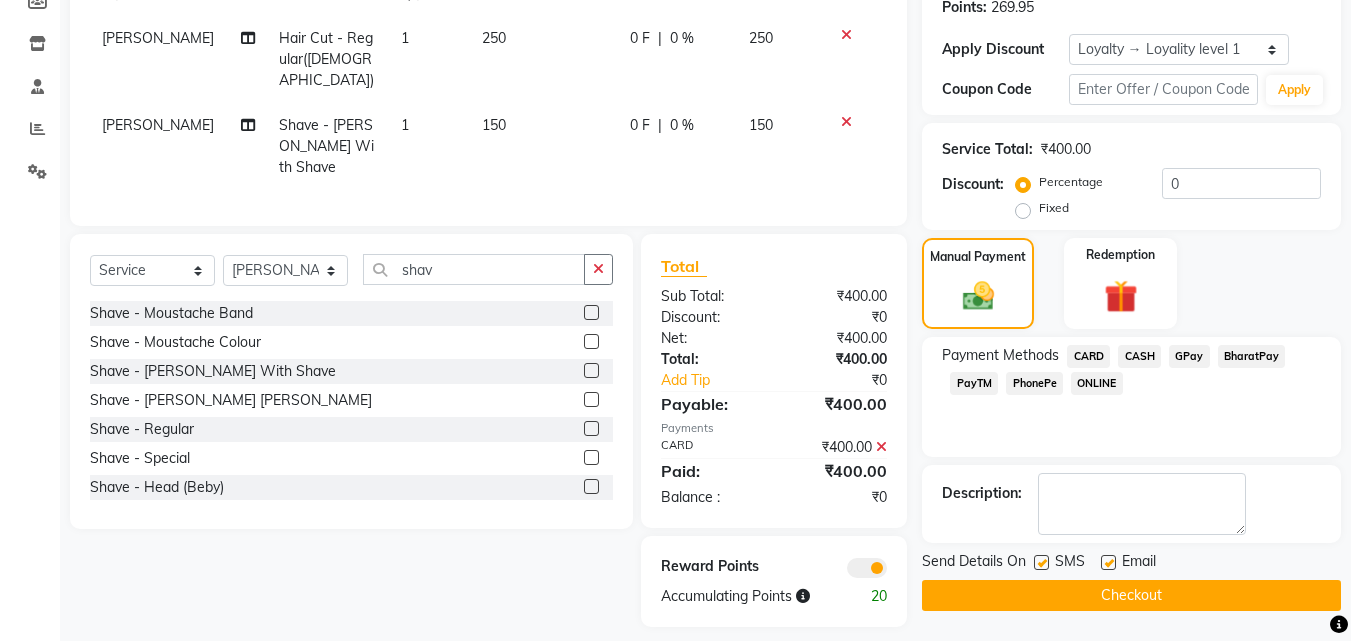 click 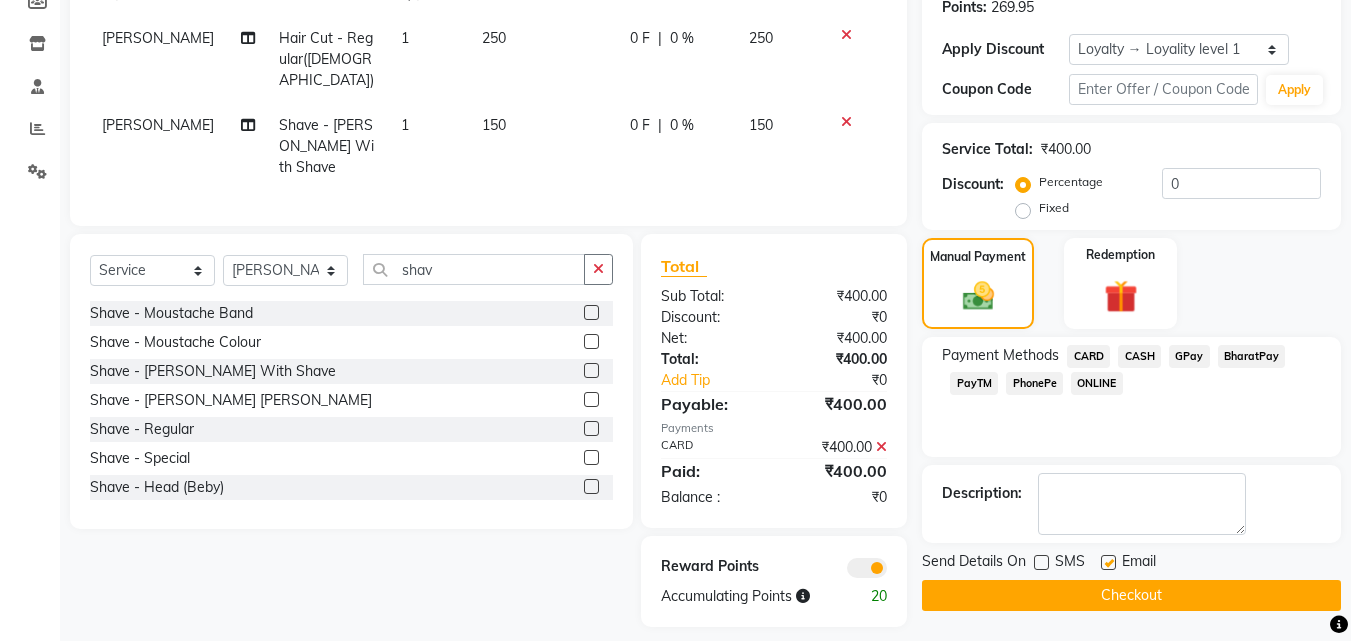 click 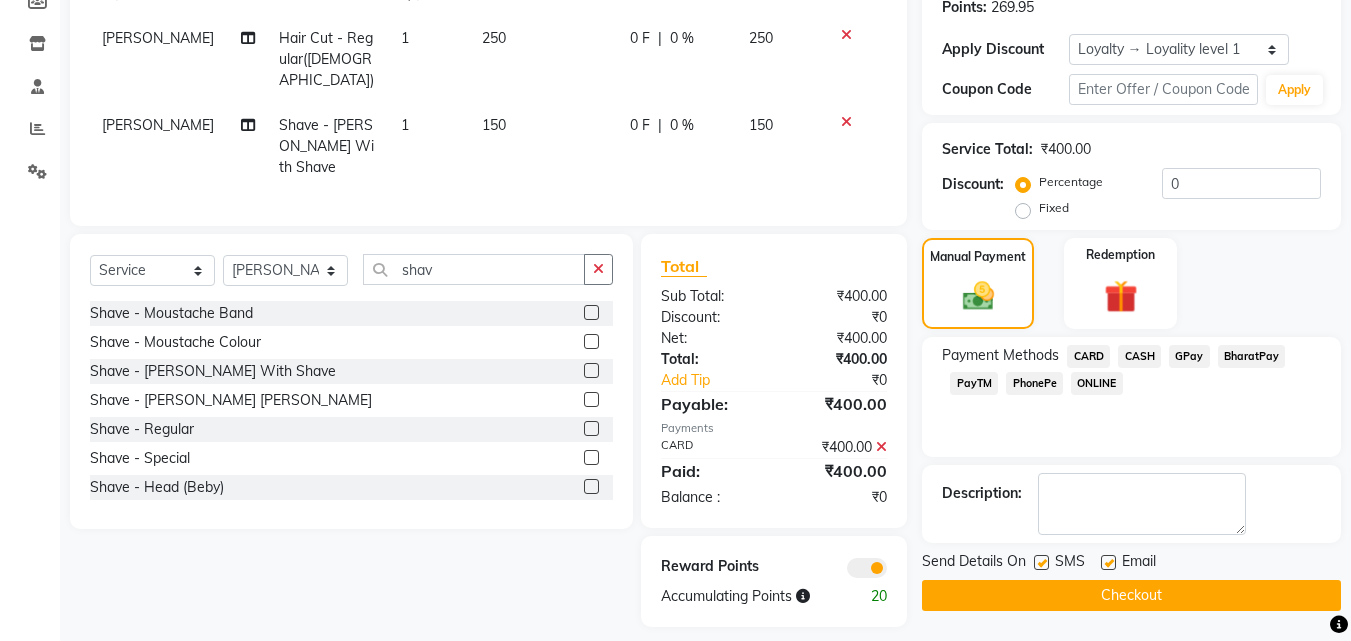 click 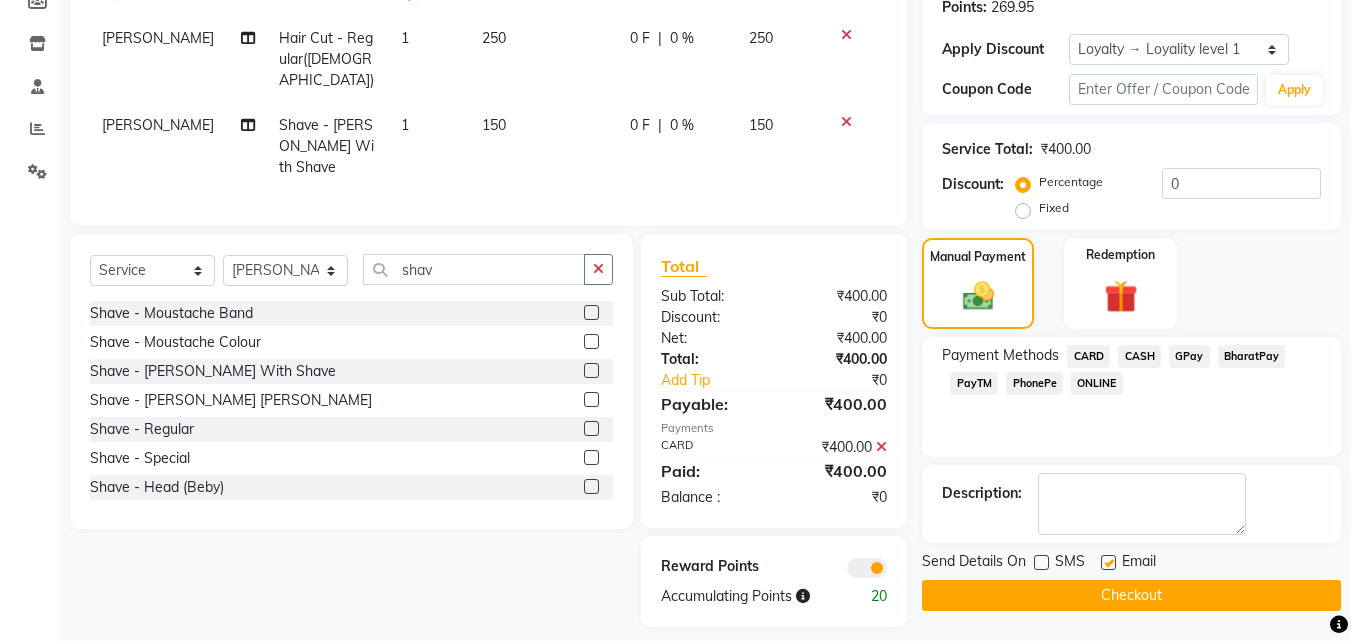 click 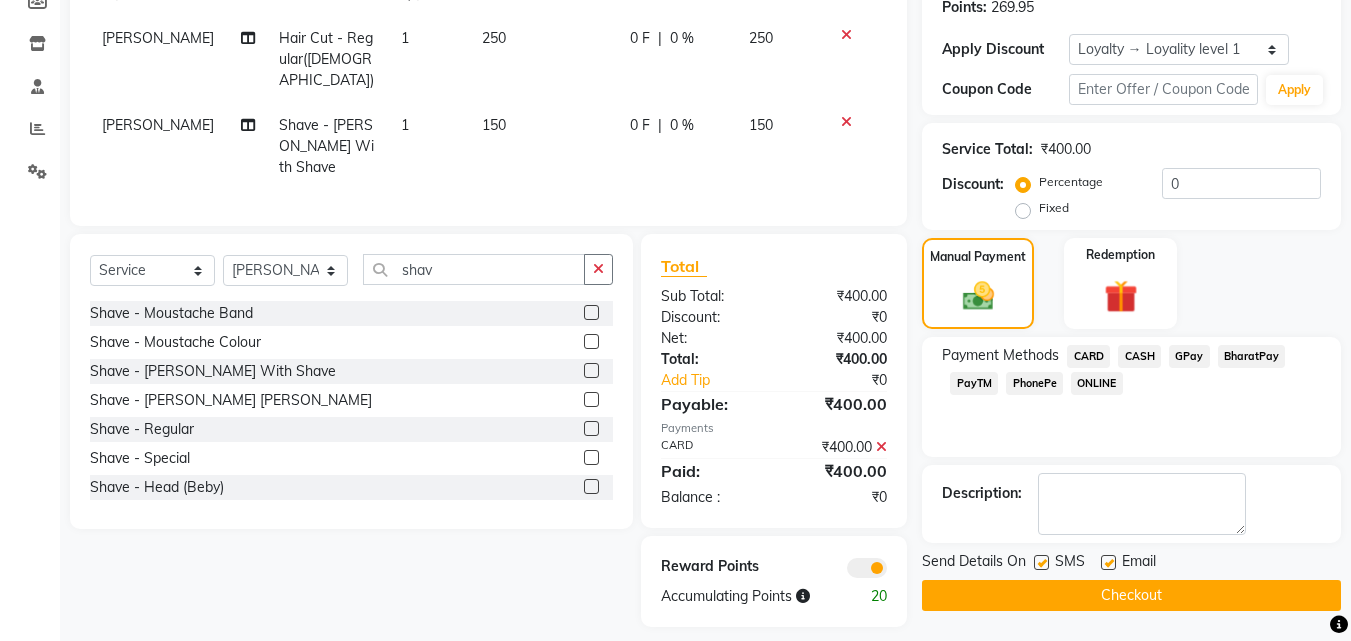 click 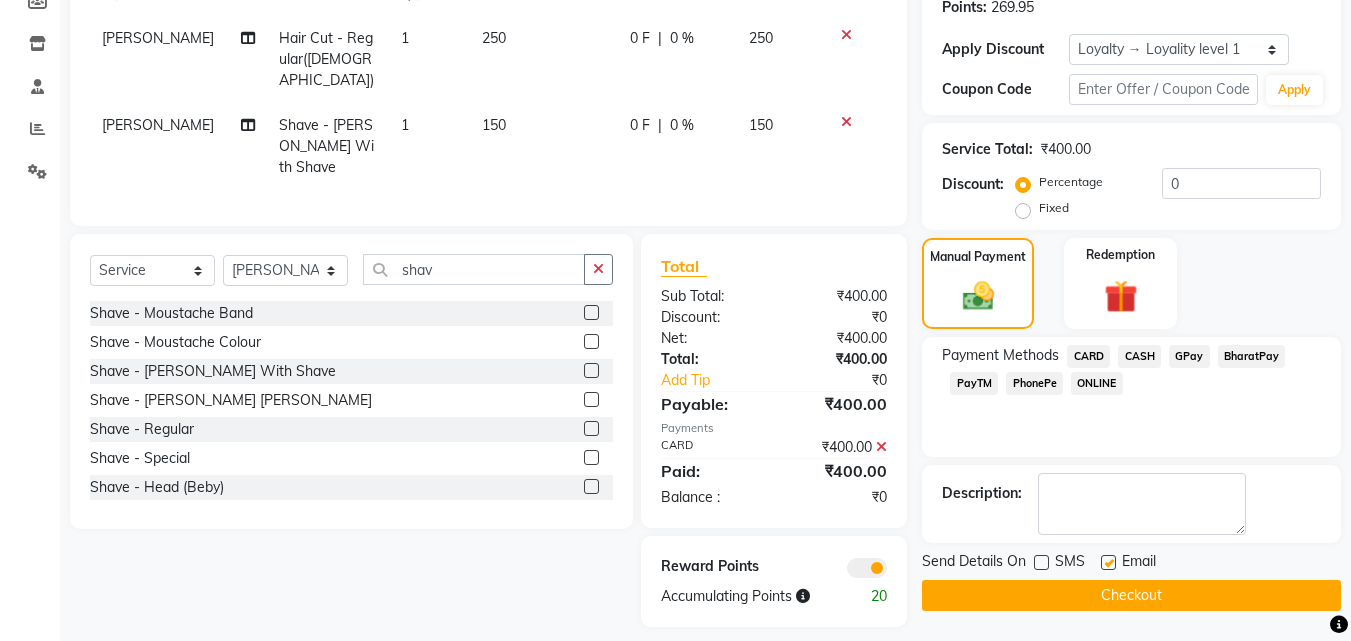 click on "Checkout" 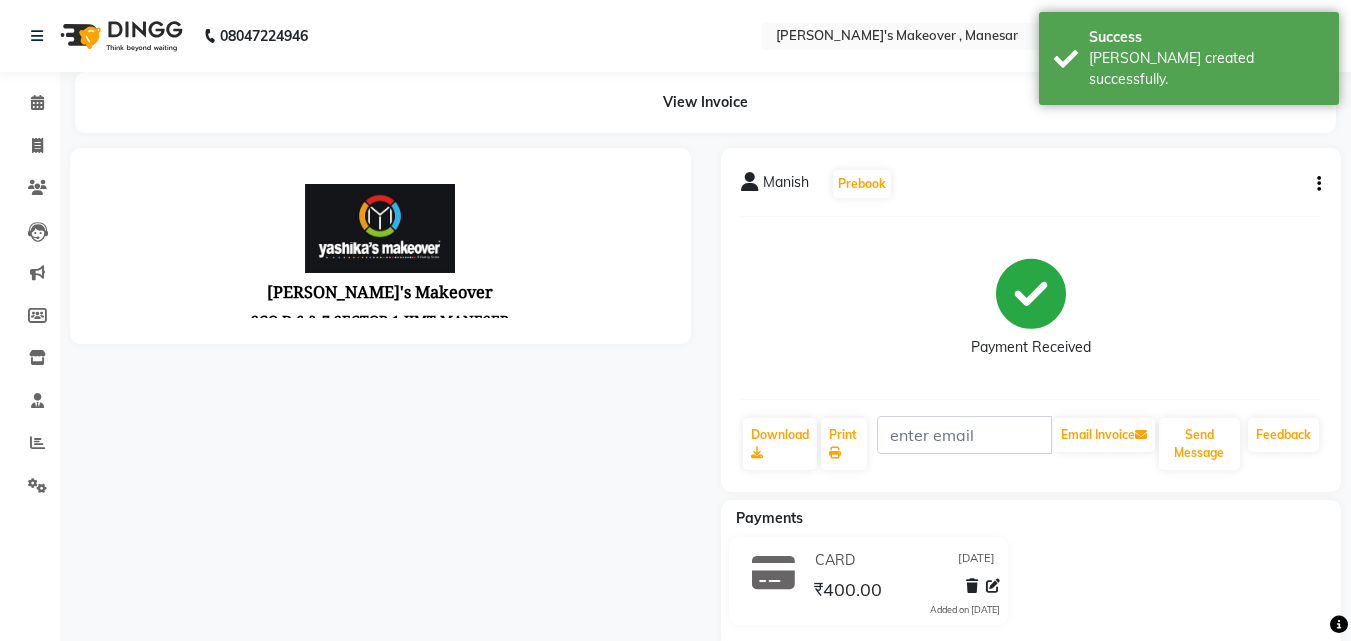 scroll, scrollTop: 0, scrollLeft: 0, axis: both 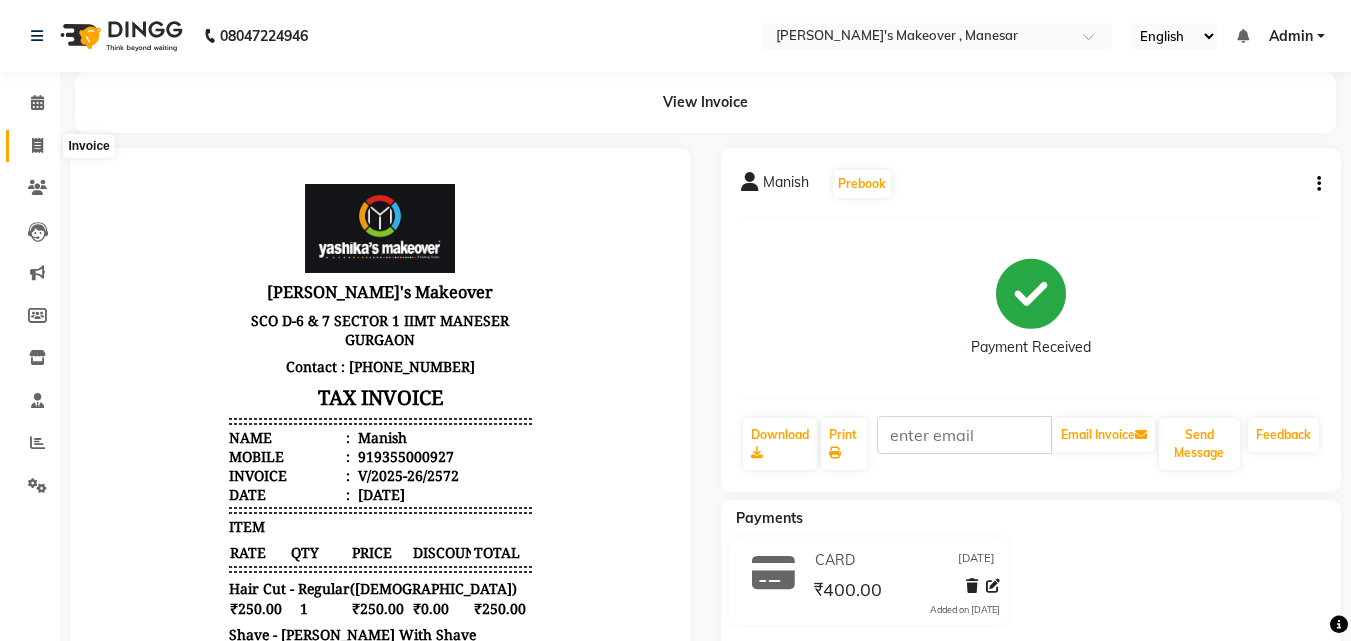 click 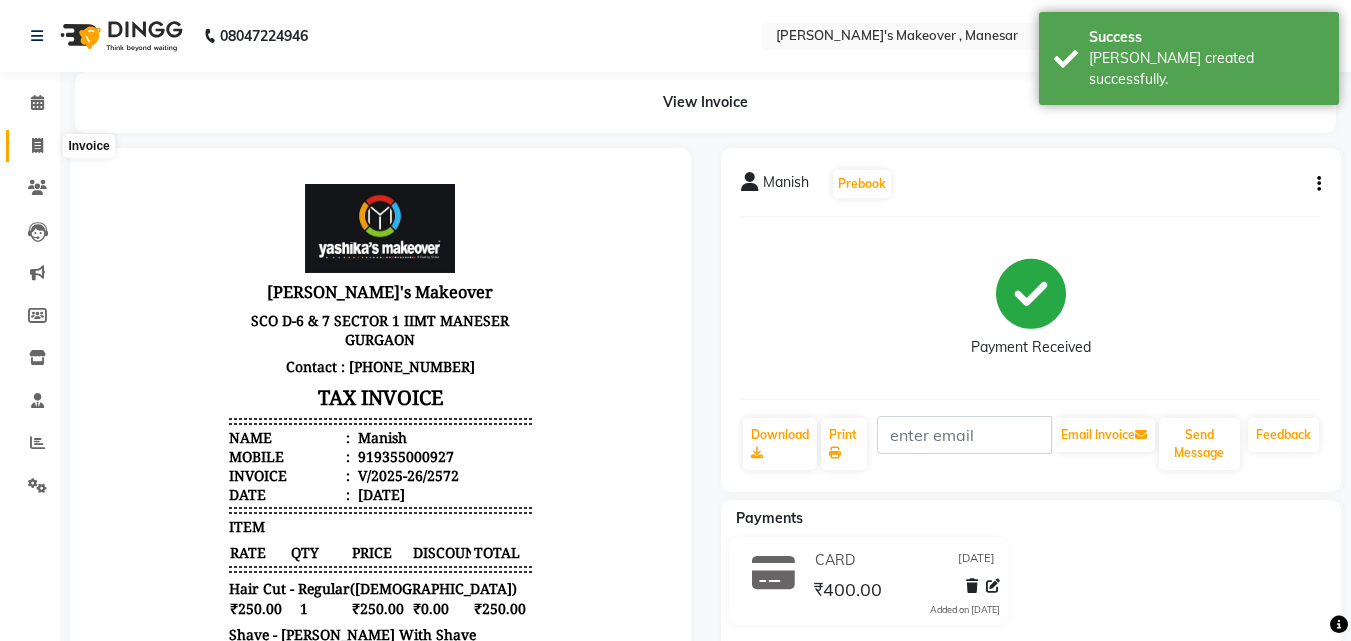 select on "service" 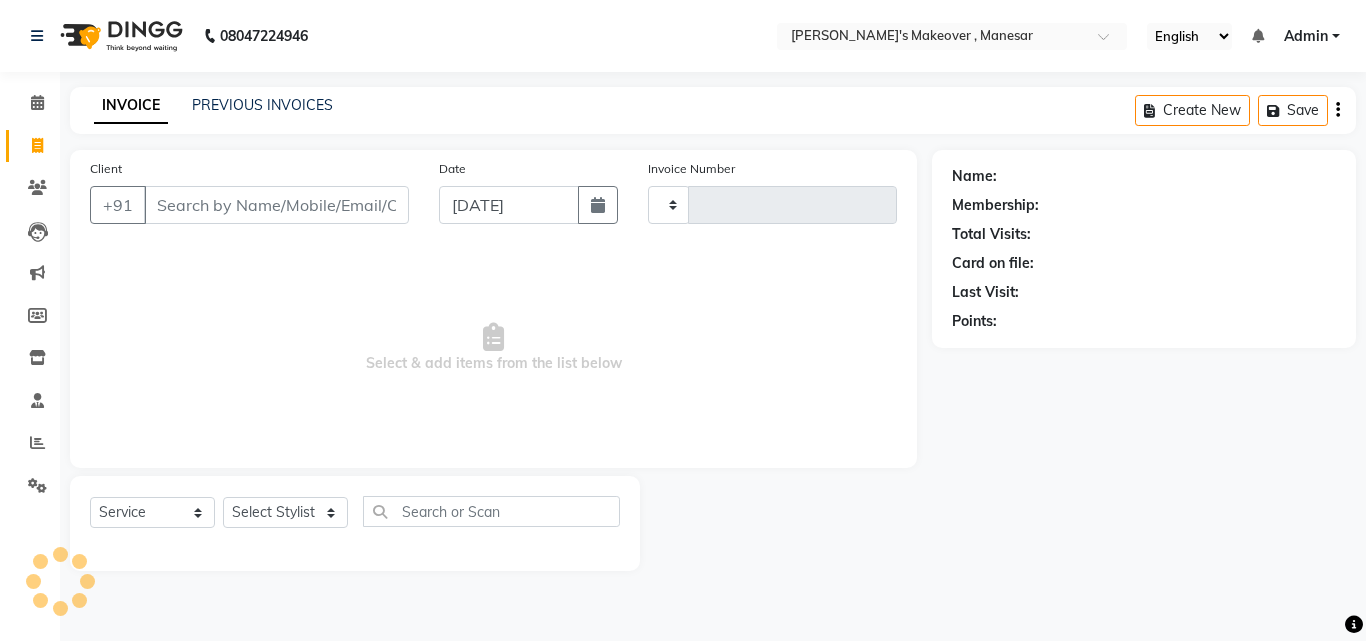 click on "Client" at bounding box center (276, 205) 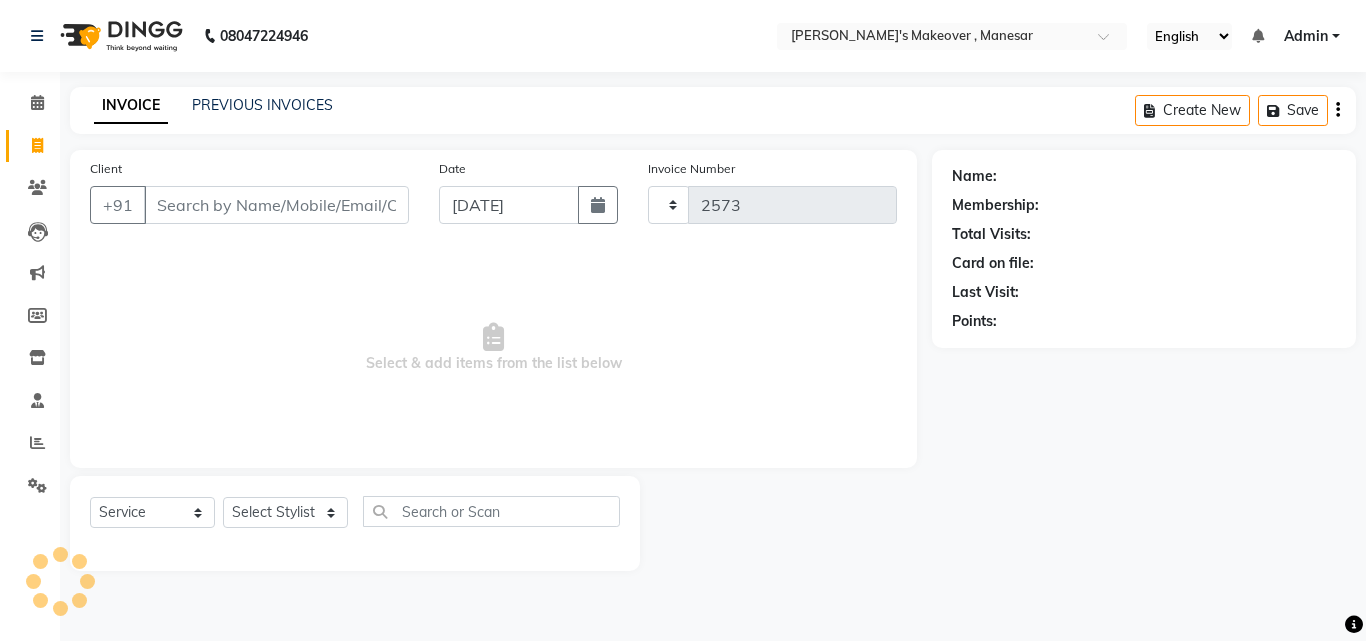 select on "820" 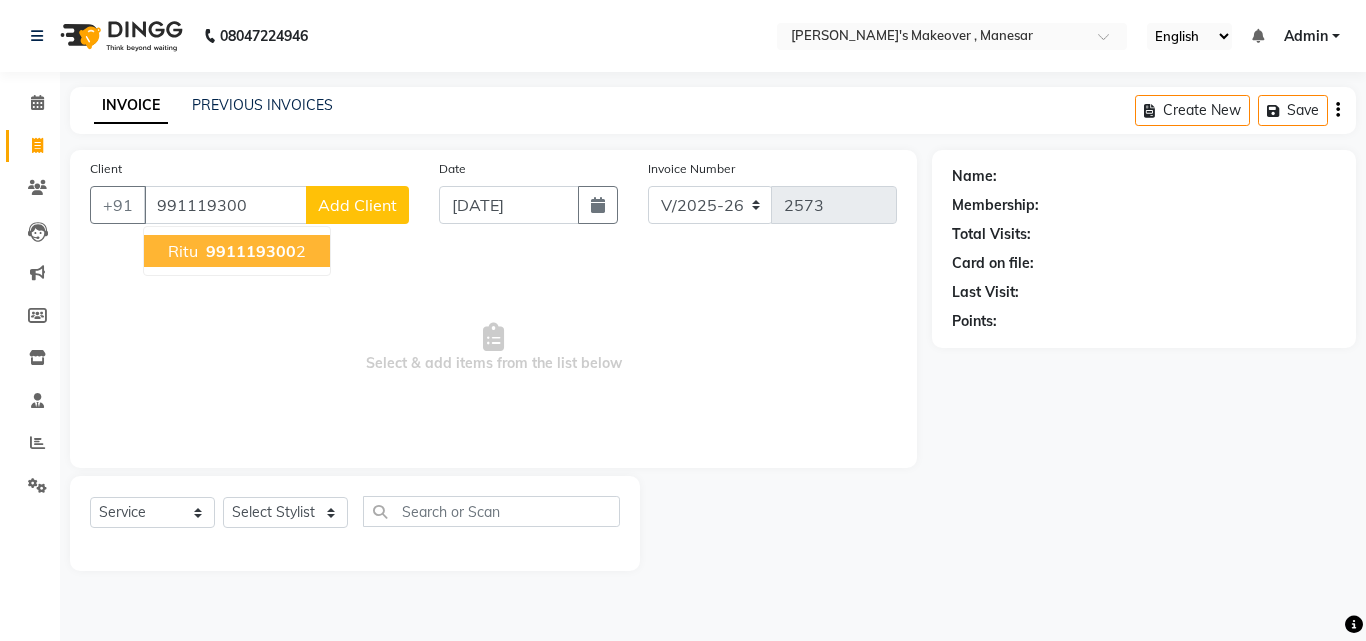 click on "991119300 2" at bounding box center [254, 251] 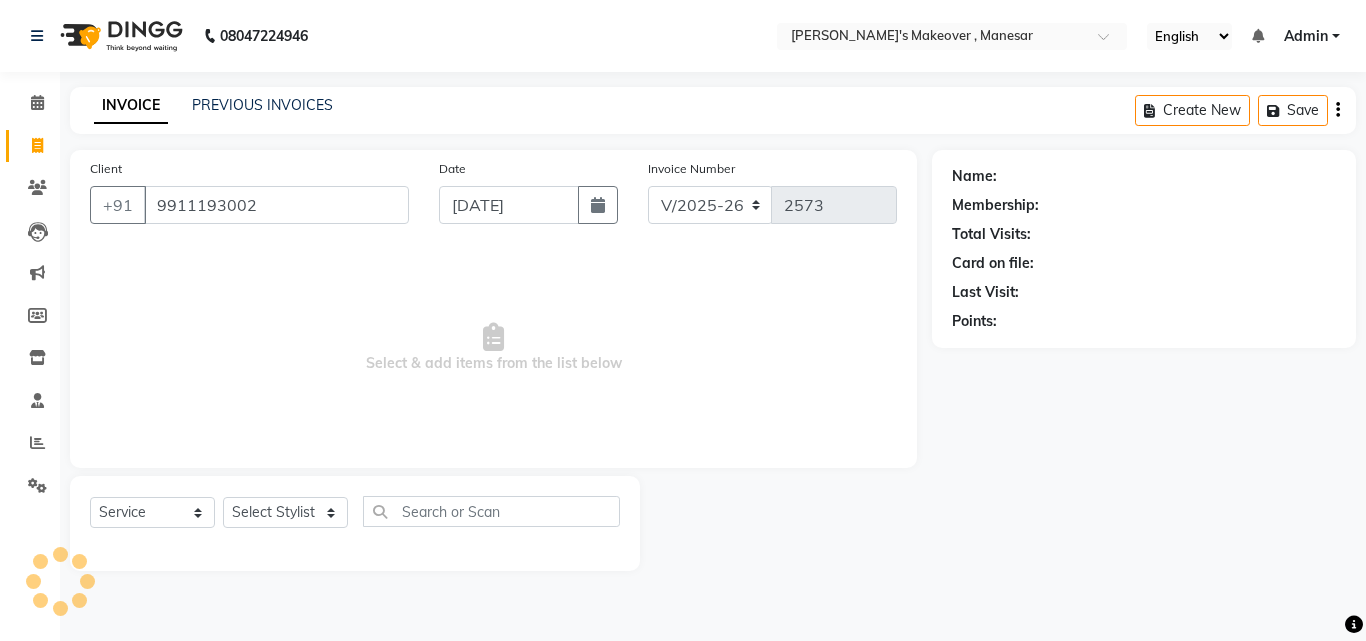 type on "9911193002" 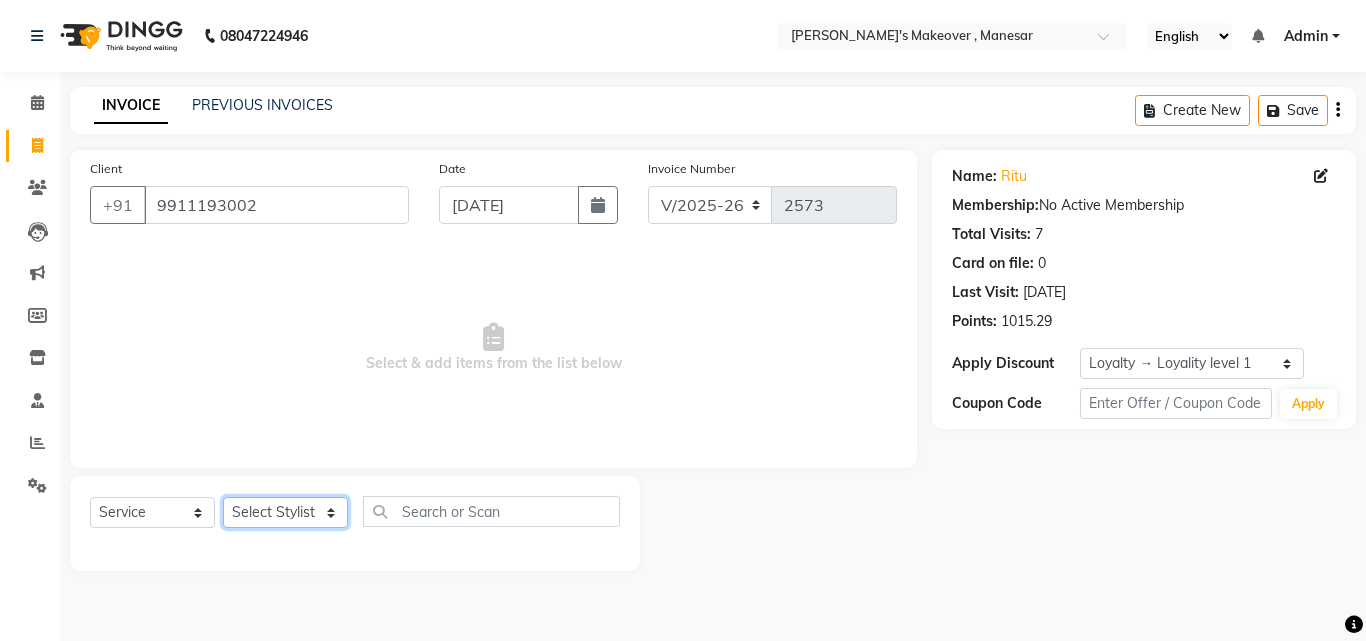 click on "Select Stylist Danish Shavej [PERSON_NAME] Krishna [PERSON_NAME] [PERSON_NAME] Mdm [PERSON_NAME] [PERSON_NAME] [MEDICAL_DATA] Pooja [PERSON_NAME] [PERSON_NAME] ([DATE])" 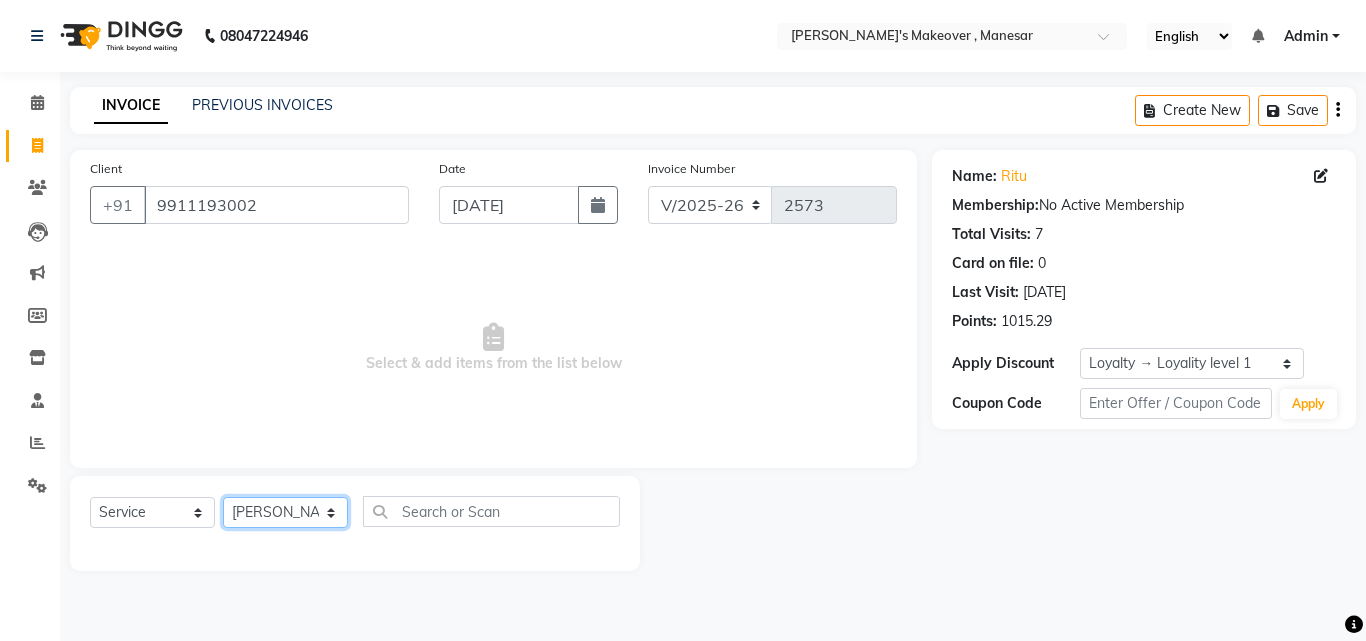click on "Select Stylist Danish Shavej [PERSON_NAME] Krishna [PERSON_NAME] [PERSON_NAME] Mdm [PERSON_NAME] [PERSON_NAME] [MEDICAL_DATA] Pooja [PERSON_NAME] [PERSON_NAME] ([DATE])" 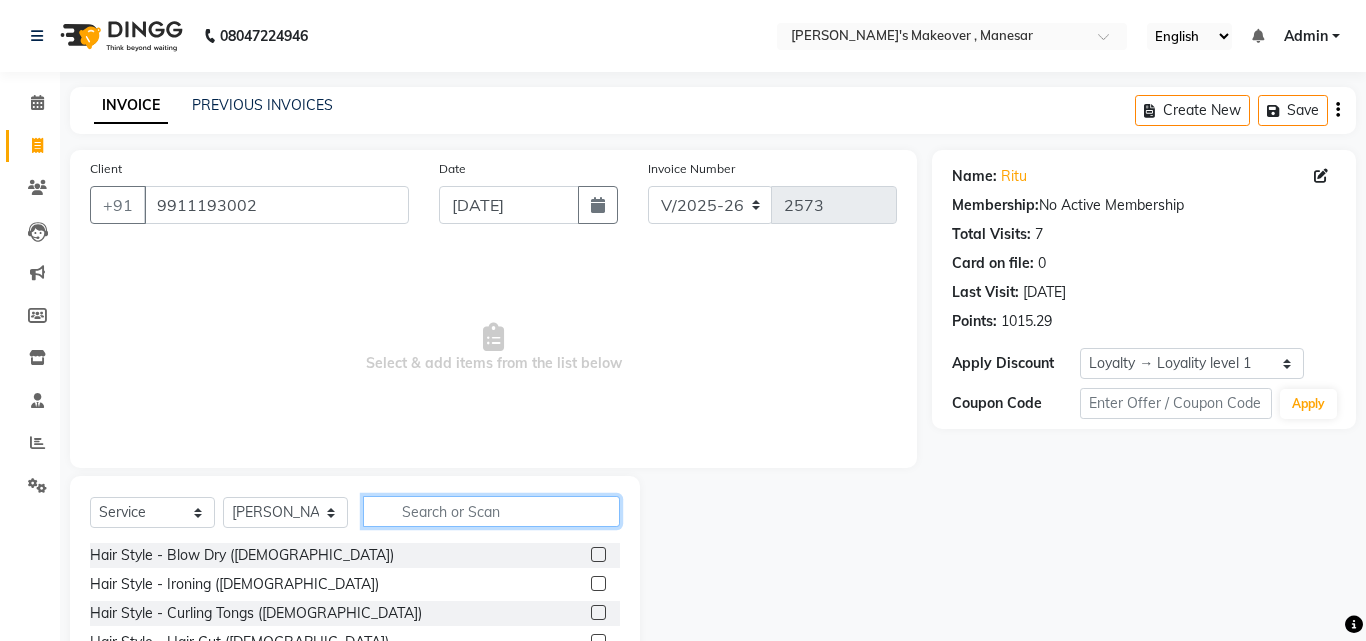 click 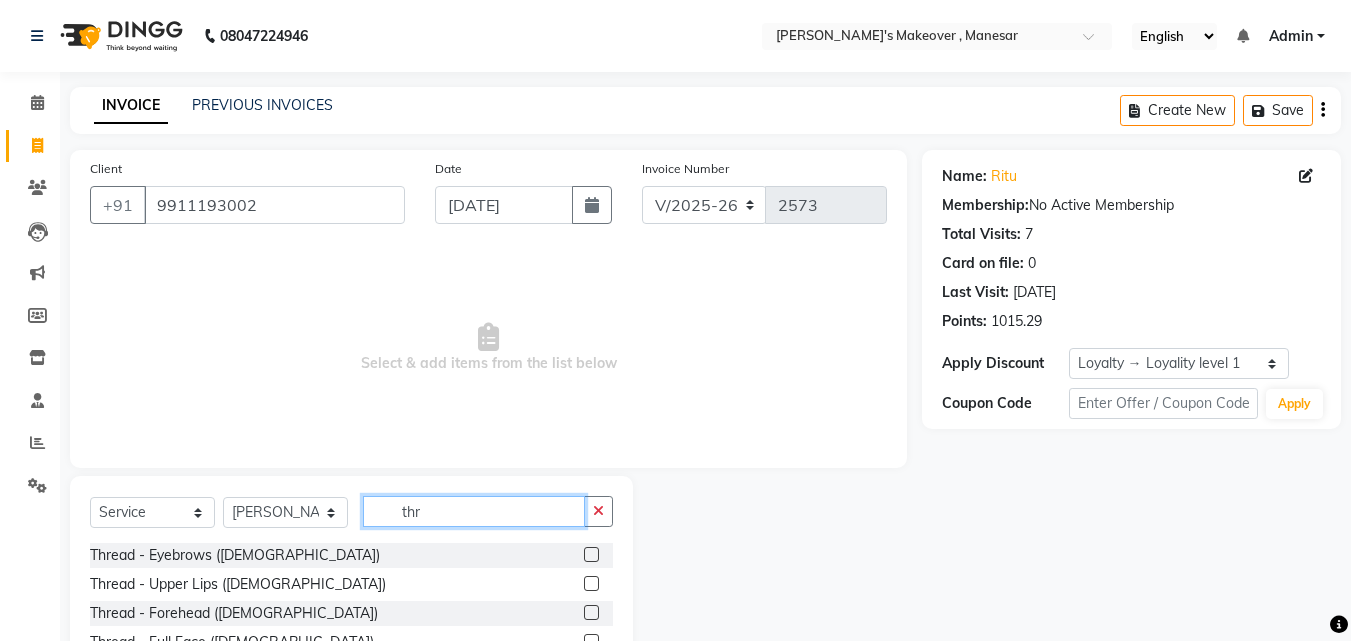 type on "thr" 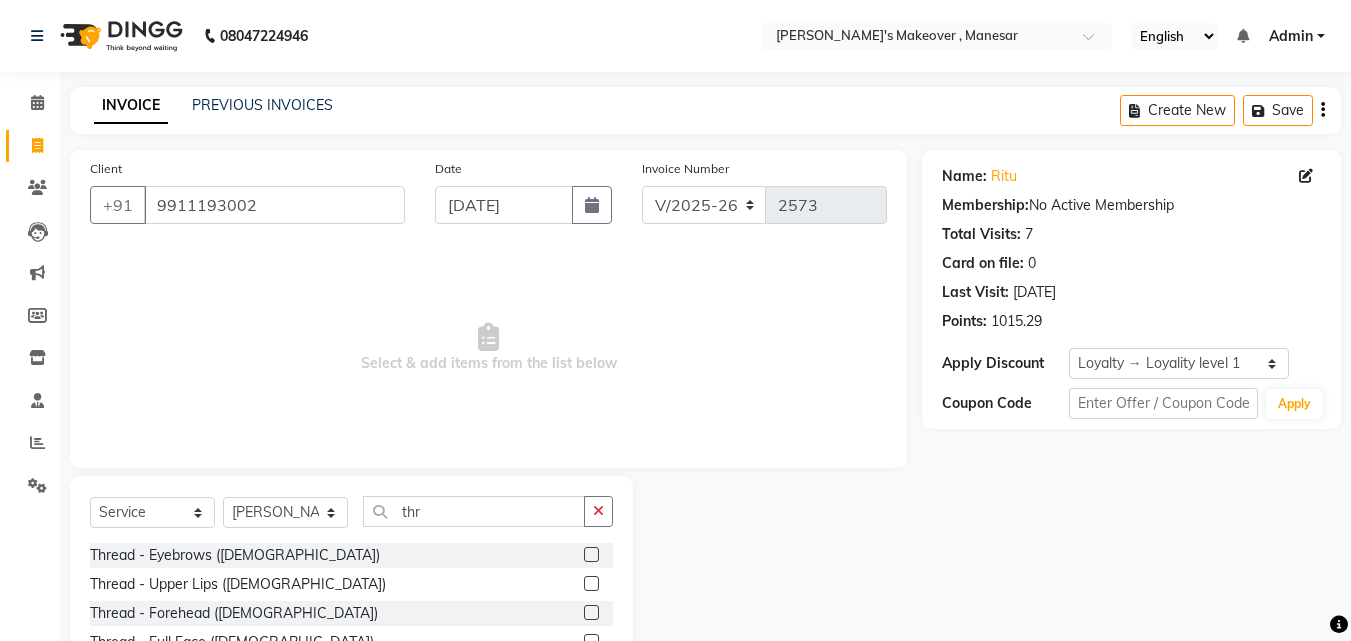 click 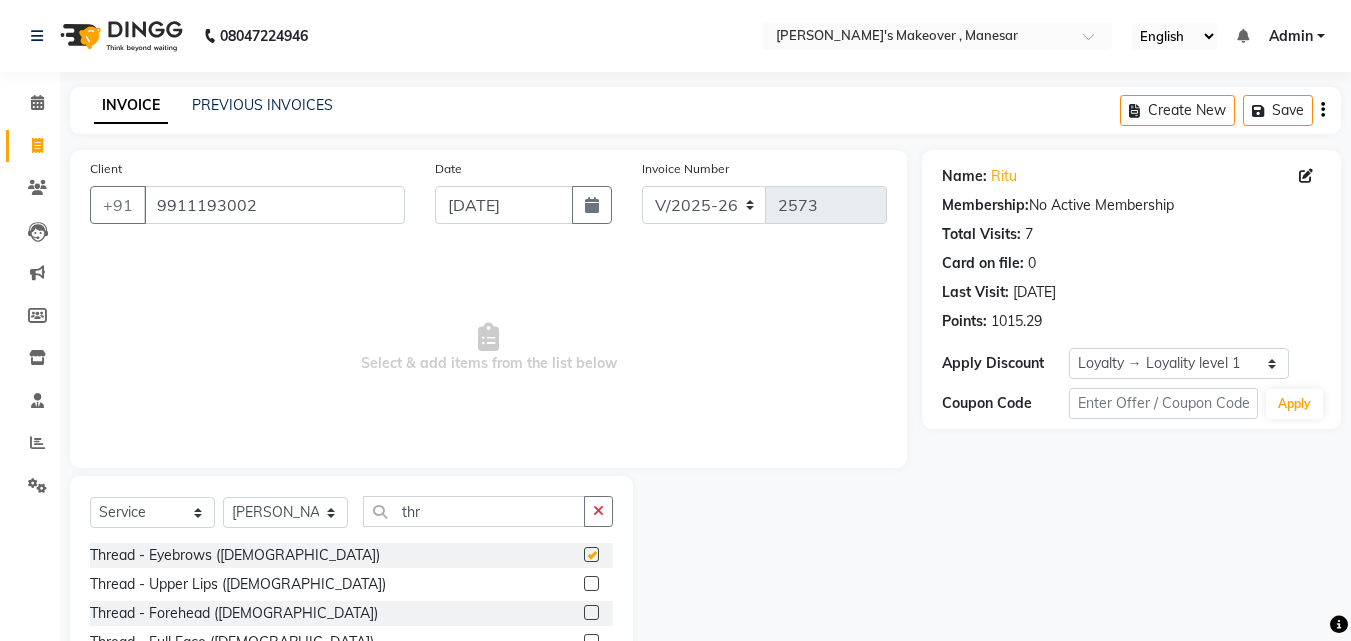 click 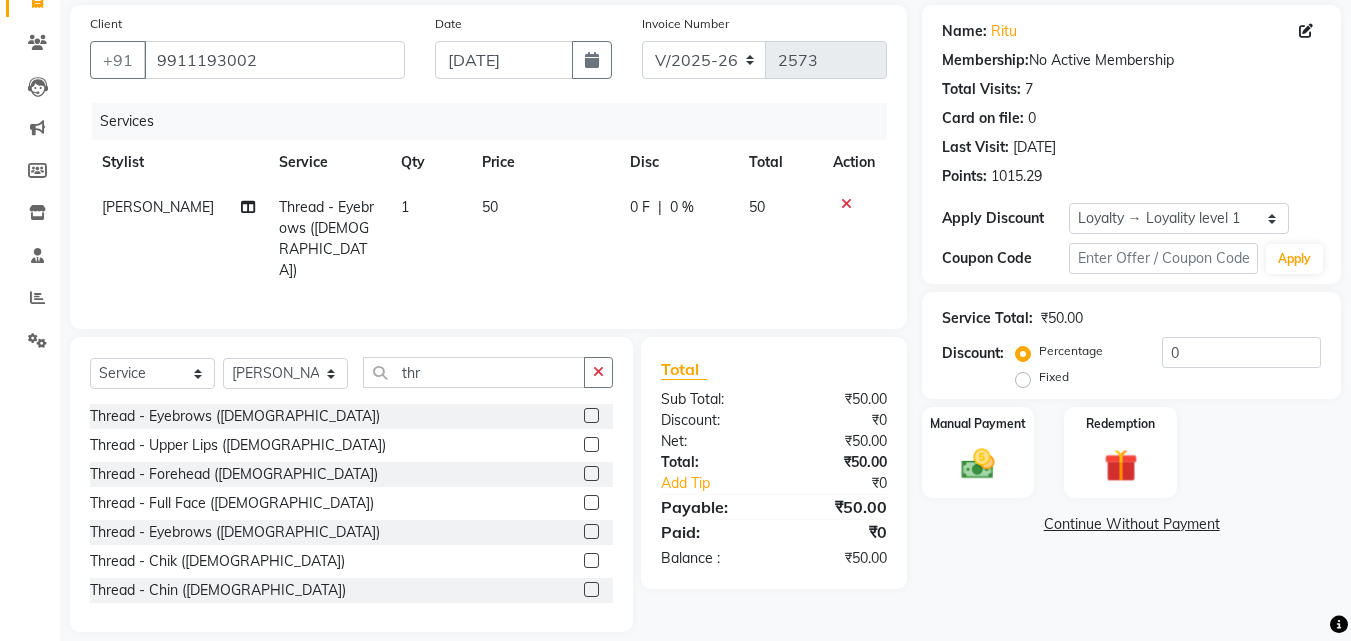 scroll, scrollTop: 160, scrollLeft: 0, axis: vertical 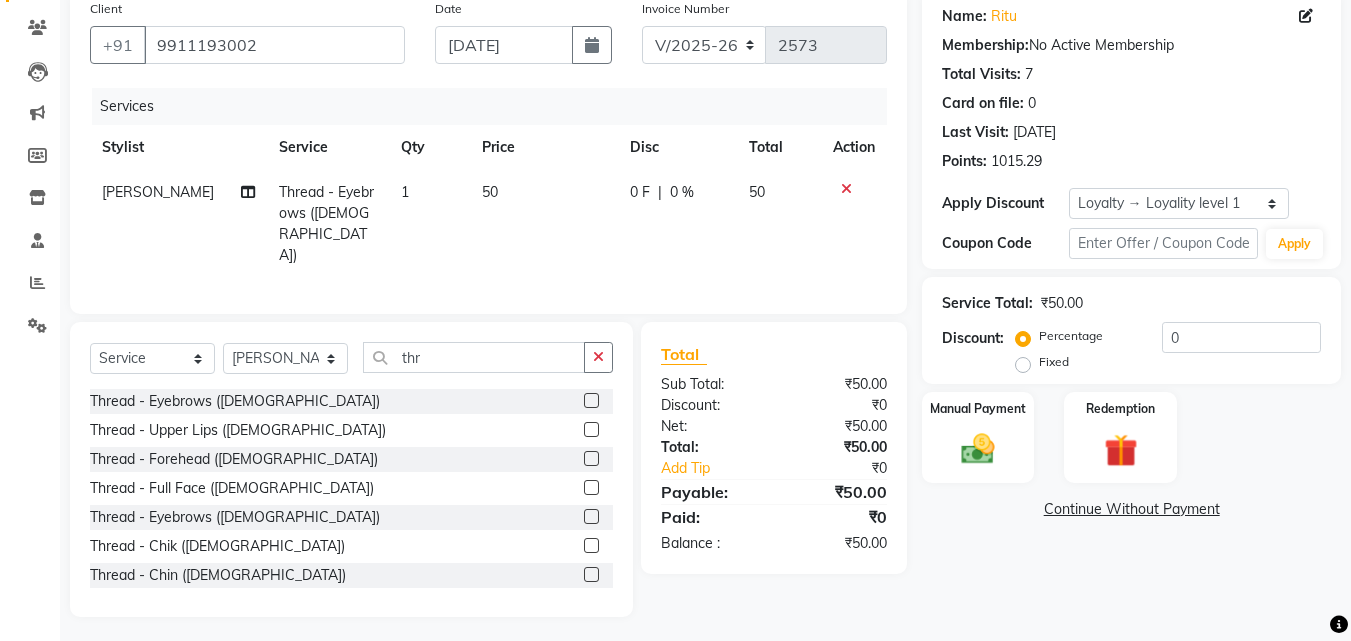 click 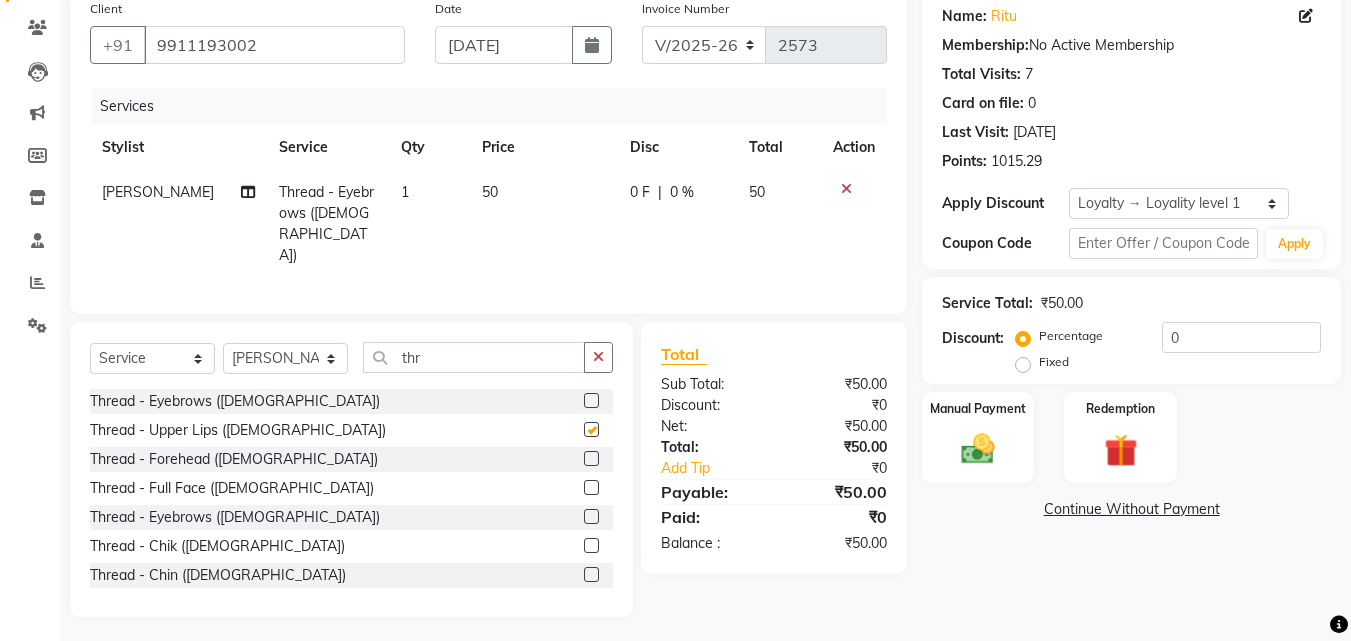 click on "Select  Service  Product  Membership  Package Voucher Prepaid Gift Card  Select Stylist Danish Shavej [PERSON_NAME] Krishna [PERSON_NAME] [PERSON_NAME] Mdm [PERSON_NAME] [PERSON_NAME] [MEDICAL_DATA] Pooja [PERSON_NAME] [PERSON_NAME] ([DATE]) thr" 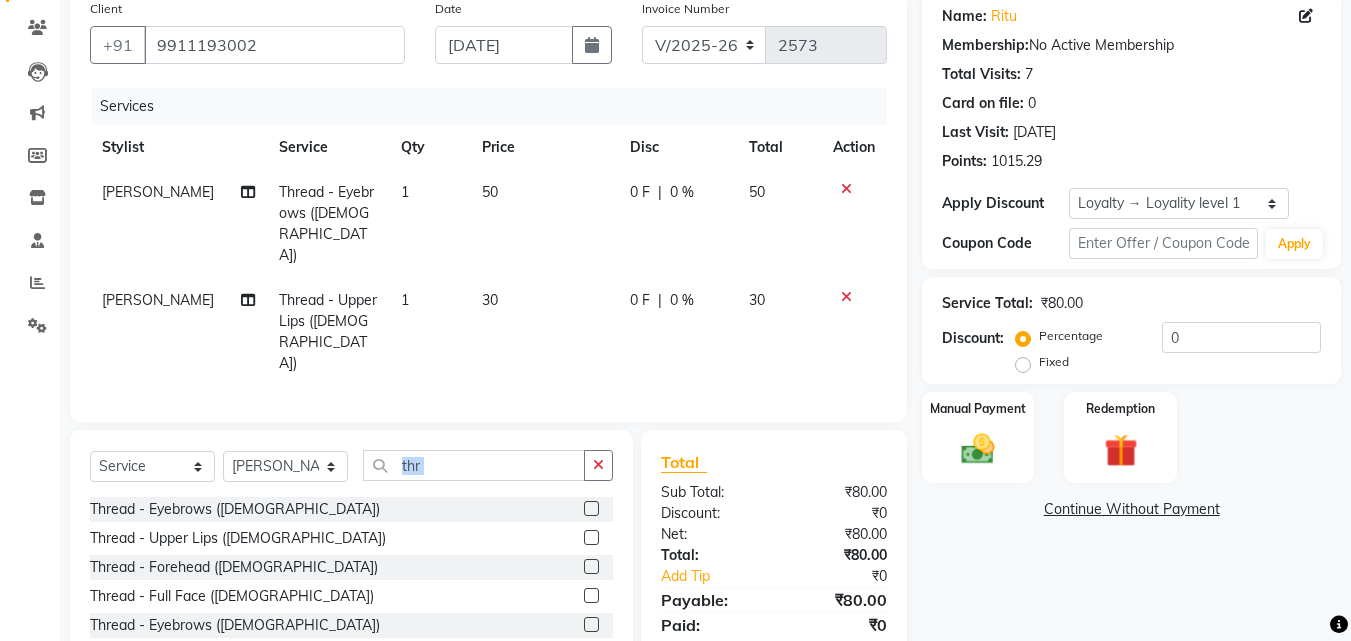 checkbox on "false" 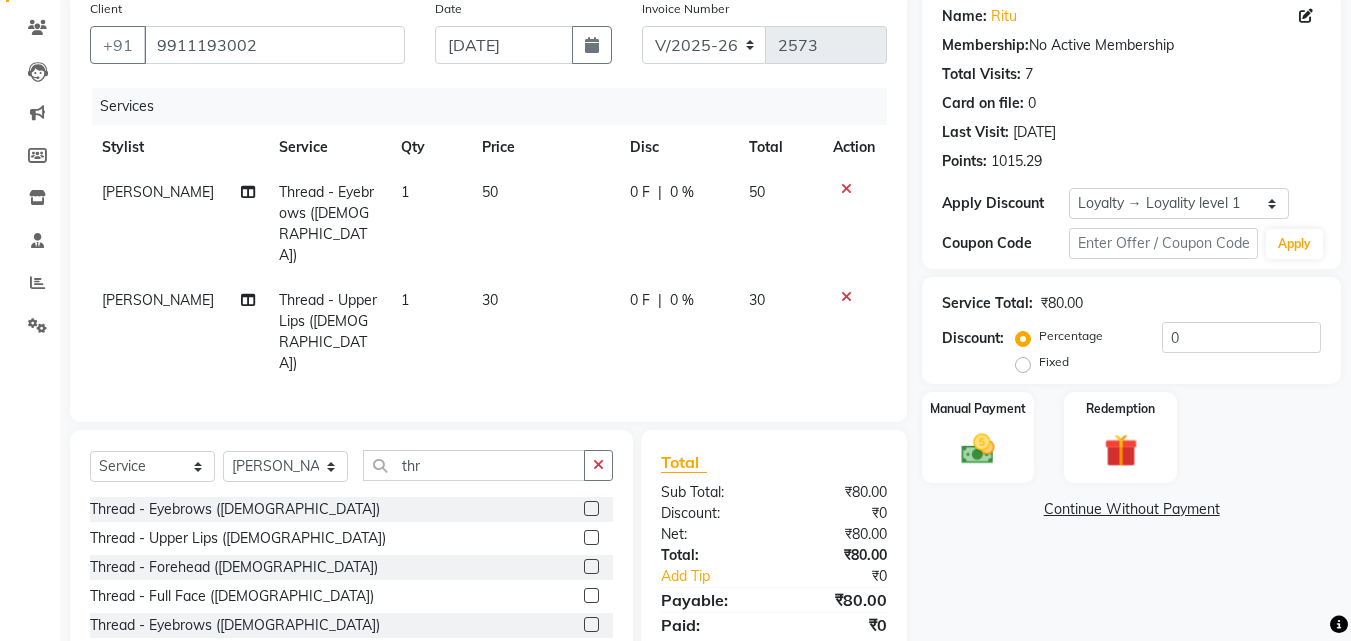 click 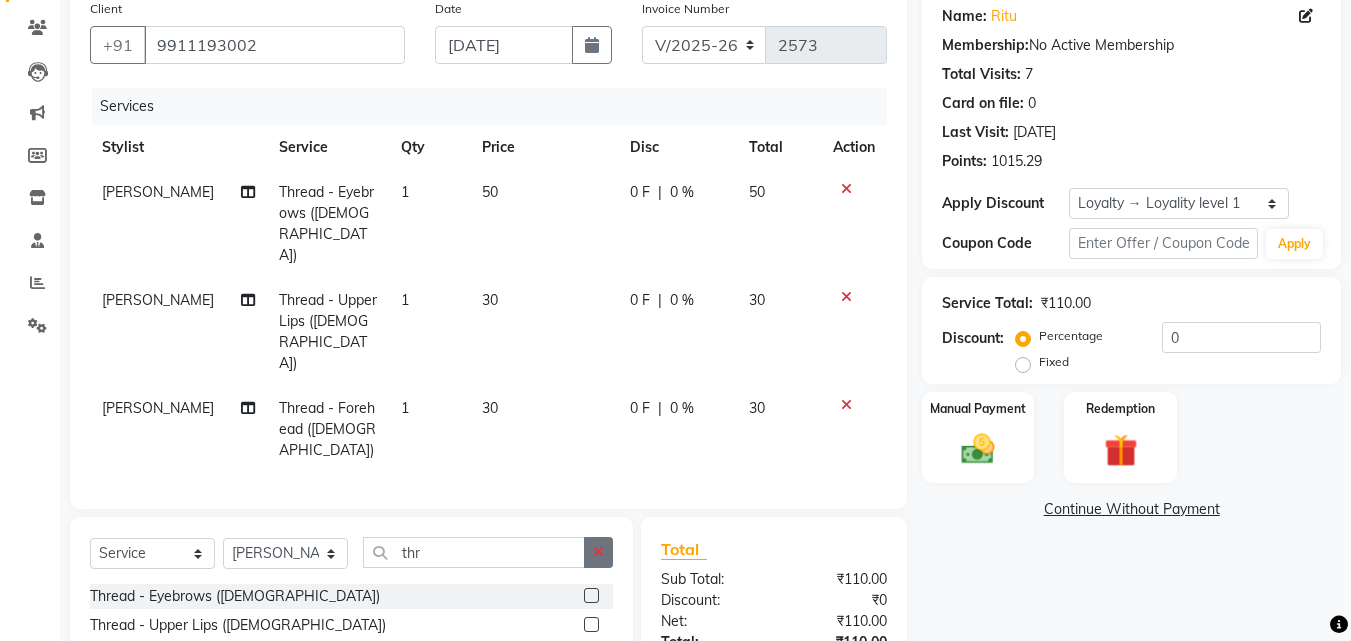 checkbox on "false" 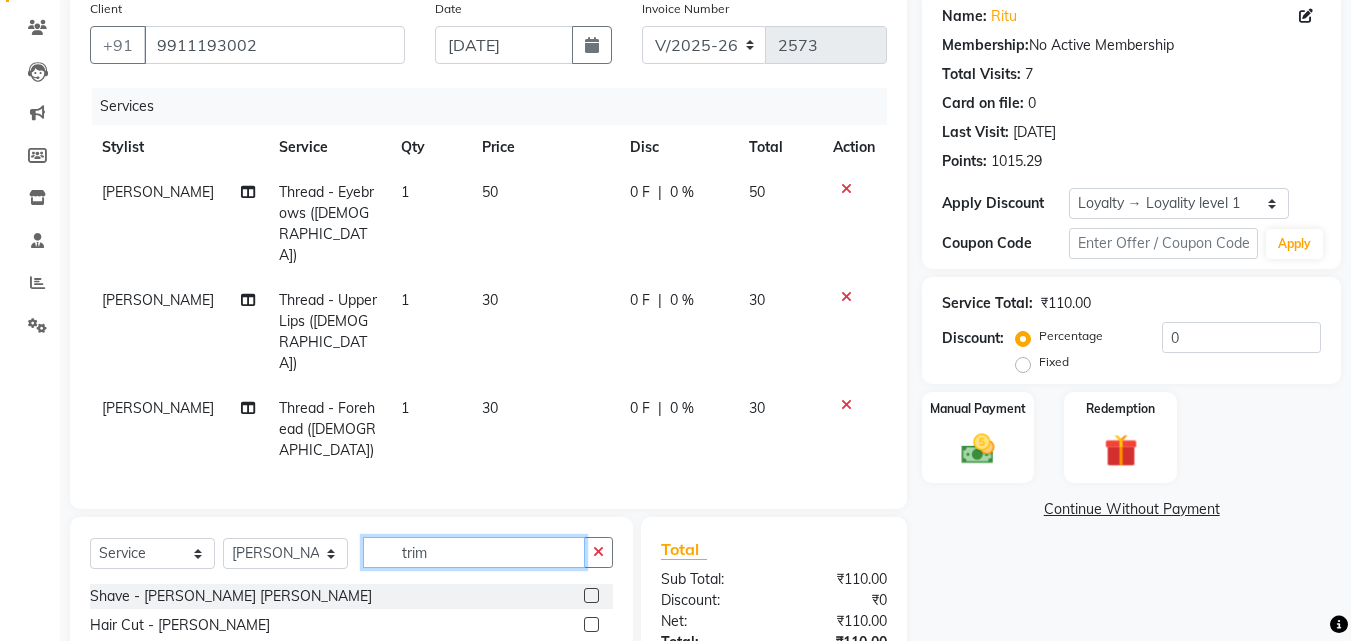 type on "trim" 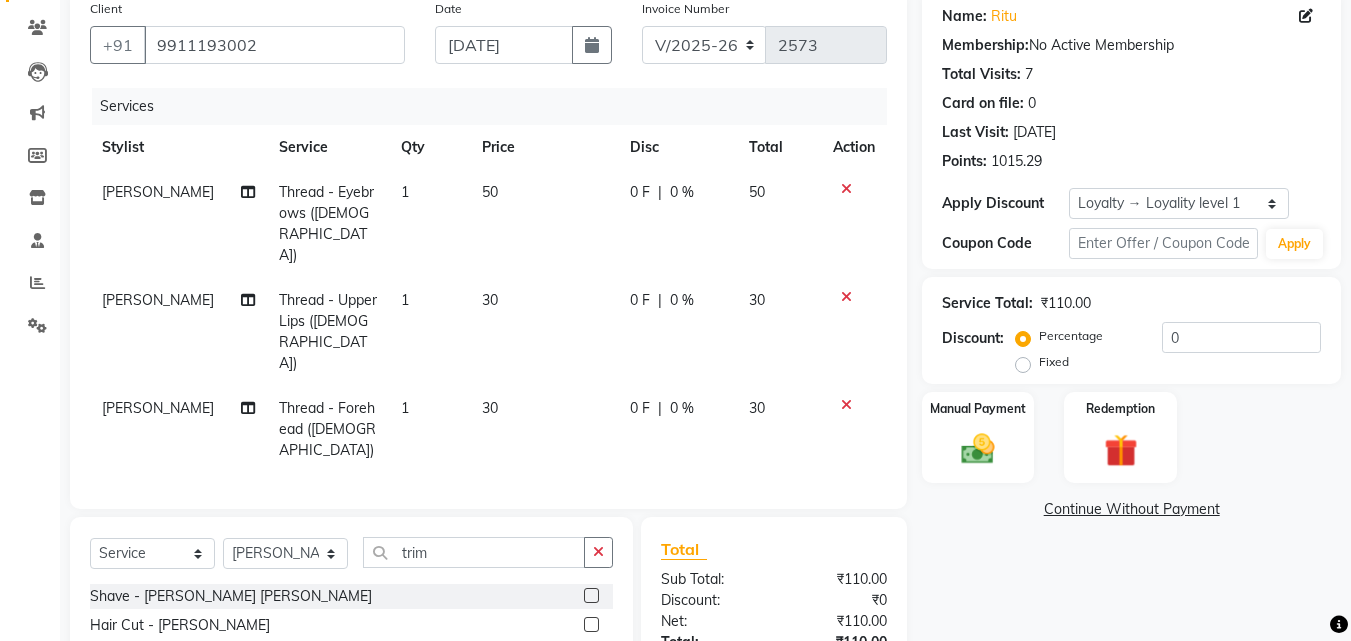 click 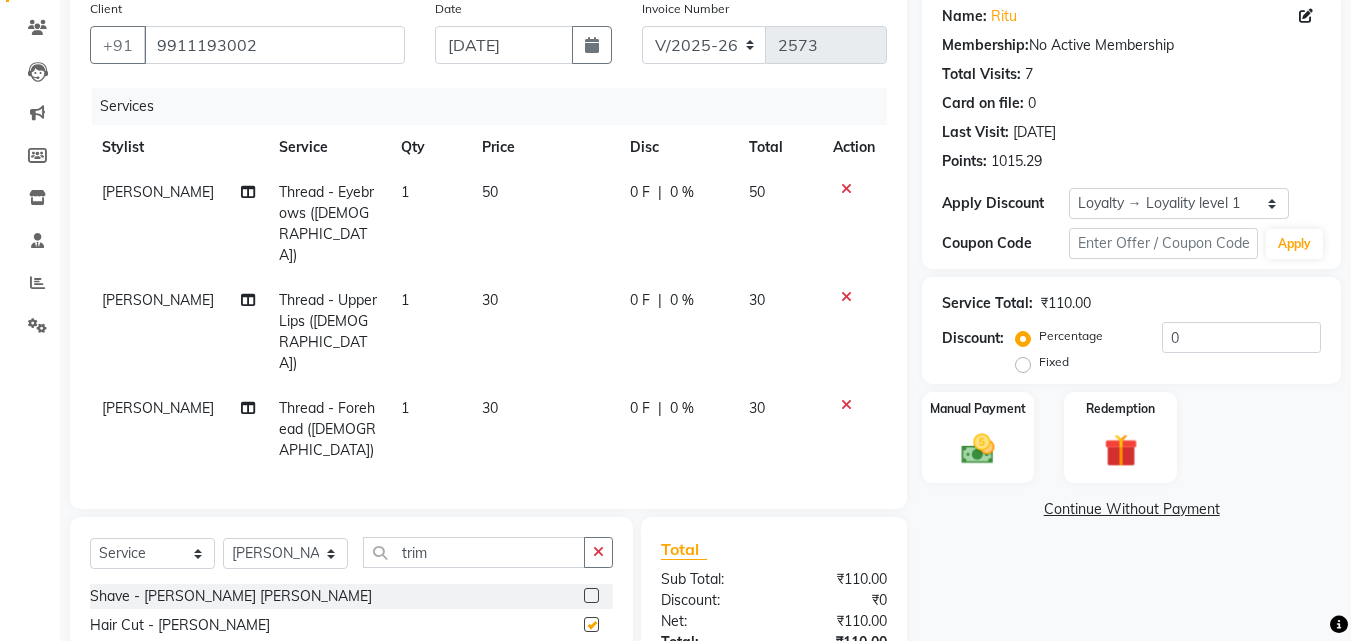 click 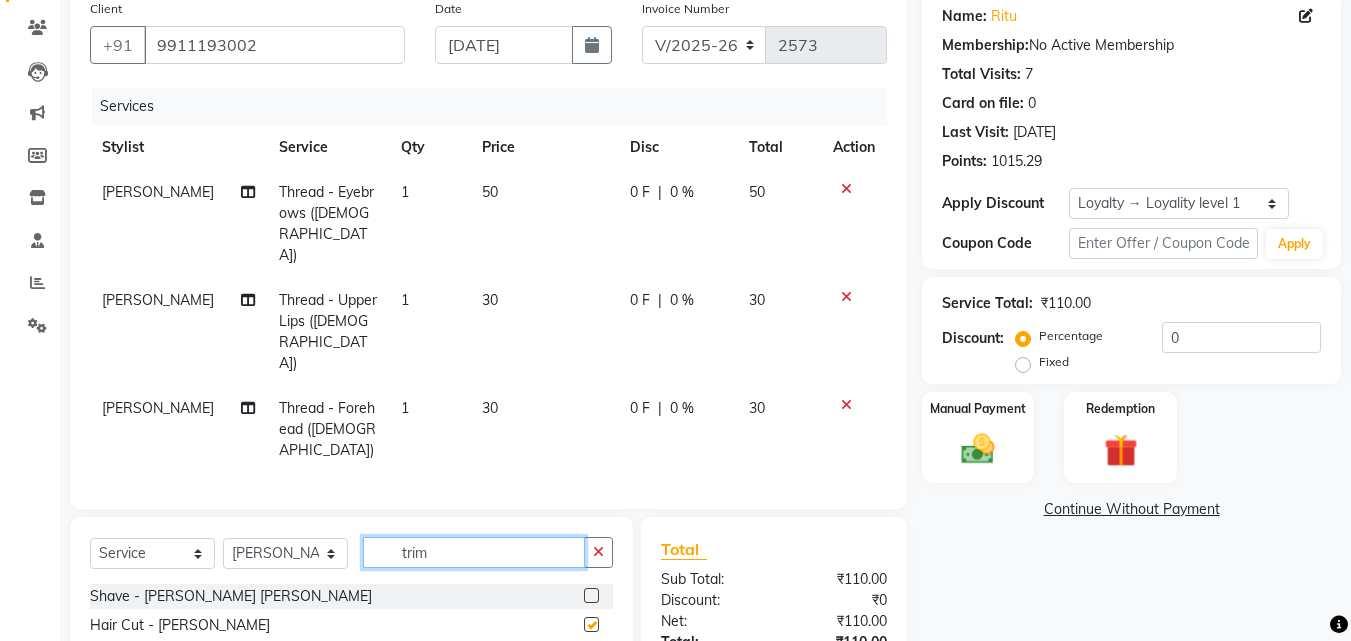 type 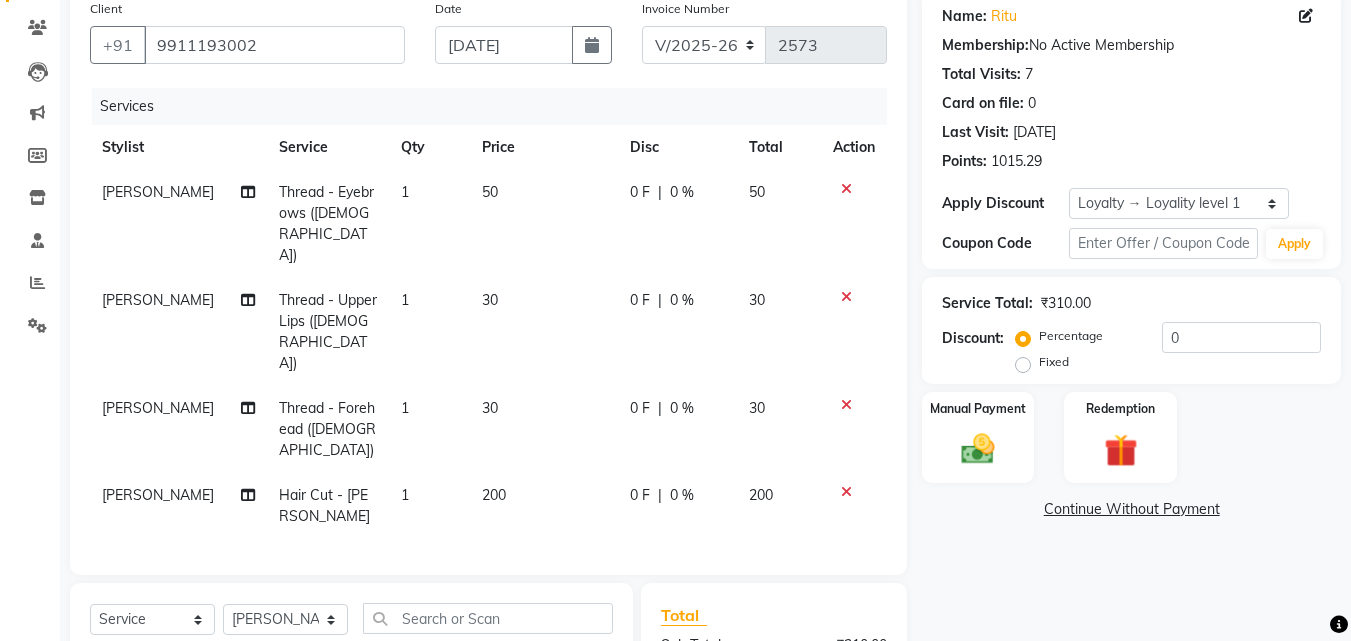click on "200" 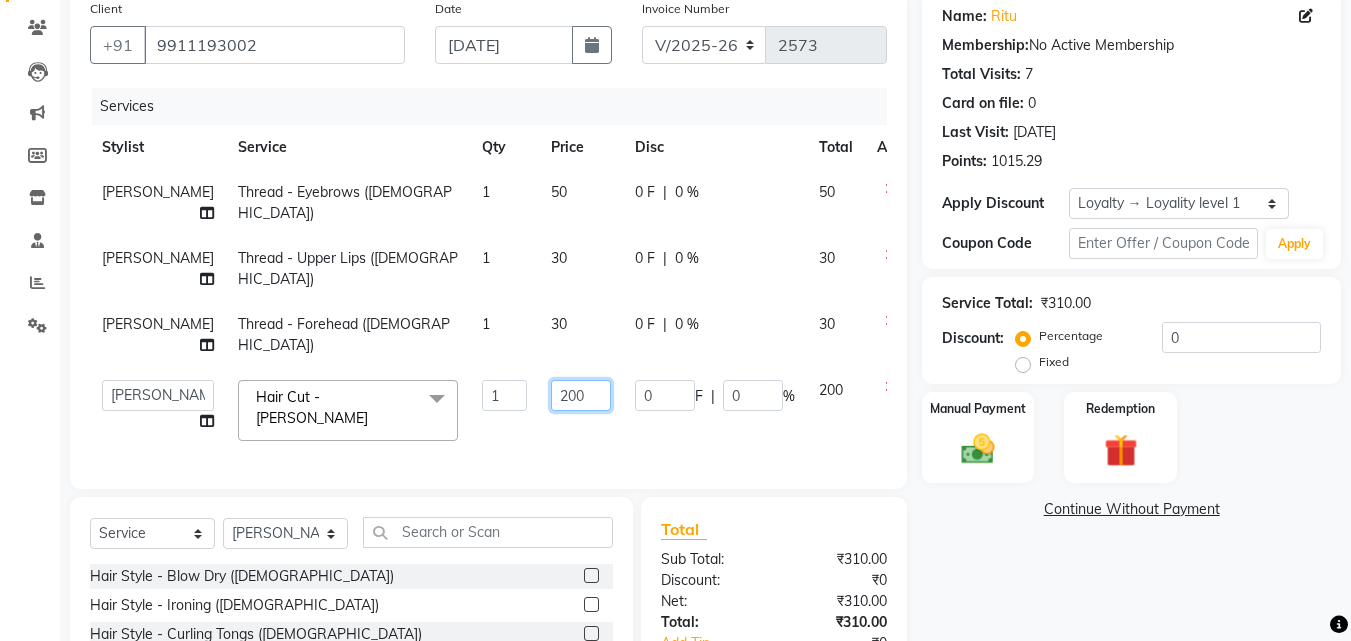 click on "200" 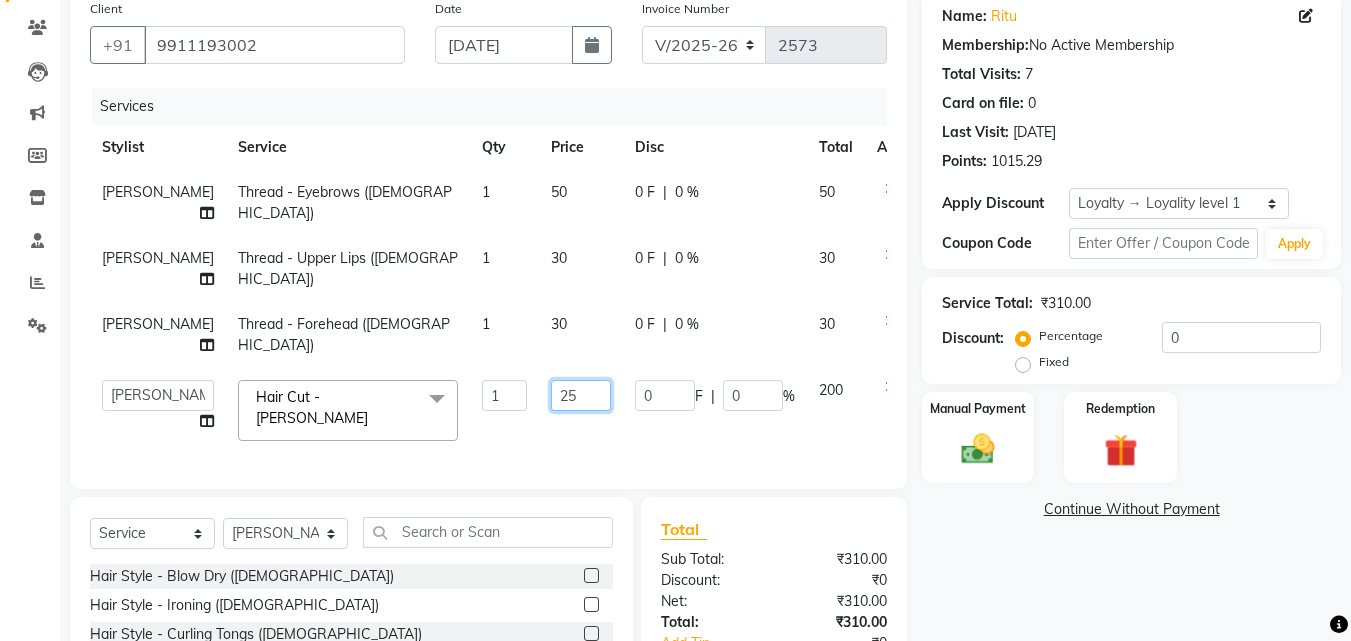 type on "250" 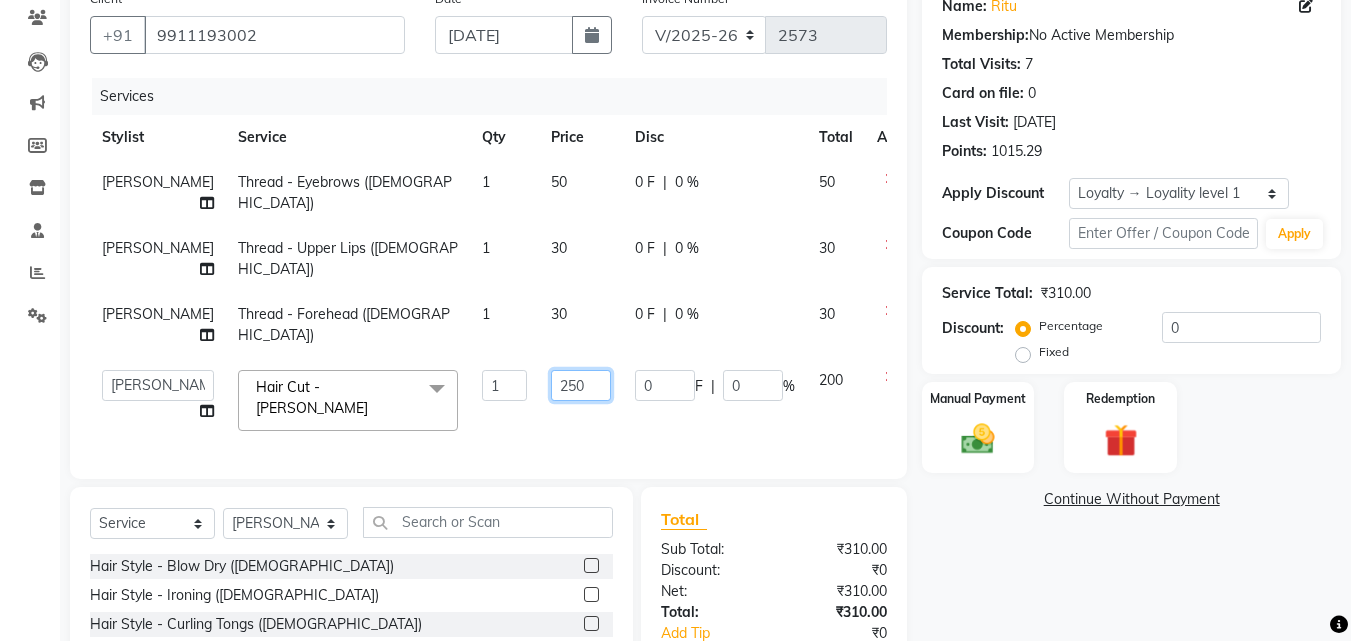 scroll, scrollTop: 338, scrollLeft: 0, axis: vertical 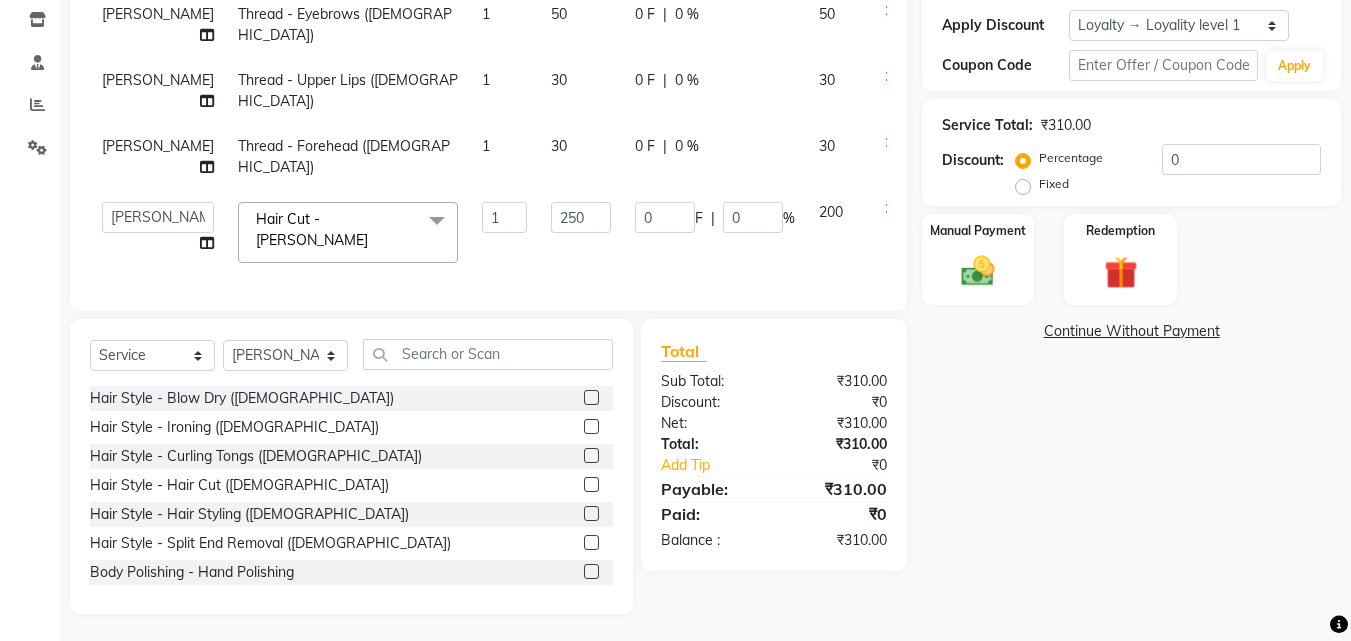 click on "Name: Ritu  Membership:  No Active Membership  Total Visits:  7 Card on file:  0 Last Visit:   [DATE] Points:   1015.29  Apply Discount Select  Loyalty → Loyality level 1  Coupon Code Apply Service Total:  ₹310.00  Discount:  Percentage   Fixed  0 Manual Payment Redemption  Continue Without Payment" 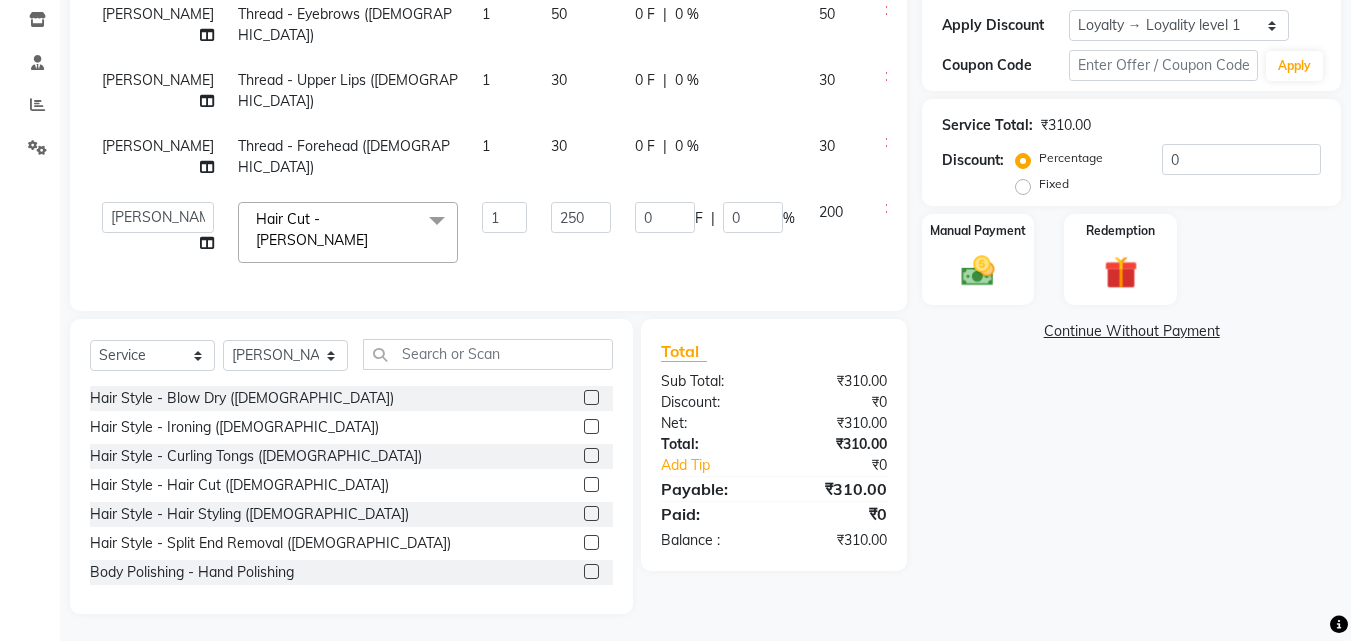 click on "Name: Ritu  Membership:  No Active Membership  Total Visits:  7 Card on file:  0 Last Visit:   [DATE] Points:   1015.29  Apply Discount Select  Loyalty → Loyality level 1  Coupon Code Apply Service Total:  ₹310.00  Discount:  Percentage   Fixed  0 Manual Payment Redemption  Continue Without Payment" 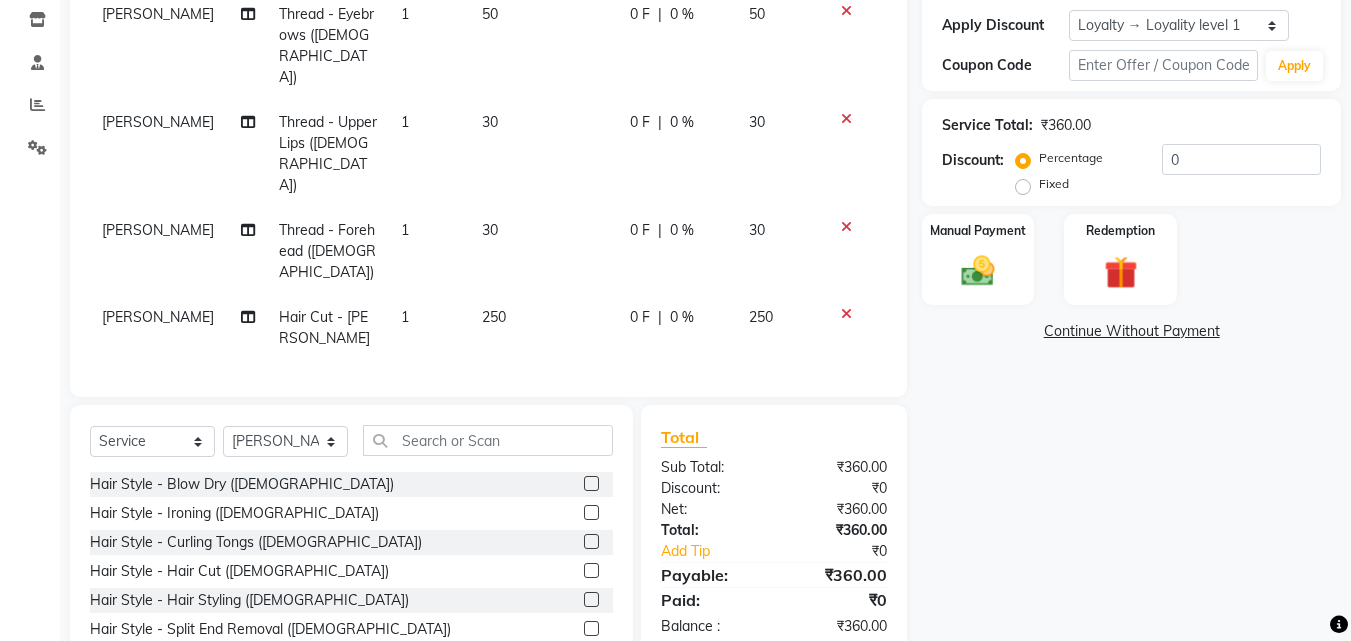 click on "Name: Ritu  Membership:  No Active Membership  Total Visits:  7 Card on file:  0 Last Visit:   [DATE] Points:   1015.29  Apply Discount Select  Loyalty → Loyality level 1  Coupon Code Apply Service Total:  ₹360.00  Discount:  Percentage   Fixed  0 Manual Payment Redemption  Continue Without Payment" 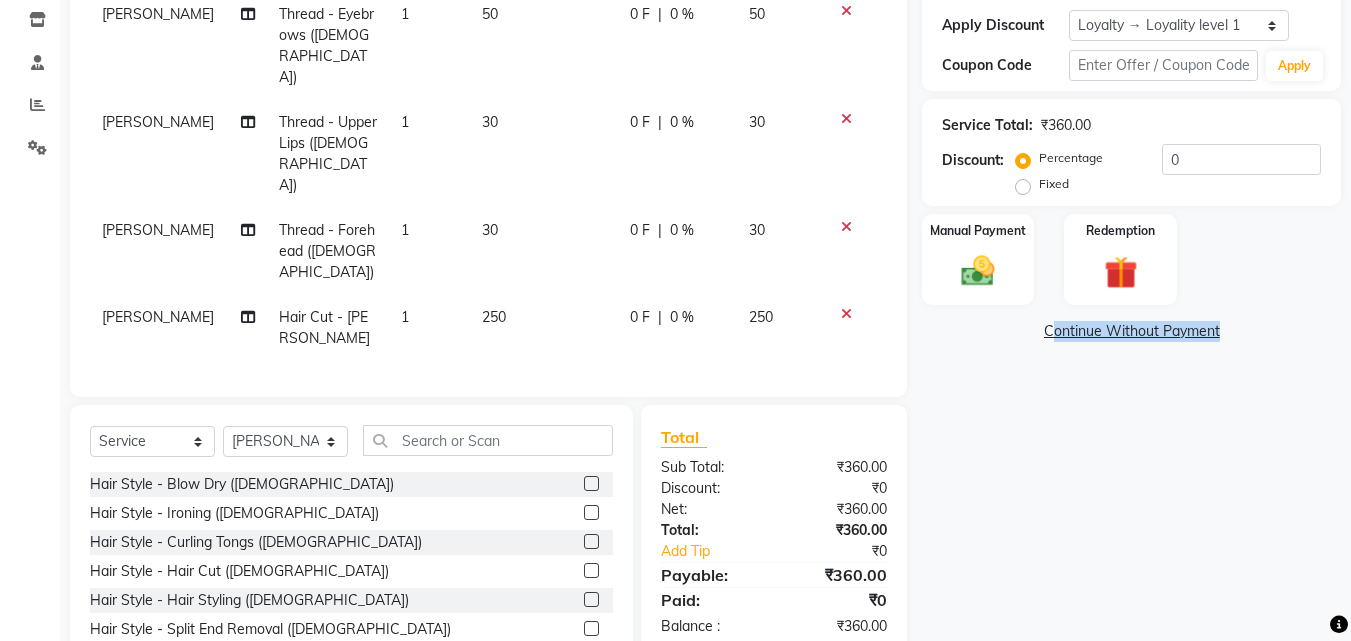 scroll, scrollTop: 337, scrollLeft: 0, axis: vertical 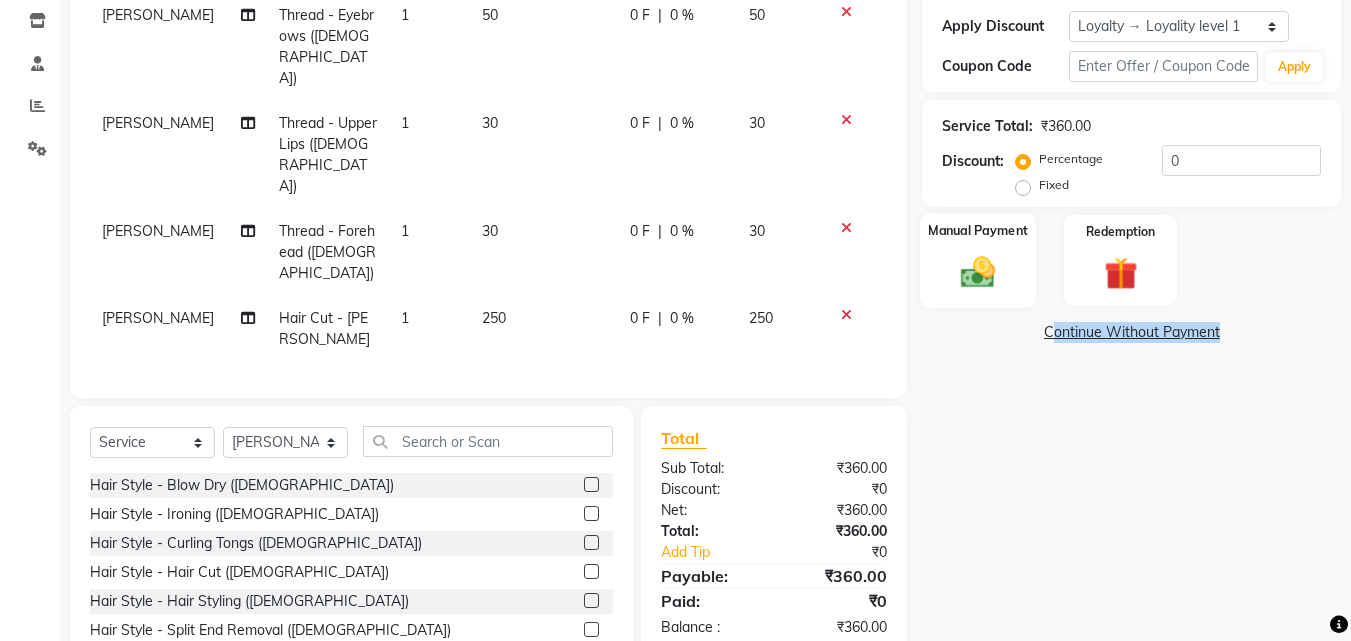 click 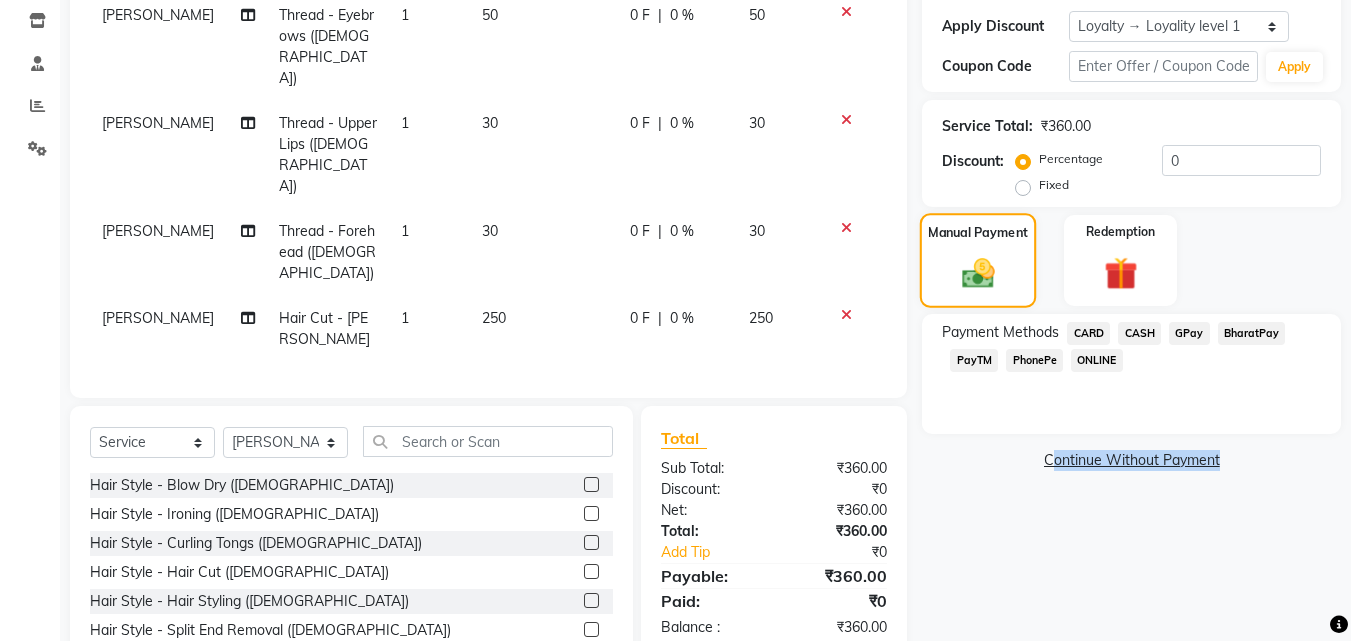 click 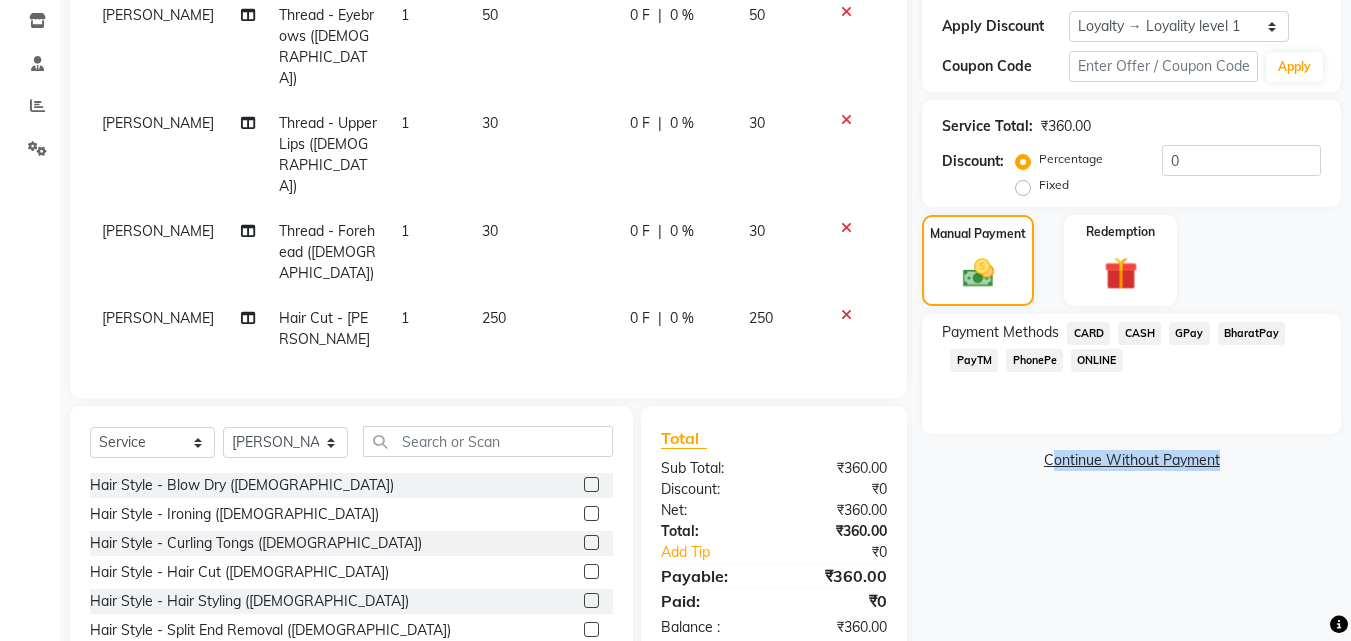 click on "PhonePe" 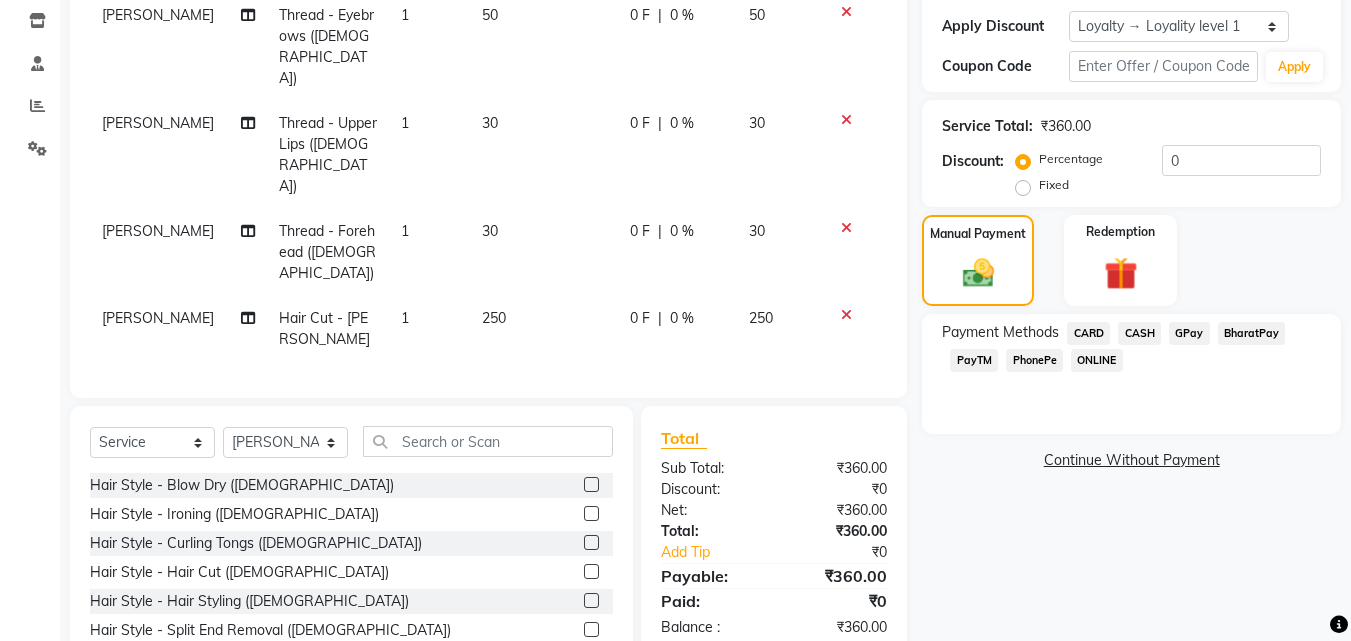 click on "PhonePe" 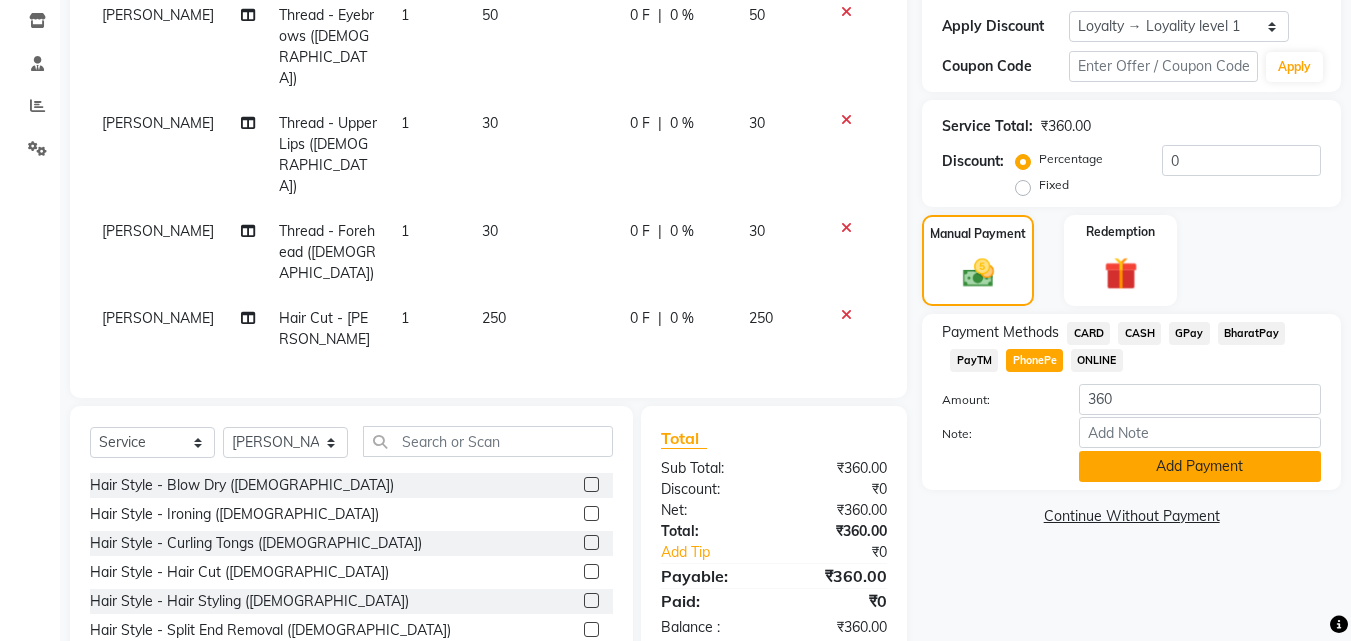 click on "Add Payment" 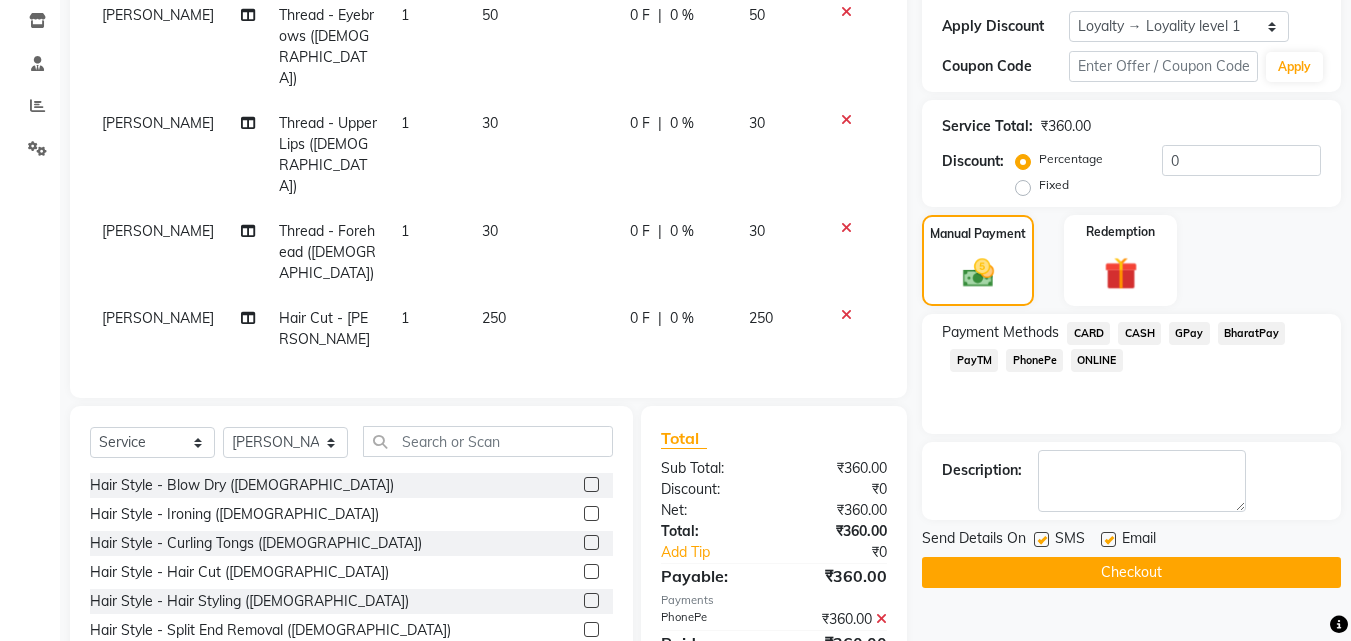 click 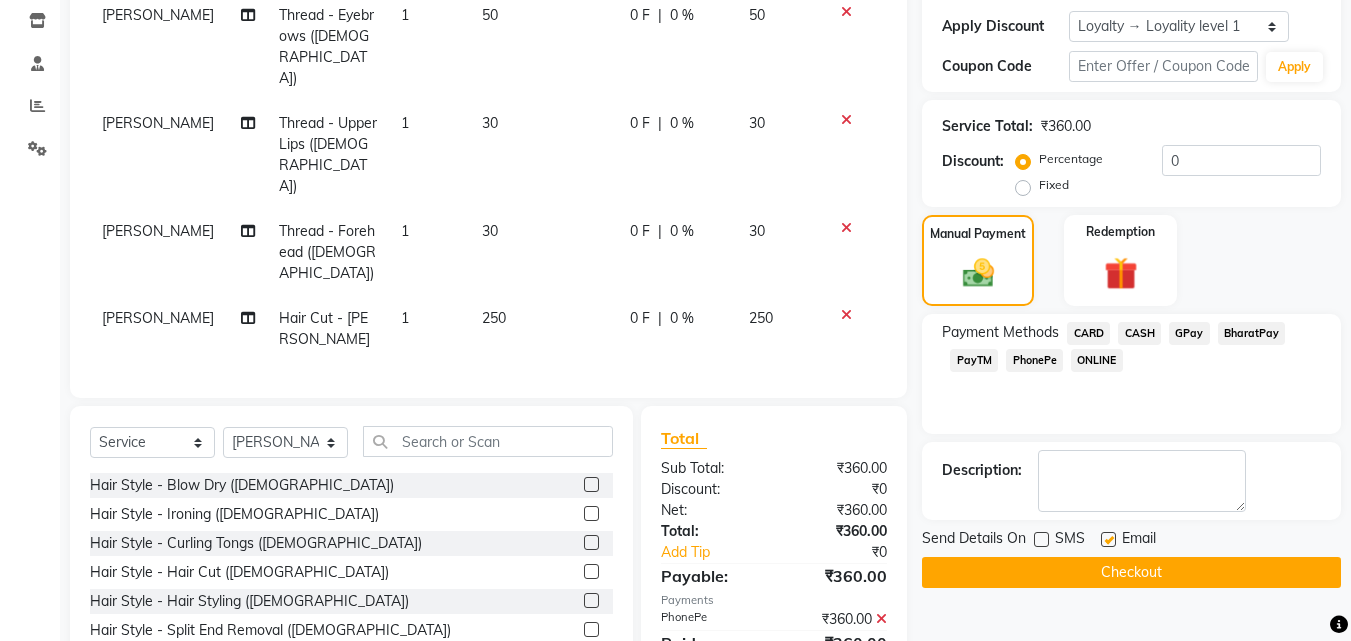 click on "Checkout" 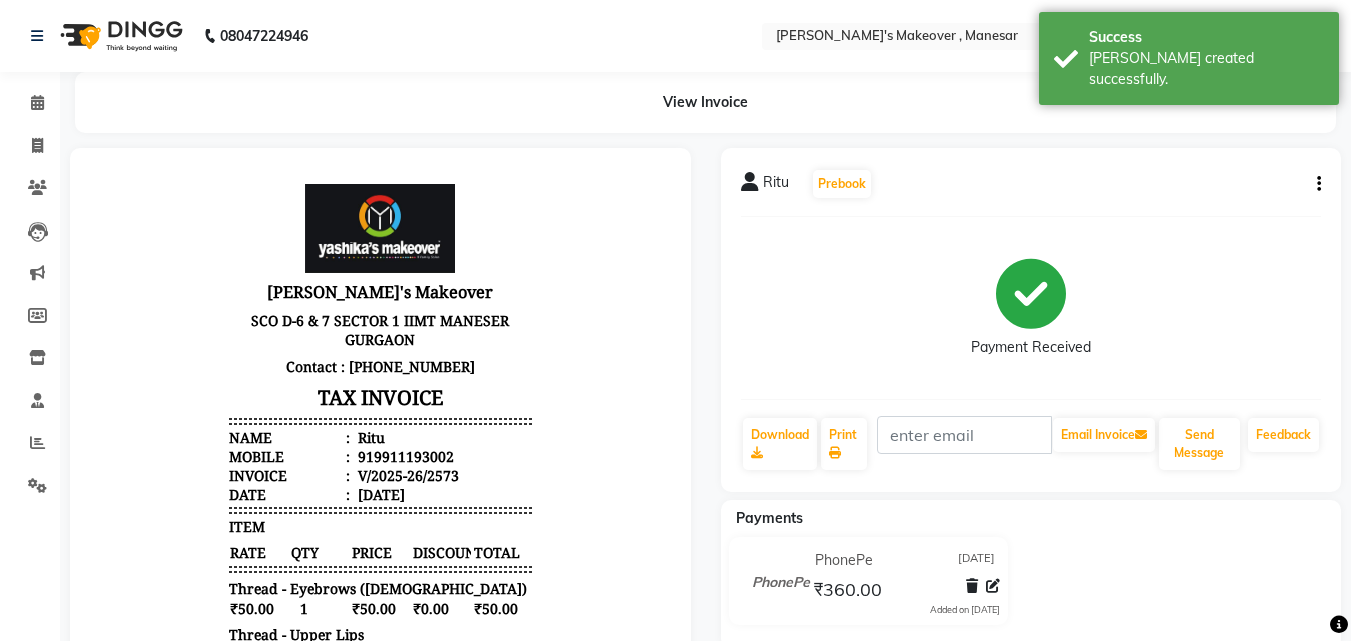 scroll, scrollTop: 0, scrollLeft: 0, axis: both 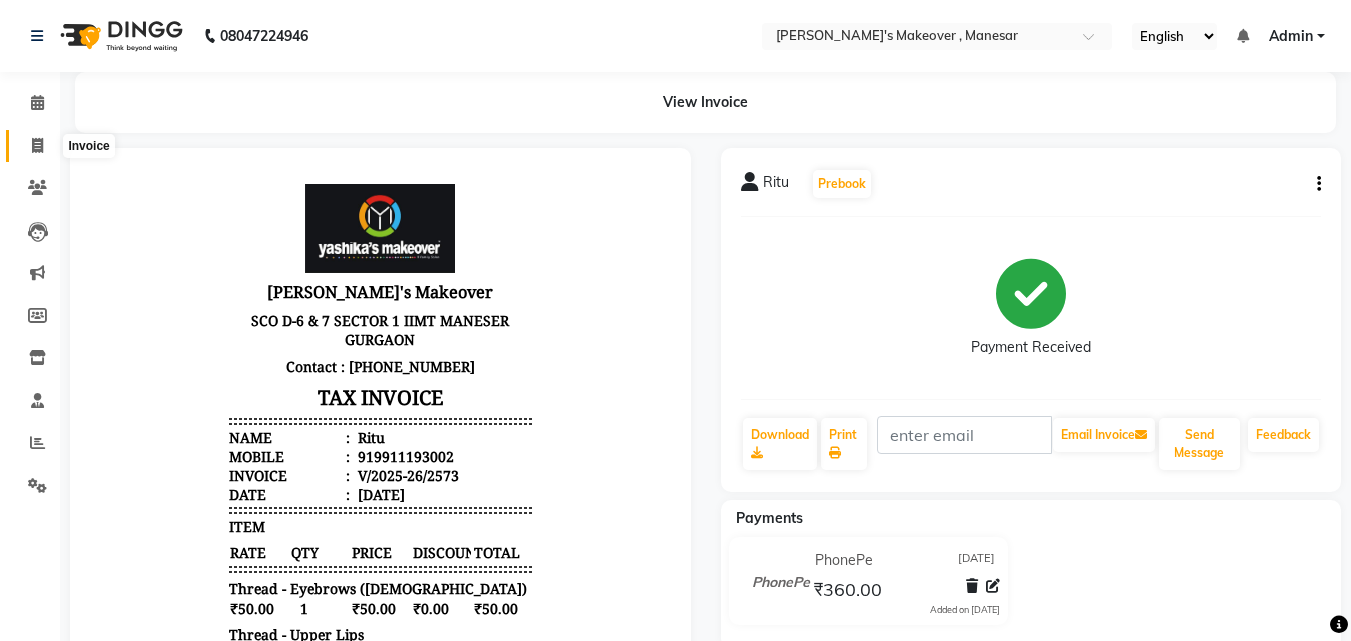 click 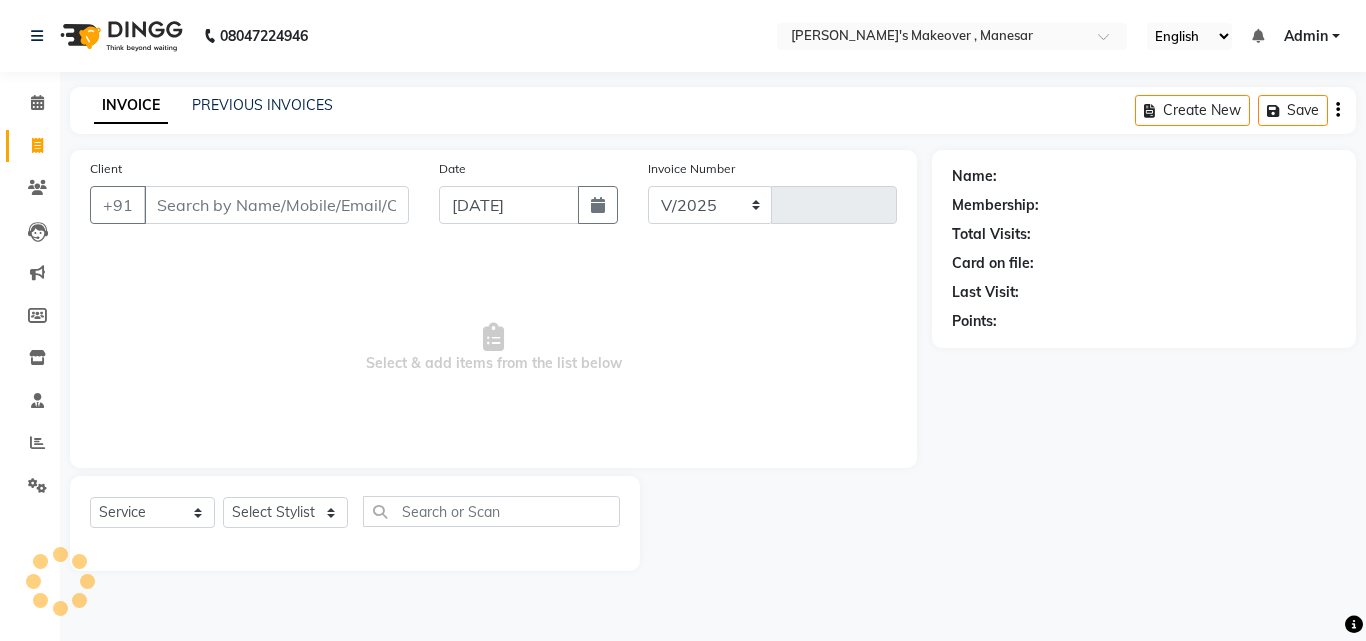select on "820" 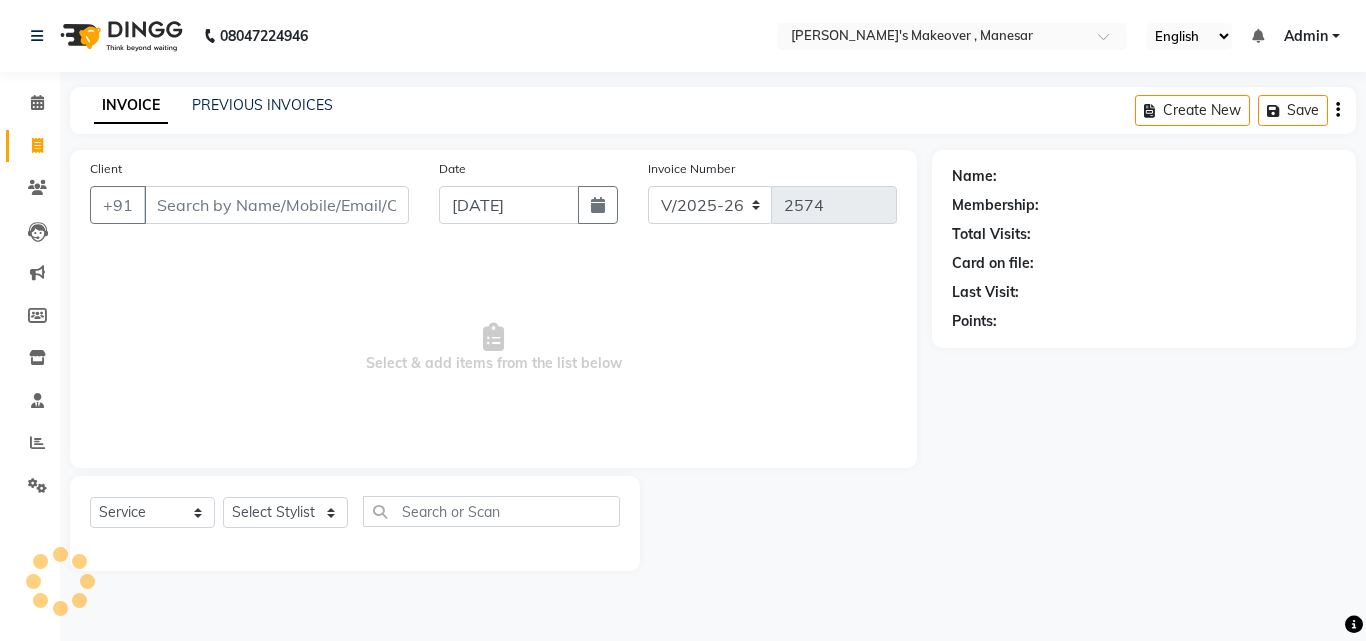 click on "Client" at bounding box center [276, 205] 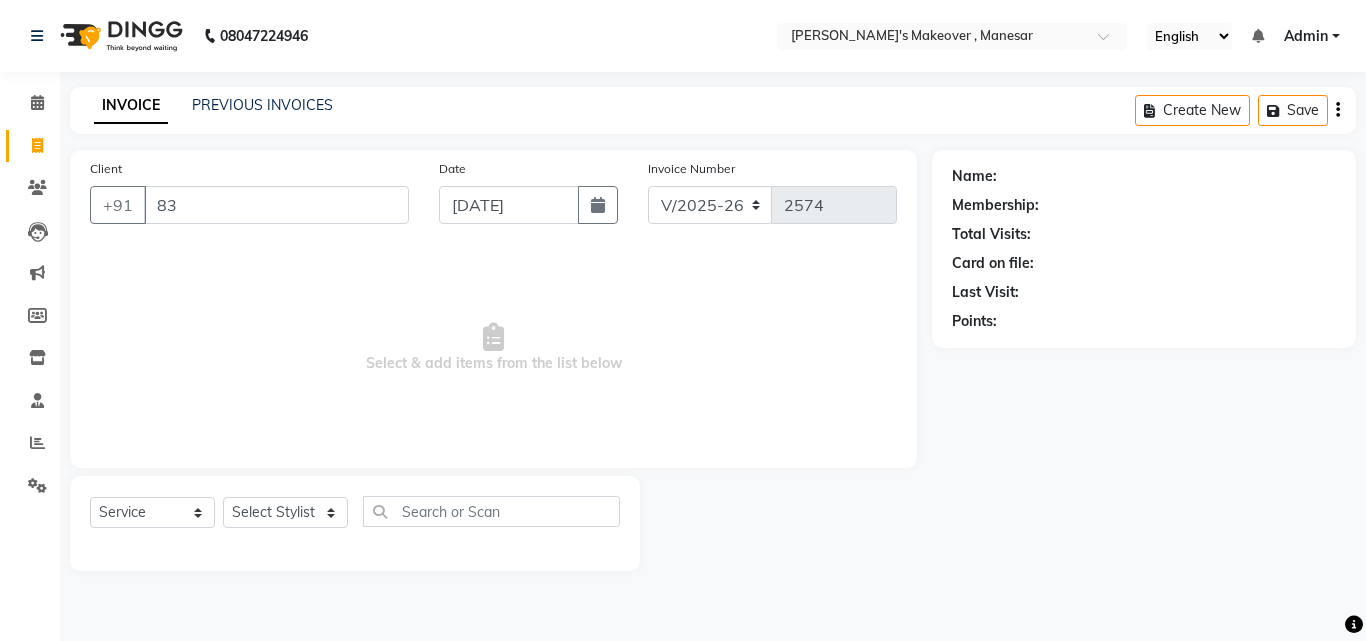 type on "8" 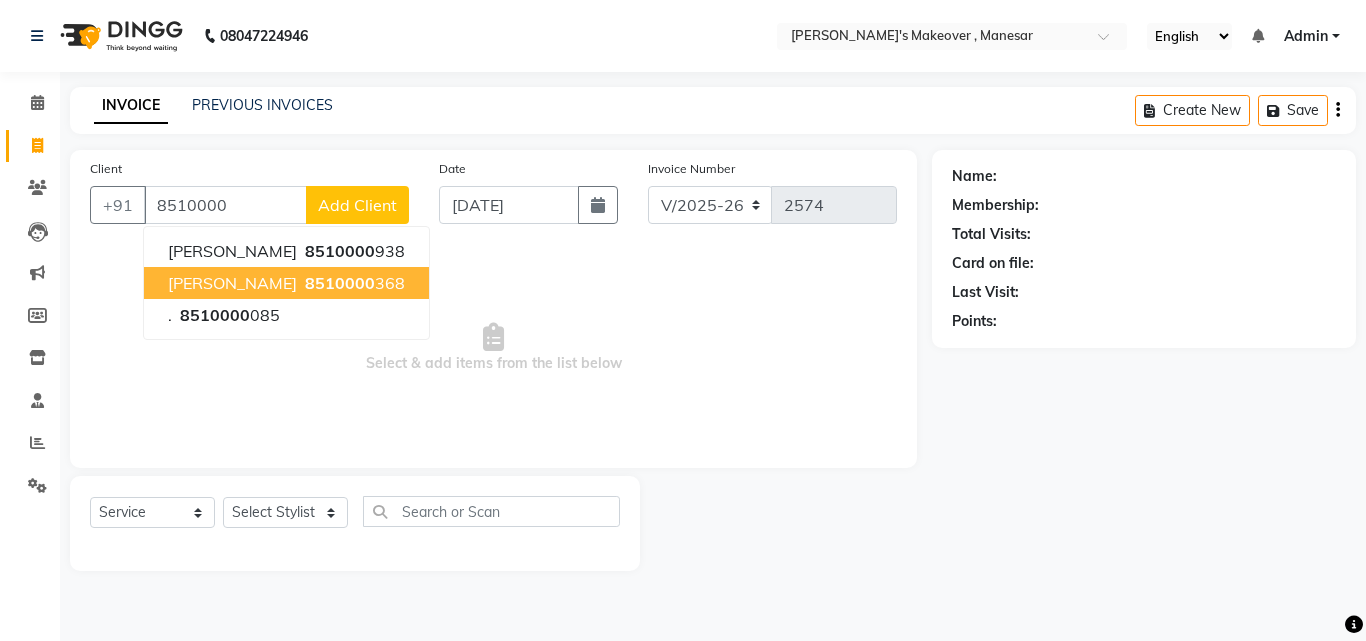 click on "[PERSON_NAME]   8510000 368" at bounding box center [286, 283] 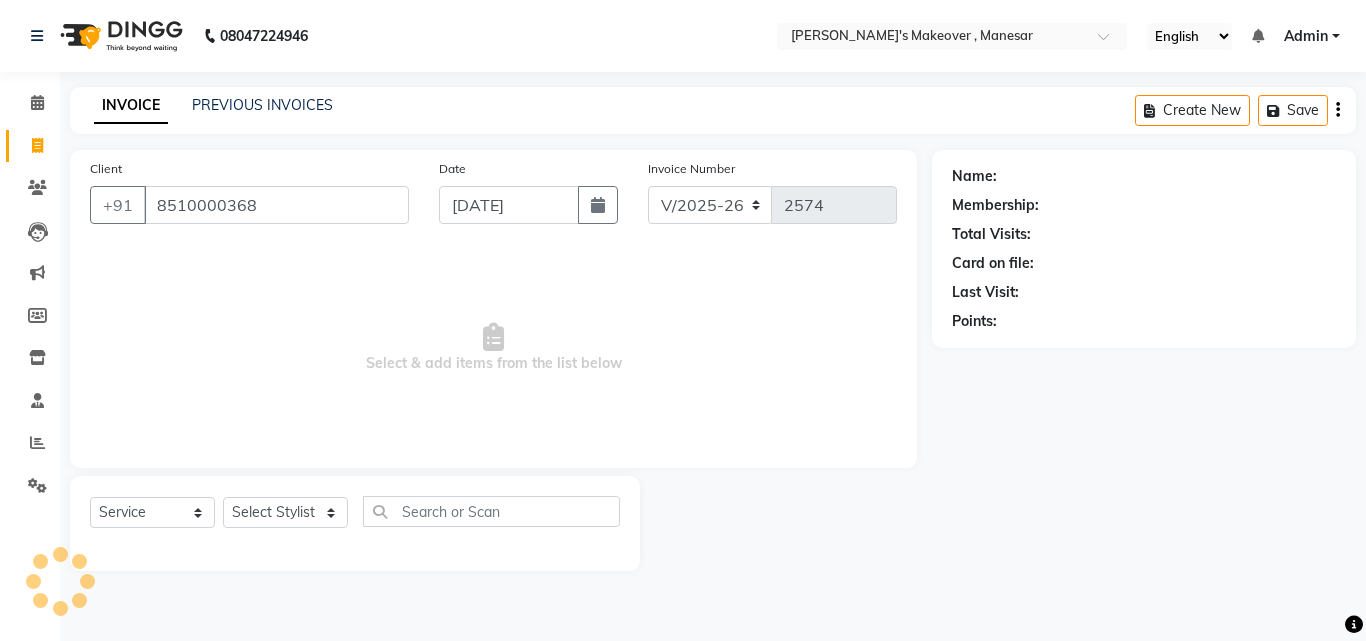 type on "8510000368" 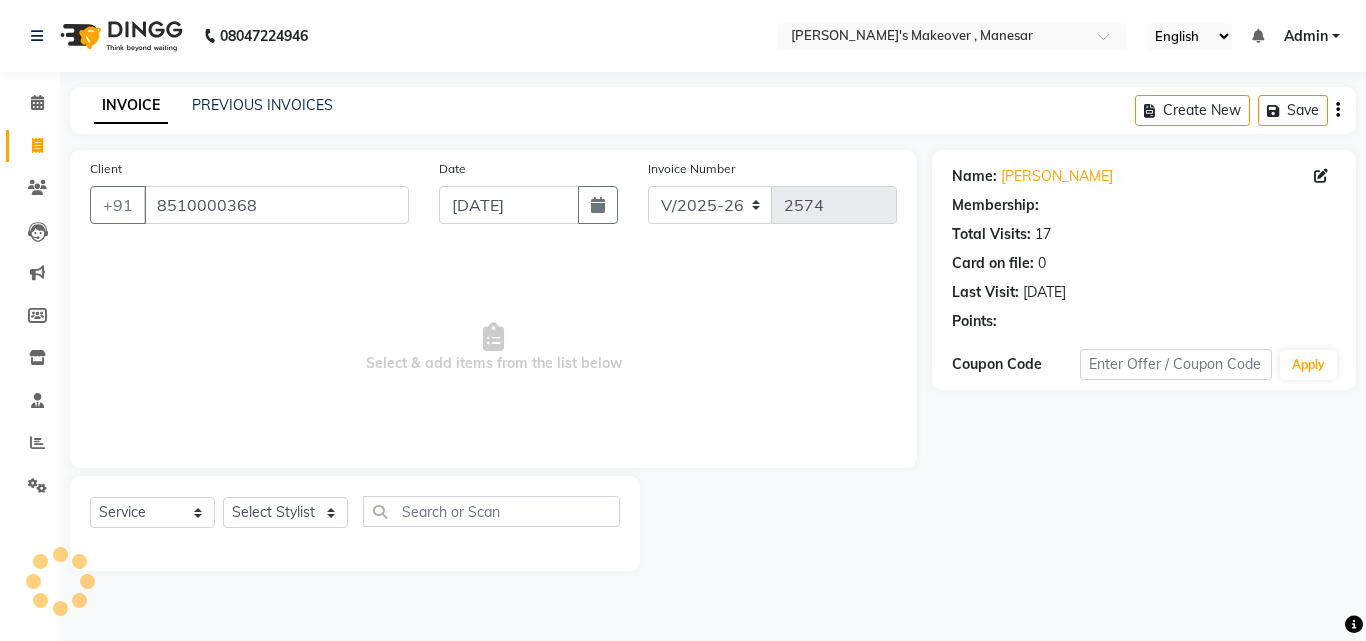 select on "1: Object" 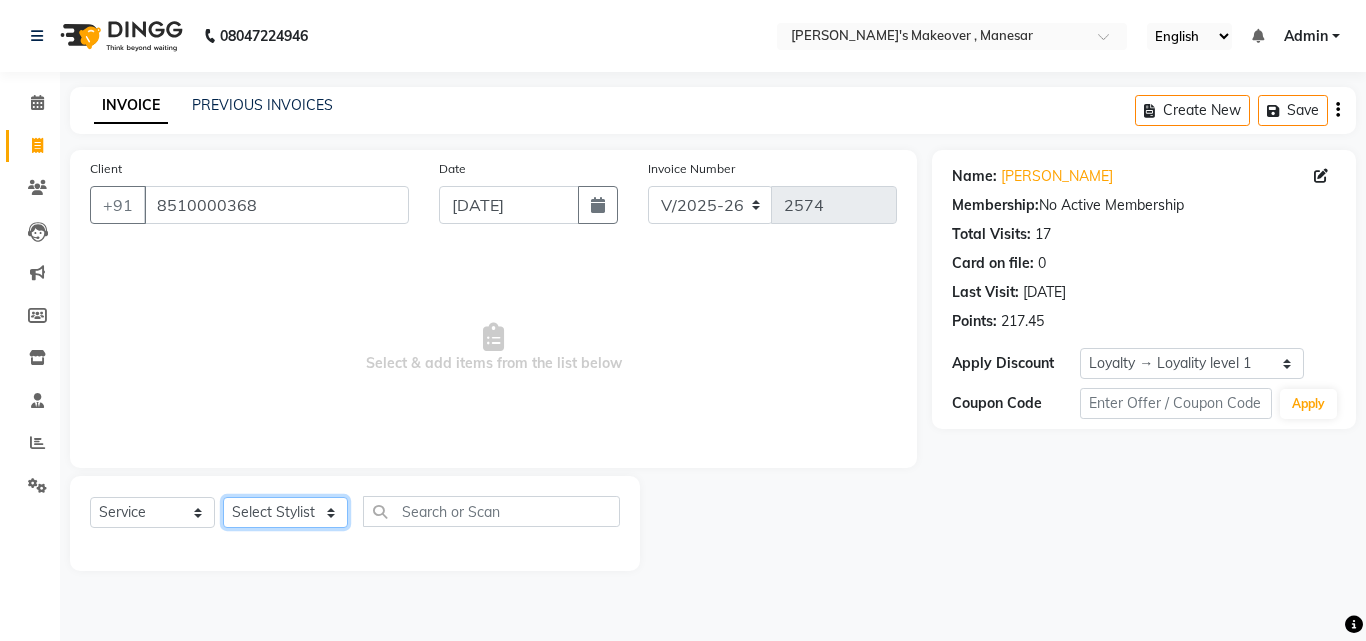 click on "Select Stylist Danish Shavej [PERSON_NAME] Krishna [PERSON_NAME] [PERSON_NAME] Mdm [PERSON_NAME] [PERSON_NAME] [MEDICAL_DATA] Pooja [PERSON_NAME] [PERSON_NAME] ([DATE])" 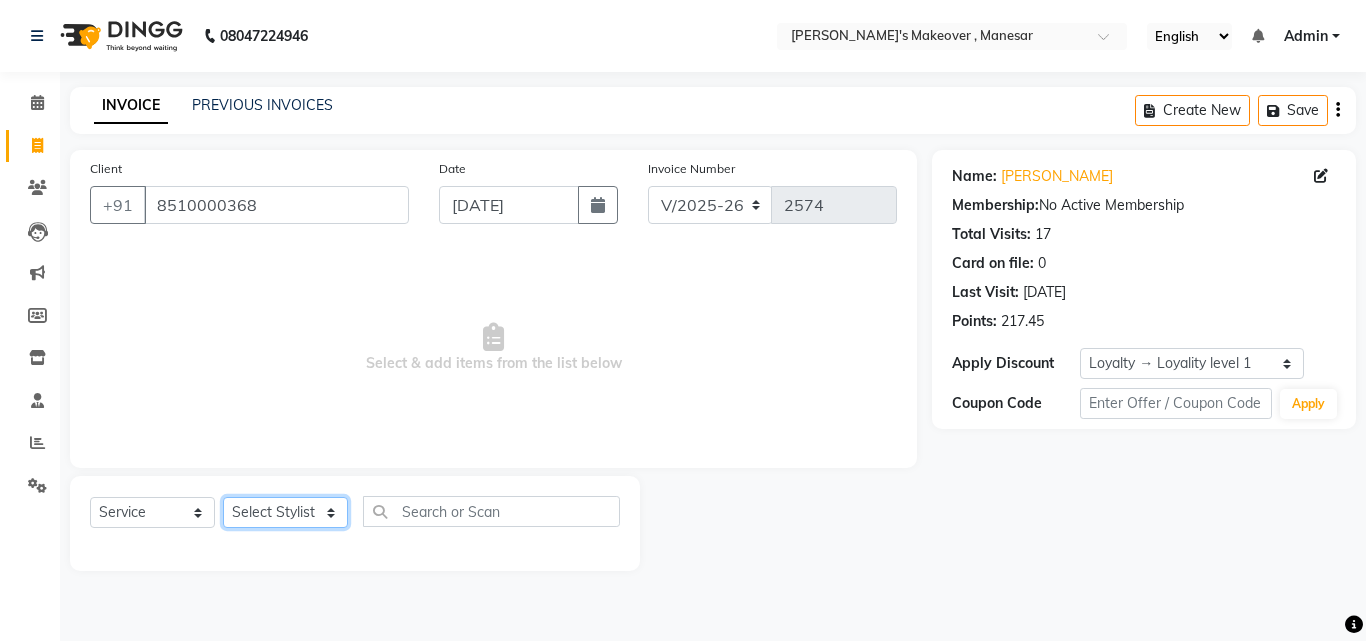 select on "14417" 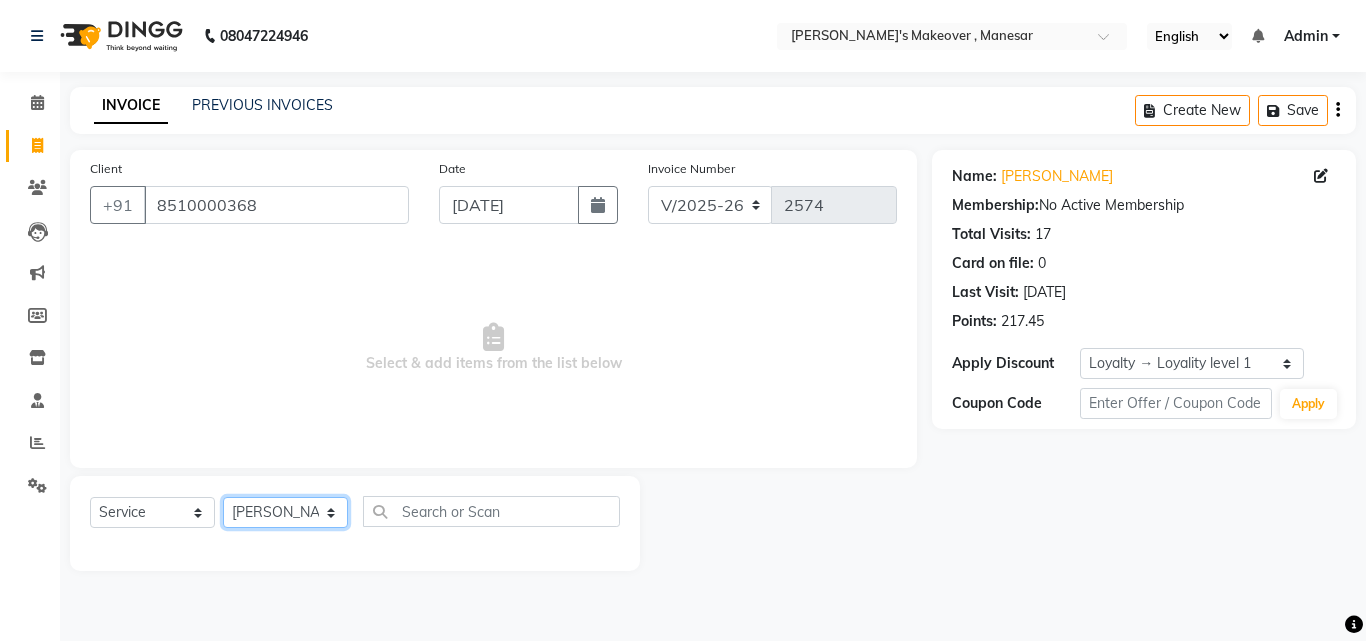 click on "Select Stylist Danish Shavej [PERSON_NAME] Krishna [PERSON_NAME] [PERSON_NAME] Mdm [PERSON_NAME] [PERSON_NAME] [MEDICAL_DATA] Pooja [PERSON_NAME] [PERSON_NAME] ([DATE])" 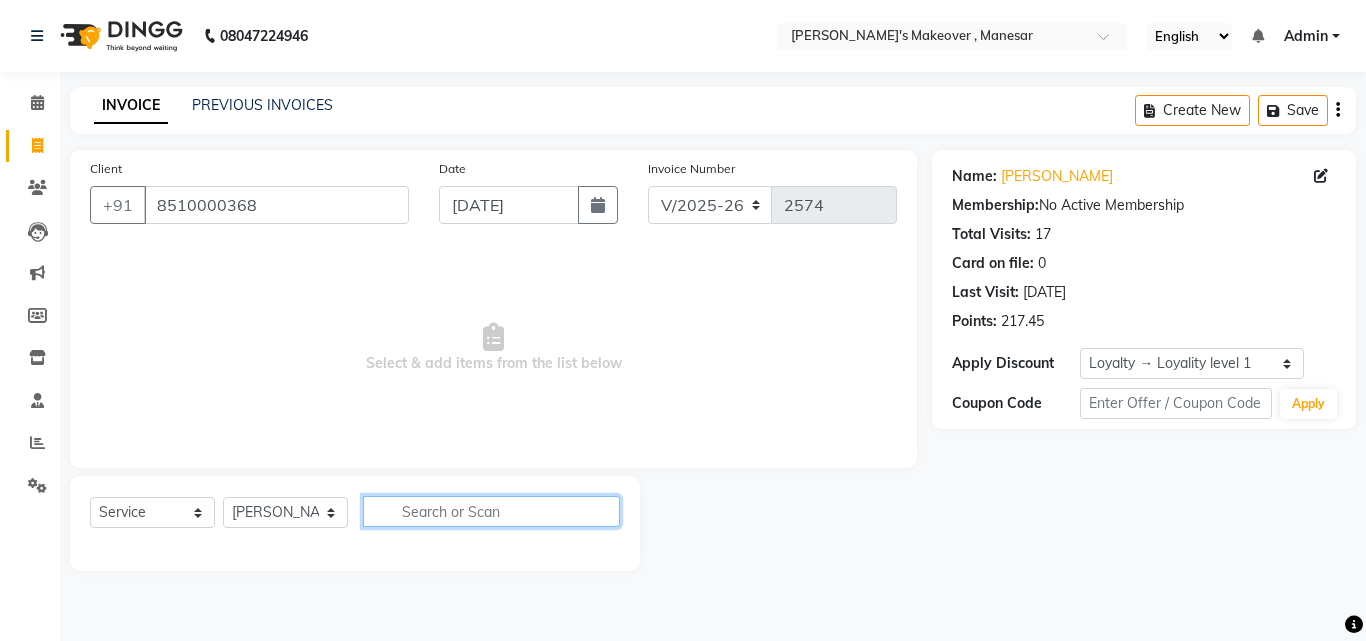 click 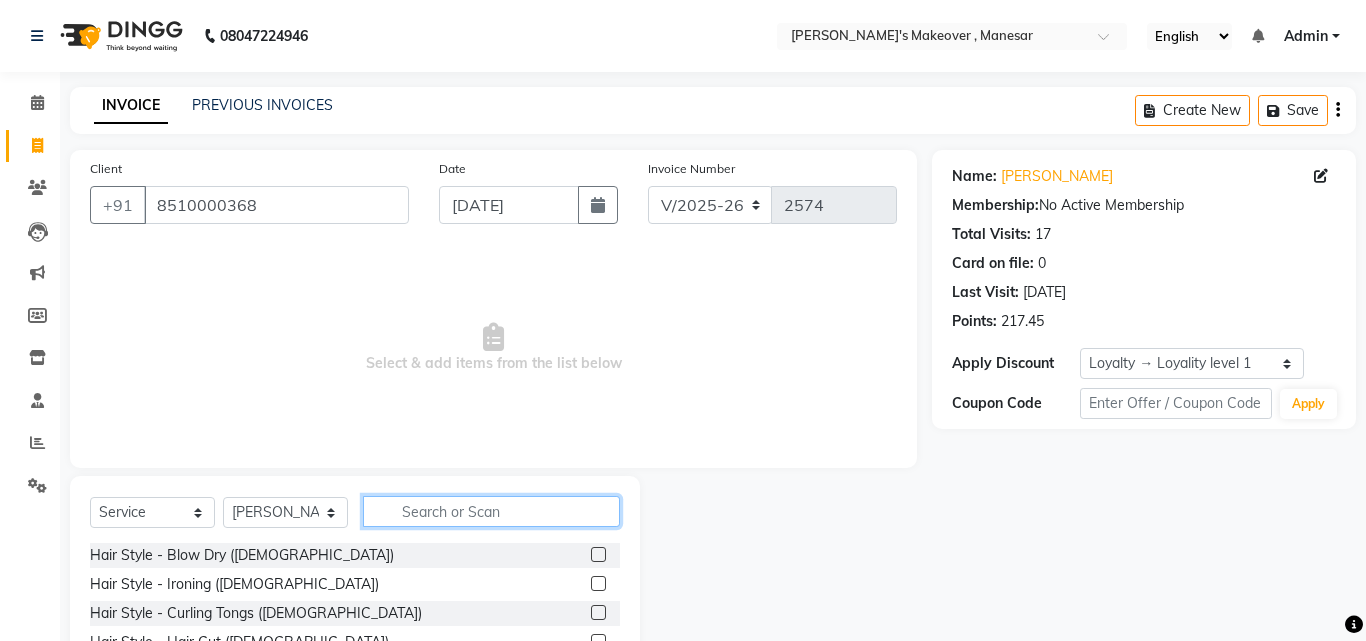 click 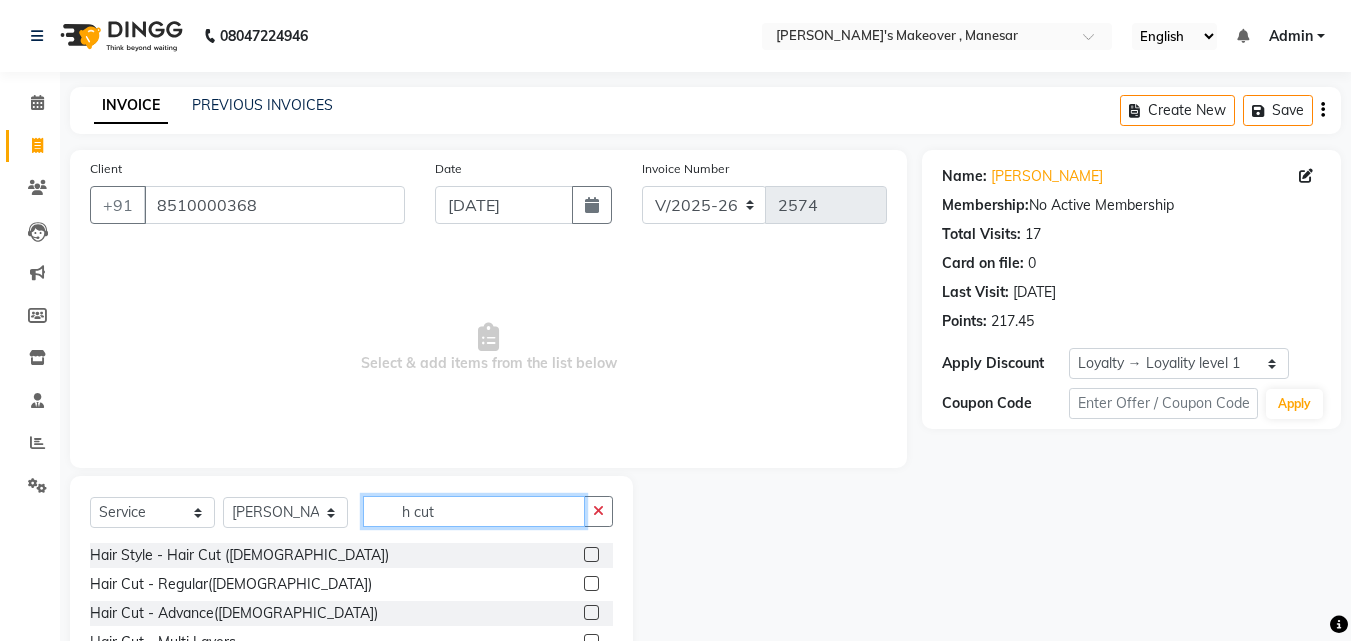 type on "h cut" 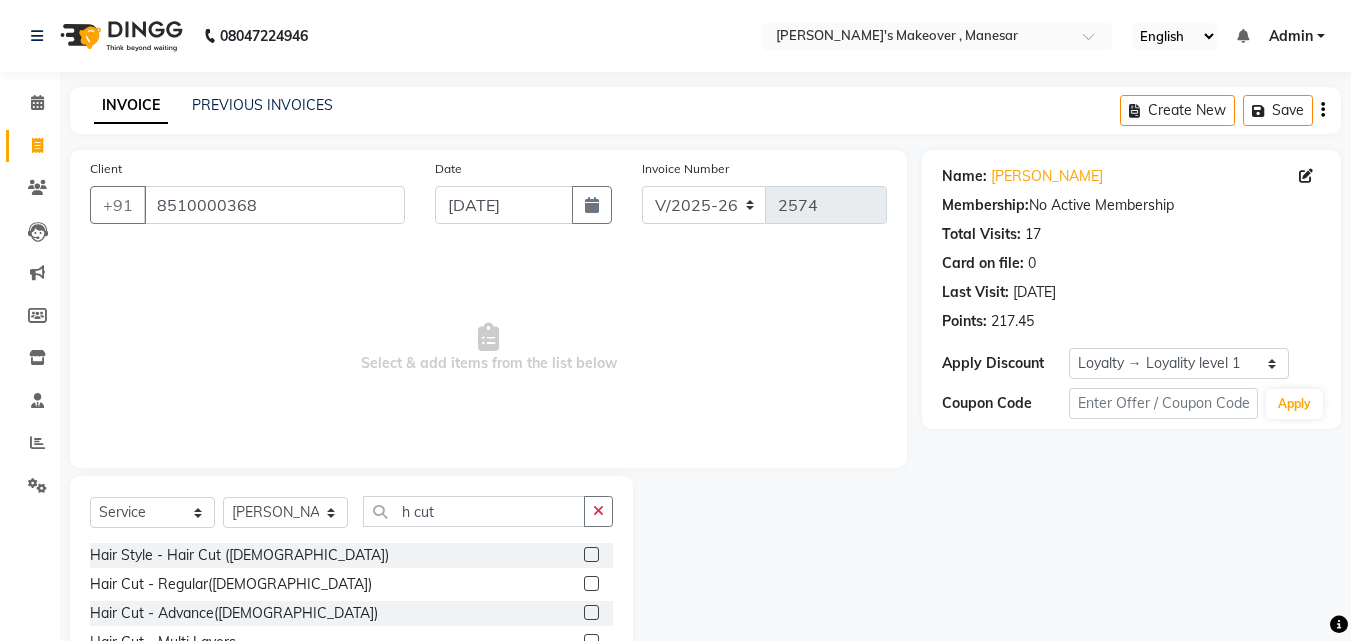 click 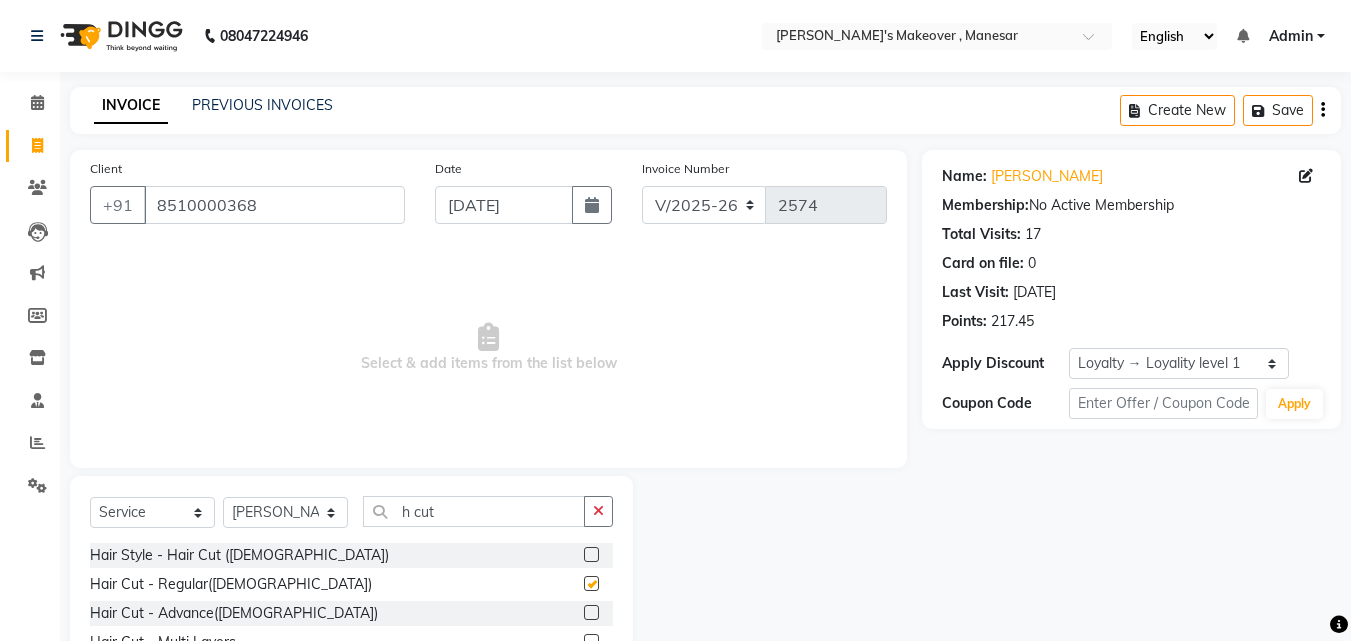 click 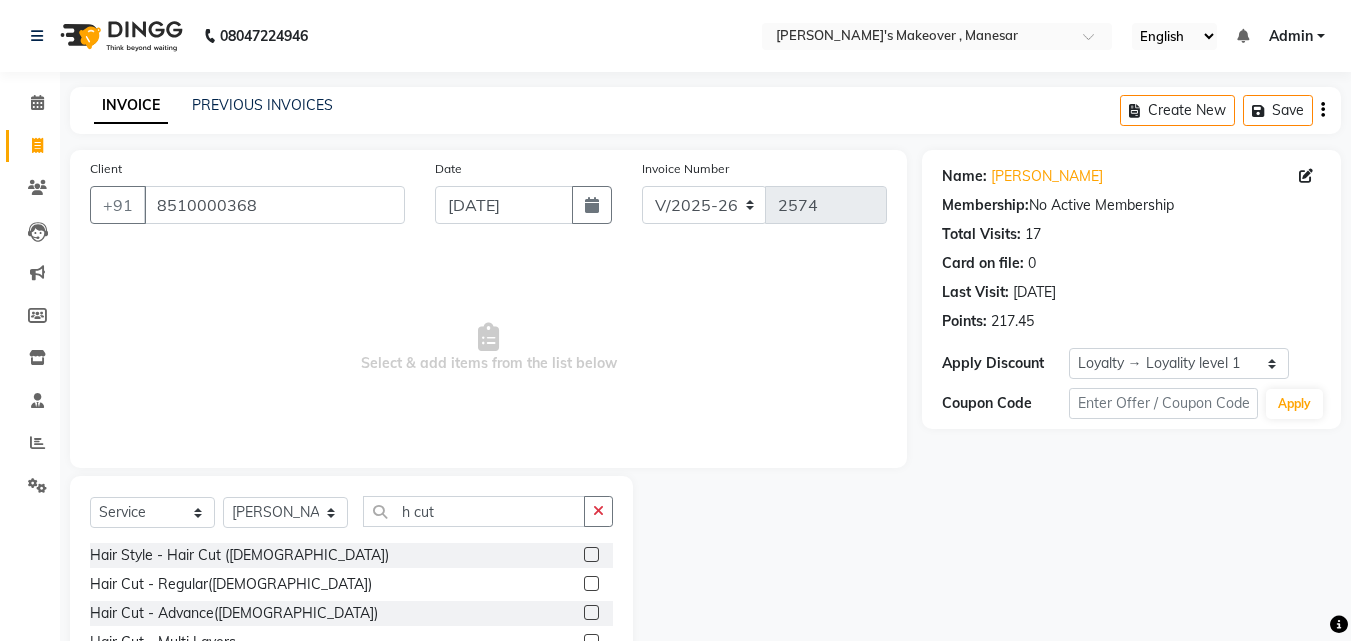 click 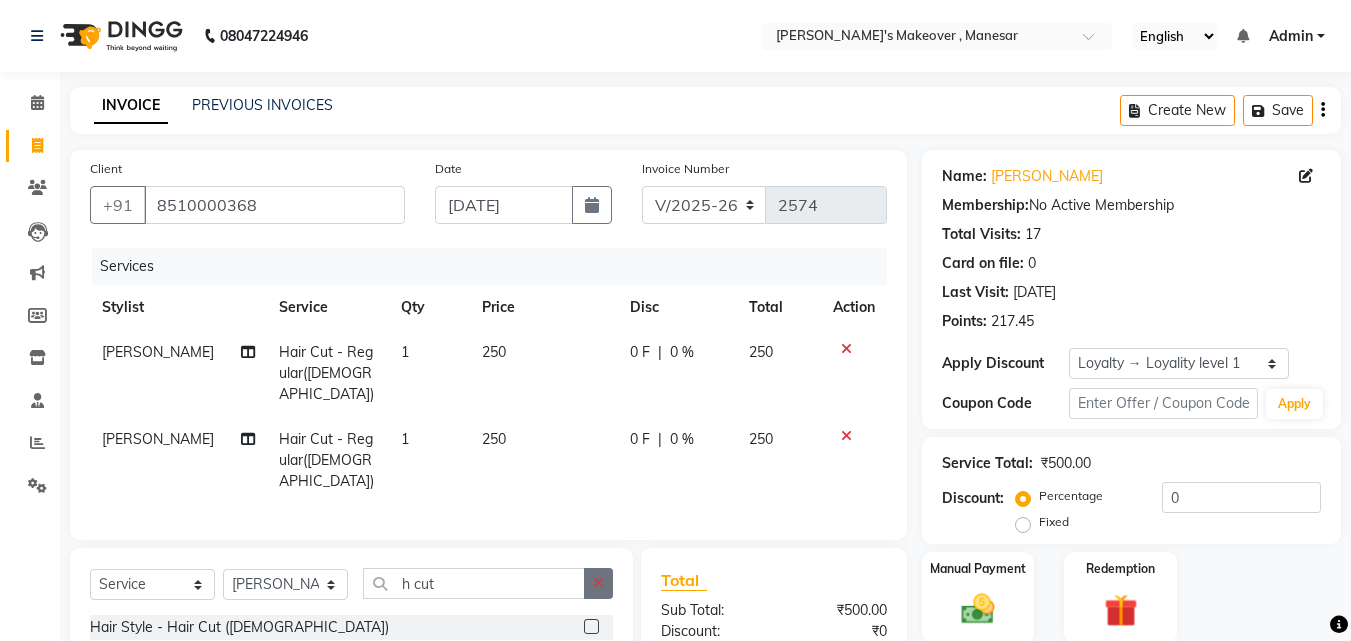 checkbox on "false" 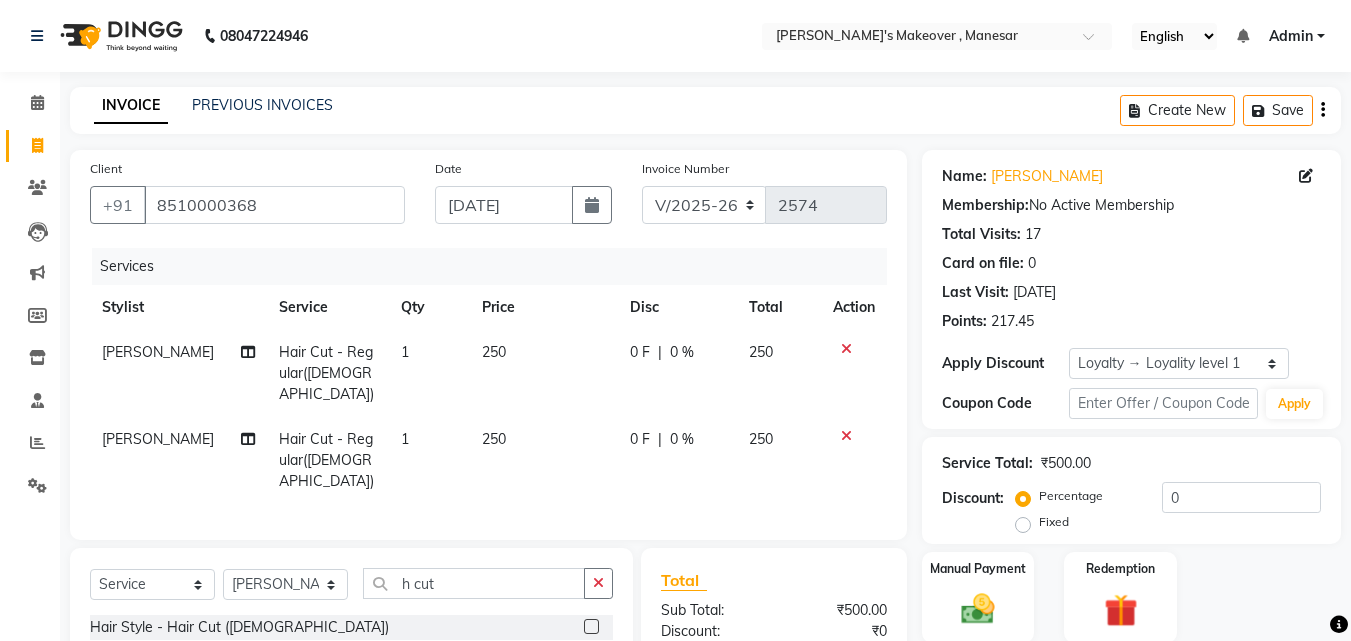 click 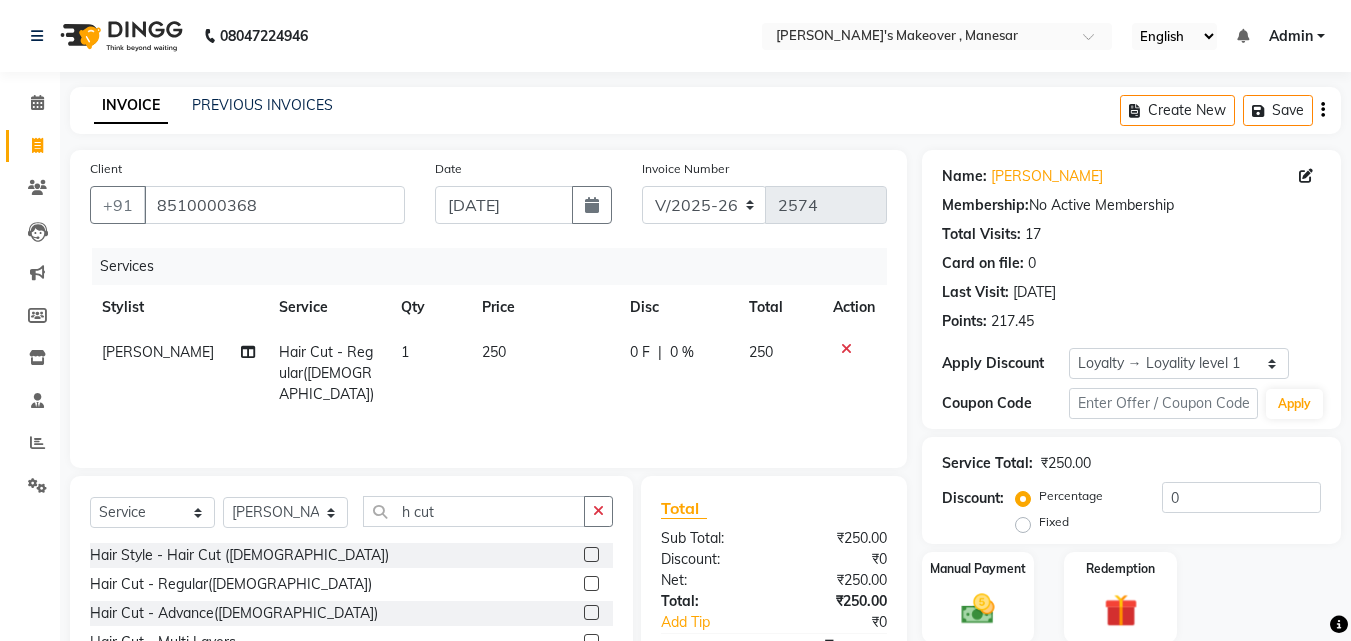 click on "Services Stylist Service Qty Price Disc Total Action [PERSON_NAME] Hair Cut - Regular([DEMOGRAPHIC_DATA]) 1 250 0 F | 0 % 250" 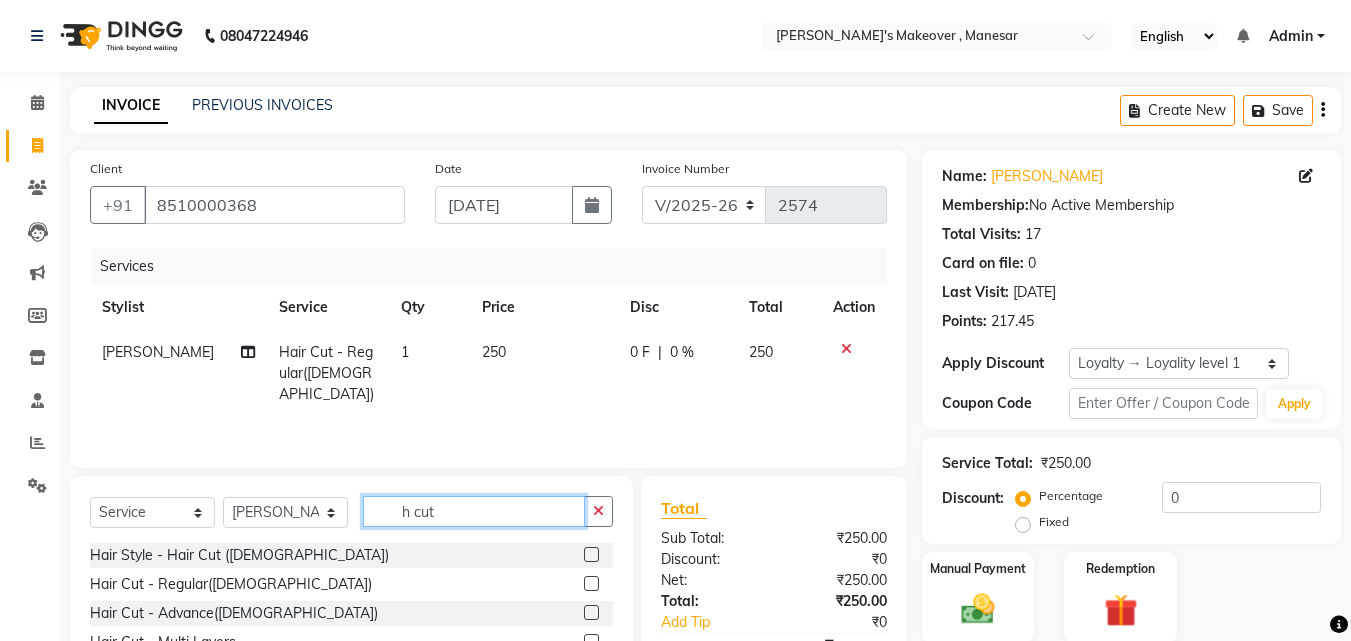 click on "h cut" 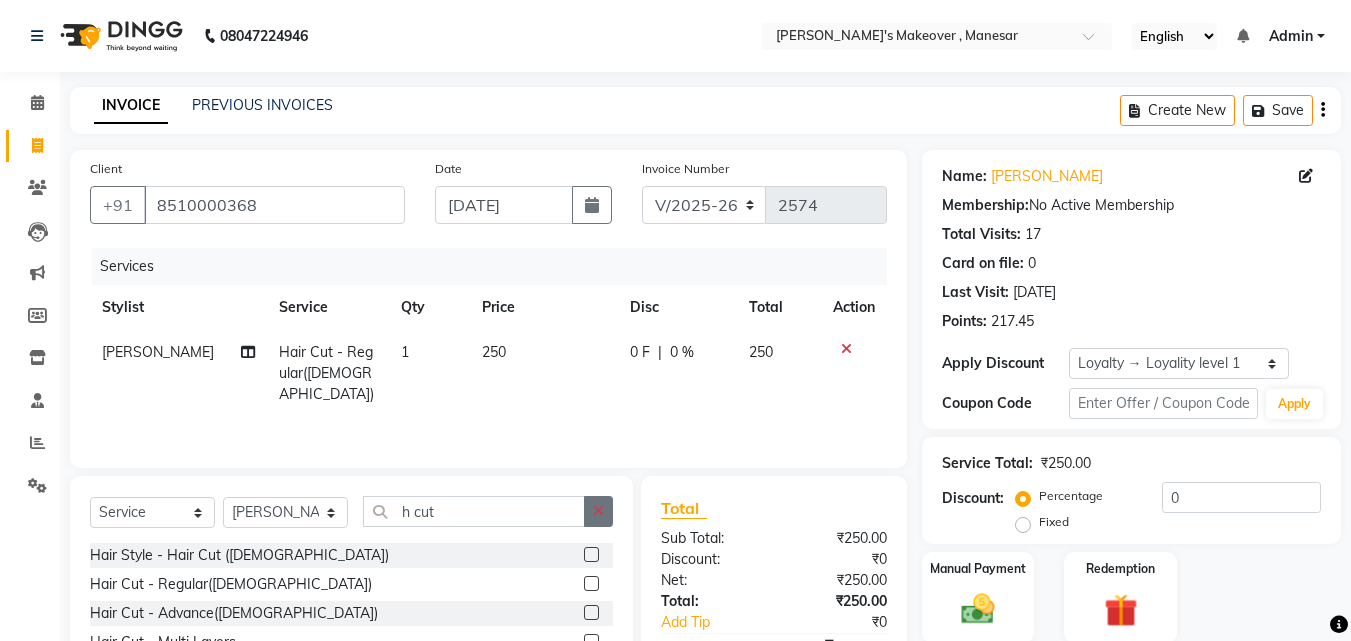 click 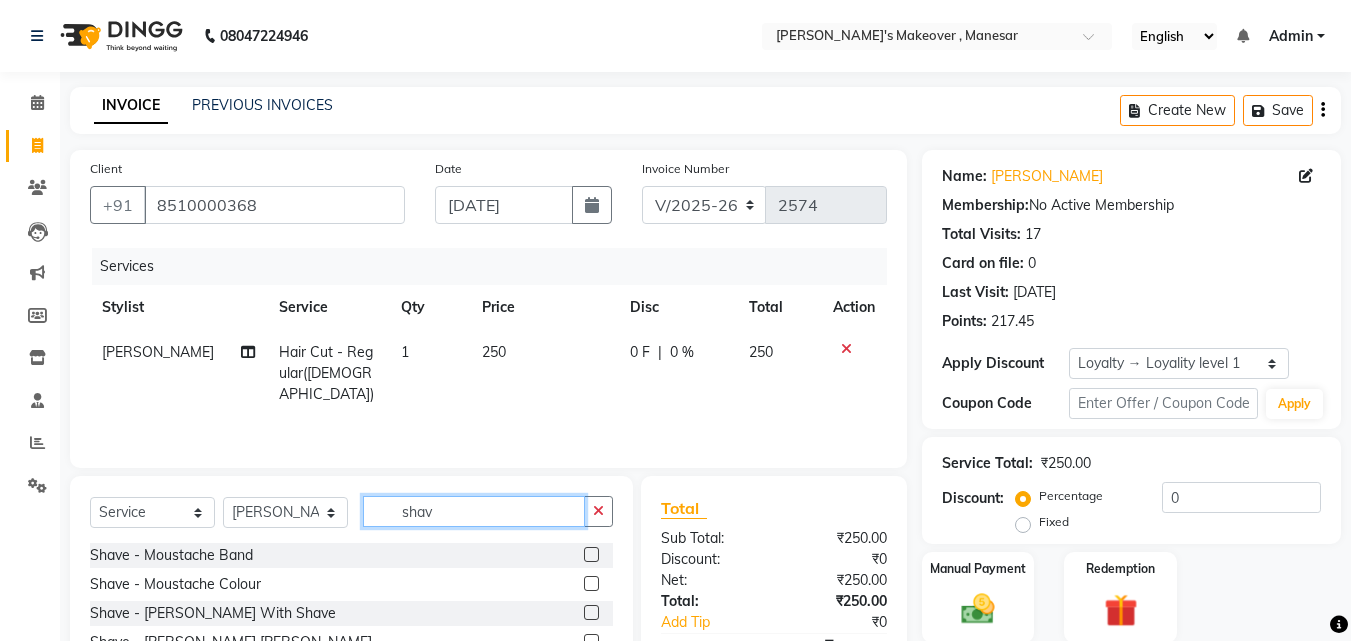 type on "shav" 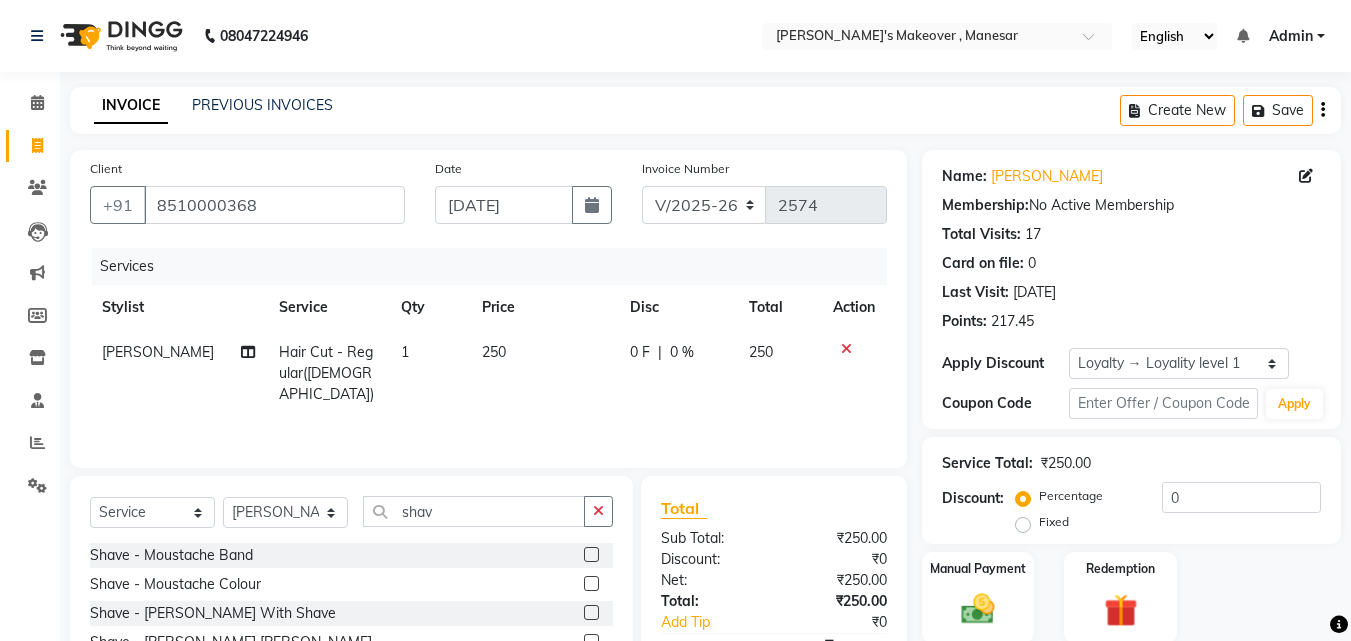 click 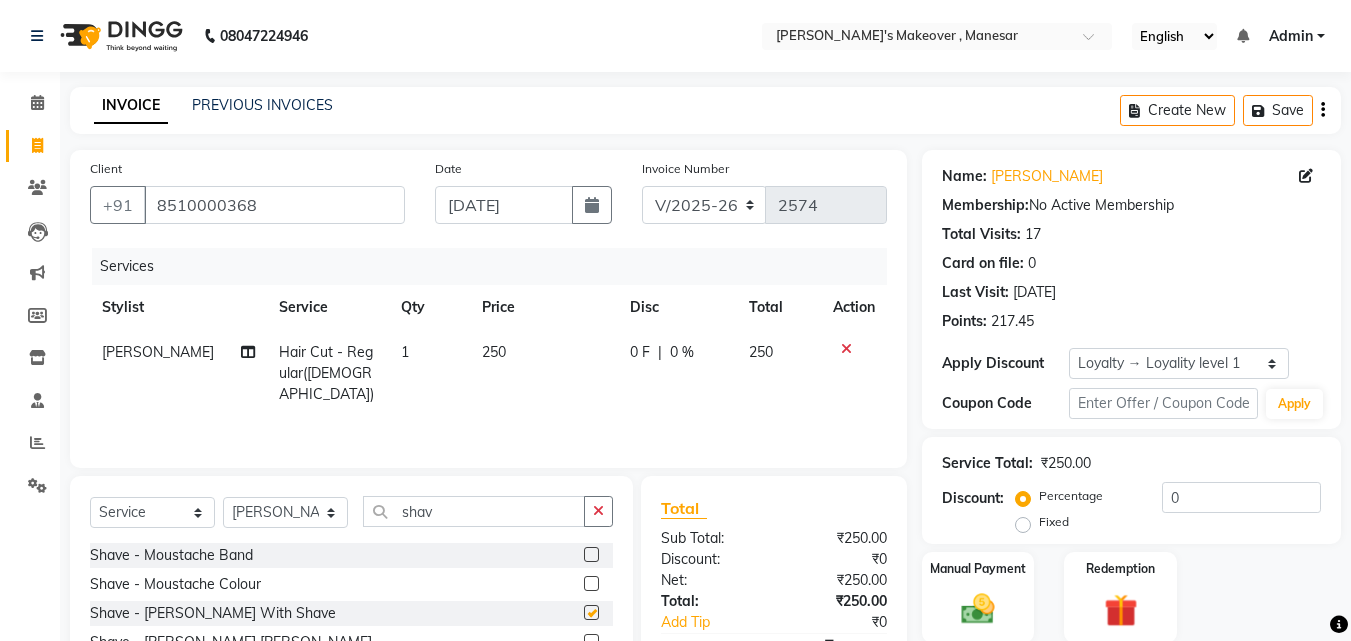 click 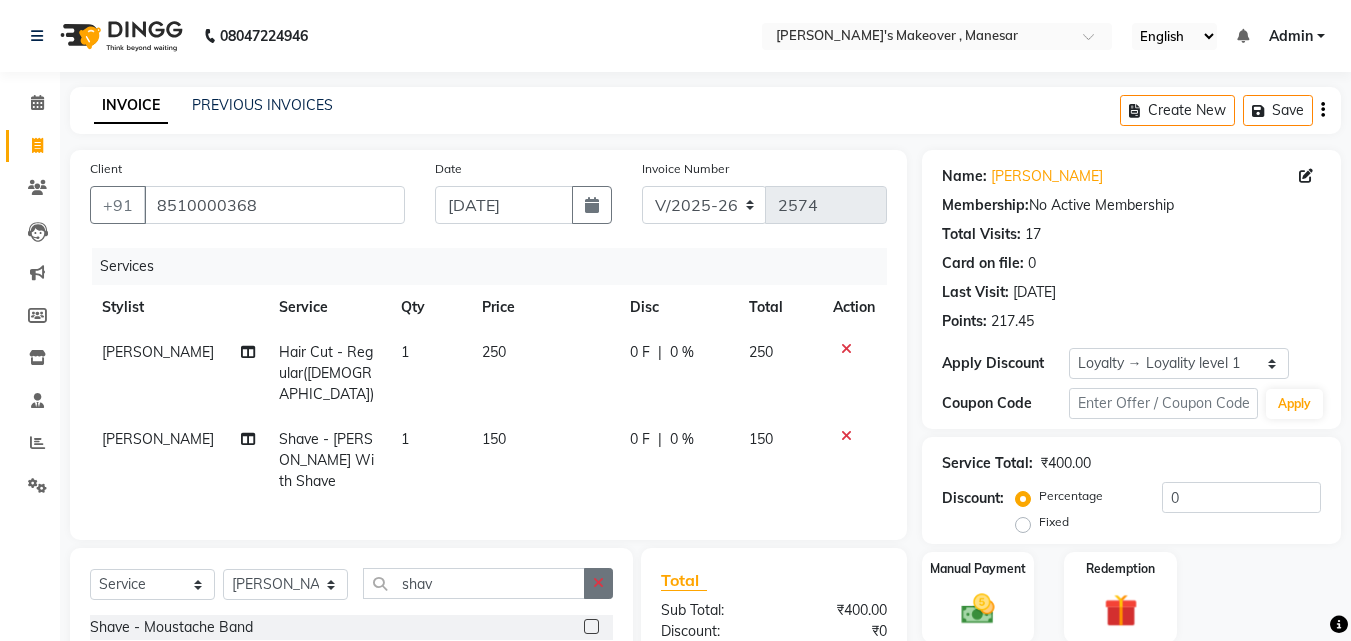 checkbox on "false" 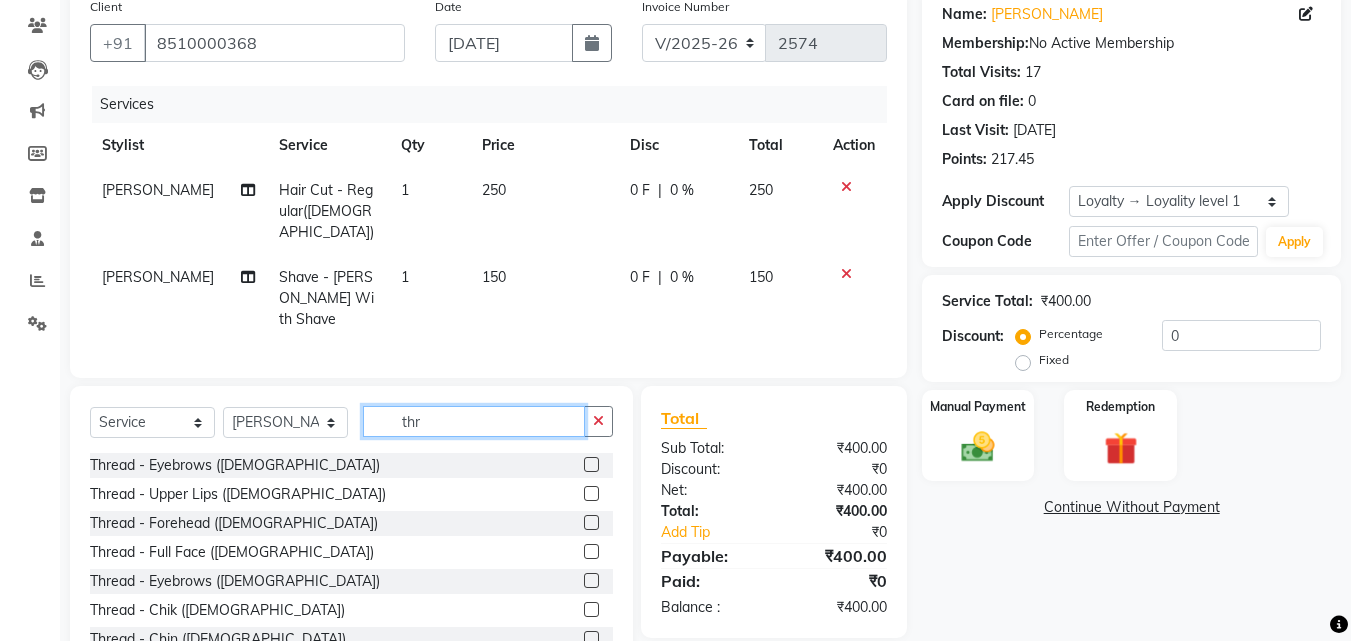 scroll, scrollTop: 197, scrollLeft: 0, axis: vertical 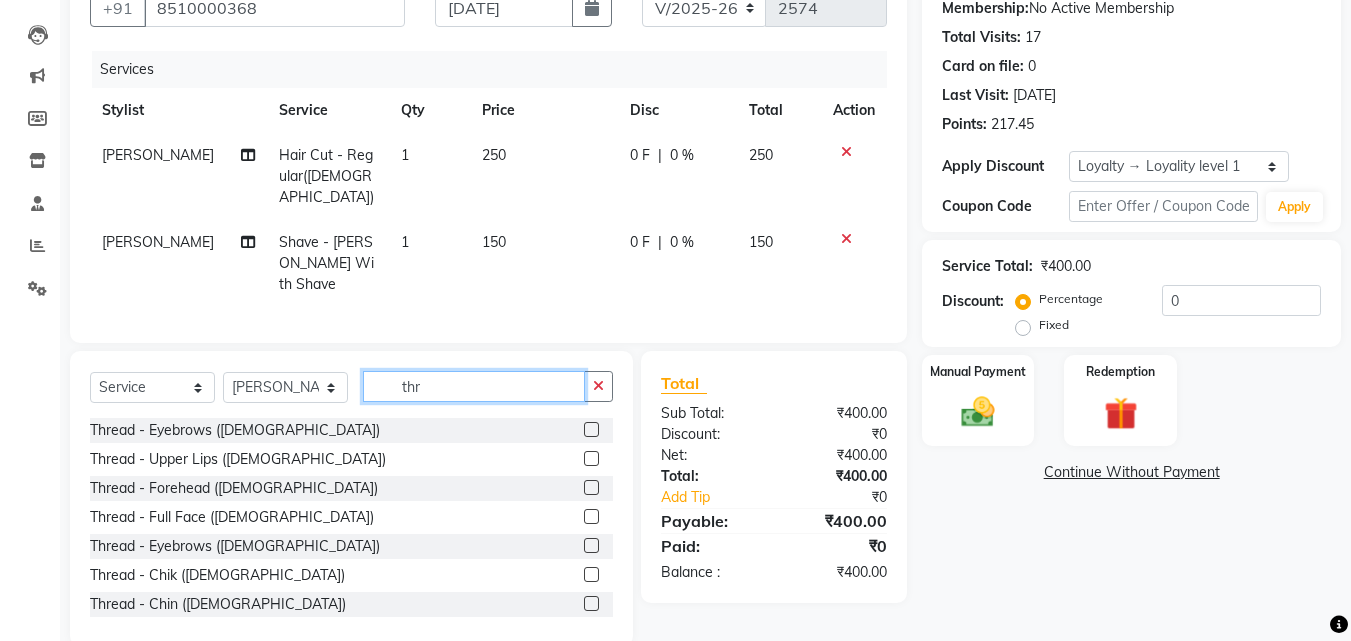type on "thr" 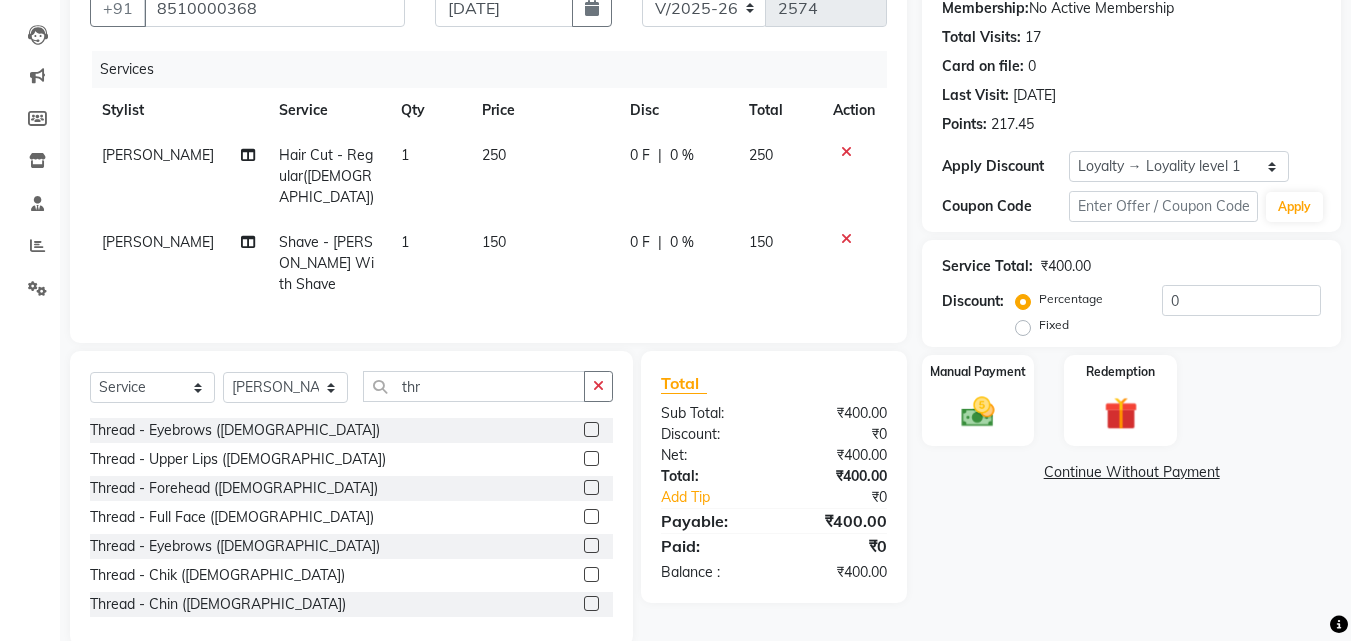 click 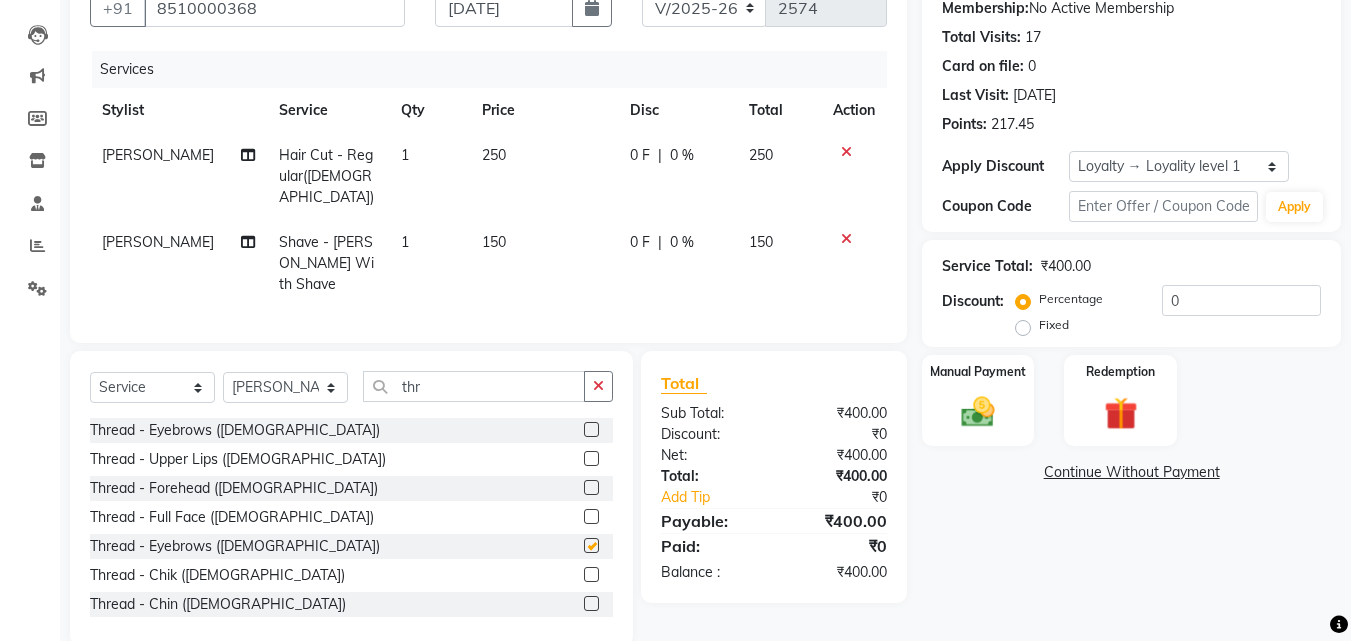 click 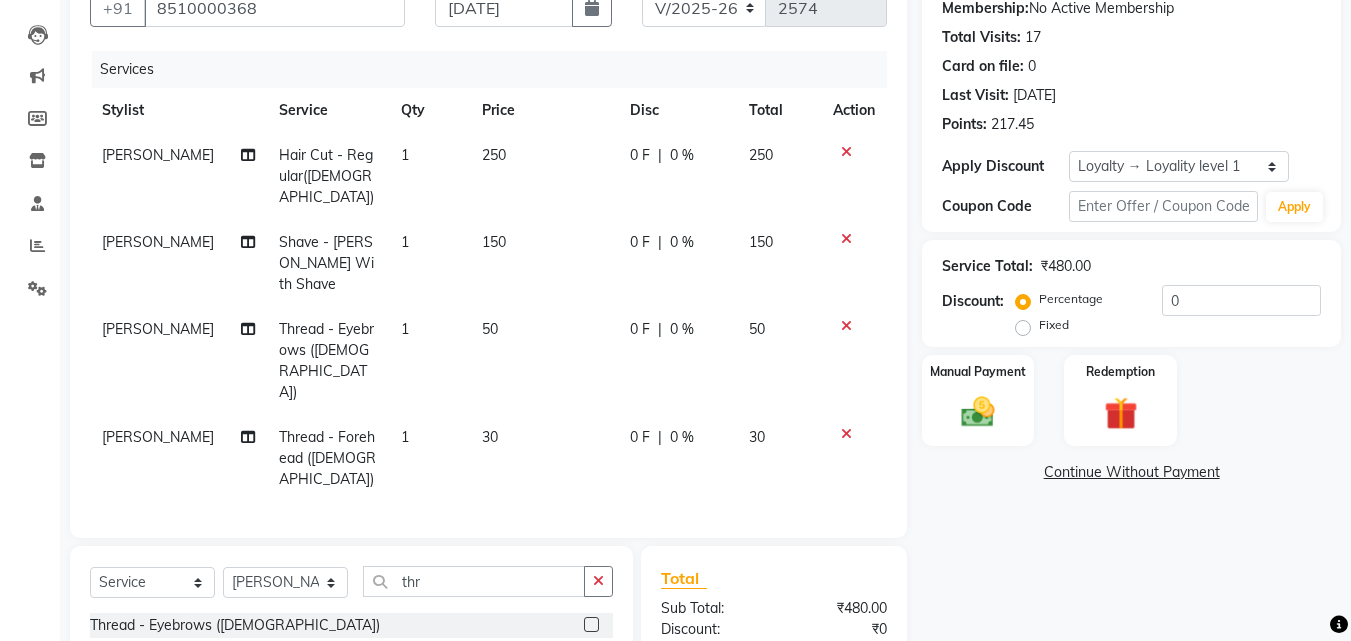 checkbox on "false" 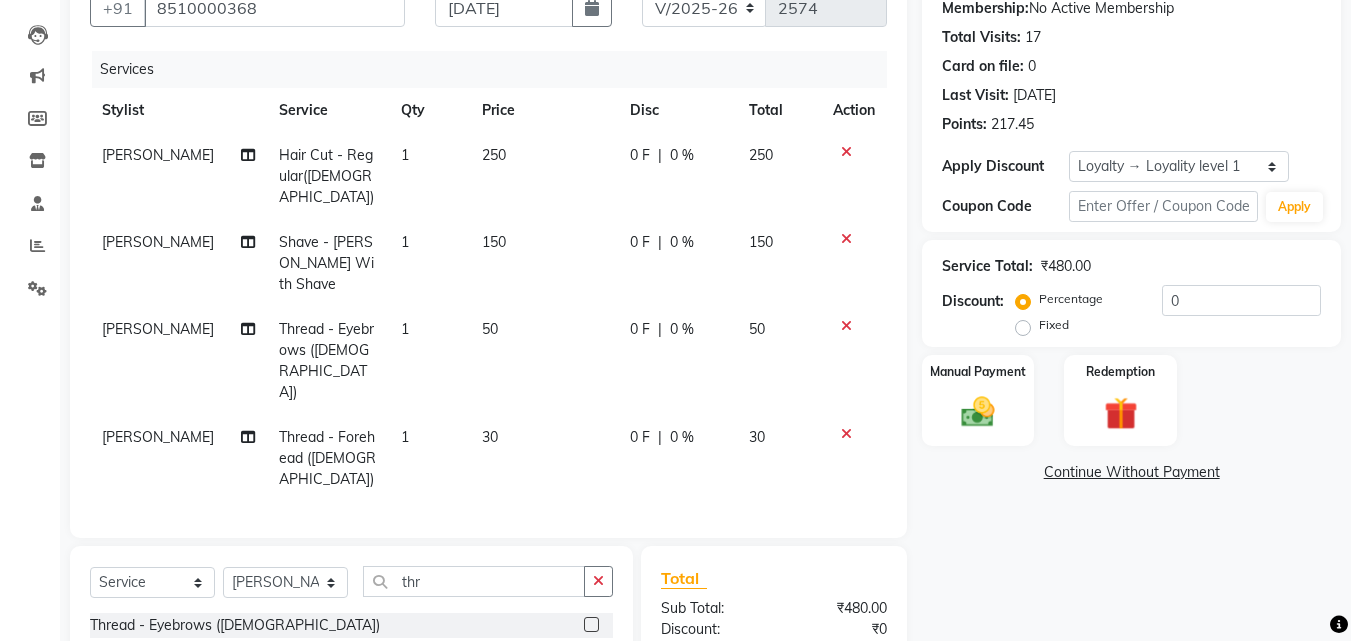 checkbox on "false" 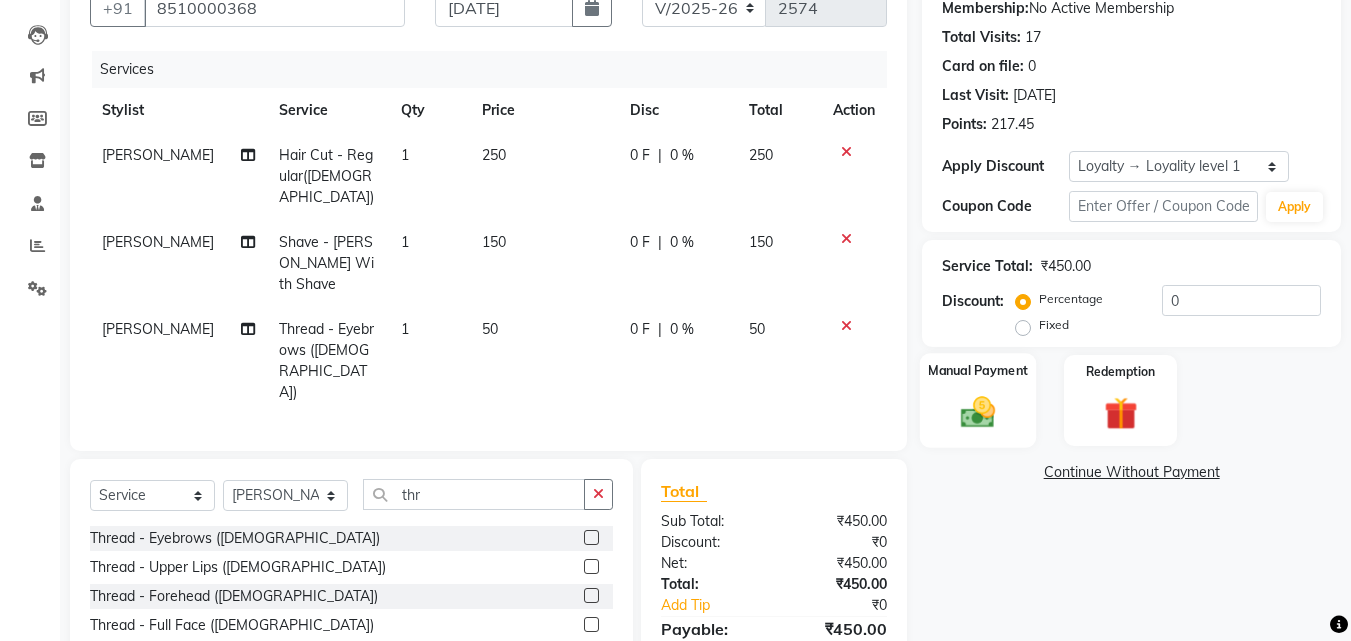 click 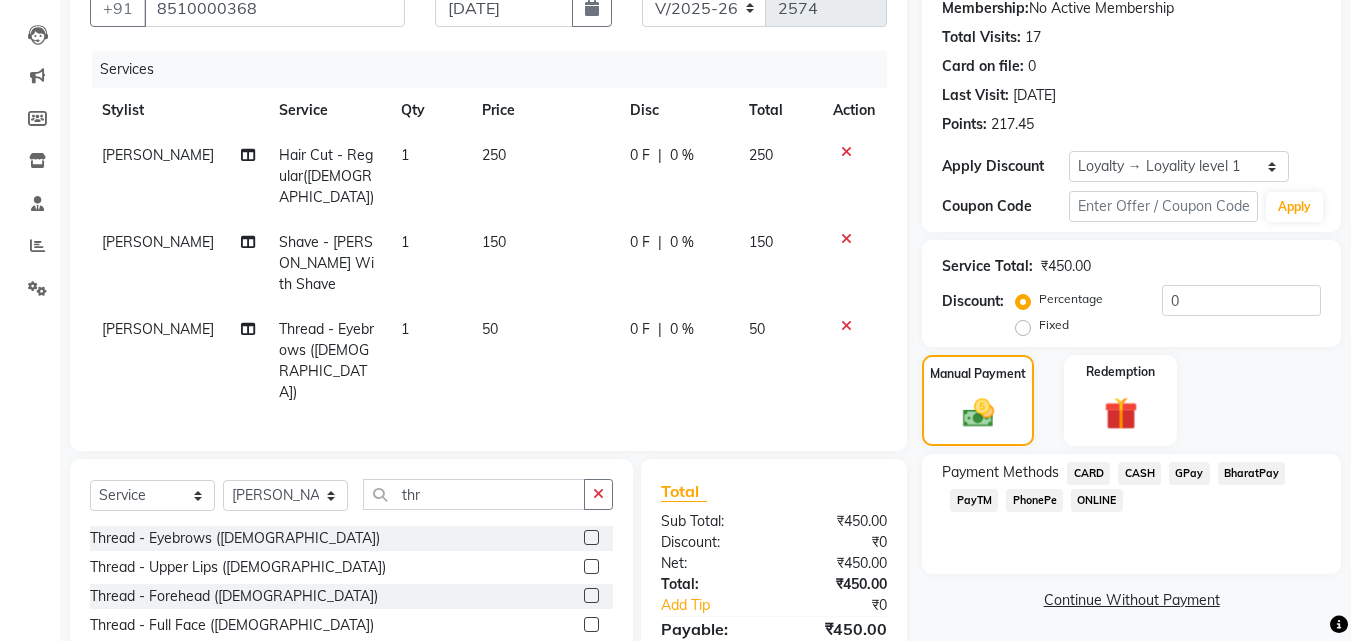 click on "PhonePe" 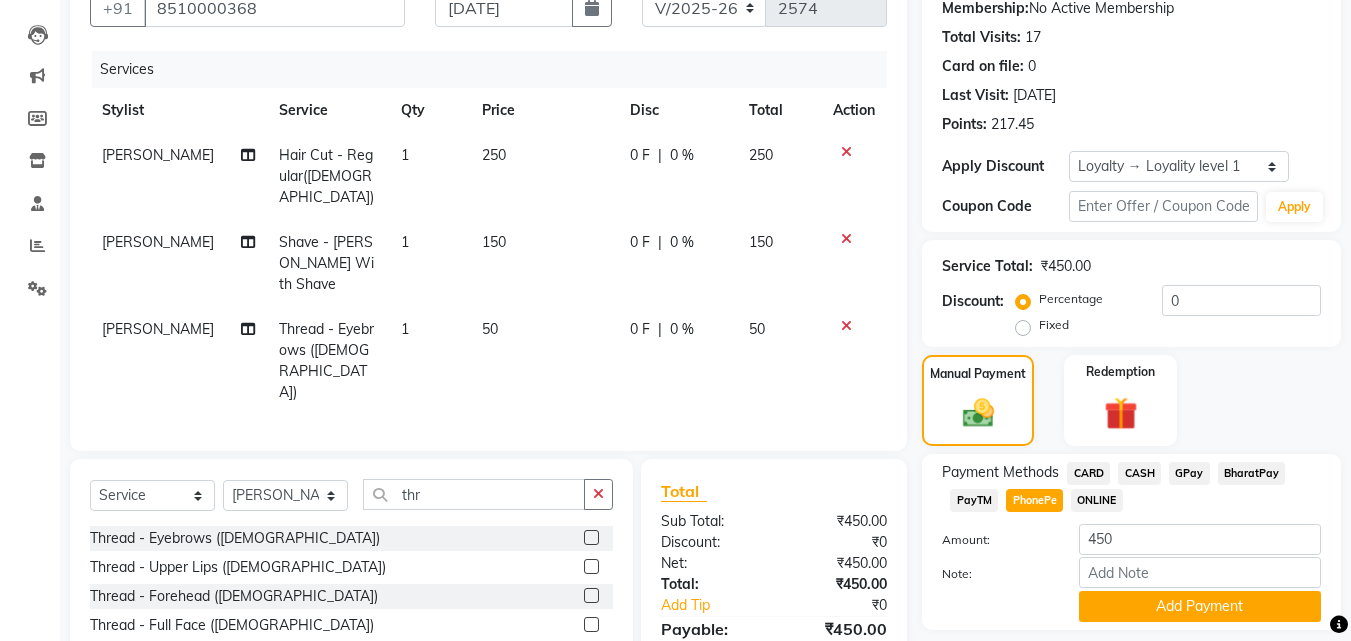 scroll, scrollTop: 271, scrollLeft: 0, axis: vertical 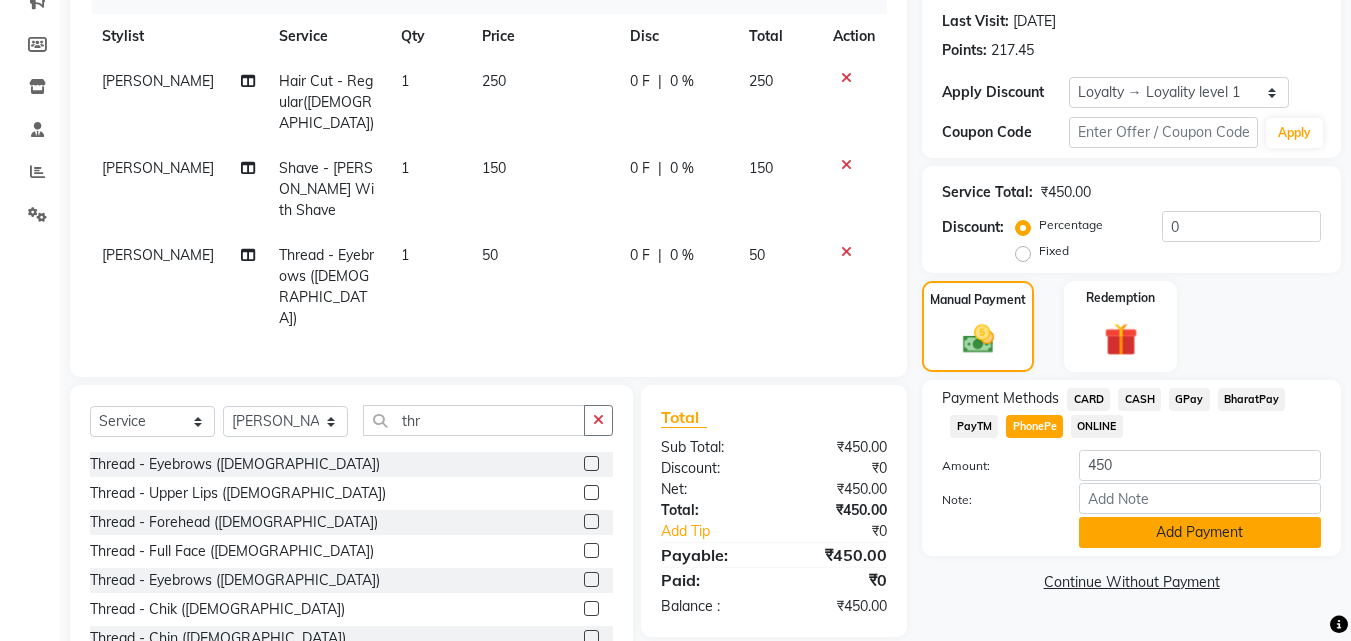 click on "Add Payment" 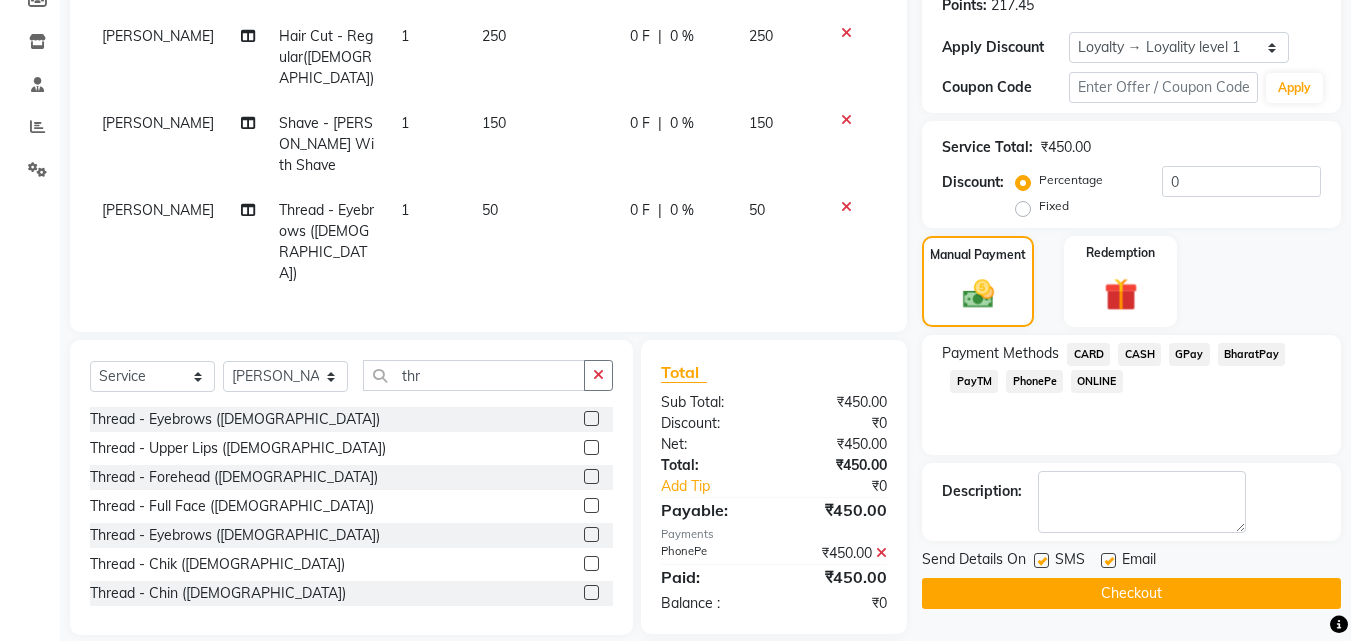 scroll, scrollTop: 369, scrollLeft: 0, axis: vertical 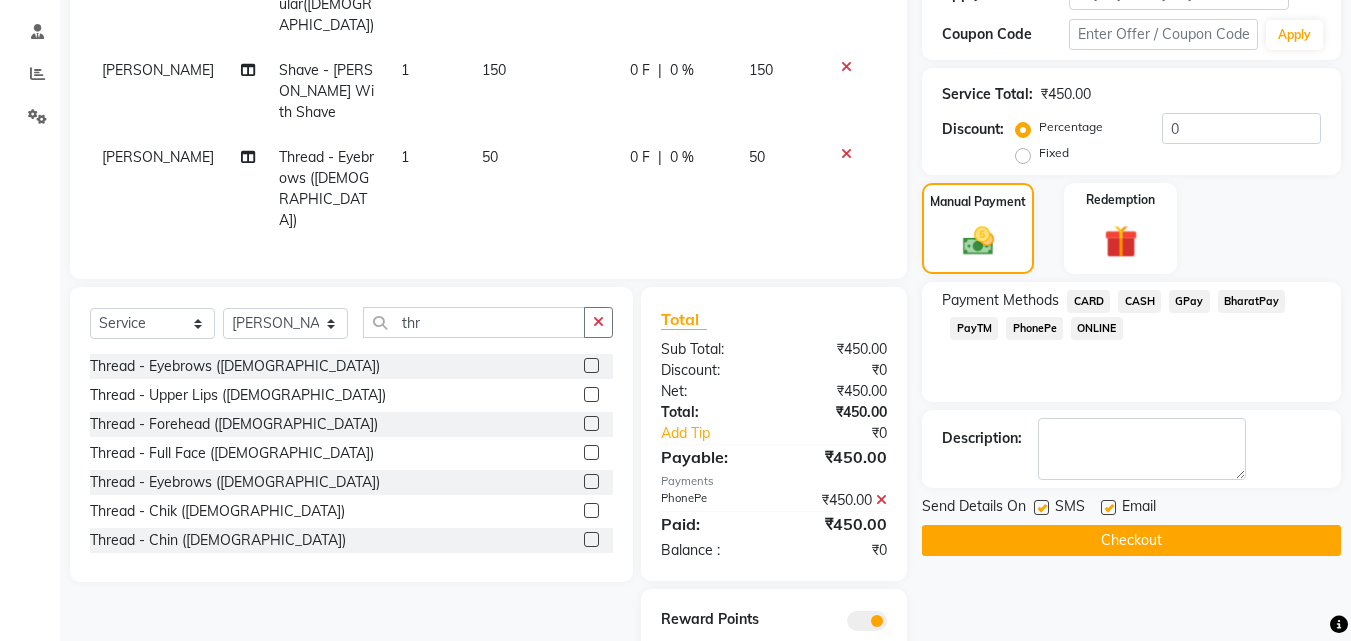 click 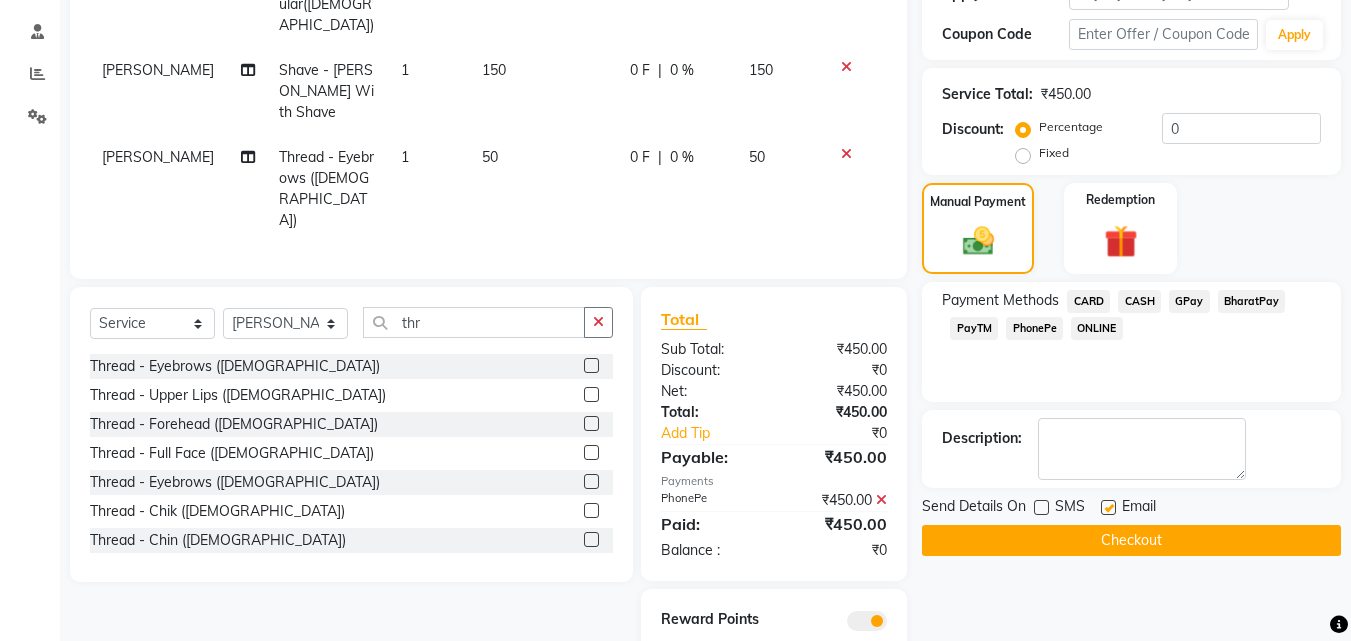 click on "Checkout" 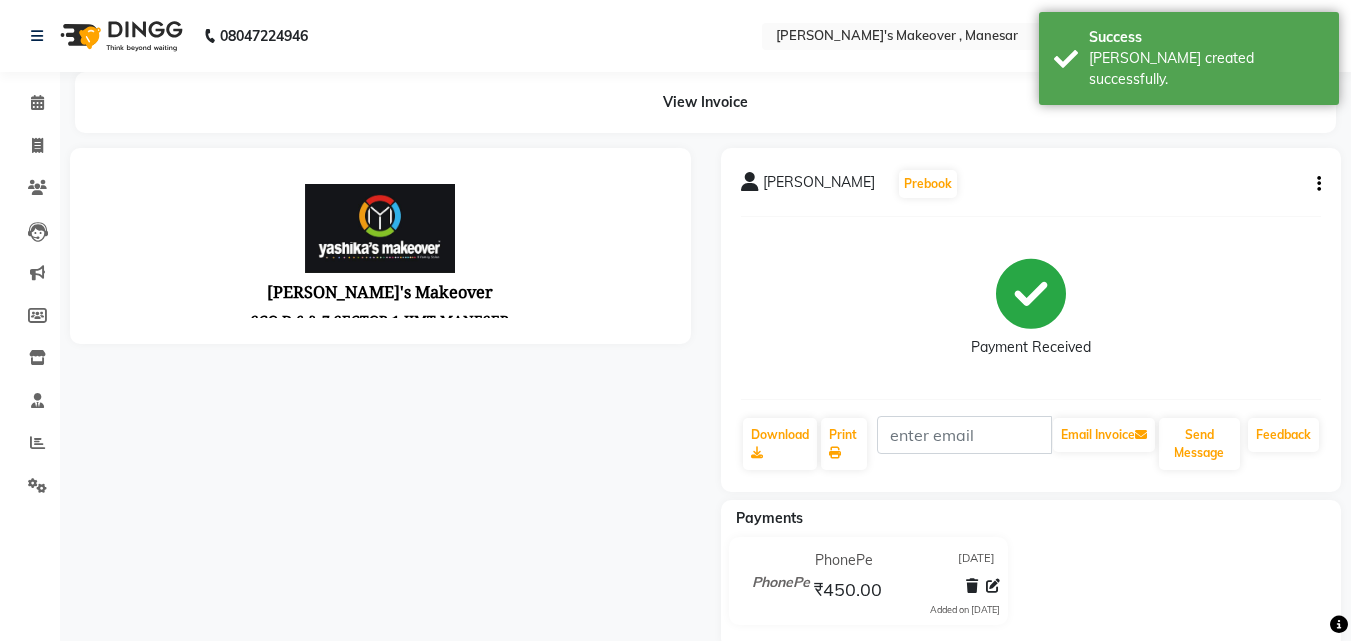 scroll, scrollTop: 0, scrollLeft: 0, axis: both 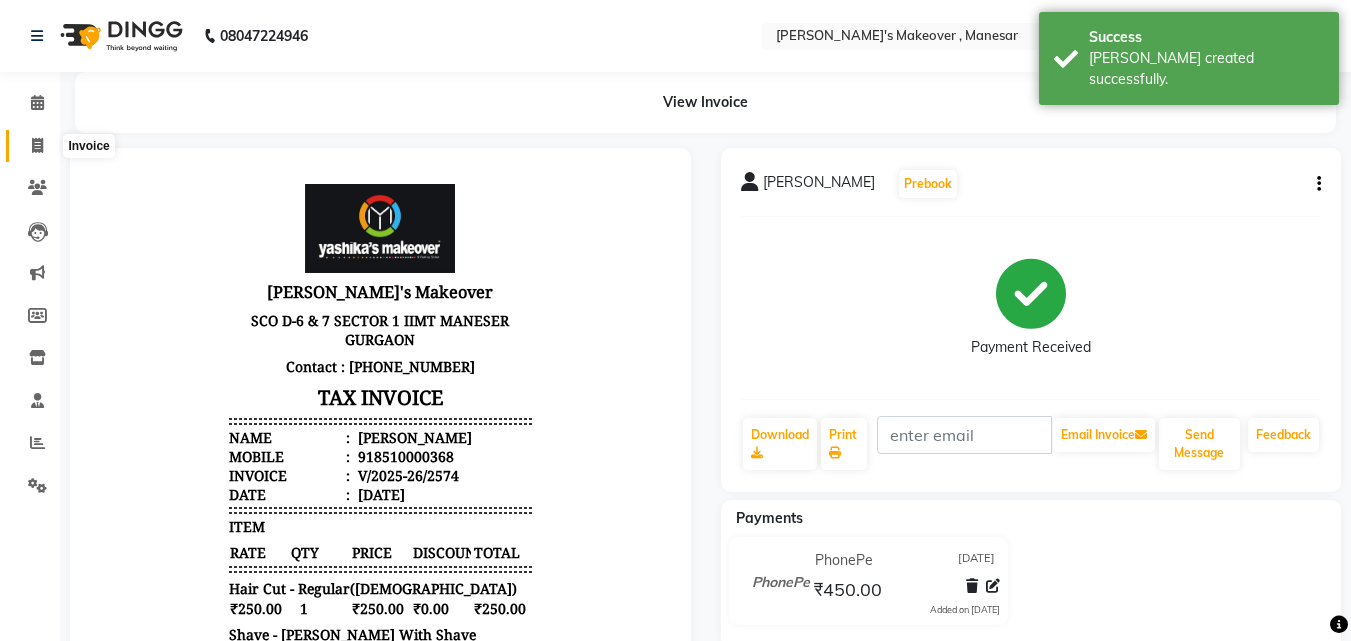 click 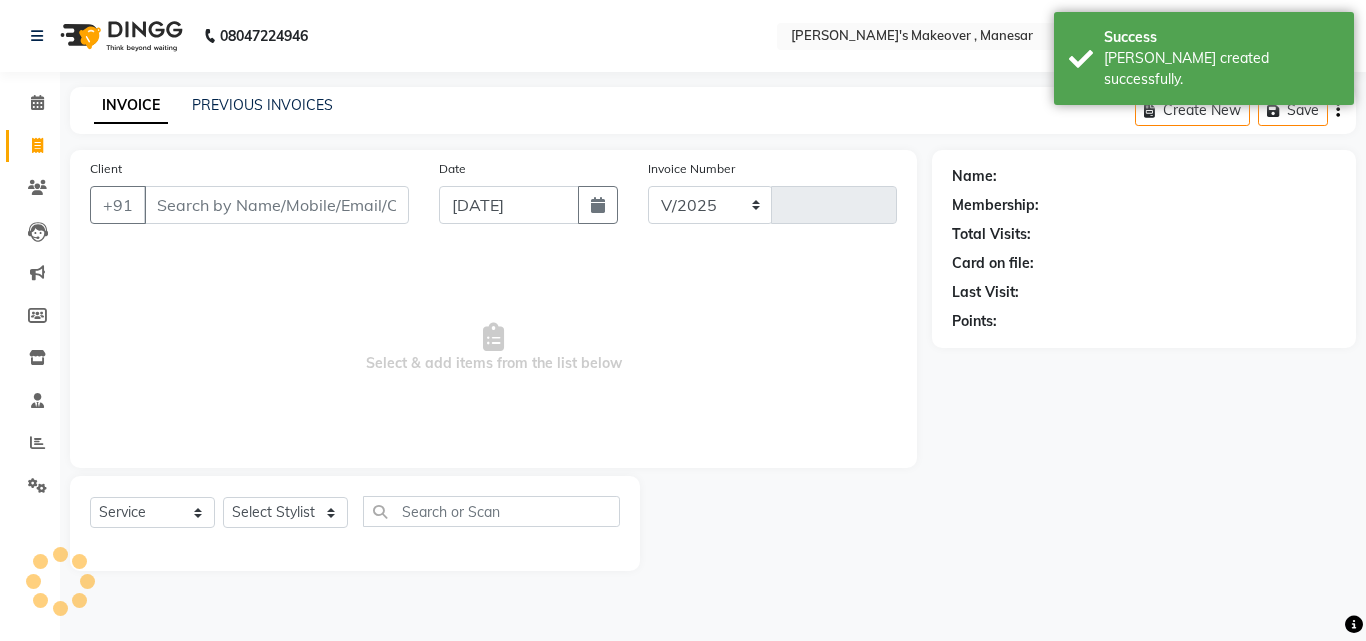 select on "820" 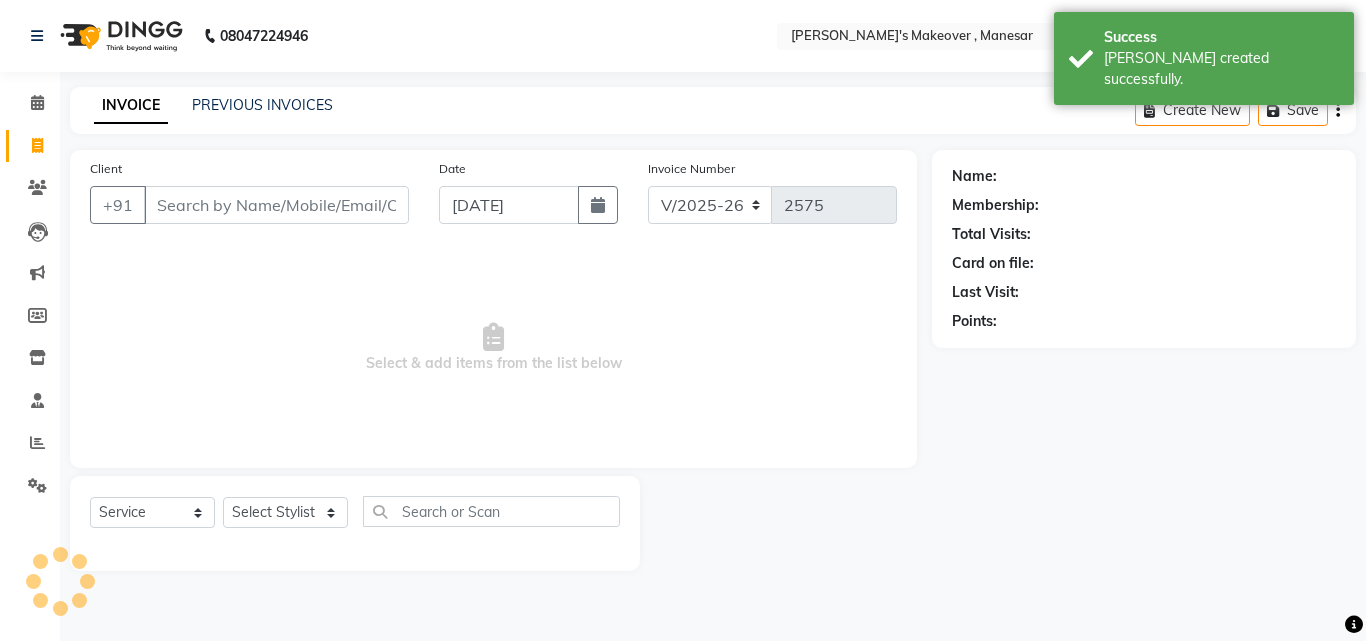click on "Client" at bounding box center (276, 205) 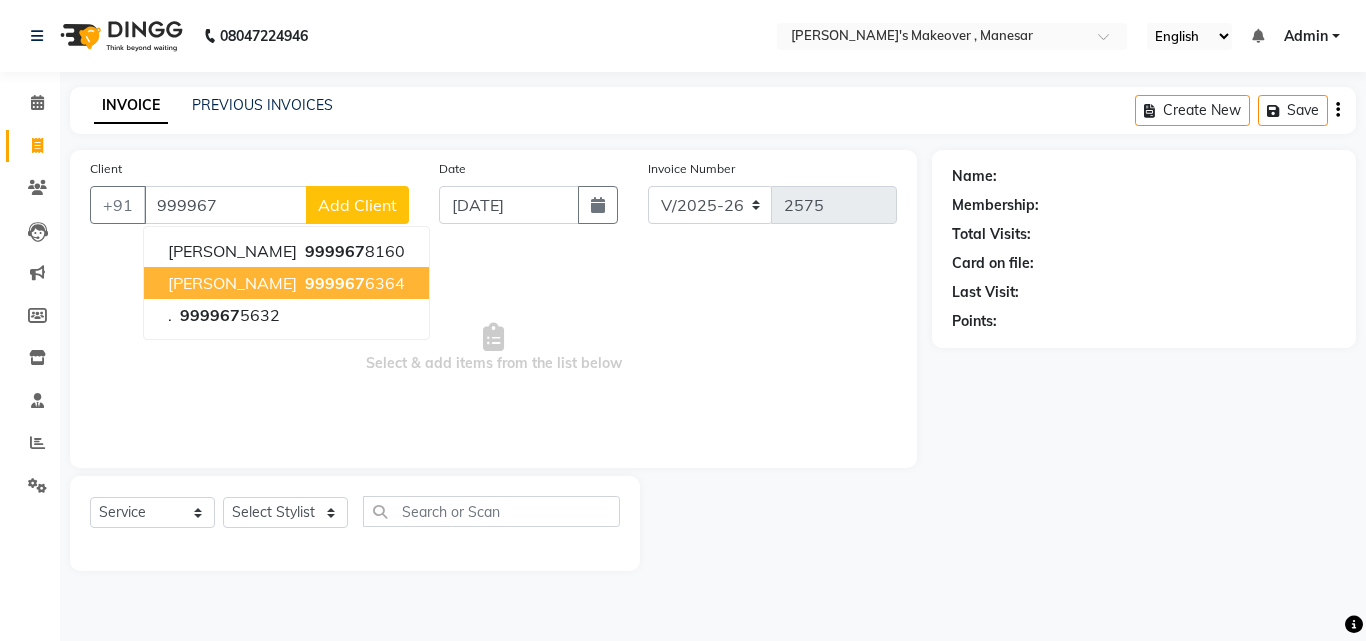 click on "999967" at bounding box center (335, 283) 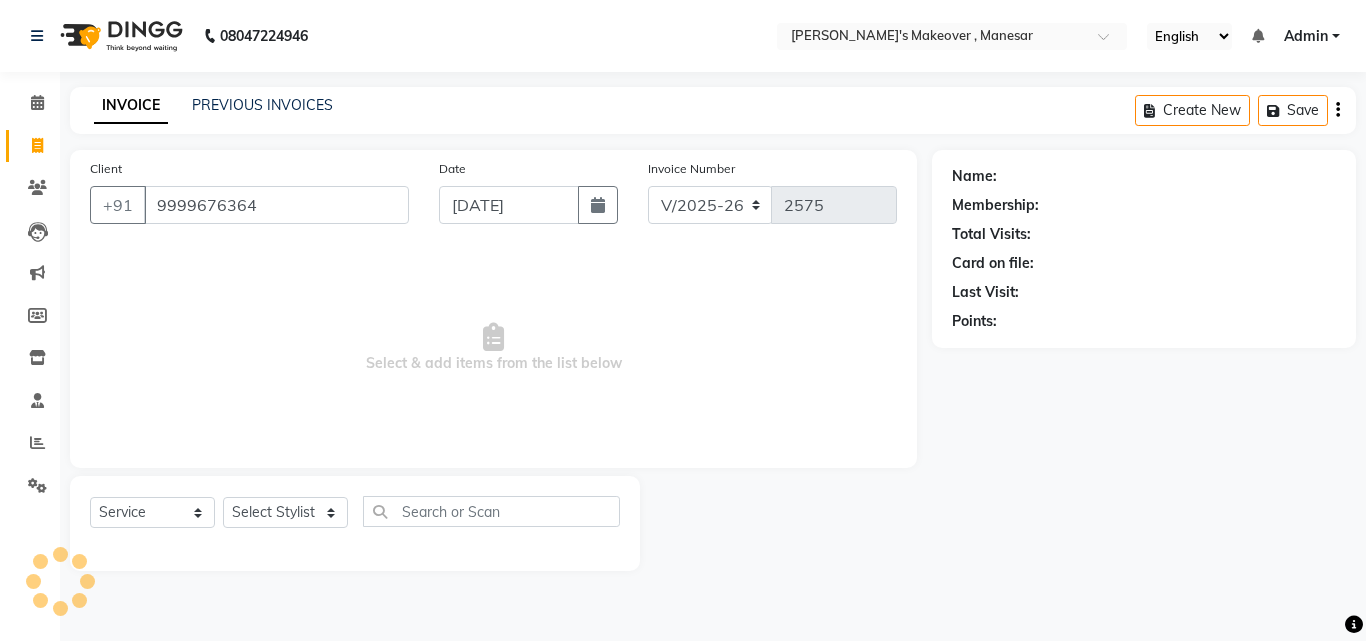 type on "9999676364" 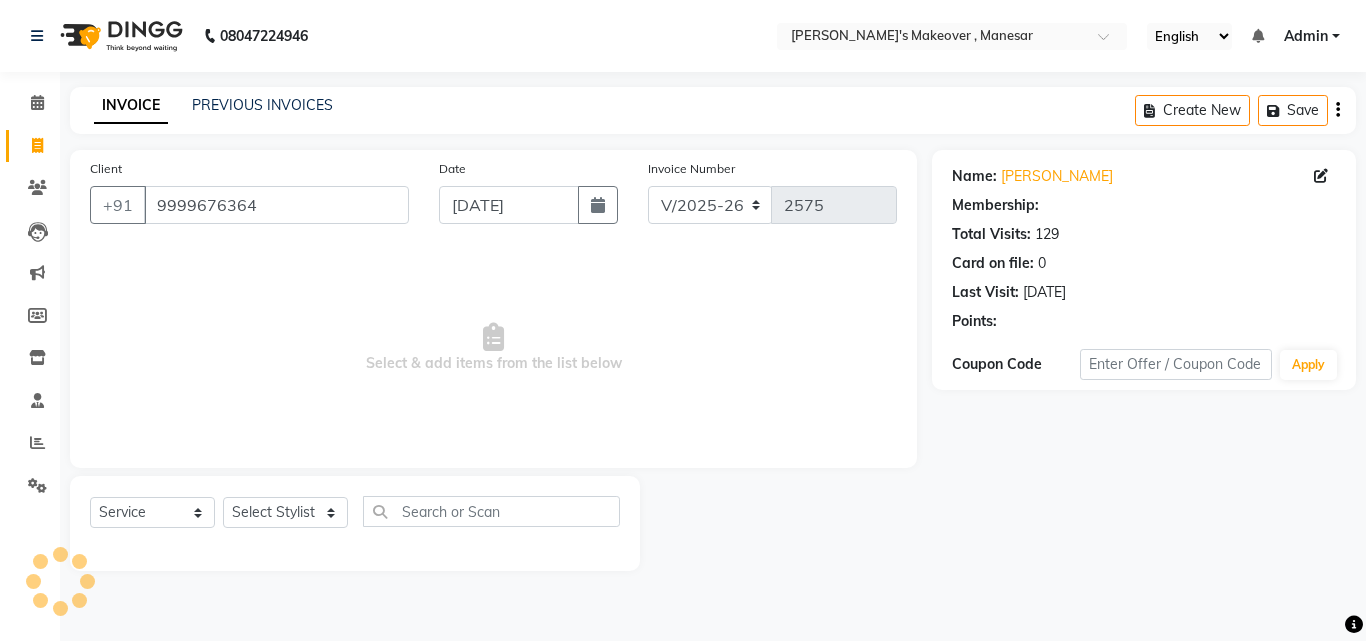 select on "1: Object" 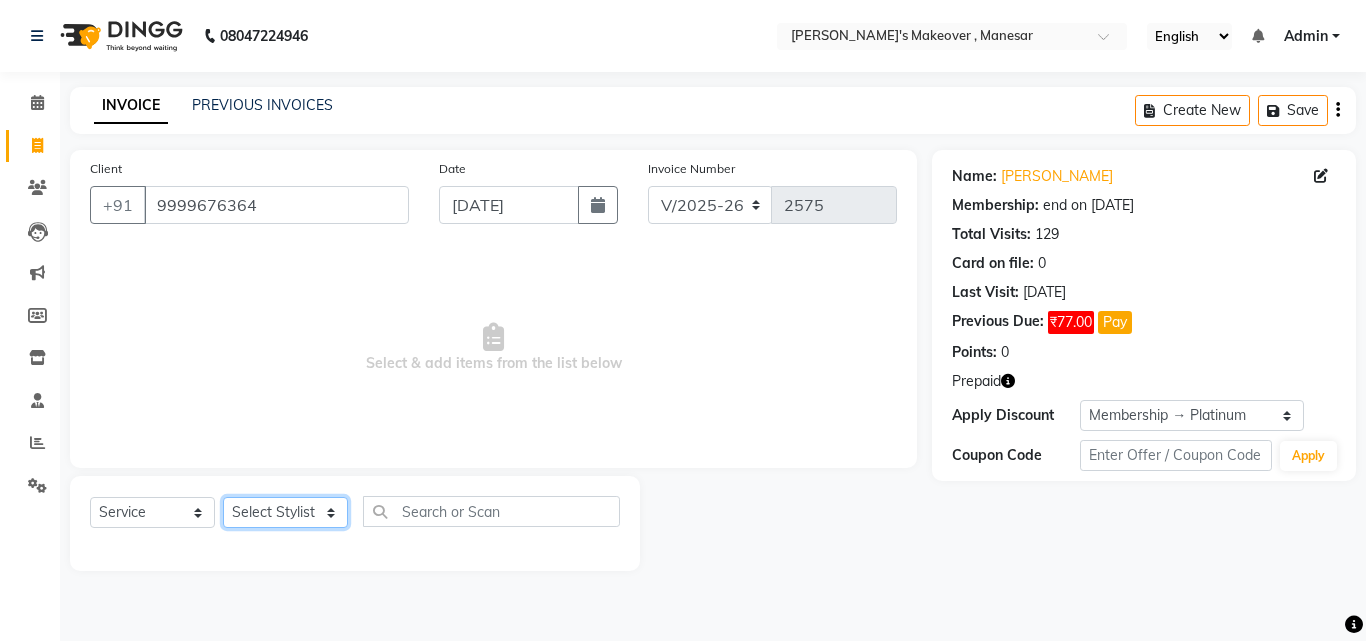 click on "Select Stylist Danish Shavej [PERSON_NAME] Krishna [PERSON_NAME] [PERSON_NAME] Mdm [PERSON_NAME] [PERSON_NAME] [MEDICAL_DATA] Pooja [PERSON_NAME] [PERSON_NAME] ([DATE])" 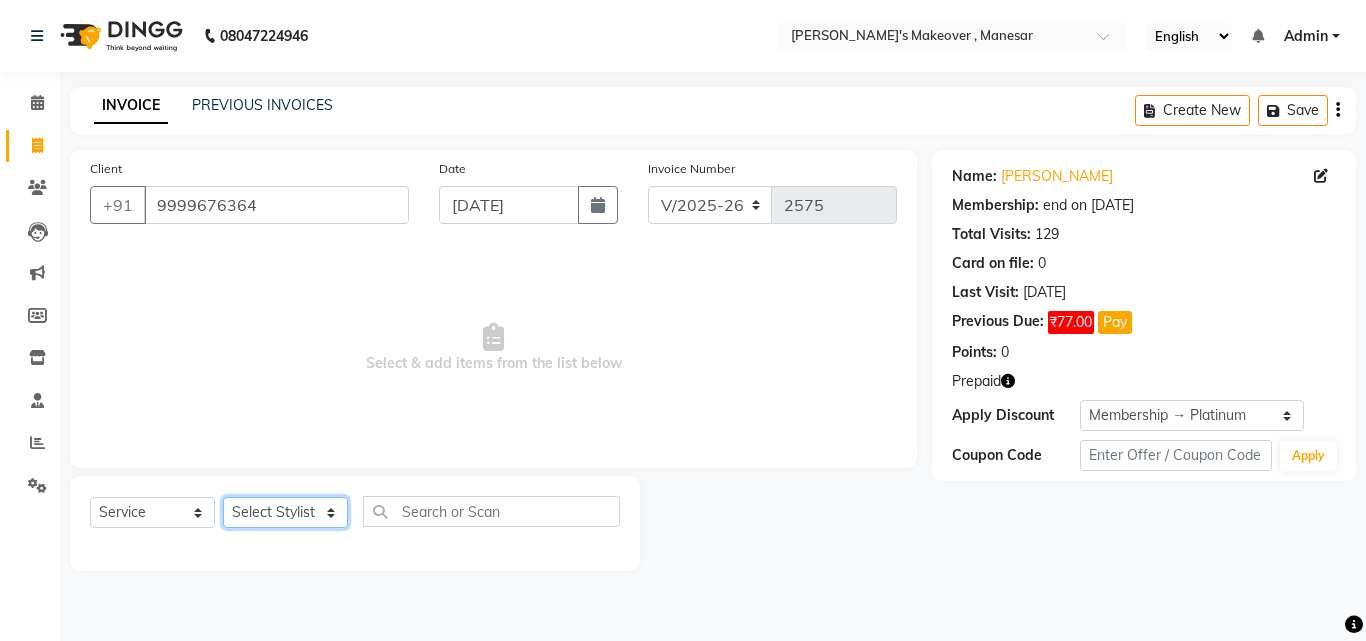 click on "Select Stylist Danish Shavej [PERSON_NAME] Krishna [PERSON_NAME] [PERSON_NAME] Mdm [PERSON_NAME] [PERSON_NAME] [MEDICAL_DATA] Pooja [PERSON_NAME] [PERSON_NAME] ([DATE])" 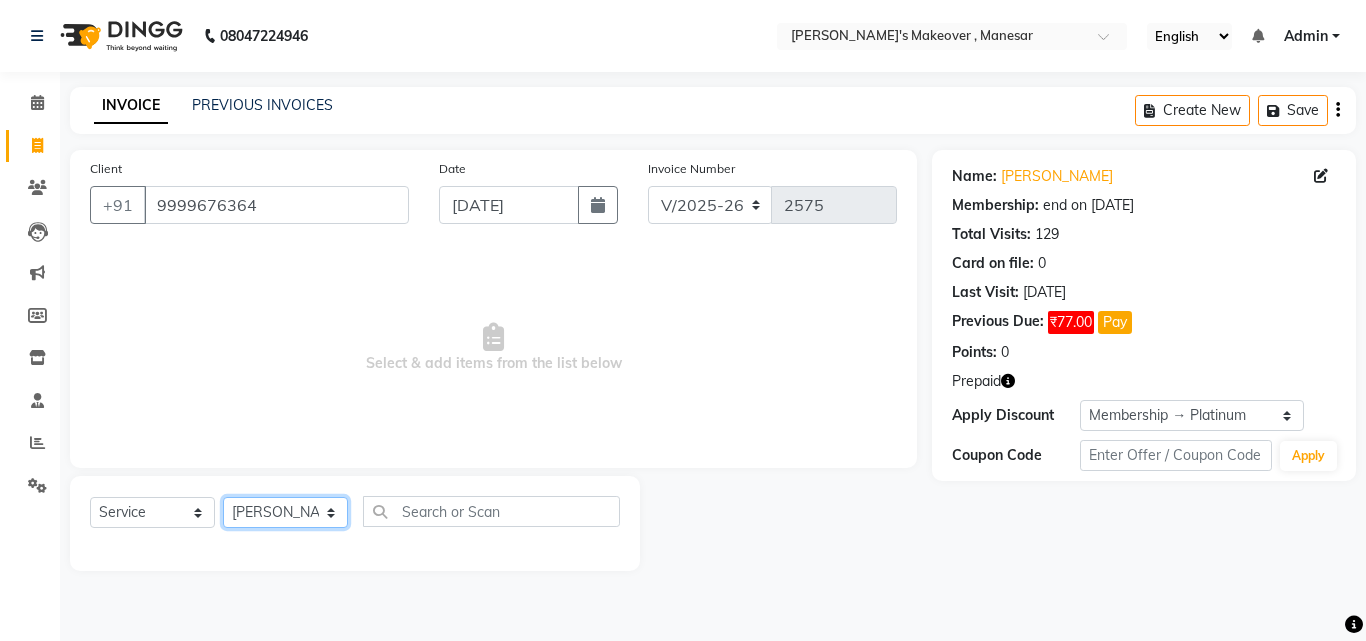 click on "Select Stylist Danish Shavej [PERSON_NAME] Krishna [PERSON_NAME] [PERSON_NAME] Mdm [PERSON_NAME] [PERSON_NAME] [MEDICAL_DATA] Pooja [PERSON_NAME] [PERSON_NAME] ([DATE])" 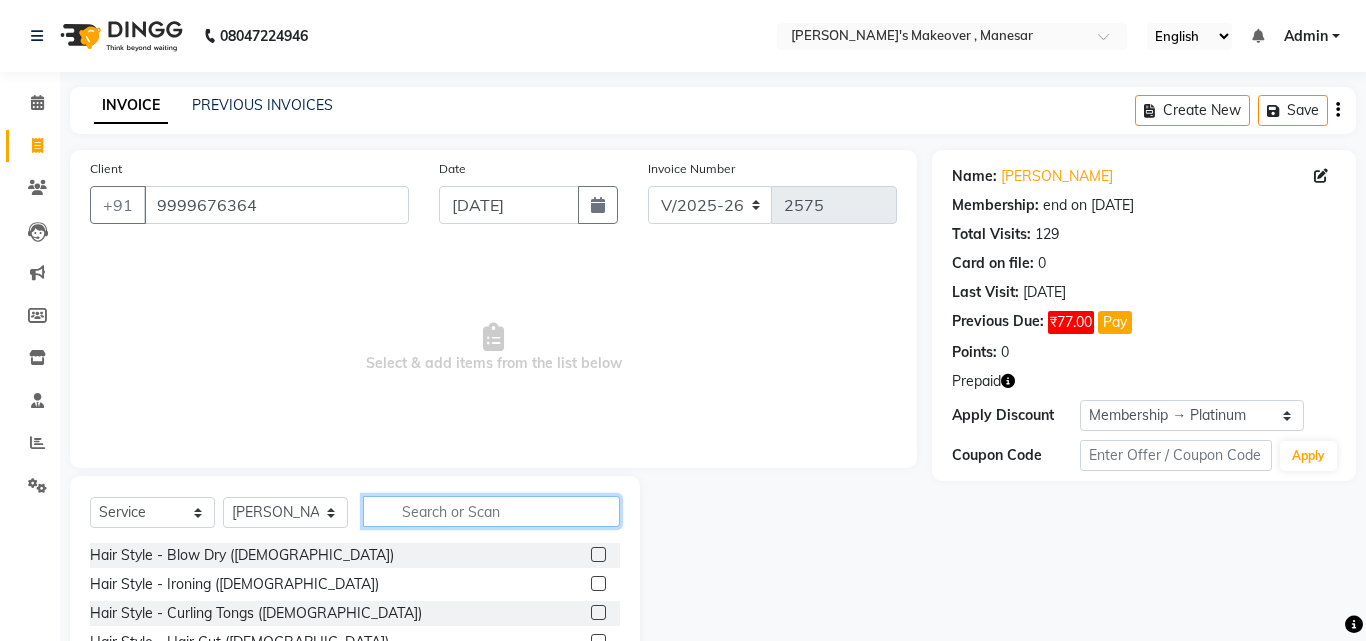 click 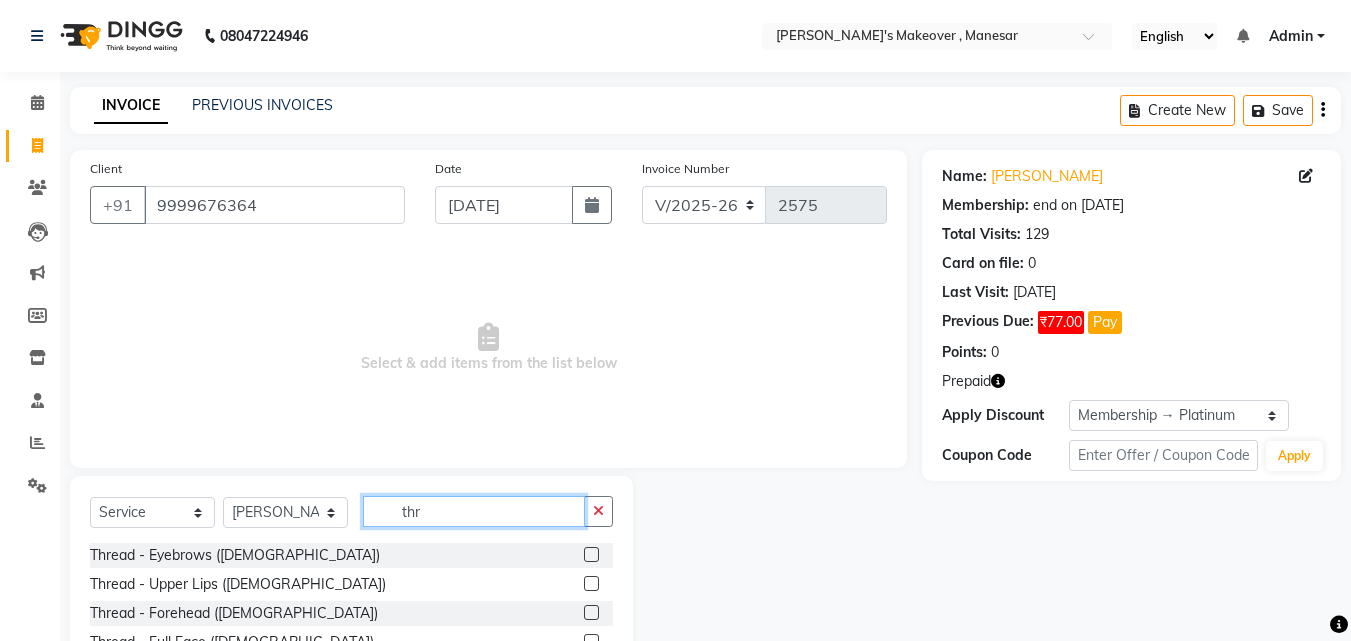 type on "thr" 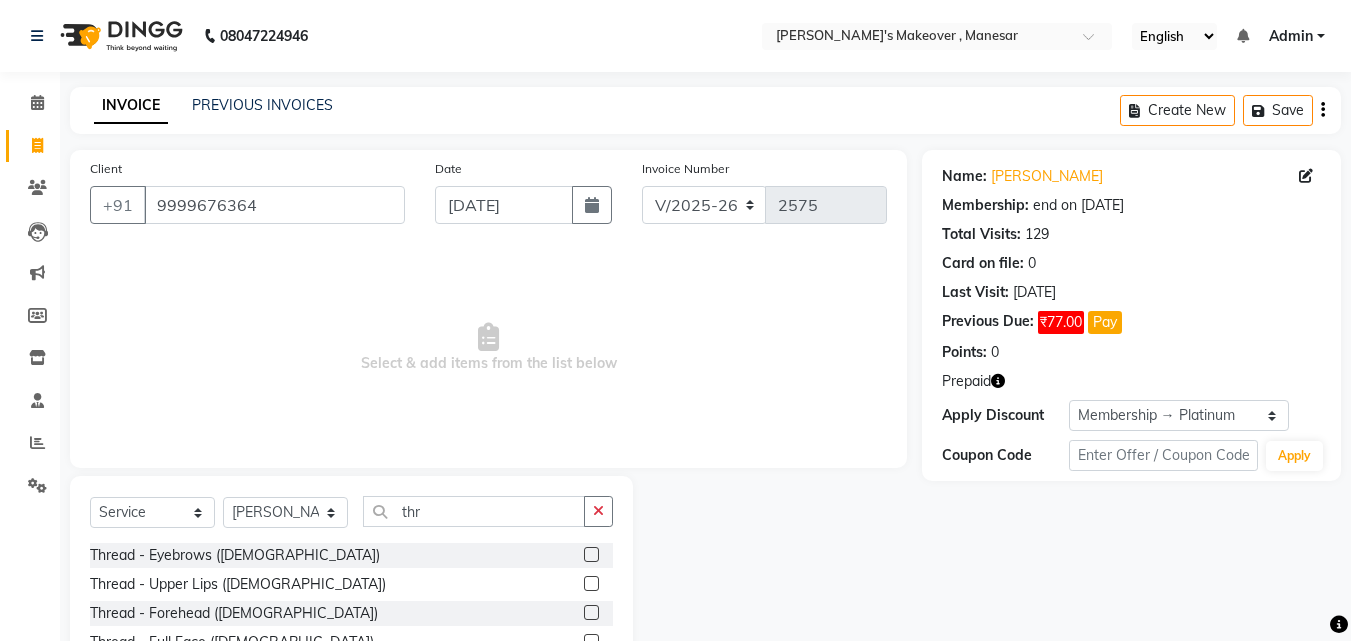 click 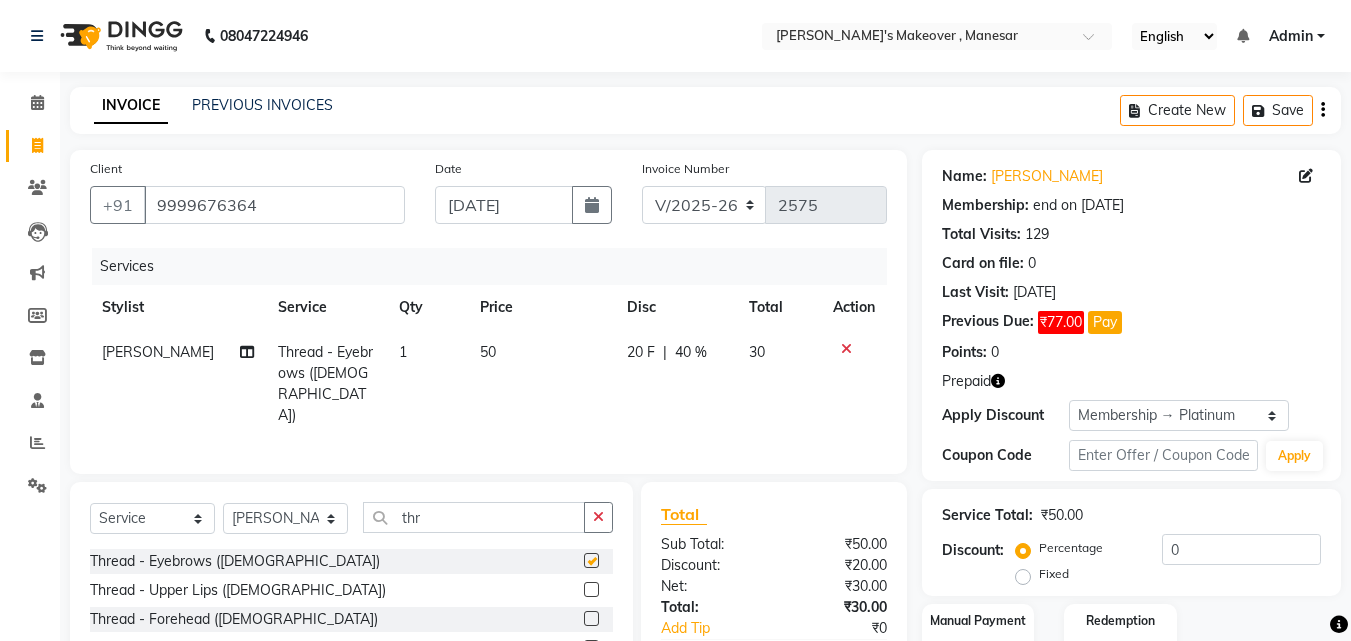 checkbox on "false" 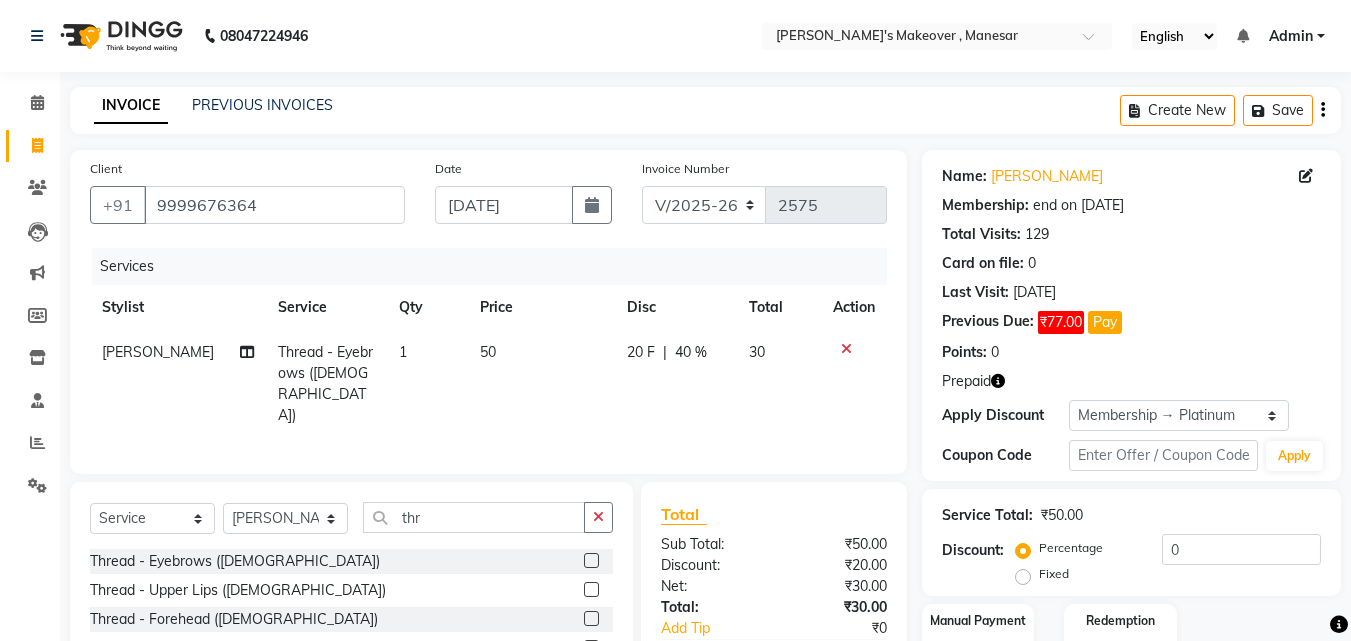 click 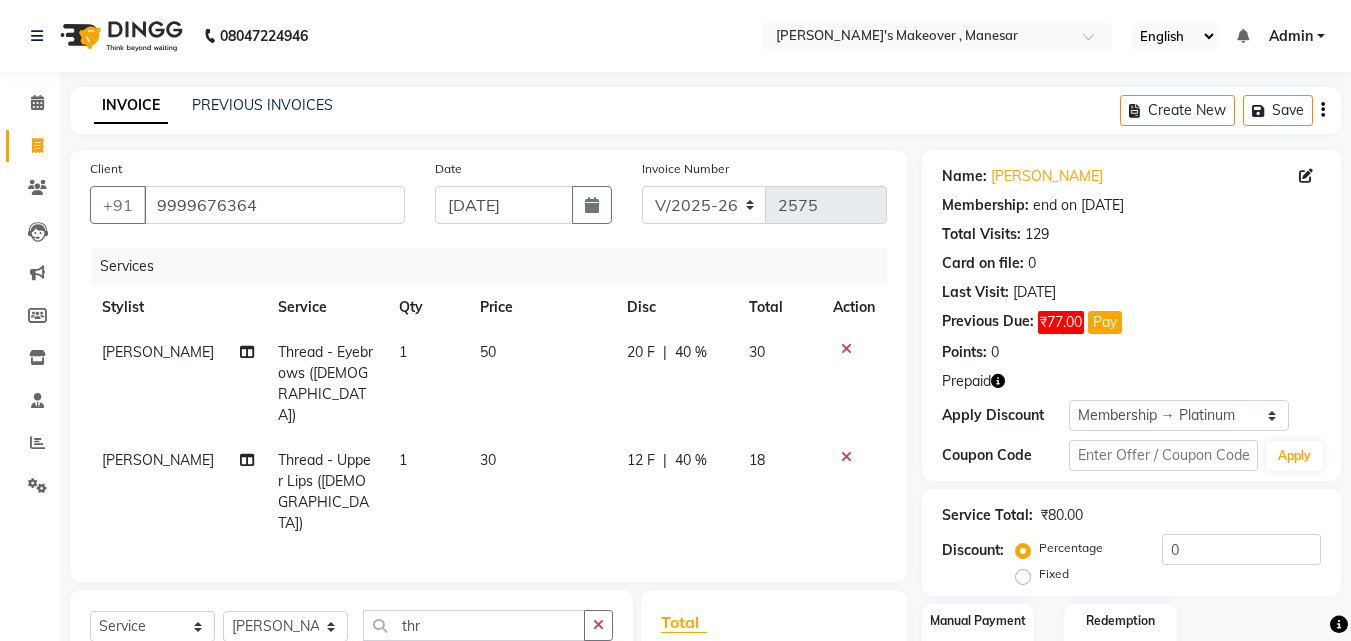 checkbox on "false" 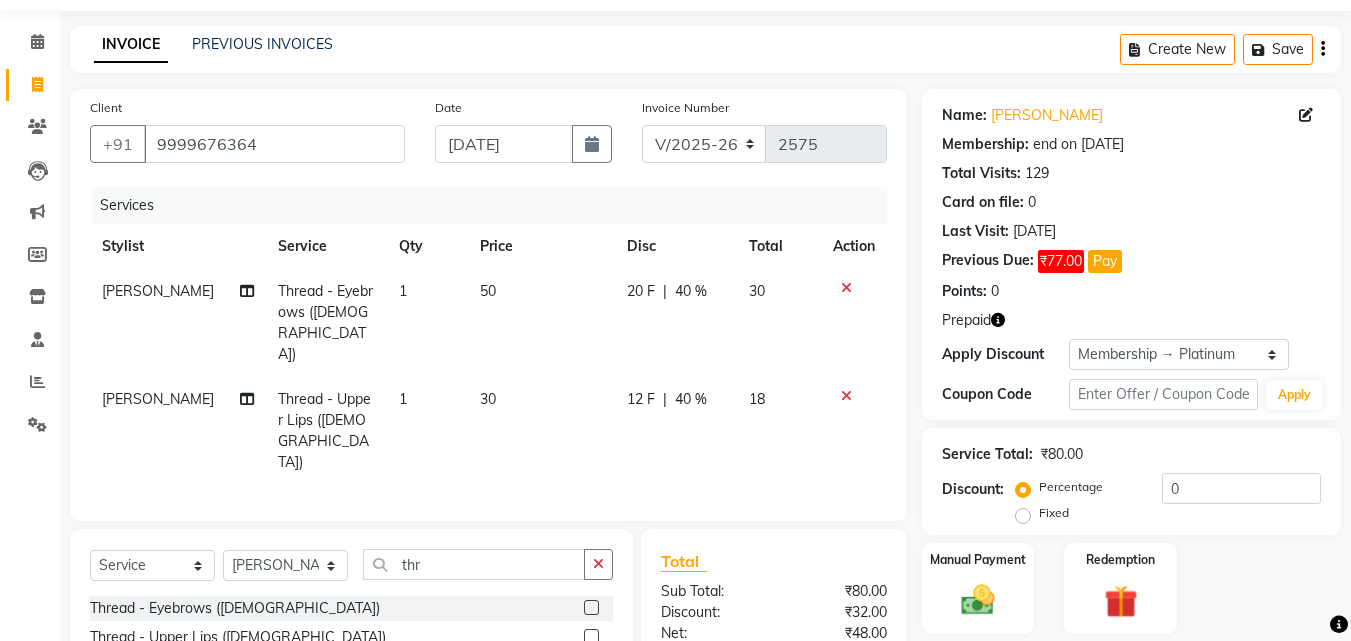 scroll, scrollTop: 179, scrollLeft: 0, axis: vertical 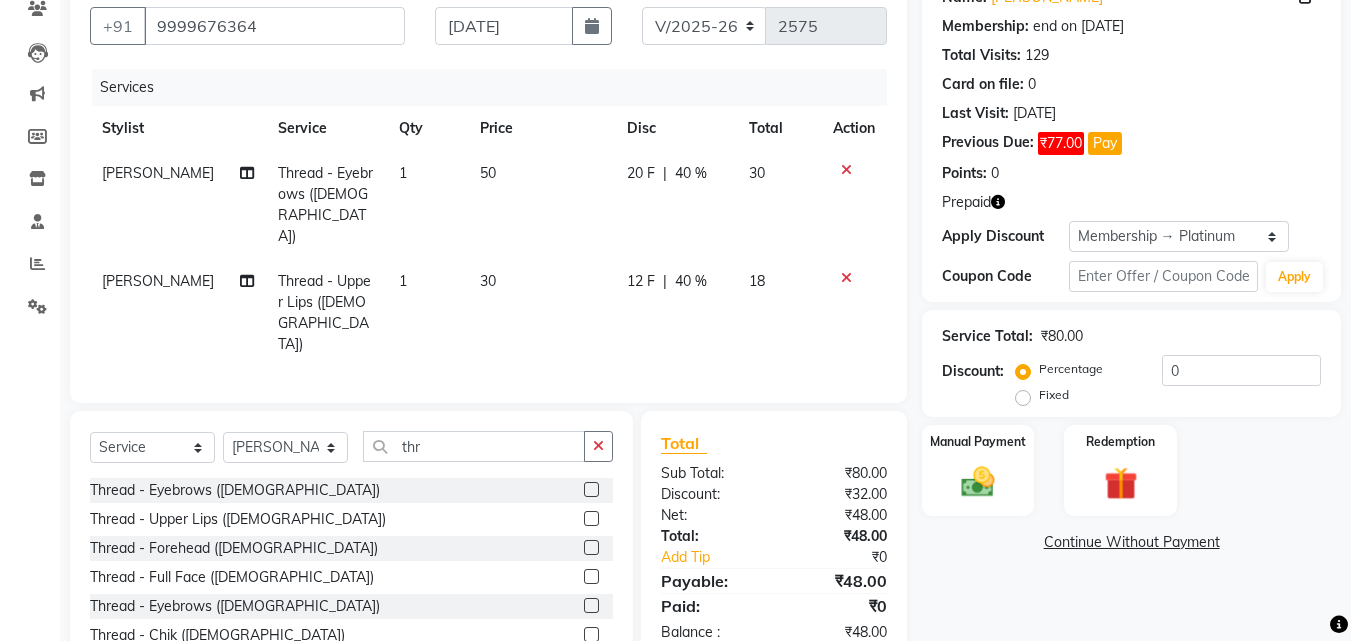click 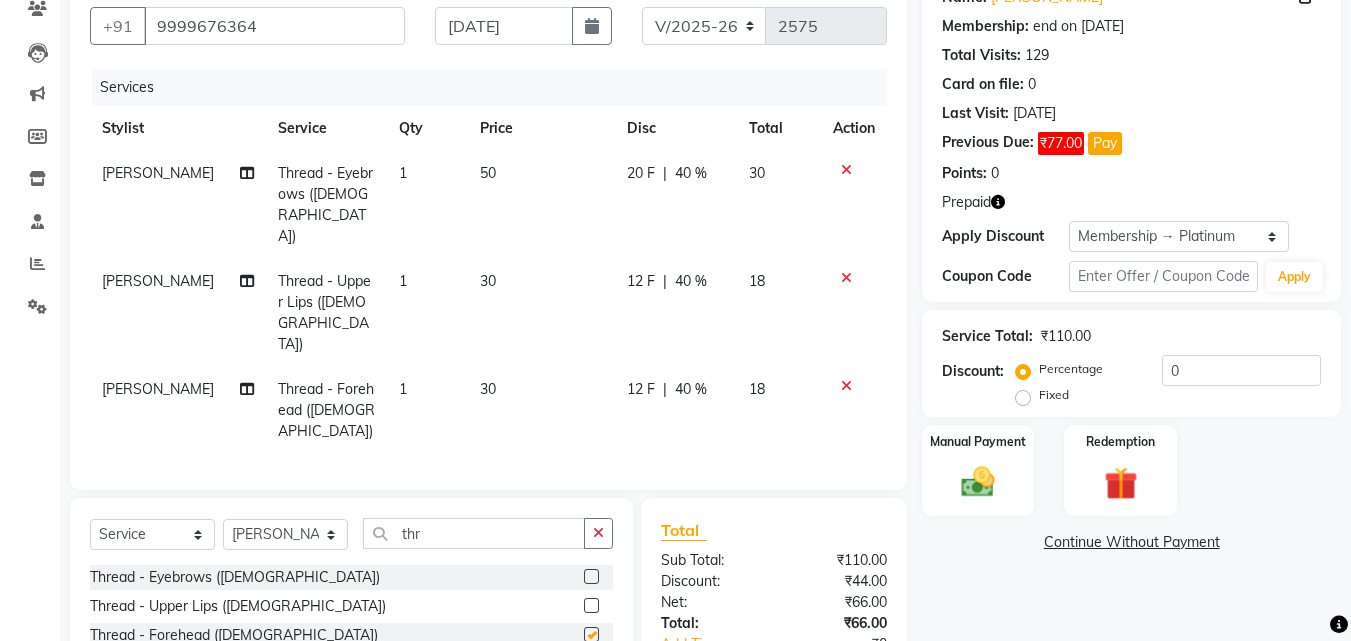 click 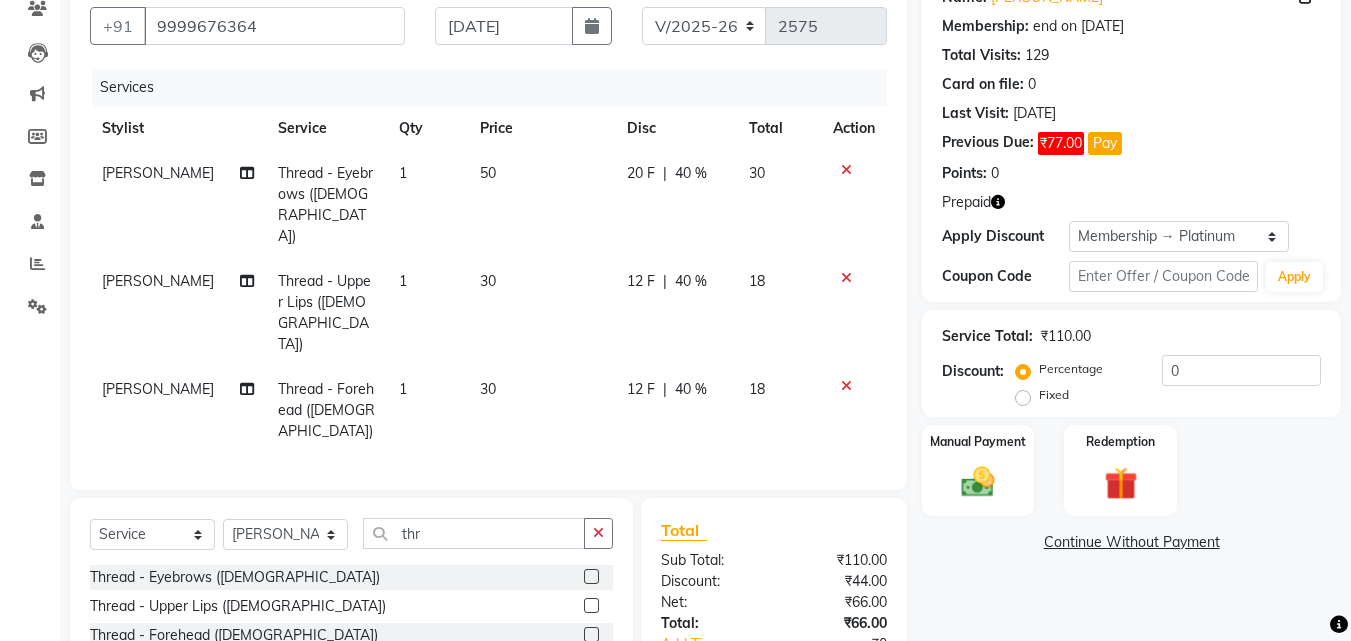 checkbox on "false" 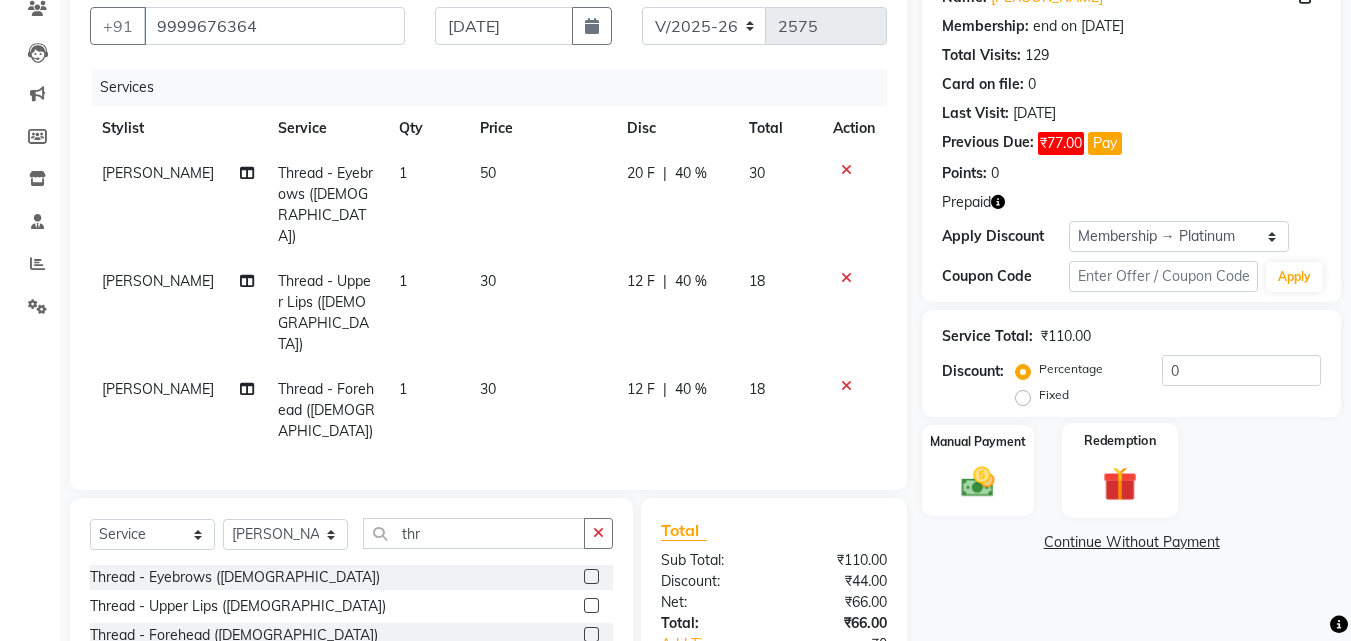 click 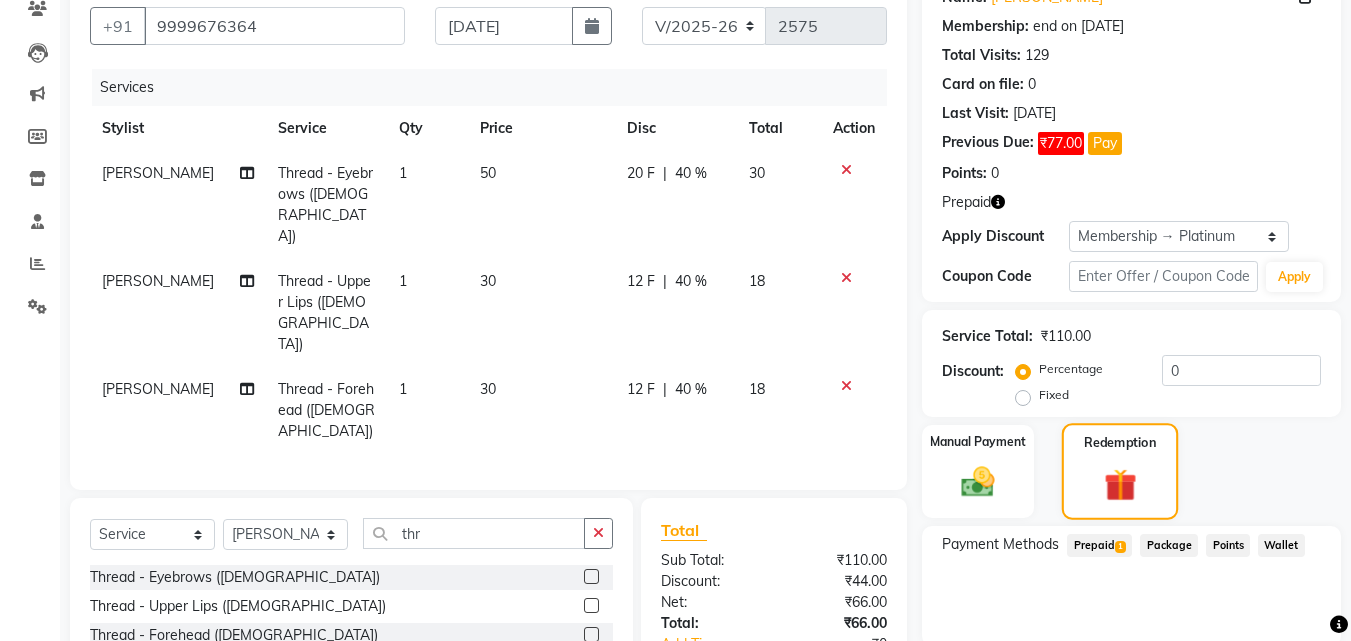 click 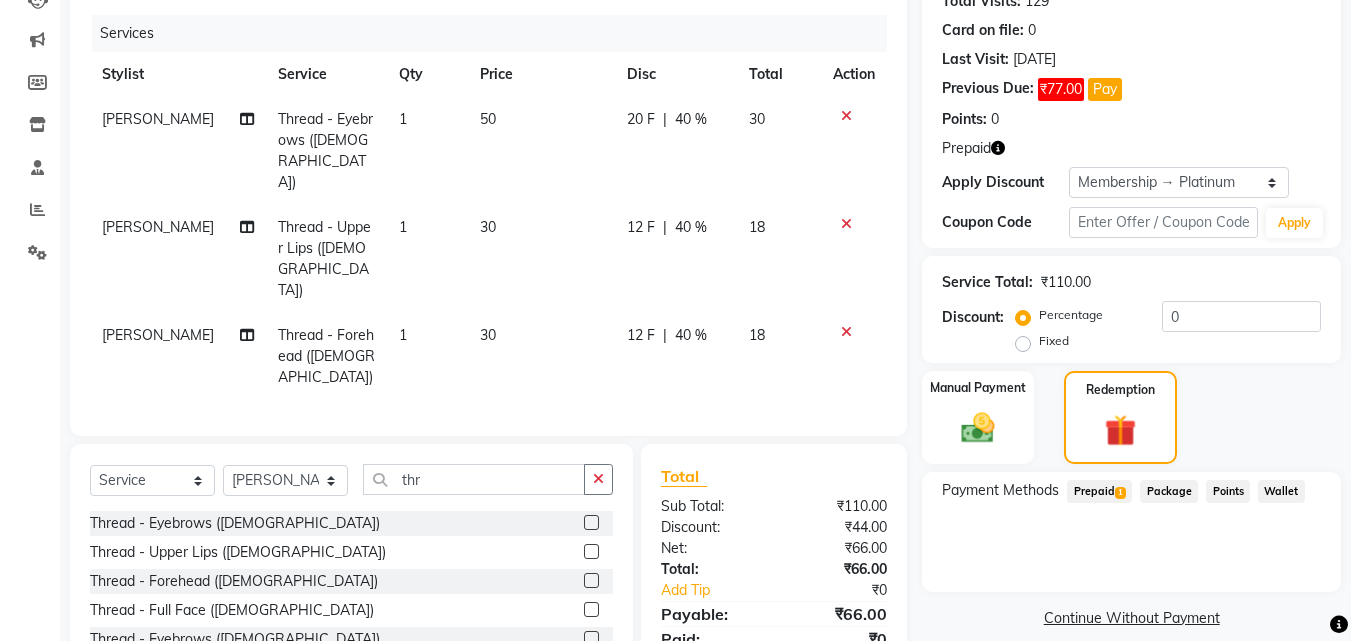 scroll, scrollTop: 271, scrollLeft: 0, axis: vertical 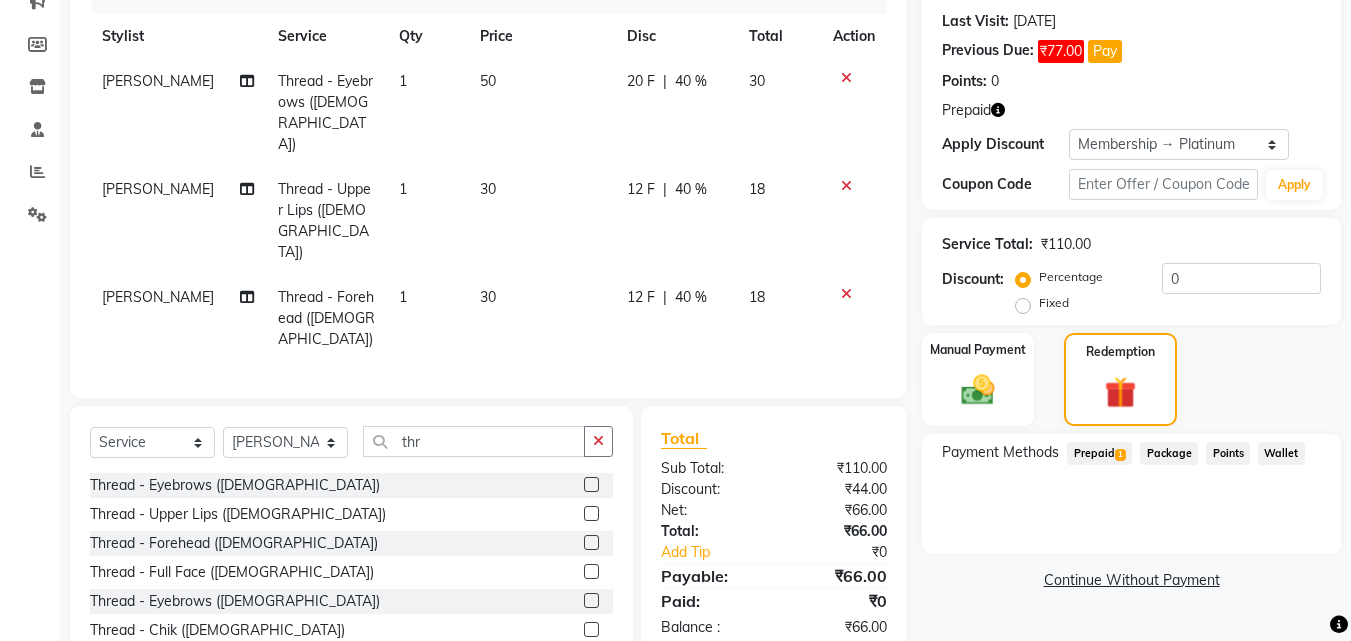 click on "Prepaid  1" 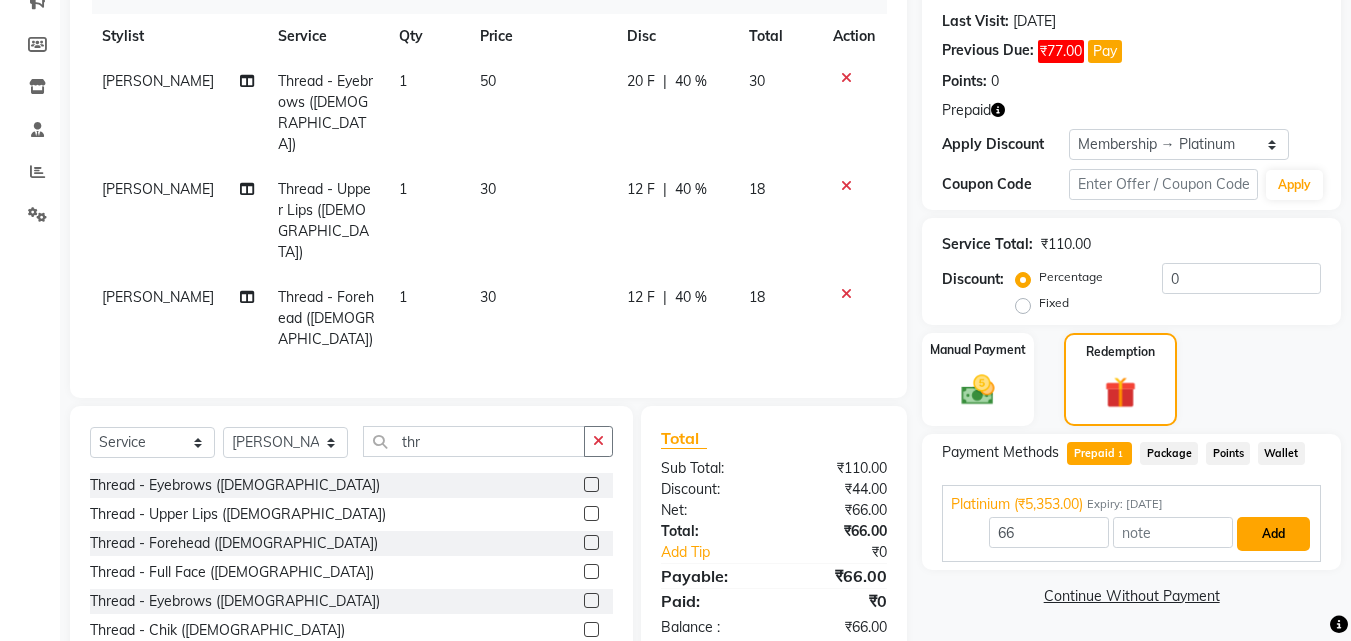 click on "Add" at bounding box center (1273, 534) 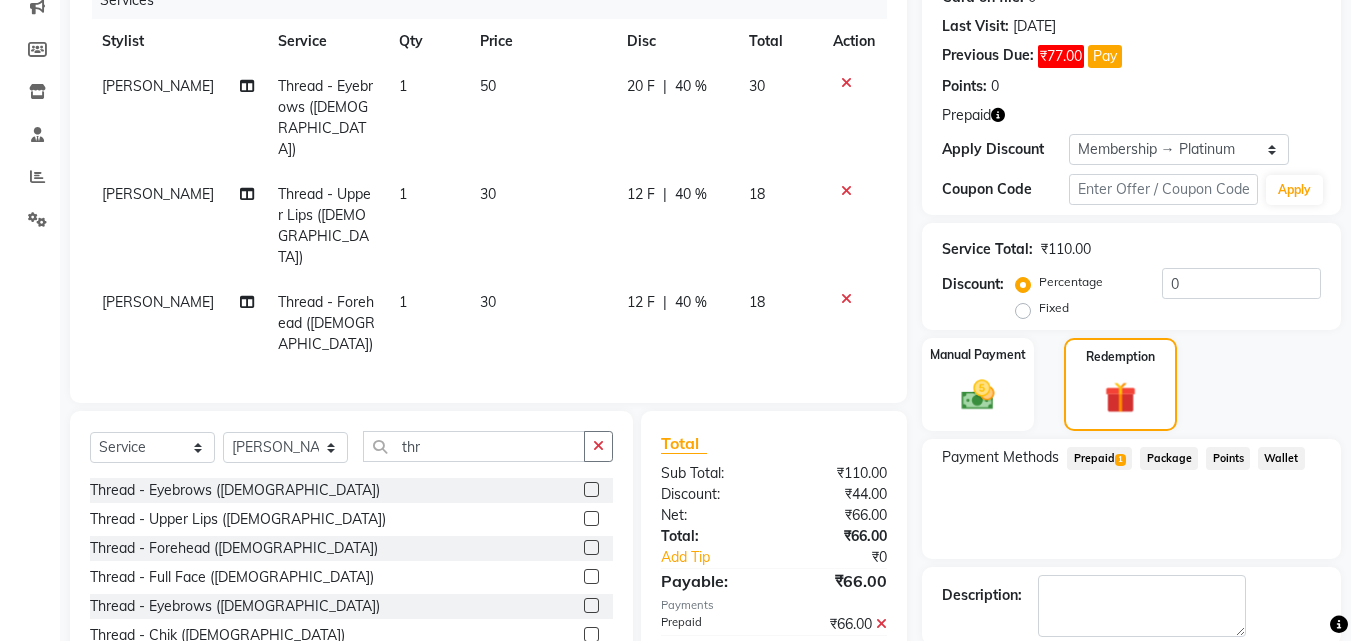 scroll, scrollTop: 368, scrollLeft: 0, axis: vertical 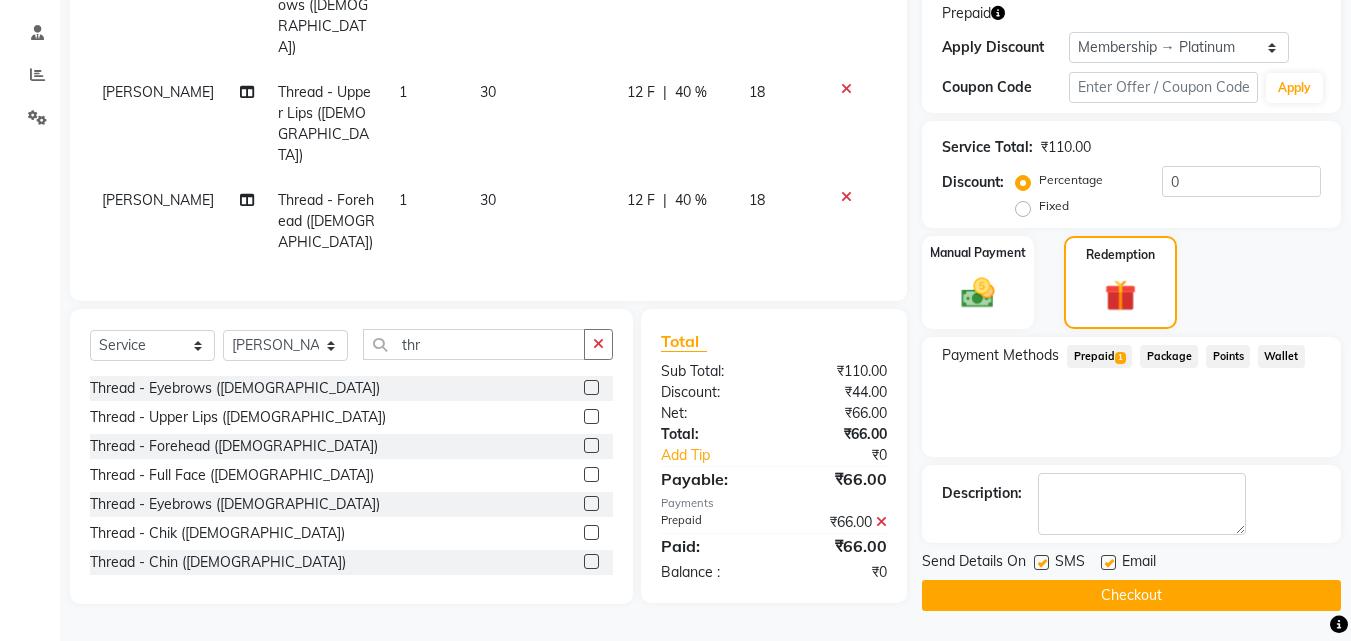 click on "Checkout" 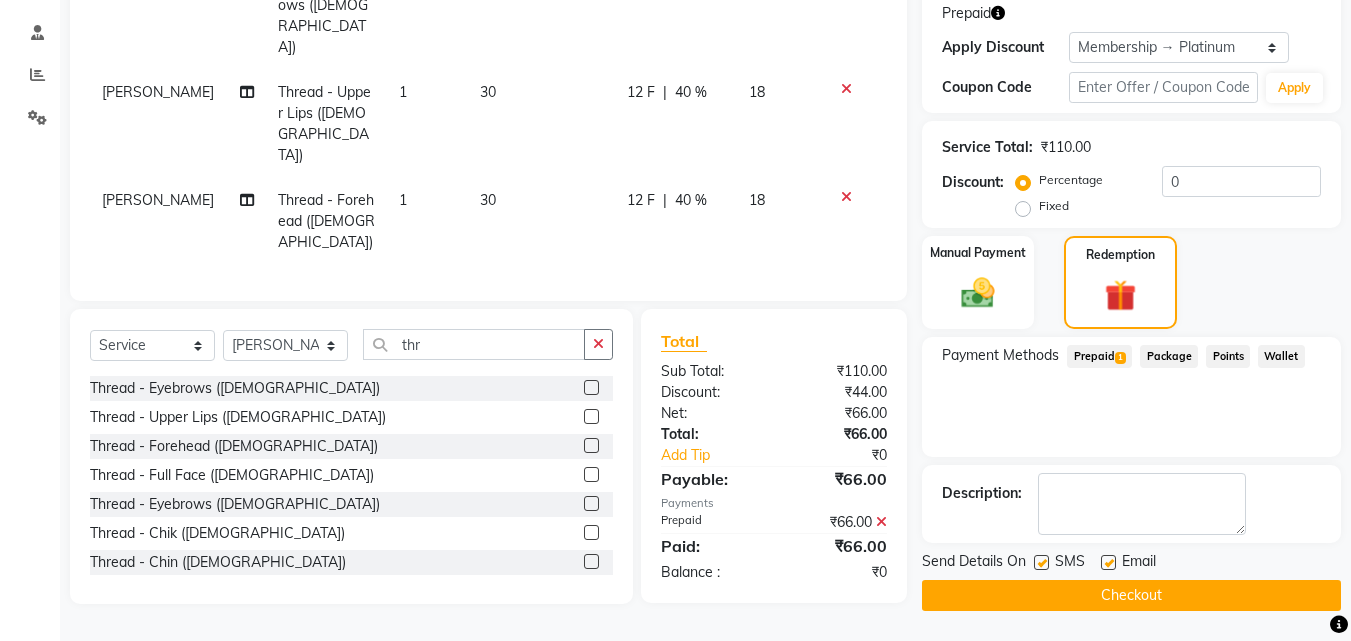 click on "Checkout" 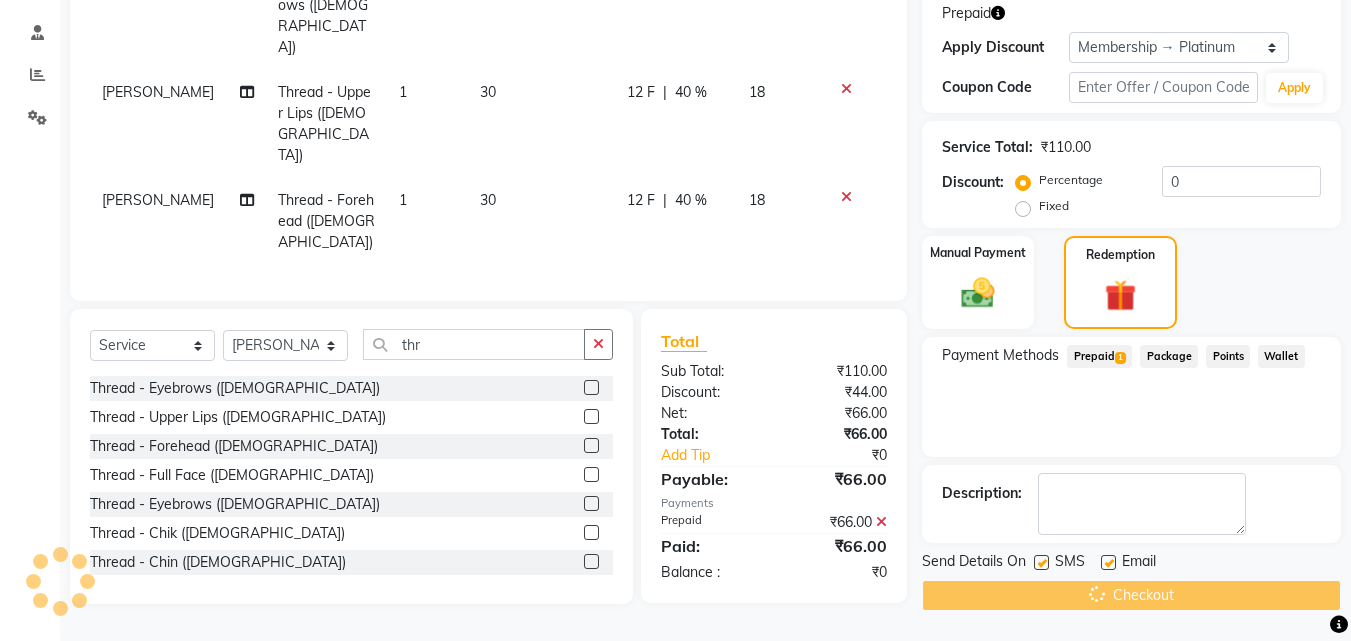 click on "Checkout" 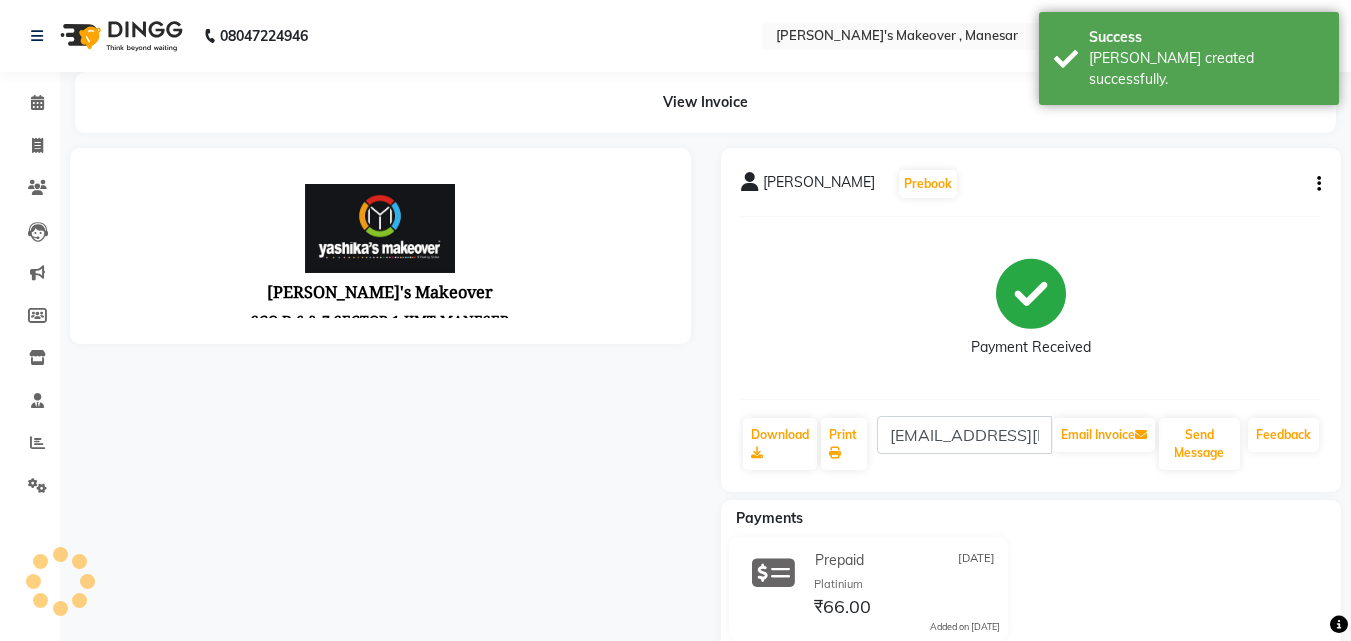 scroll, scrollTop: 0, scrollLeft: 0, axis: both 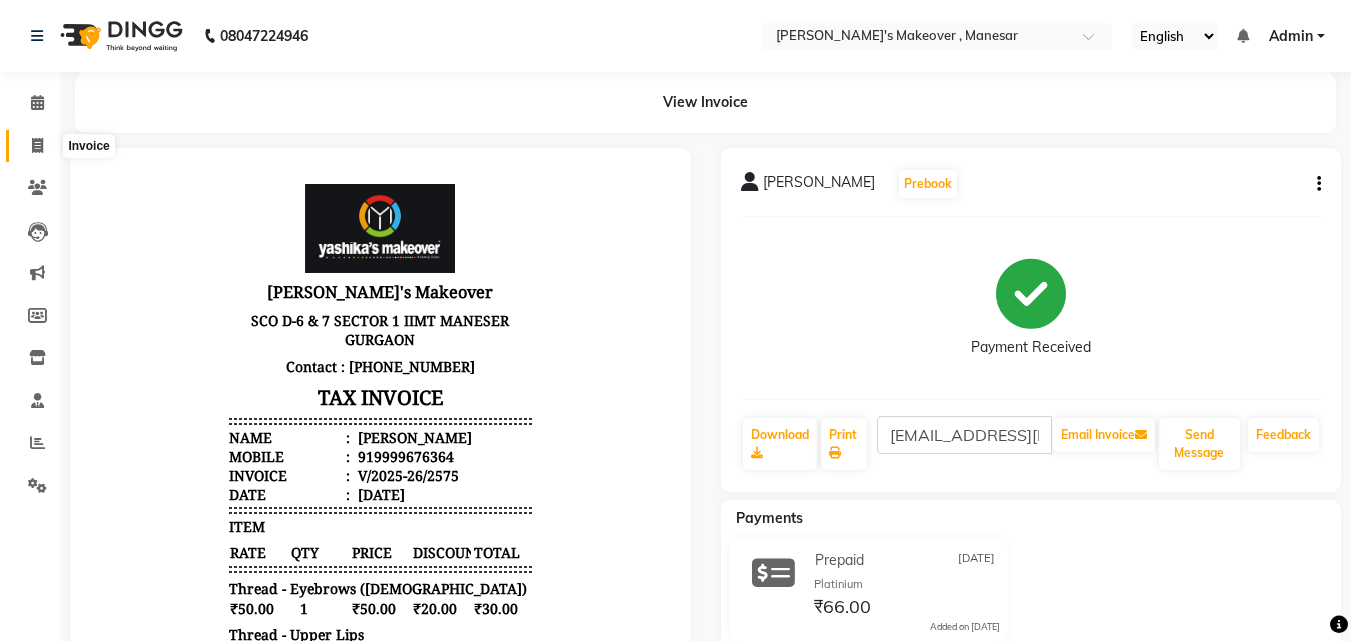 click 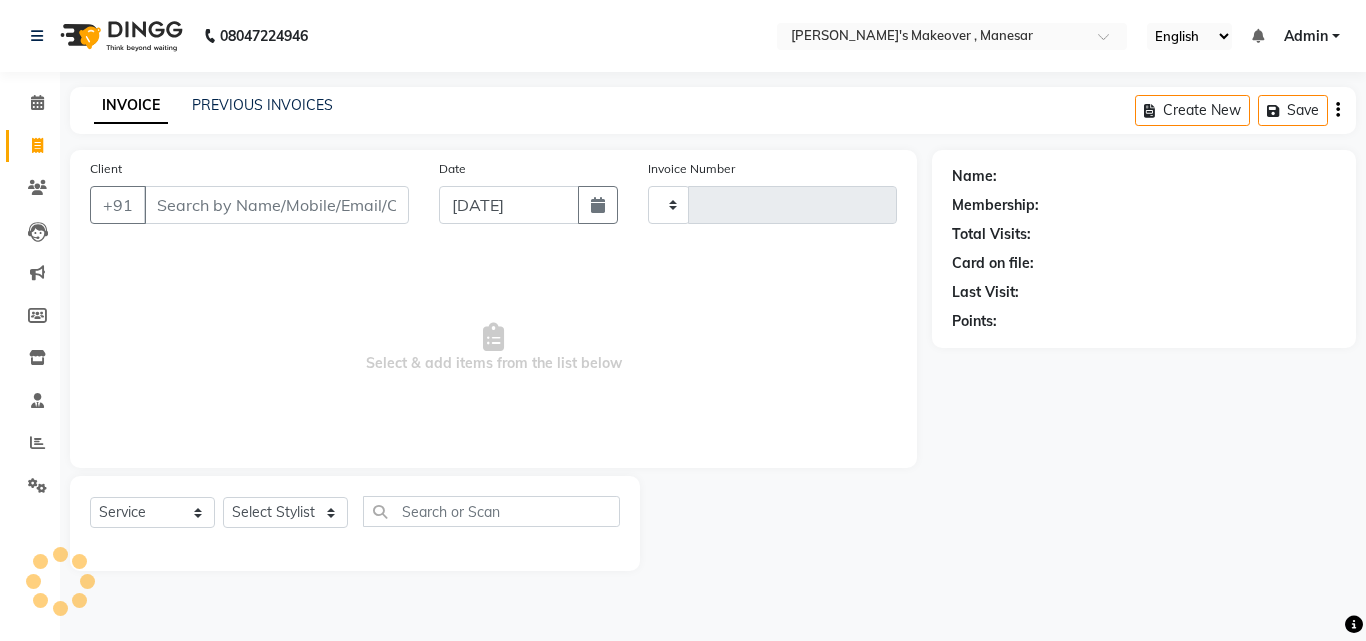 type on "2576" 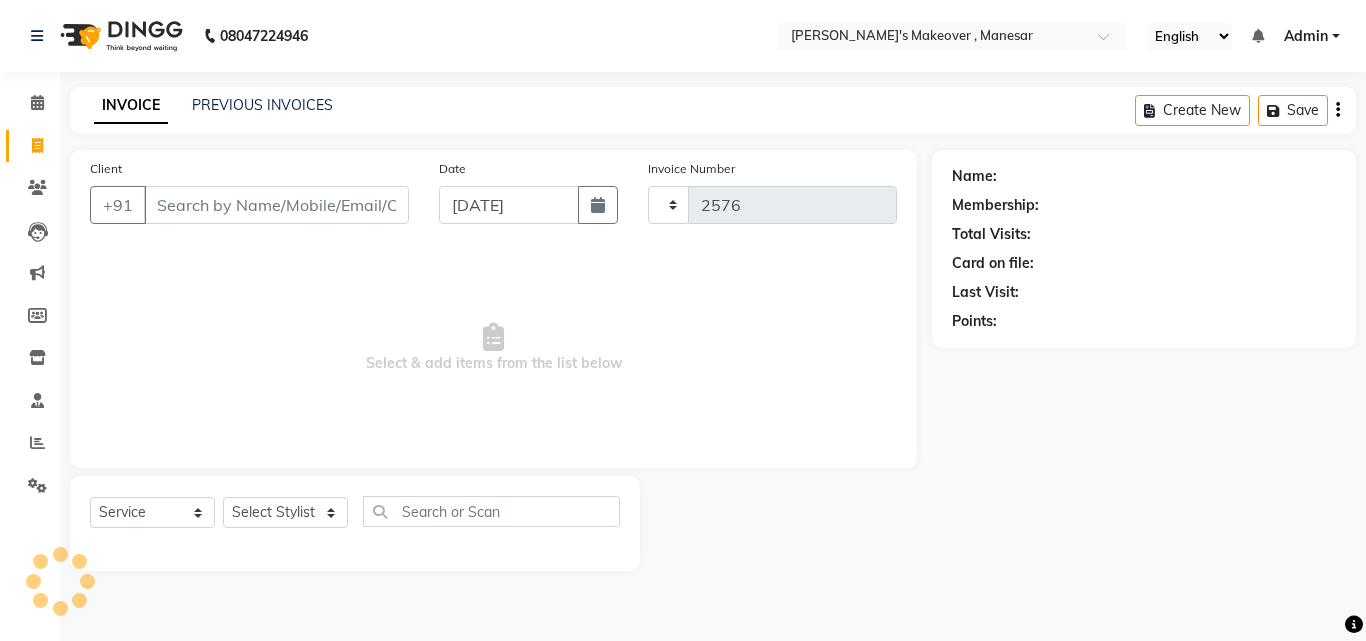 select on "820" 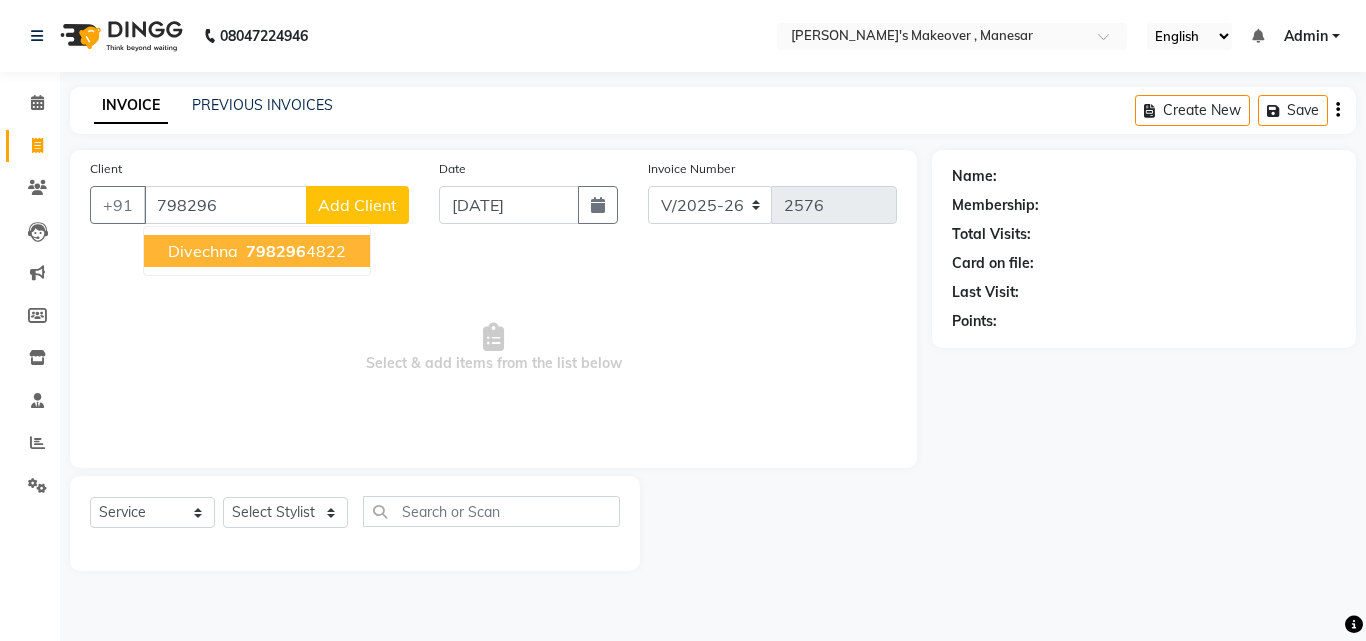 click on "Divechna   798296 4822" at bounding box center (257, 251) 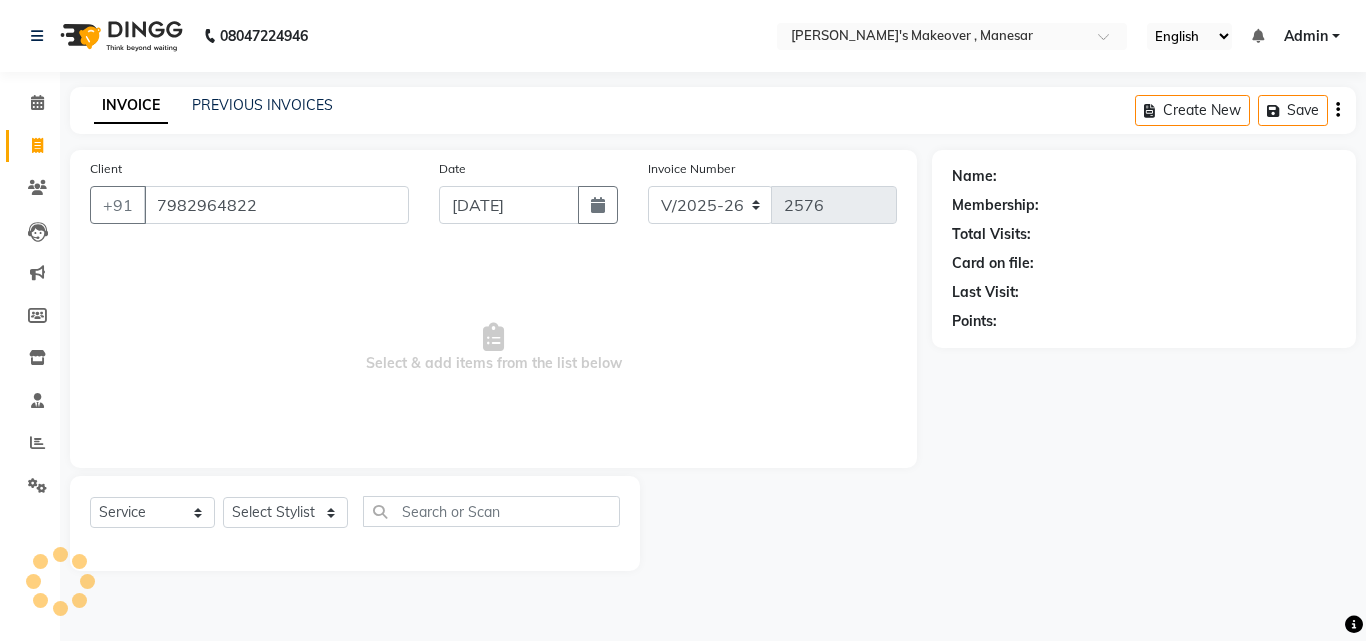 type on "7982964822" 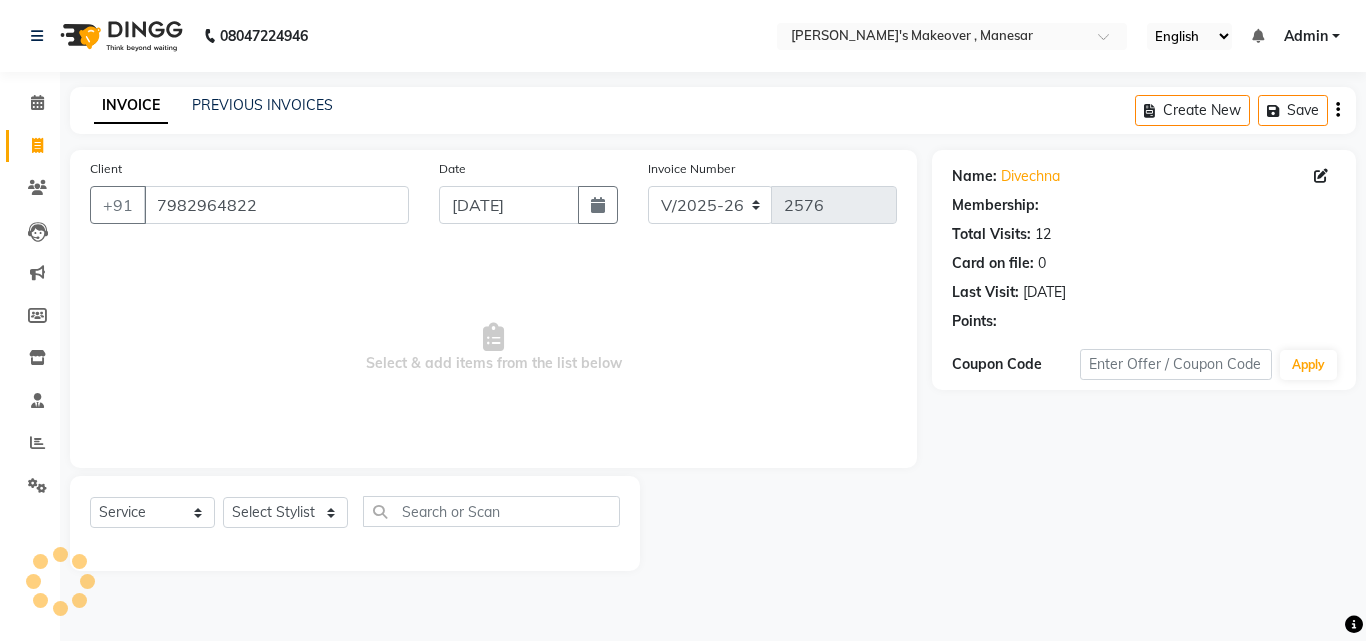 select on "1: Object" 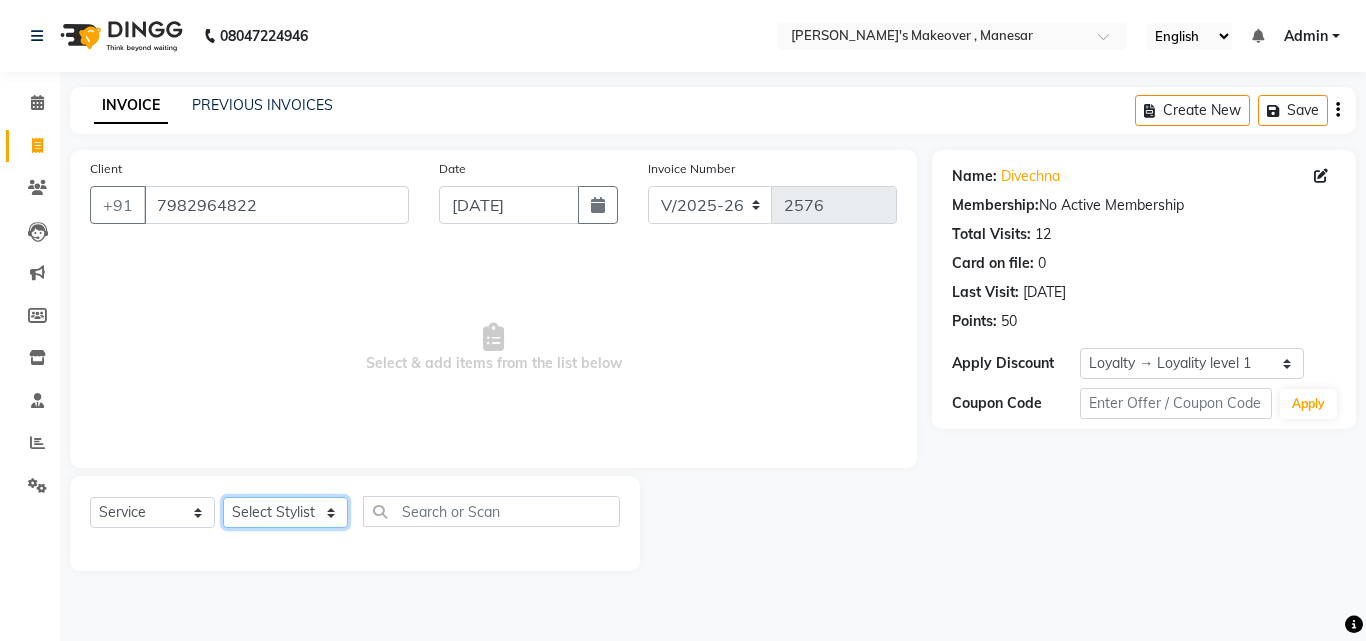 click on "Select Stylist Danish Shavej [PERSON_NAME] Krishna [PERSON_NAME] [PERSON_NAME] Mdm [PERSON_NAME] [PERSON_NAME] [MEDICAL_DATA] Pooja [PERSON_NAME] [PERSON_NAME] ([DATE])" 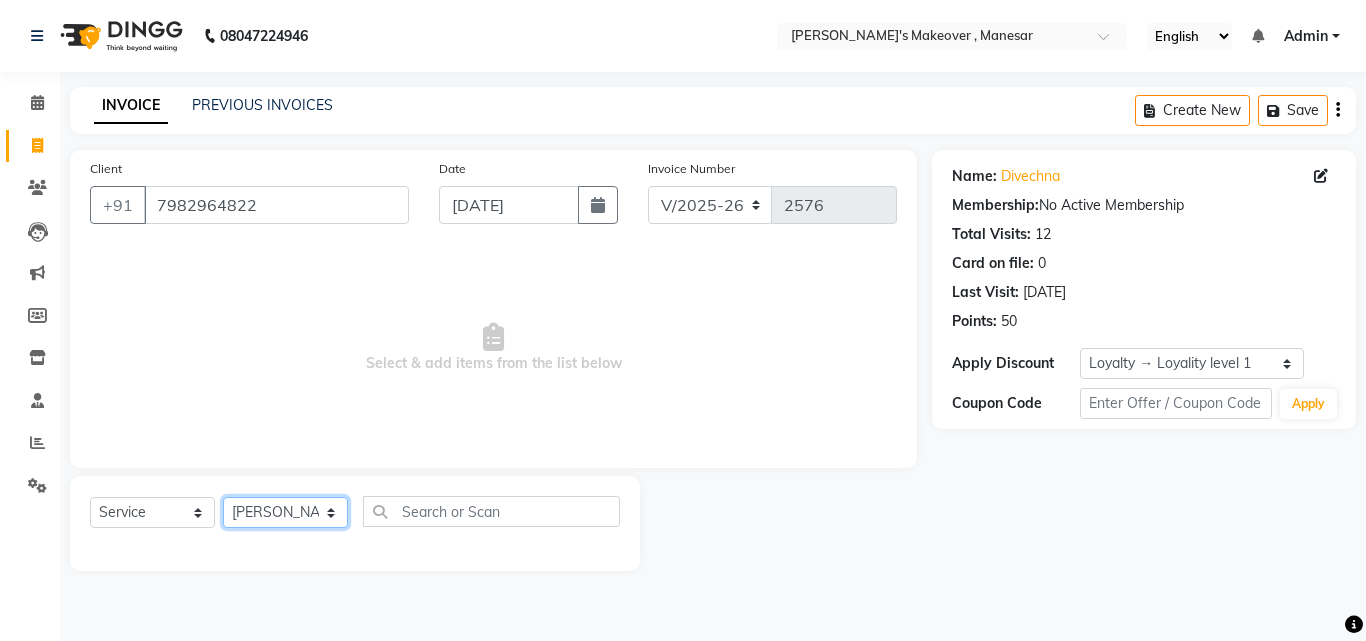 click on "Select Stylist Danish Shavej [PERSON_NAME] Krishna [PERSON_NAME] [PERSON_NAME] Mdm [PERSON_NAME] [PERSON_NAME] [MEDICAL_DATA] Pooja [PERSON_NAME] [PERSON_NAME] ([DATE])" 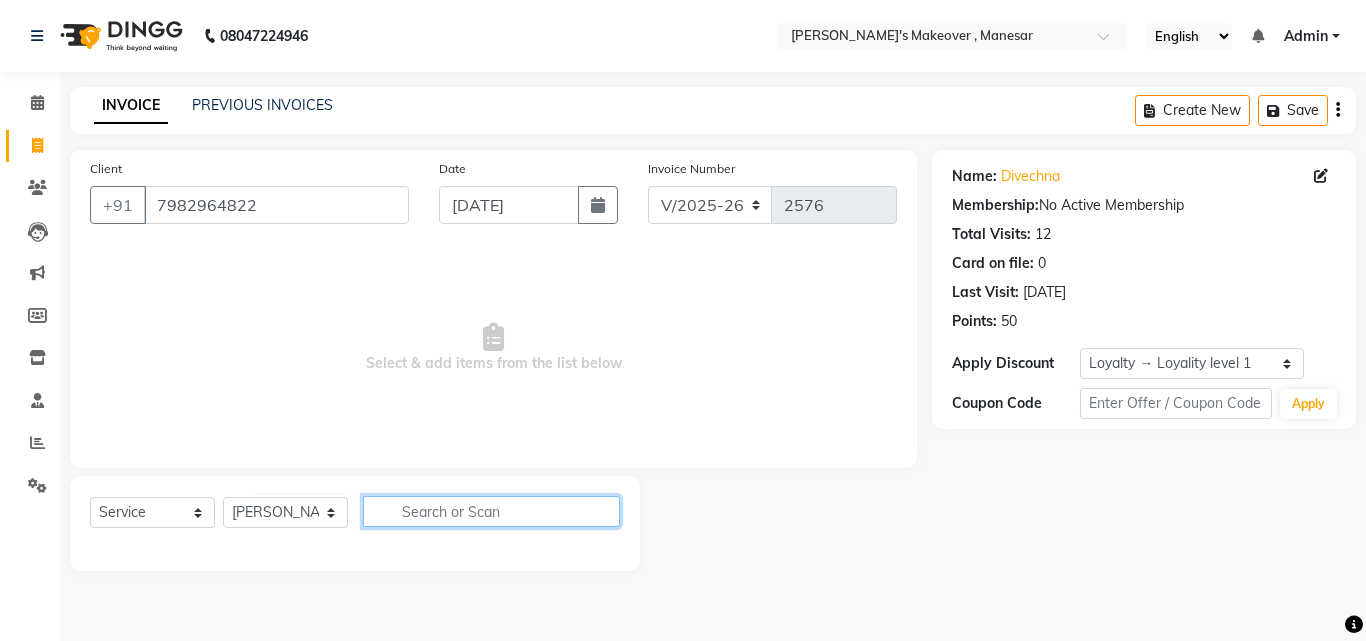 click 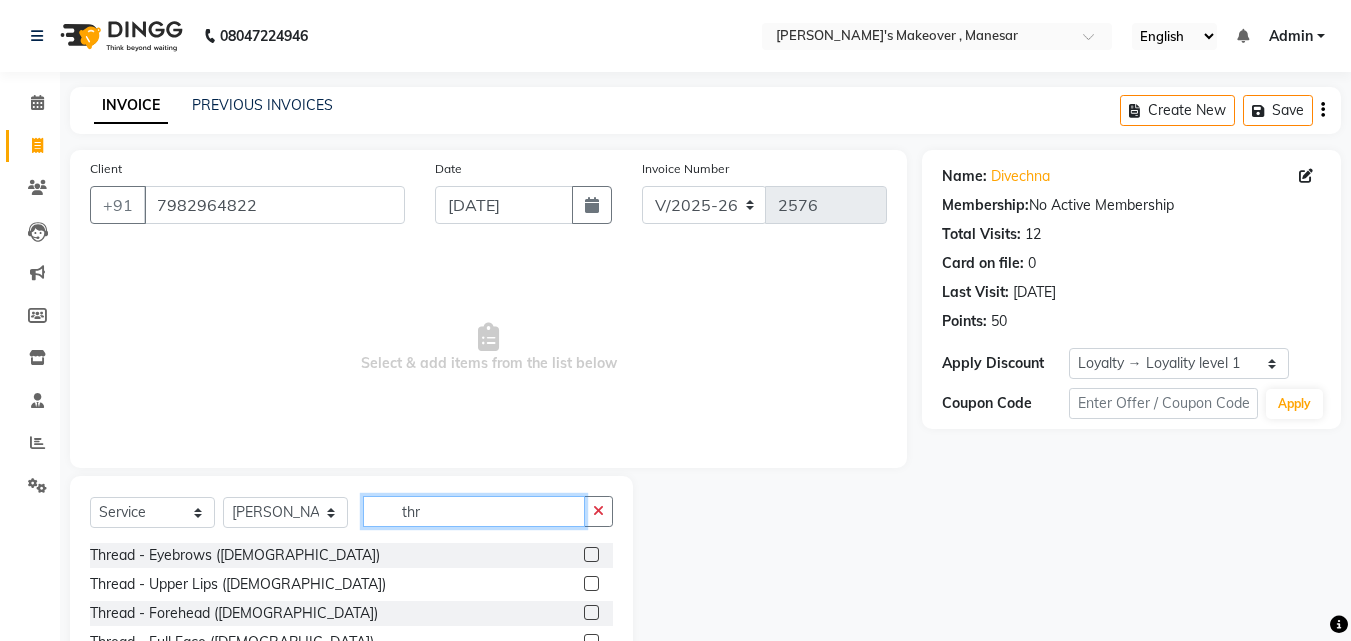 type on "thr" 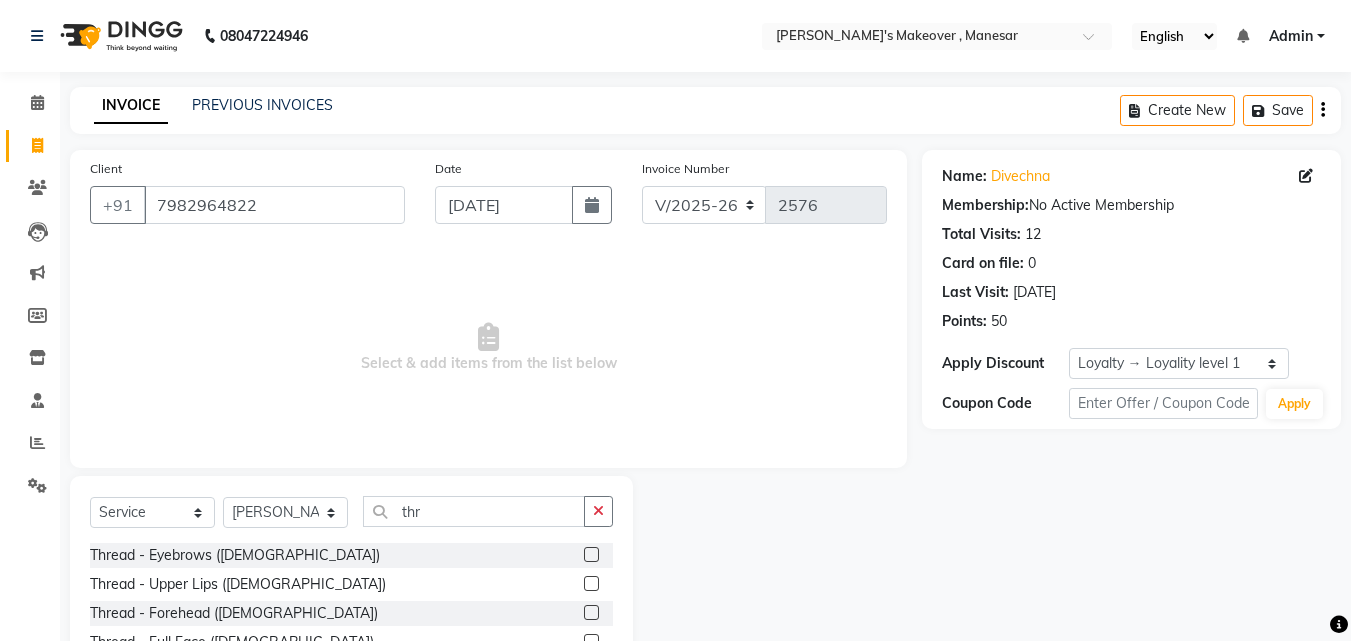 click 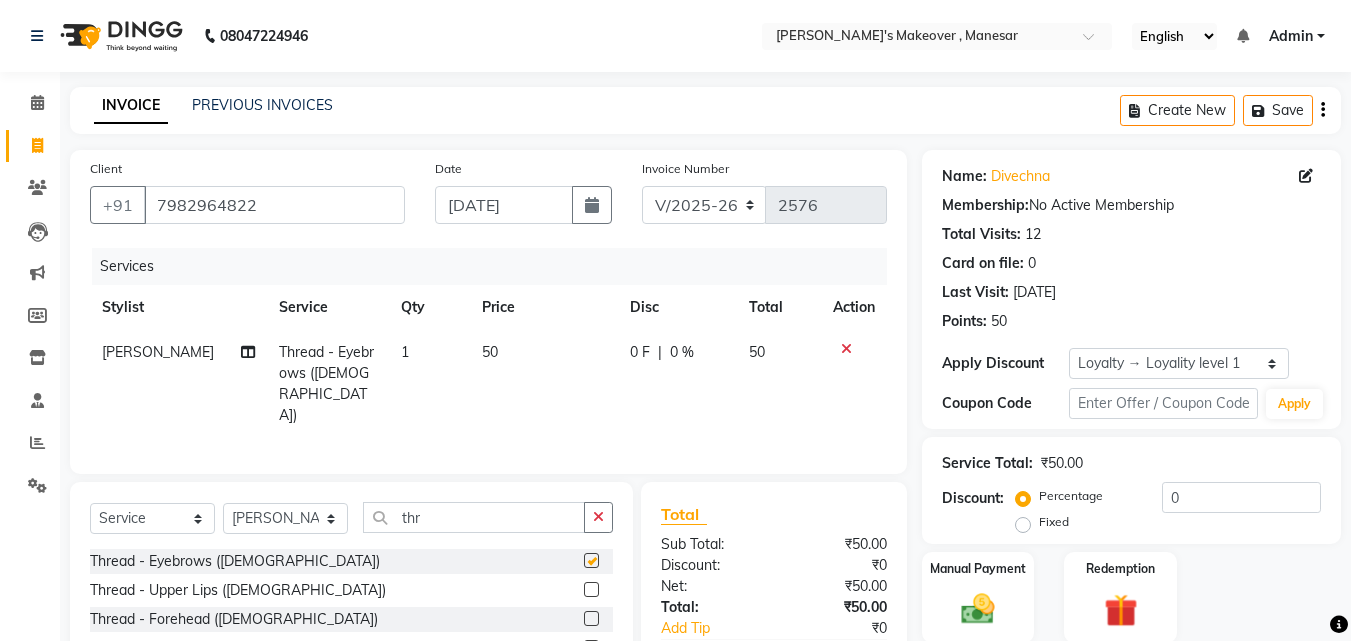 checkbox on "false" 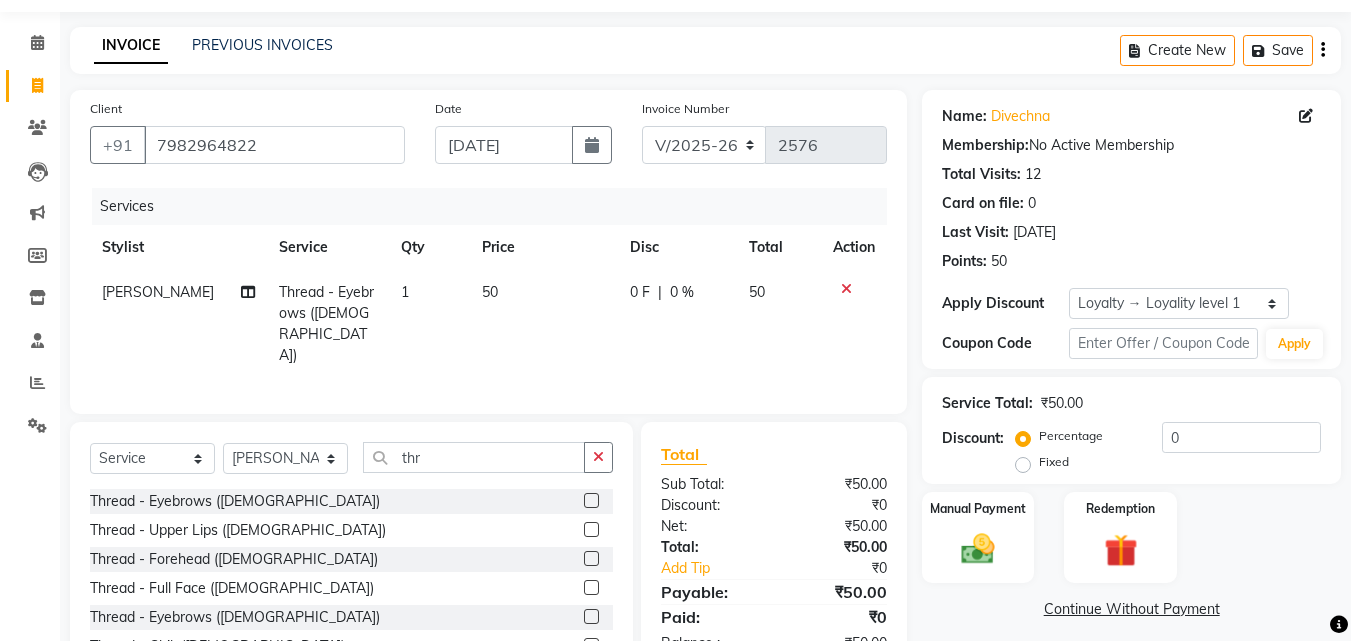 scroll, scrollTop: 152, scrollLeft: 0, axis: vertical 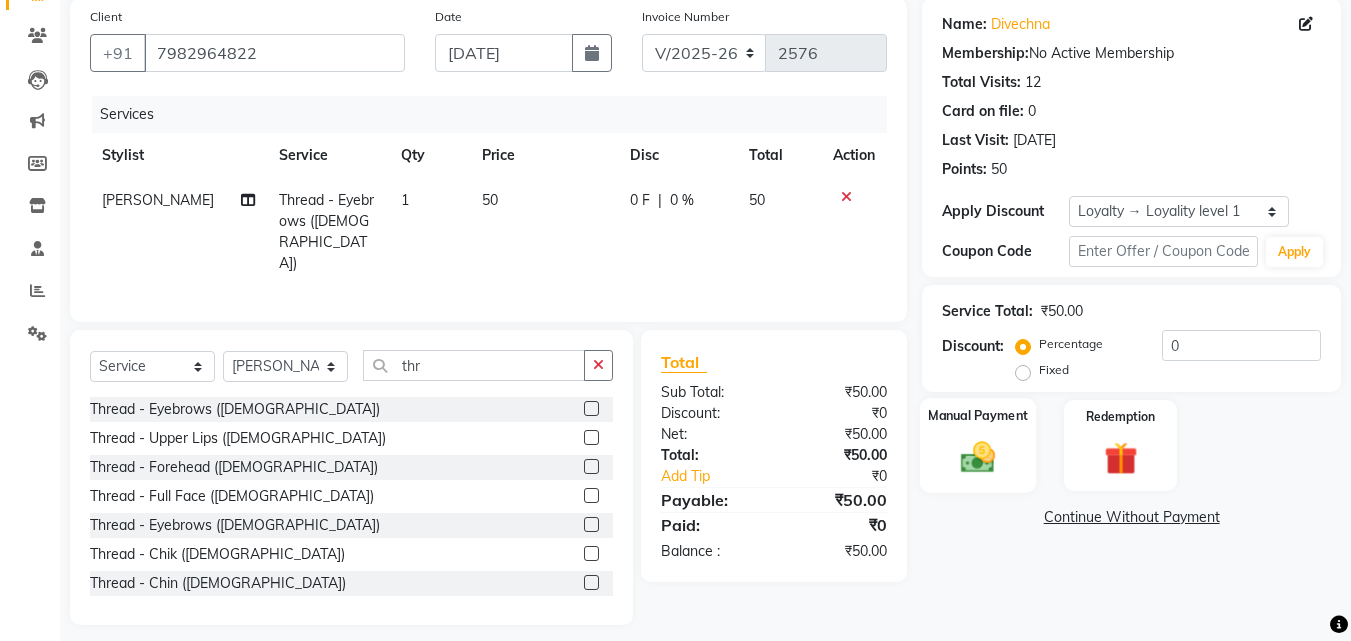 click 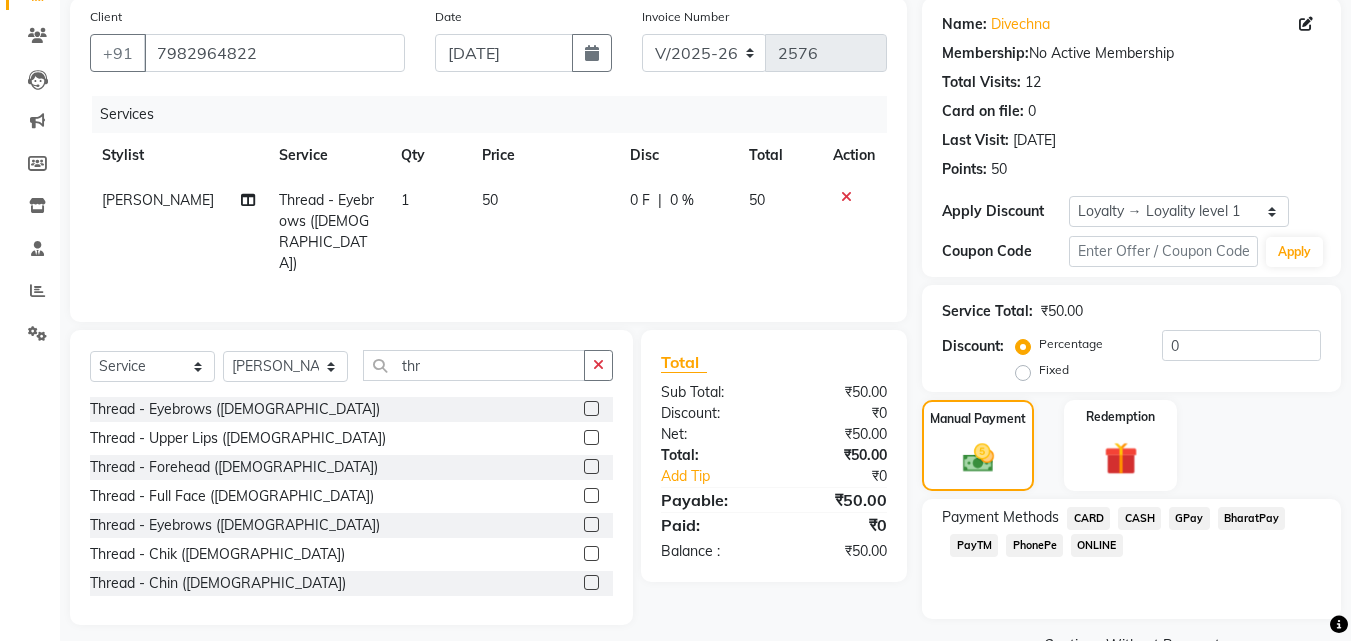 click on "PhonePe" 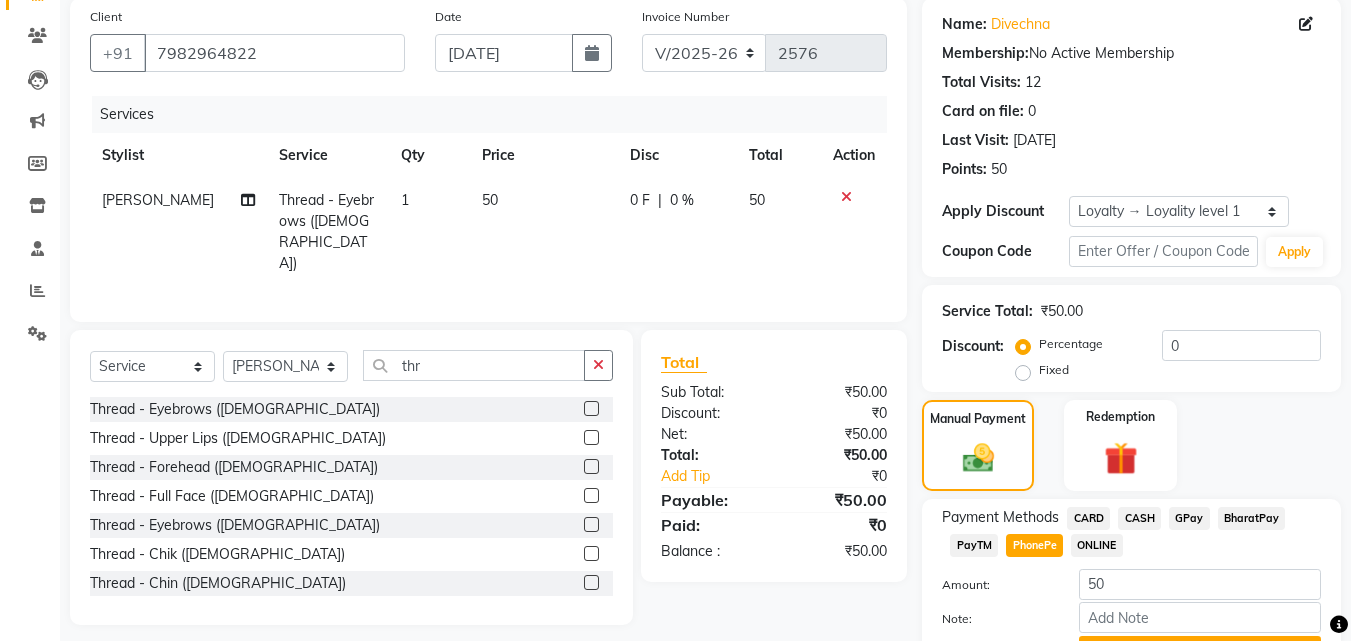 click on "PhonePe" 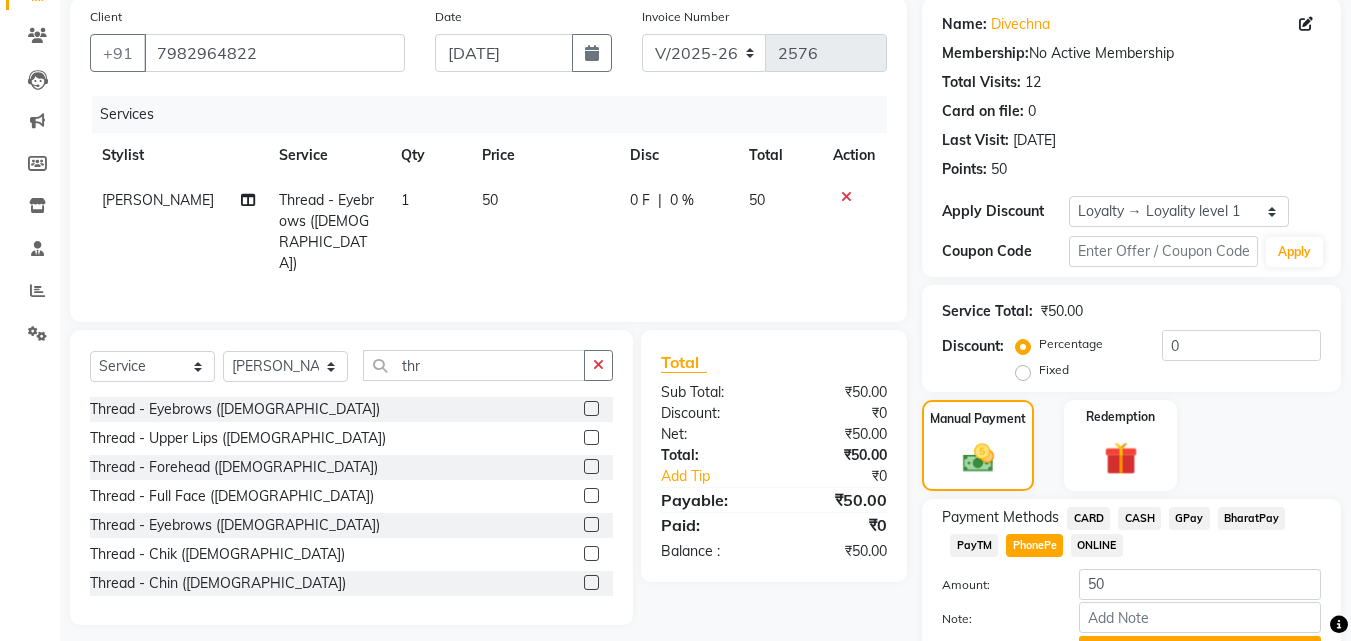 drag, startPoint x: 1039, startPoint y: 543, endPoint x: 1353, endPoint y: 447, distance: 328.34738 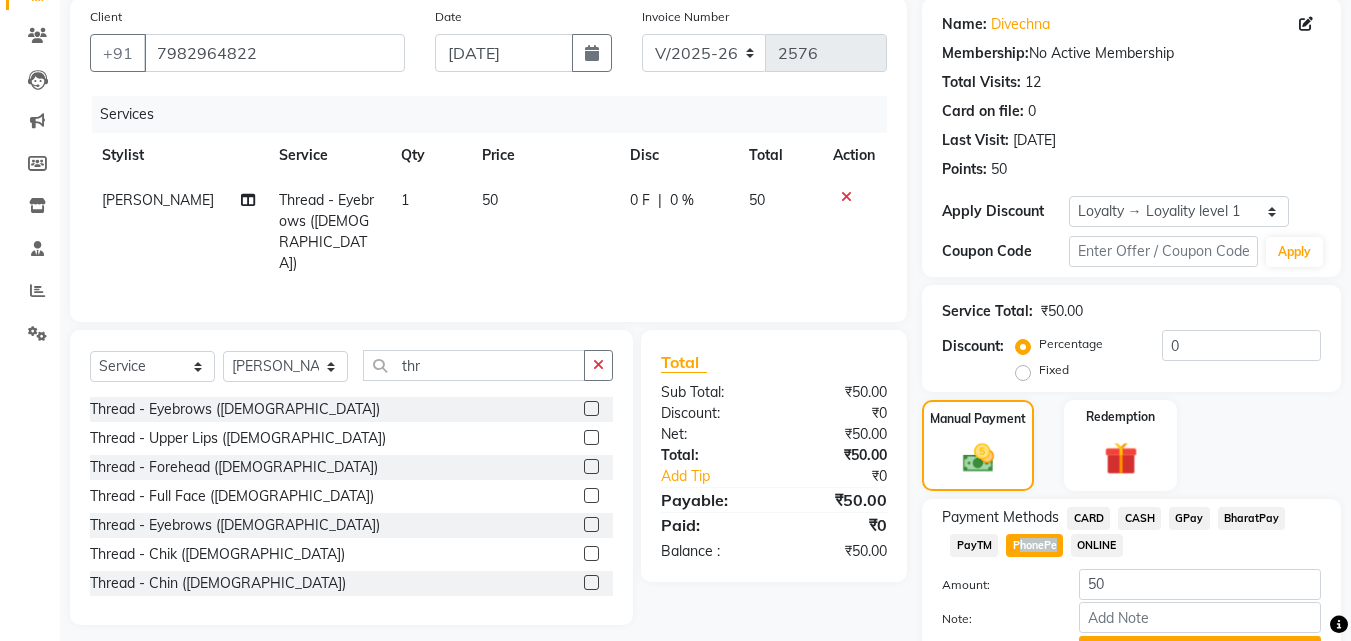 scroll, scrollTop: 257, scrollLeft: 0, axis: vertical 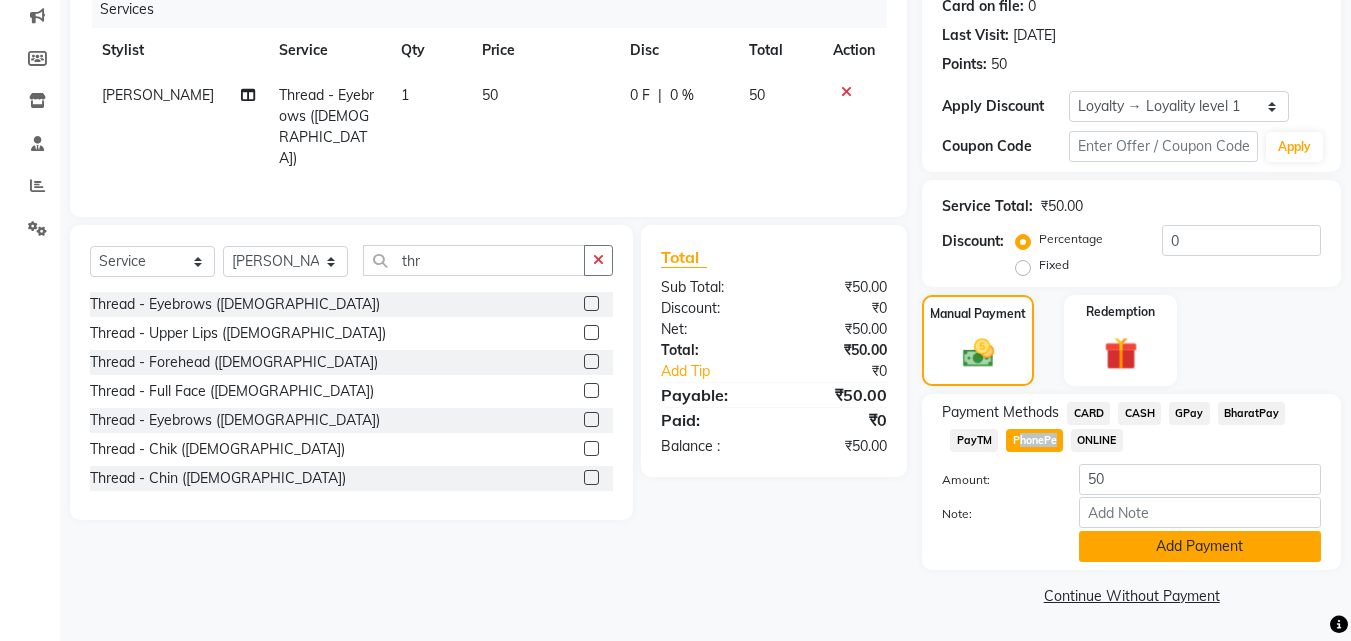 click on "Add Payment" 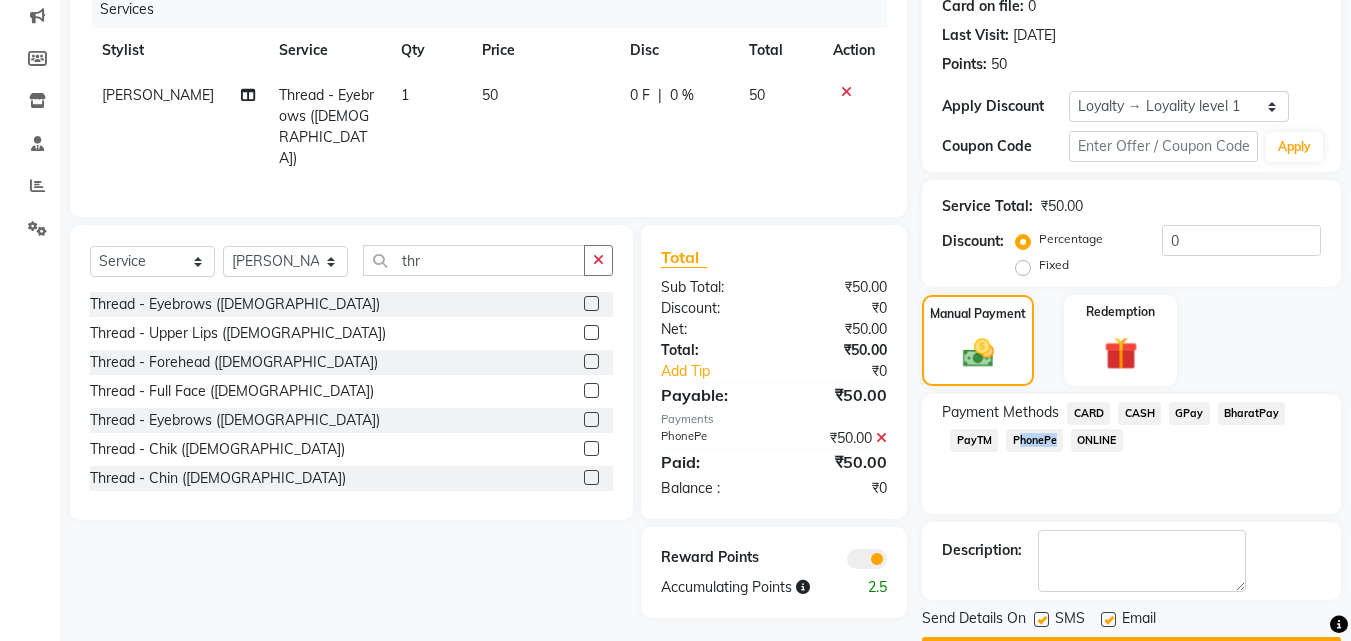 scroll, scrollTop: 314, scrollLeft: 0, axis: vertical 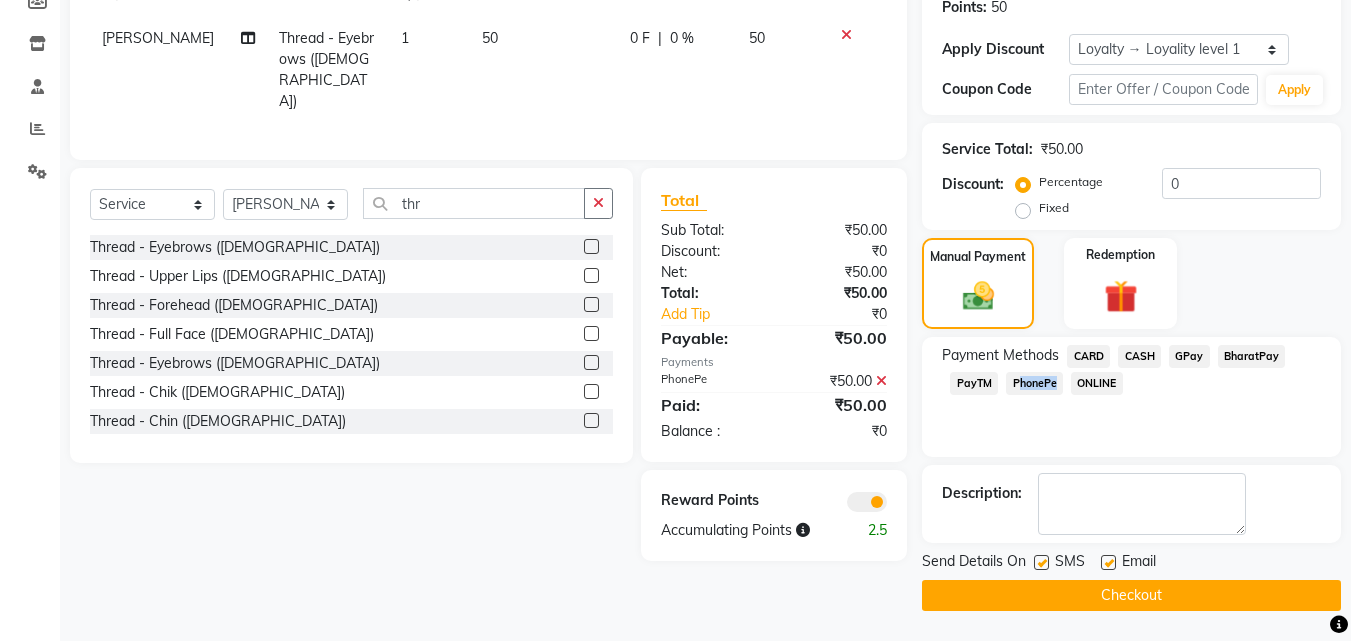 click 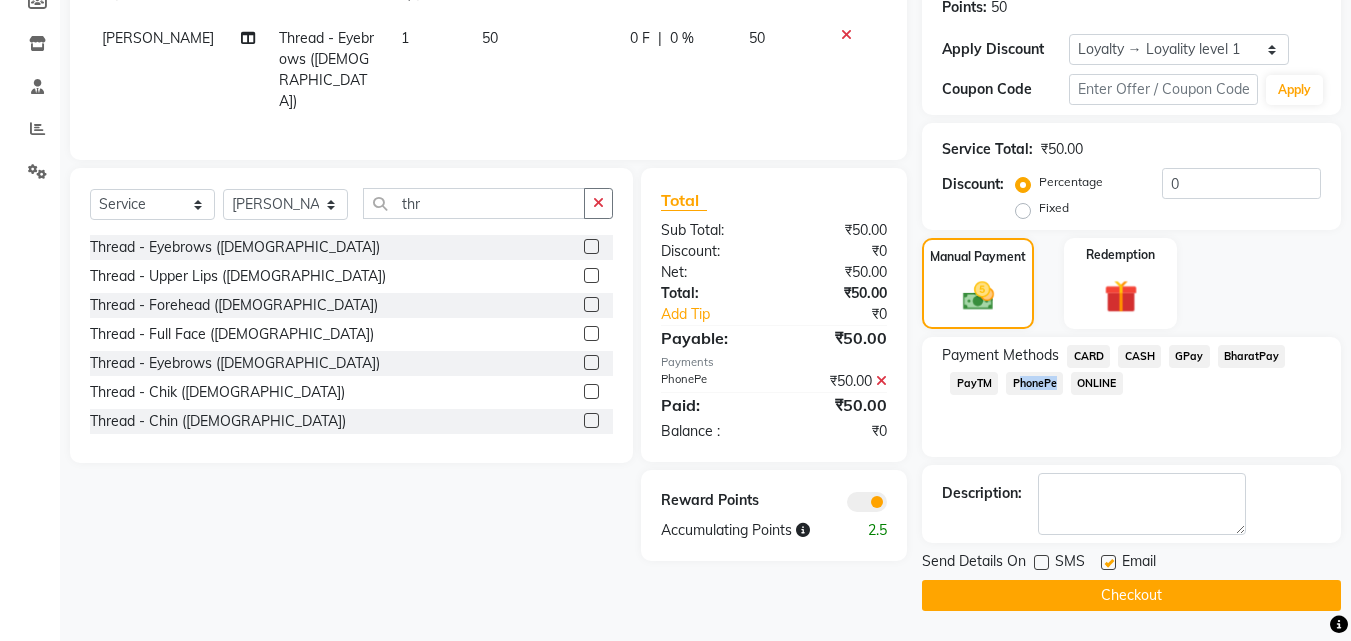 click 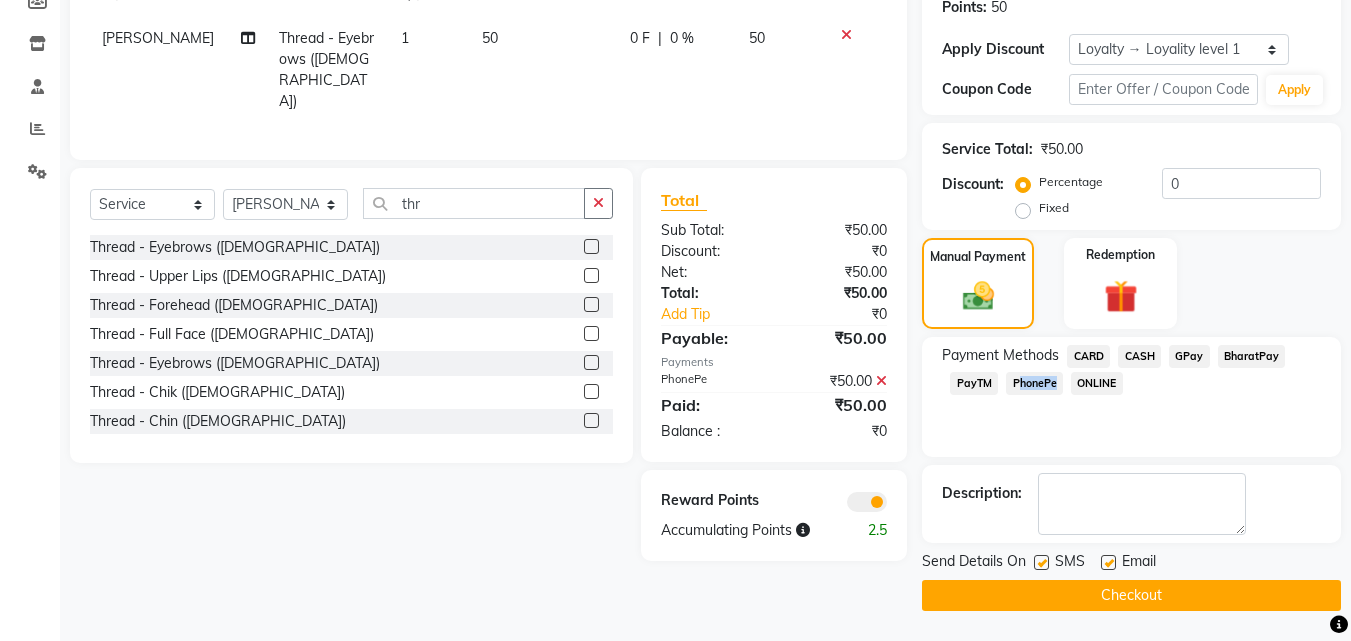 click 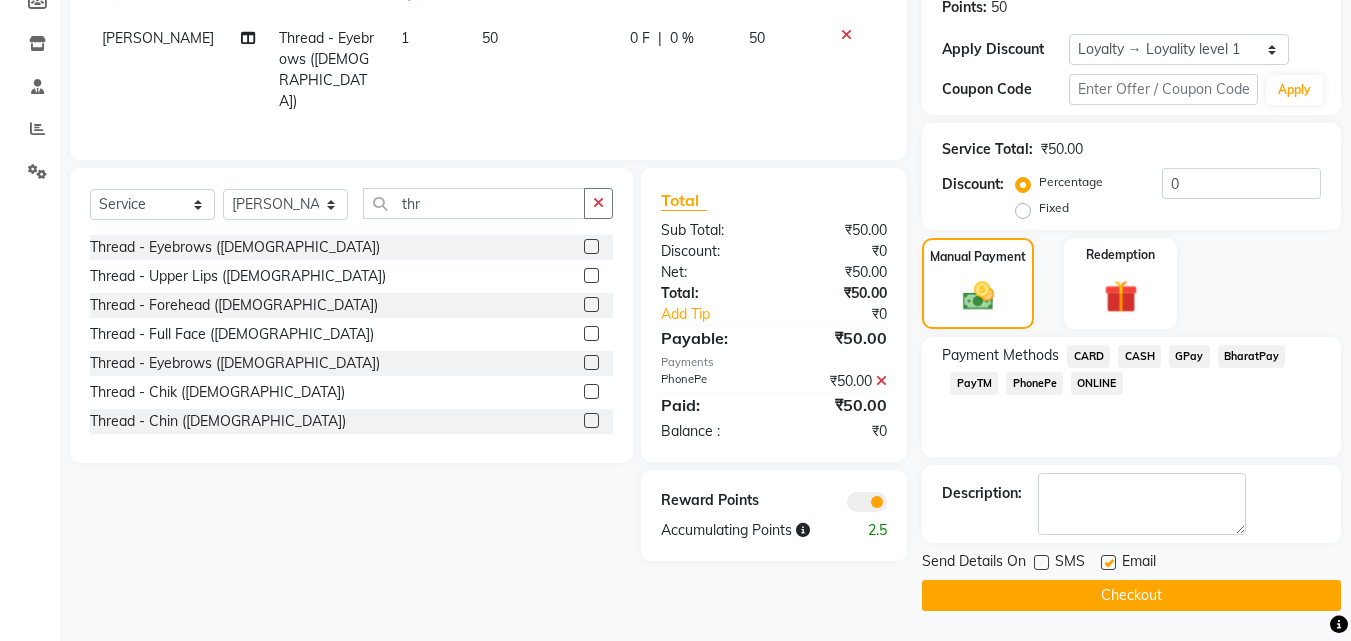 click 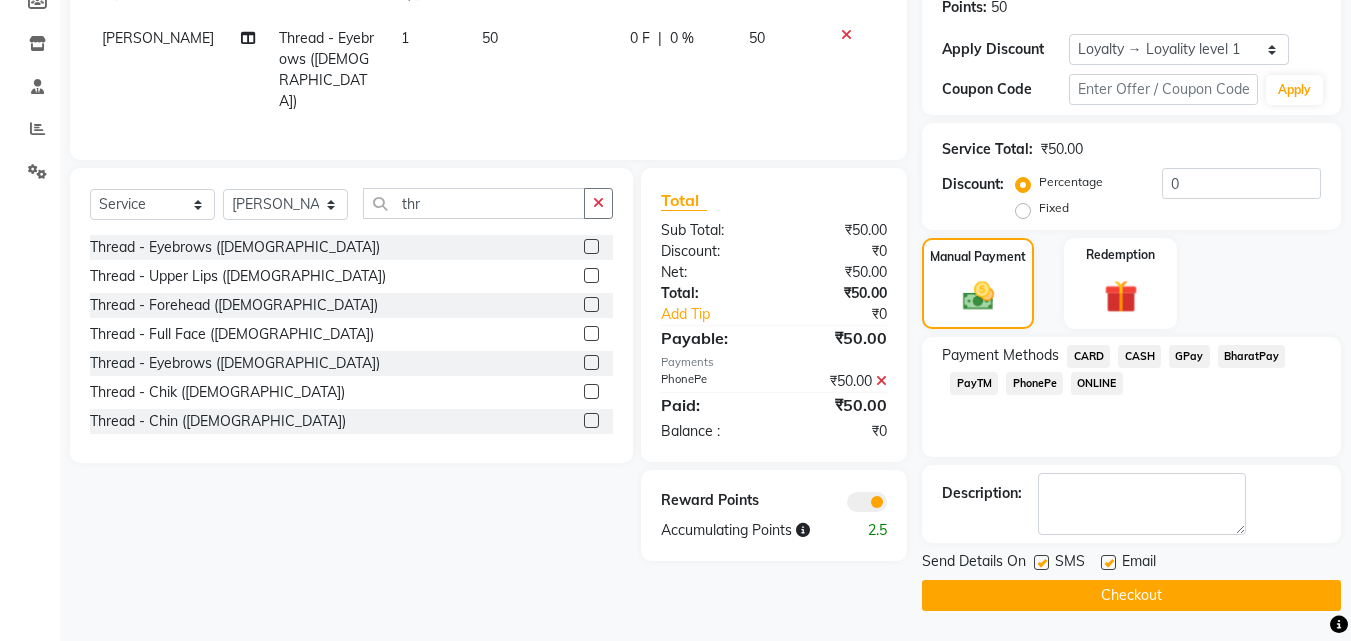 click 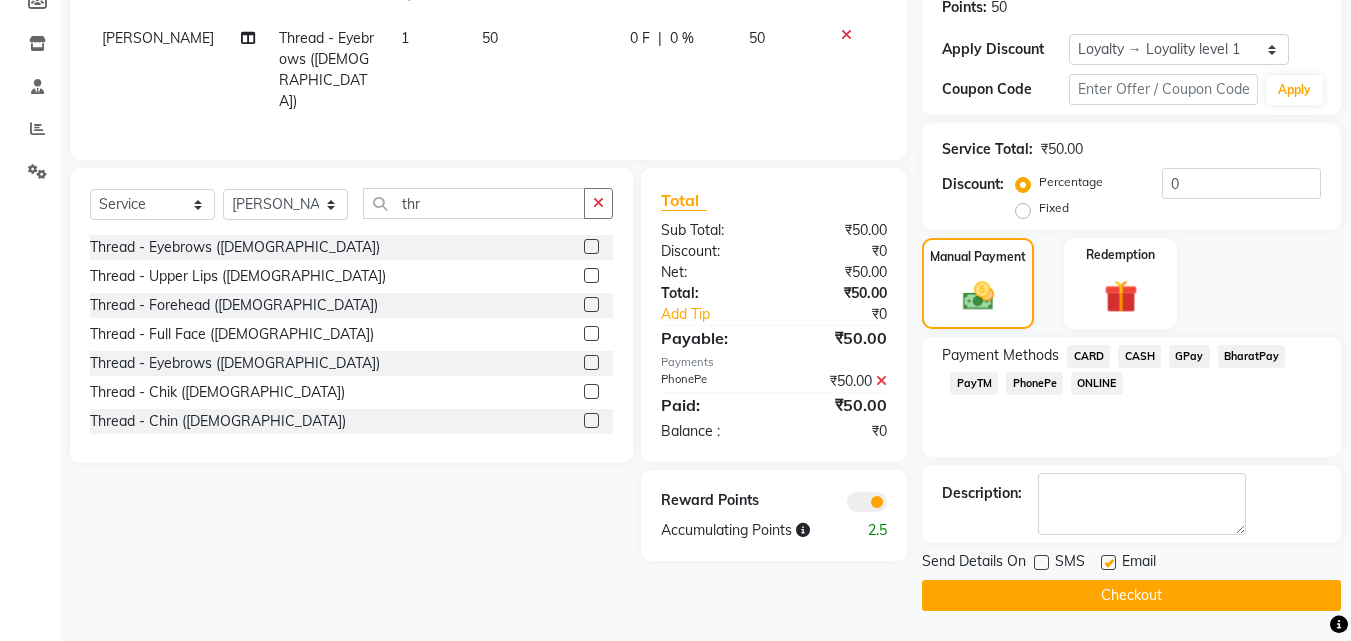 click 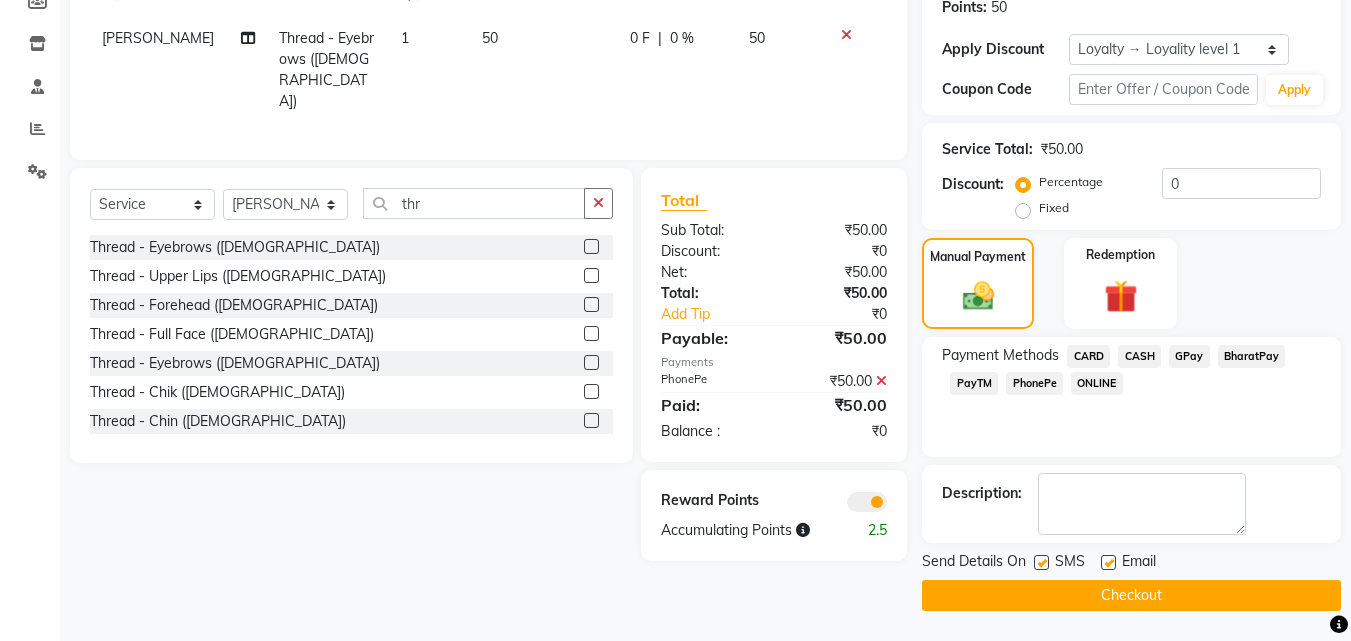 click 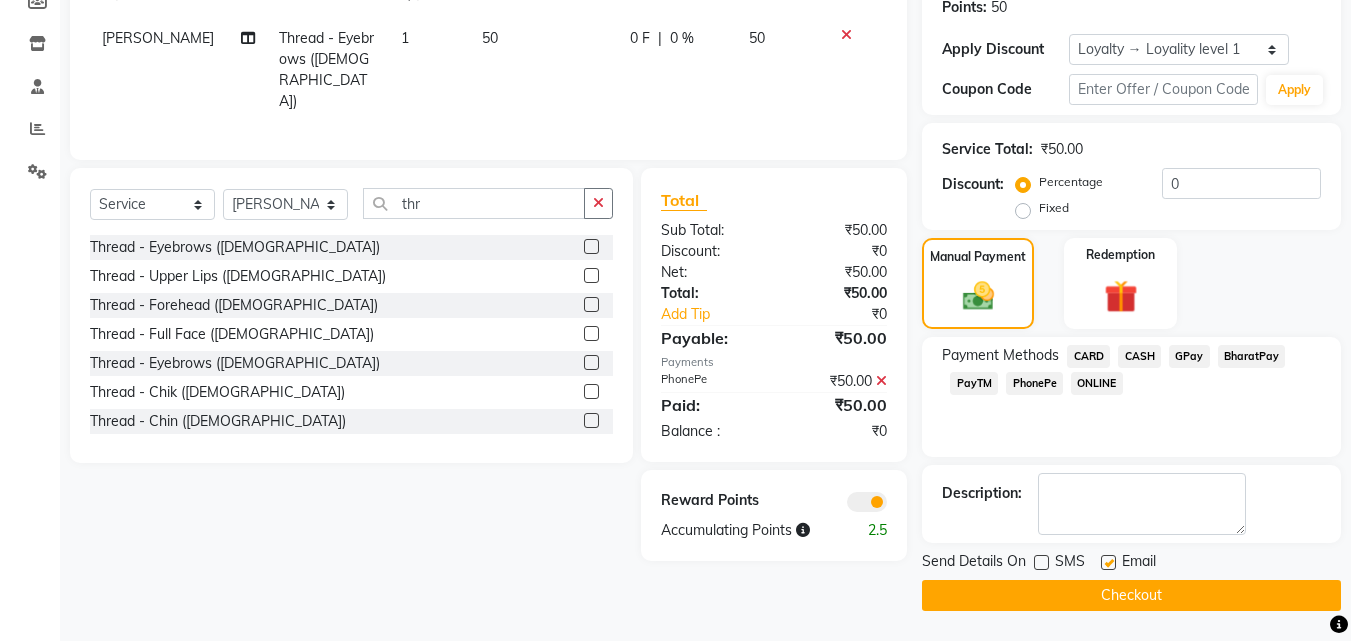 click on "Checkout" 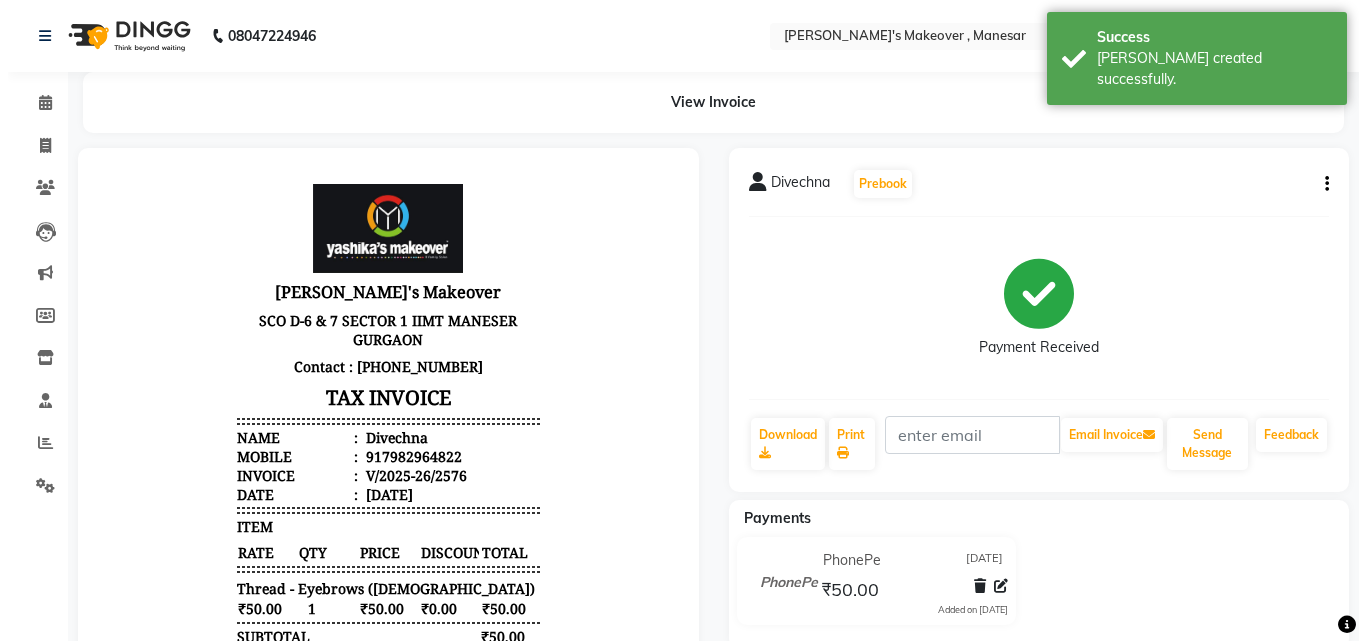 scroll, scrollTop: 0, scrollLeft: 0, axis: both 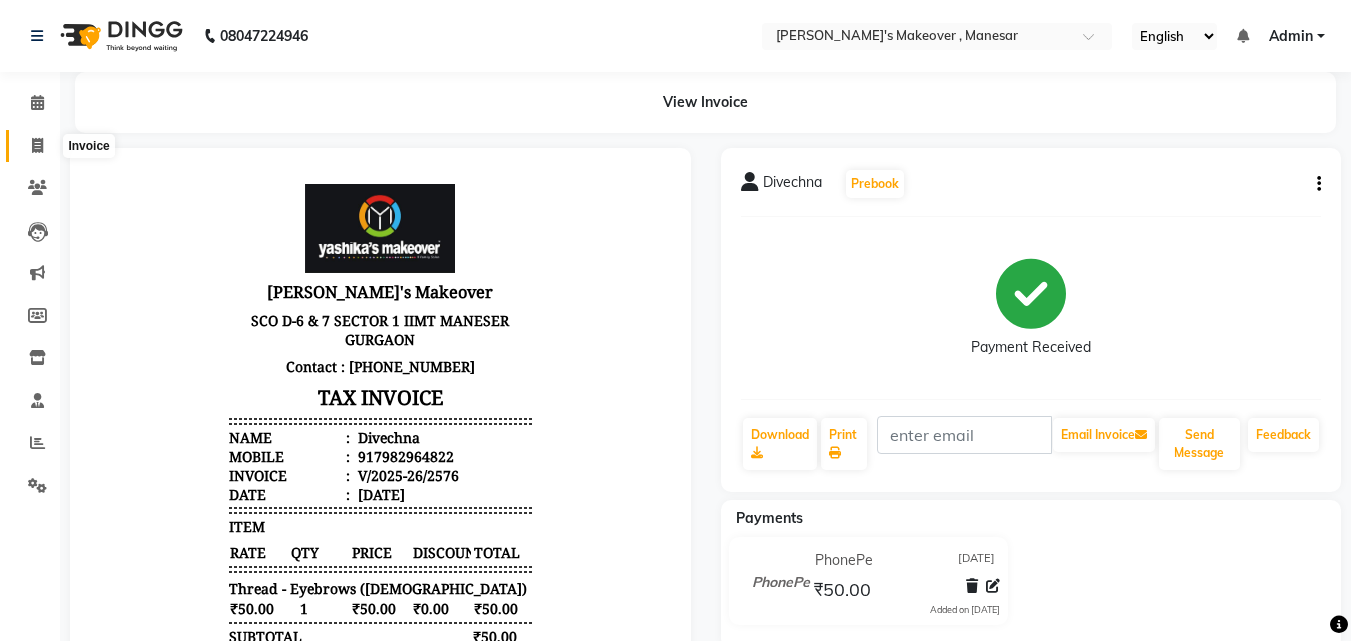click 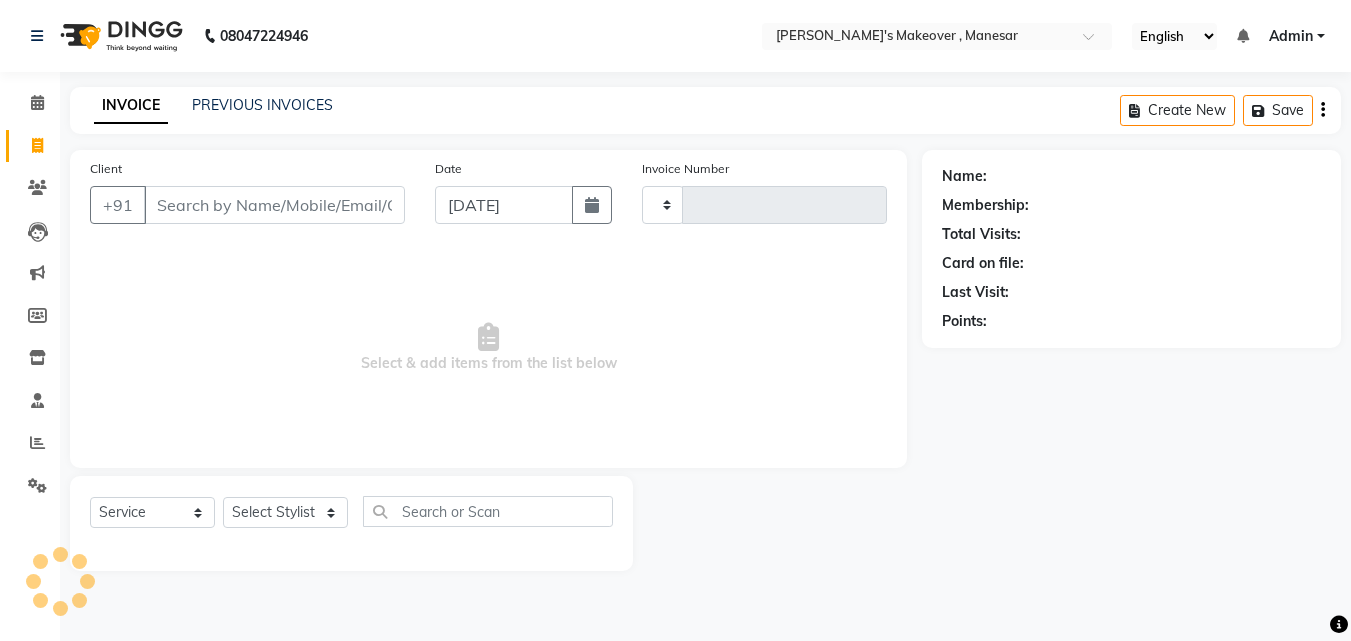 click on "Client" at bounding box center (274, 205) 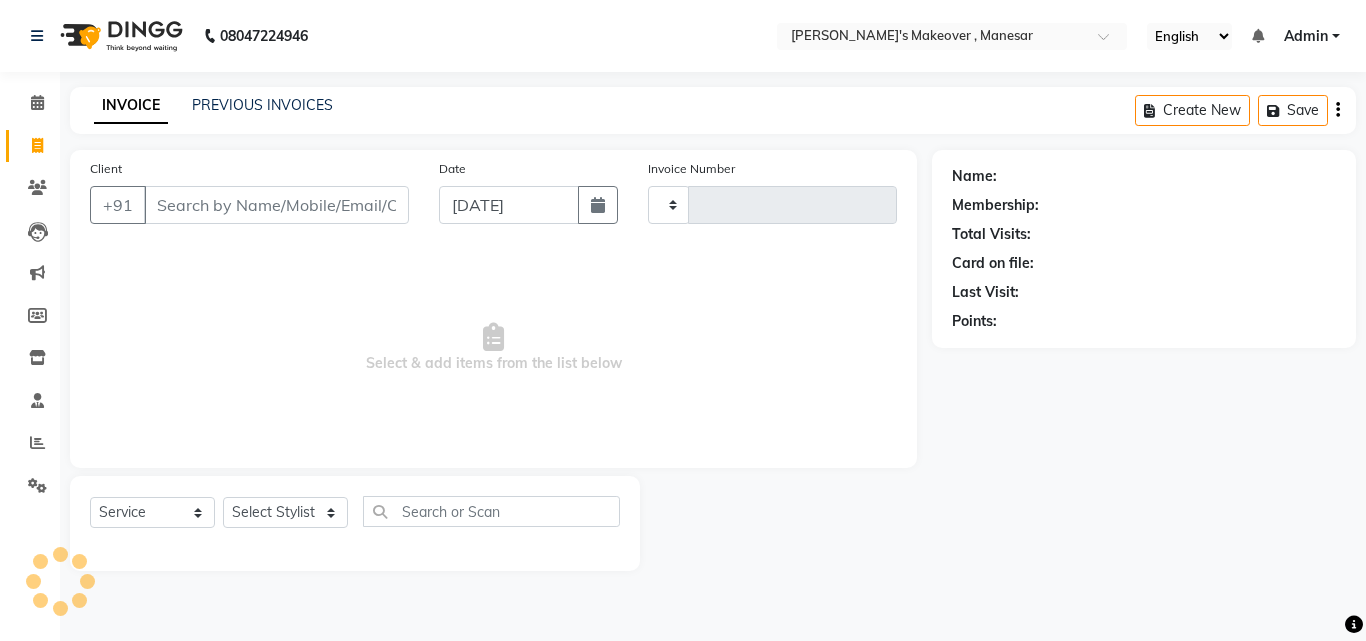 type on "2577" 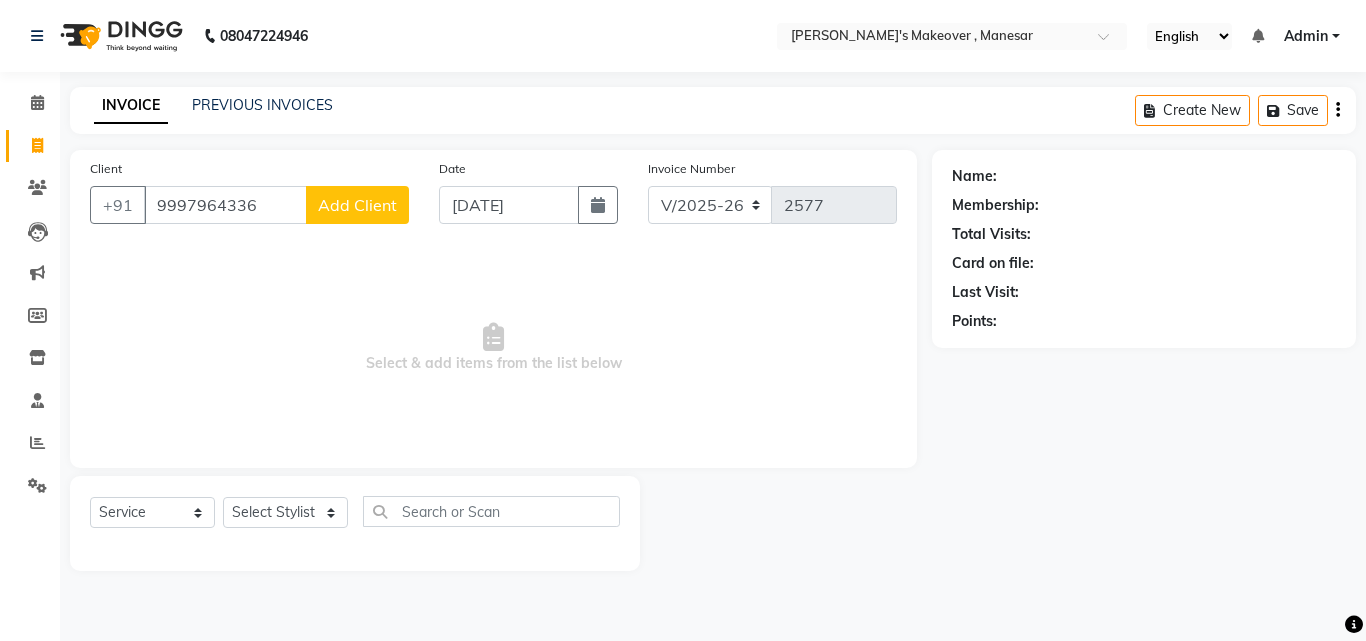 type on "9997964336" 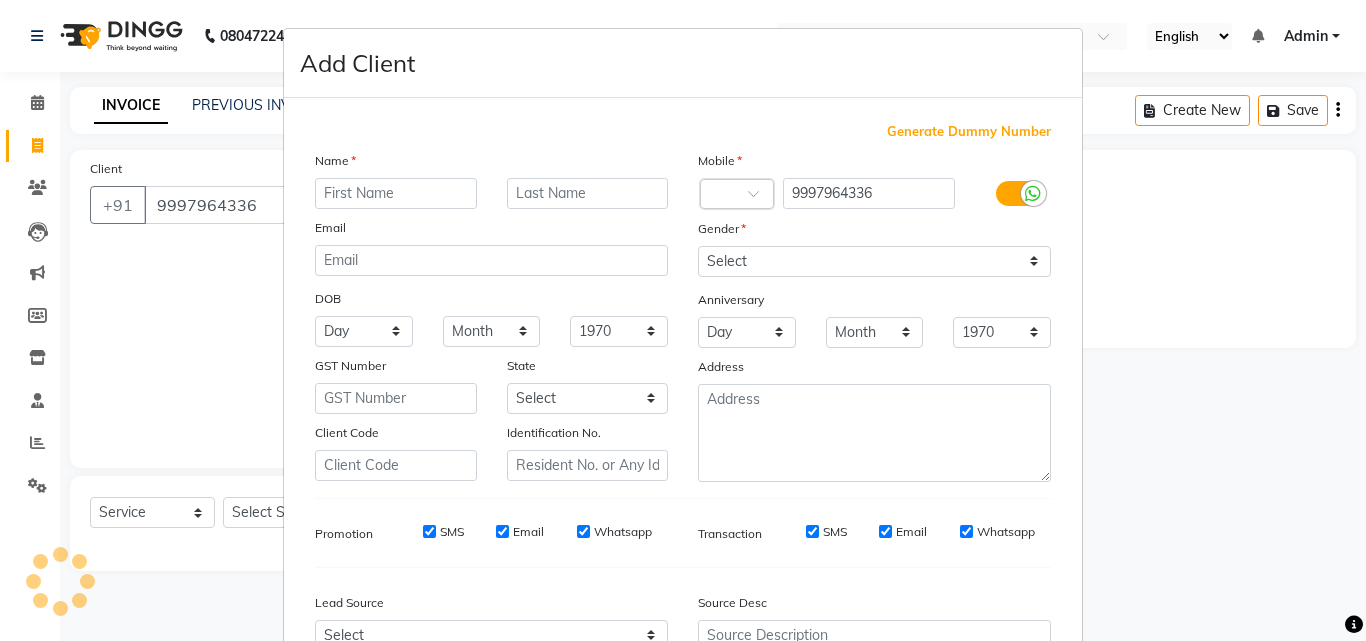 click on "Name" at bounding box center (491, 164) 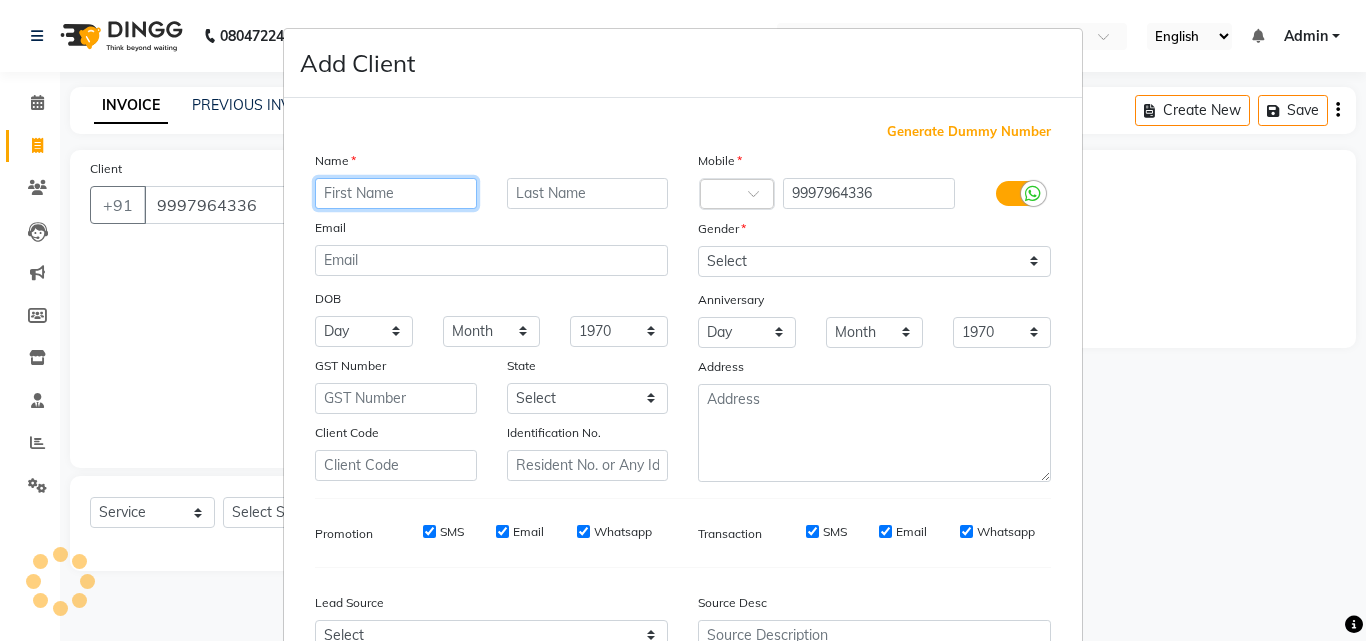 click at bounding box center [396, 193] 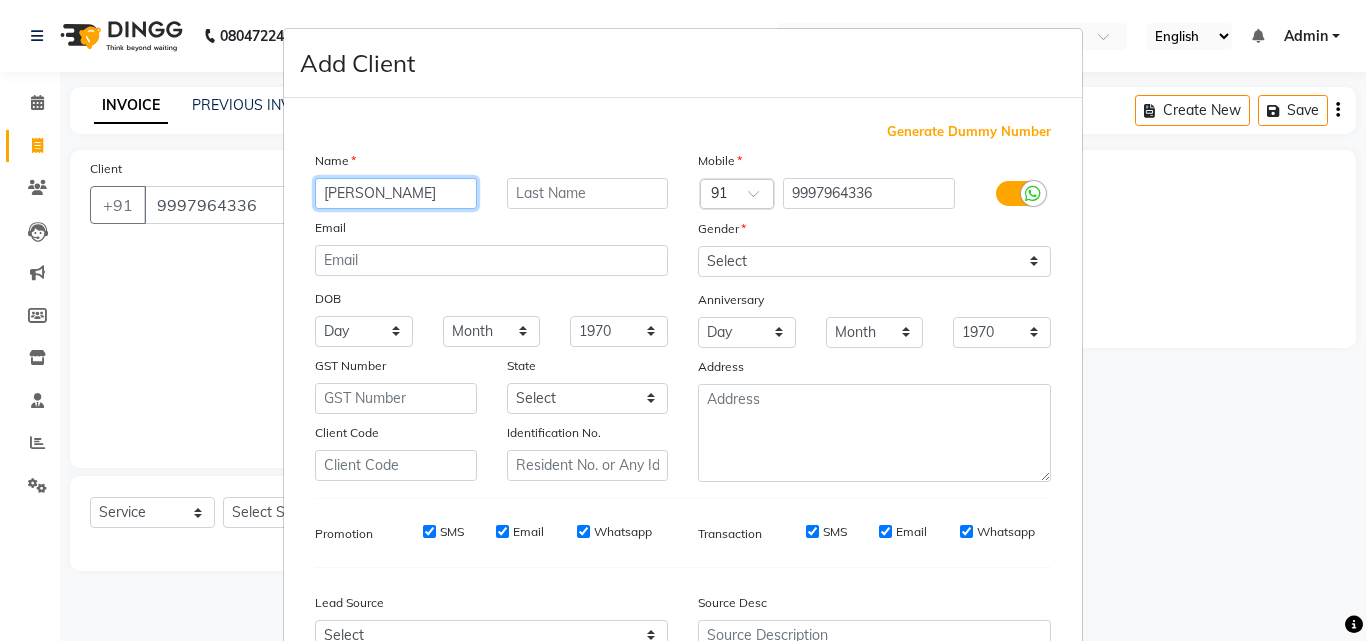 type on "[PERSON_NAME]" 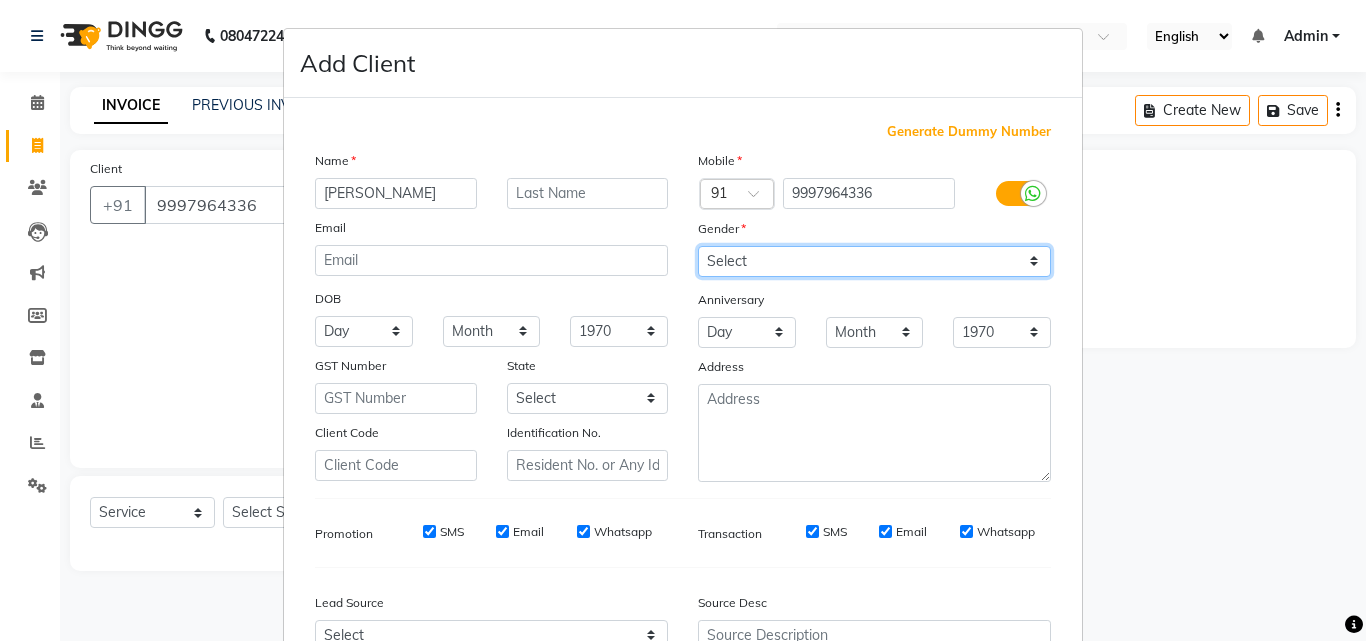 click on "Select [DEMOGRAPHIC_DATA] [DEMOGRAPHIC_DATA] Other Prefer Not To Say" at bounding box center [874, 261] 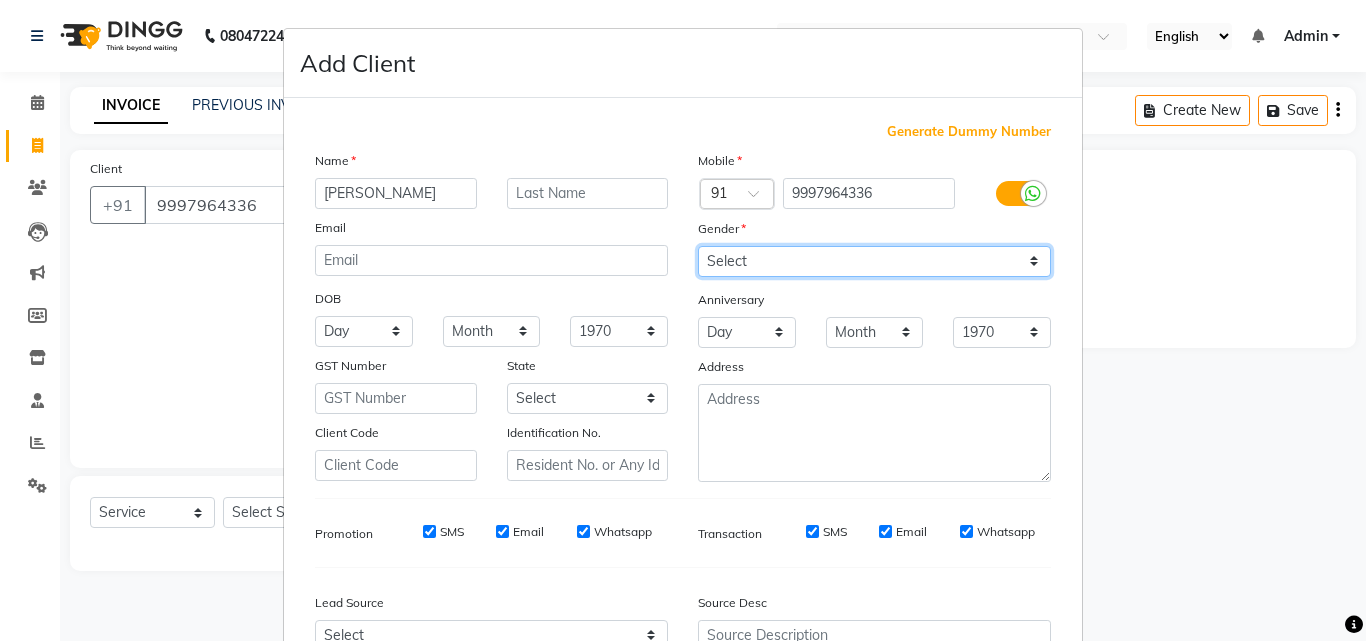 select on "[DEMOGRAPHIC_DATA]" 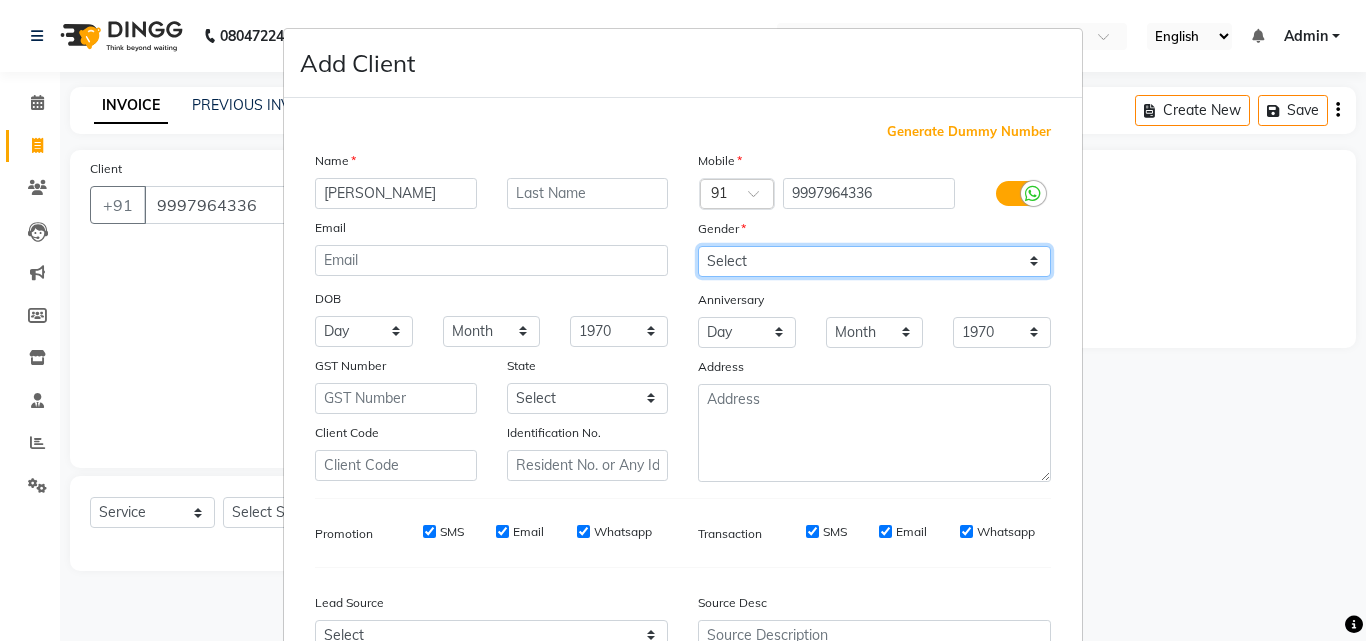 click on "Select [DEMOGRAPHIC_DATA] [DEMOGRAPHIC_DATA] Other Prefer Not To Say" at bounding box center (874, 261) 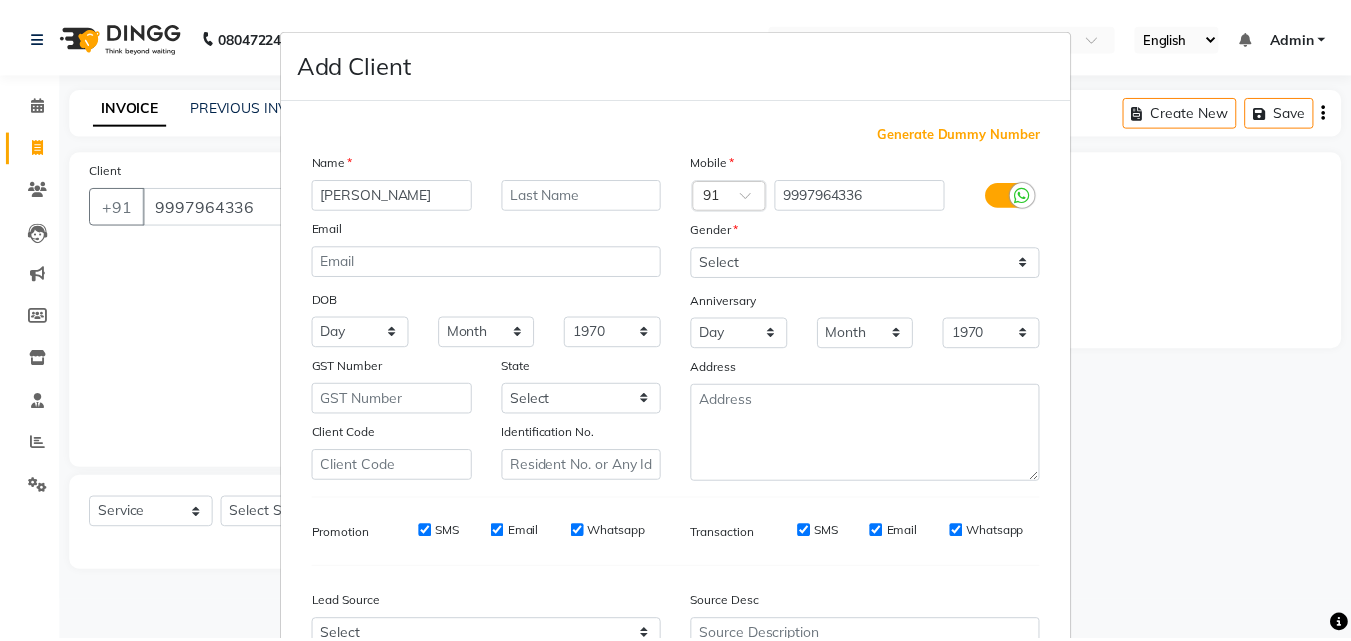 scroll, scrollTop: 208, scrollLeft: 0, axis: vertical 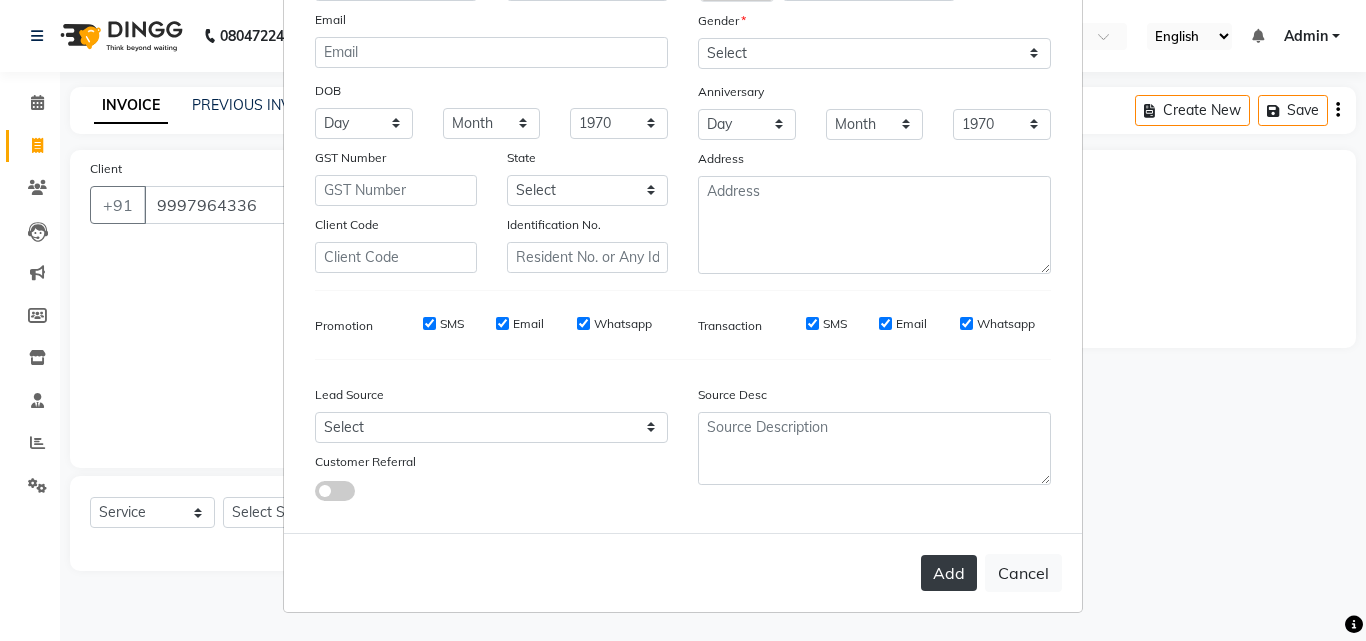 click on "Add" at bounding box center [949, 573] 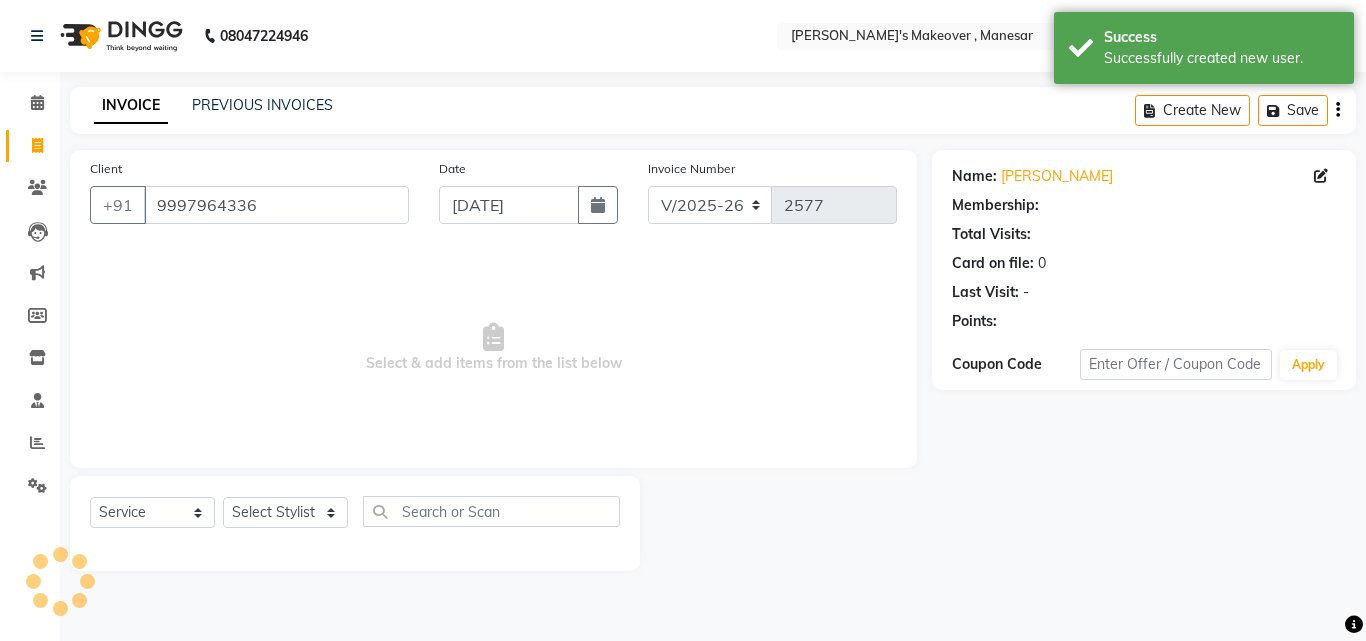 select on "1: Object" 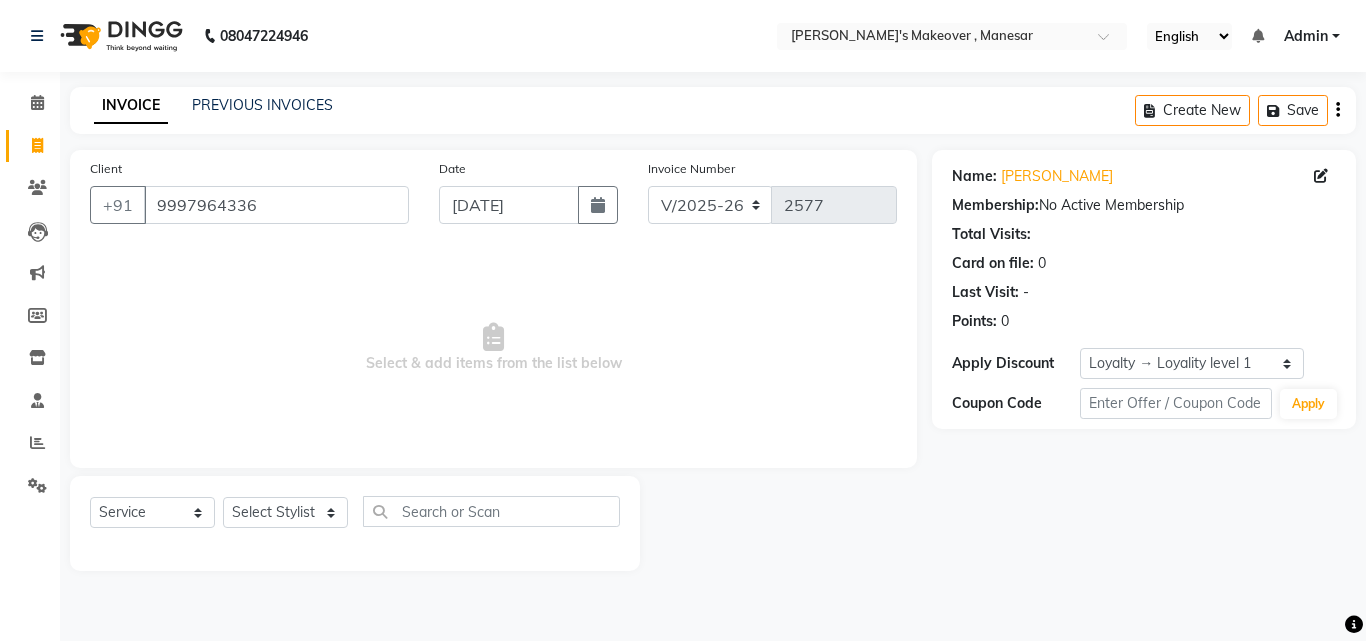 click on "Card on file:  0" 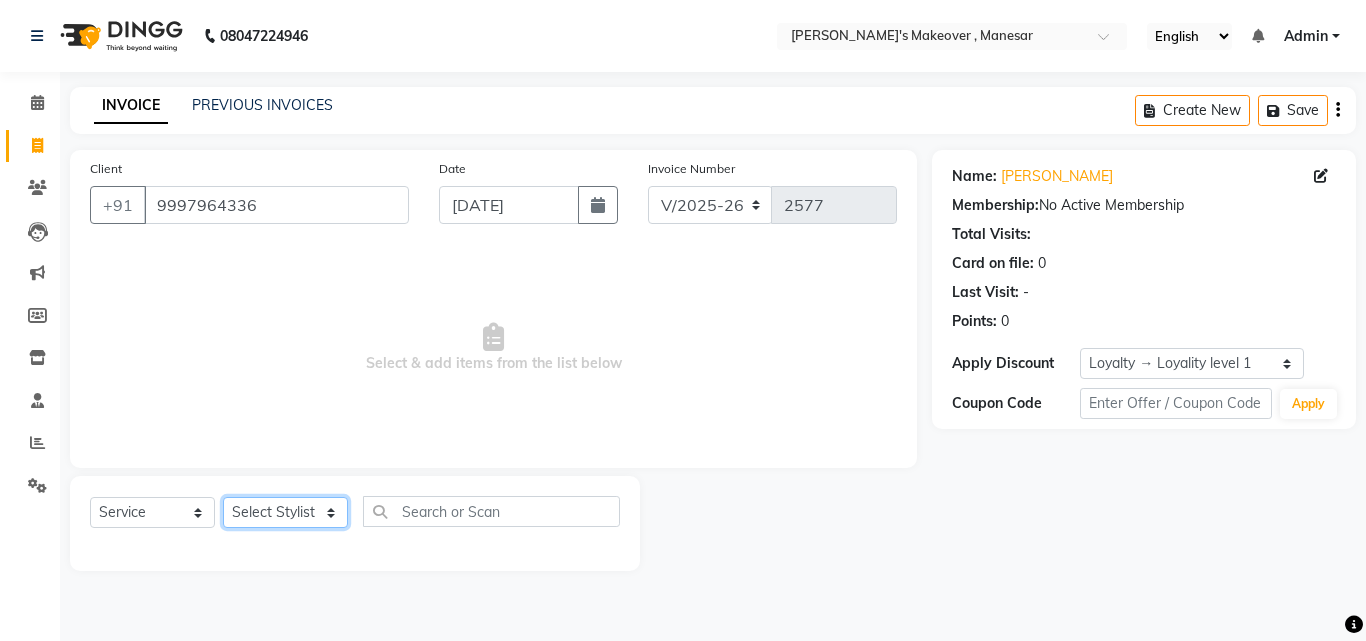 click on "Select Stylist Danish Shavej [PERSON_NAME] Krishna [PERSON_NAME] [PERSON_NAME] Mdm [PERSON_NAME] [PERSON_NAME] [MEDICAL_DATA] Pooja [PERSON_NAME] [PERSON_NAME] ([DATE])" 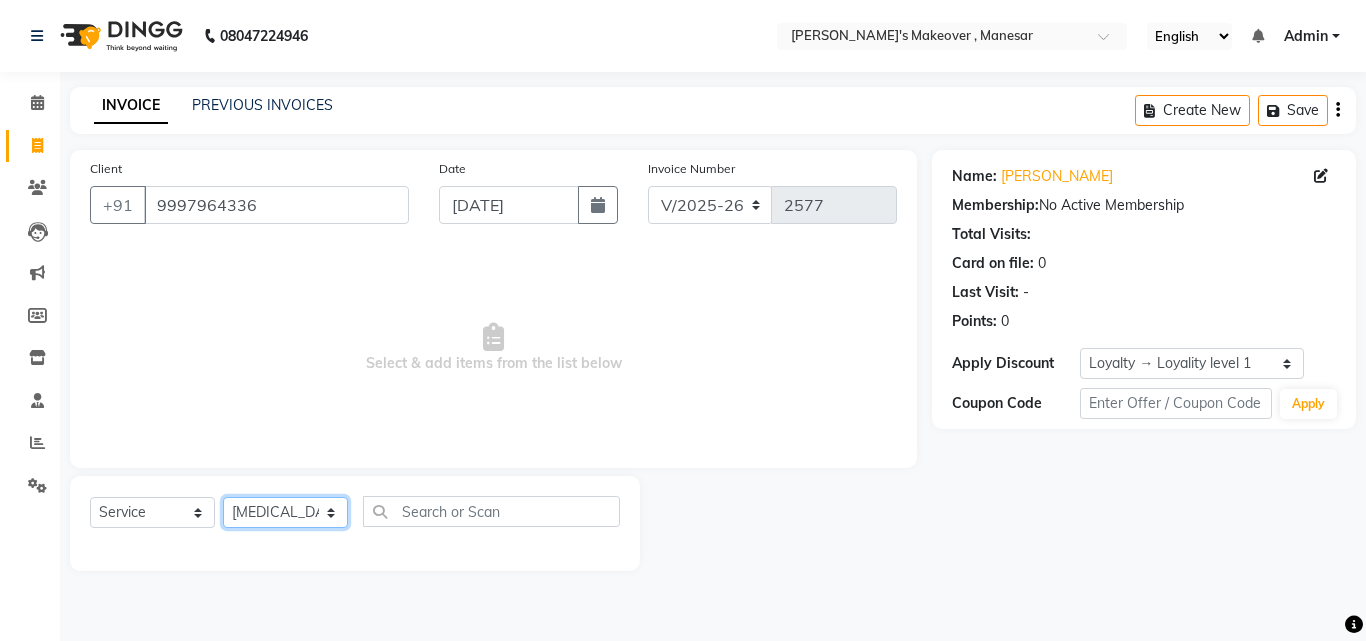 click on "Select Stylist Danish Shavej [PERSON_NAME] Krishna [PERSON_NAME] [PERSON_NAME] Mdm [PERSON_NAME] [PERSON_NAME] [MEDICAL_DATA] Pooja [PERSON_NAME] [PERSON_NAME] ([DATE])" 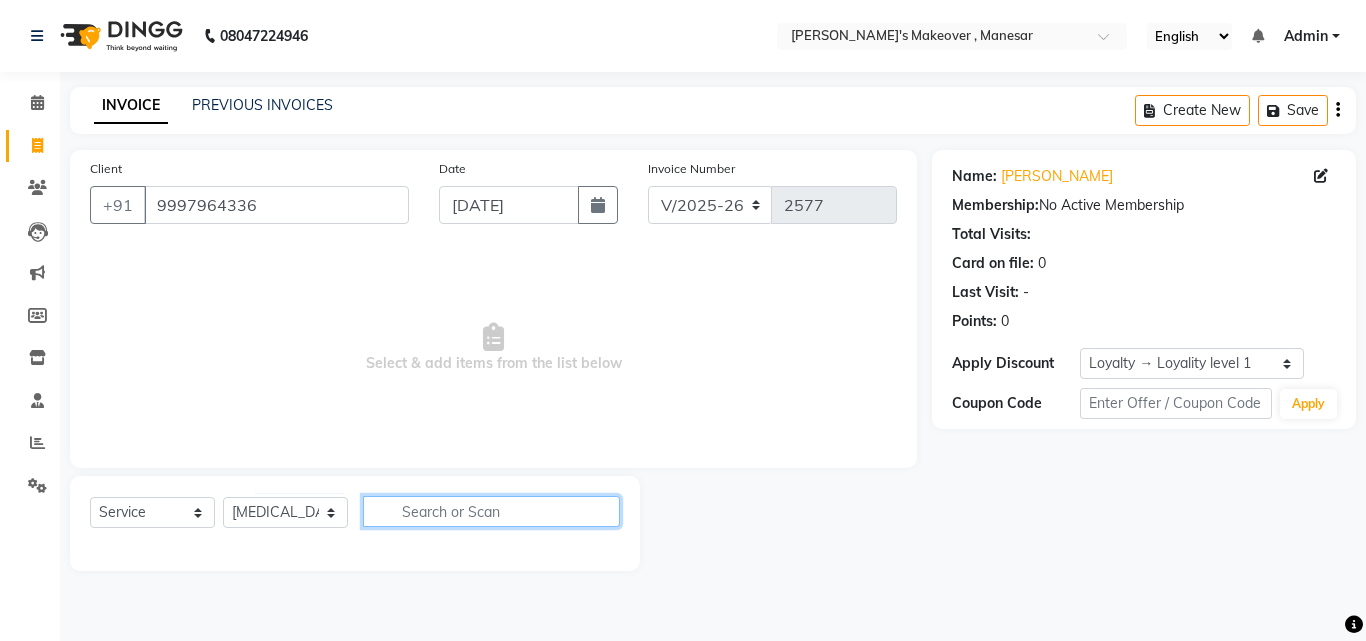 click 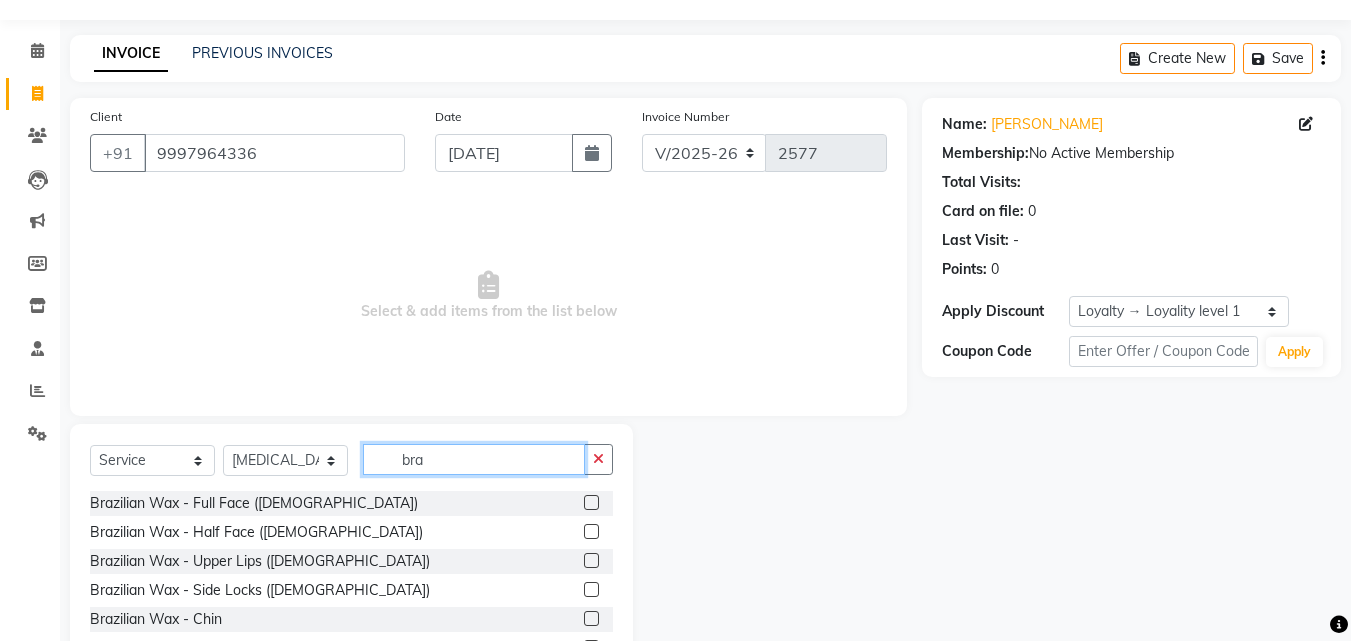 scroll, scrollTop: 160, scrollLeft: 0, axis: vertical 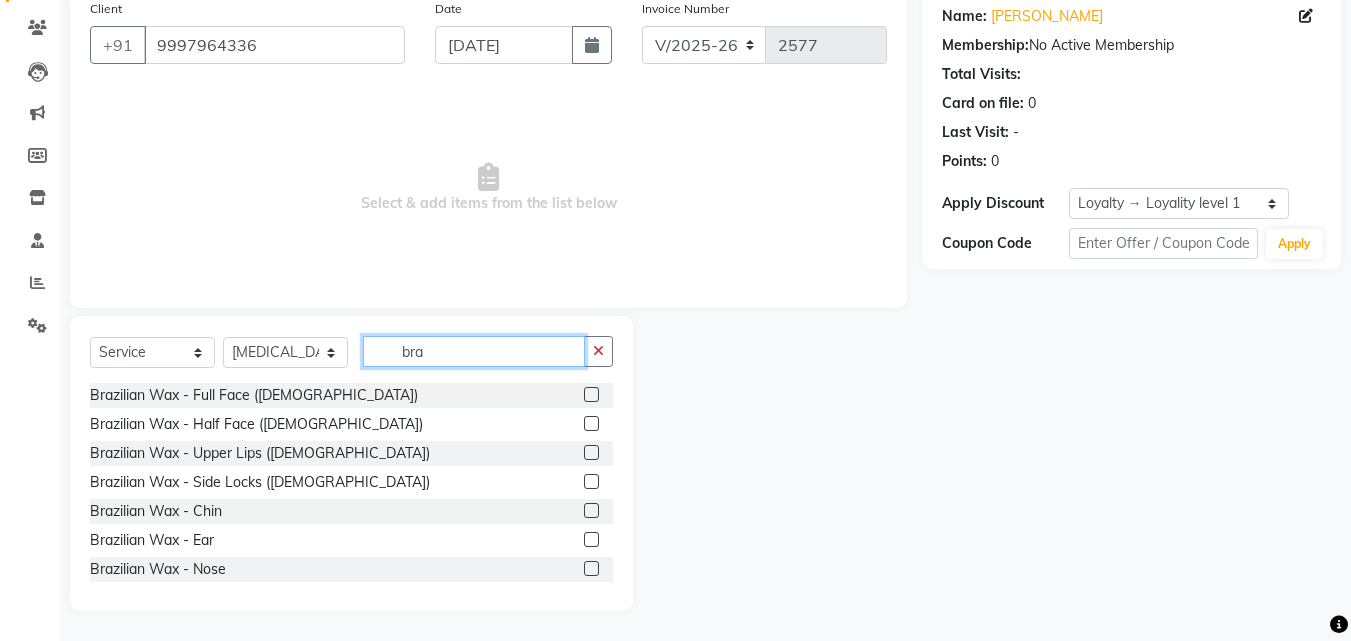type on "bra" 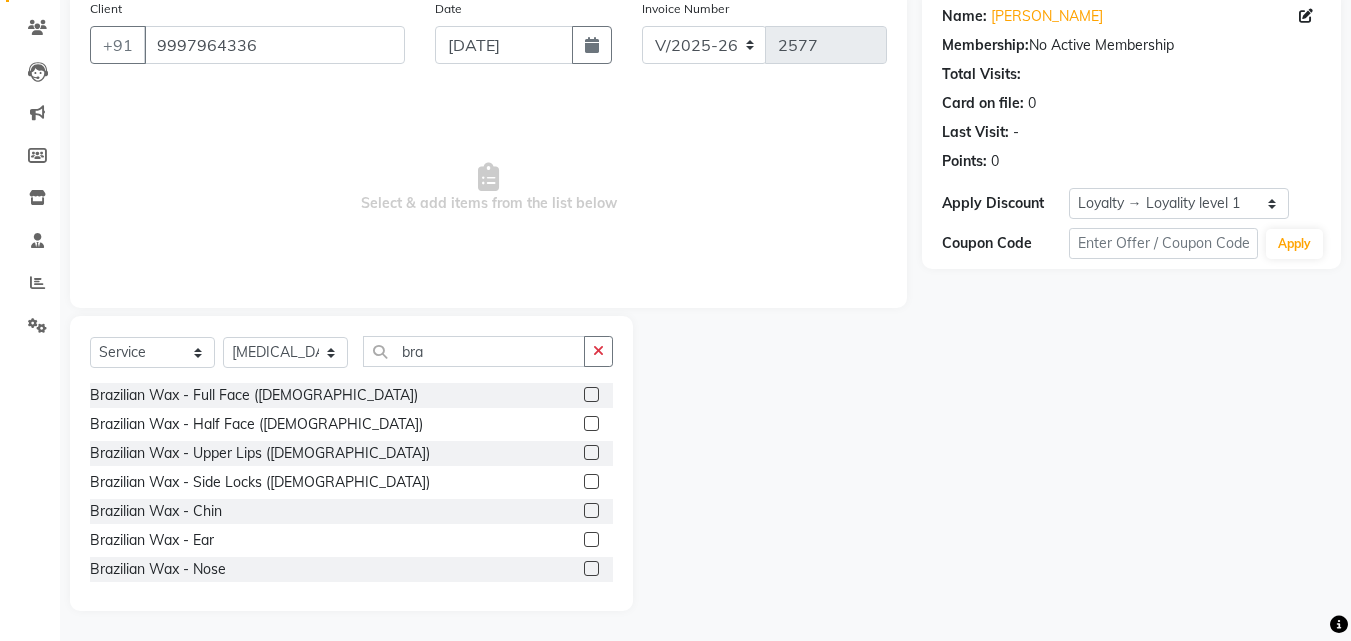 click 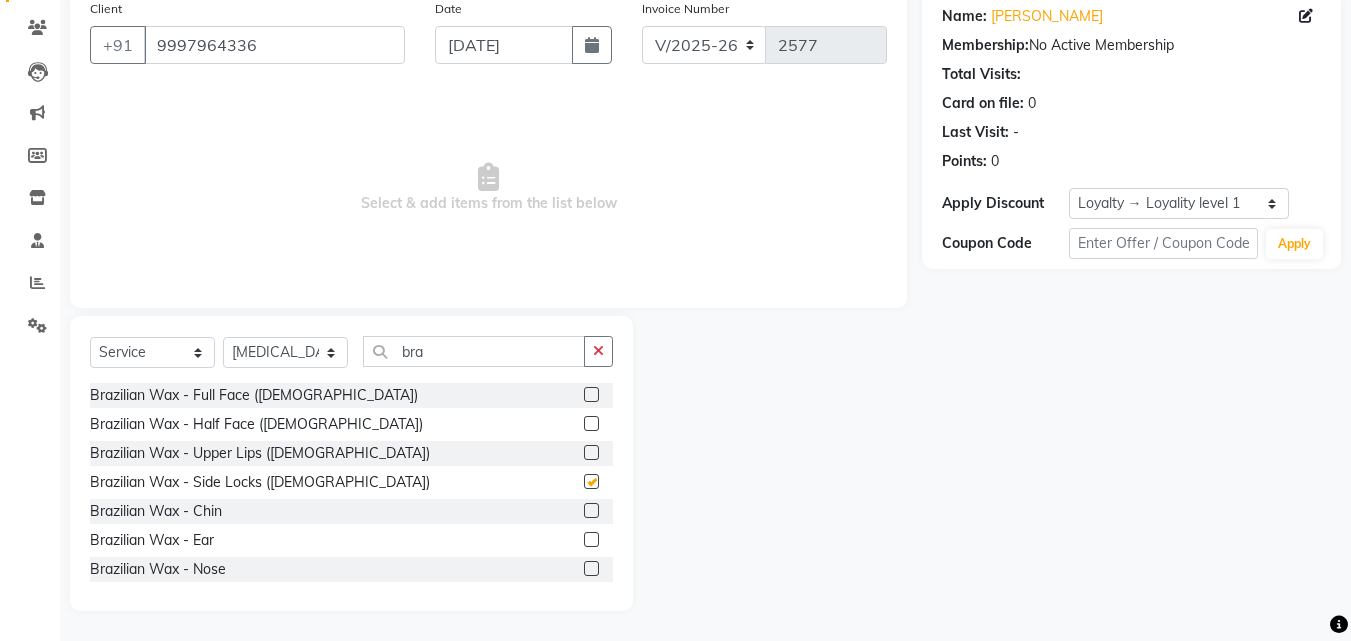 click 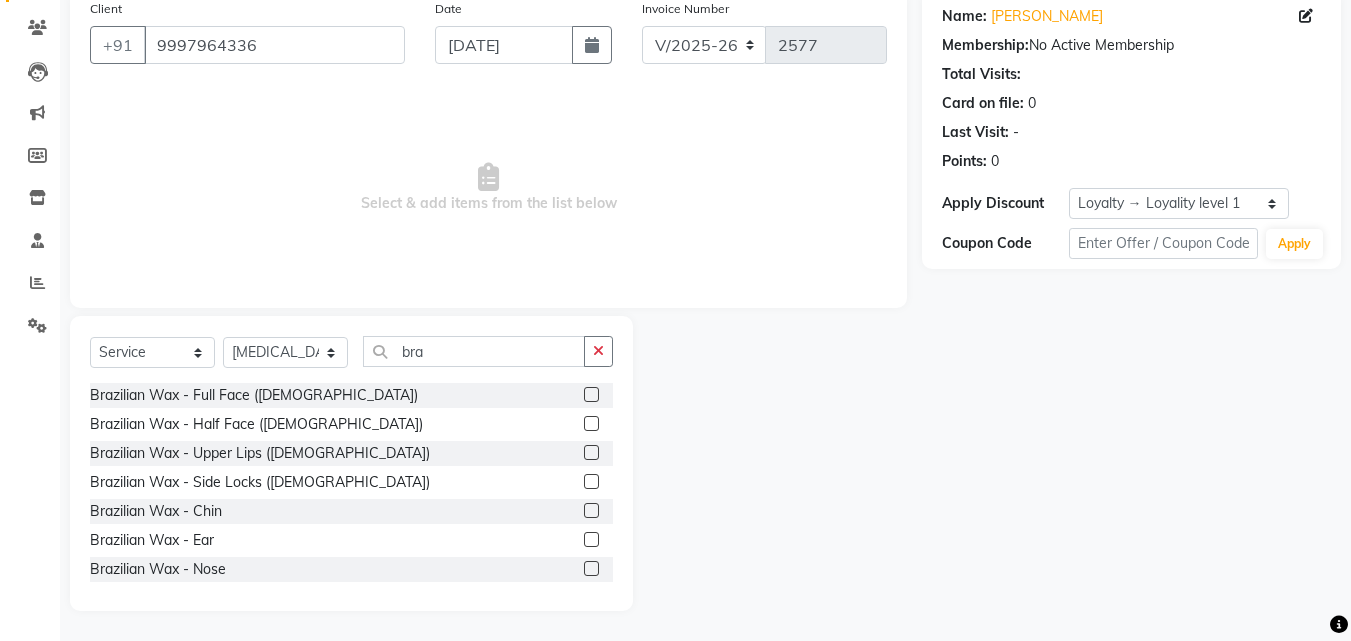 click 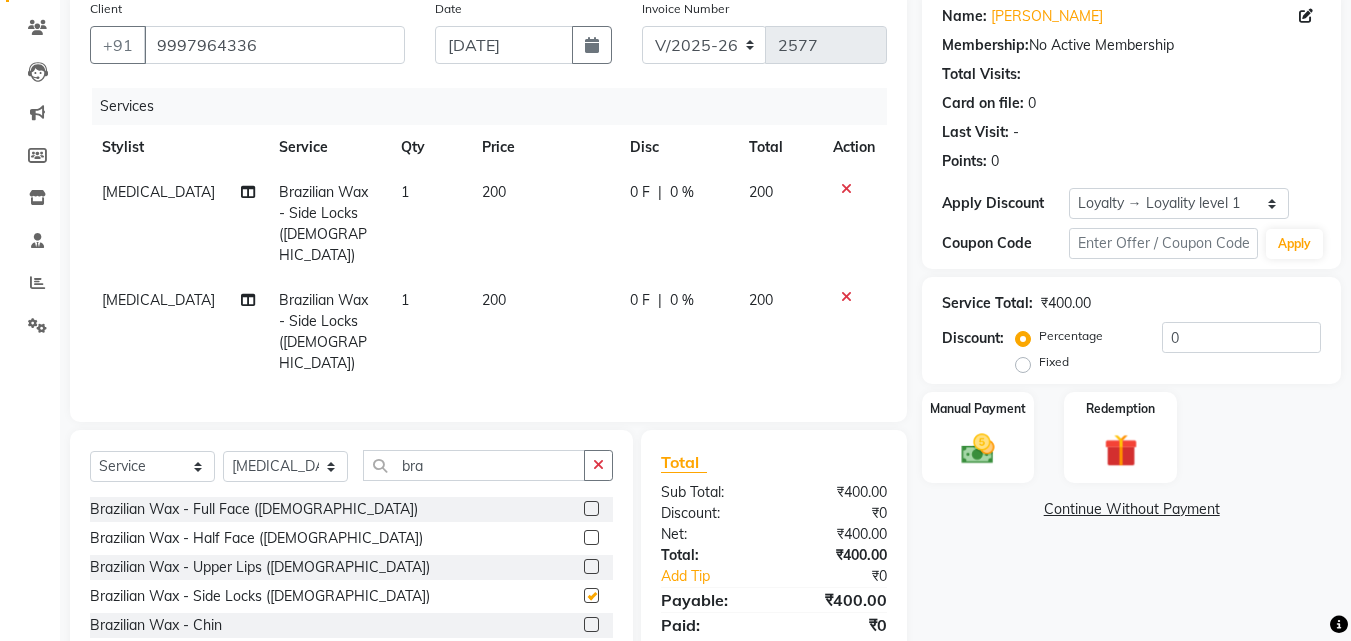 checkbox on "false" 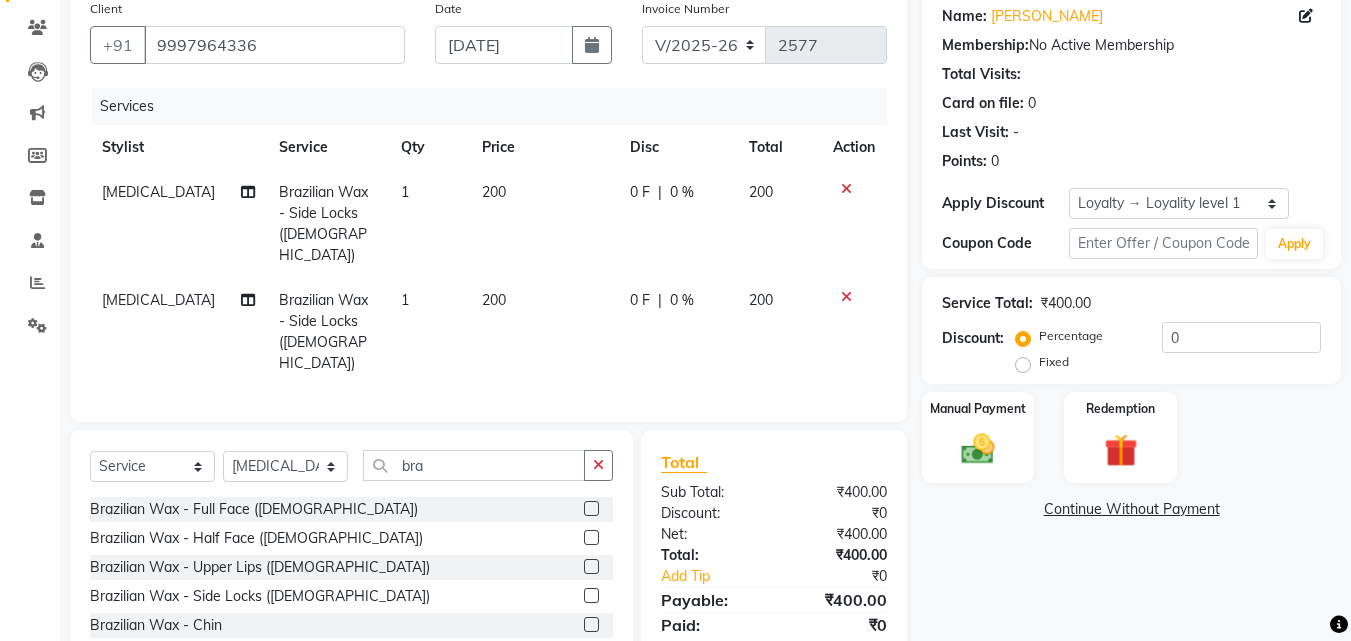 click 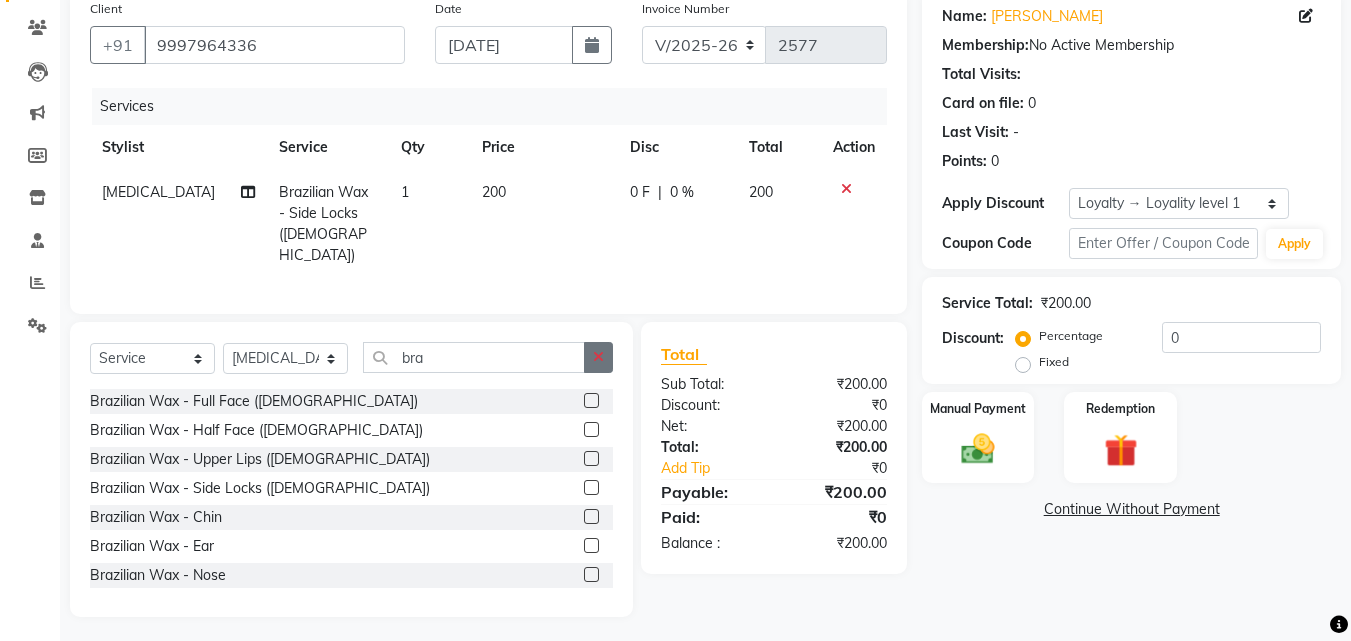 click 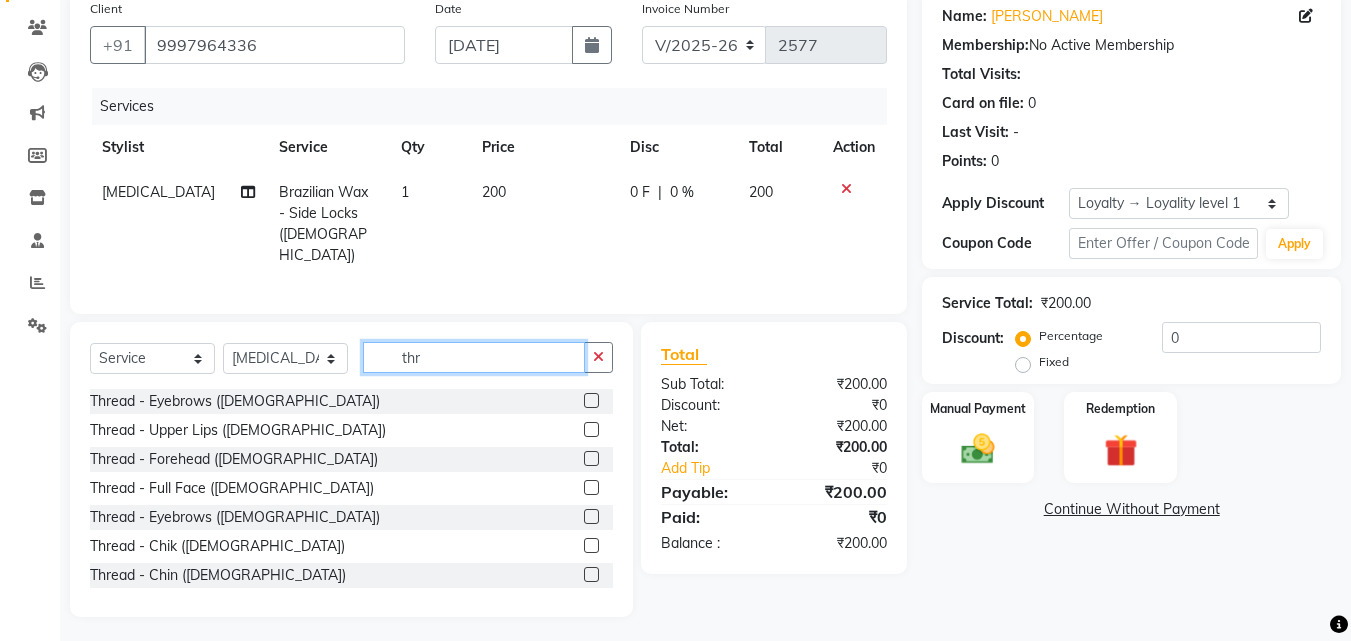 type on "thr" 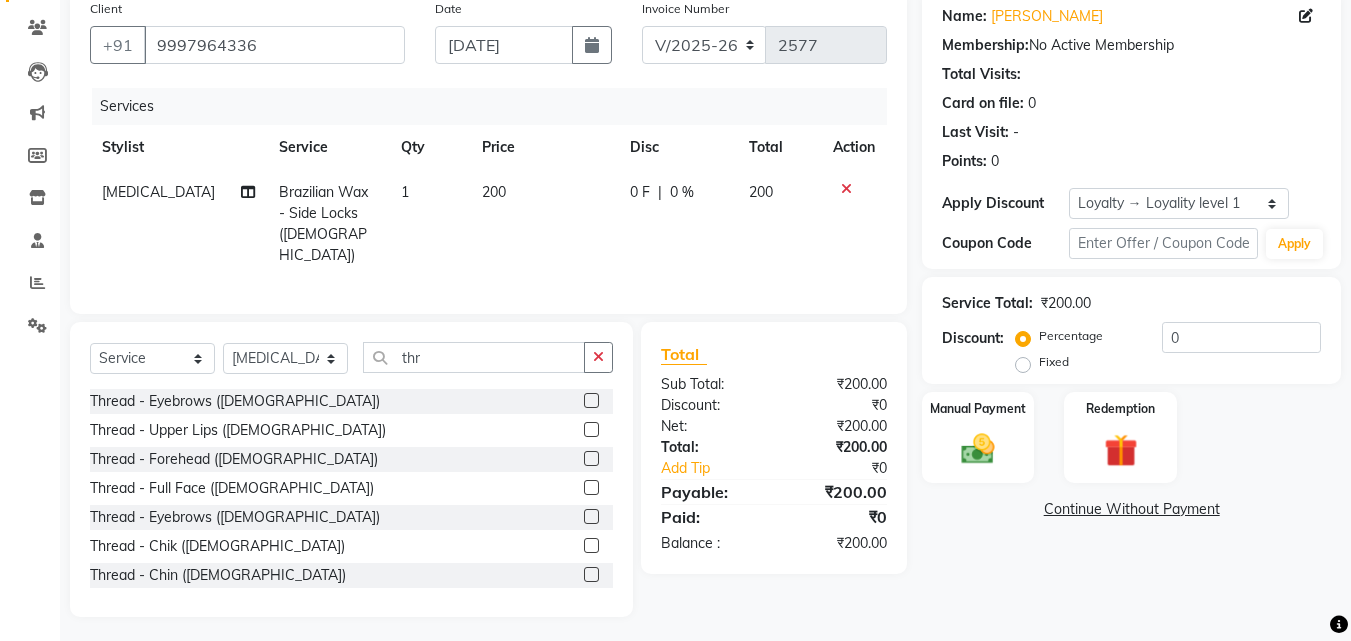 click 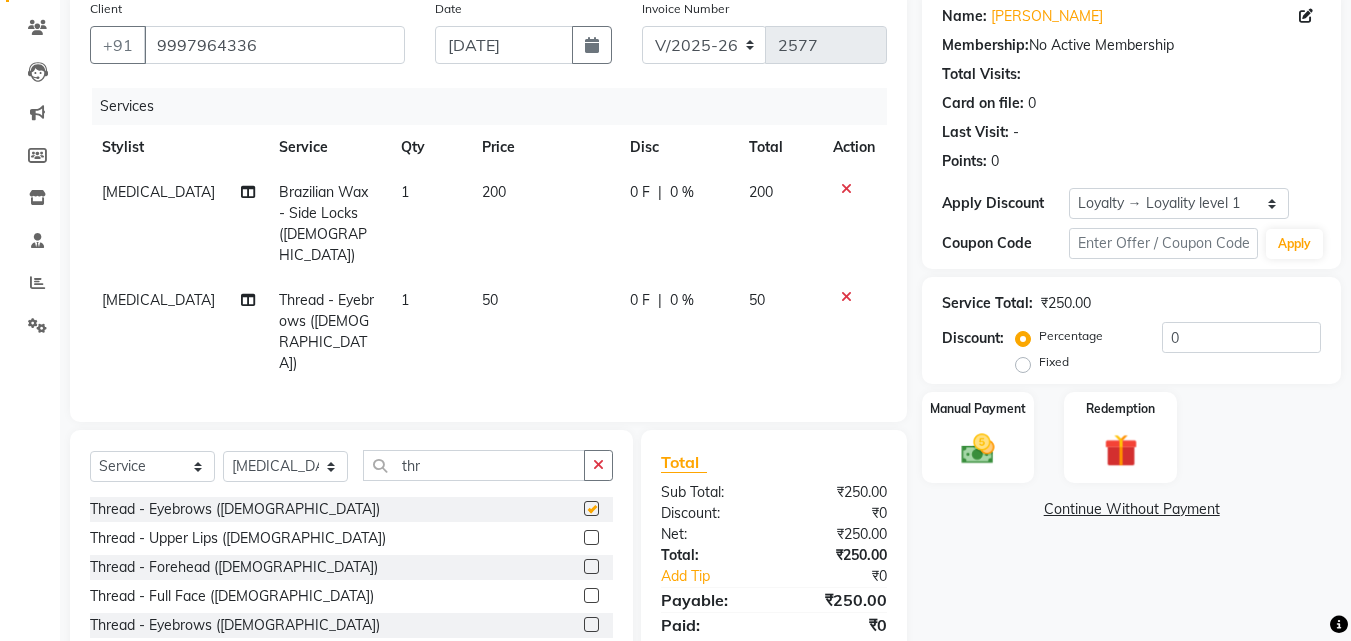 checkbox on "false" 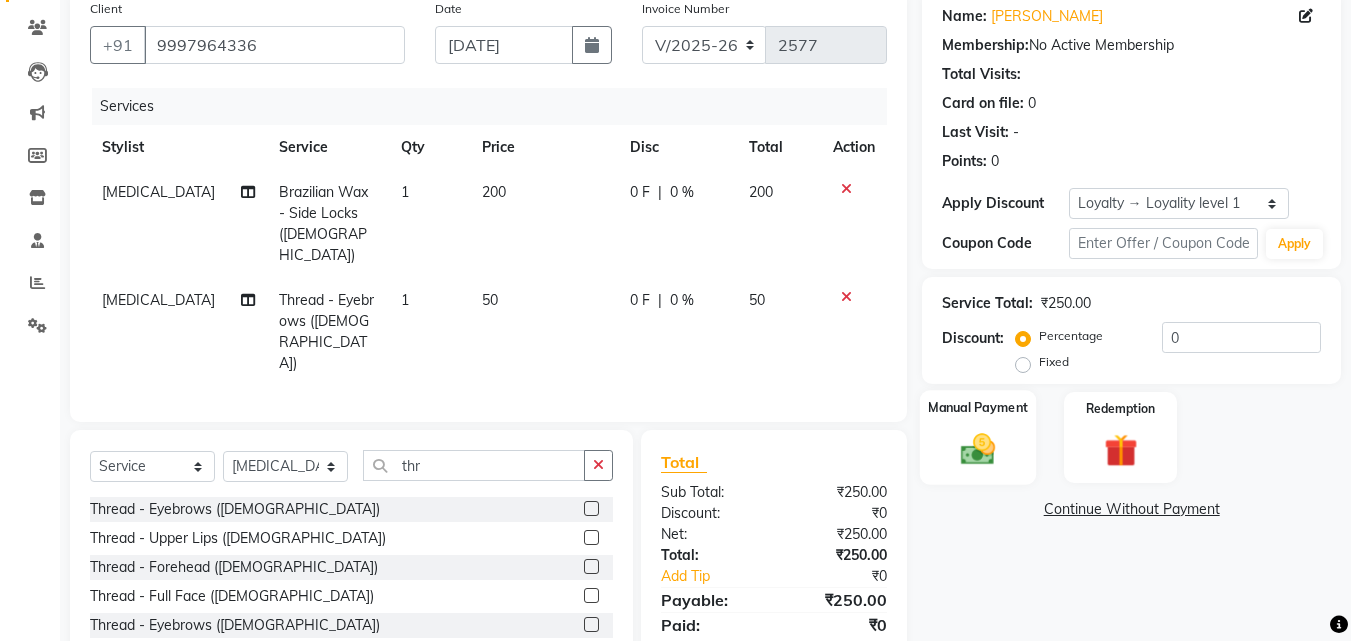 click 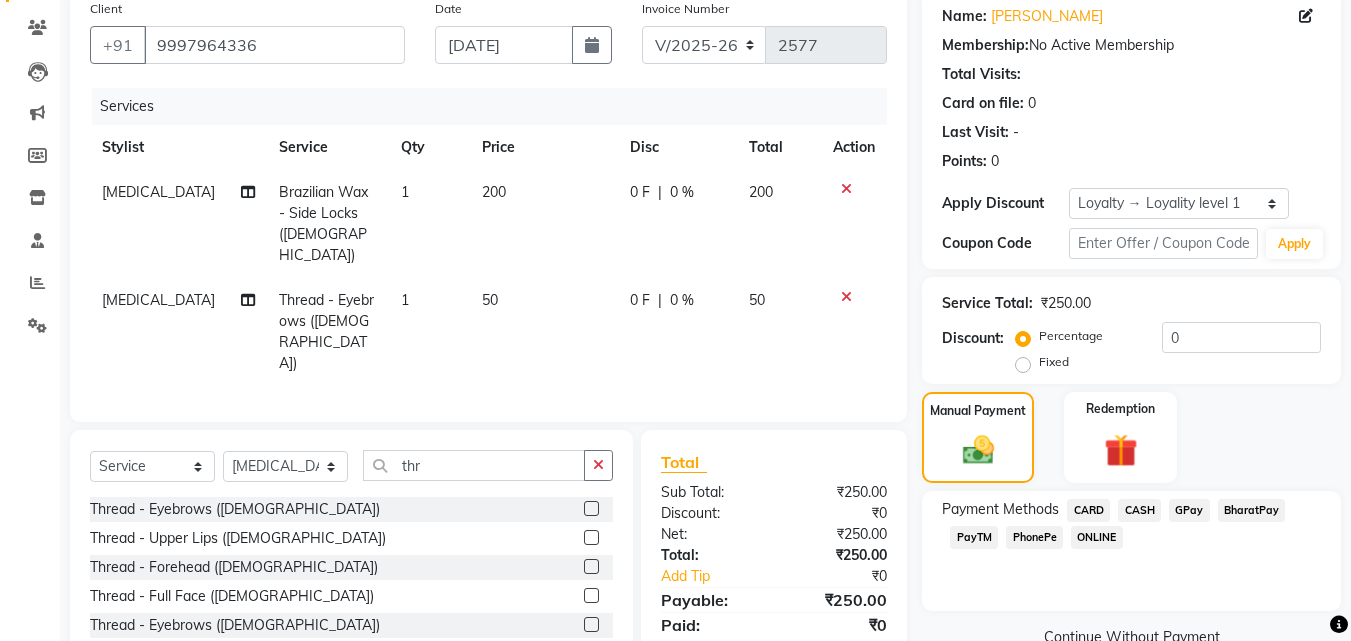 click on "PhonePe" 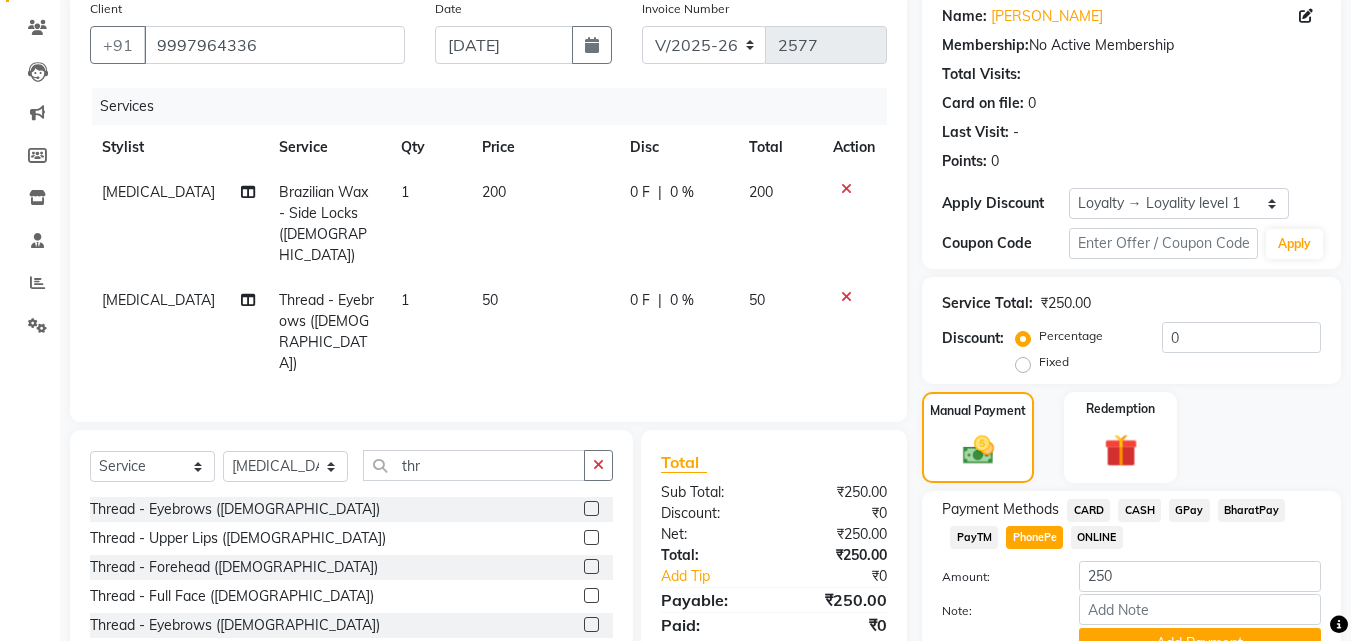 click on "PhonePe" 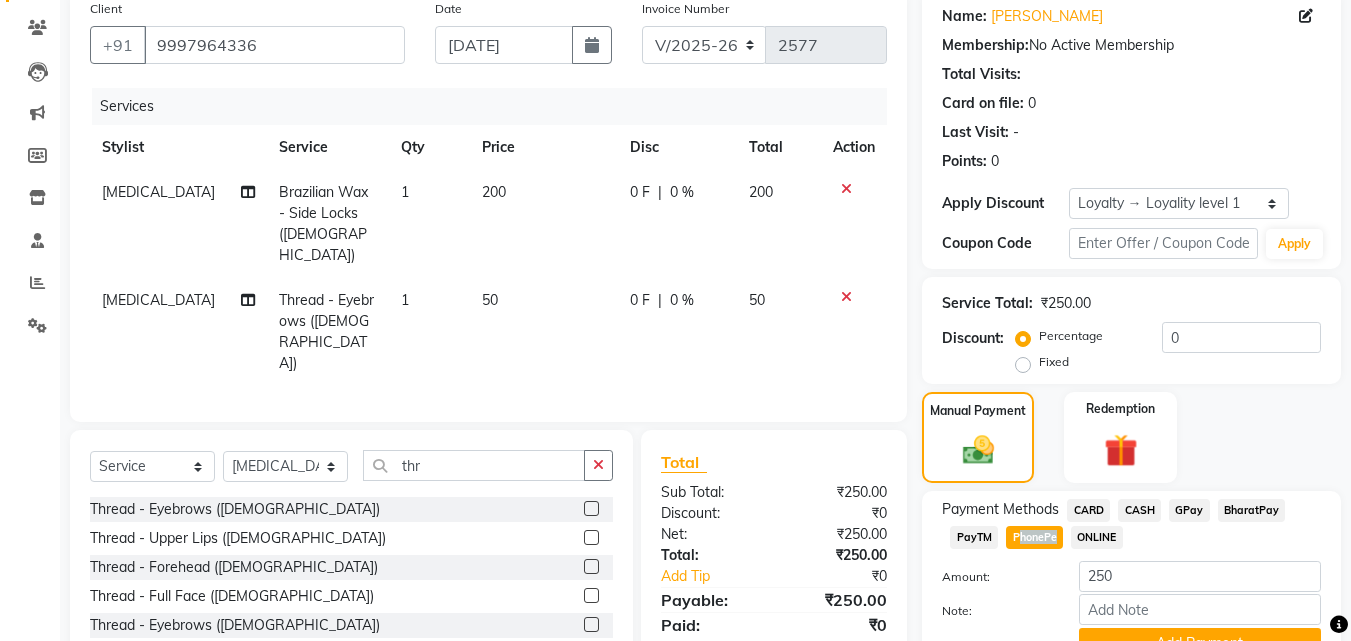 scroll, scrollTop: 257, scrollLeft: 0, axis: vertical 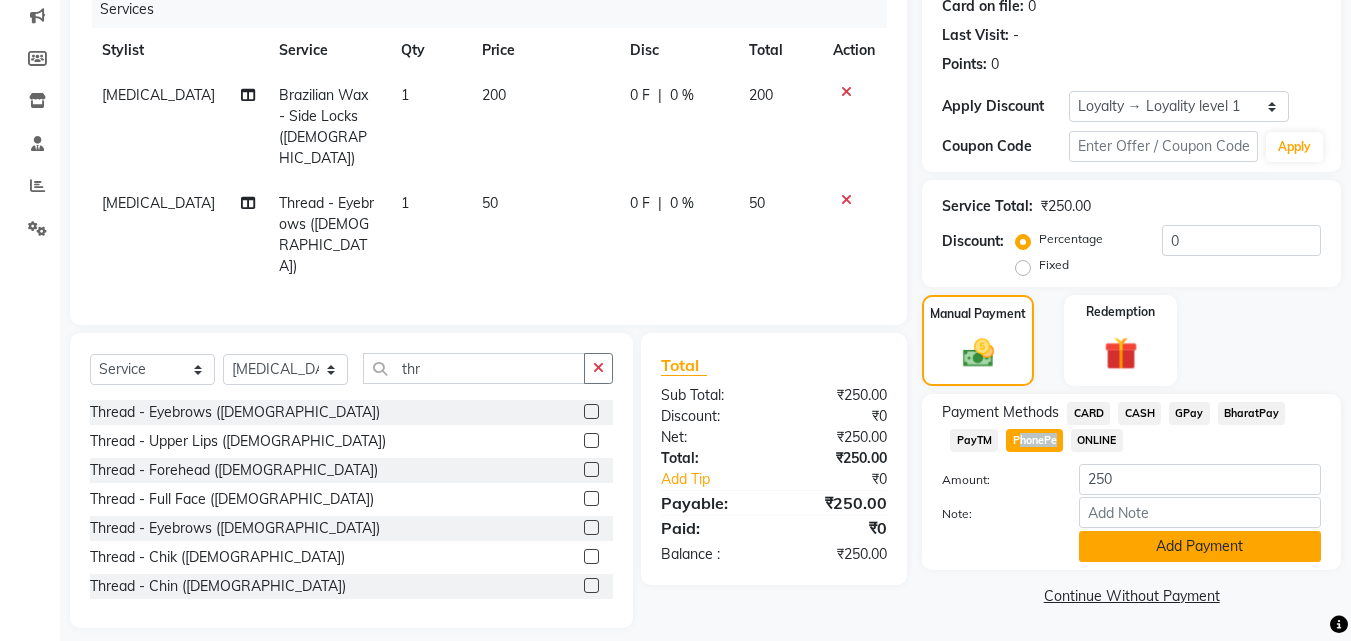 click on "Add Payment" 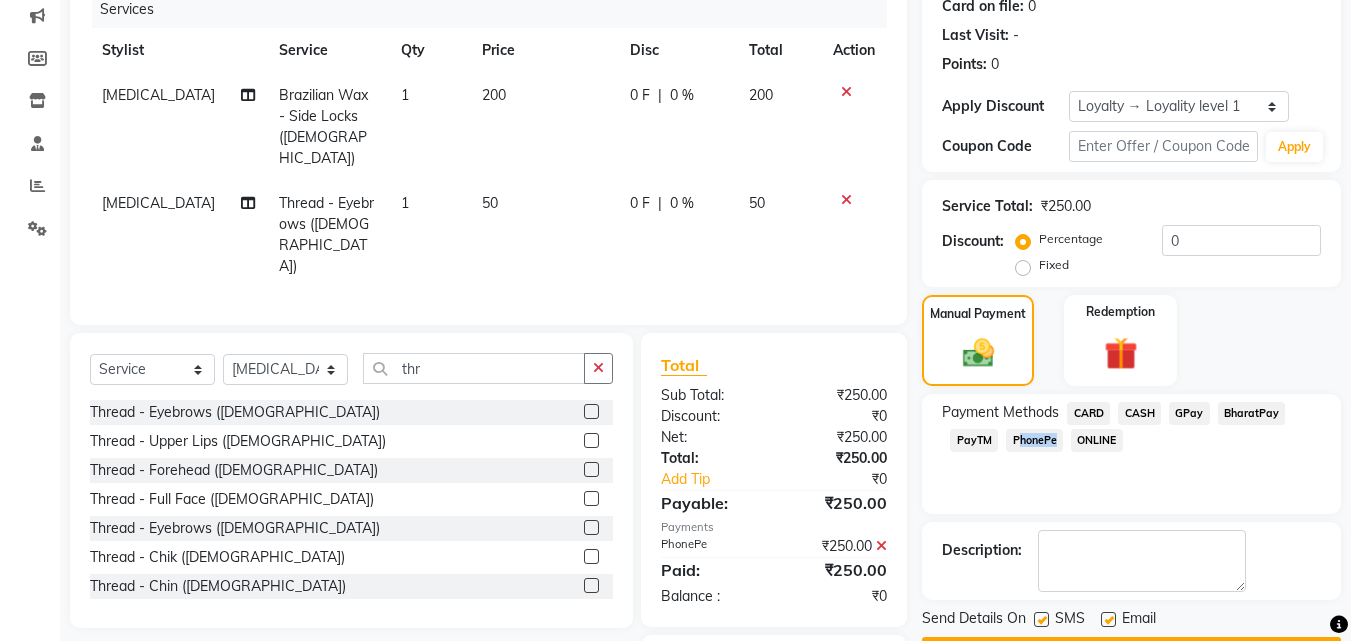 scroll, scrollTop: 324, scrollLeft: 0, axis: vertical 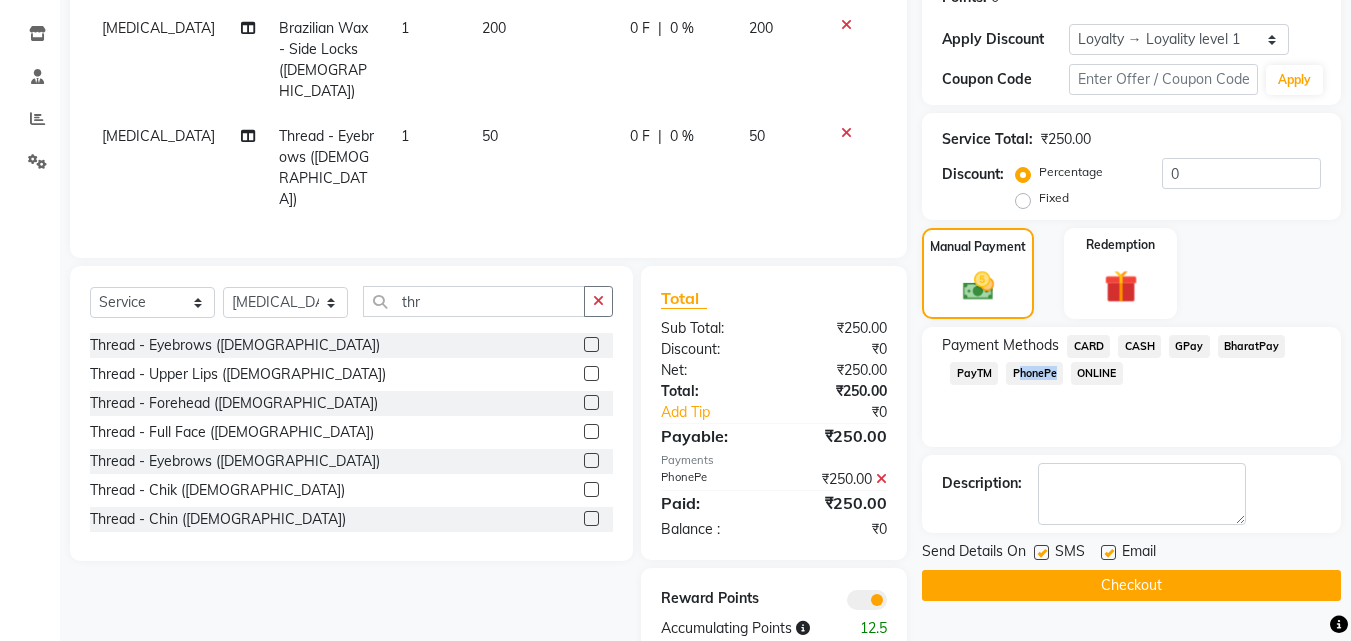 click 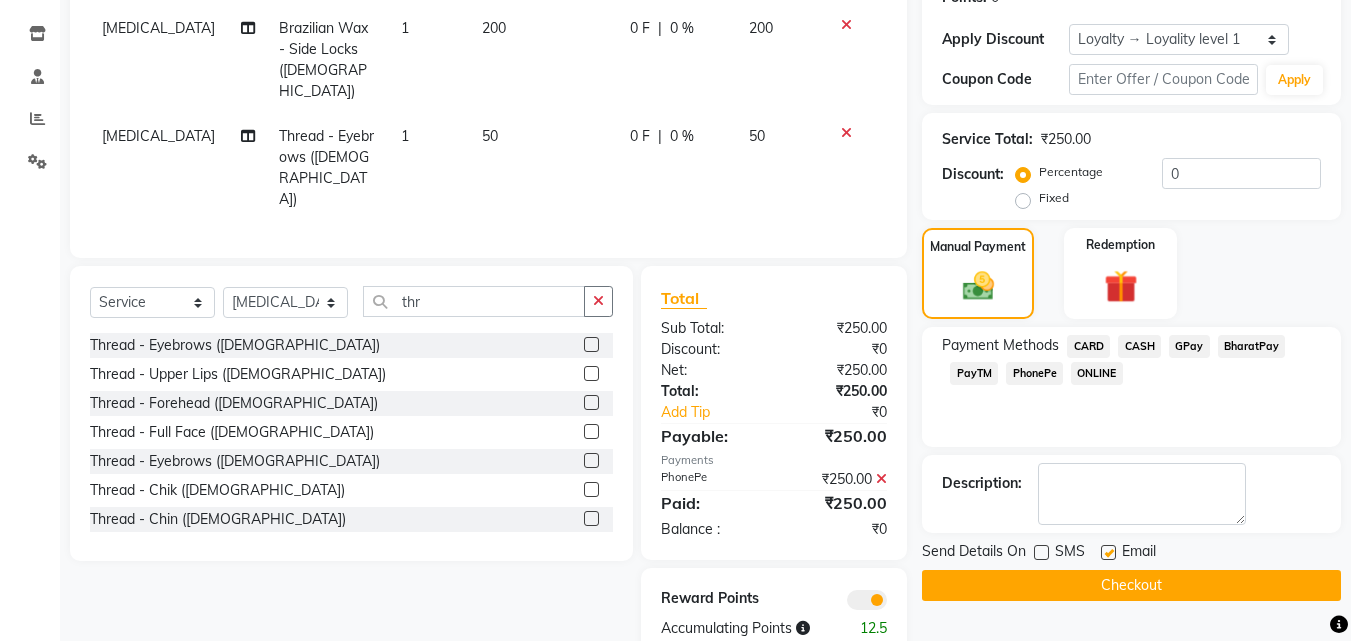 click on "Checkout" 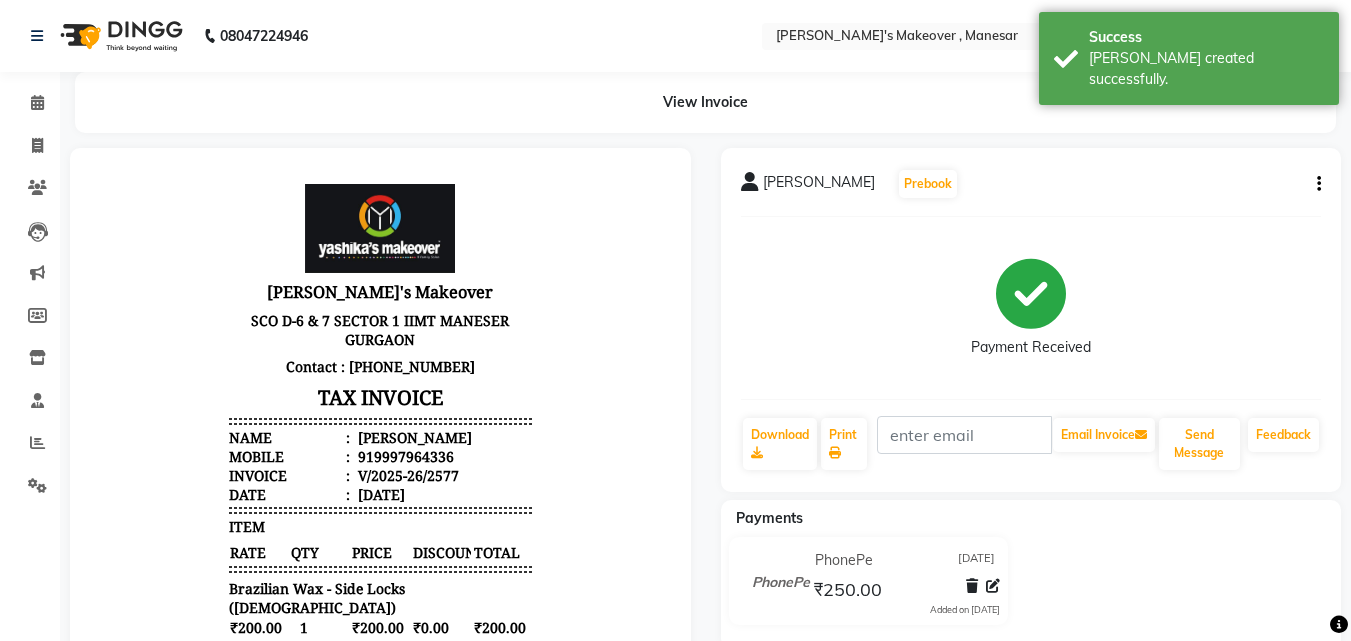 scroll, scrollTop: 0, scrollLeft: 0, axis: both 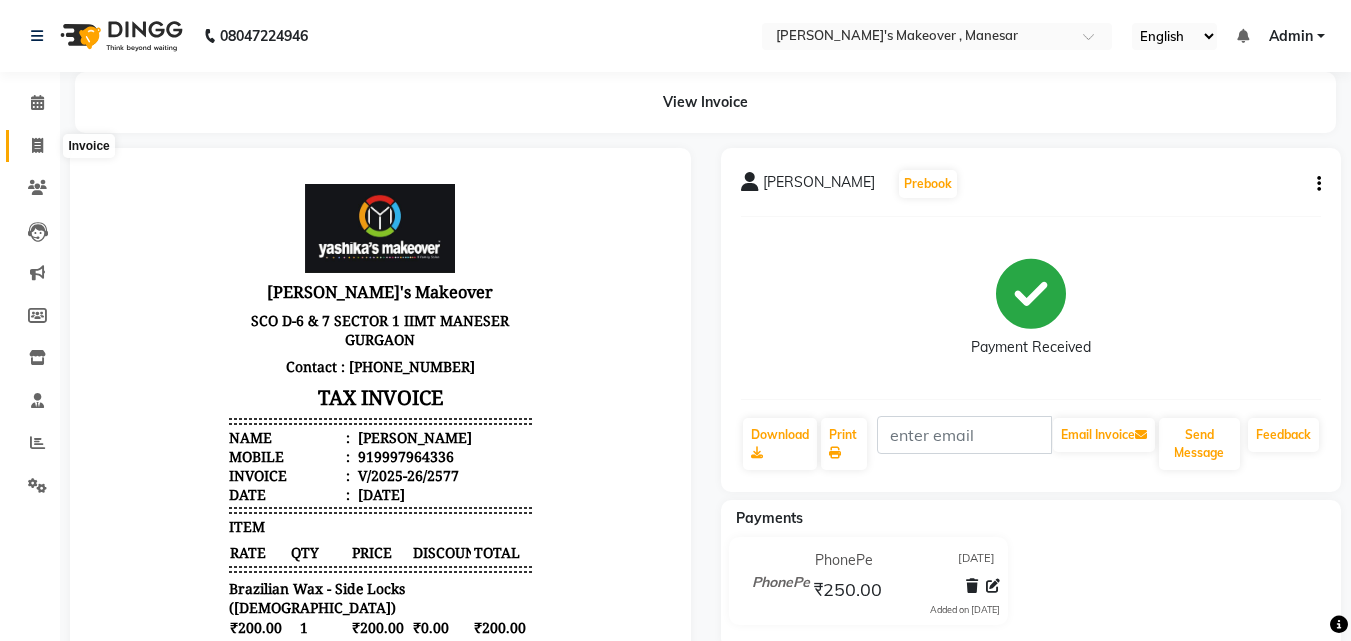 click 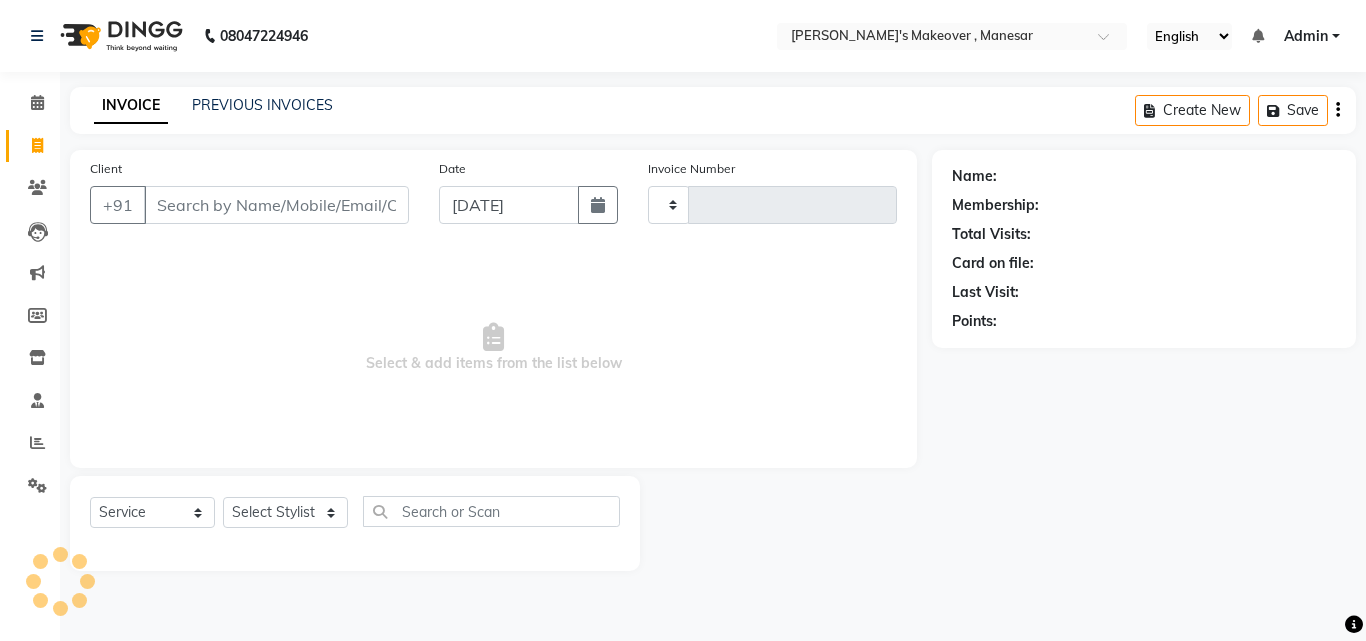 click on "Client" at bounding box center (276, 205) 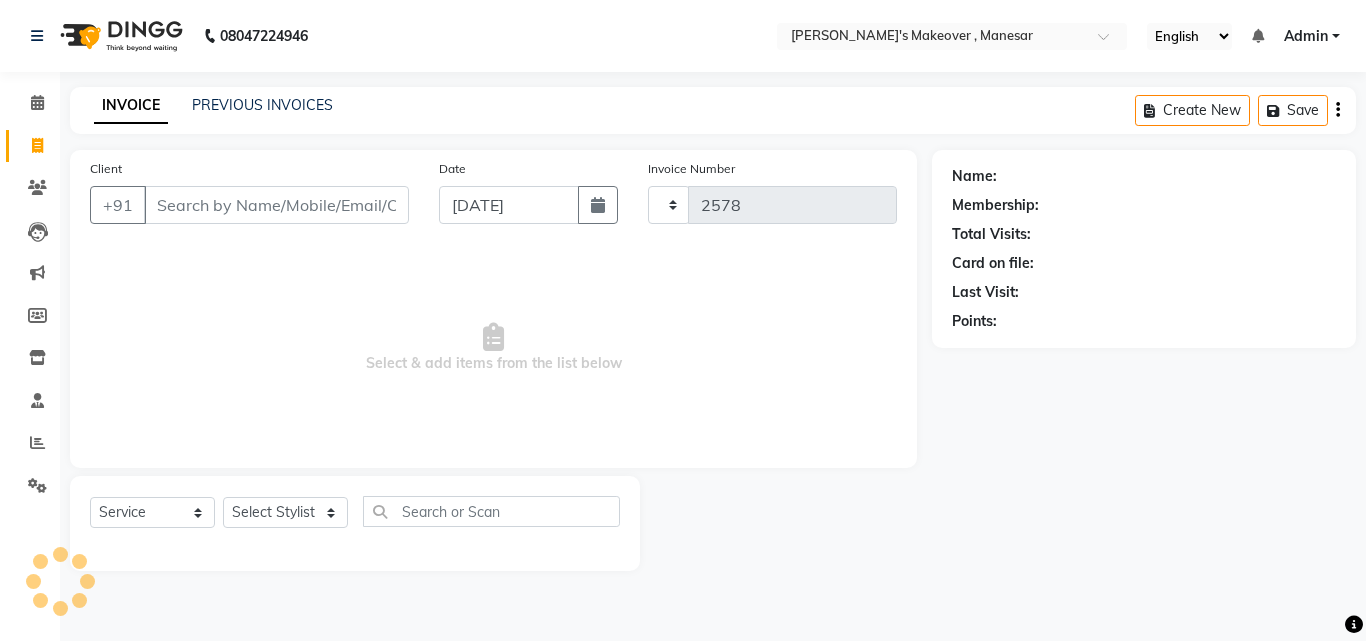 select on "820" 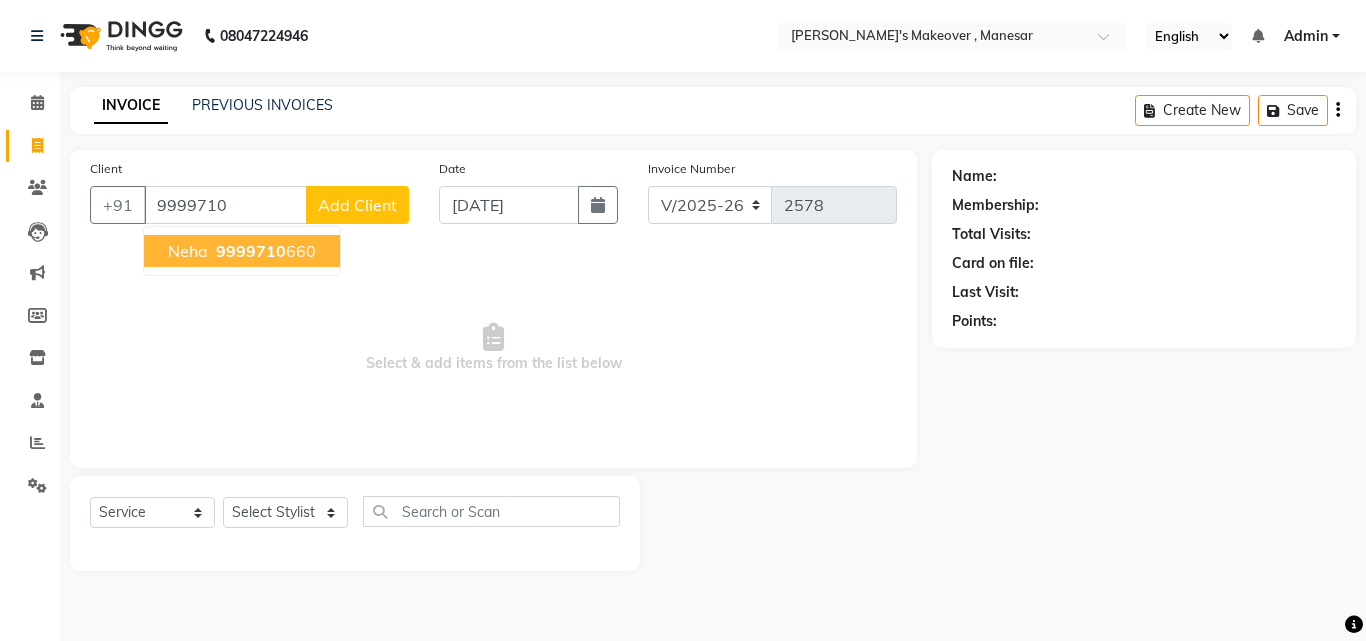 click on "Neha   9999710 660" at bounding box center [242, 251] 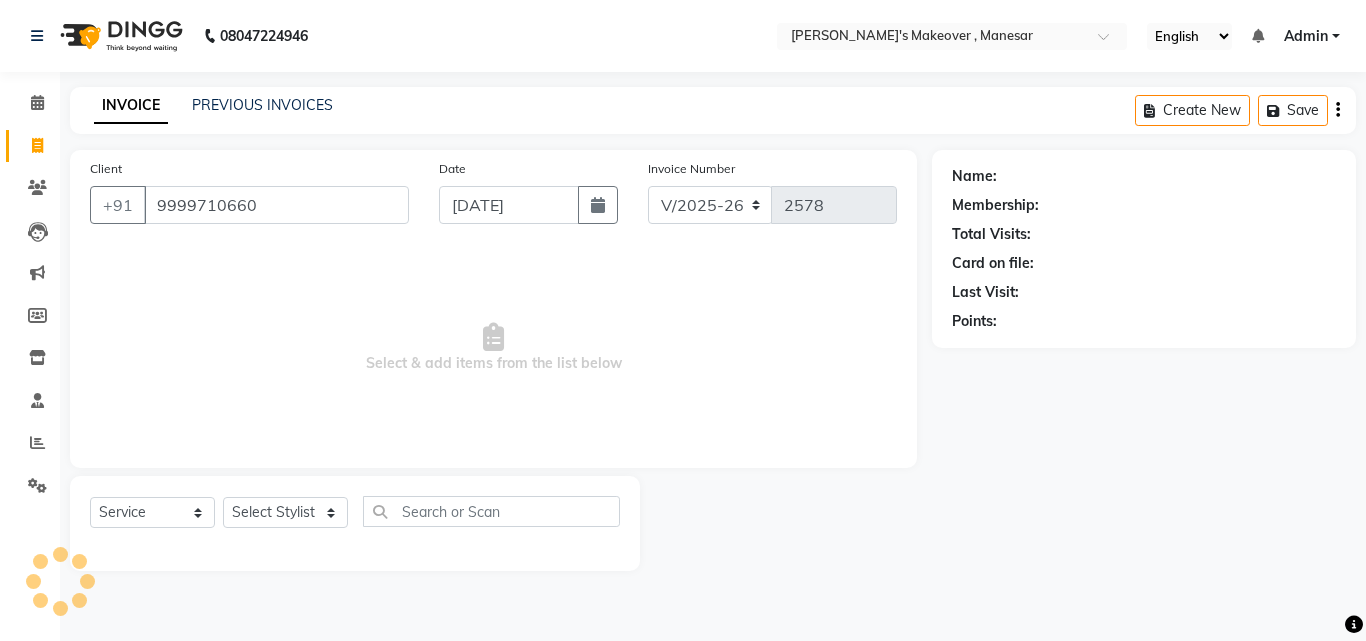 type on "9999710660" 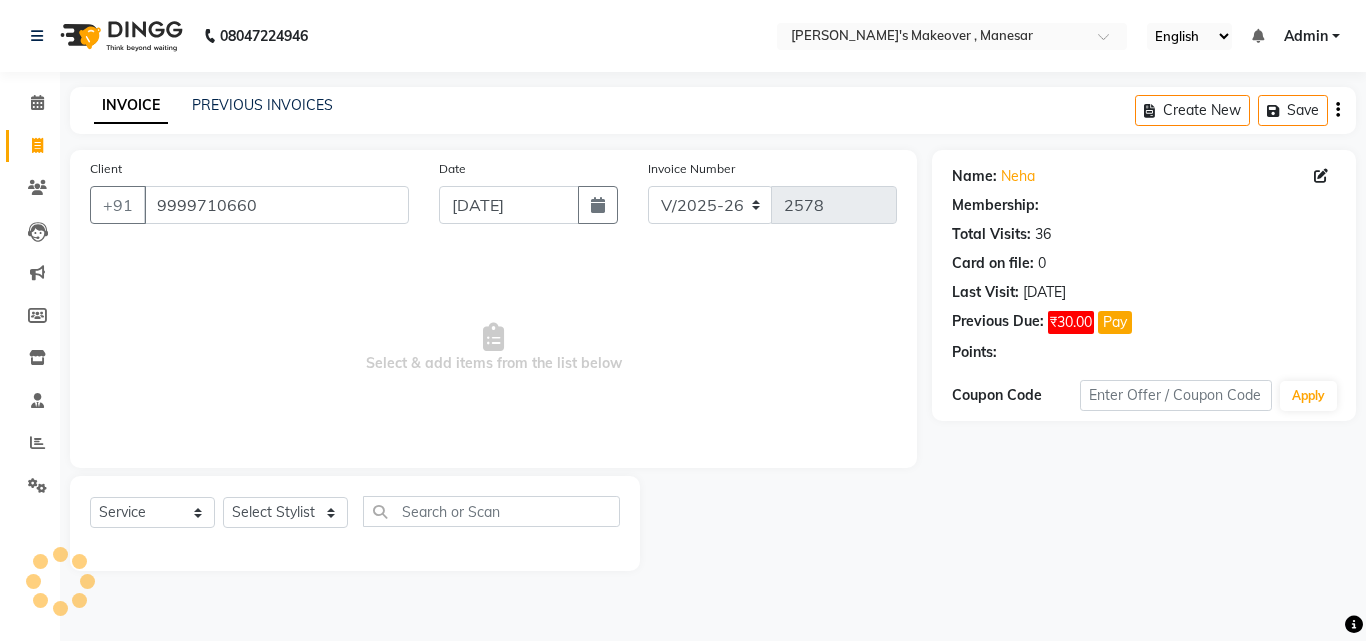 select on "1: Object" 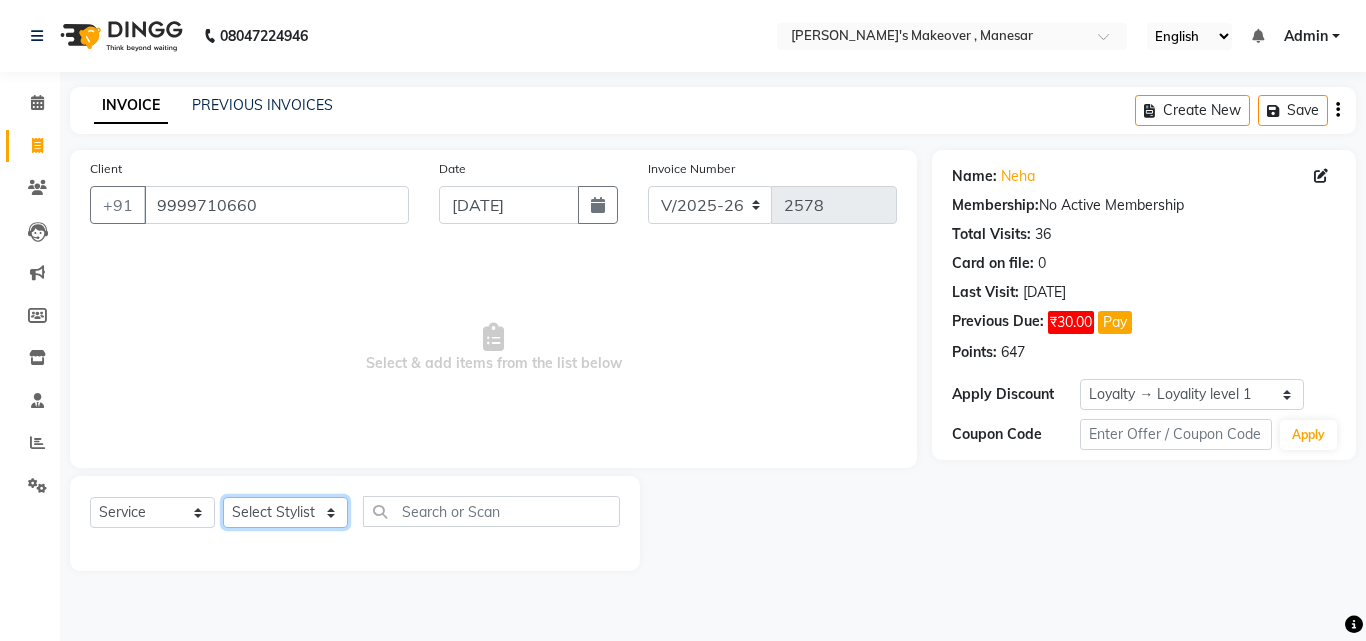 click on "Select Stylist Danish Shavej [PERSON_NAME] Krishna [PERSON_NAME] [PERSON_NAME] Mdm [PERSON_NAME] [PERSON_NAME] [MEDICAL_DATA] Pooja [PERSON_NAME] [PERSON_NAME] ([DATE])" 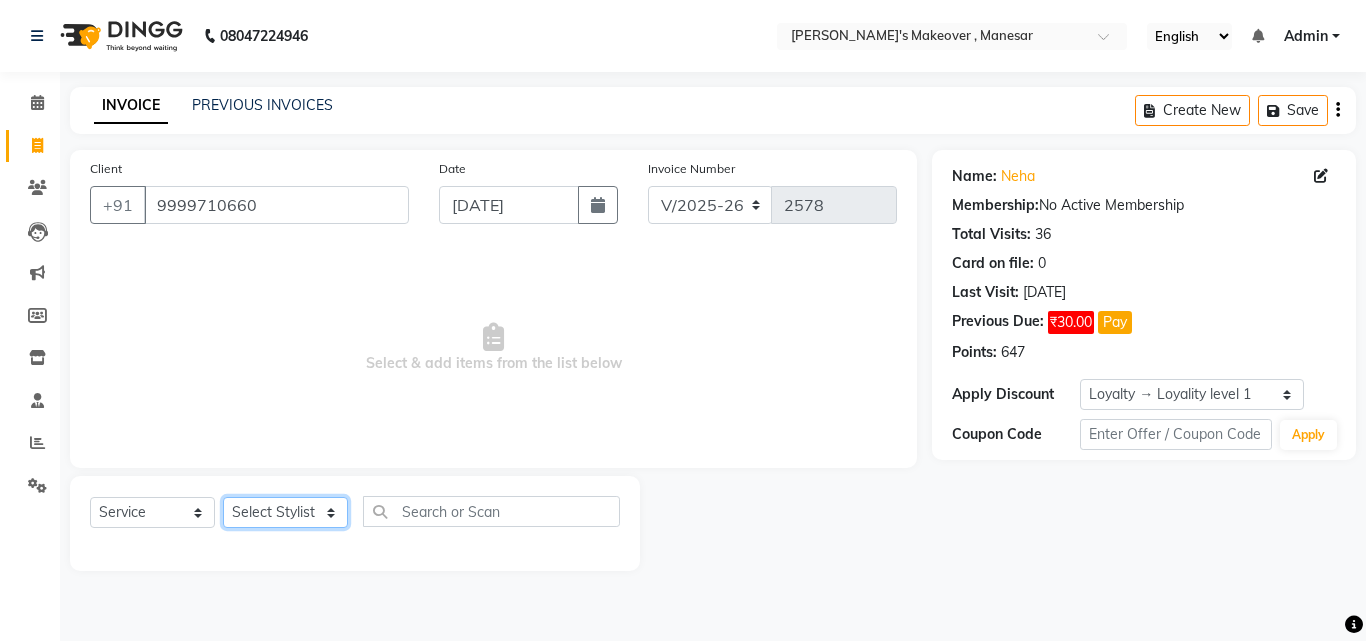 select on "63321" 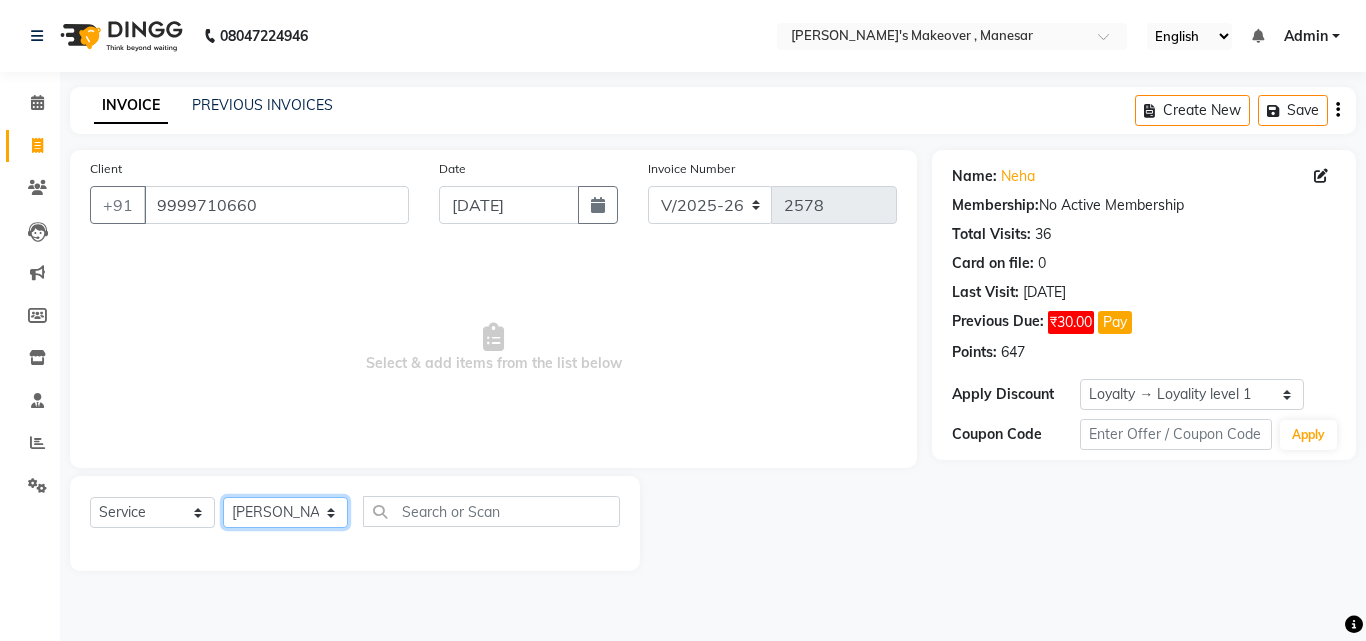 click on "Select Stylist Danish Shavej [PERSON_NAME] Krishna [PERSON_NAME] [PERSON_NAME] Mdm [PERSON_NAME] [PERSON_NAME] [MEDICAL_DATA] Pooja [PERSON_NAME] [PERSON_NAME] ([DATE])" 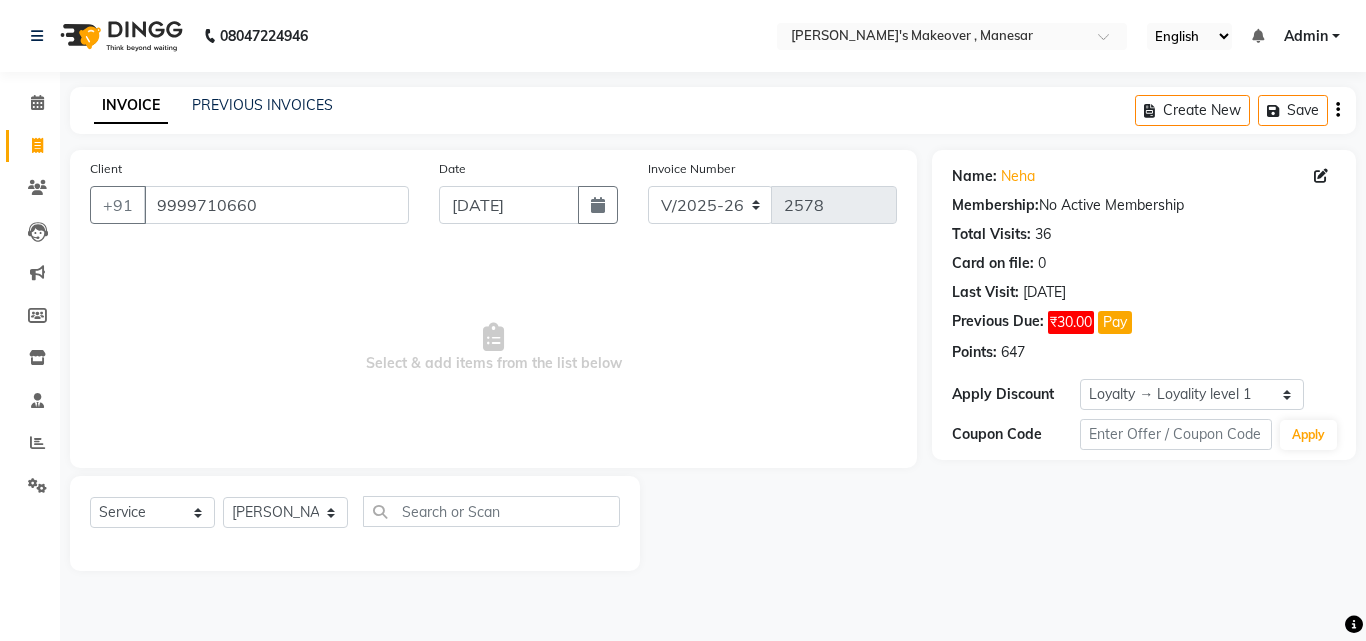 click on "Client [PHONE_NUMBER] Date [DATE] Invoice Number V/2025 V/[PHONE_NUMBER]  Select & add items from the list below" 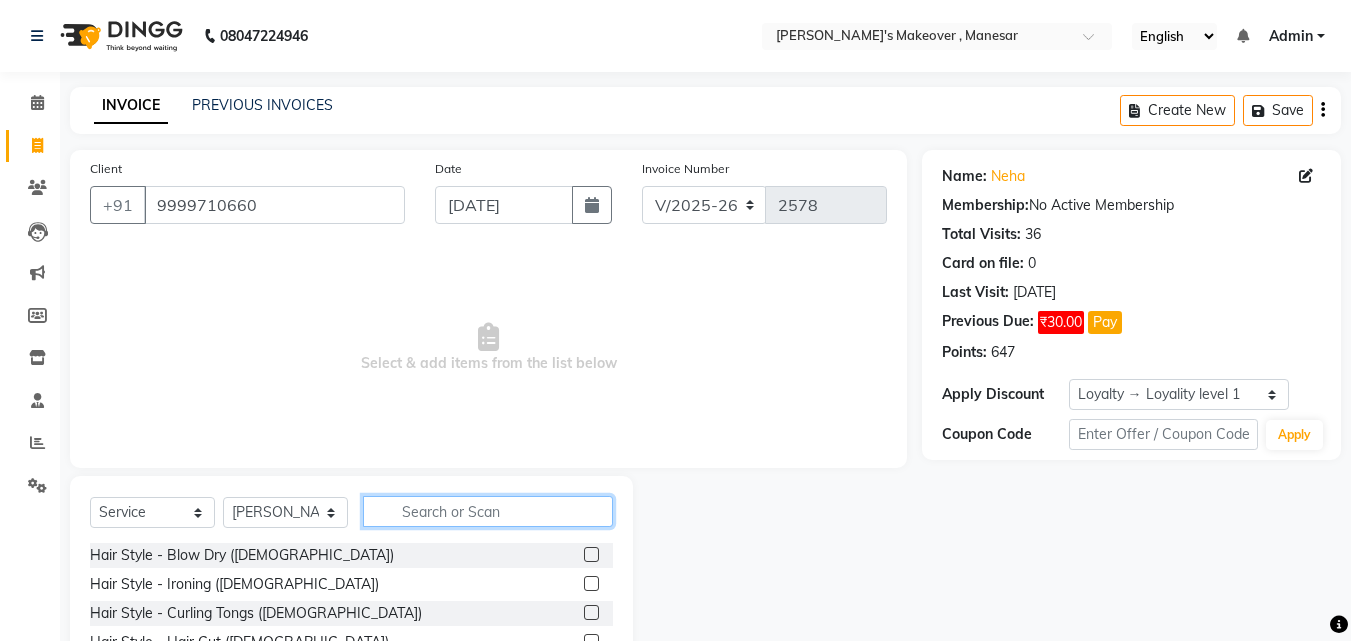 click 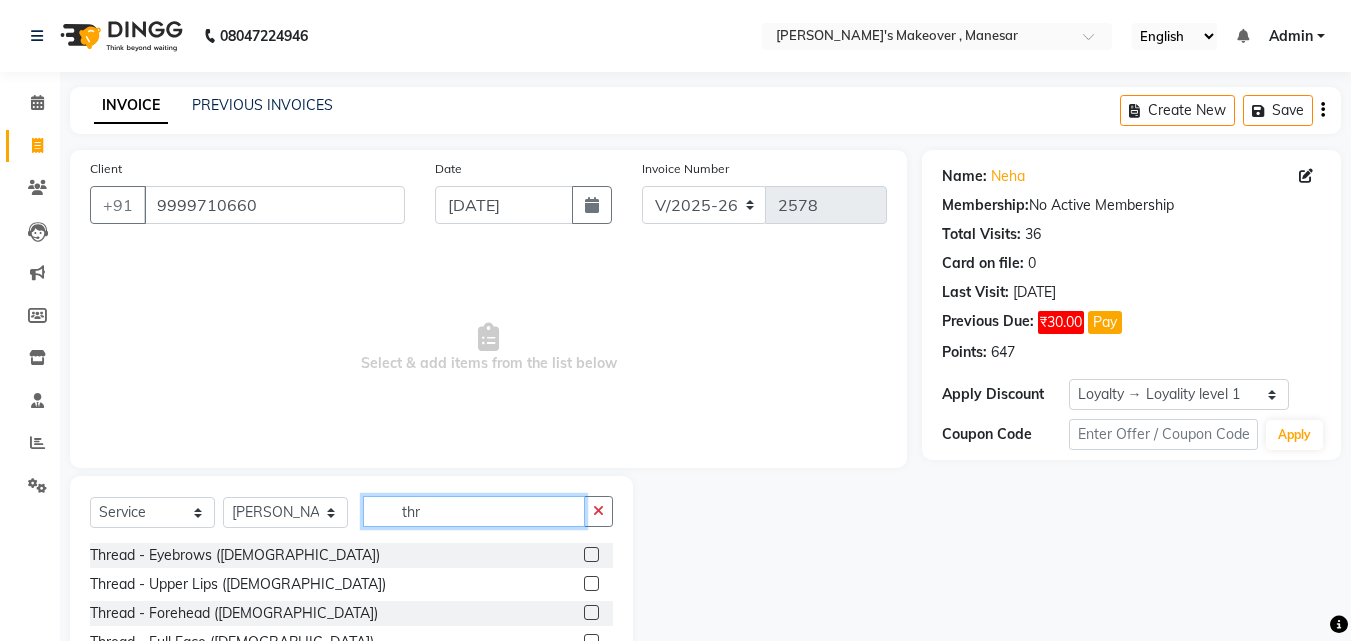 scroll, scrollTop: 160, scrollLeft: 0, axis: vertical 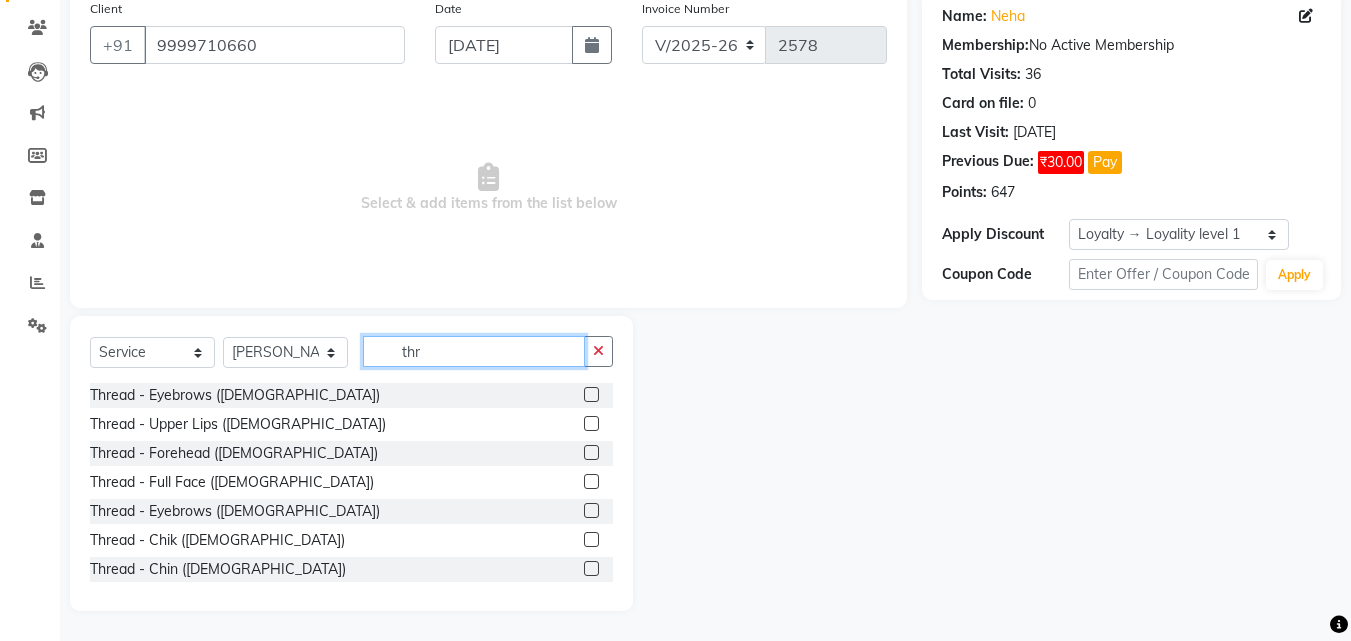 type on "thr" 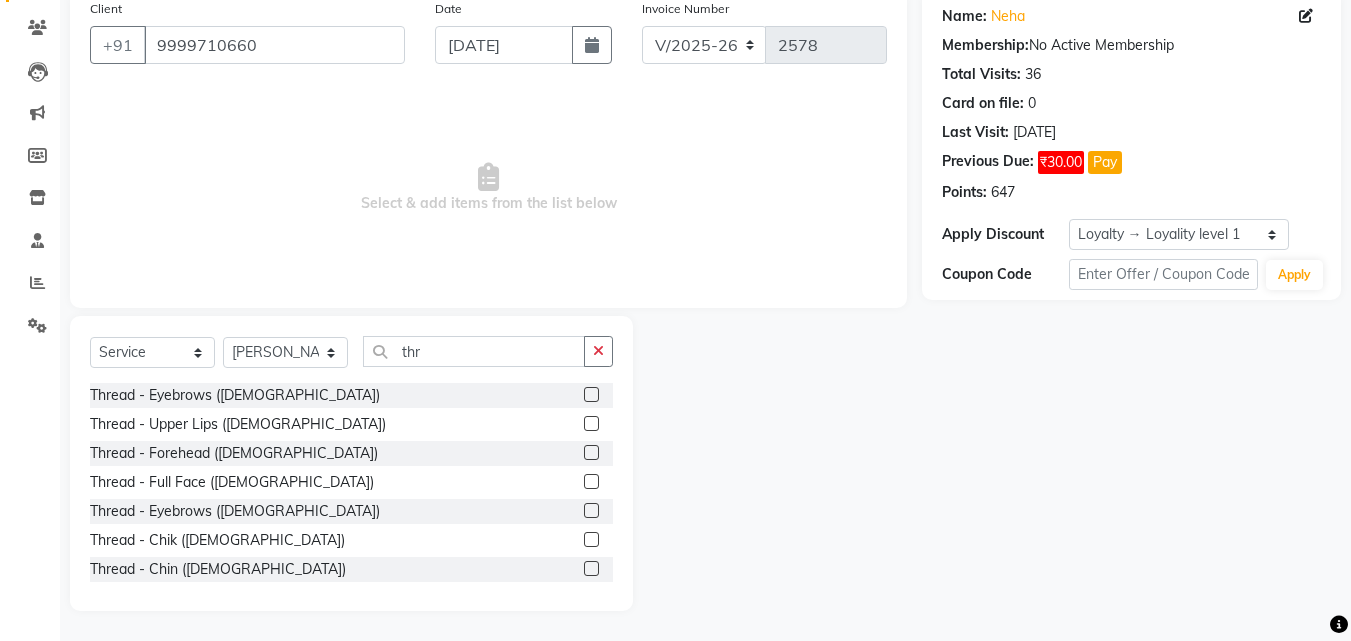 click 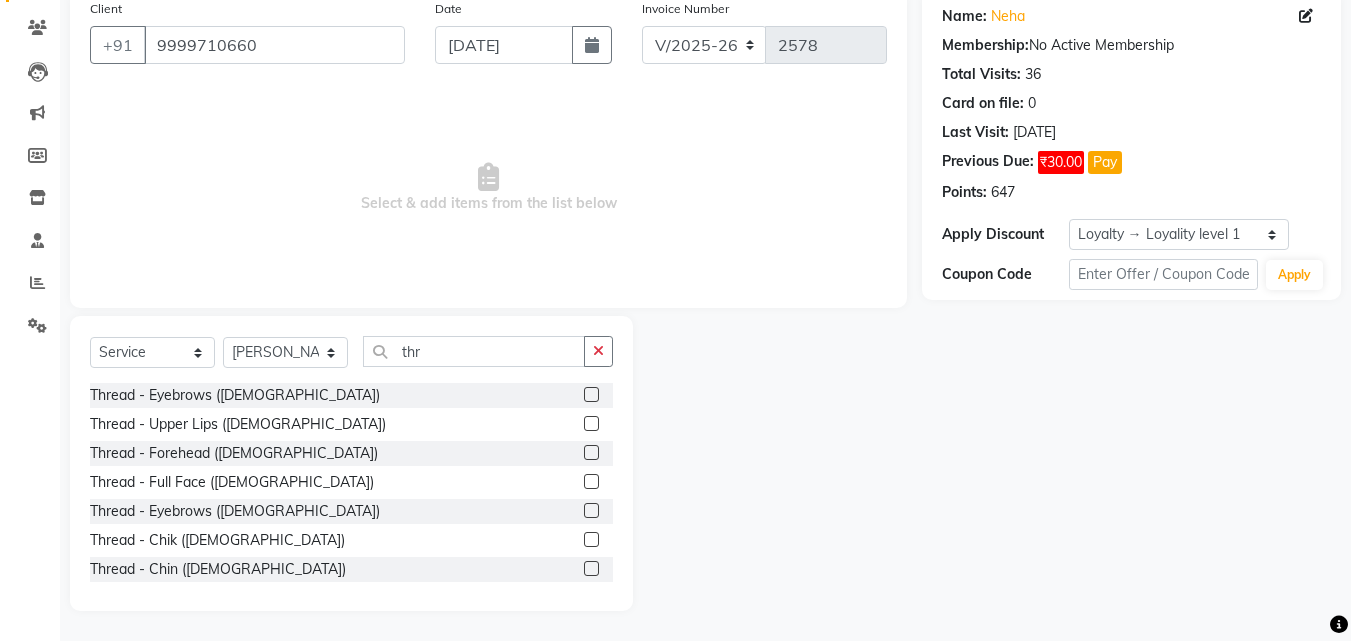 click at bounding box center (590, 395) 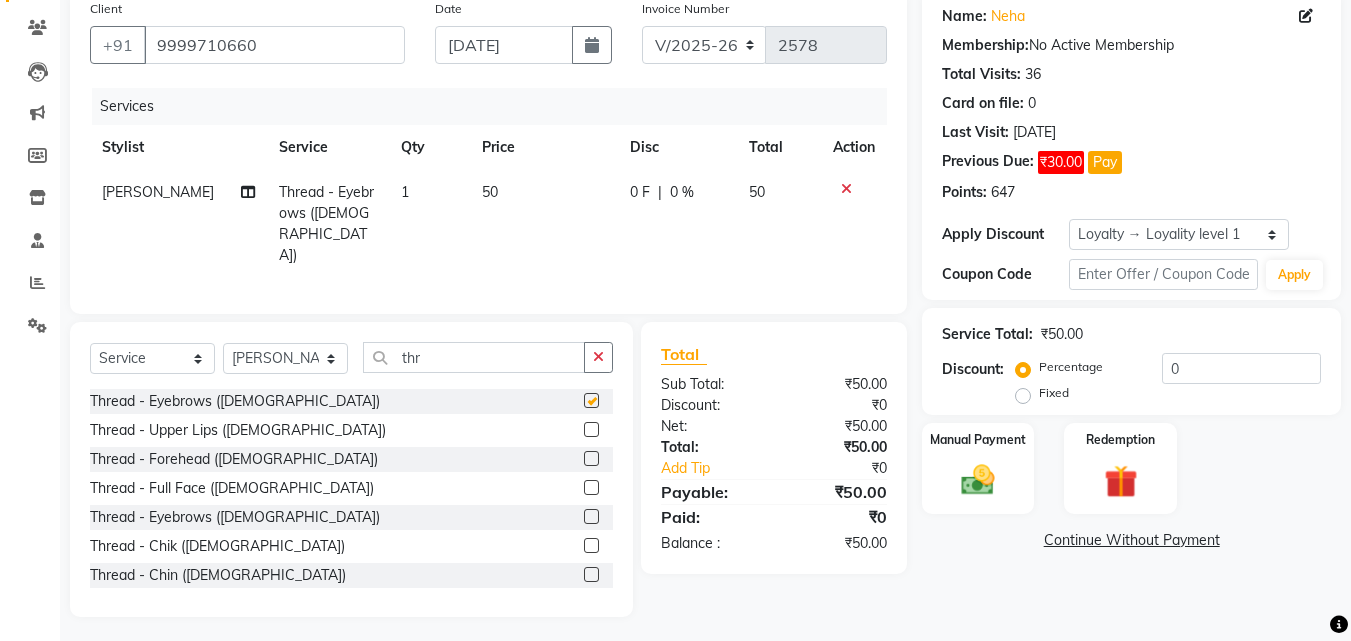 checkbox on "false" 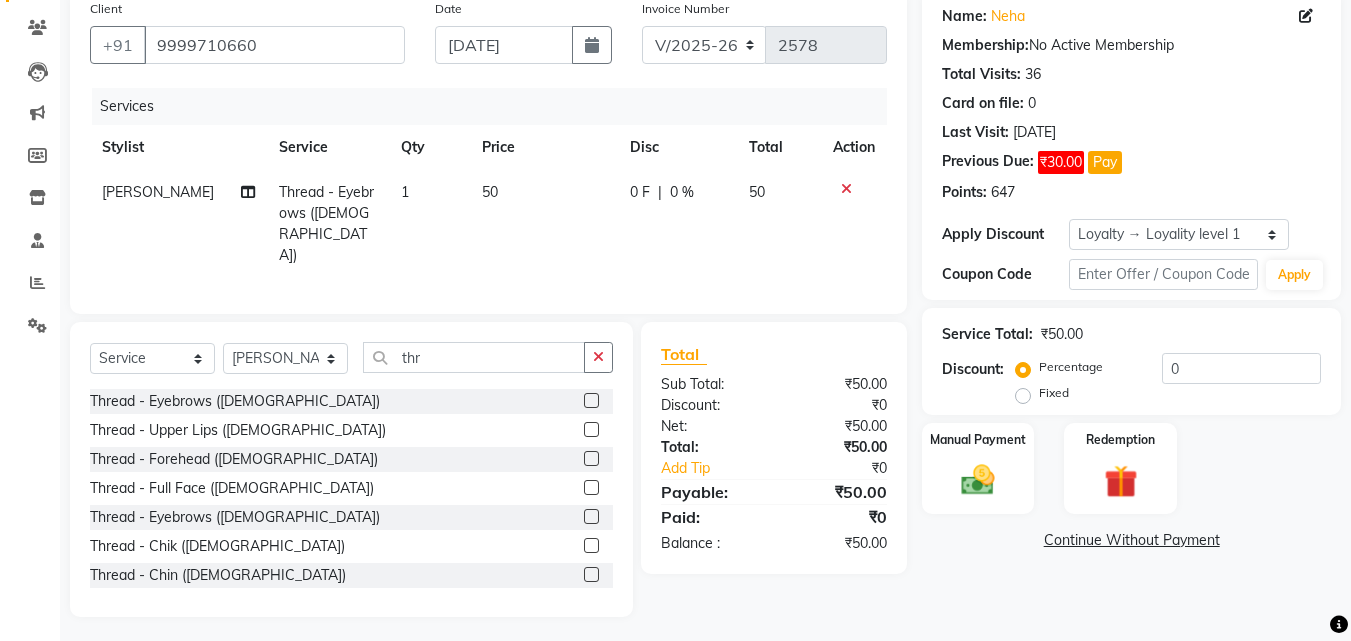 click 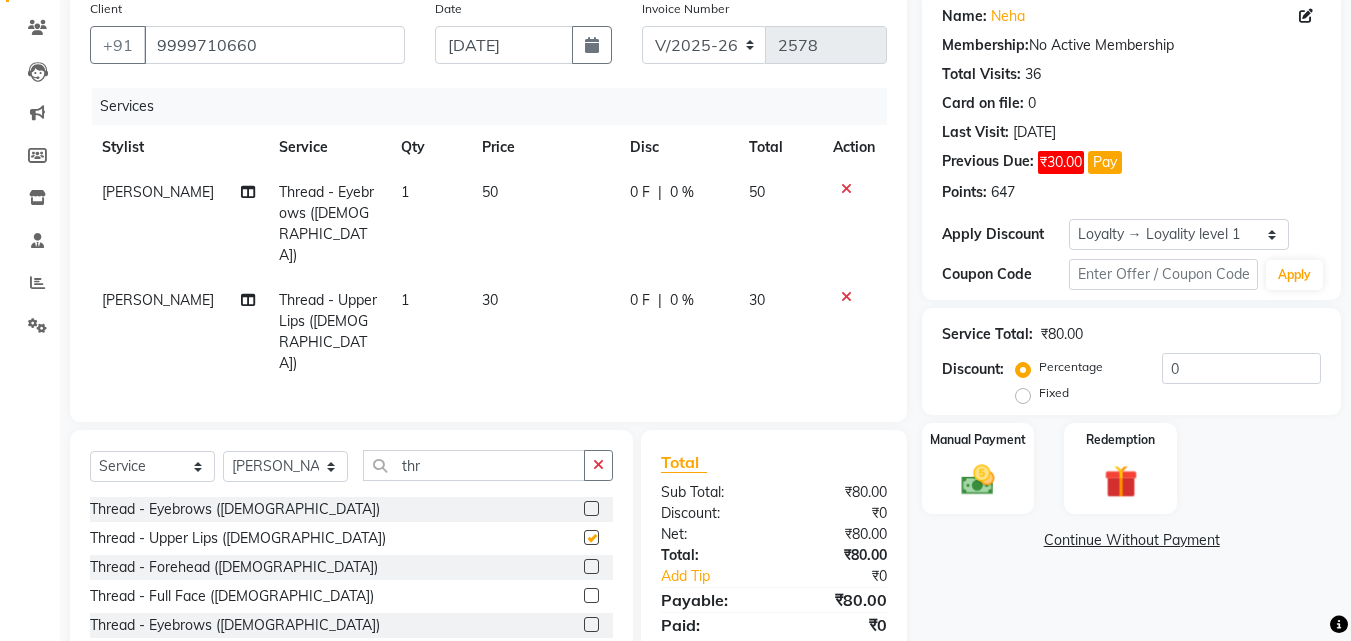checkbox on "false" 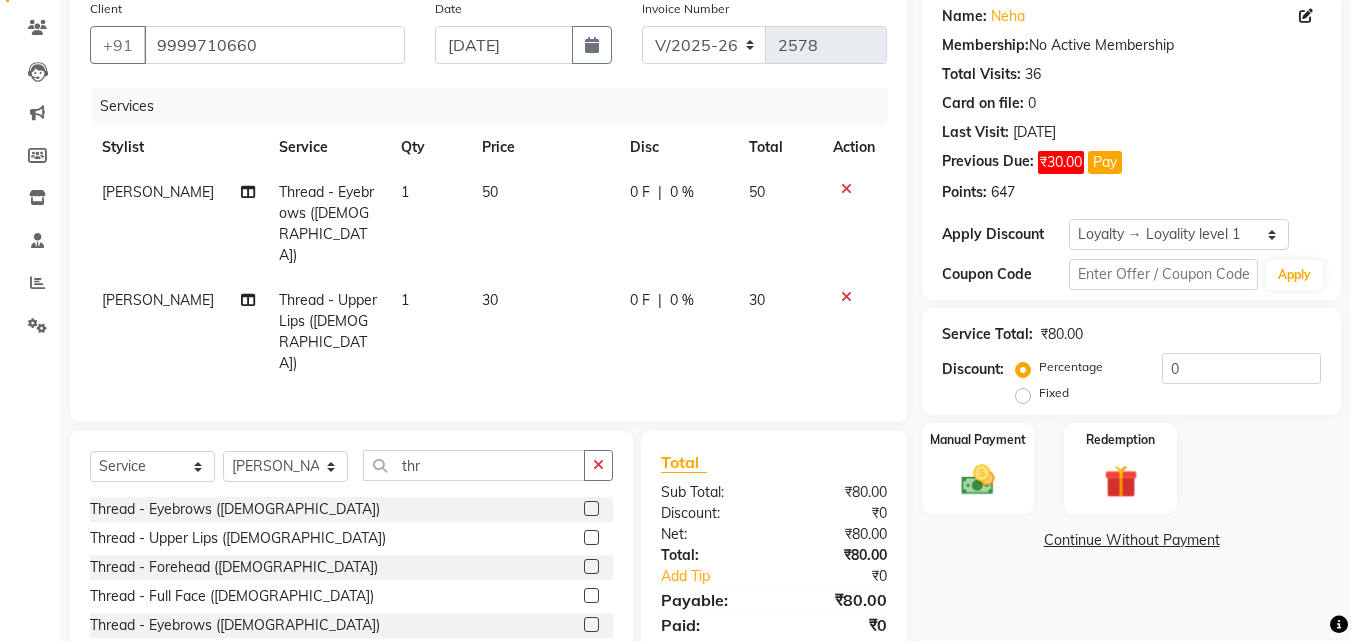 click 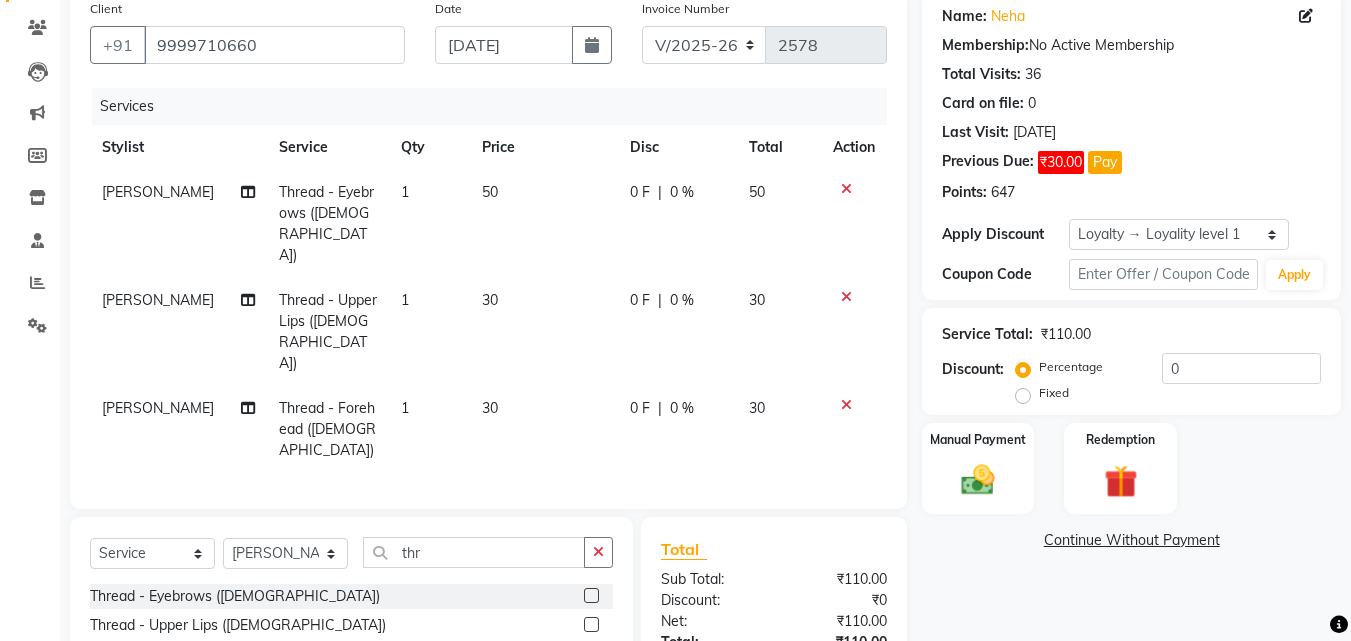 checkbox on "false" 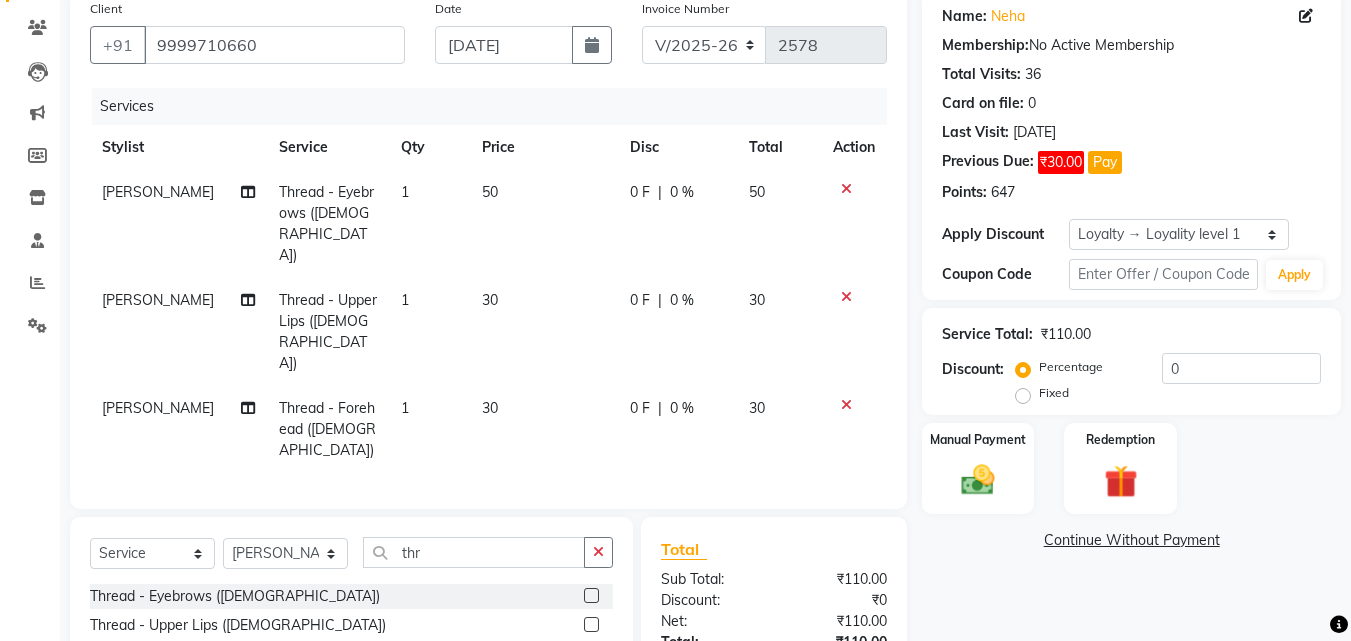 scroll, scrollTop: 271, scrollLeft: 0, axis: vertical 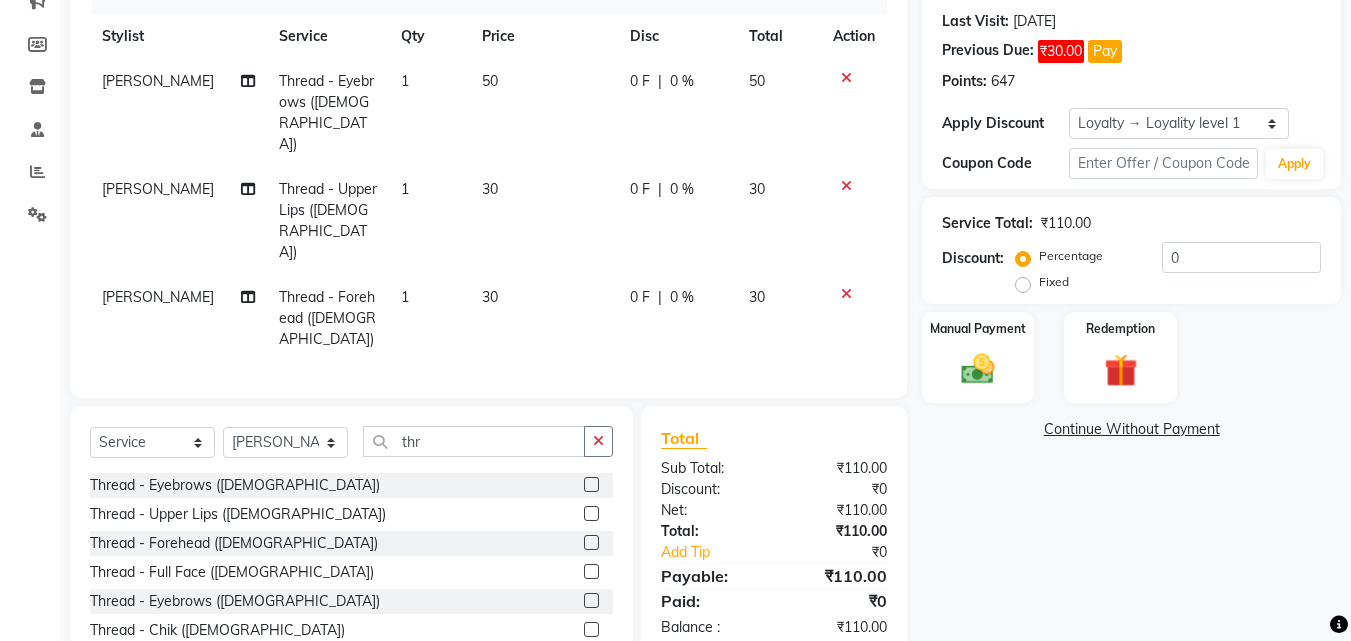 click 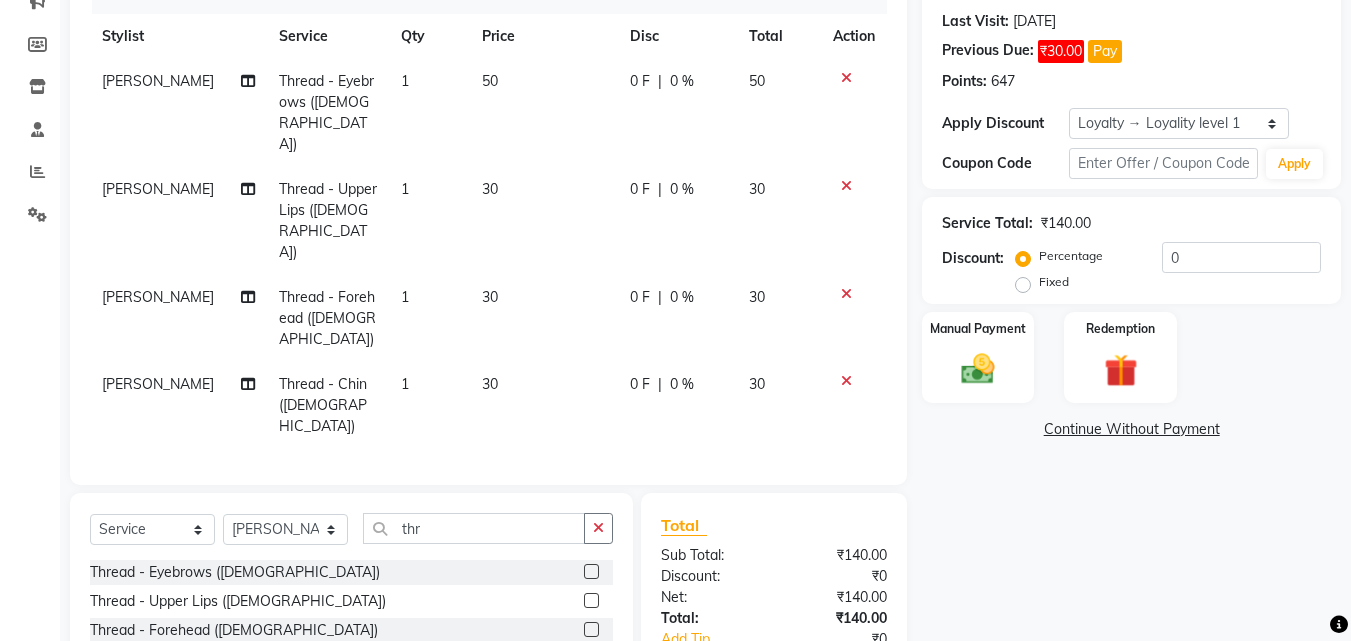 checkbox on "false" 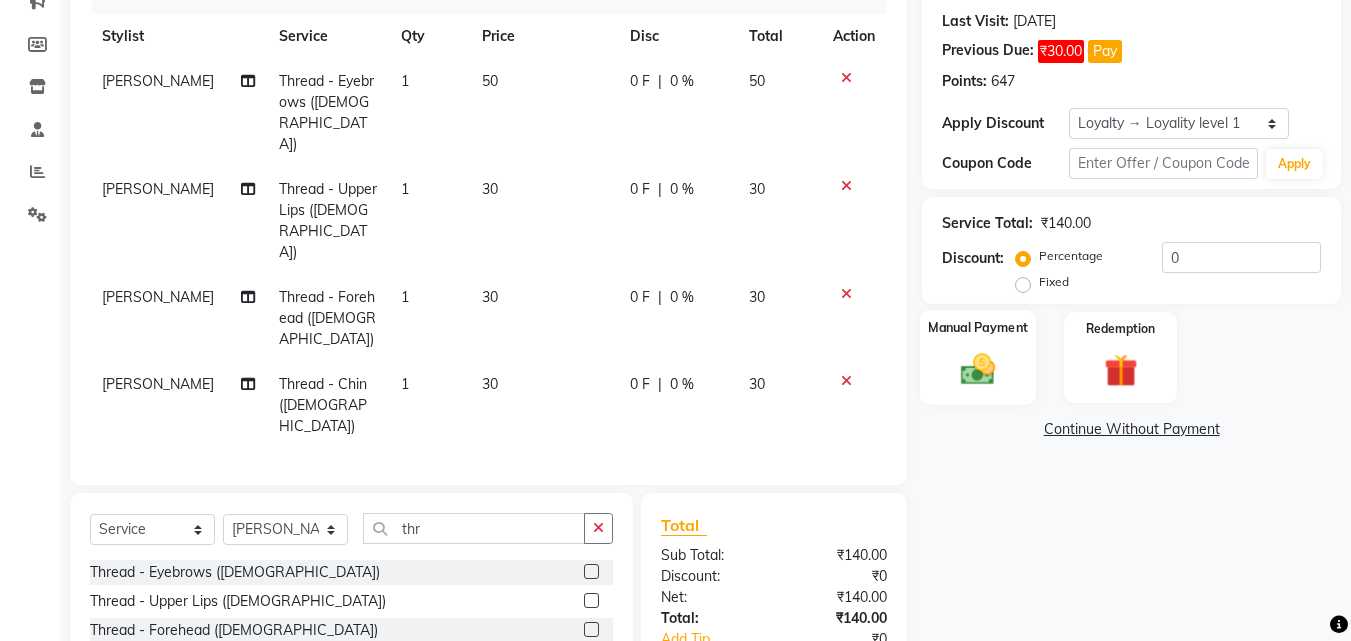 click on "Manual Payment" 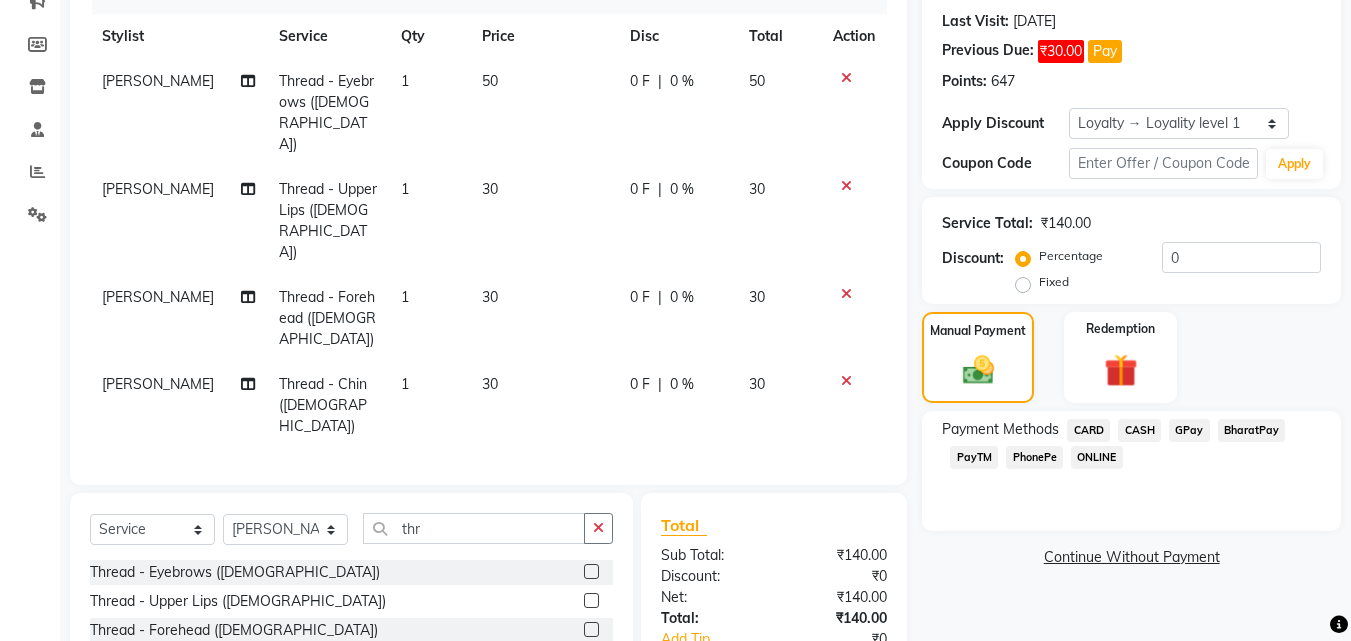 click on "PhonePe" 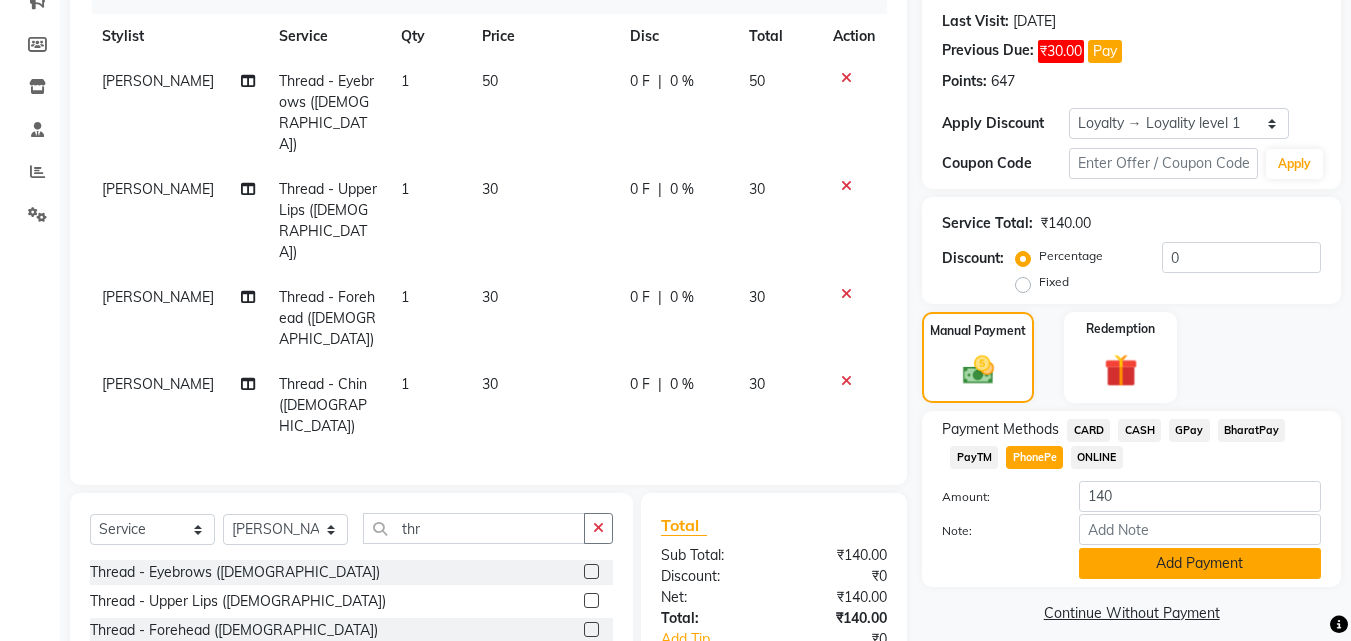 click on "Add Payment" 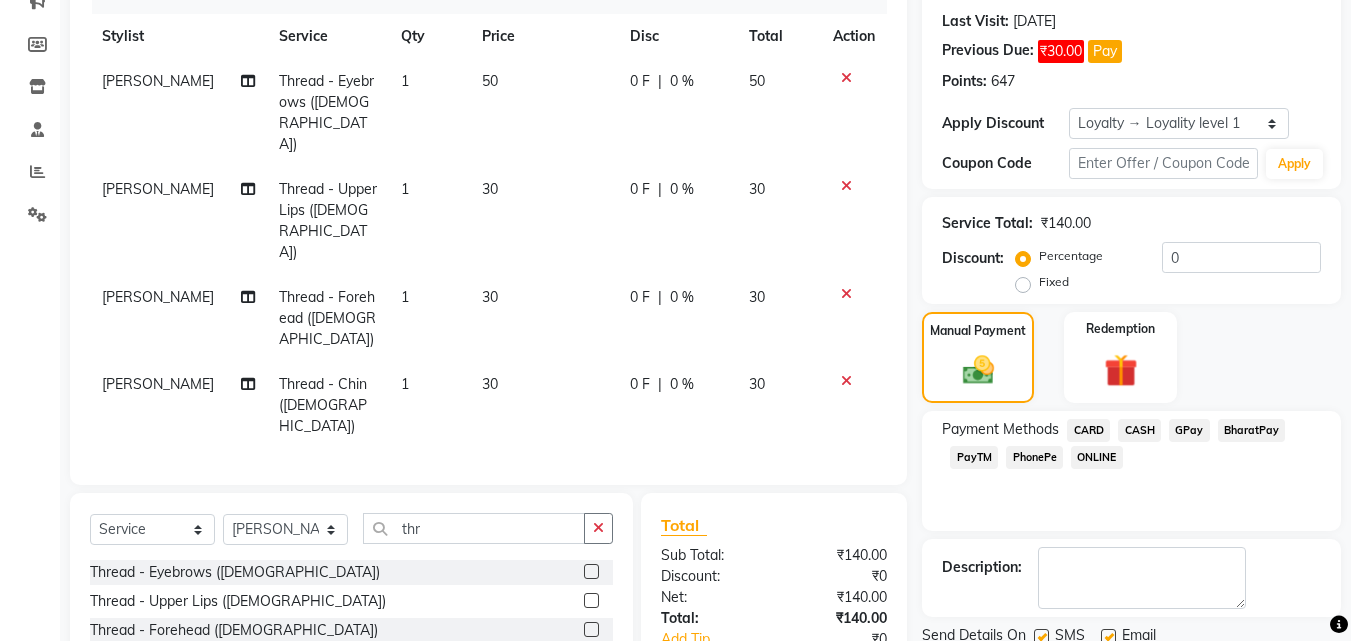 scroll, scrollTop: 435, scrollLeft: 0, axis: vertical 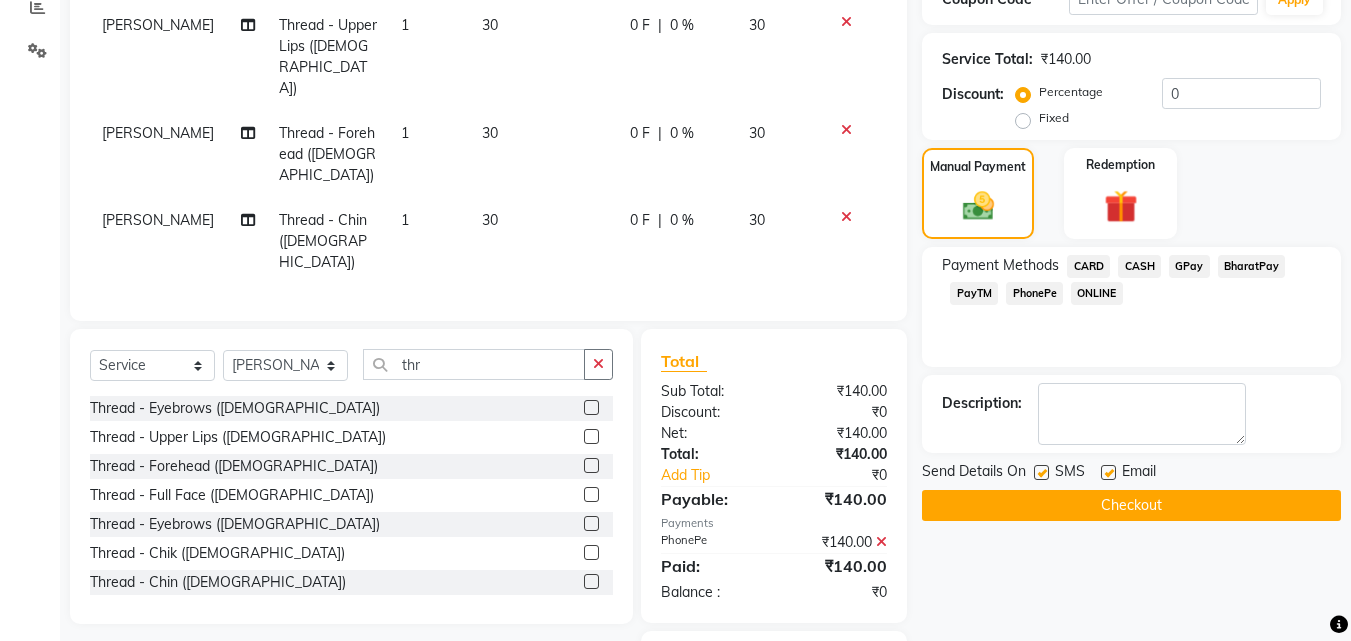 click 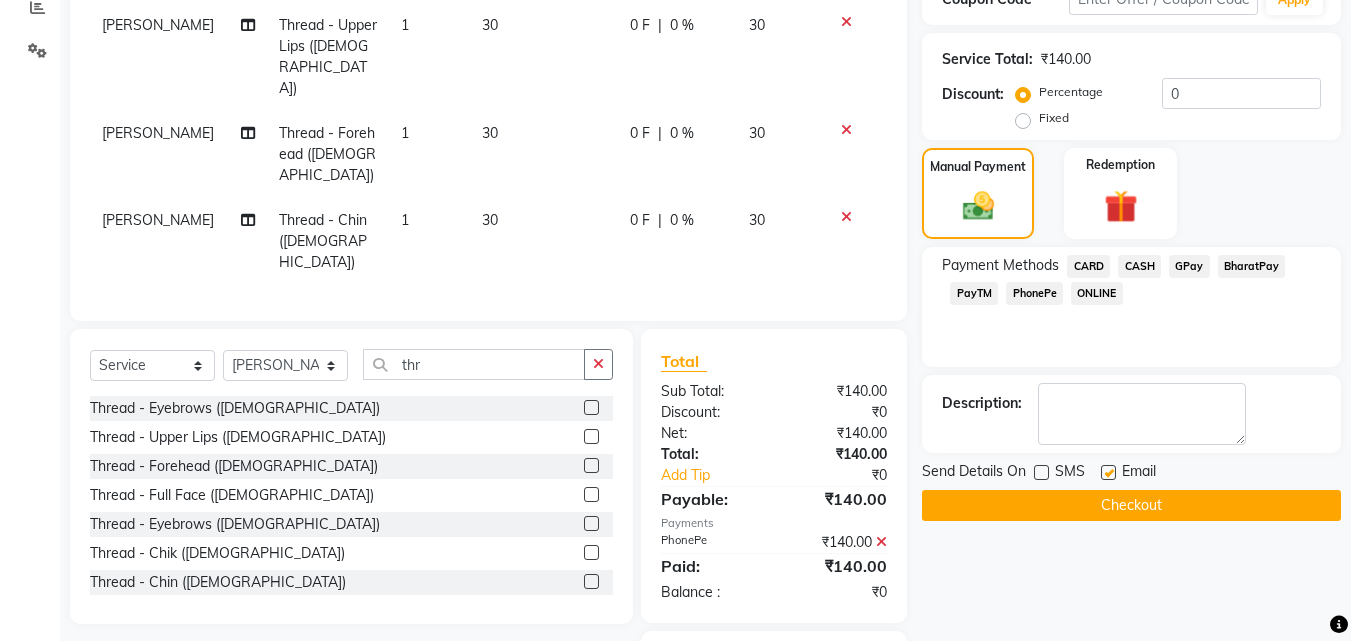 click on "Checkout" 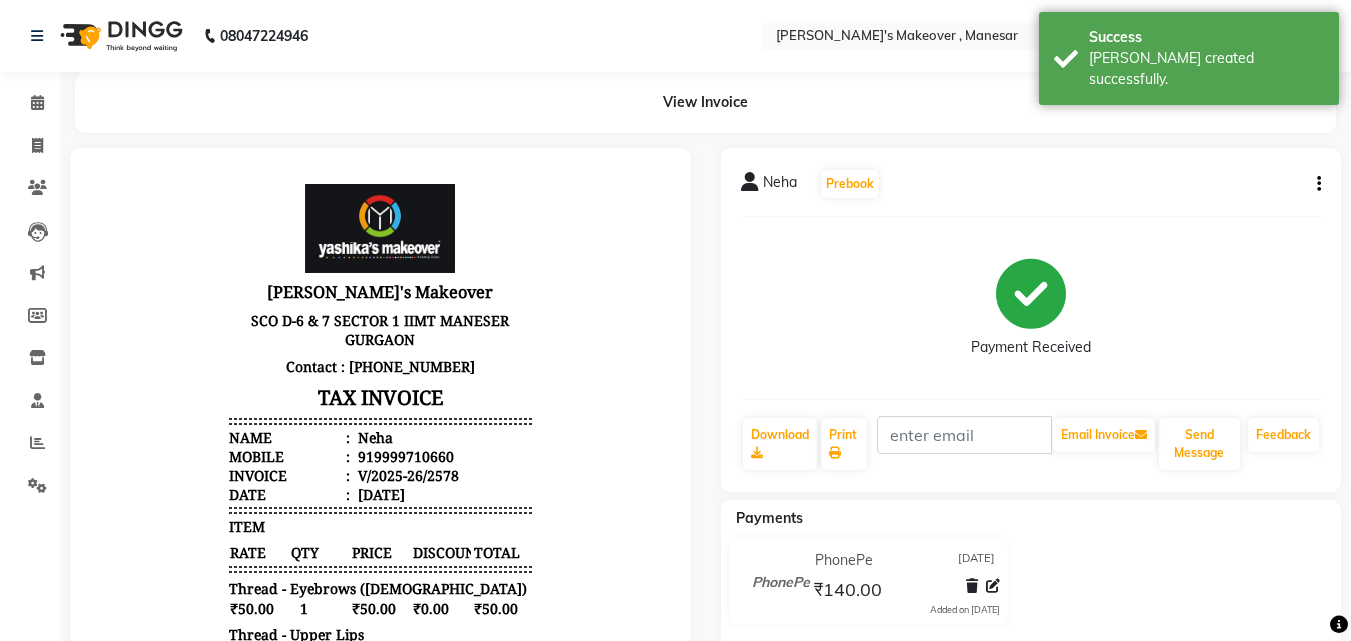 scroll, scrollTop: 0, scrollLeft: 0, axis: both 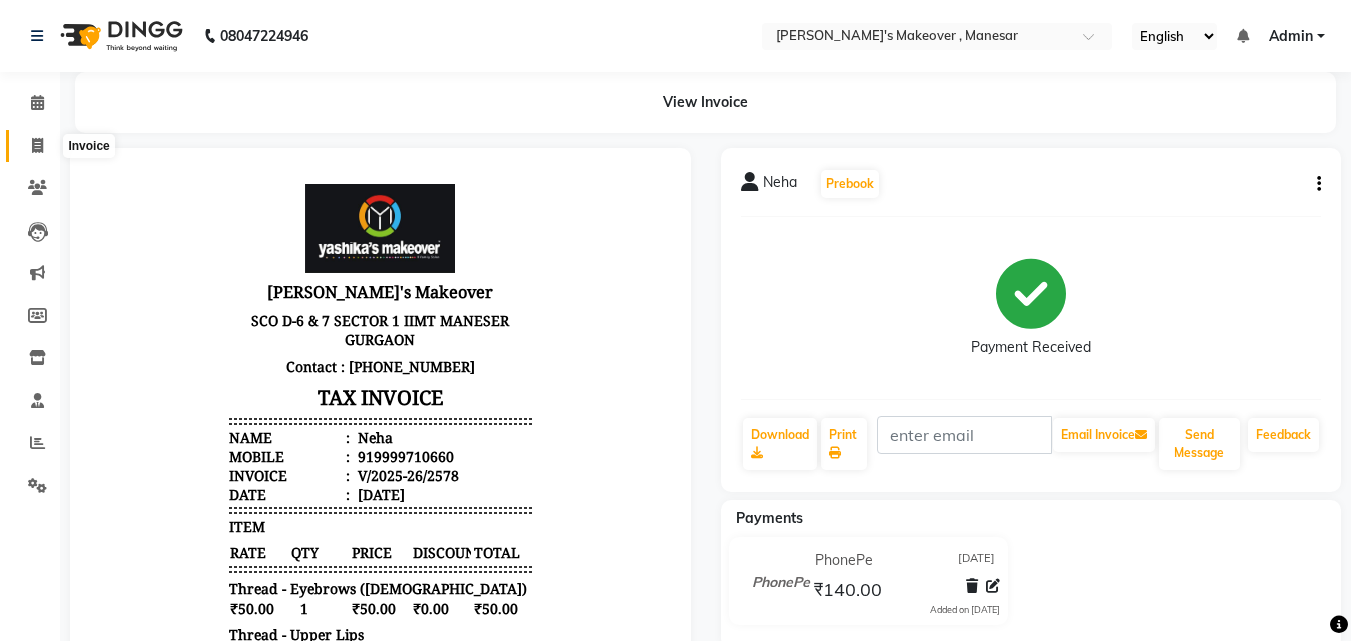 click 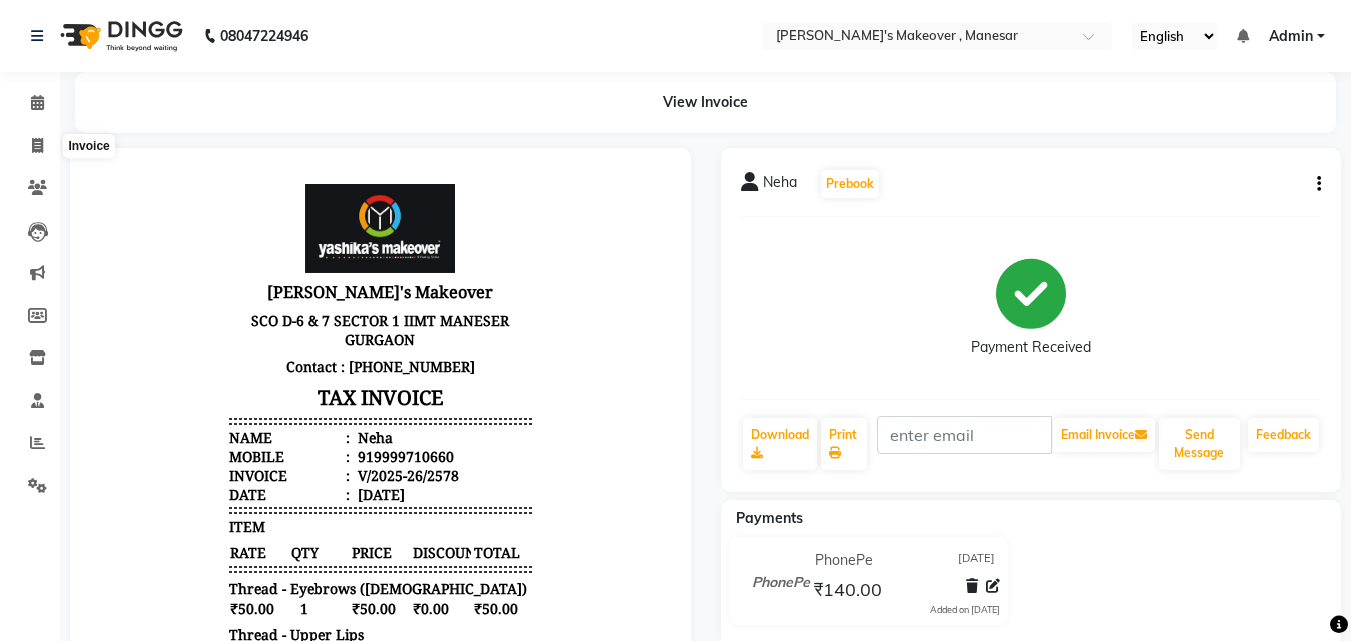 select on "service" 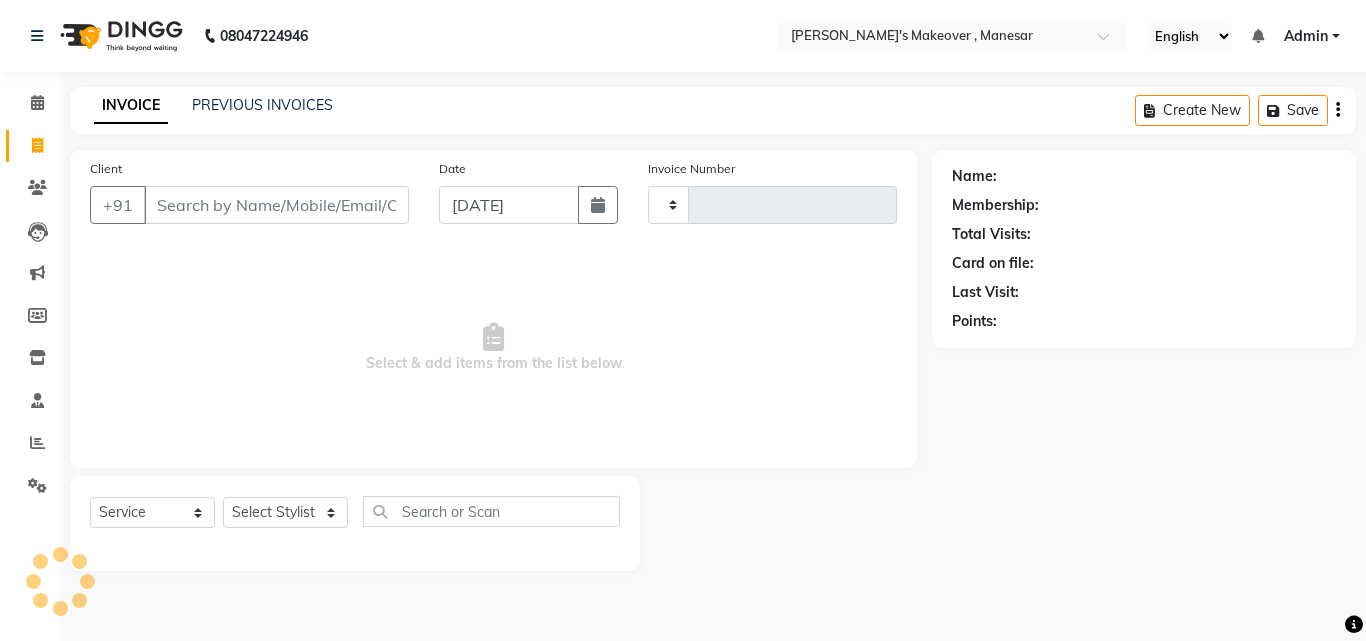 click on "Client" at bounding box center (276, 205) 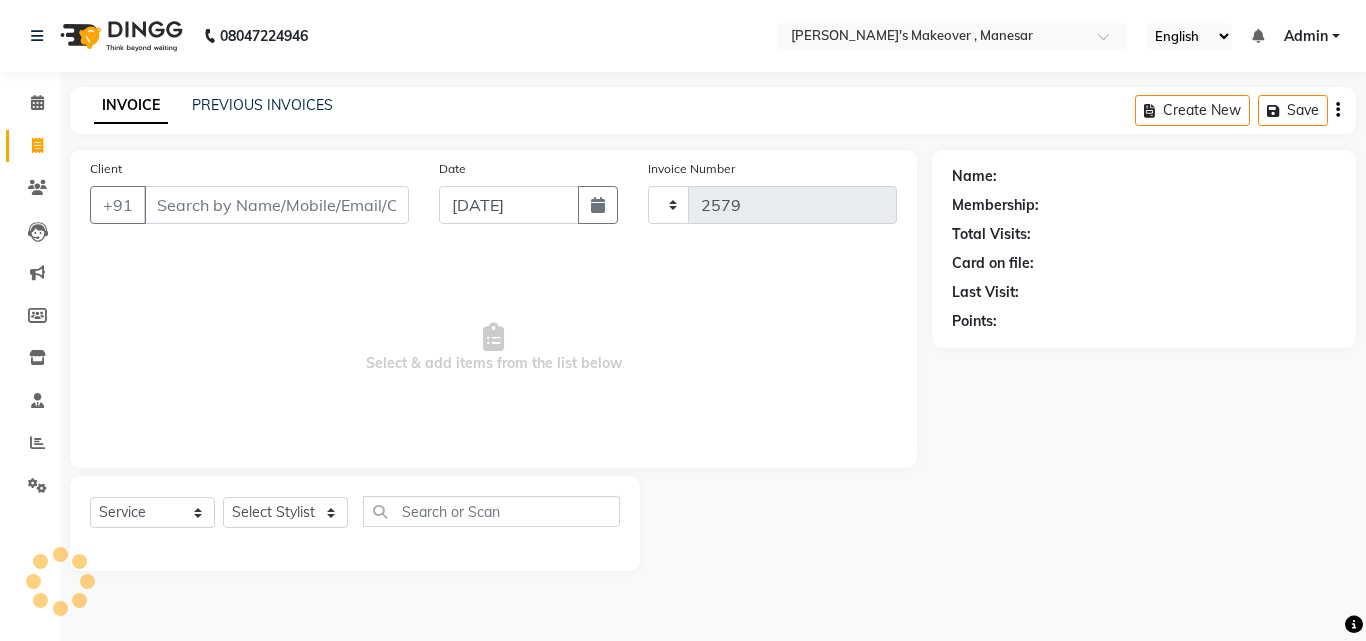 click on "Client" at bounding box center (276, 205) 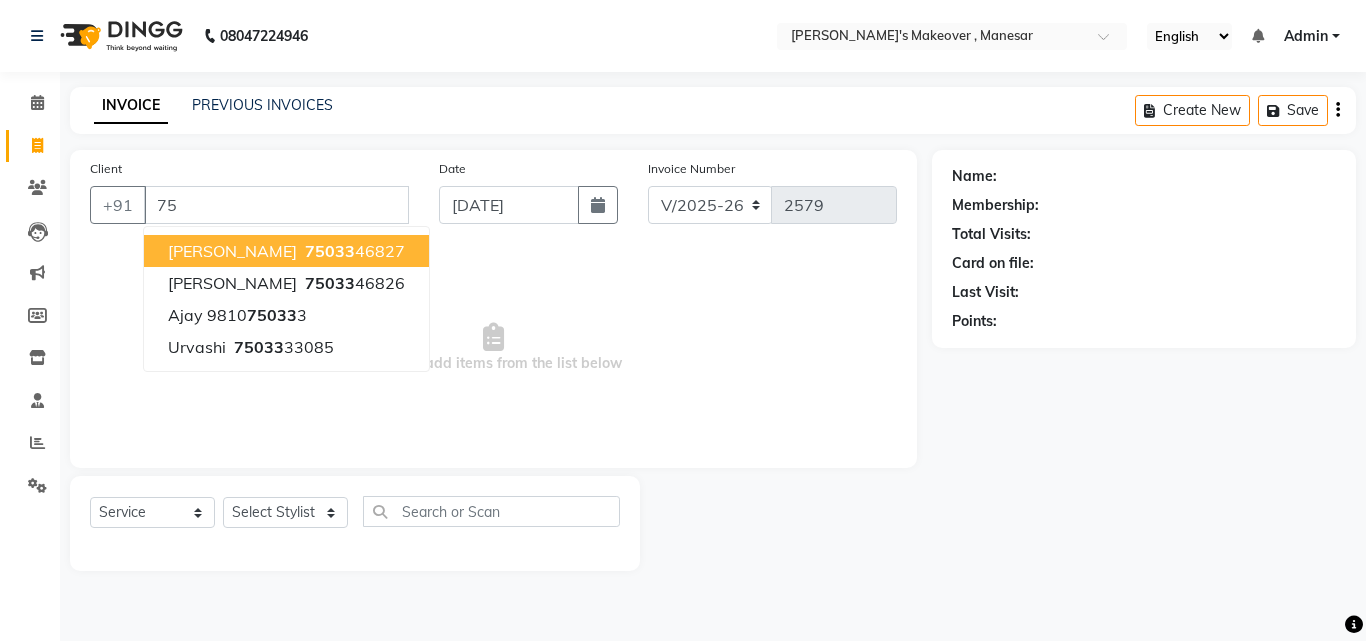 type on "7" 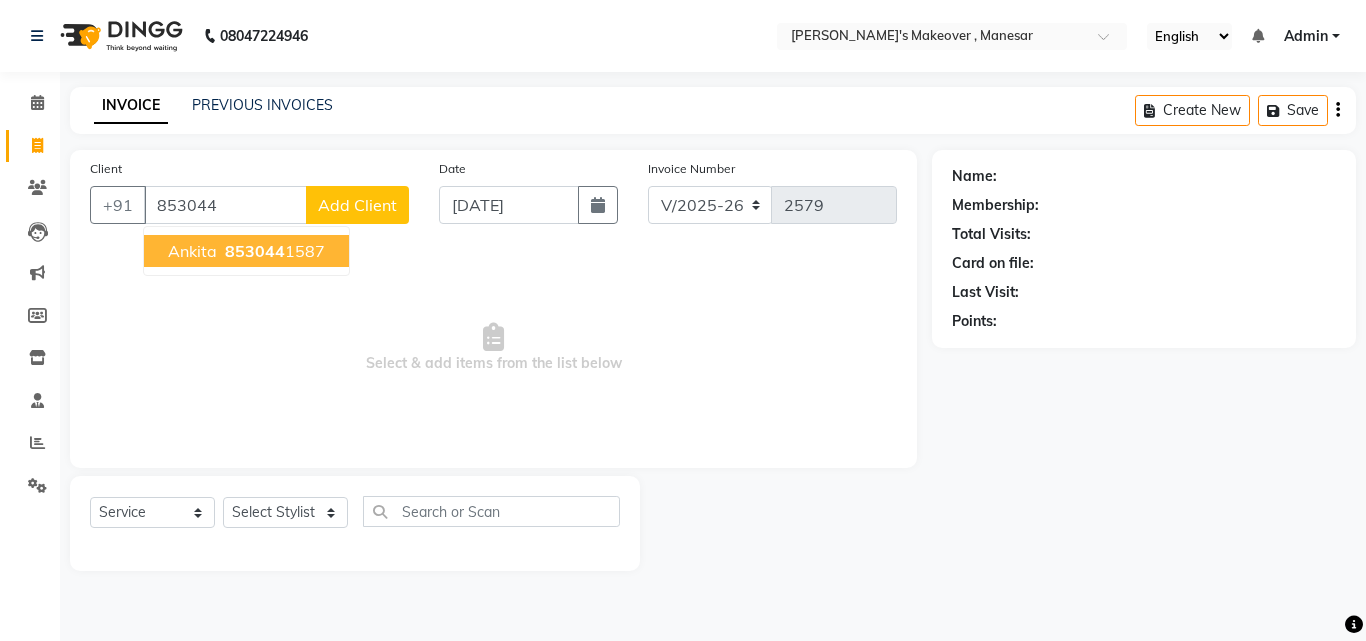 click on "853044" at bounding box center [255, 251] 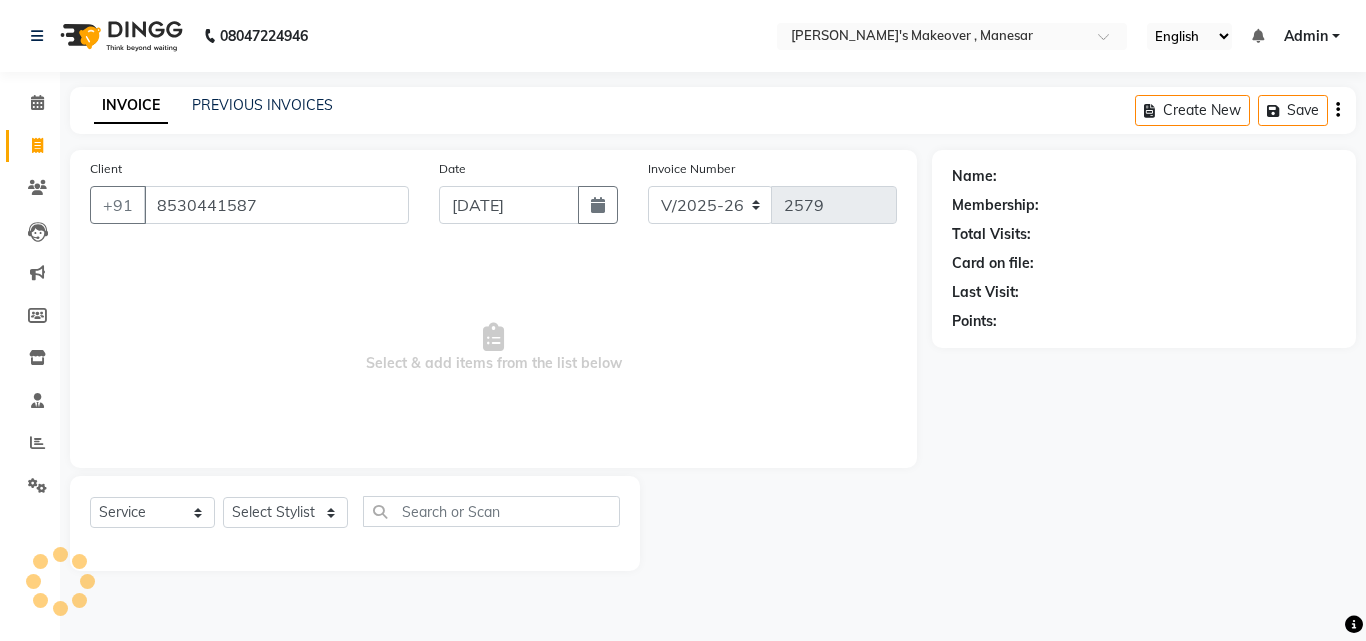 type on "8530441587" 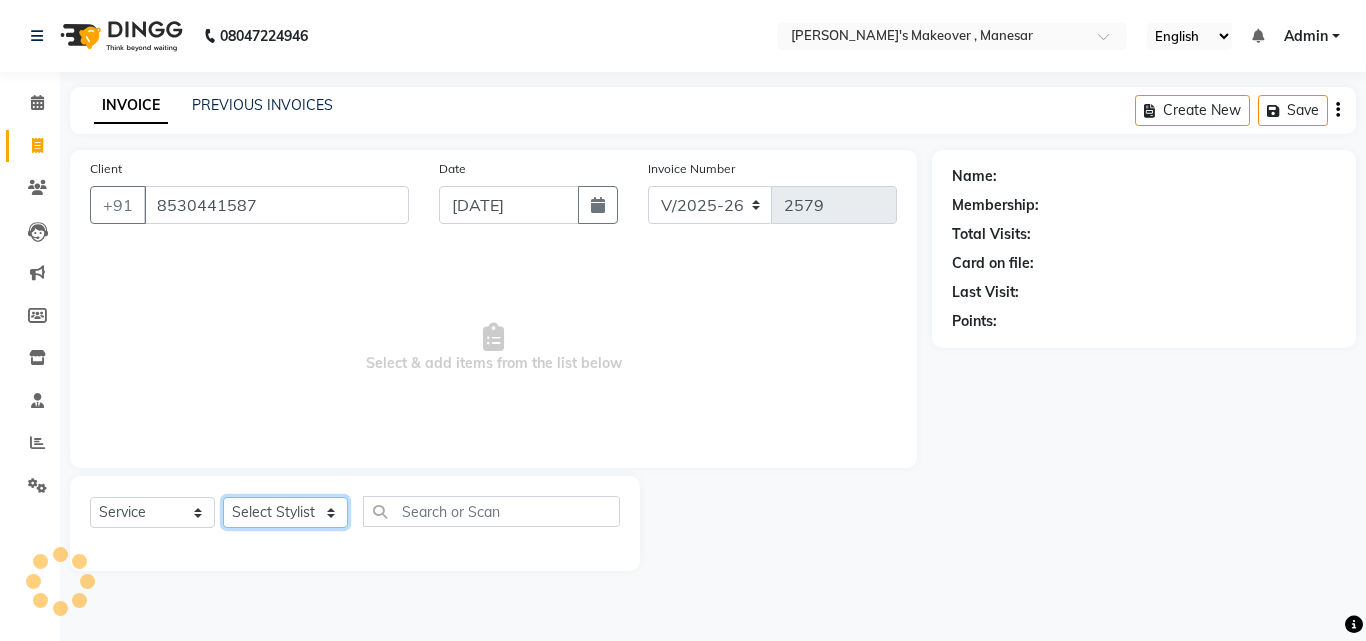 click on "Select Stylist Danish Shavej [PERSON_NAME] Krishna [PERSON_NAME] [PERSON_NAME] Mdm [PERSON_NAME] [PERSON_NAME] [MEDICAL_DATA] Pooja [PERSON_NAME] [PERSON_NAME] ([DATE])" 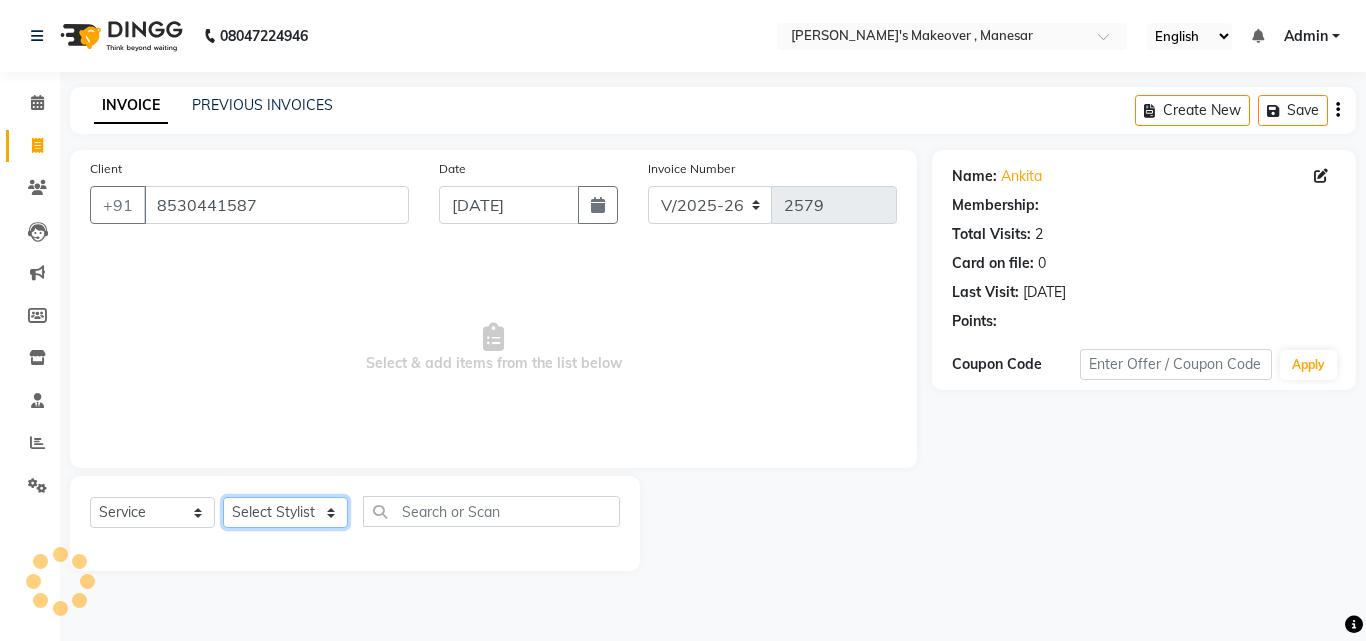 select on "1: Object" 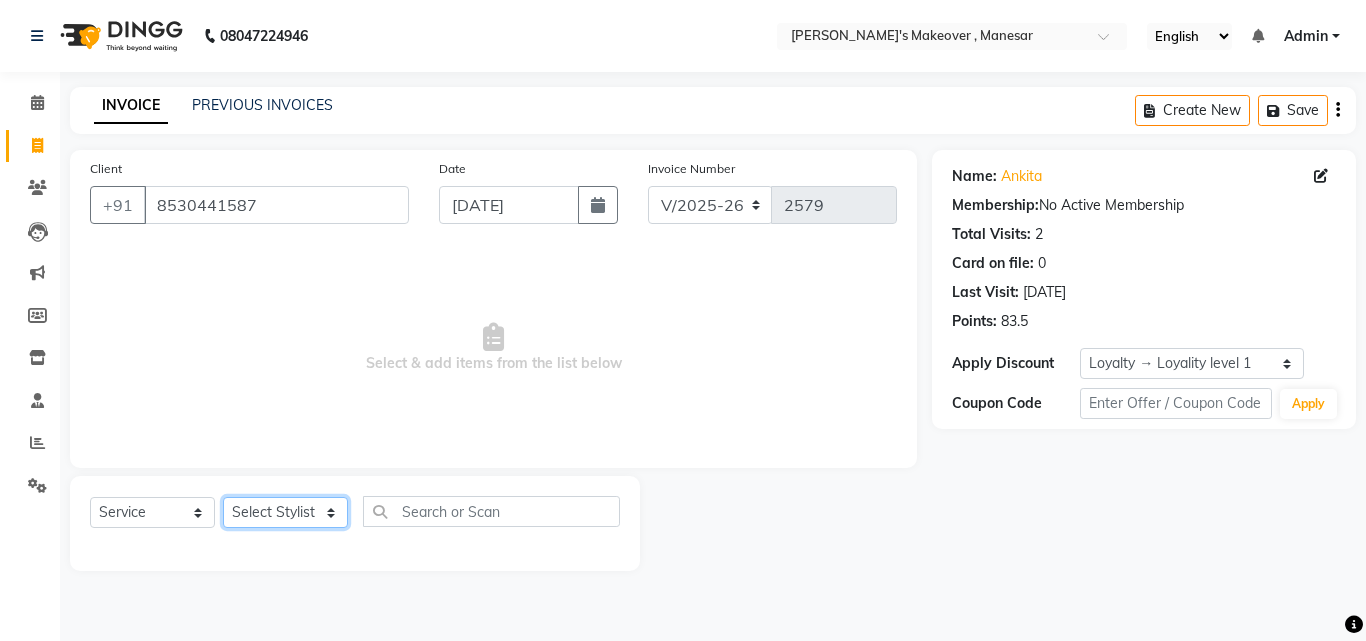 select on "63321" 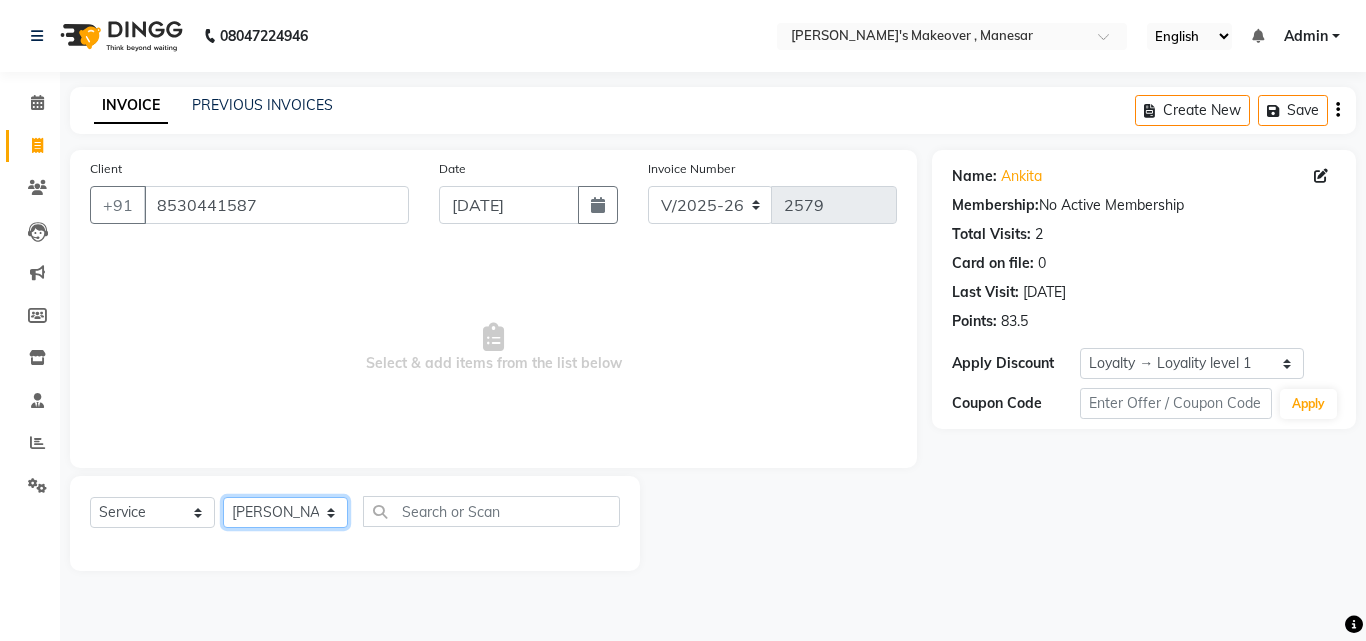 click on "Select Stylist Danish Shavej [PERSON_NAME] Krishna [PERSON_NAME] [PERSON_NAME] Mdm [PERSON_NAME] [PERSON_NAME] [MEDICAL_DATA] Pooja [PERSON_NAME] [PERSON_NAME] ([DATE])" 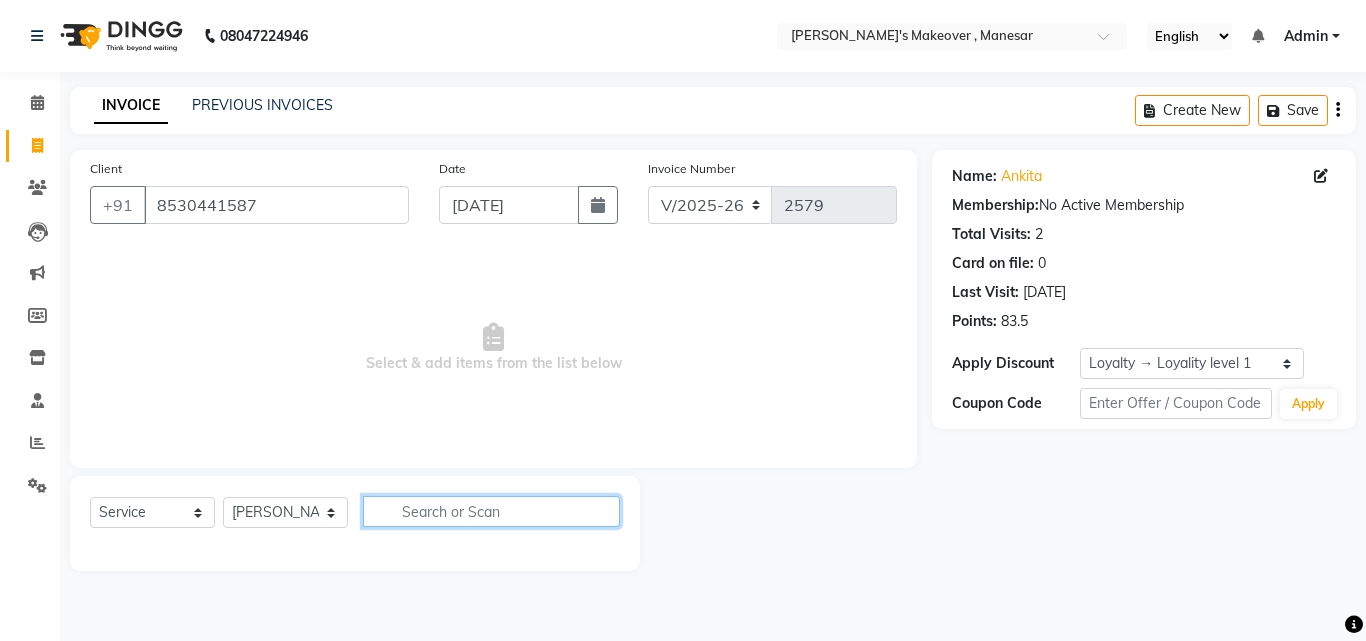 click 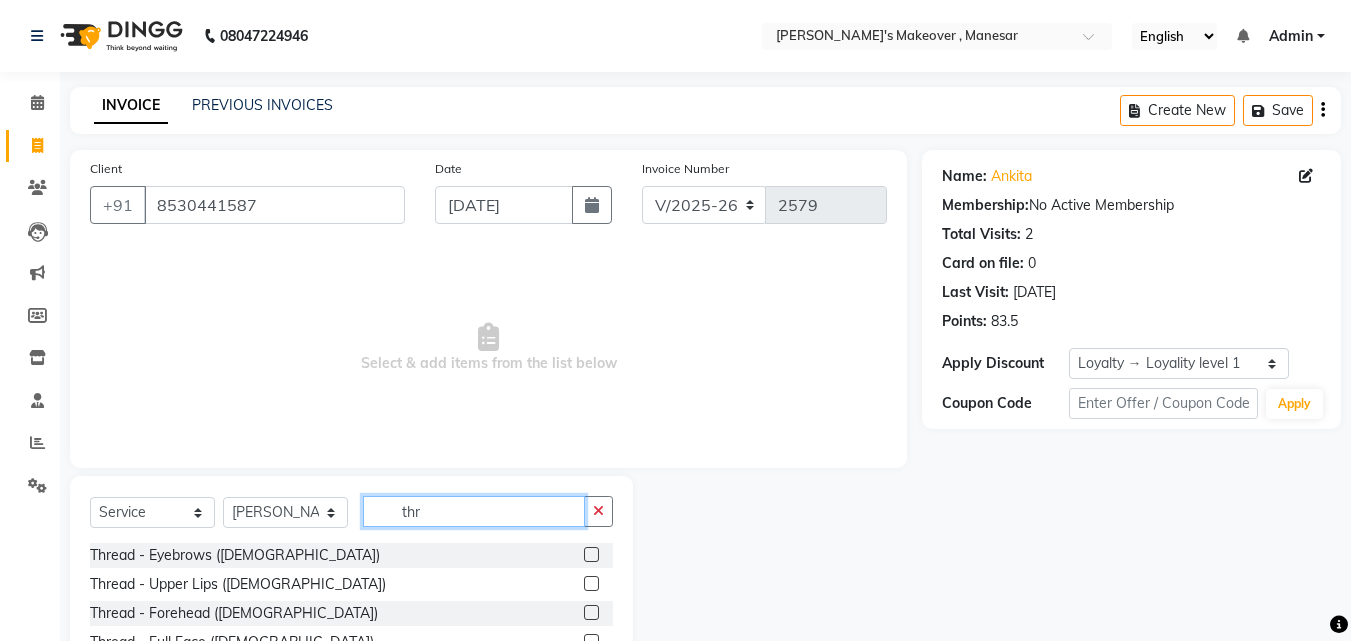 scroll, scrollTop: 160, scrollLeft: 0, axis: vertical 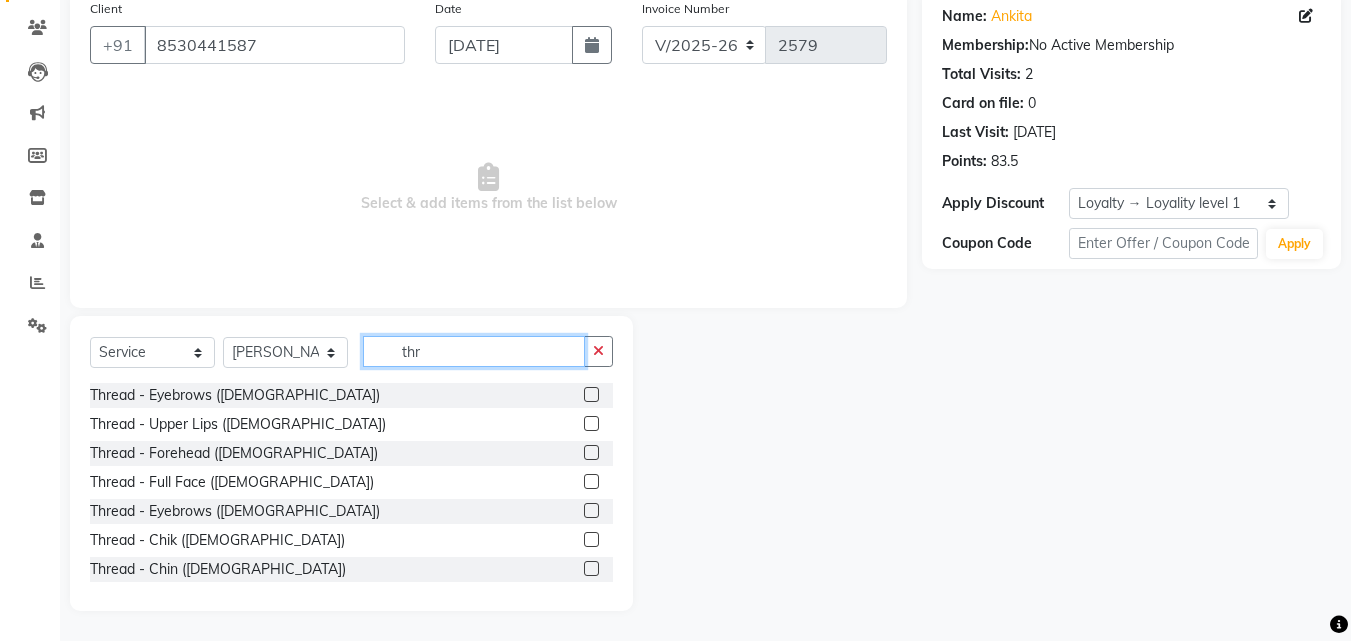 type on "thr" 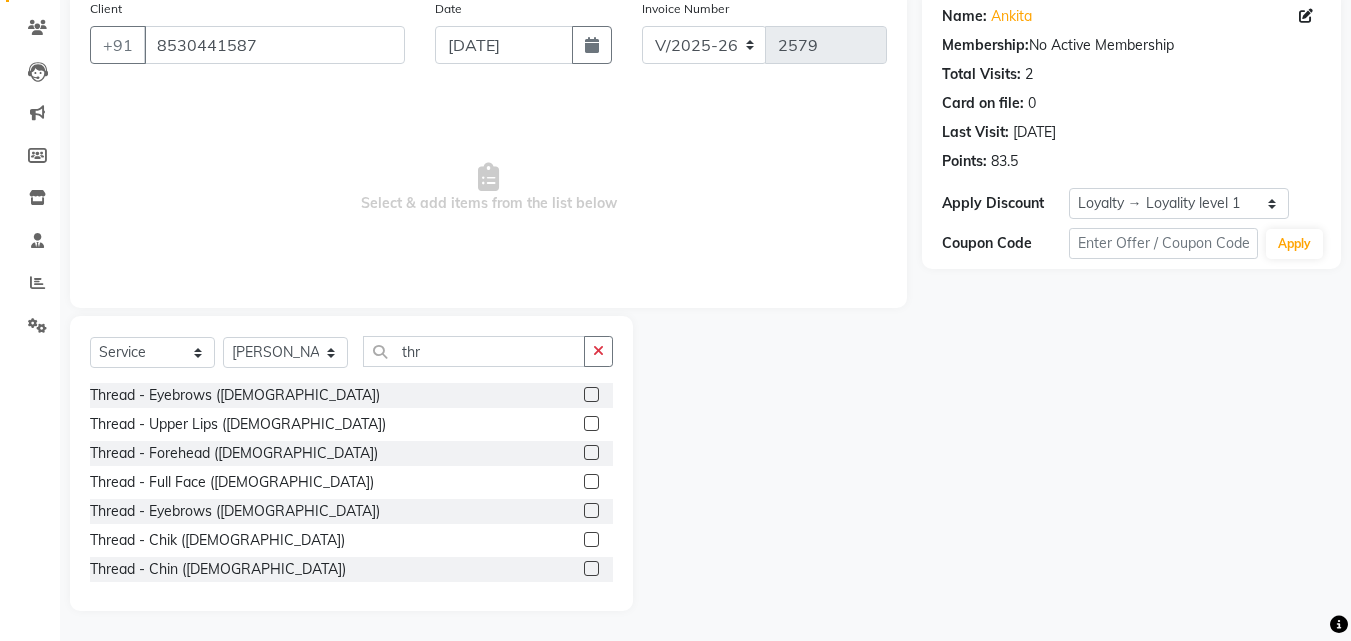 click 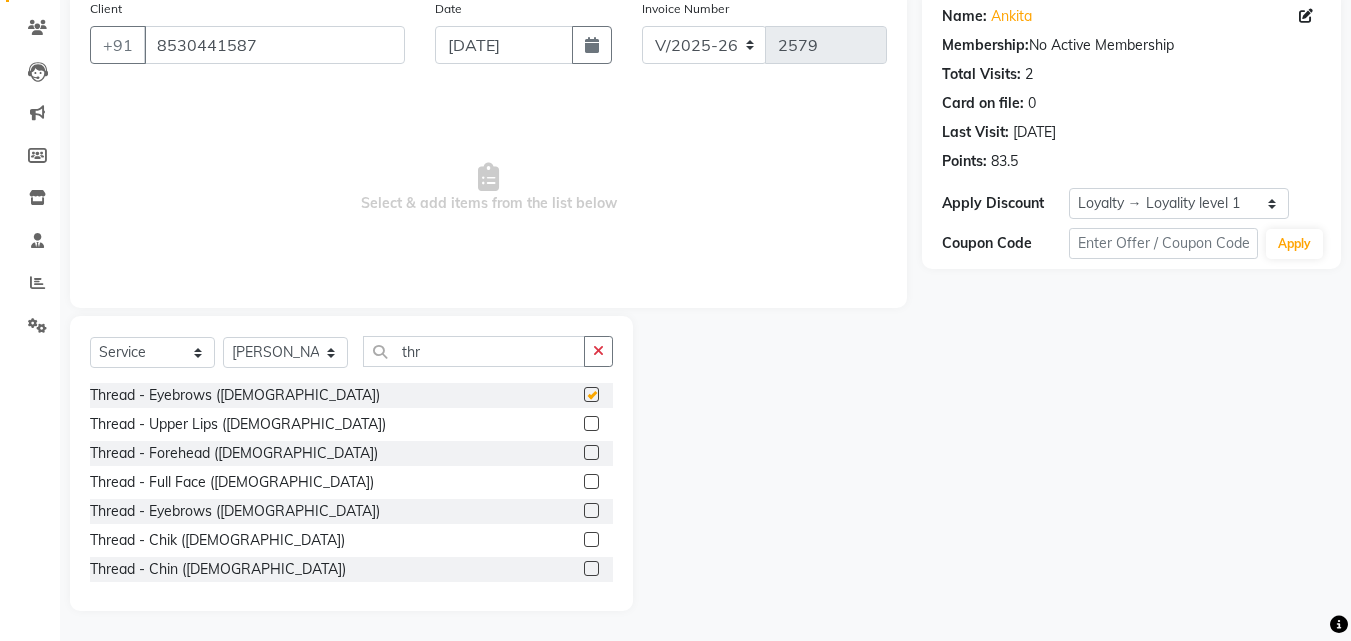 click 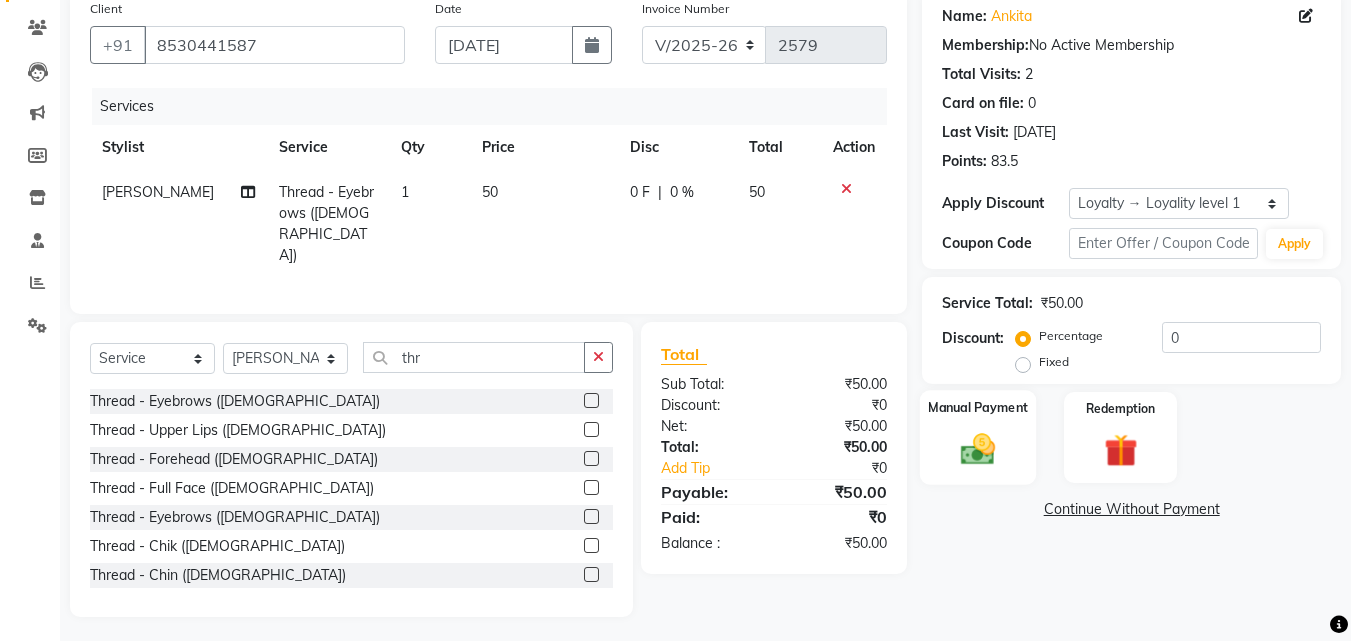 click 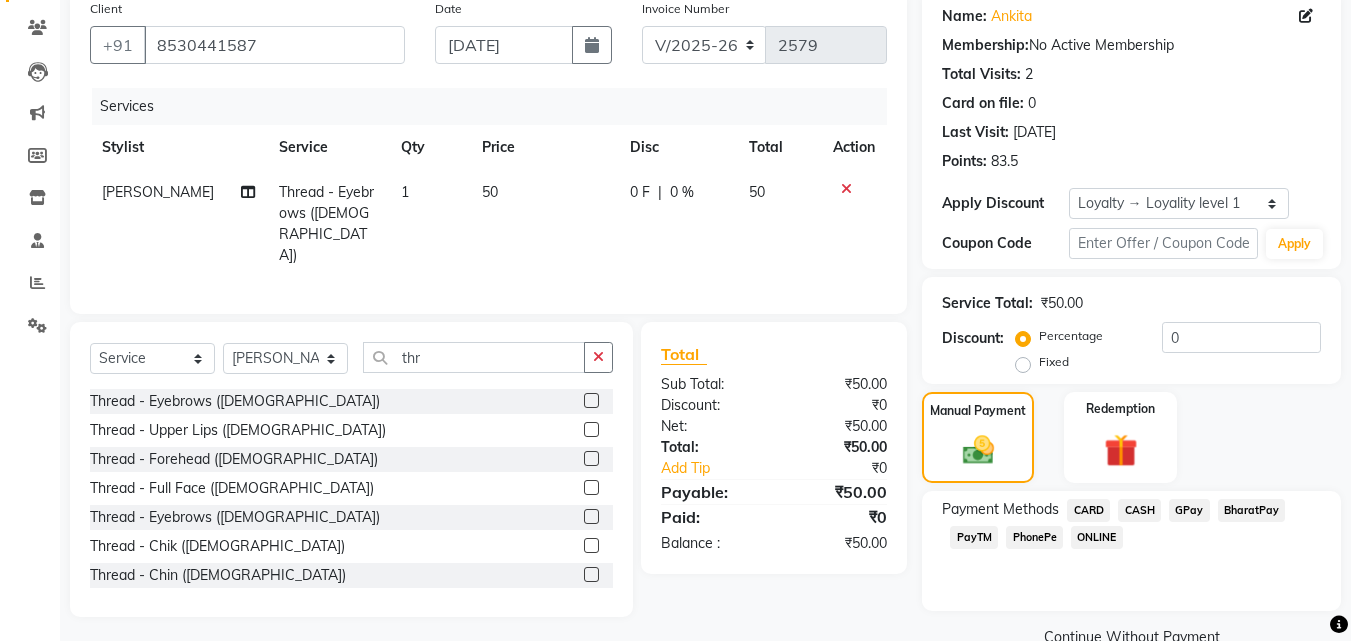 click on "PhonePe" 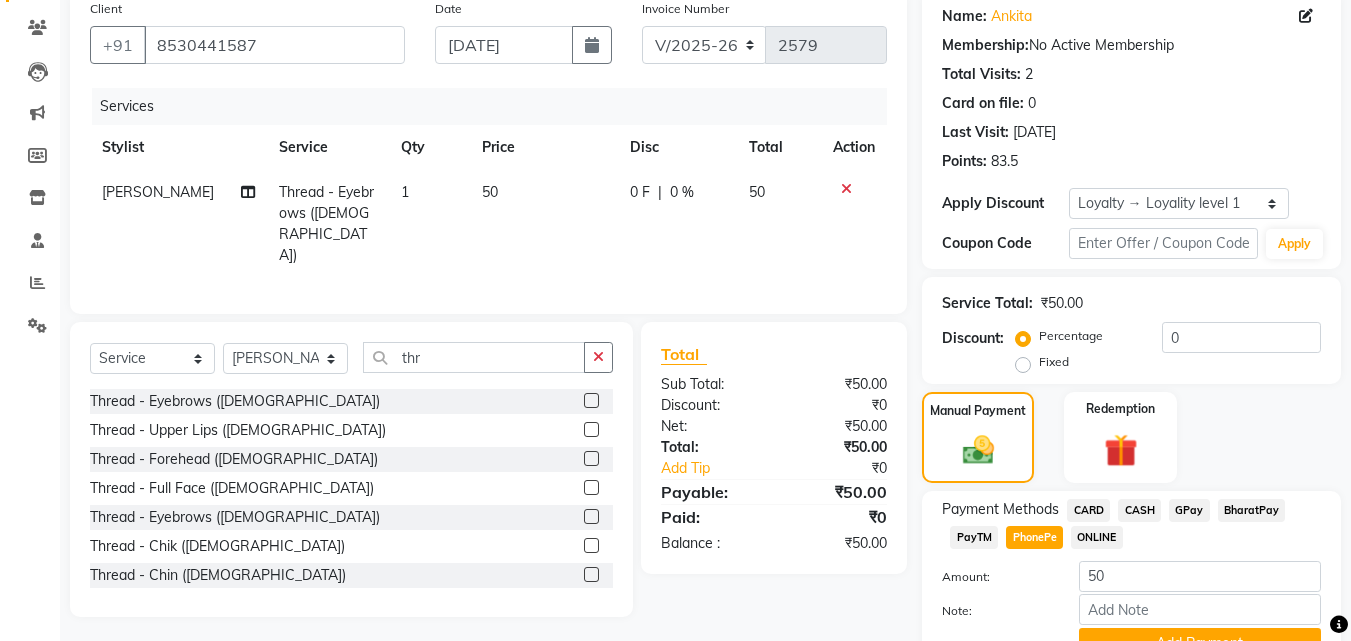 scroll, scrollTop: 257, scrollLeft: 0, axis: vertical 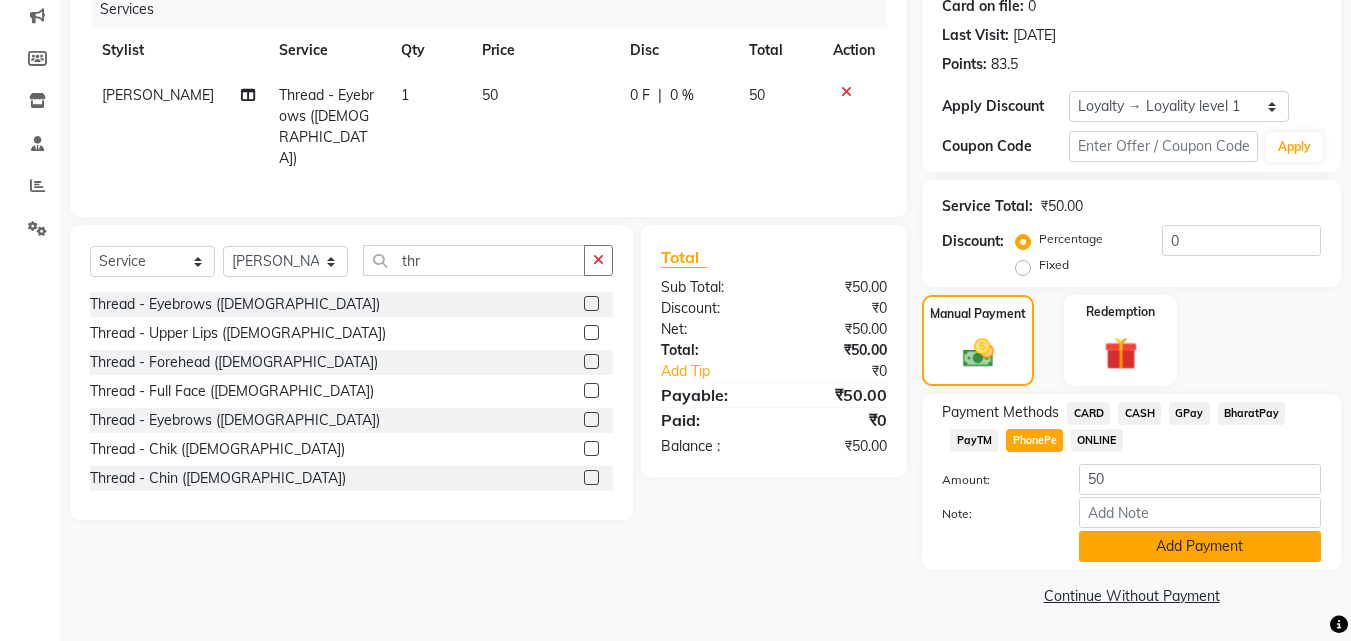 click on "Add Payment" 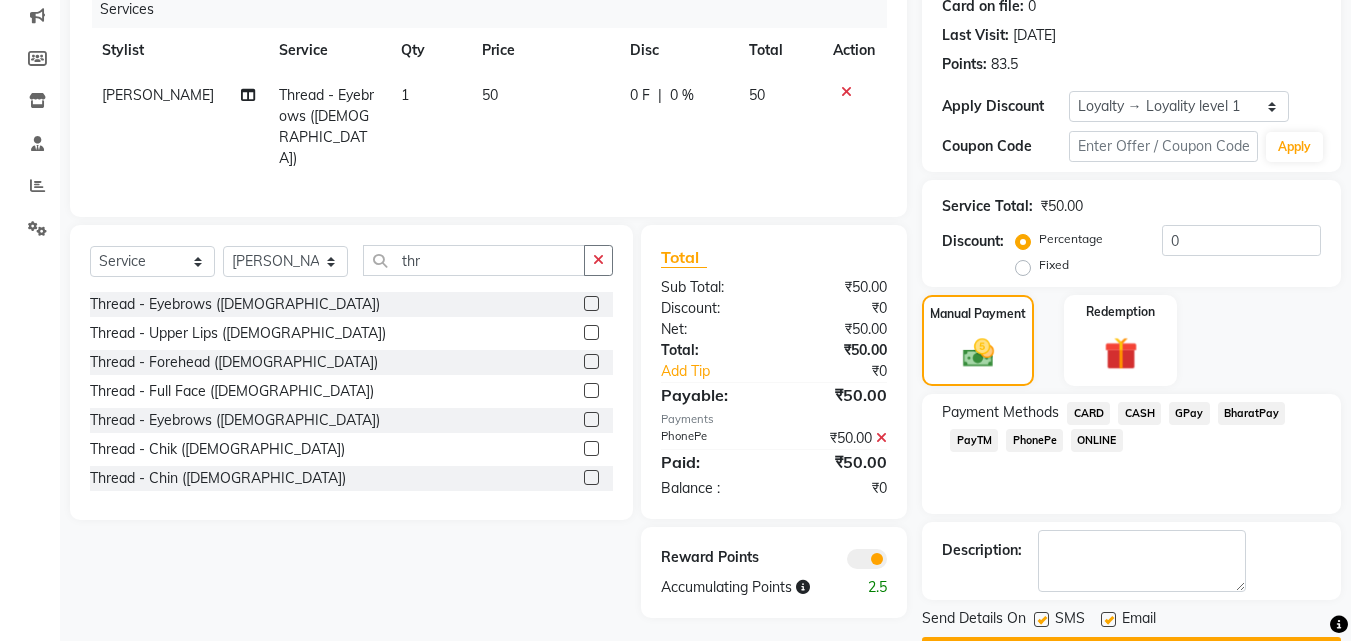 scroll, scrollTop: 314, scrollLeft: 0, axis: vertical 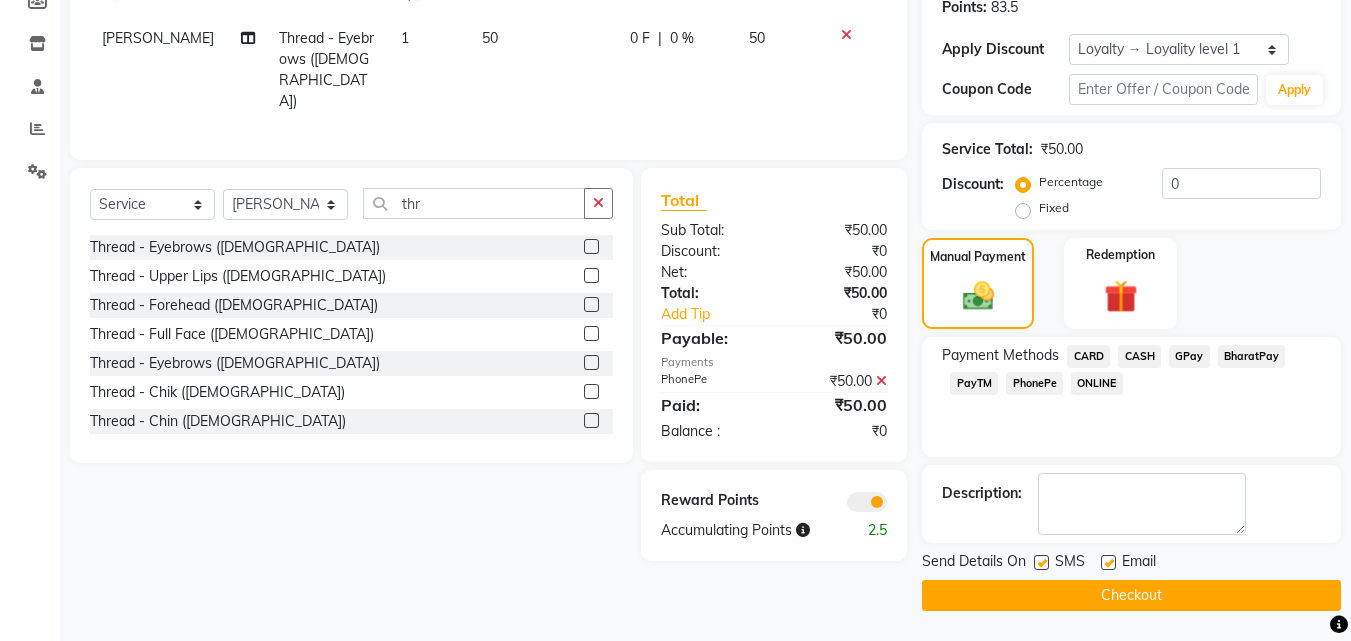 click 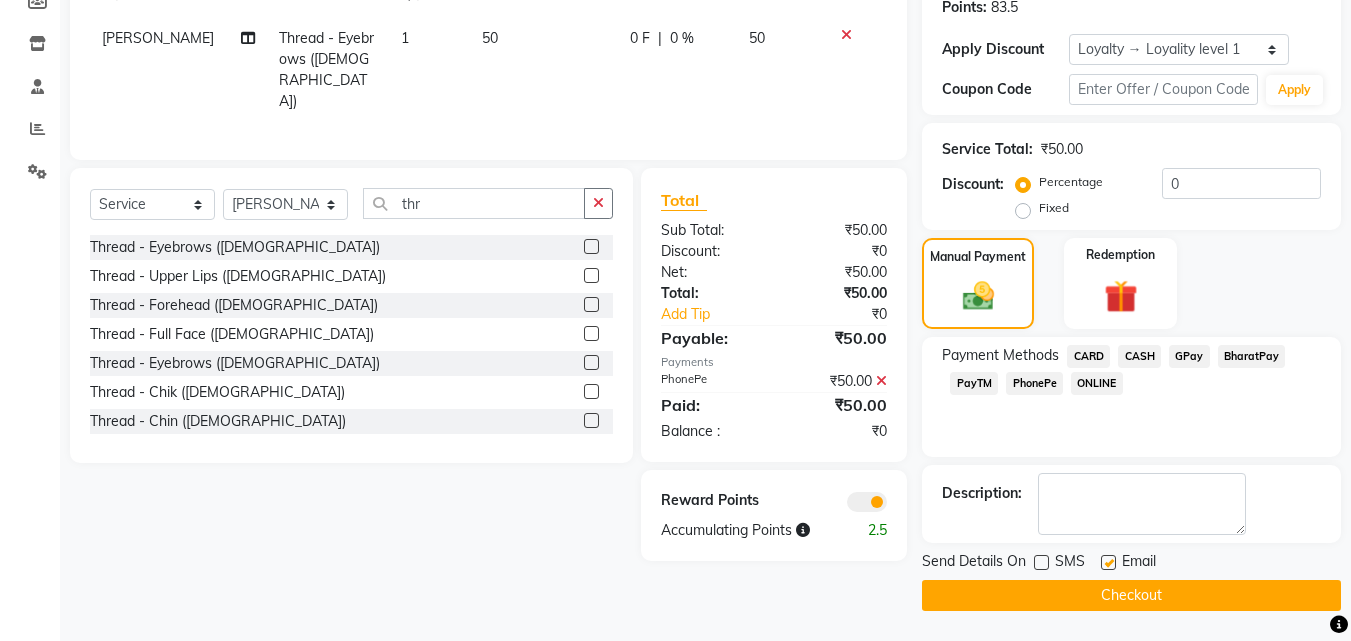 click 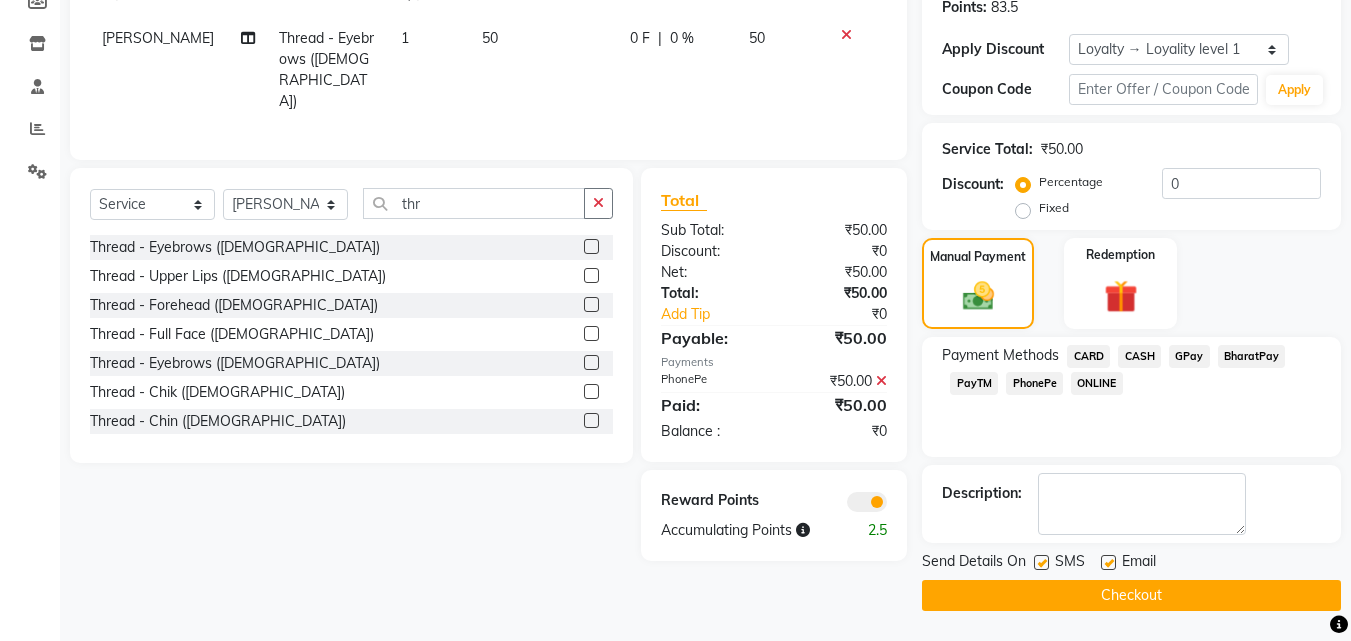 click 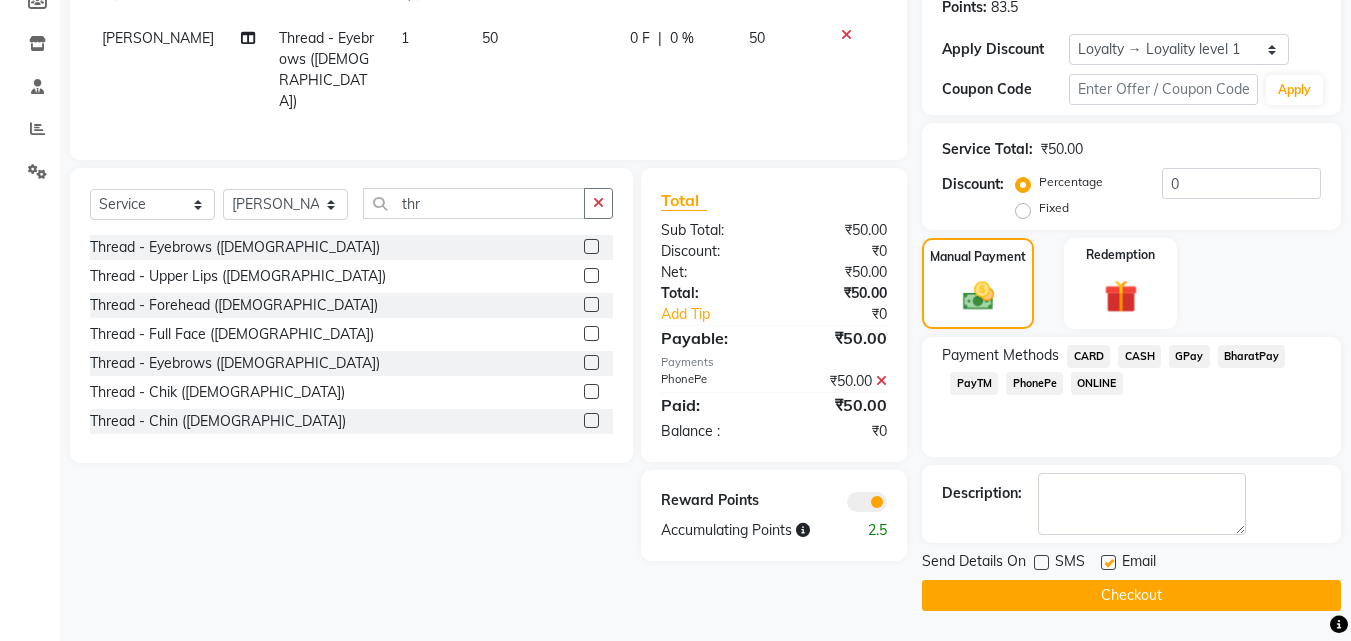 click 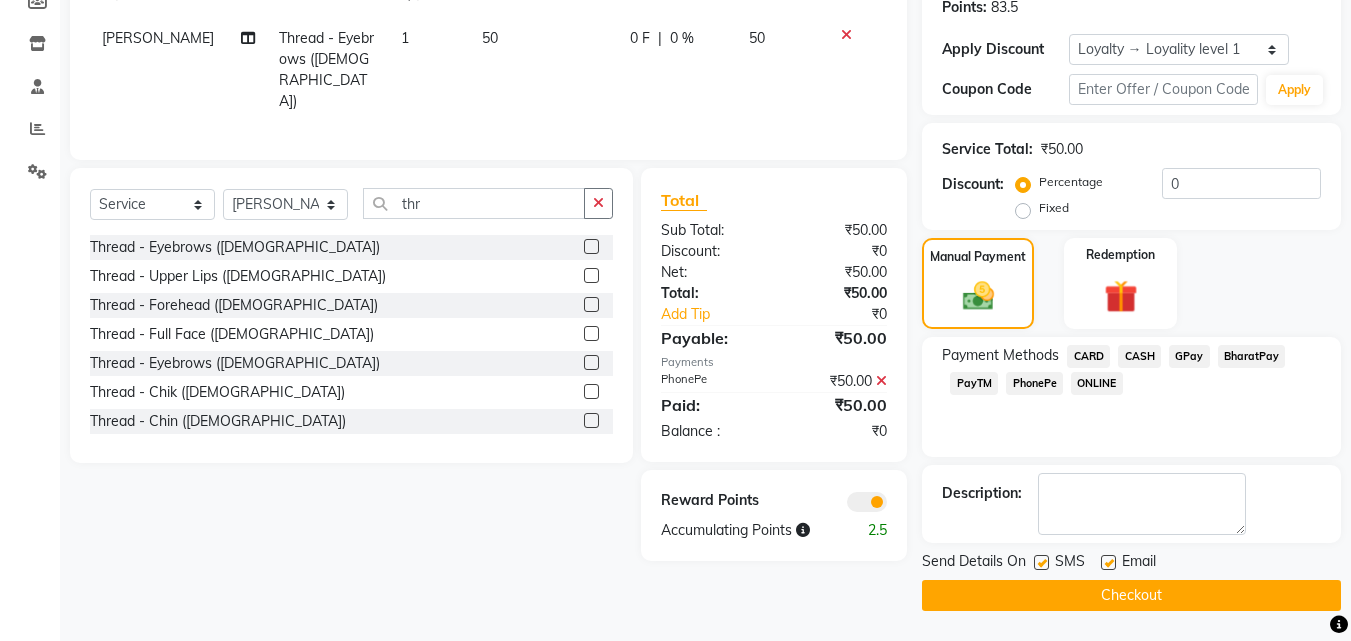 click 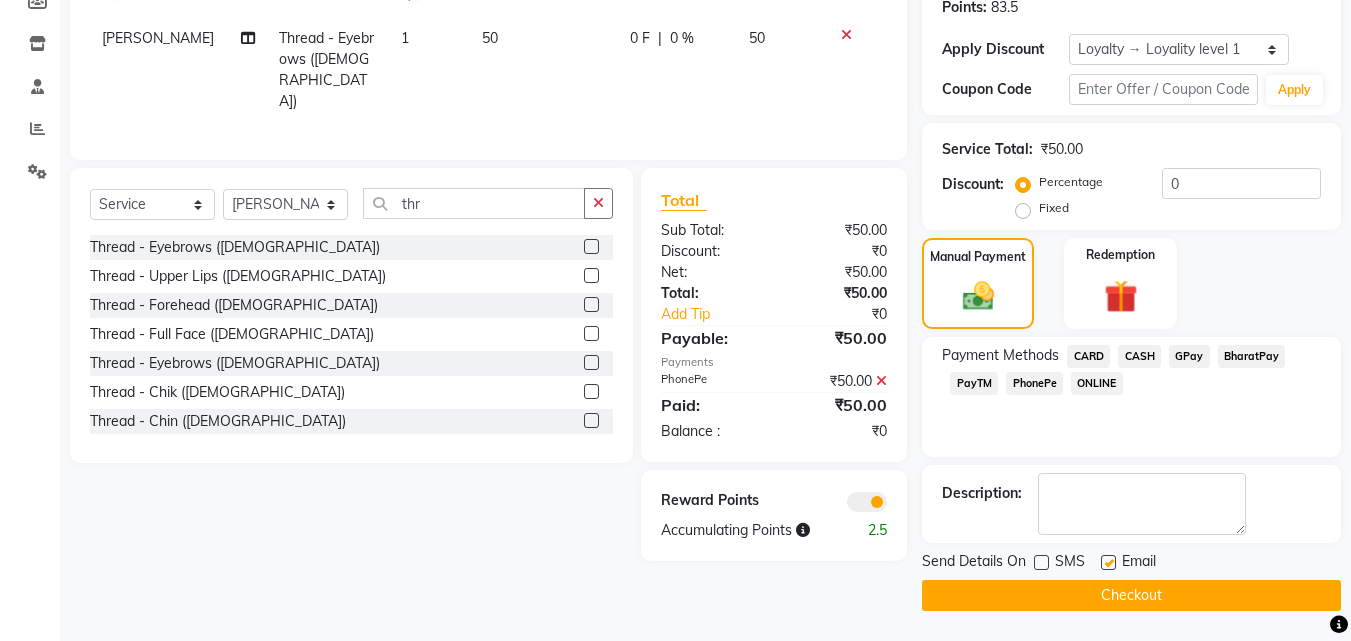 click on "INVOICE PREVIOUS INVOICES Create New   Save  Client [PHONE_NUMBER] Date [DATE] Invoice Number V/2025 V/[PHONE_NUMBER] Services Stylist Service Qty Price Disc Total Action [PERSON_NAME] Thread - Eyebrows ([DEMOGRAPHIC_DATA]) 1 50 0 F | 0 % 50 Select  Service  Product  Membership  Package Voucher Prepaid Gift Card  Select Stylist Danish Shavej [PERSON_NAME] Krishna [PERSON_NAME] [PERSON_NAME] Mdm [PERSON_NAME] [PERSON_NAME] [MEDICAL_DATA] Pooja [PERSON_NAME] [PERSON_NAME] ([DATE]) thr Thread - Eyebrows ([DEMOGRAPHIC_DATA])  Thread - Upper Lips ([DEMOGRAPHIC_DATA])  Thread - Forehead ([DEMOGRAPHIC_DATA])  Thread - Full Face ([DEMOGRAPHIC_DATA])  Thread - Eyebrows ([DEMOGRAPHIC_DATA])  Thread - Chik ([DEMOGRAPHIC_DATA])  Thread - Chin ([DEMOGRAPHIC_DATA])  Thread - Side Locks ([DEMOGRAPHIC_DATA])  Total Sub Total: ₹50.00 Discount: ₹0 Net: ₹50.00 Total: ₹50.00 Add Tip ₹0 Payable: ₹50.00 Payments PhonePe ₹50.00  Paid: ₹50.00 Balance   : ₹0 Reward Points Accumulating Points  2.5 Name: [PERSON_NAME]  Membership:  No Active Membership  Total Visits:  2 Card on file:  0 Last Visit:   [DATE] Points:   83.5  Apply Discount Select Coupon Code Apply  ₹50.00" 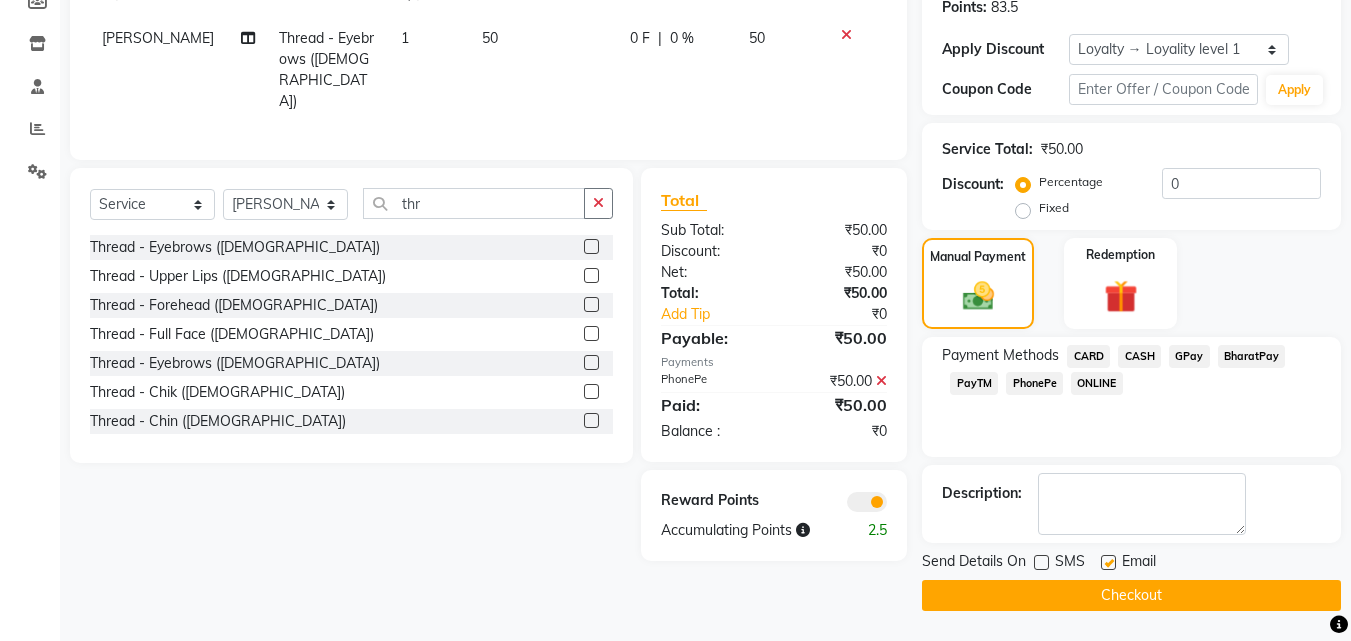click on "Checkout" 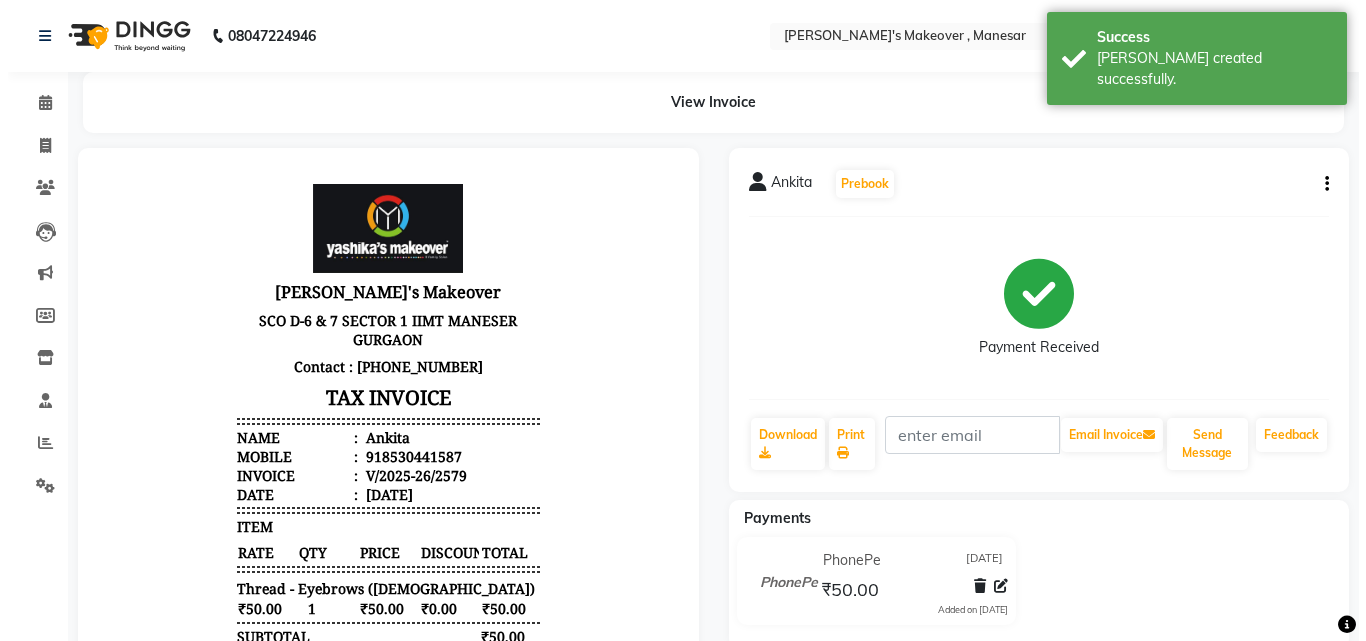 scroll, scrollTop: 0, scrollLeft: 0, axis: both 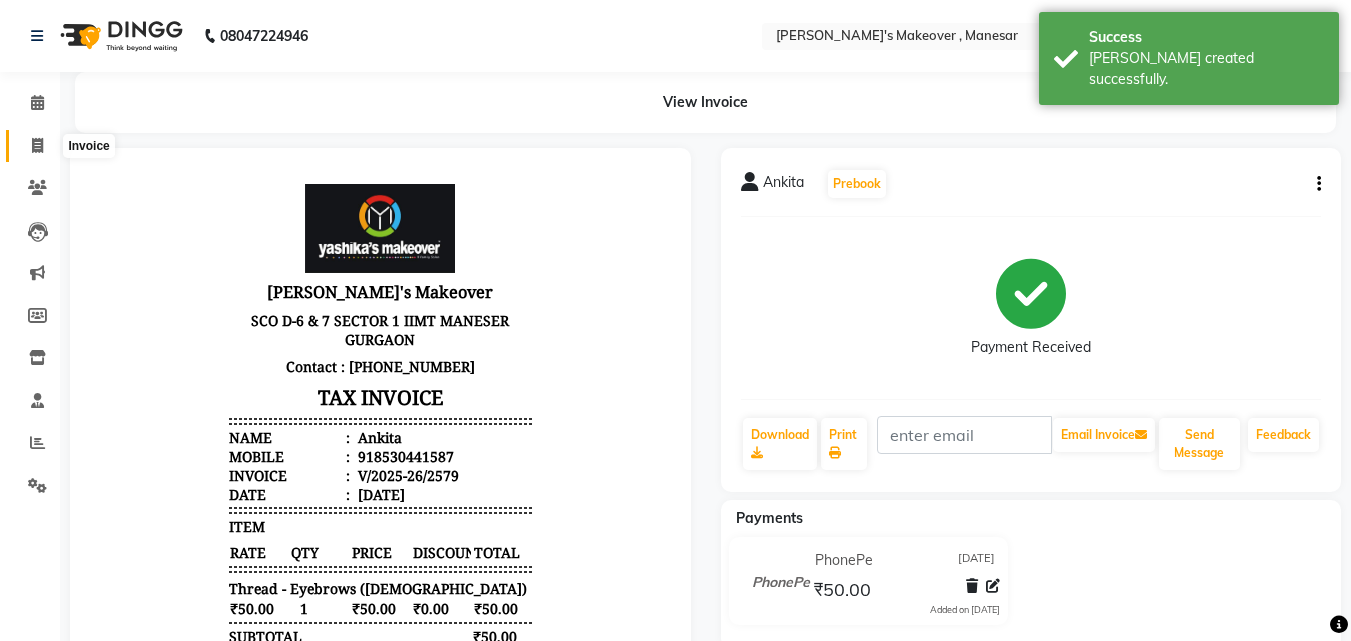 click 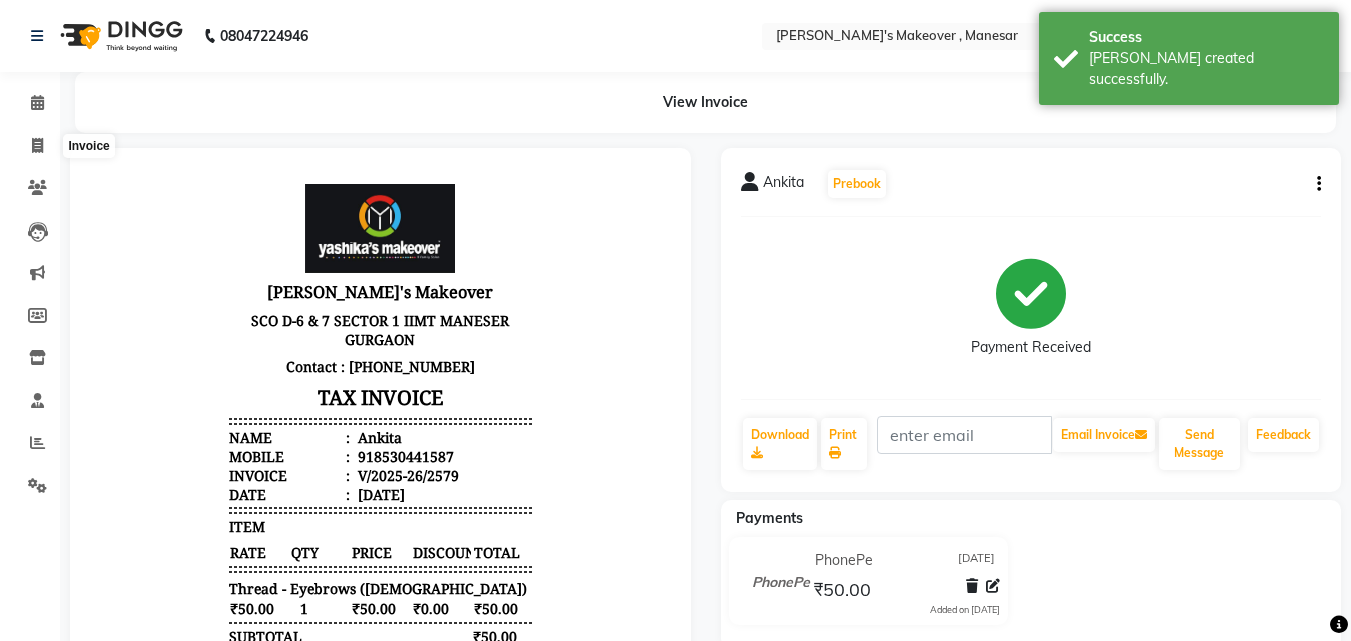 select on "service" 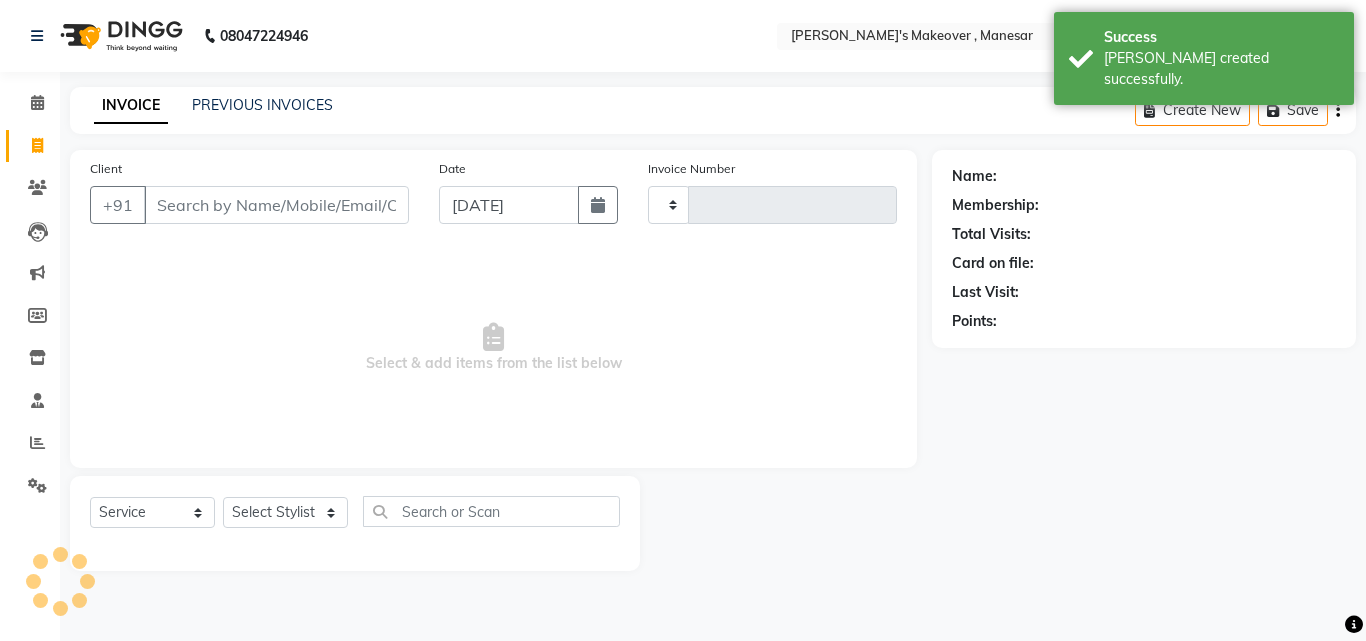 click on "Client" at bounding box center (276, 205) 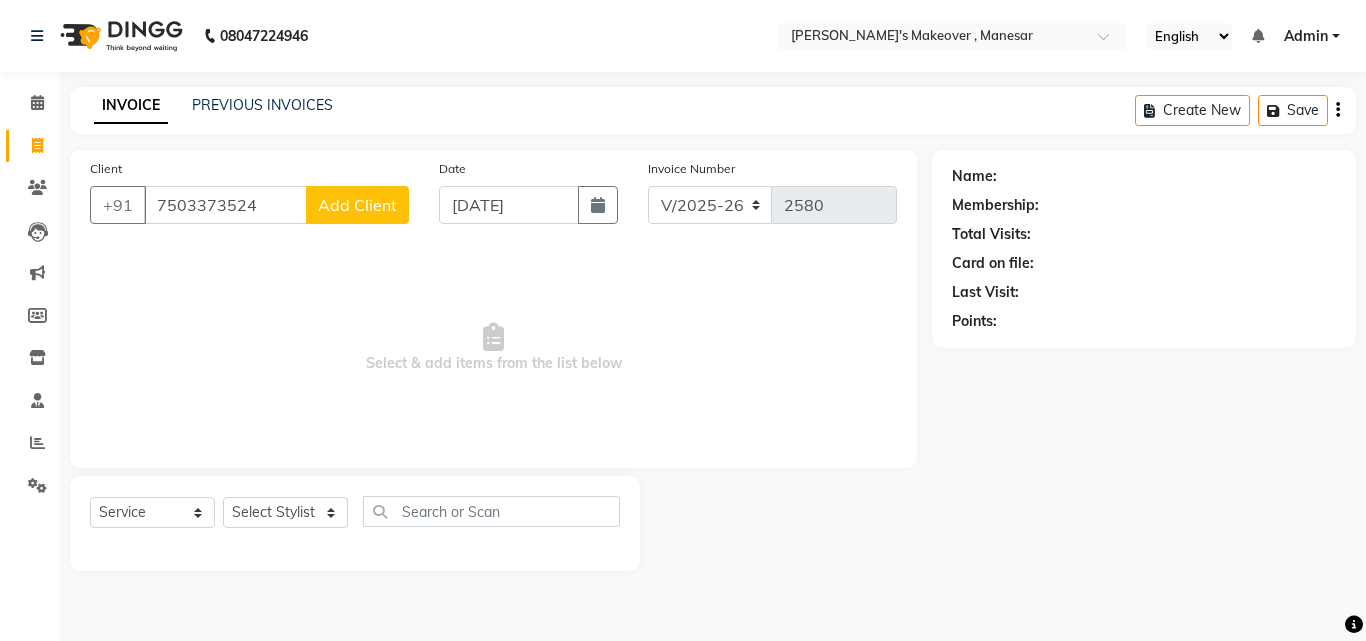 type on "7503373524" 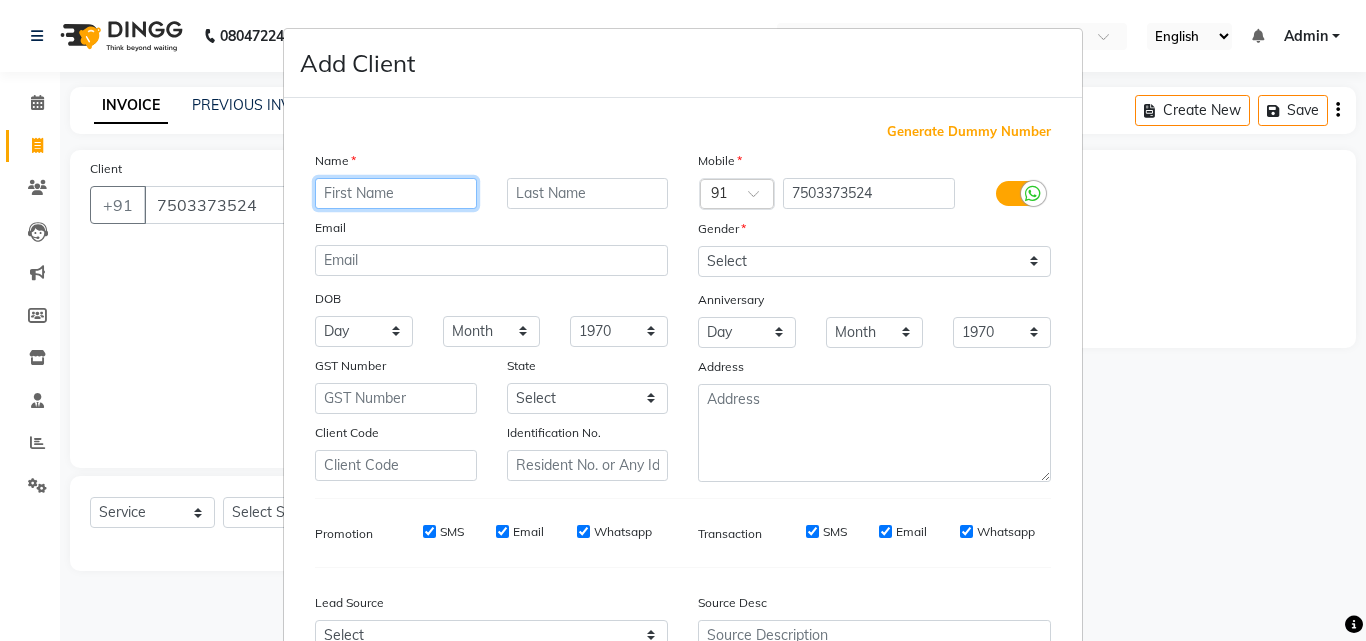 click at bounding box center [396, 193] 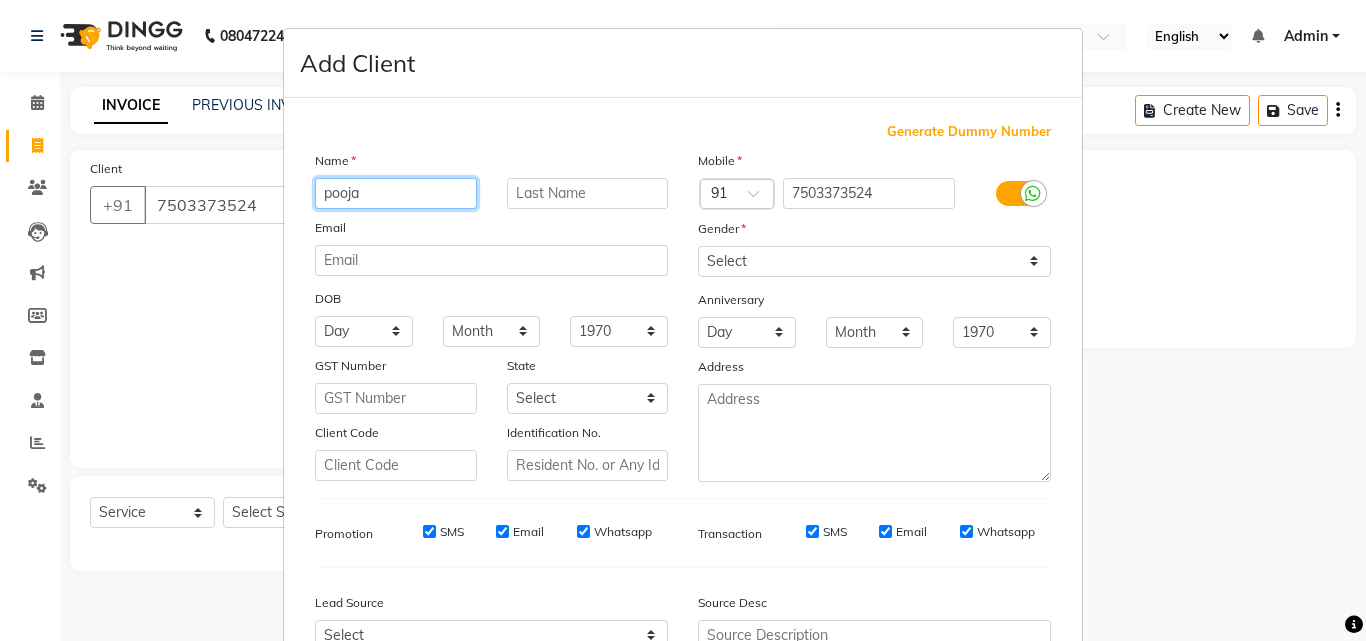 type on "pooja" 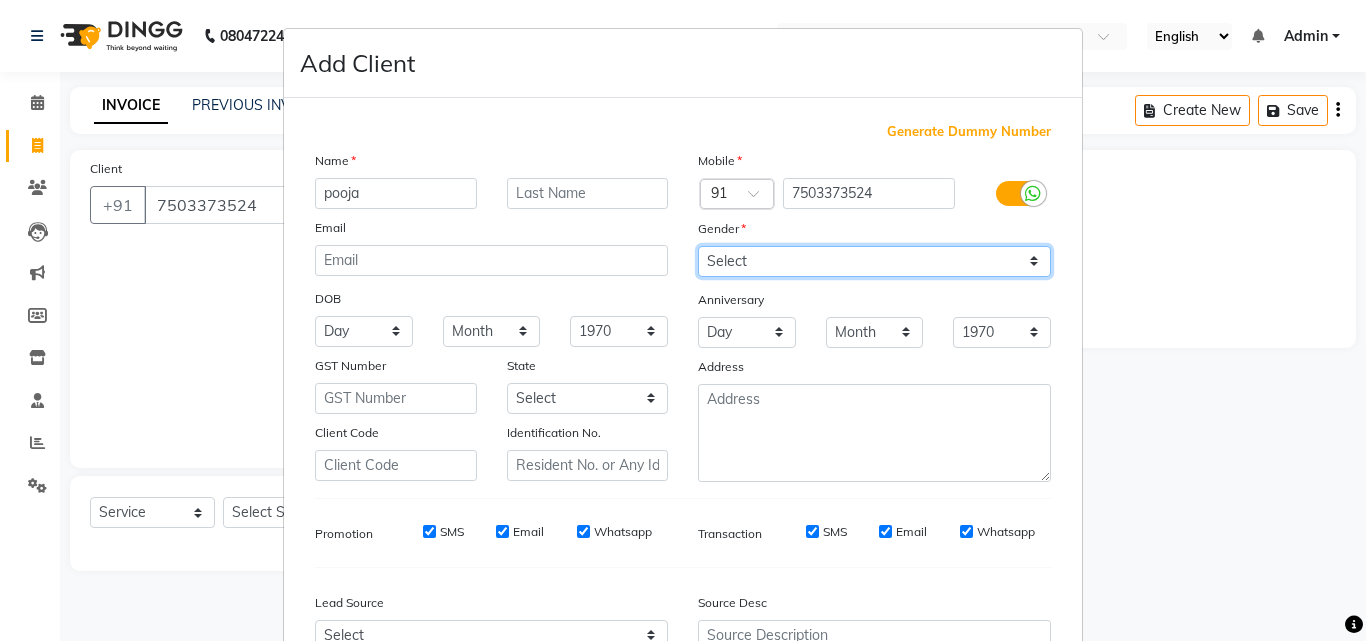 click on "Select [DEMOGRAPHIC_DATA] [DEMOGRAPHIC_DATA] Other Prefer Not To Say" at bounding box center (874, 261) 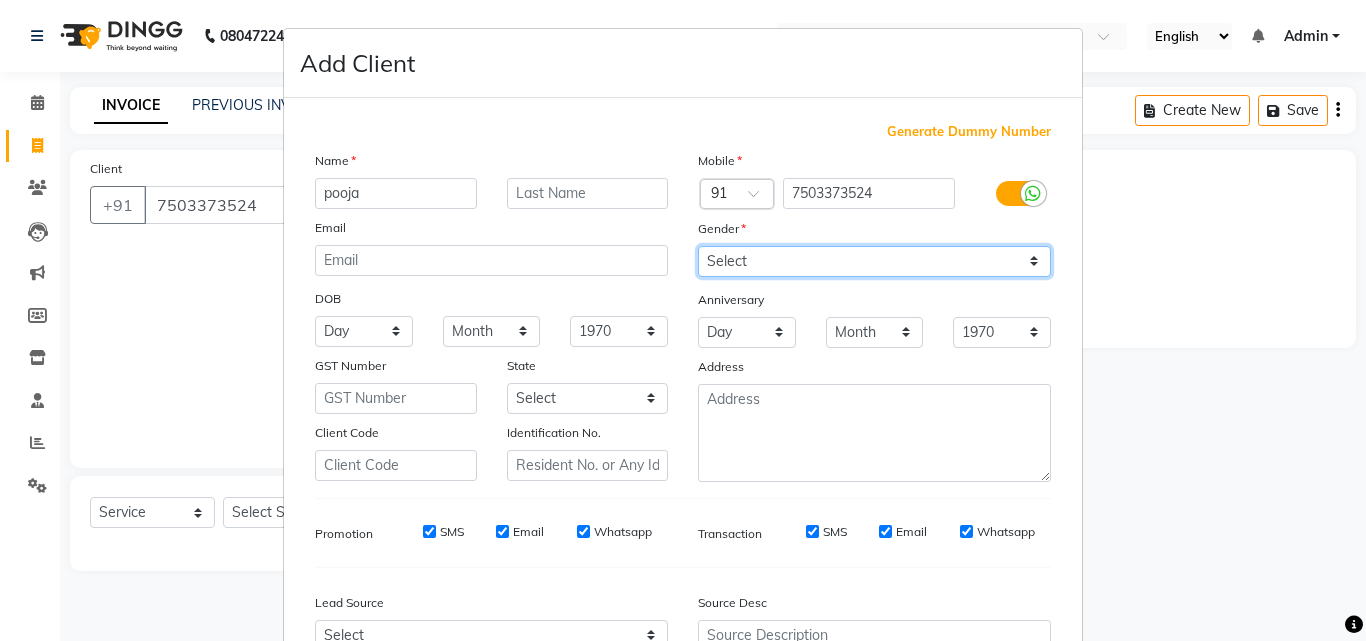 click on "Select [DEMOGRAPHIC_DATA] [DEMOGRAPHIC_DATA] Other Prefer Not To Say" at bounding box center (874, 261) 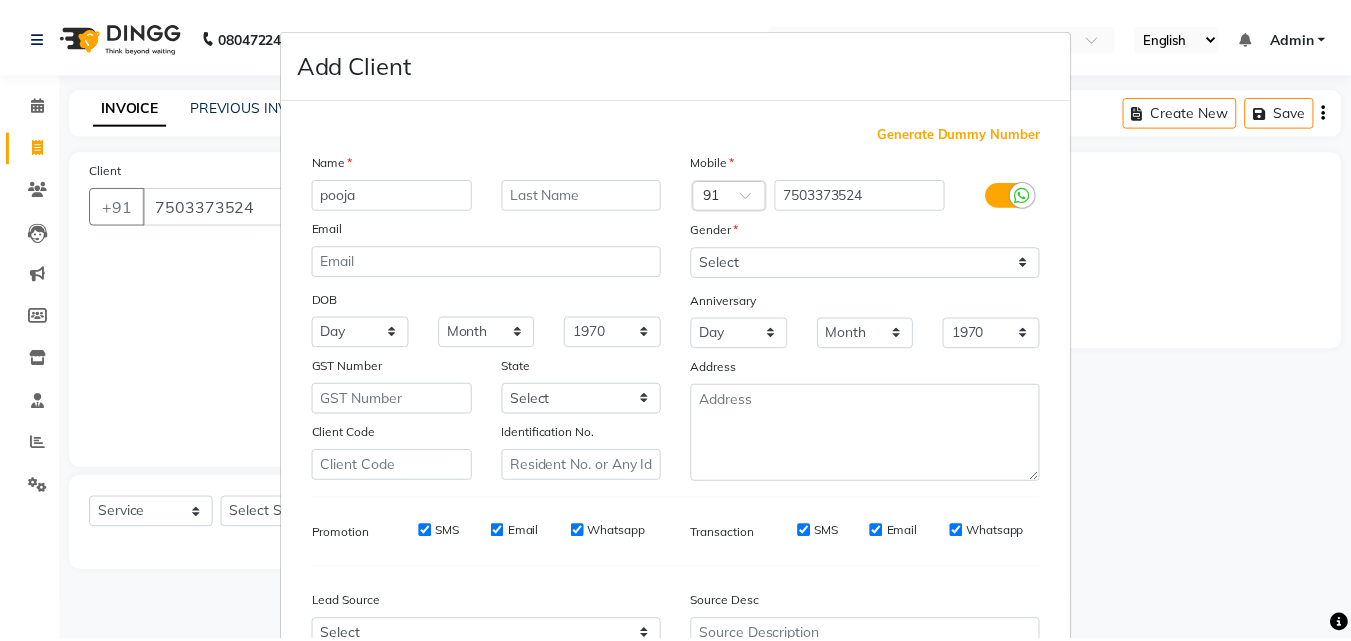 scroll, scrollTop: 208, scrollLeft: 0, axis: vertical 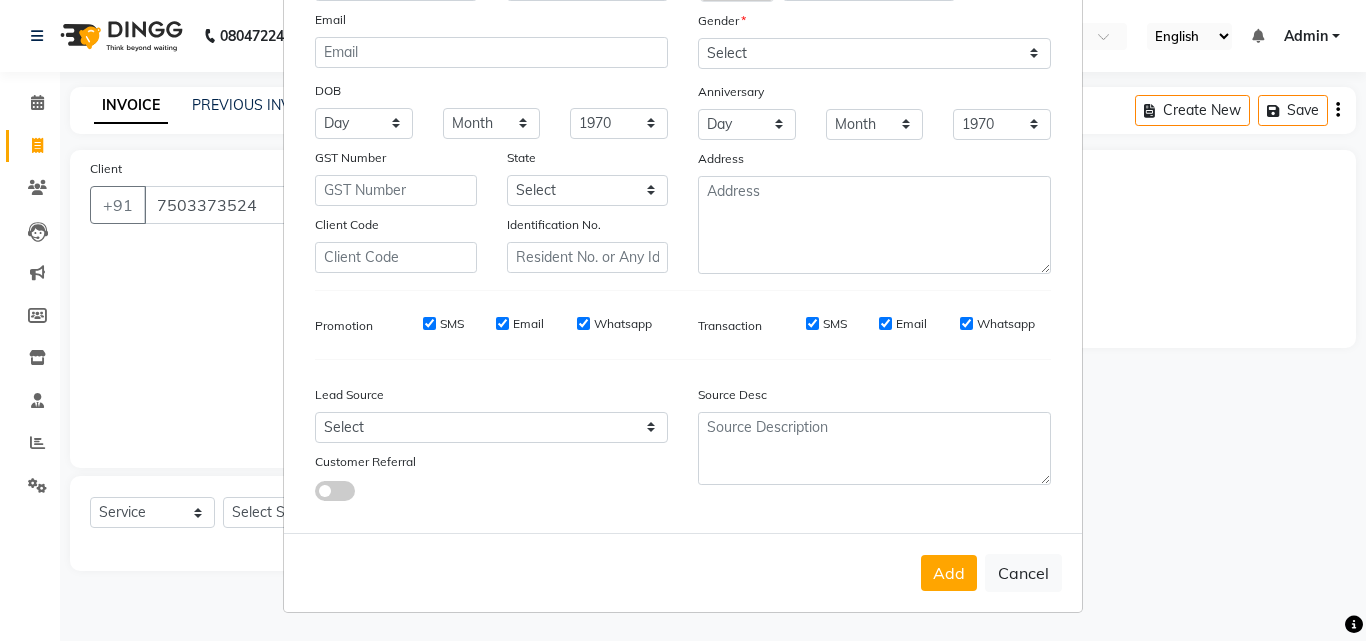 click on "Add" at bounding box center [949, 573] 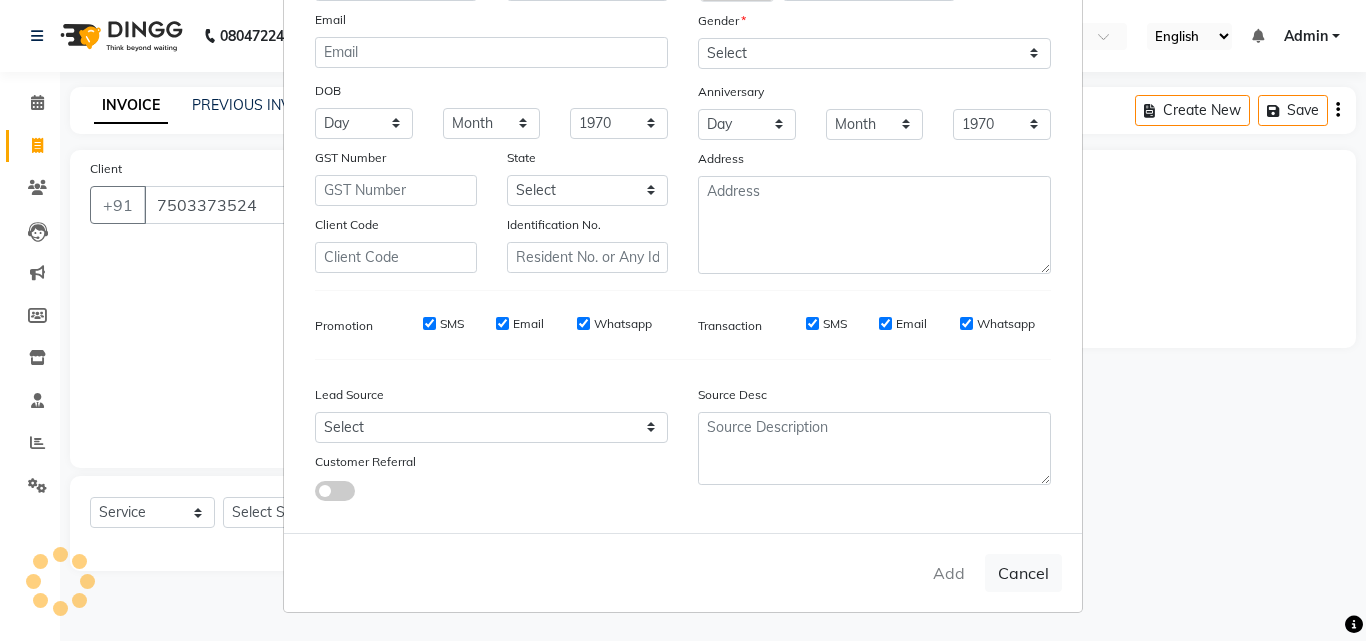 click on "Add   Cancel" at bounding box center (683, 572) 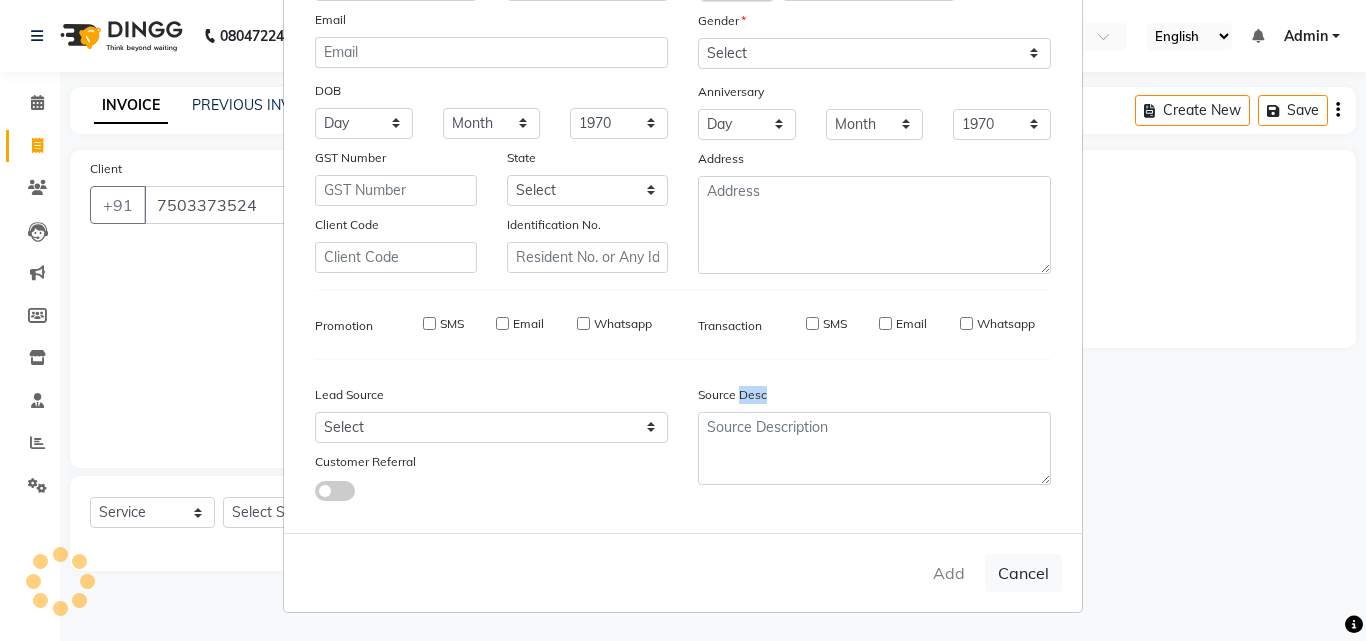 type 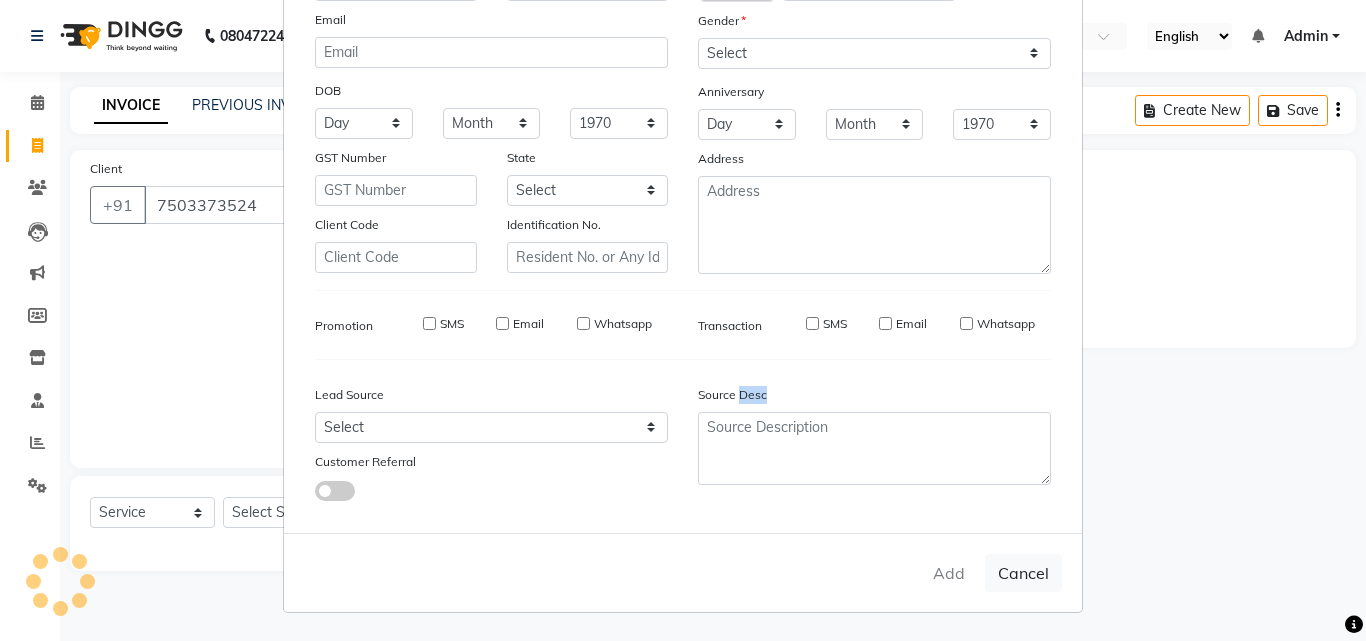 select 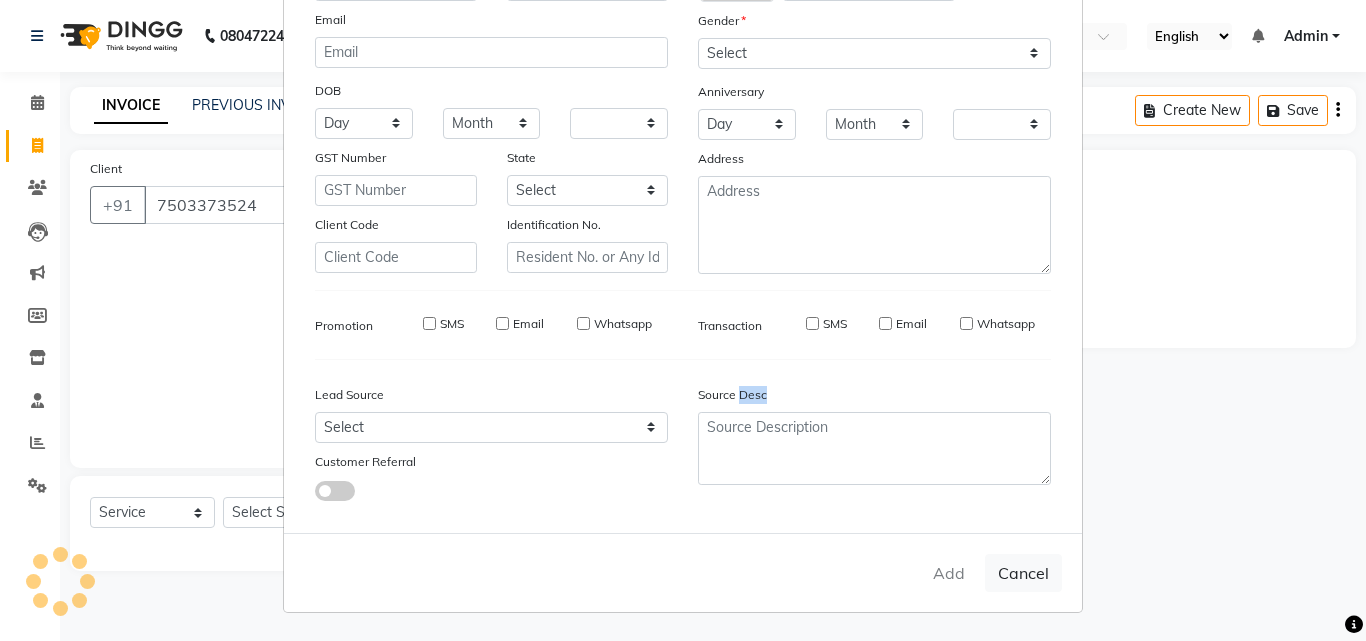 checkbox on "false" 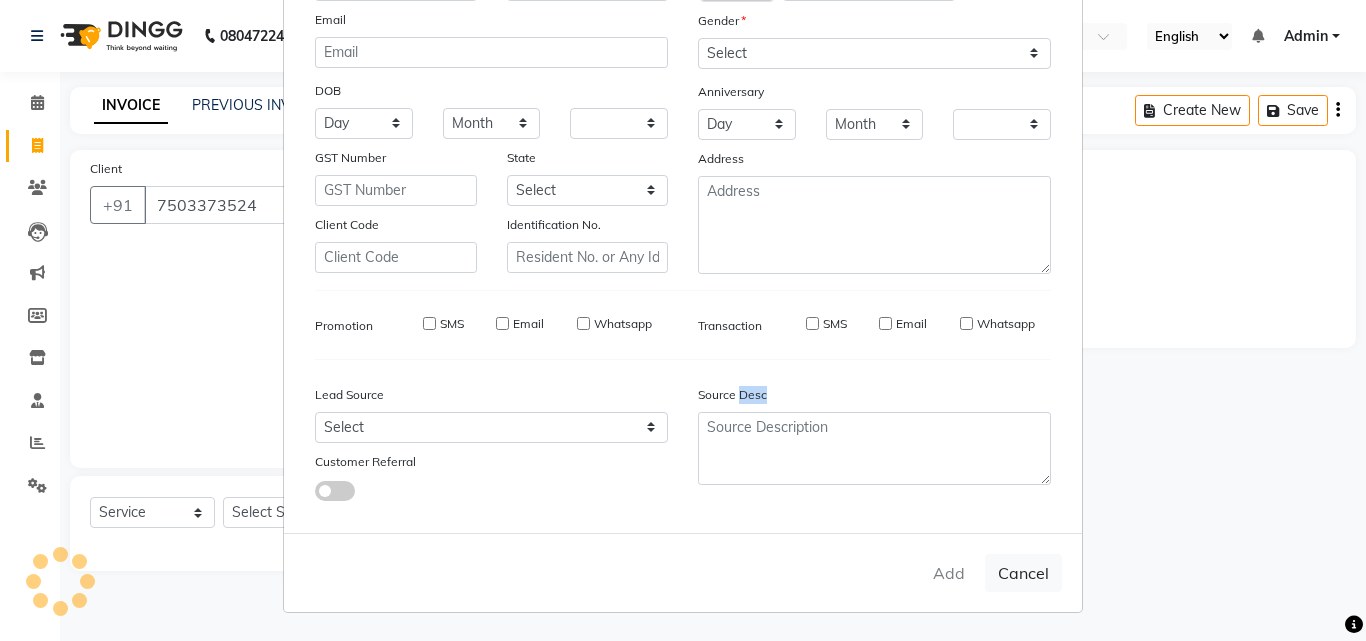 checkbox on "false" 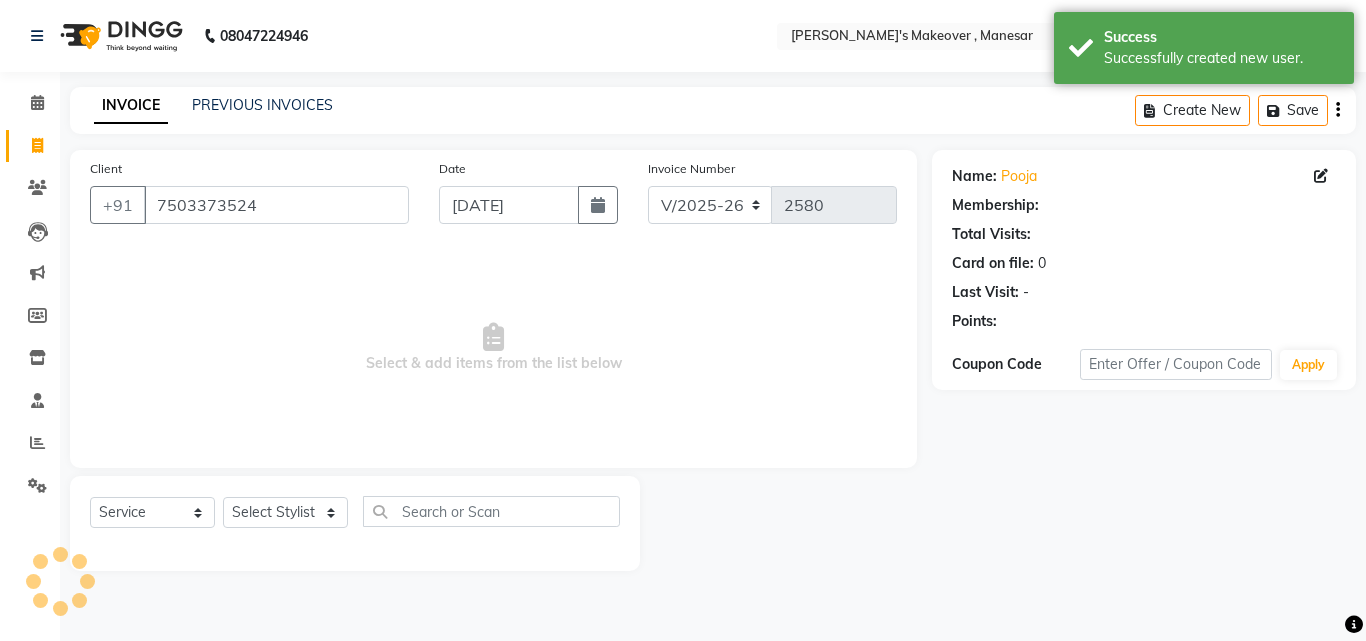 select on "1: Object" 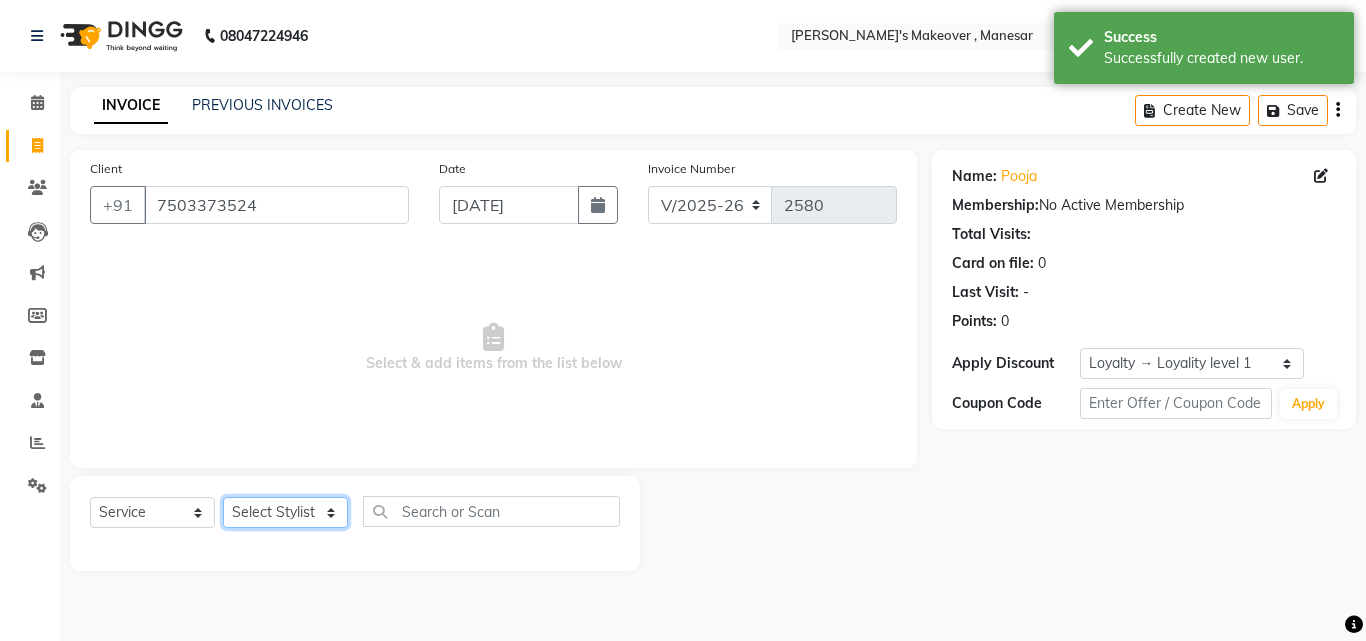 click on "Select Stylist Danish Shavej [PERSON_NAME] Krishna [PERSON_NAME] [PERSON_NAME] Mdm [PERSON_NAME] [PERSON_NAME] [MEDICAL_DATA] Pooja [PERSON_NAME] [PERSON_NAME] ([DATE])" 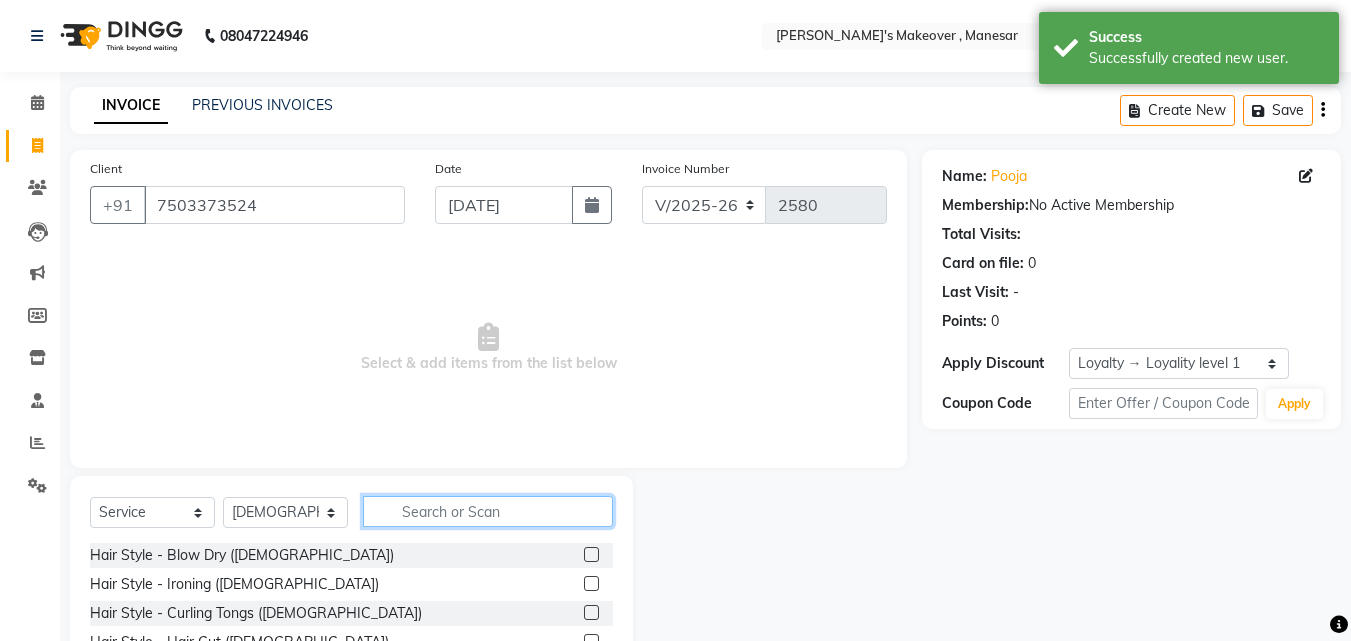 click 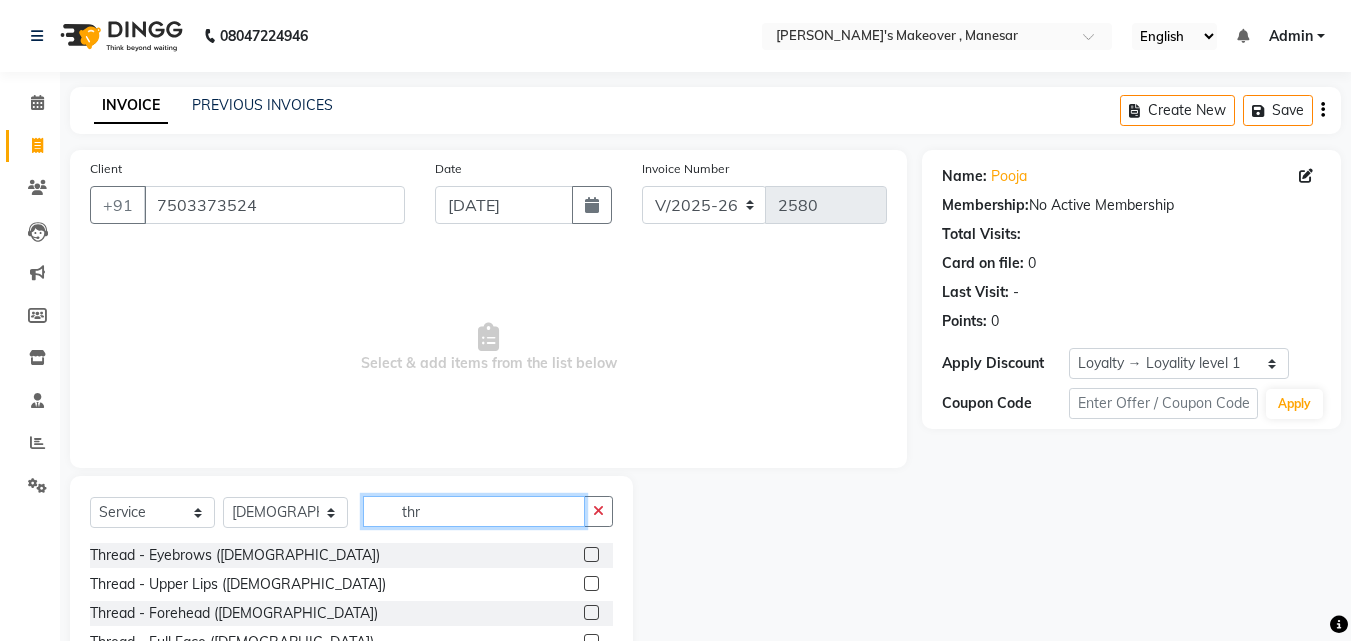 type on "thr" 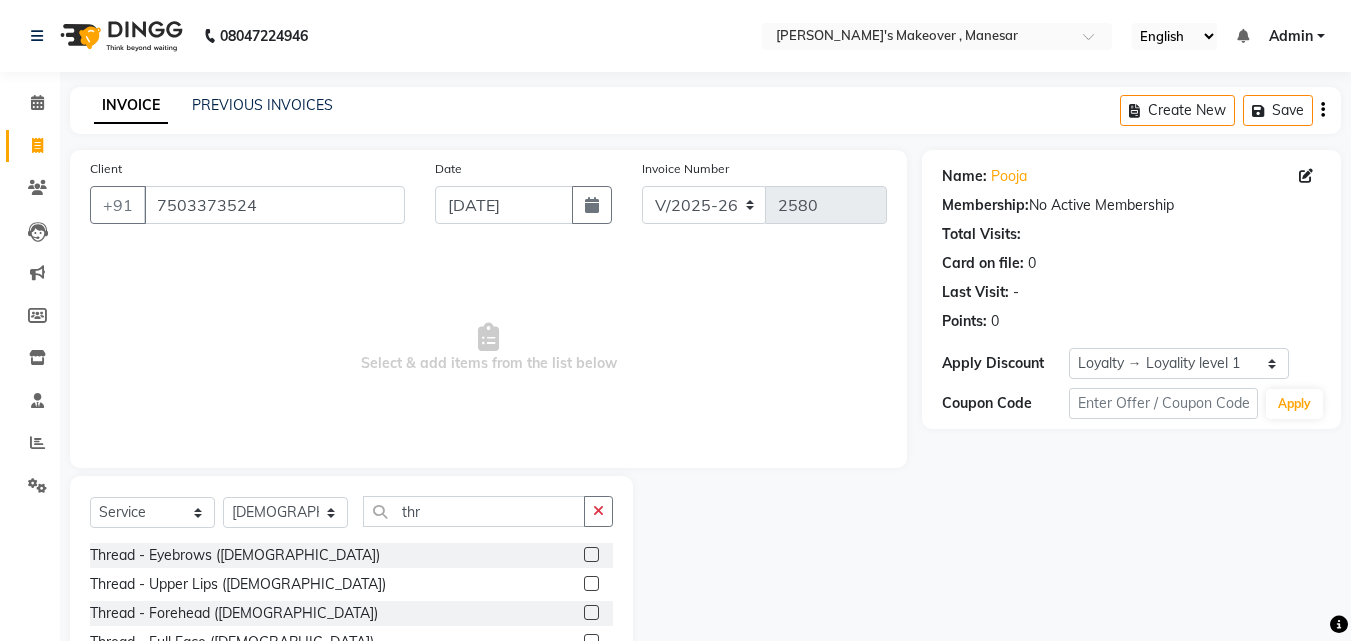 click 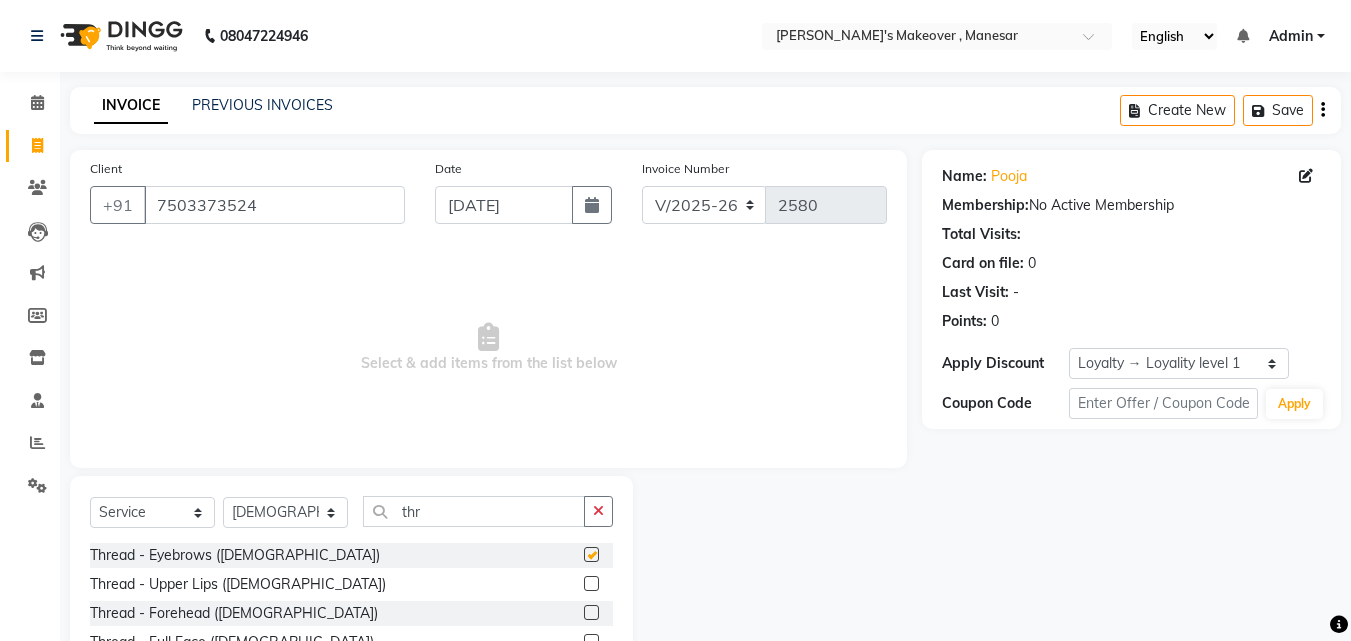 click 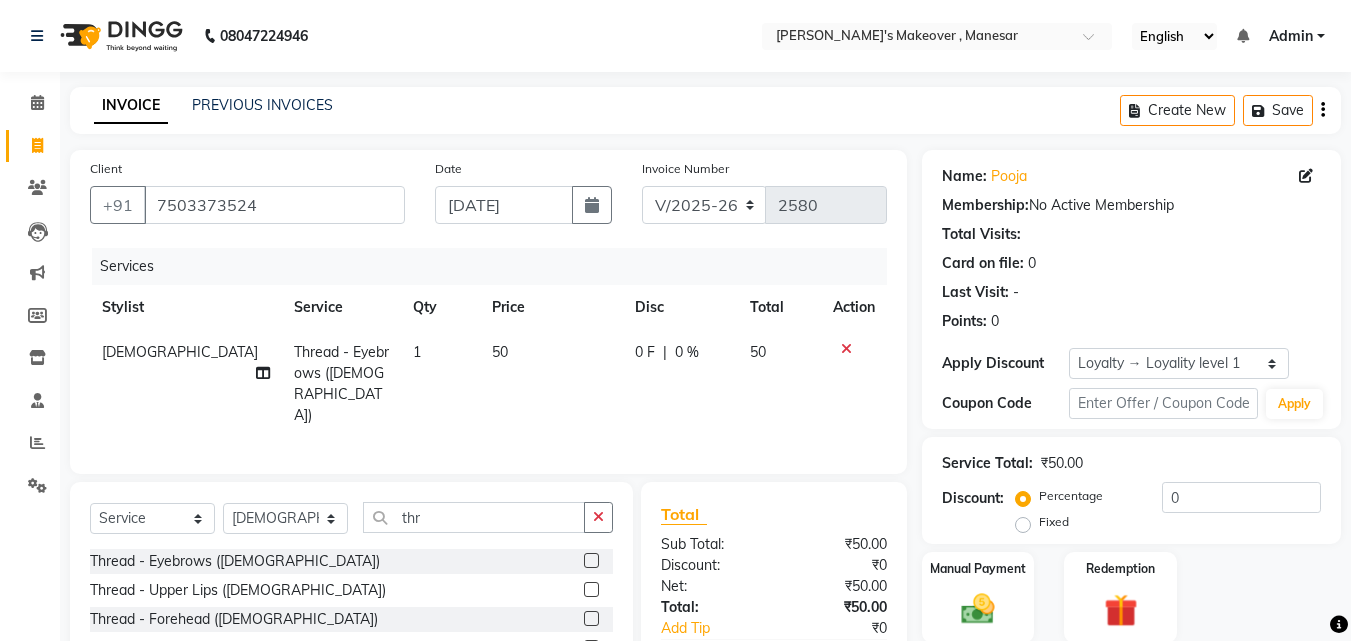 click 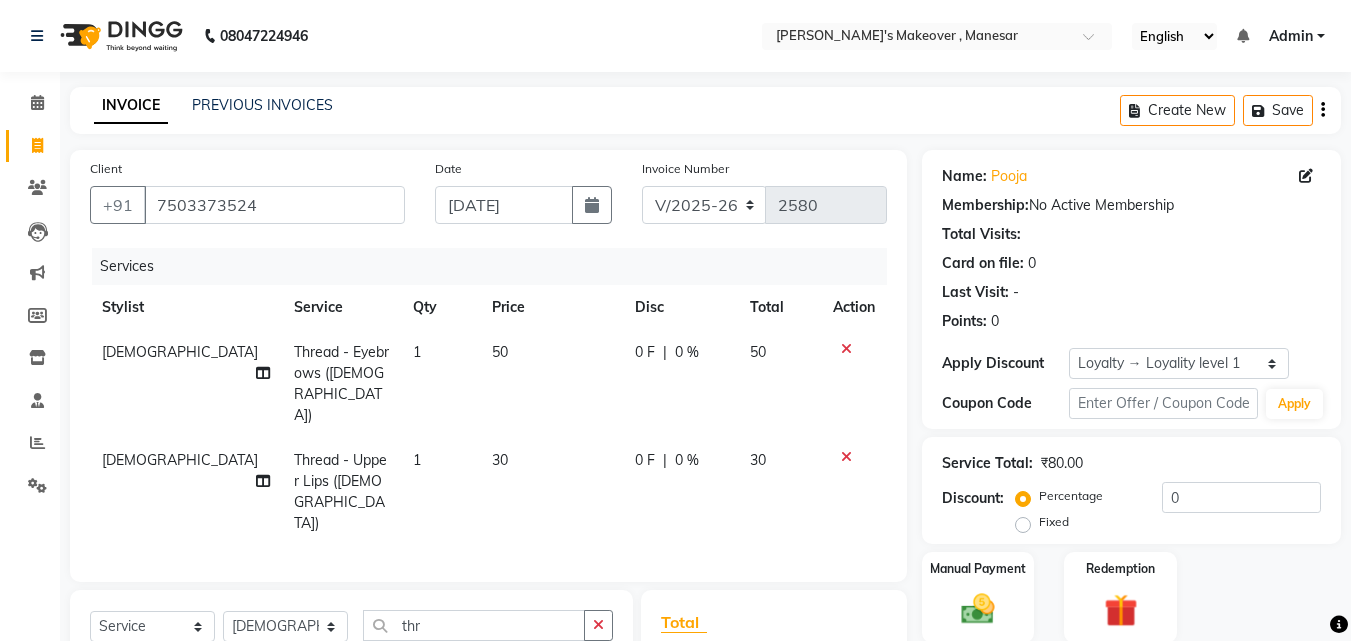 checkbox on "false" 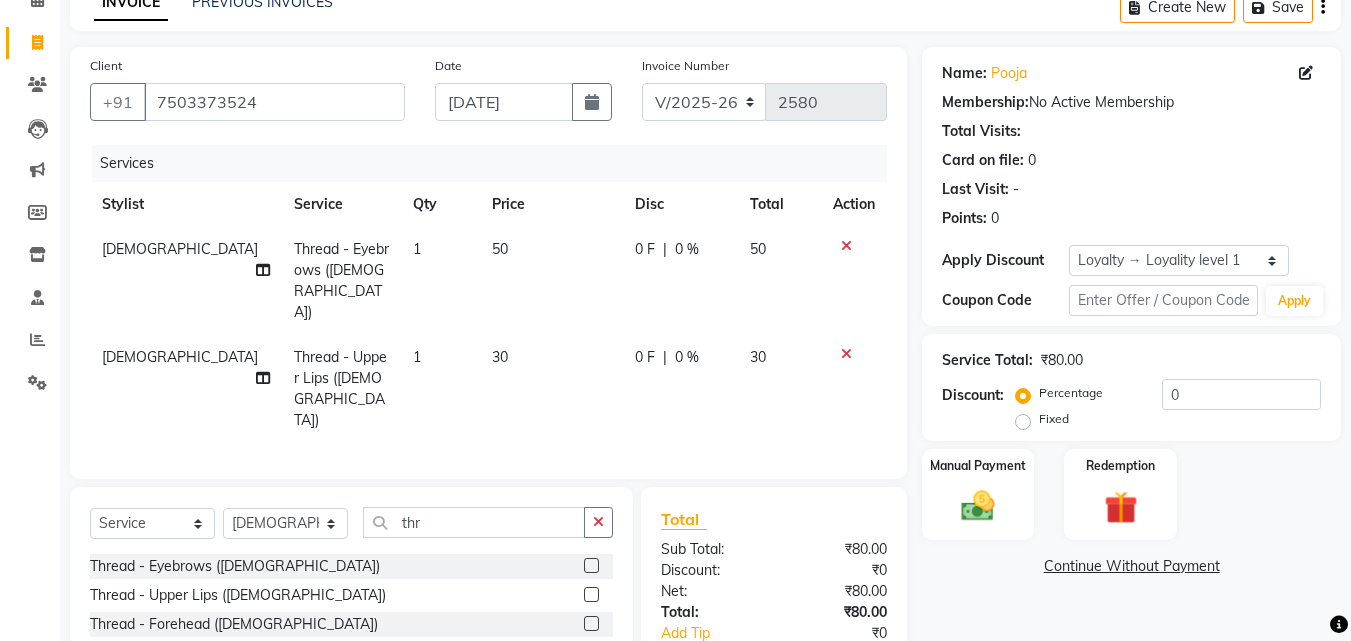 scroll, scrollTop: 205, scrollLeft: 0, axis: vertical 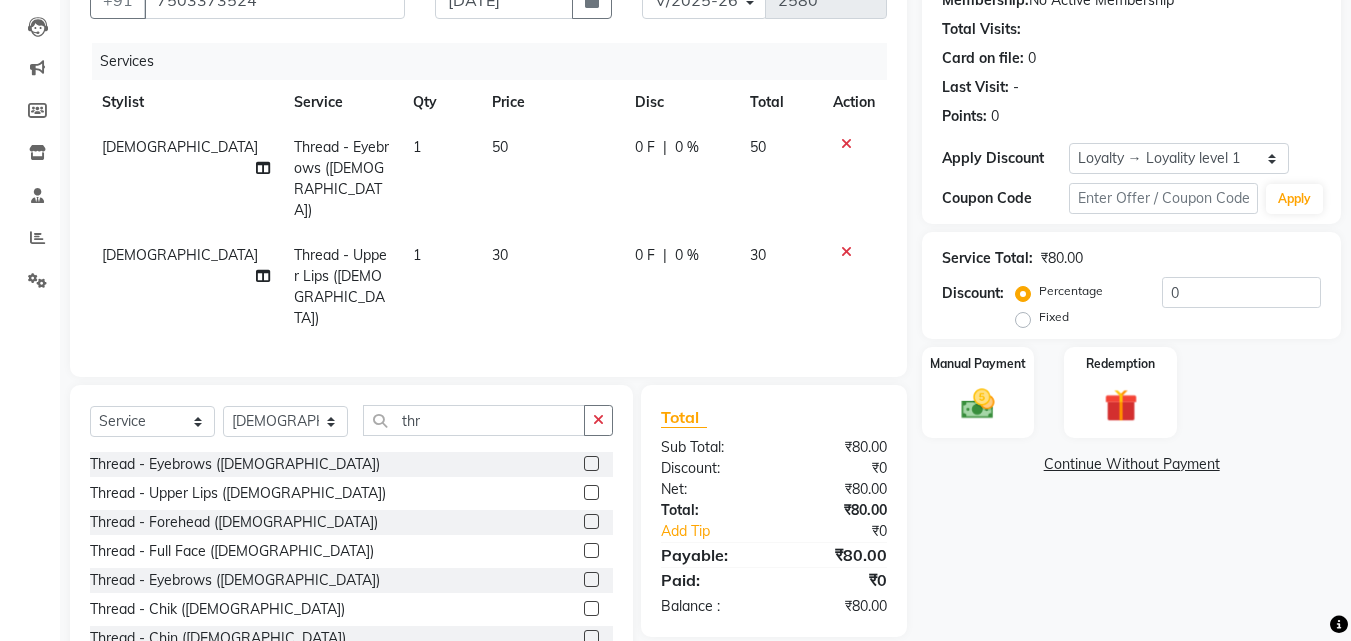 click 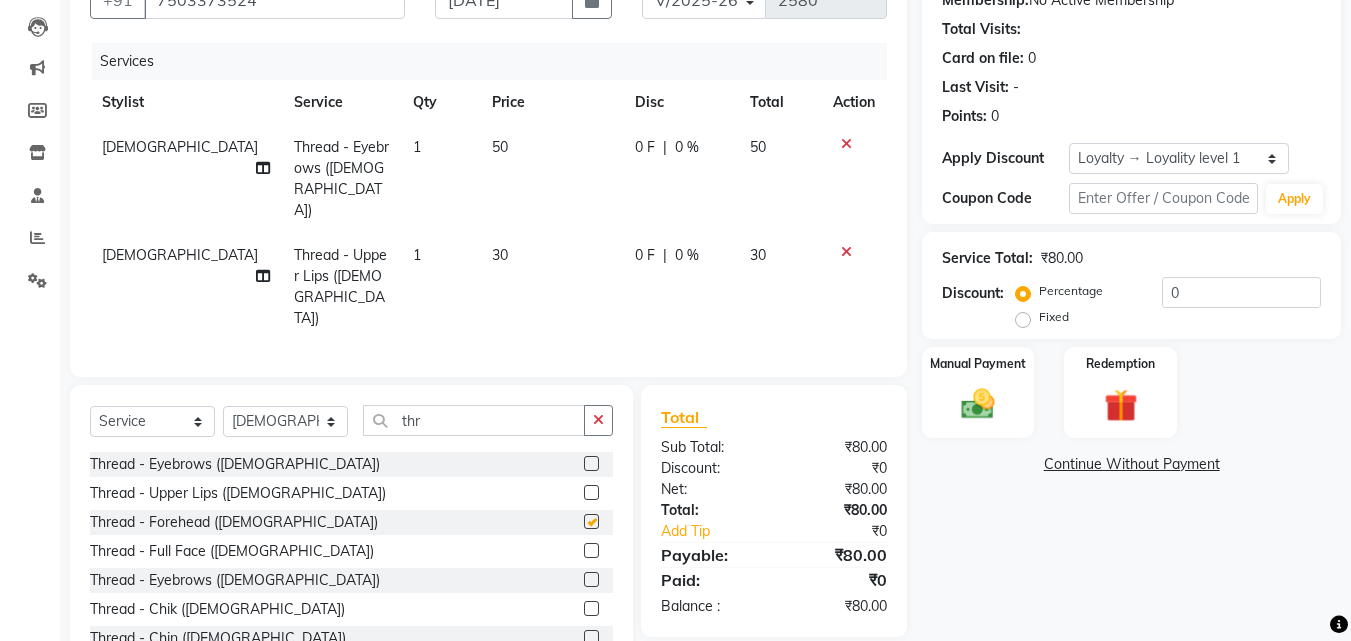 click 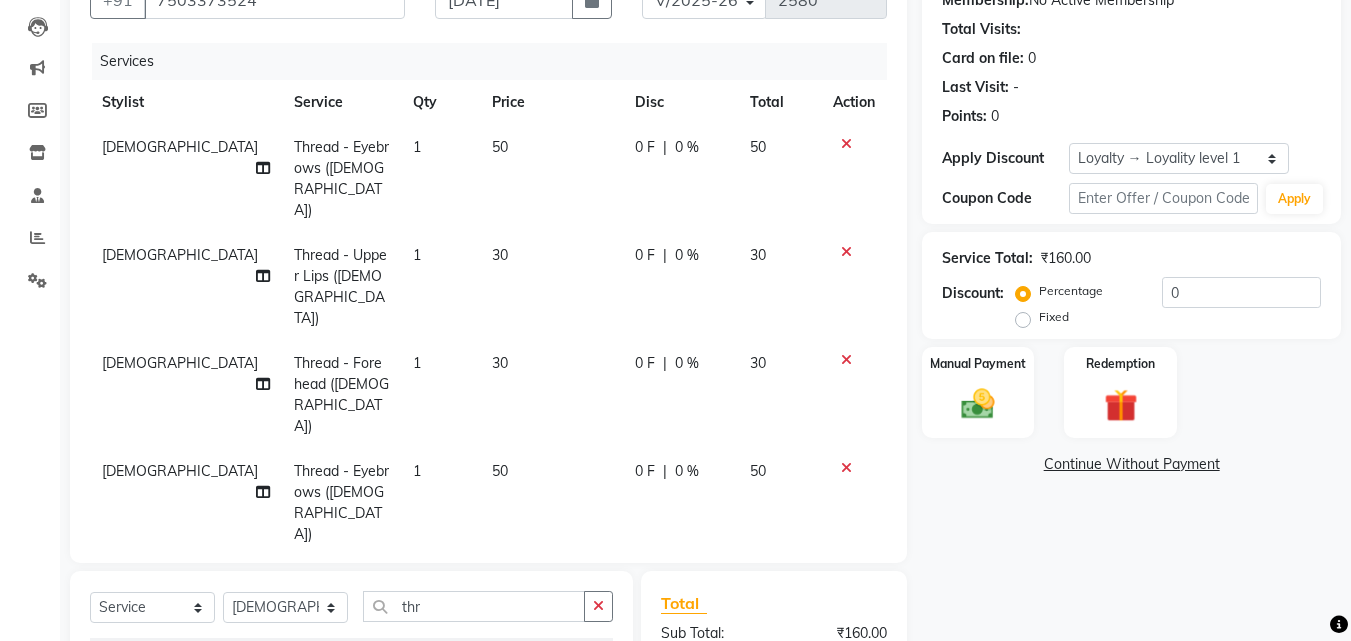 checkbox on "false" 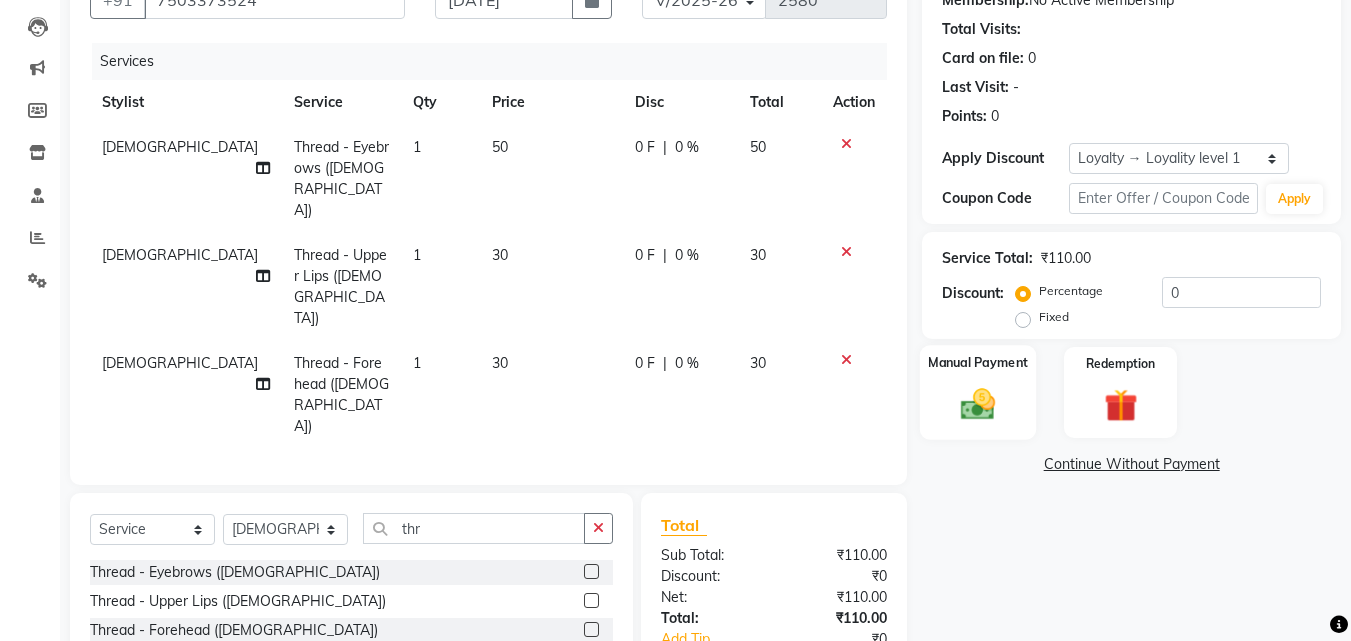 click 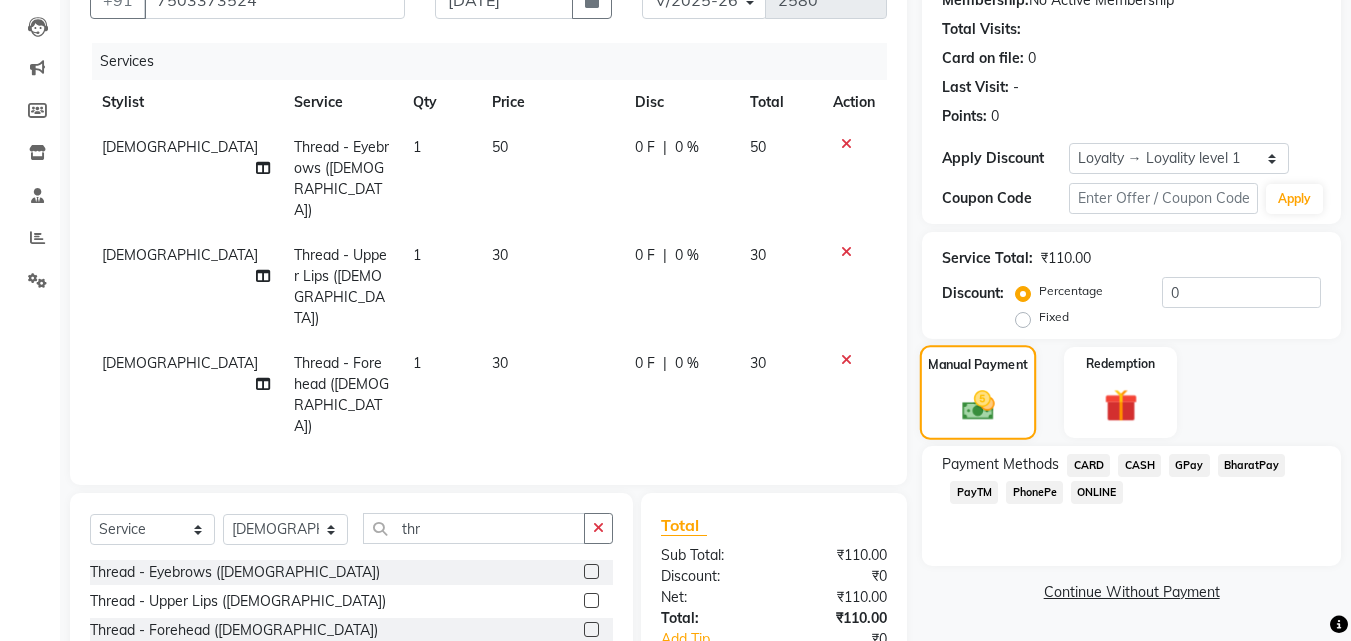 click 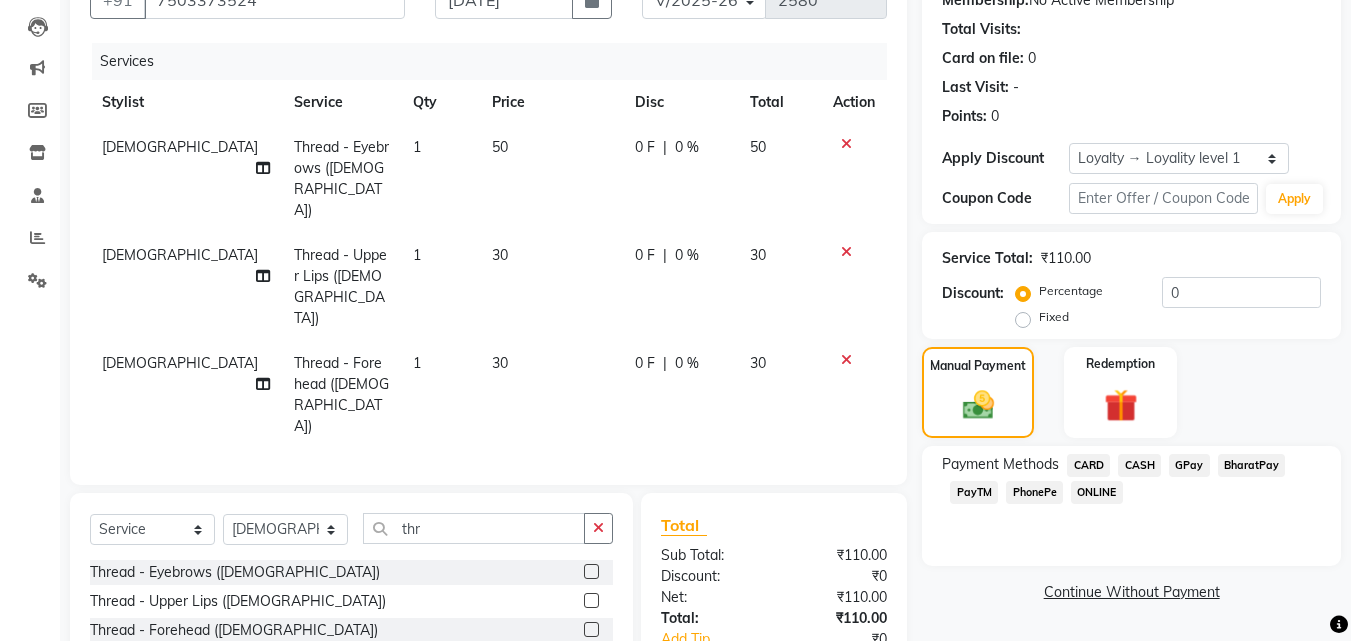 click on "CASH" 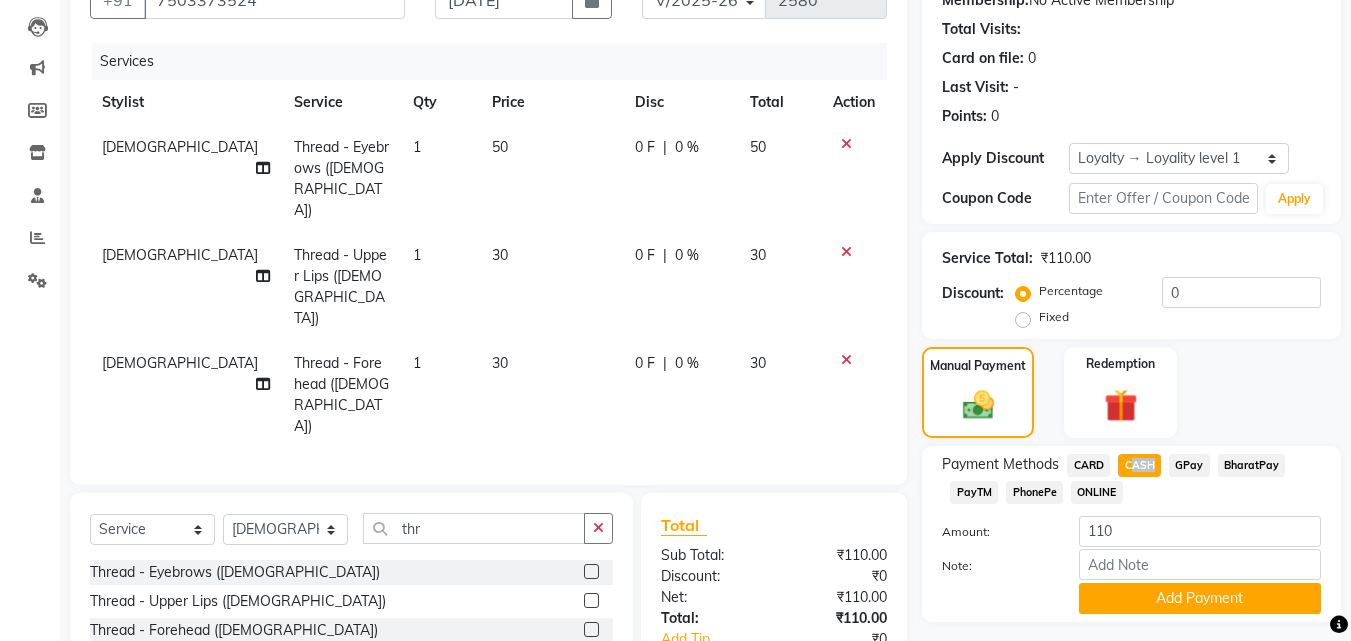 click on "CASH" 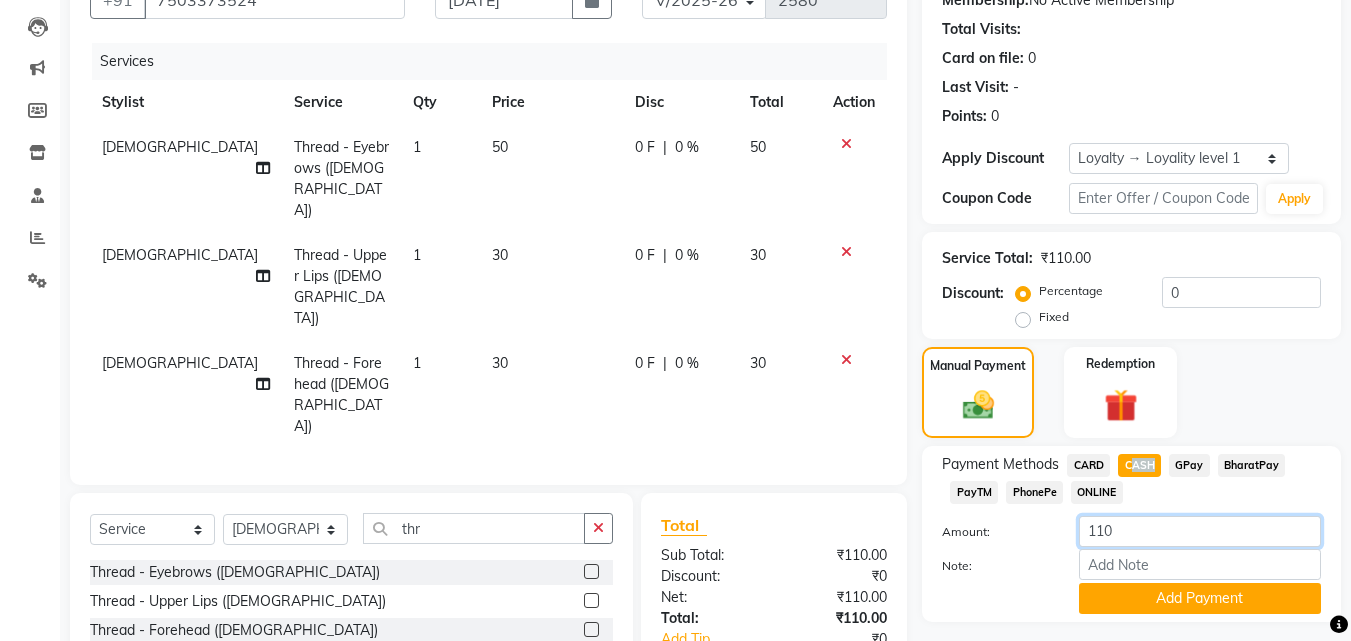 click on "110" 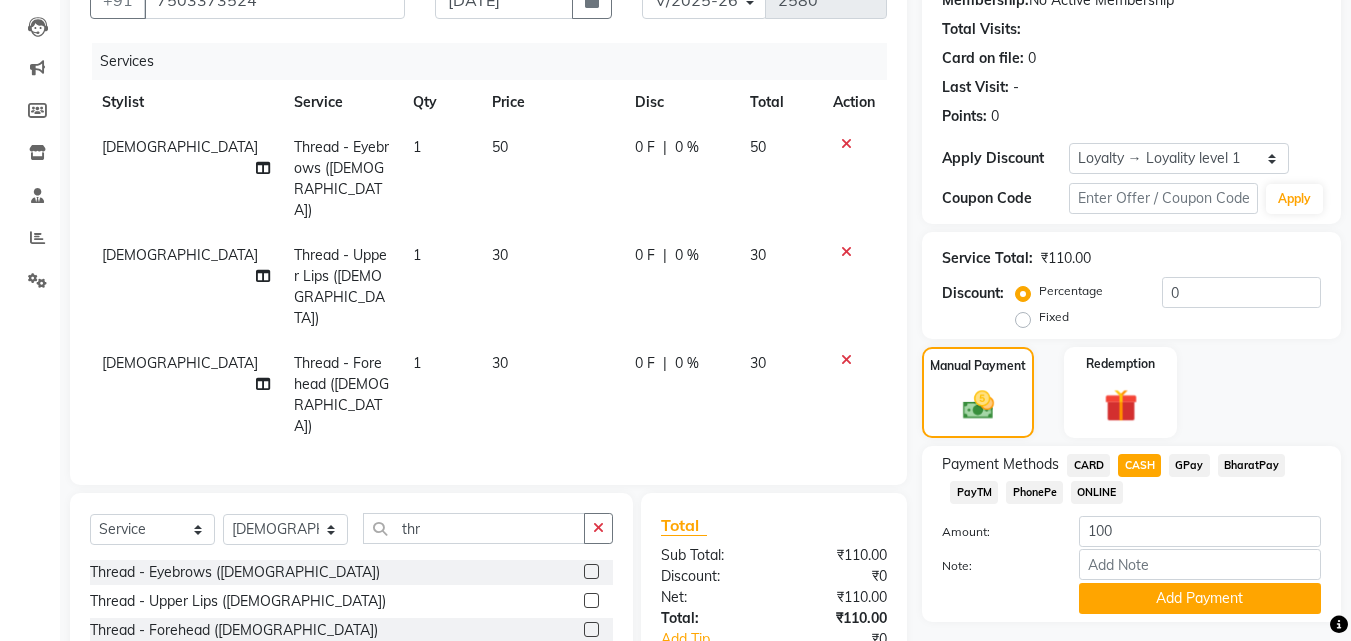click on "PhonePe" 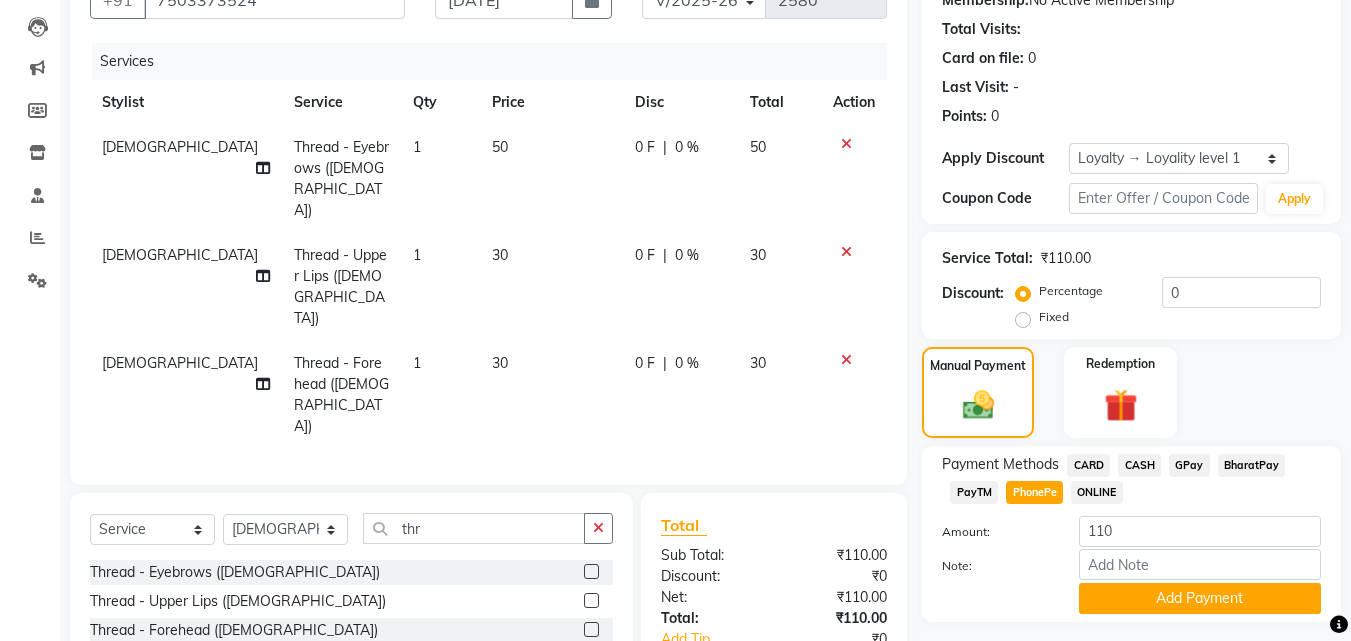 click on "CASH" 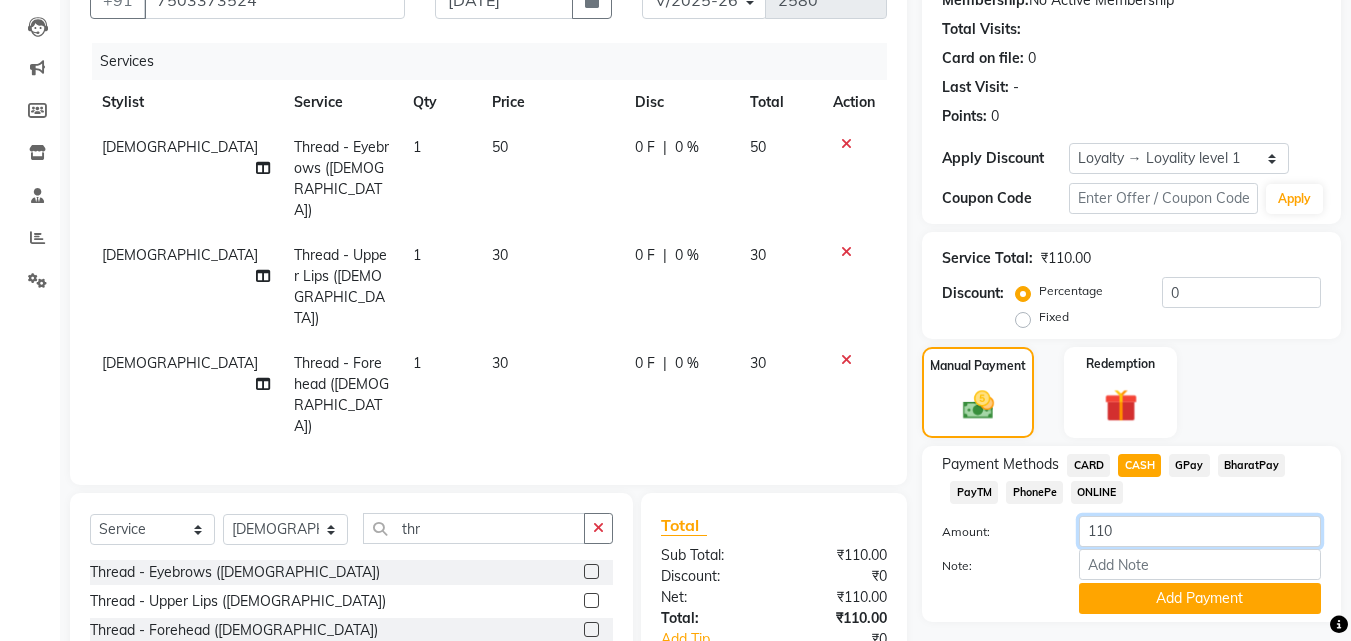 click on "110" 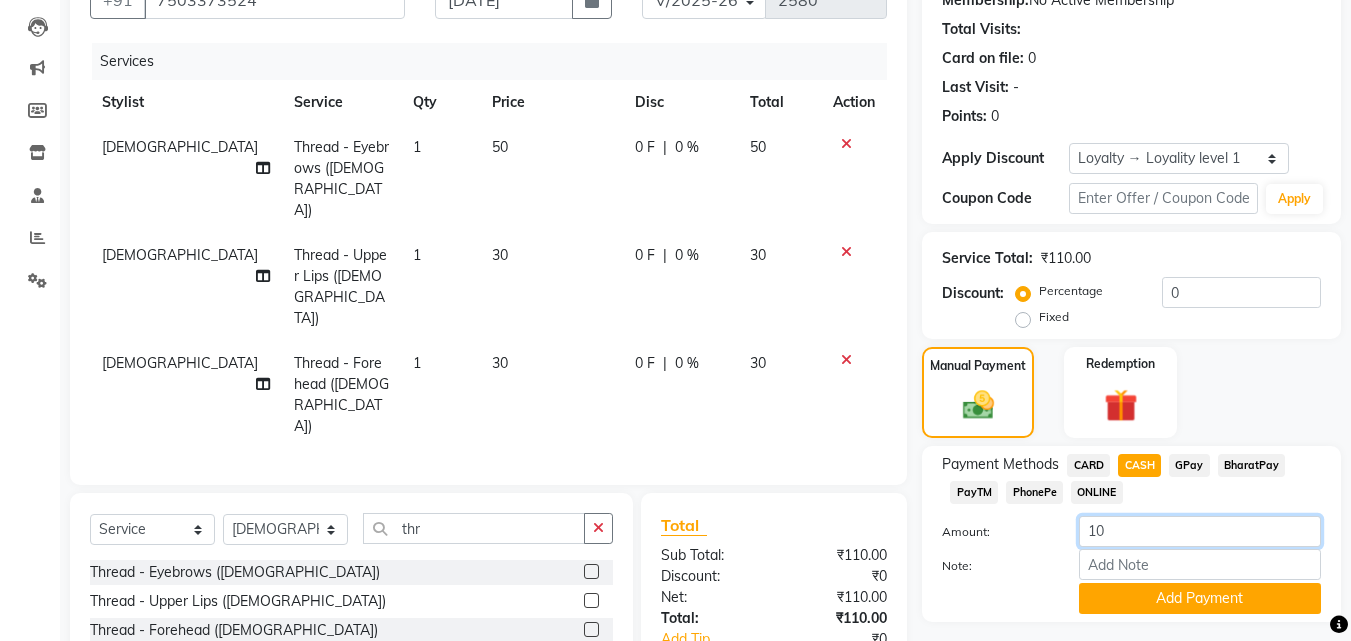 type on "100" 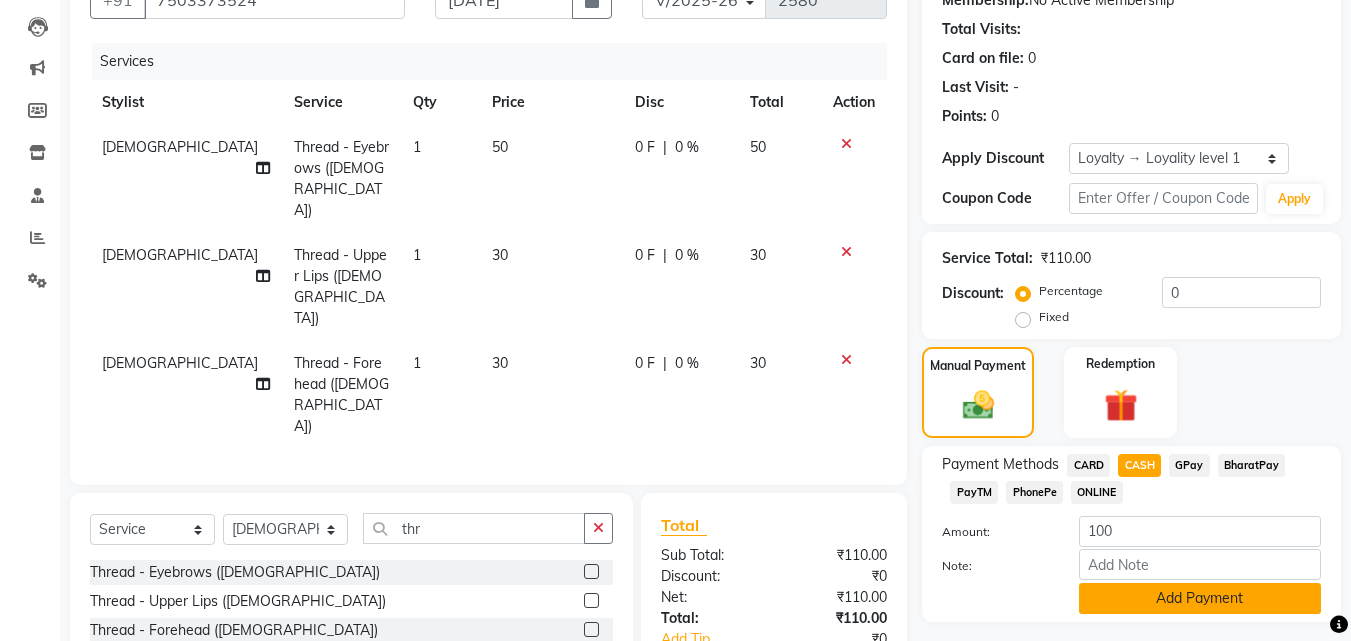click on "Add Payment" 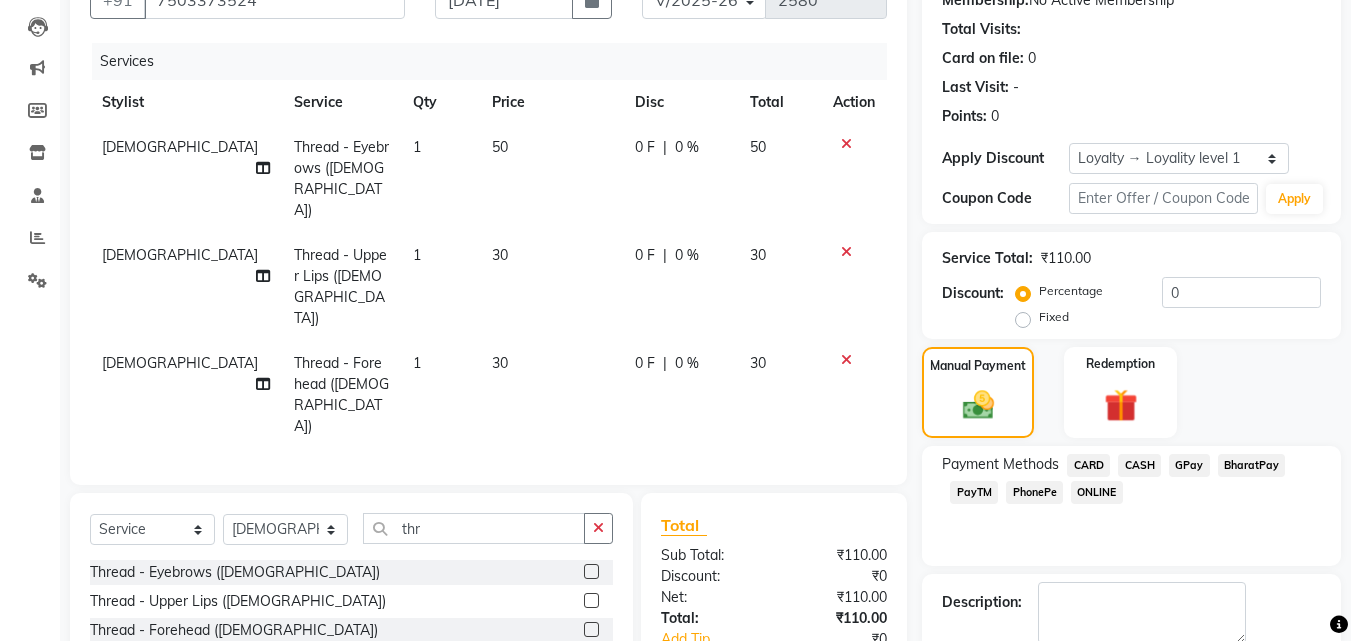 click on "PhonePe" 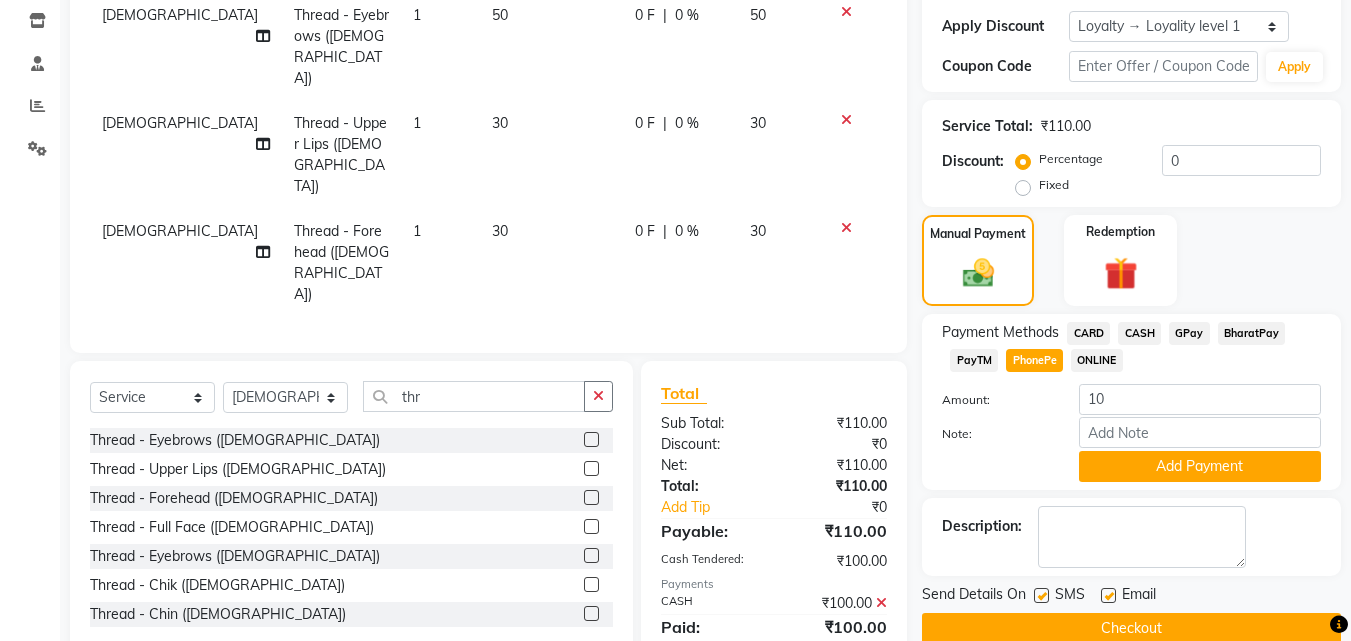 scroll, scrollTop: 398, scrollLeft: 0, axis: vertical 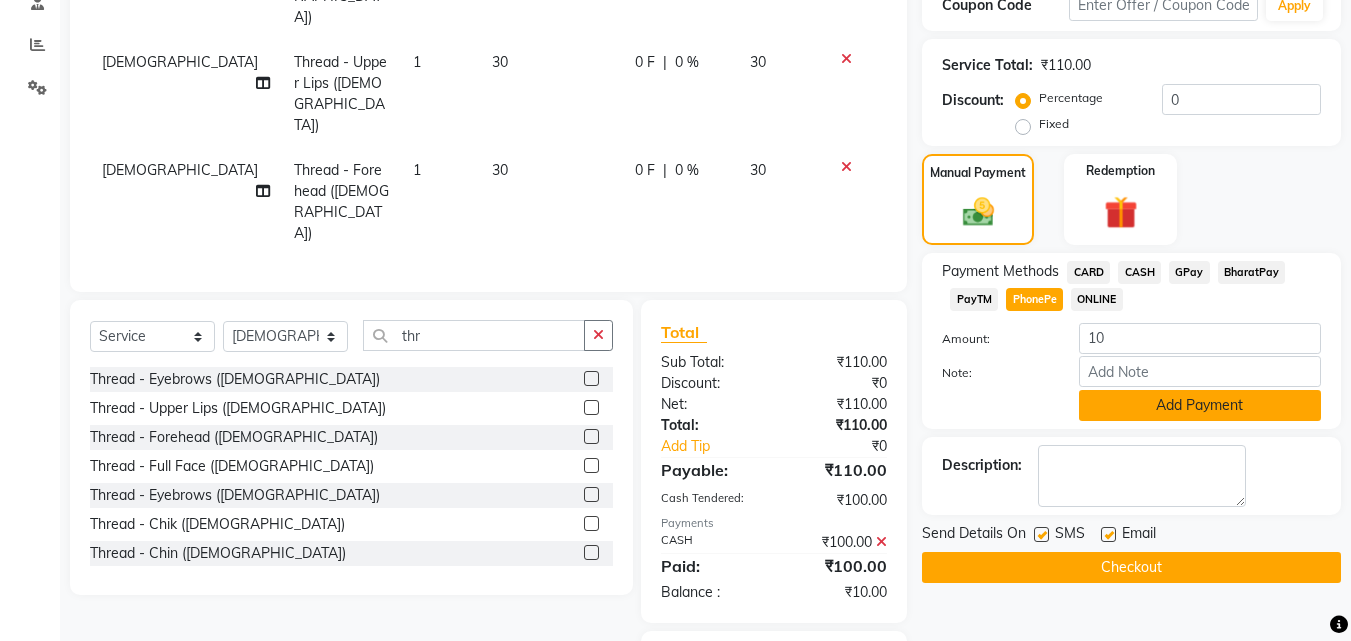 click on "Add Payment" 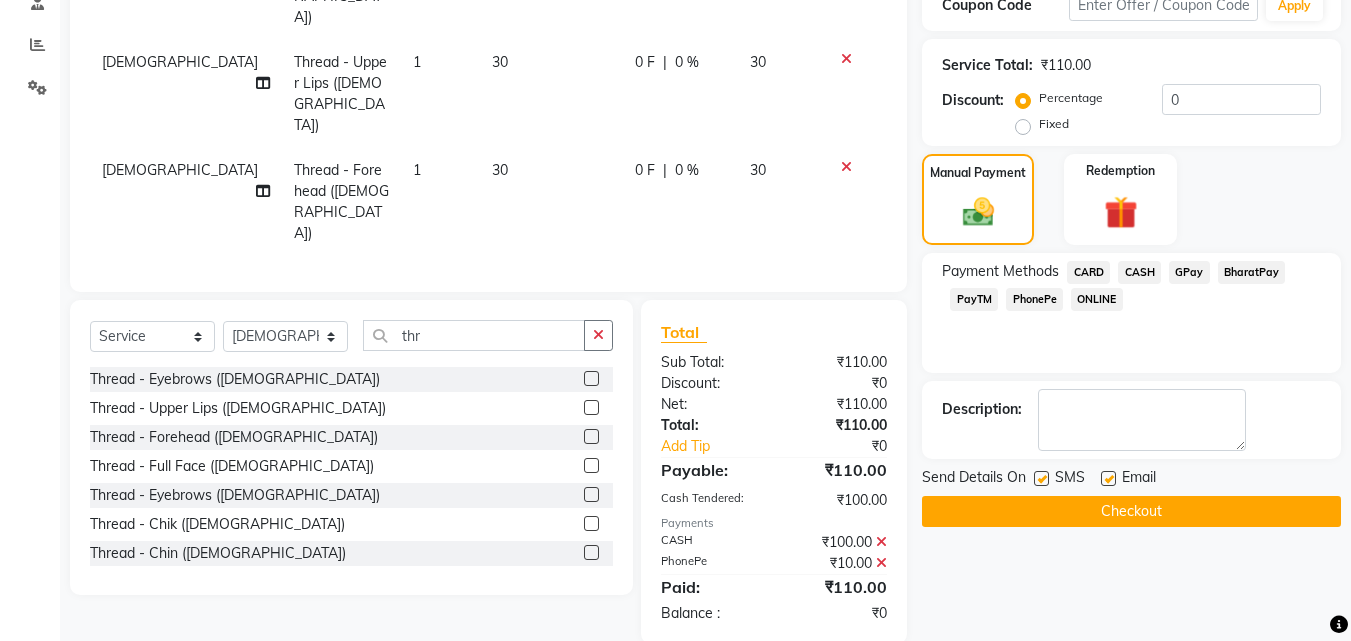 click 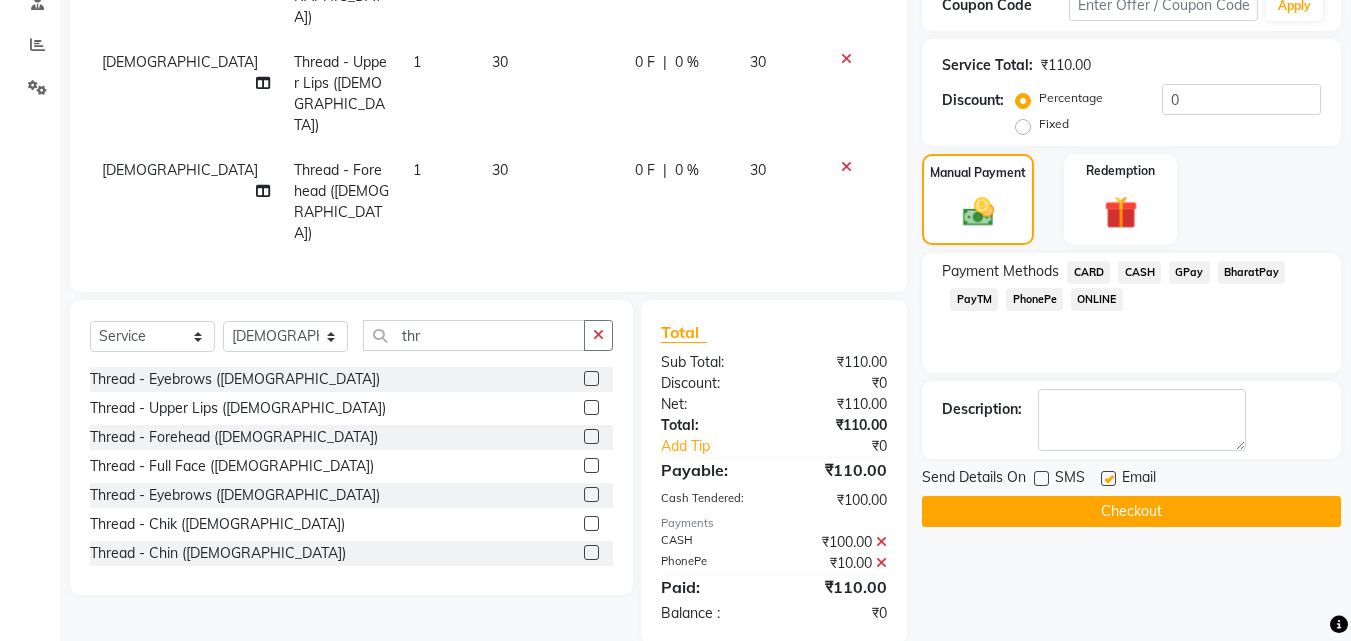 click on "Checkout" 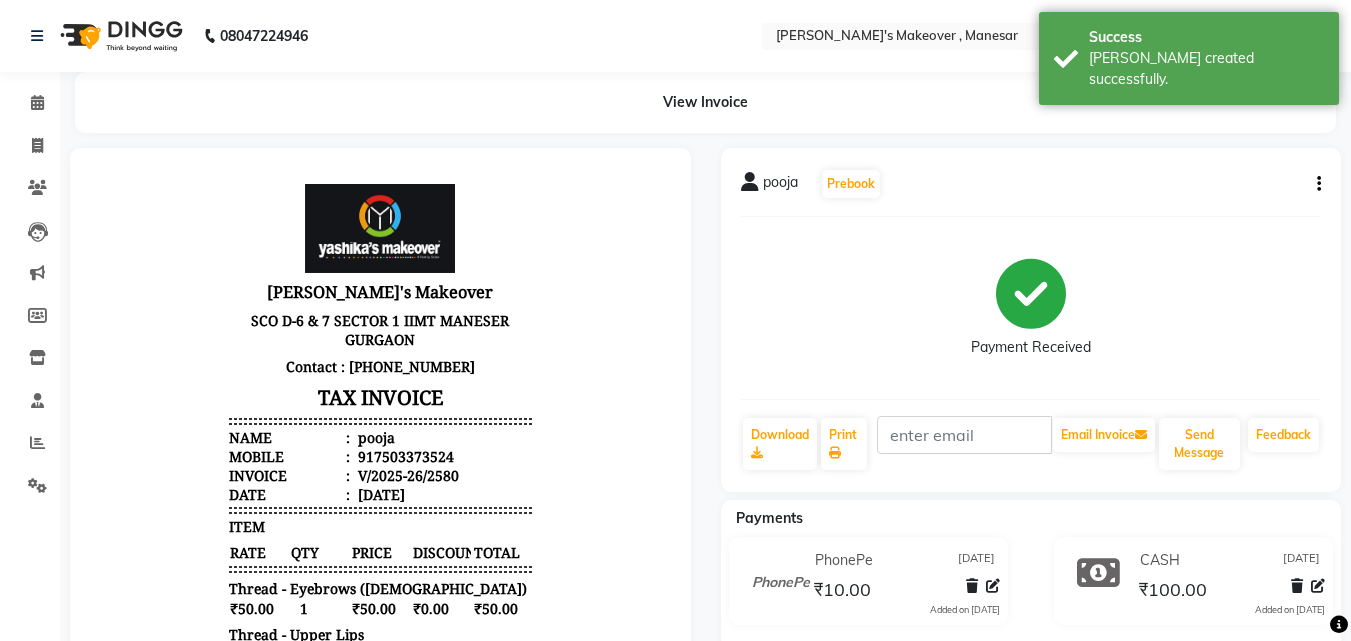 scroll, scrollTop: 0, scrollLeft: 0, axis: both 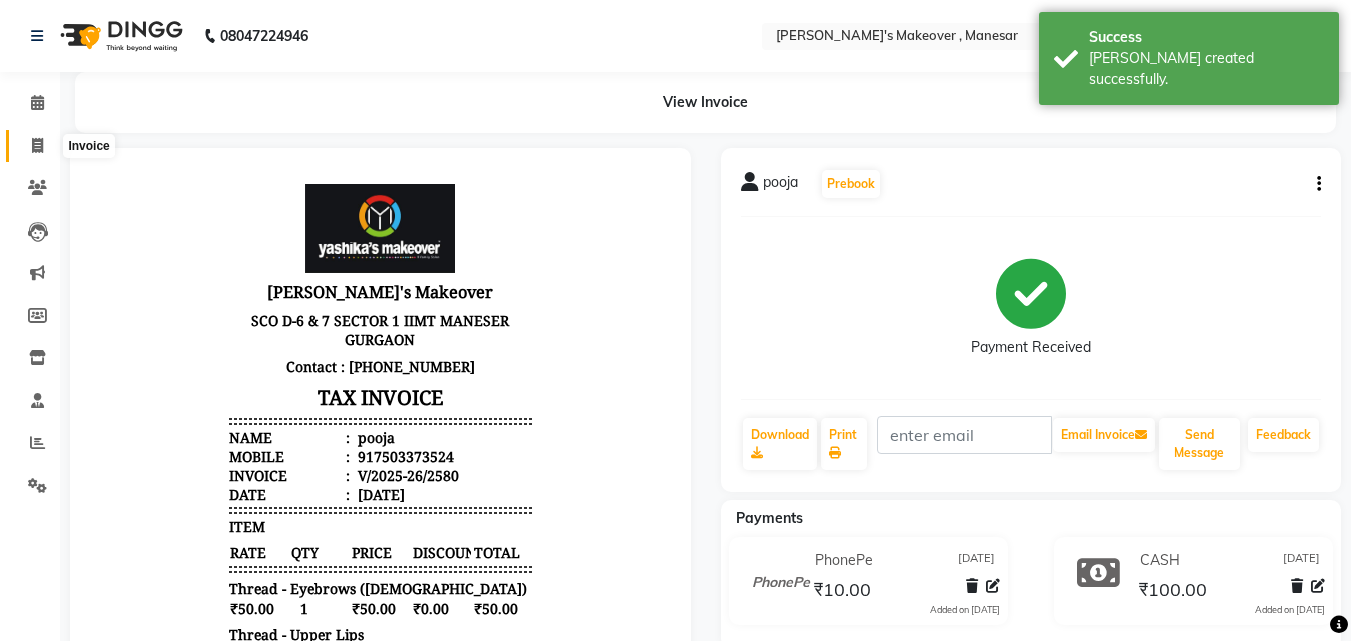 click 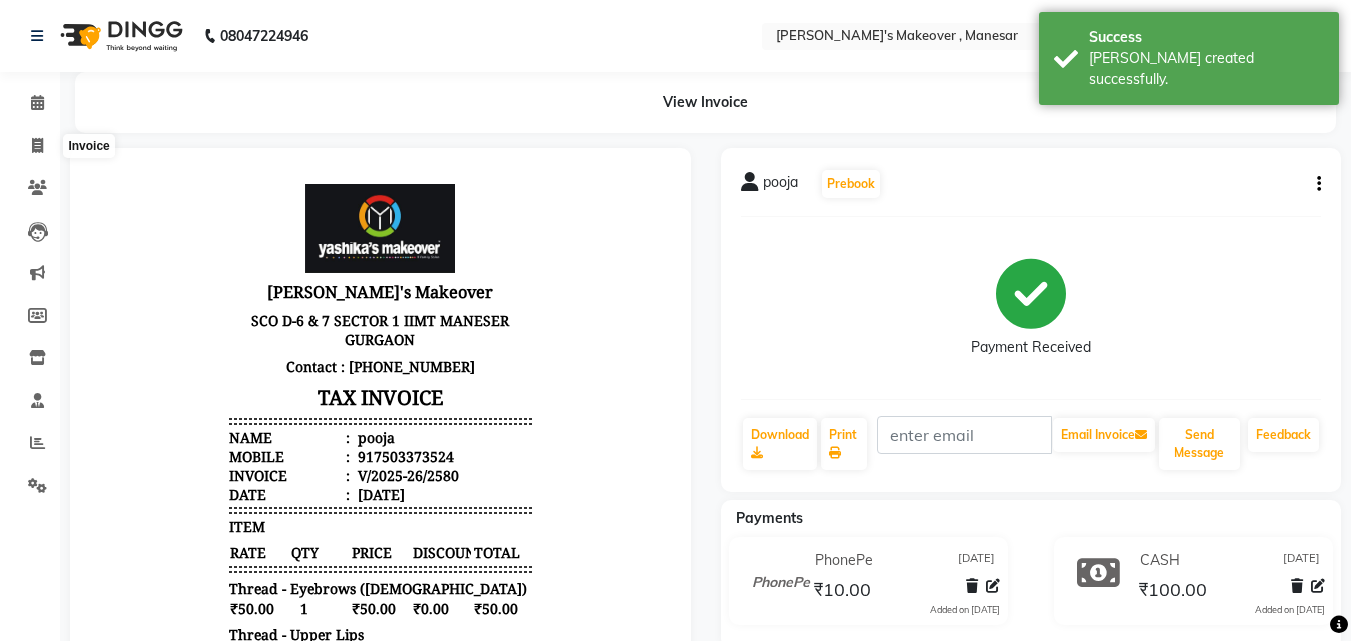 select on "service" 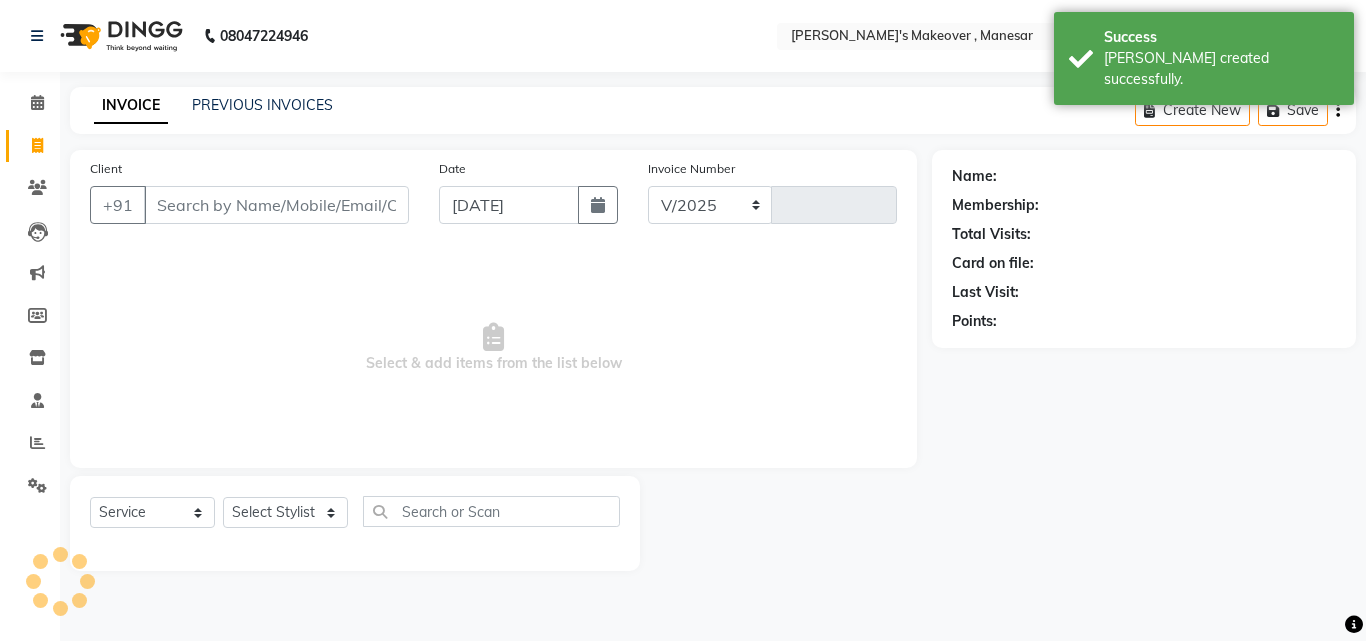 select on "820" 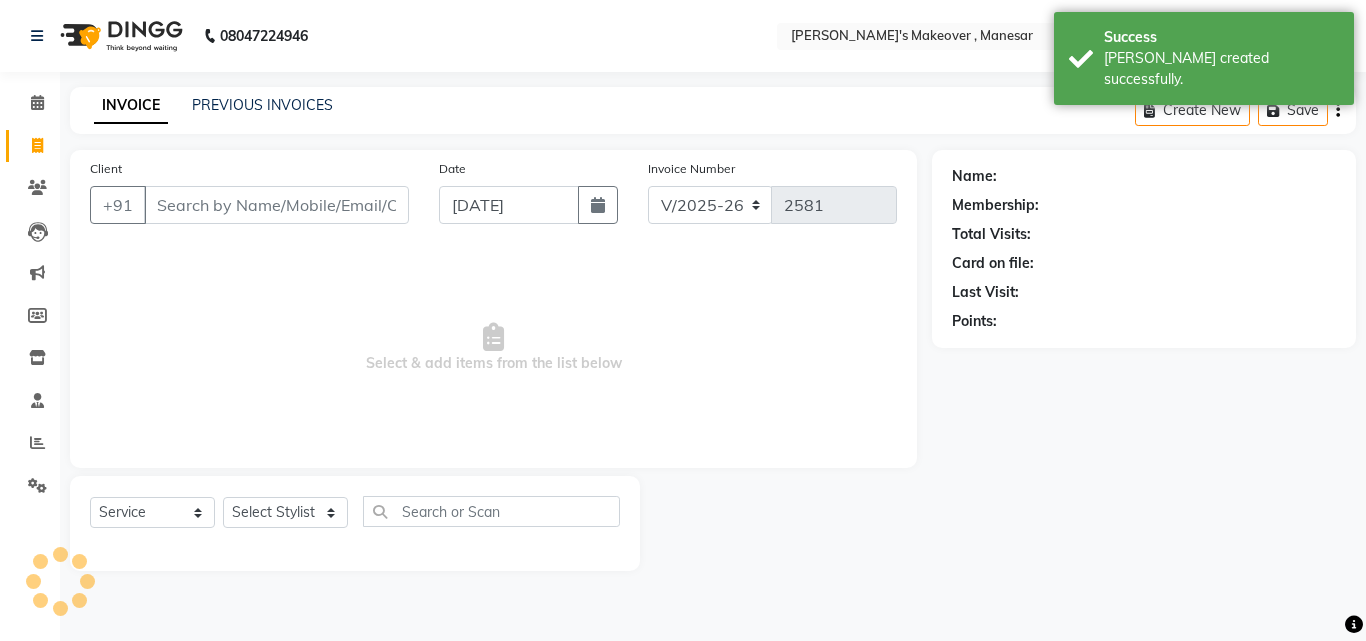 click on "Client" at bounding box center [276, 205] 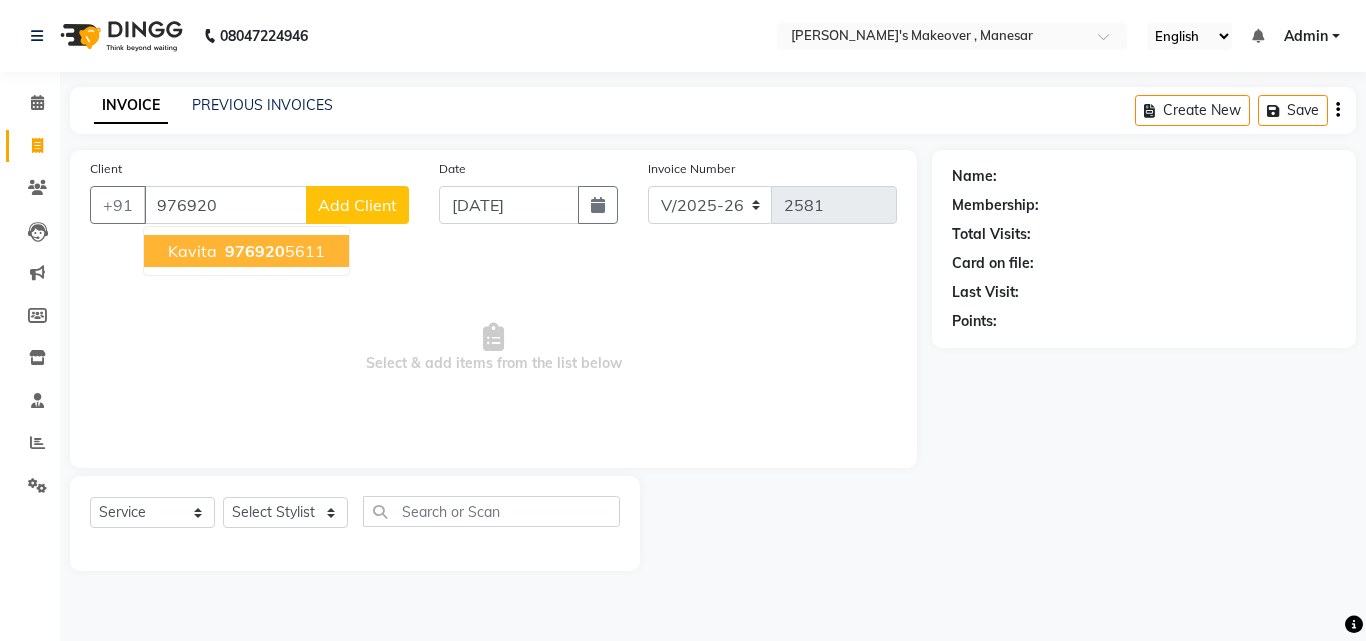 click on "976920" at bounding box center (255, 251) 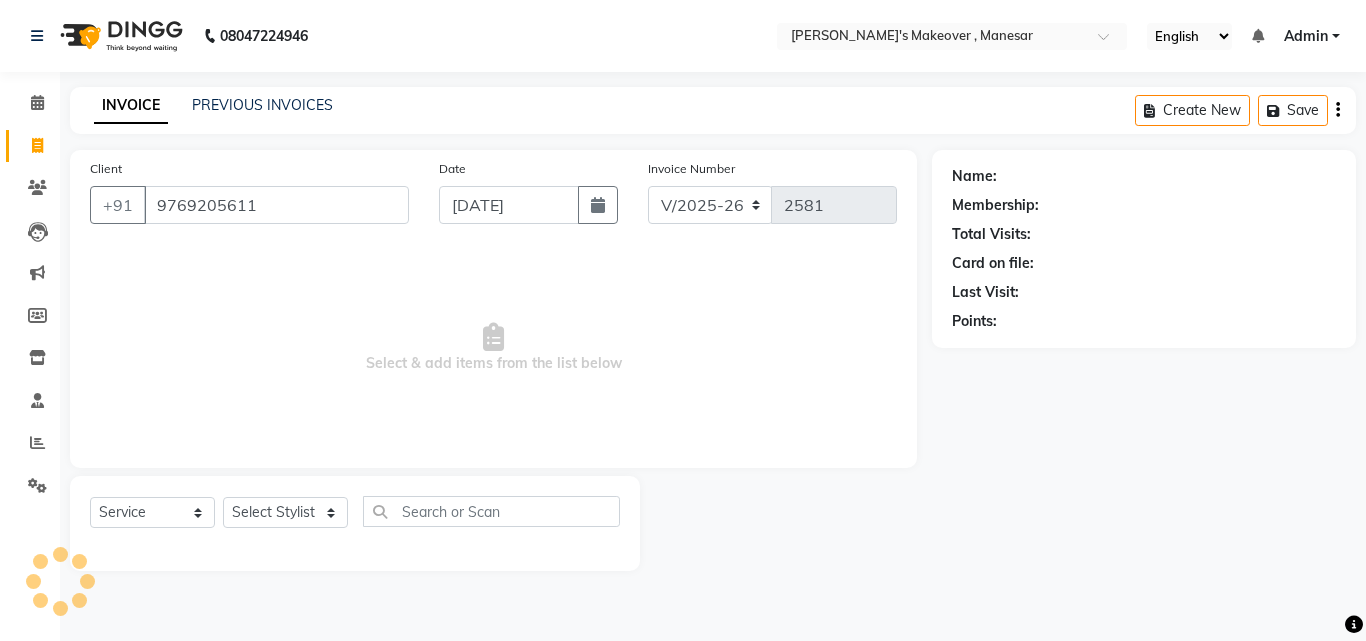 type on "9769205611" 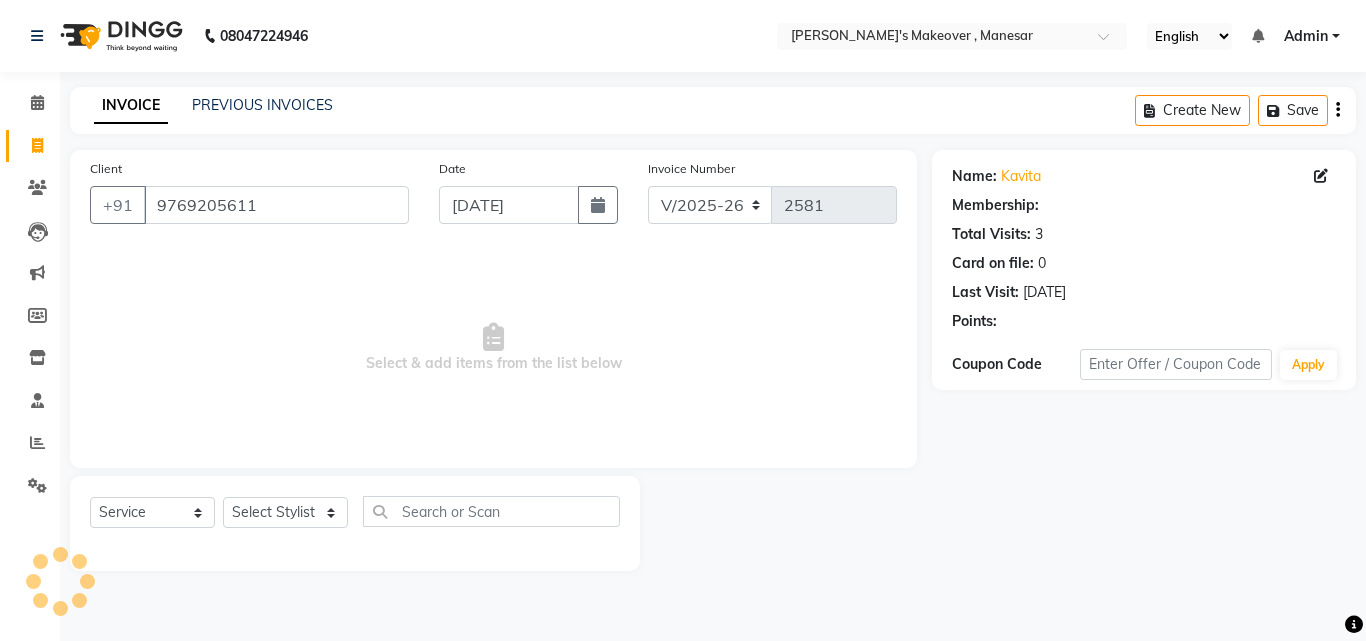 select on "1: Object" 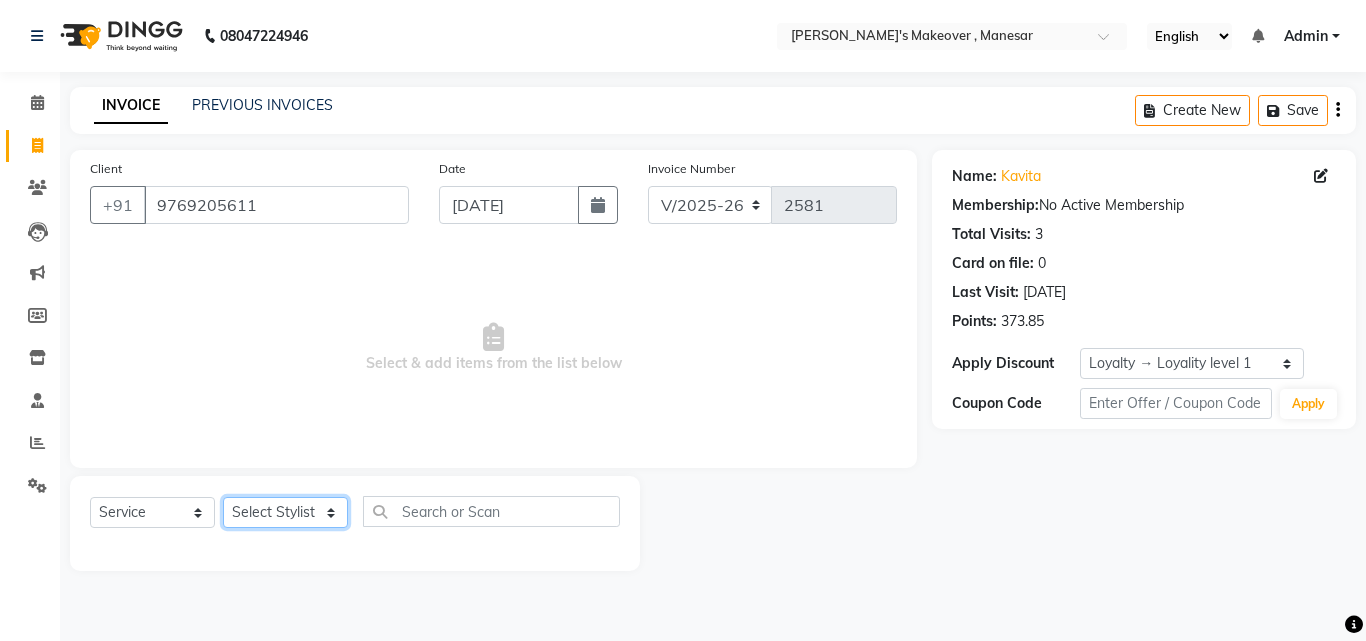 click on "Select Stylist Danish Shavej [PERSON_NAME] Krishna [PERSON_NAME] [PERSON_NAME] Mdm [PERSON_NAME] [PERSON_NAME] [MEDICAL_DATA] Pooja [PERSON_NAME] [PERSON_NAME] ([DATE])" 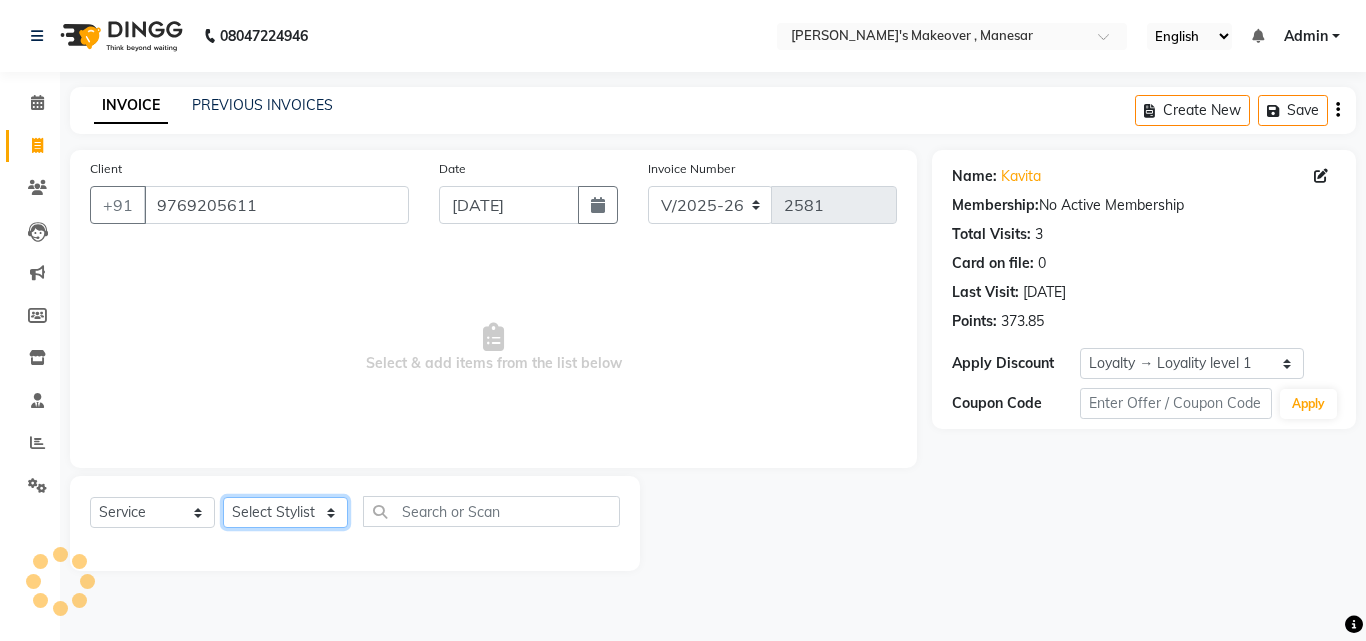 select on "14429" 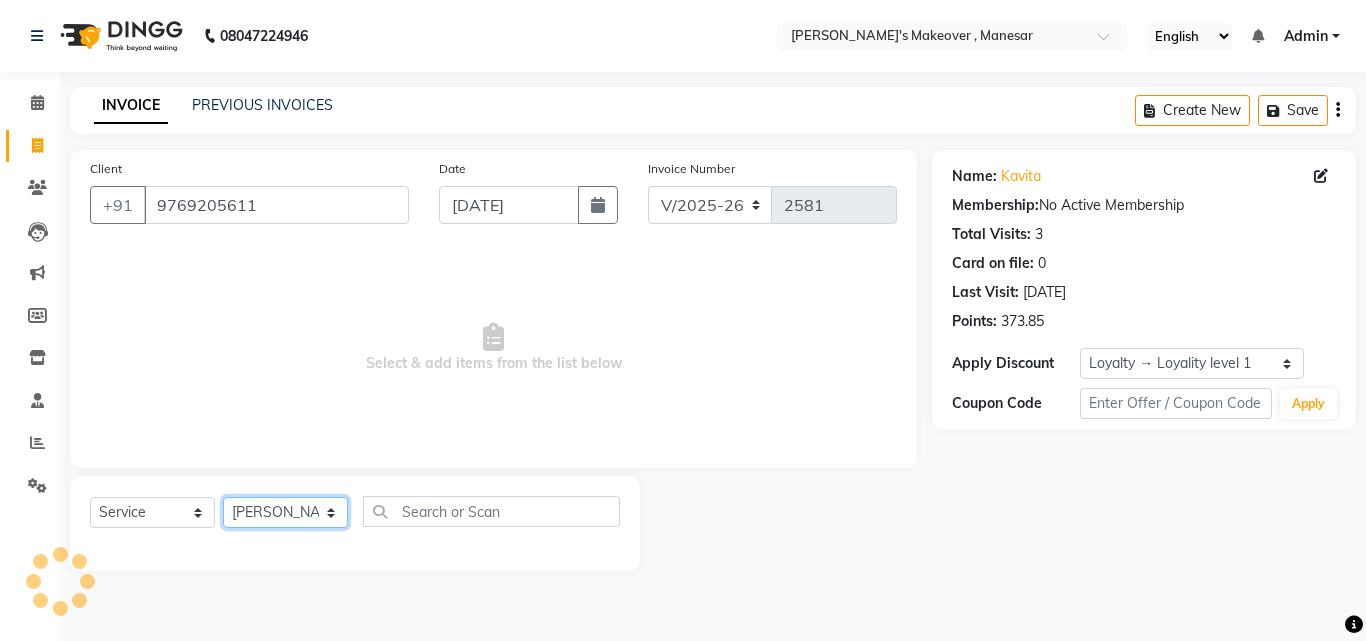 click on "Select Stylist Danish Shavej [PERSON_NAME] Krishna [PERSON_NAME] [PERSON_NAME] Mdm [PERSON_NAME] [PERSON_NAME] [MEDICAL_DATA] Pooja [PERSON_NAME] [PERSON_NAME] ([DATE])" 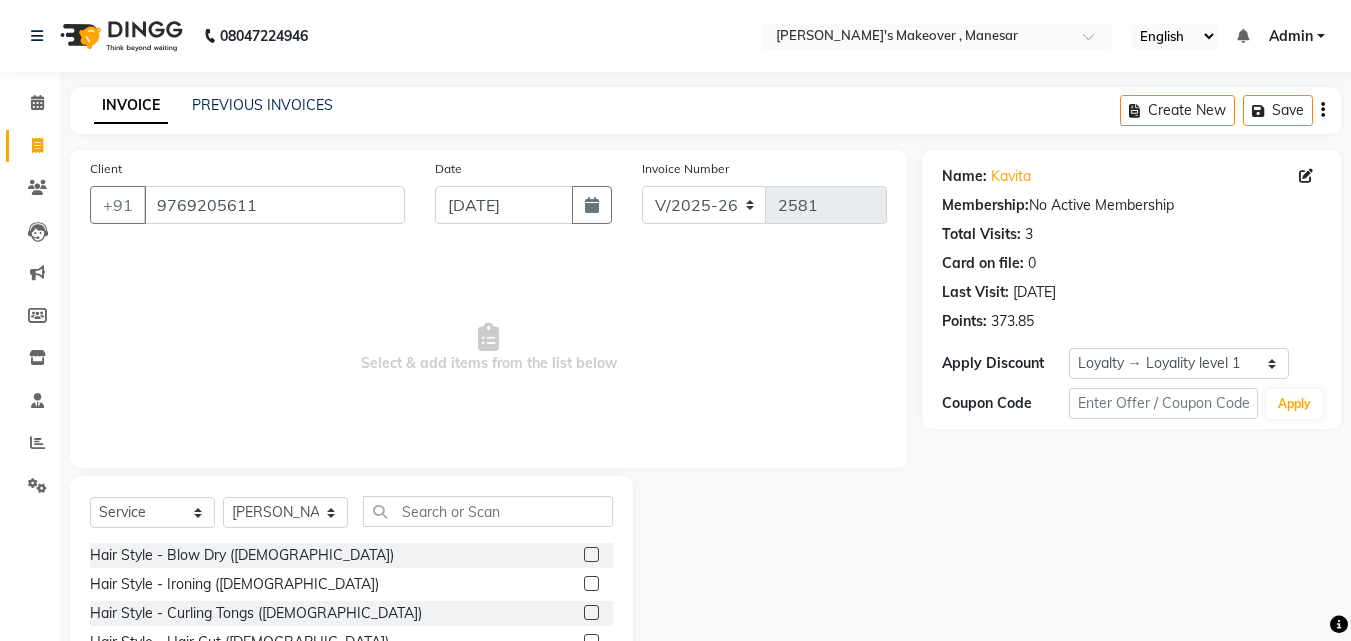 click on "Select  Service  Product  Membership  Package Voucher Prepaid Gift Card  Select Stylist Danish Shavej [PERSON_NAME] Krishna [PERSON_NAME] [PERSON_NAME] Mdm [PERSON_NAME] [PERSON_NAME] [MEDICAL_DATA] Pooja [PERSON_NAME] [PERSON_NAME] ([DATE]) Hair Style - Blow Dry ([DEMOGRAPHIC_DATA])  Hair Style - Ironing ([DEMOGRAPHIC_DATA])  Hair Style - Curling Tongs ([DEMOGRAPHIC_DATA])  Hair Style - Hair Cut ([DEMOGRAPHIC_DATA])  Hair Style - Hair Styling ([DEMOGRAPHIC_DATA])  Hair Style - Split End Removal ([DEMOGRAPHIC_DATA])  Body Polishing - Hand Polishing  Clean-Up - Face Massage(GEL)  Clean-Up - Face Massage(CREAM)  Shave - Moustache Band  Shave - Moustache Colour  Hair Style - Hair Set Gel (Men)  Hair Style -Hair Set Sprey (Men)  Hair Style -Hair Set Sprey (Men)  Thread - Eyebrows ([DEMOGRAPHIC_DATA])  Thread - Upper Lips ([DEMOGRAPHIC_DATA])  Thread - Forehead ([DEMOGRAPHIC_DATA])  Thread - Full Face ([DEMOGRAPHIC_DATA])  Thread - Eyebrows ([DEMOGRAPHIC_DATA])  Thread - Chik ([DEMOGRAPHIC_DATA])  Thread - Chin ([DEMOGRAPHIC_DATA])  Thread - Side Locks ([DEMOGRAPHIC_DATA])  Honey Wax - Arms ([DEMOGRAPHIC_DATA])  Honey Wax - Underarms ([DEMOGRAPHIC_DATA])  Honey Wax - Full Legs ([DEMOGRAPHIC_DATA])  Honey Wax - Half Legs ([DEMOGRAPHIC_DATA])  Brazilian Wax - Chin" 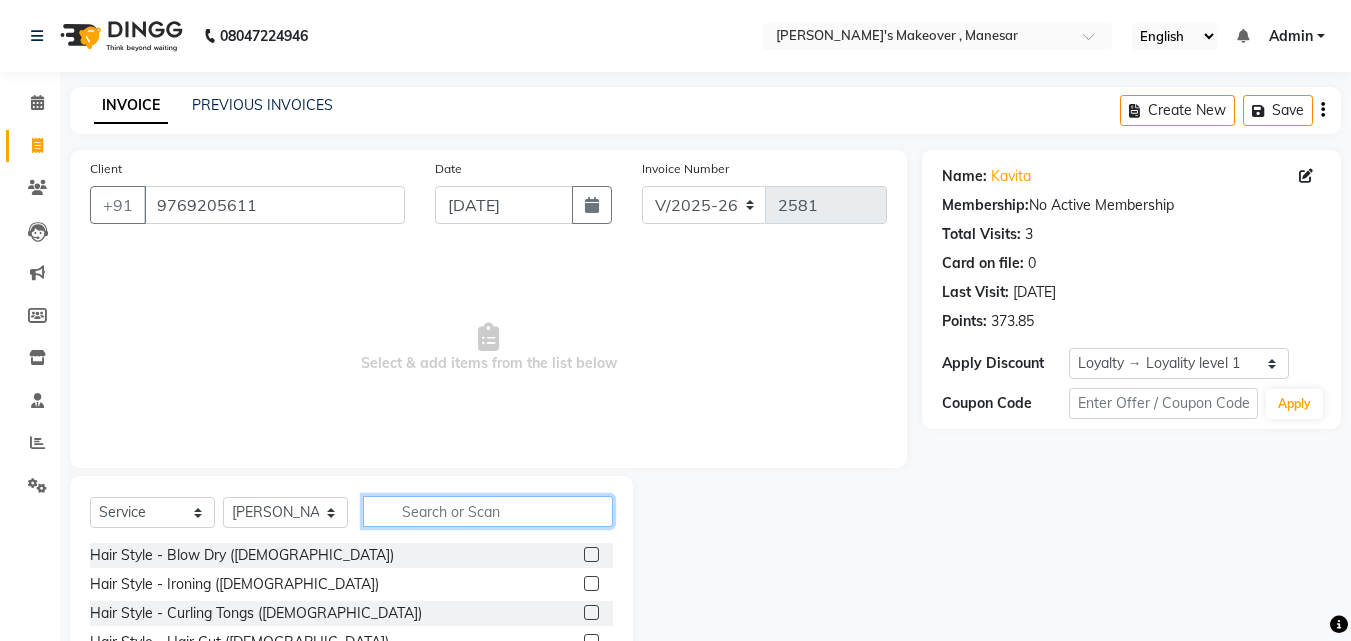 click 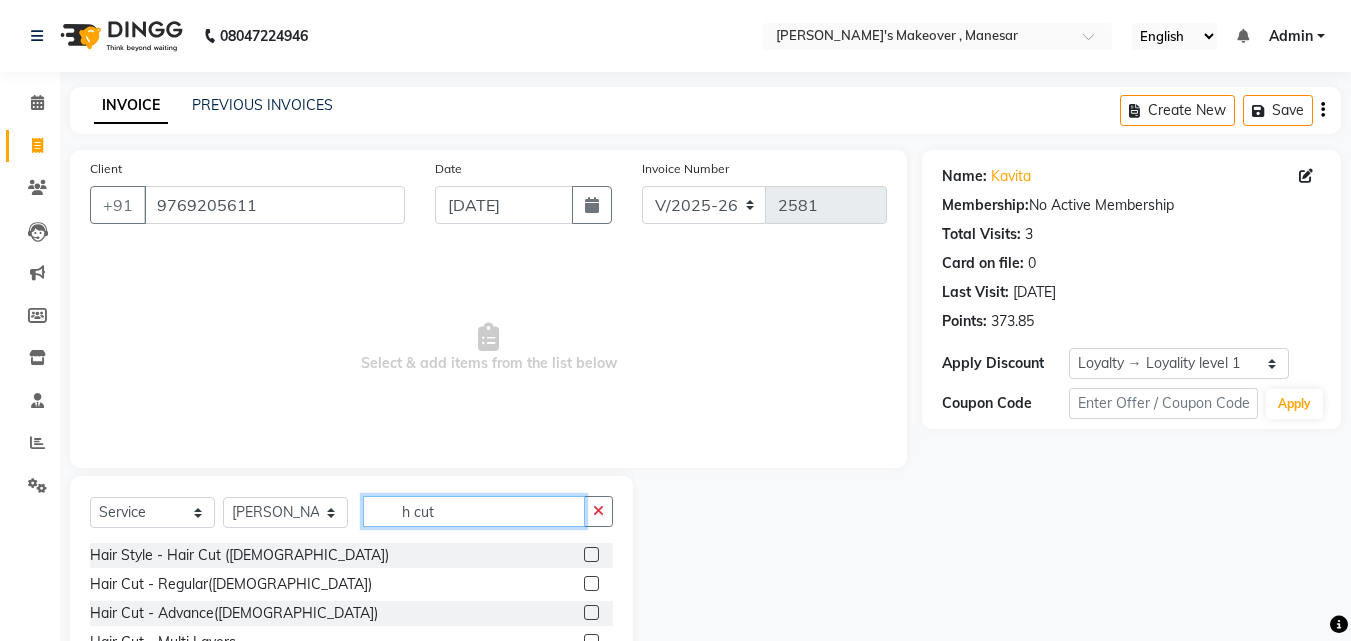 scroll, scrollTop: 160, scrollLeft: 0, axis: vertical 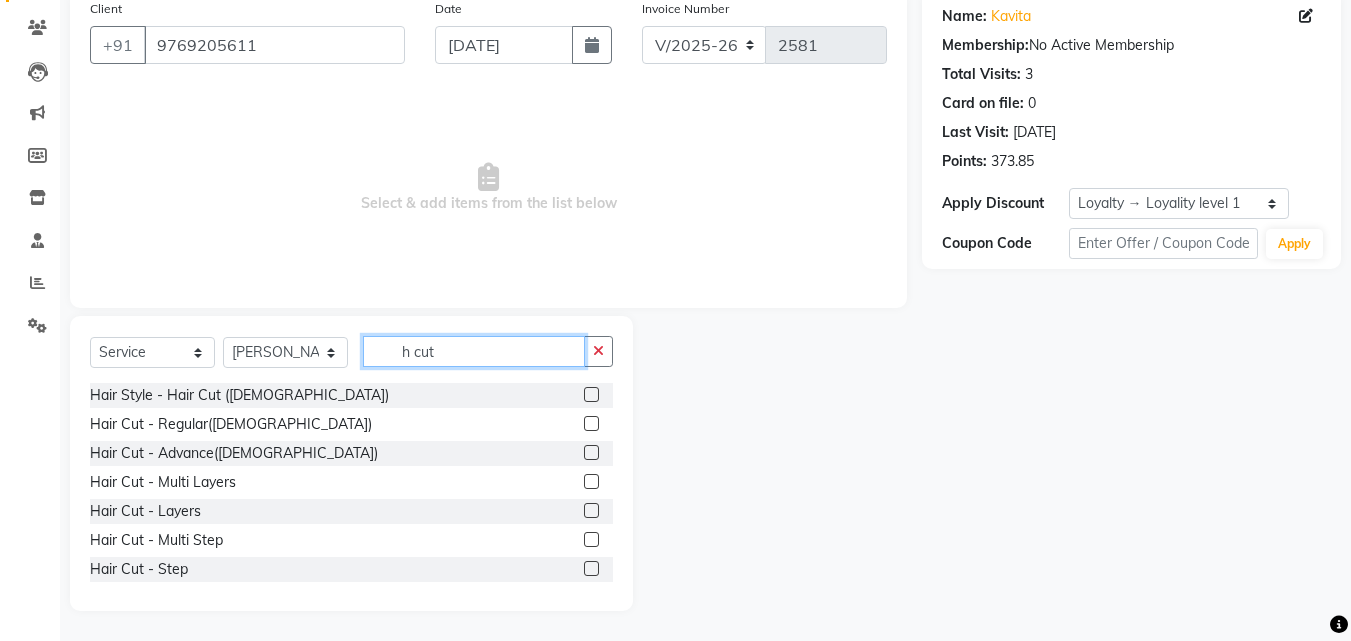 type on "h cut" 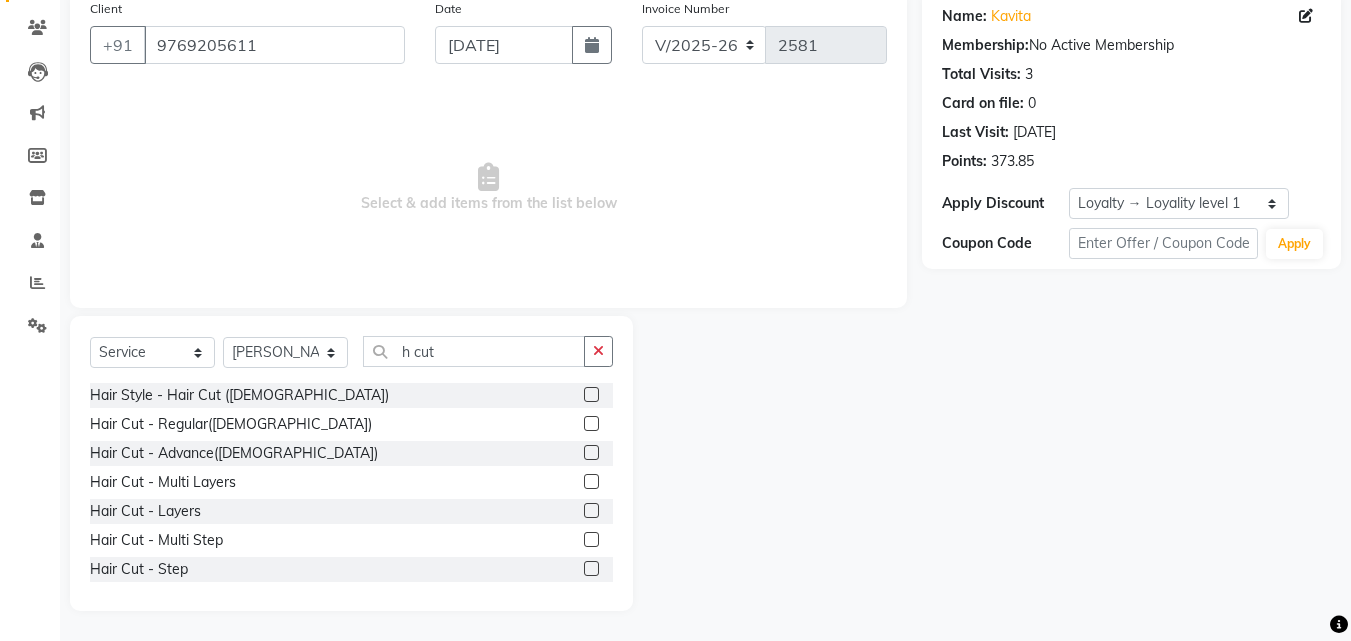 click 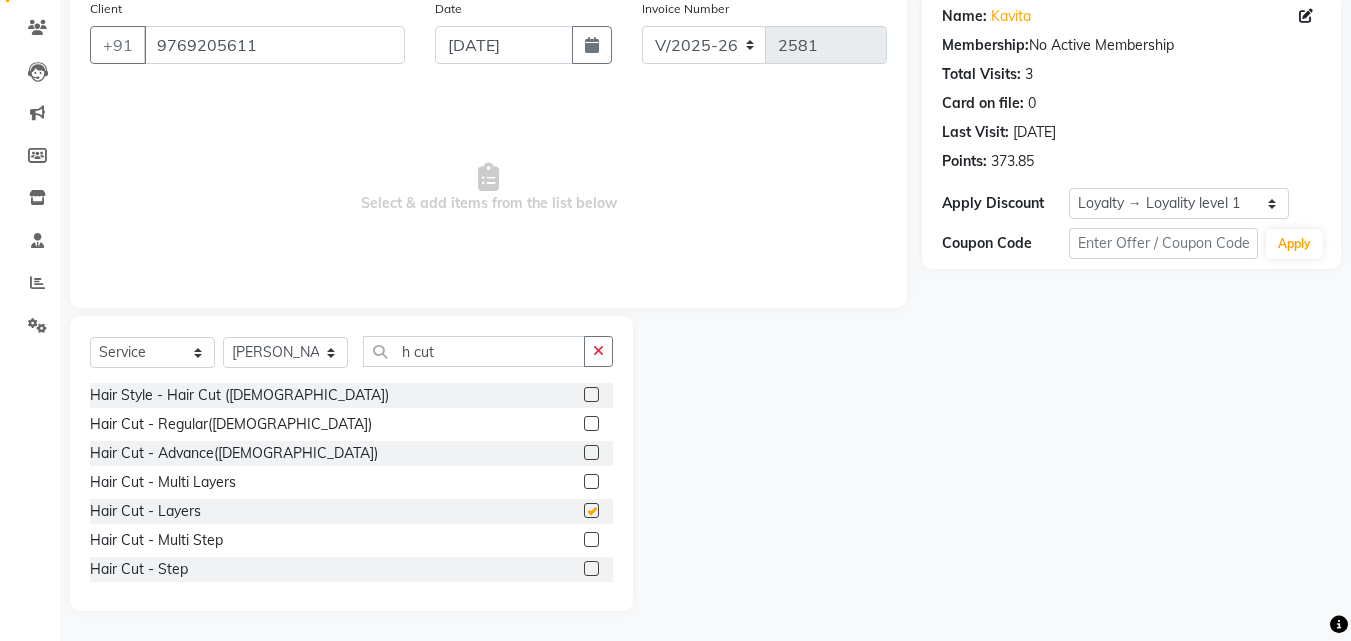click 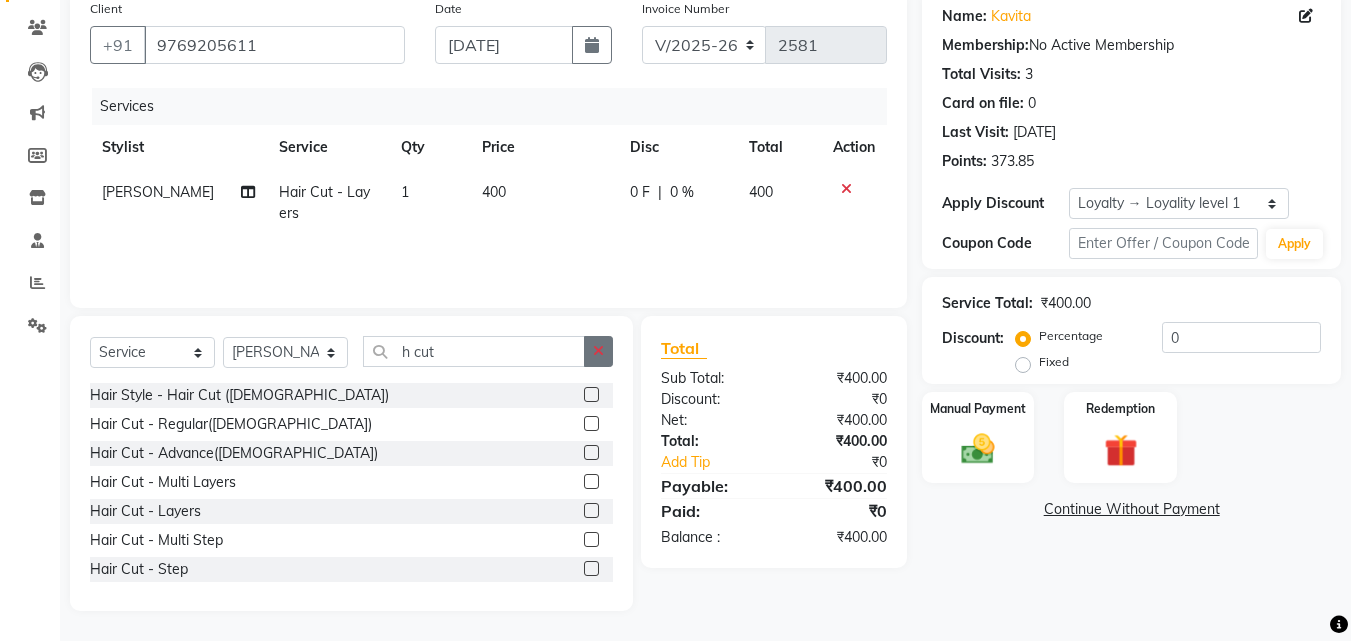 click 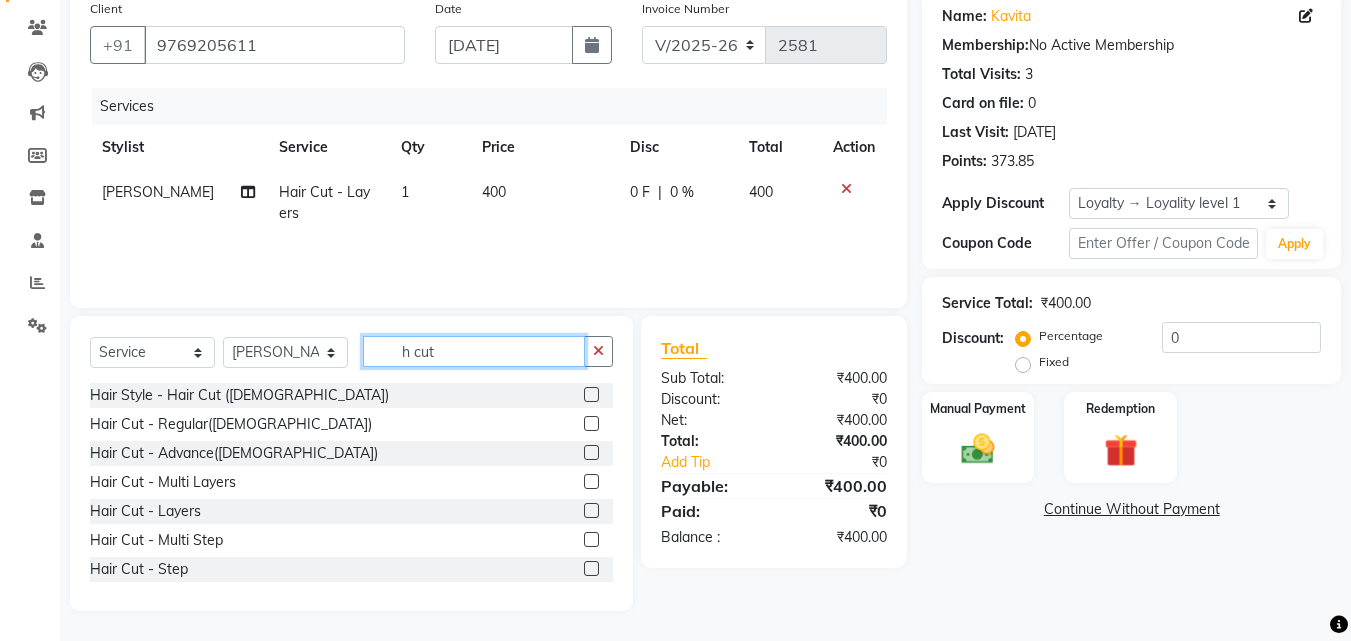 click on "h cut" 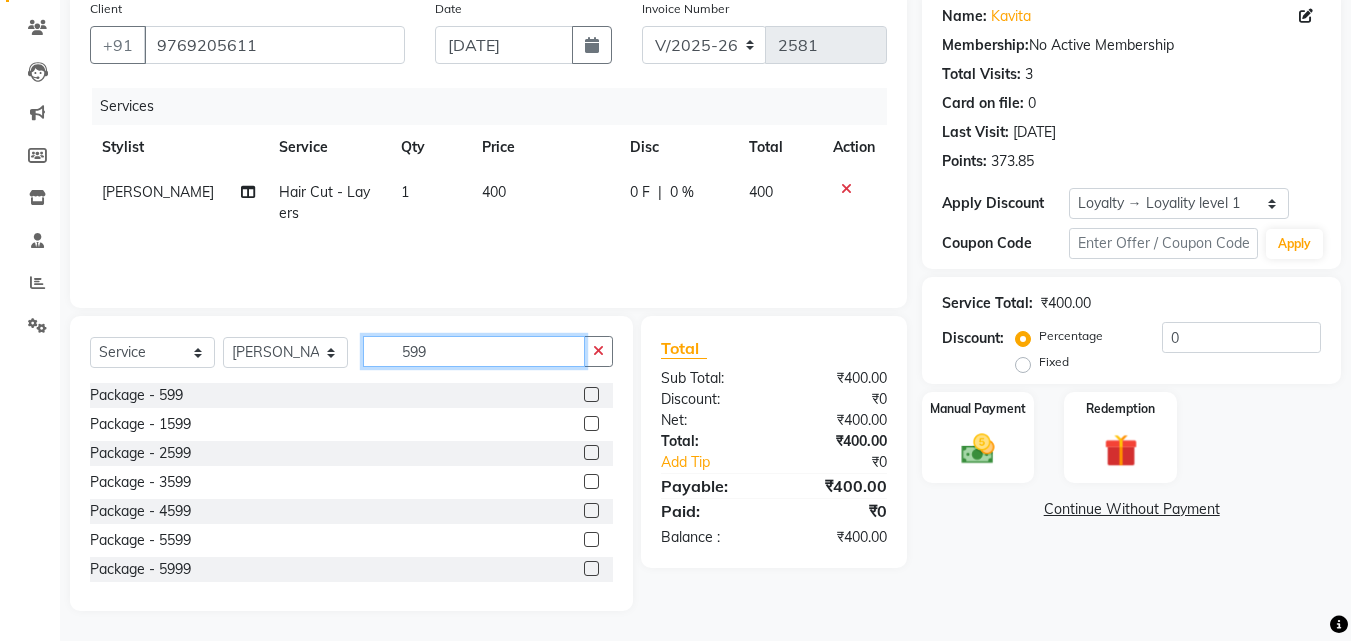 type on "599" 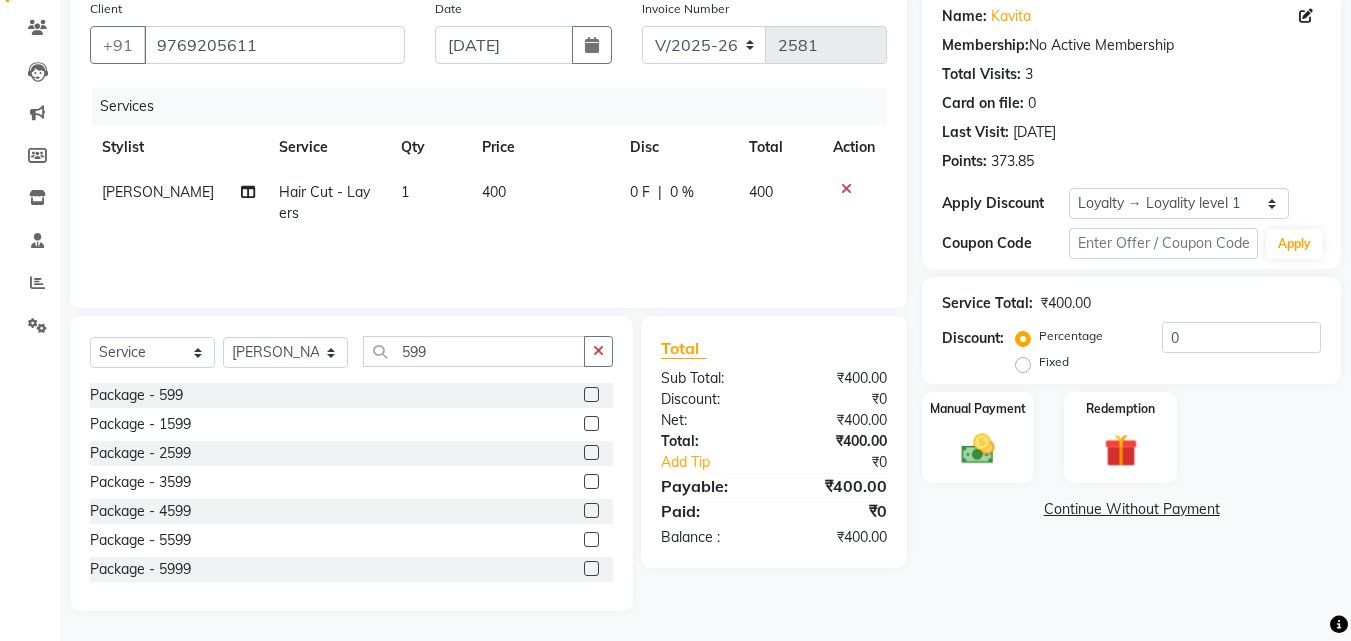 click 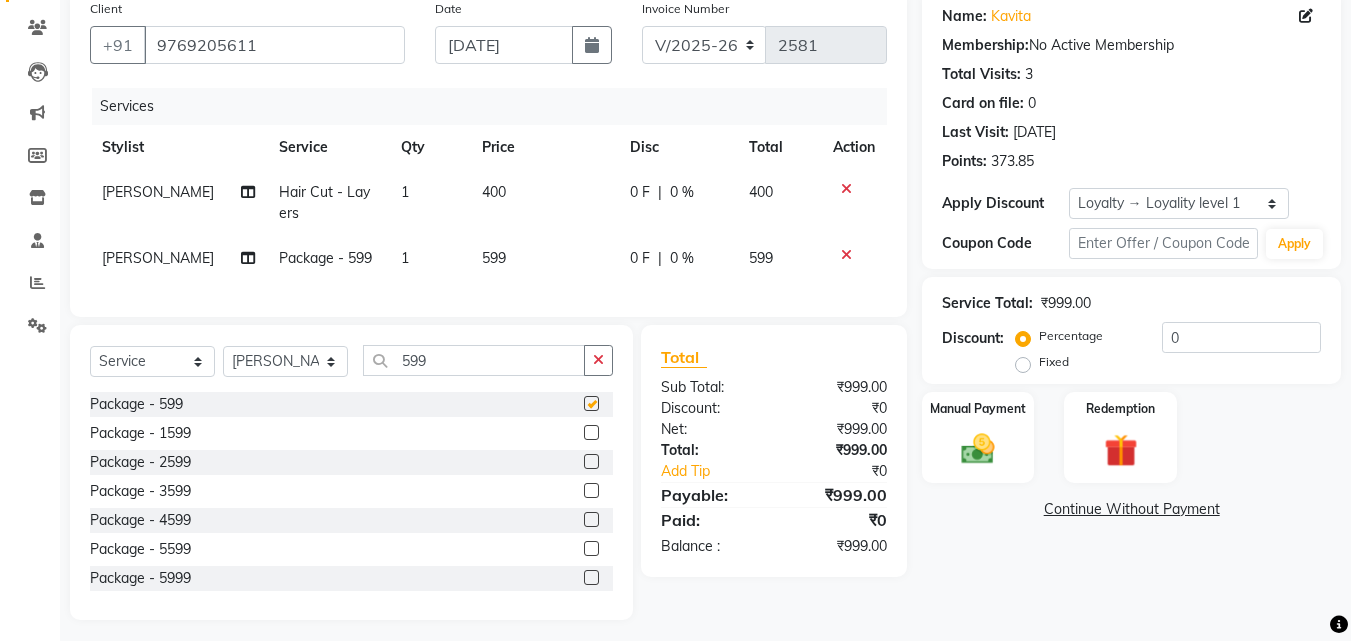 click on "Select  Service  Product  Membership  Package Voucher Prepaid Gift Card  Select Stylist Danish Shavej [PERSON_NAME] Krishna [PERSON_NAME] [PERSON_NAME] Mdm [PERSON_NAME] [PERSON_NAME] [MEDICAL_DATA] Pooja [PERSON_NAME] [PERSON_NAME] ([DATE]) 599" 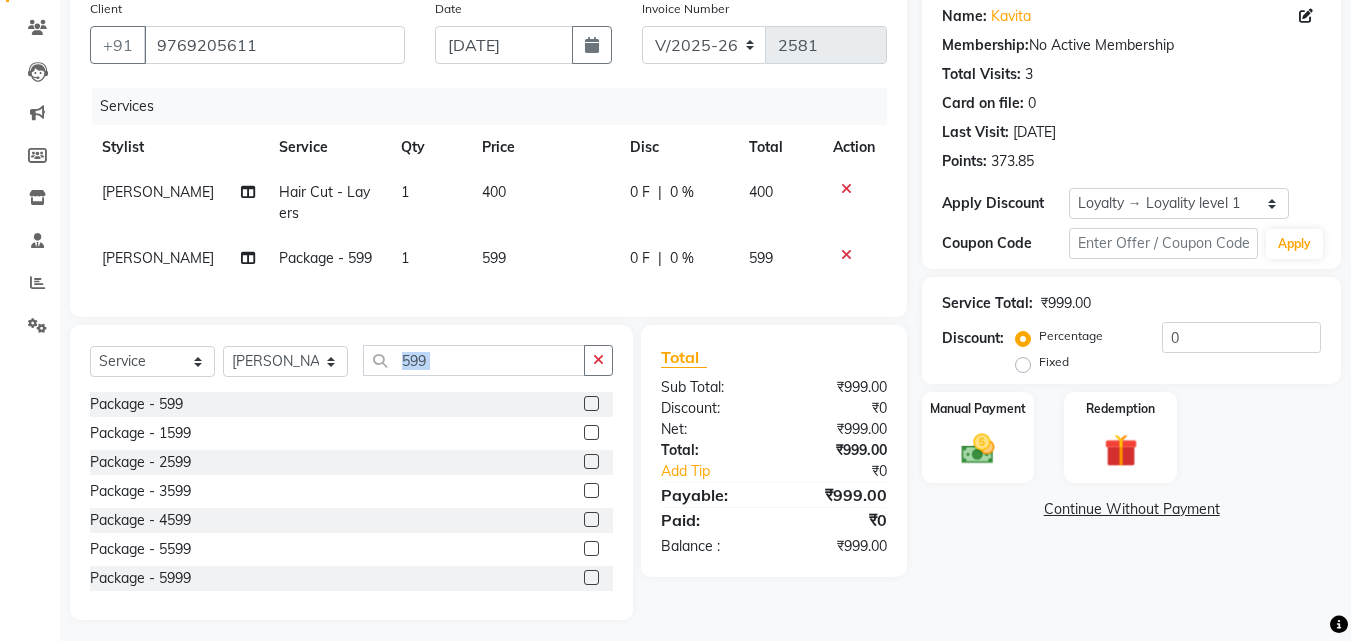 checkbox on "false" 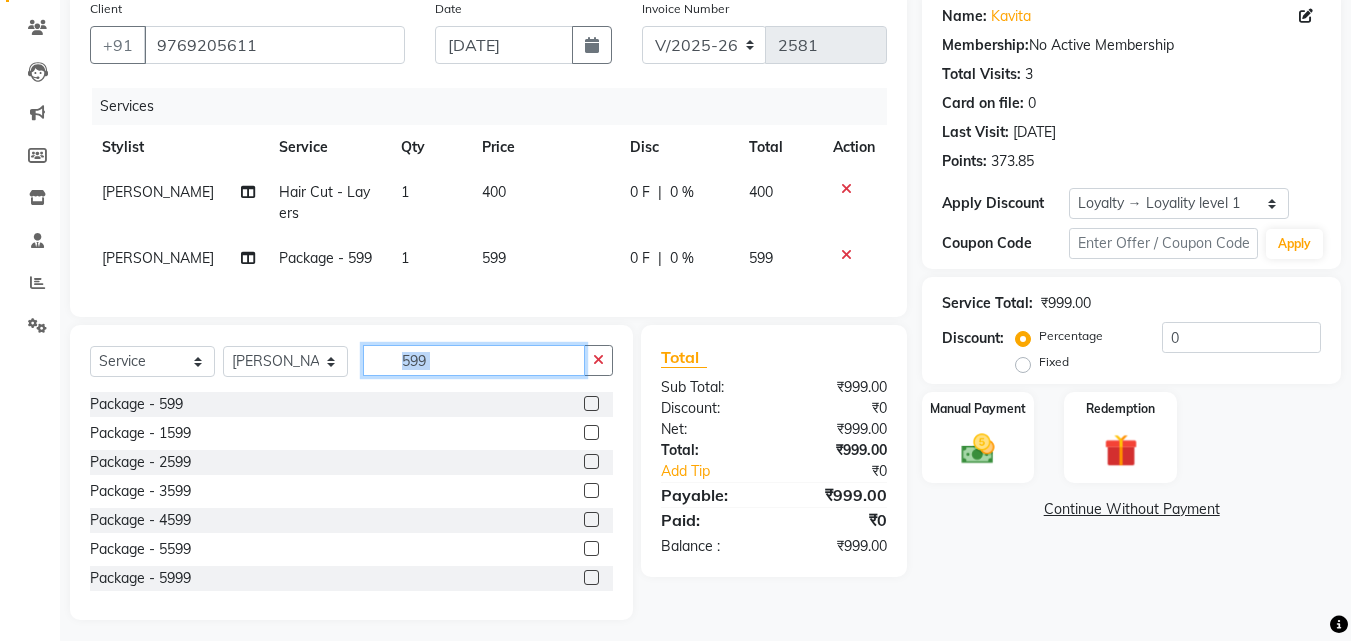 click on "599" 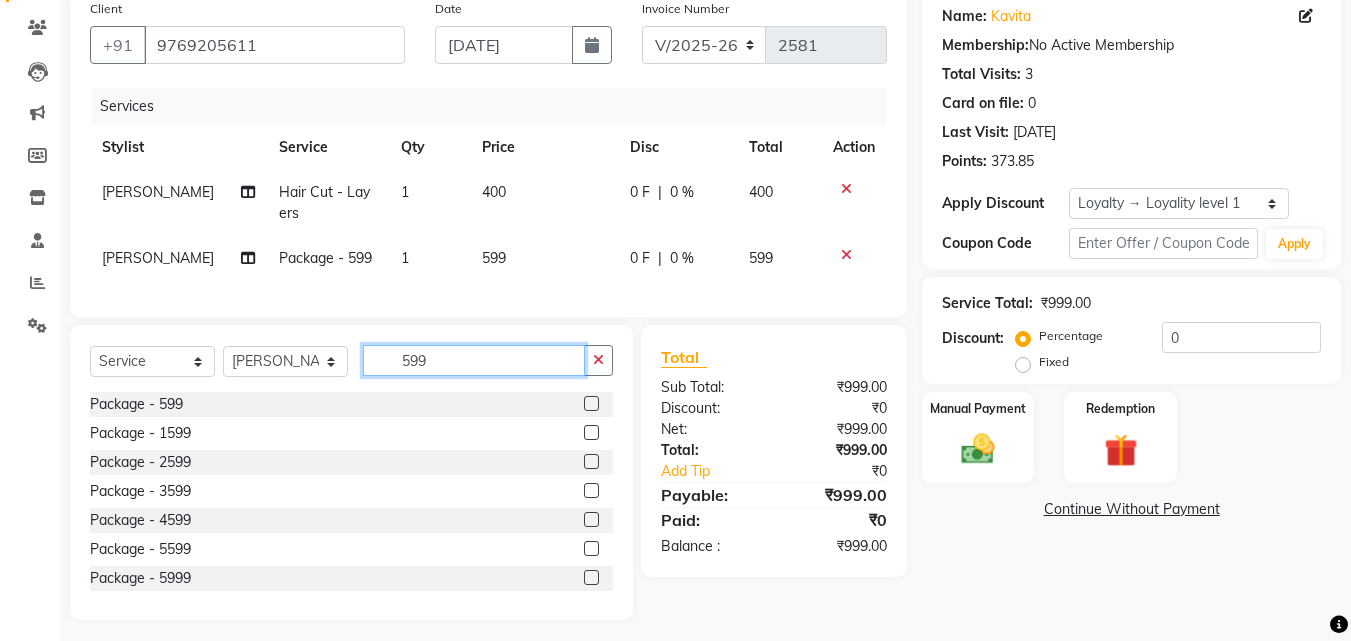 click on "599" 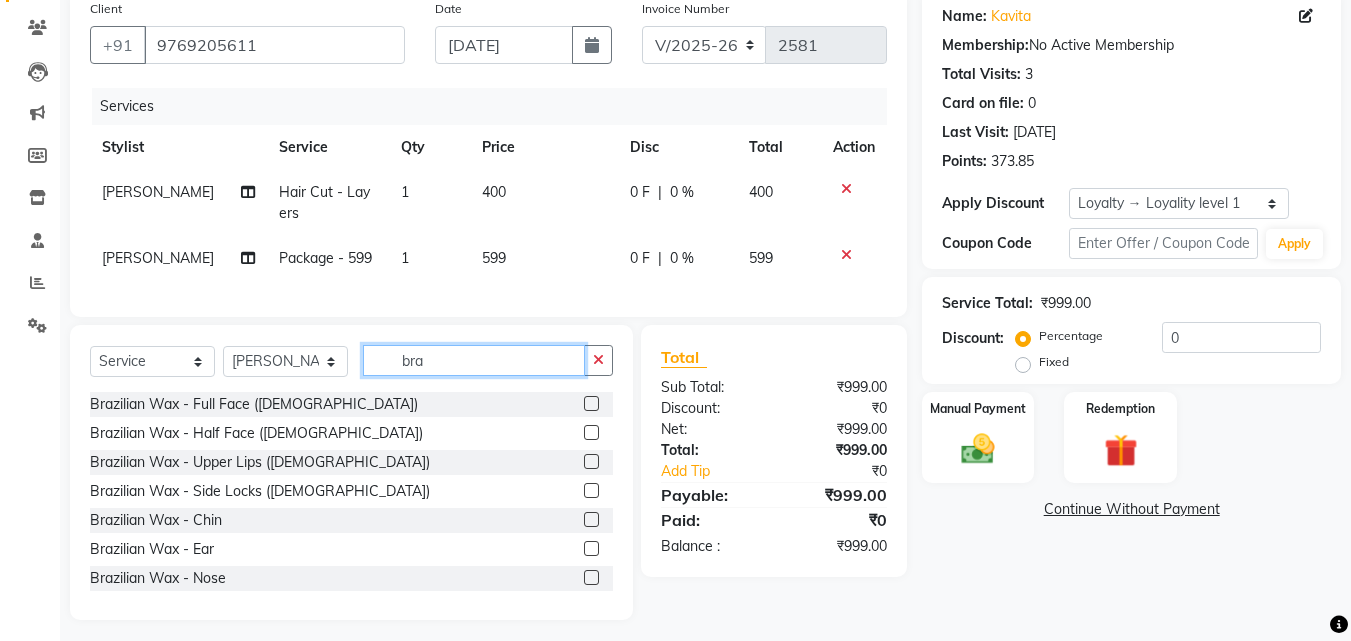 type on "bra" 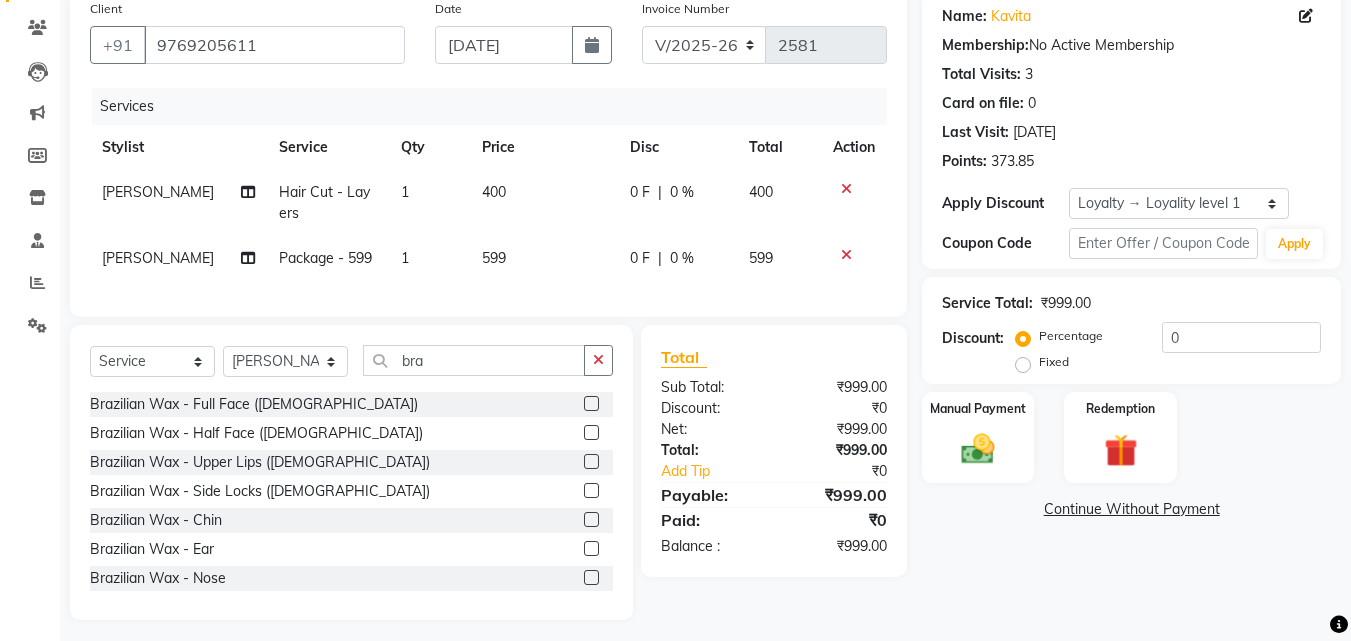 click 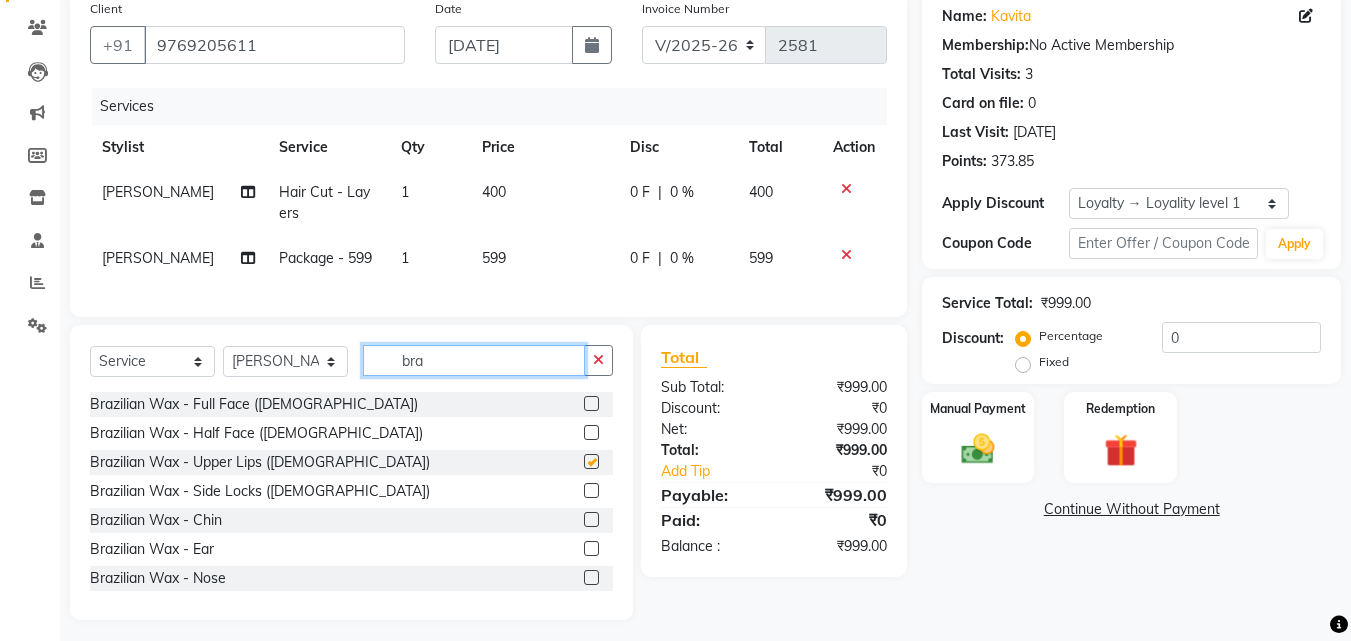 click on "bra" 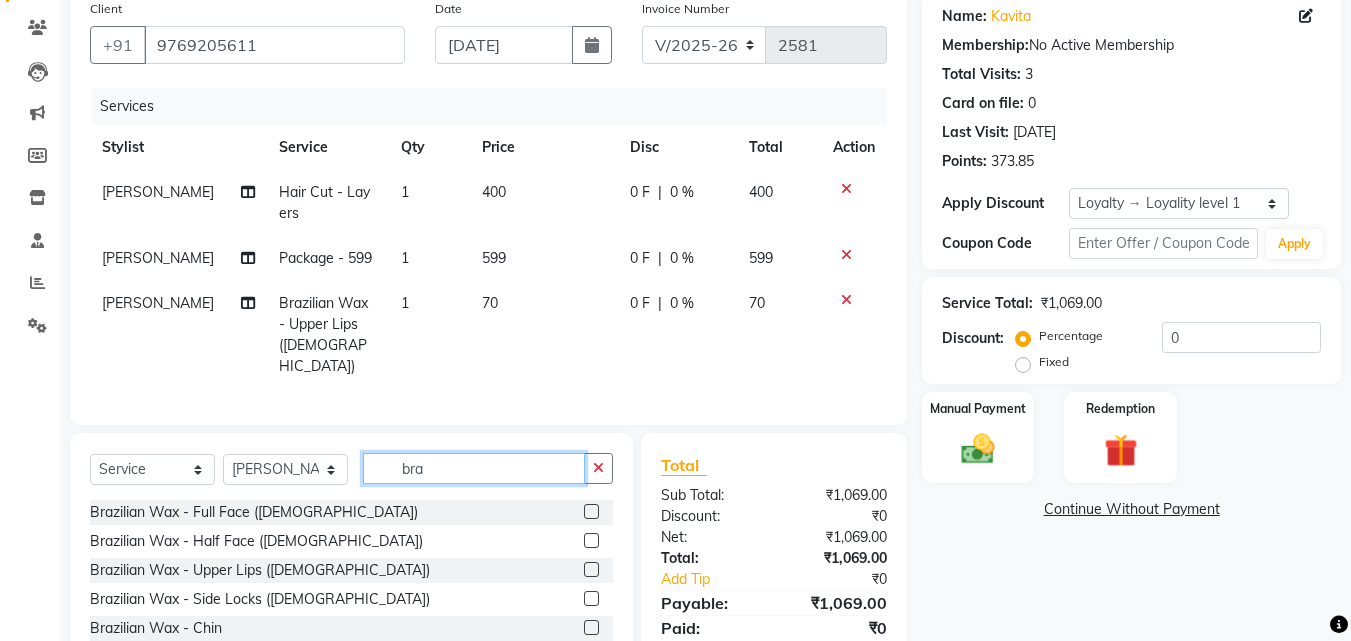 checkbox on "false" 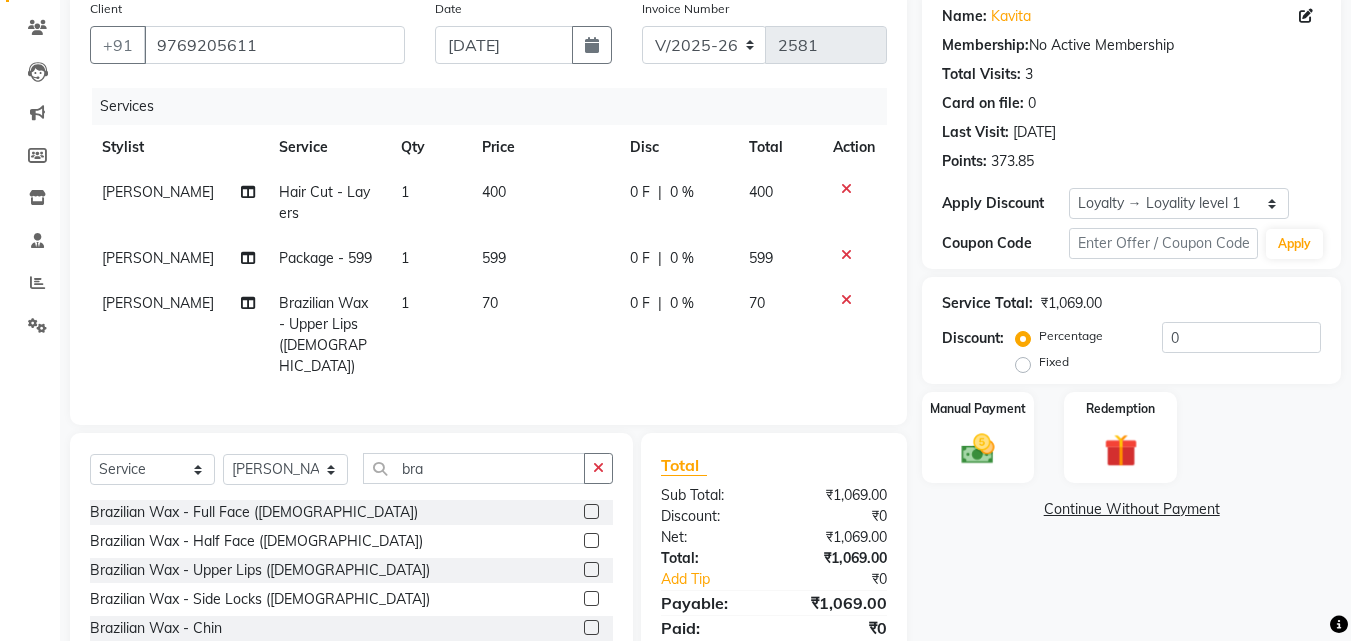 click on "400" 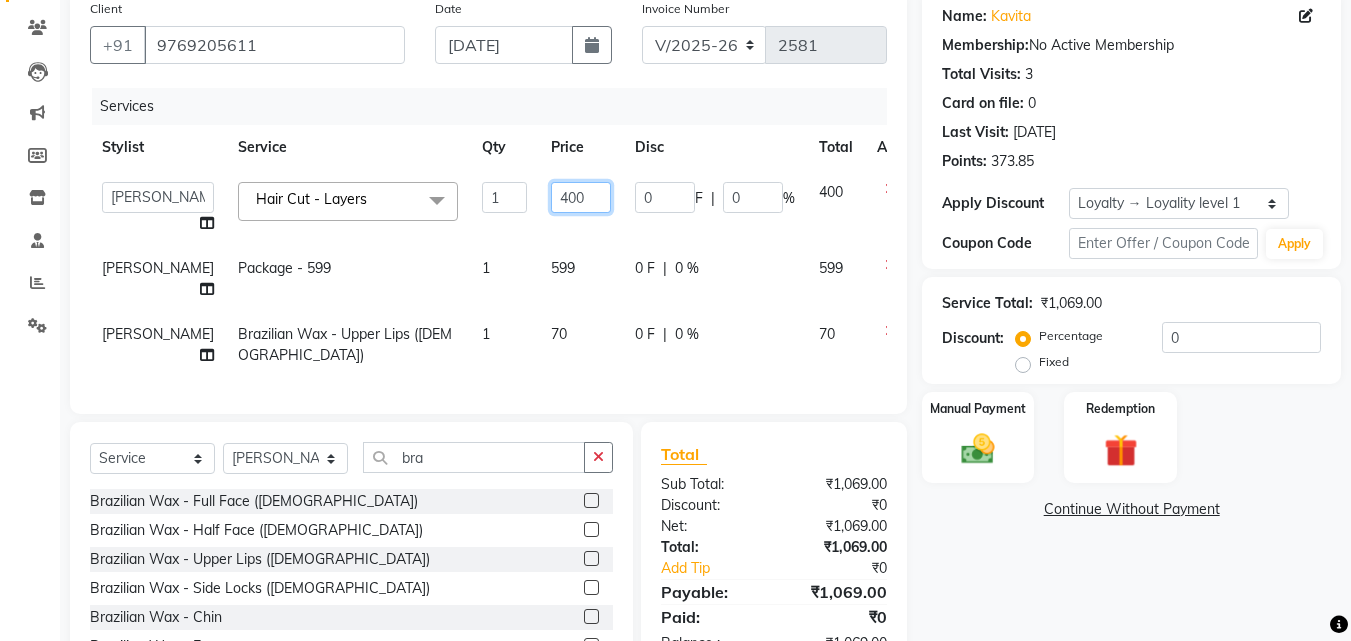 click on "400" 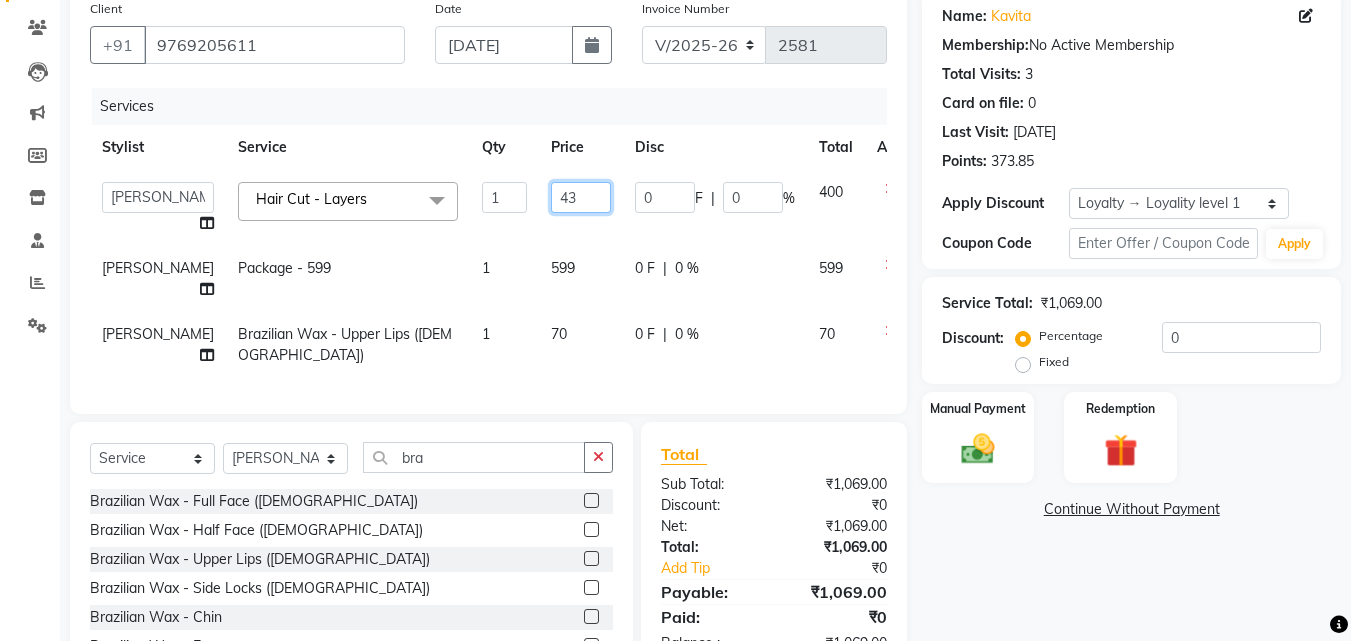 type on "430" 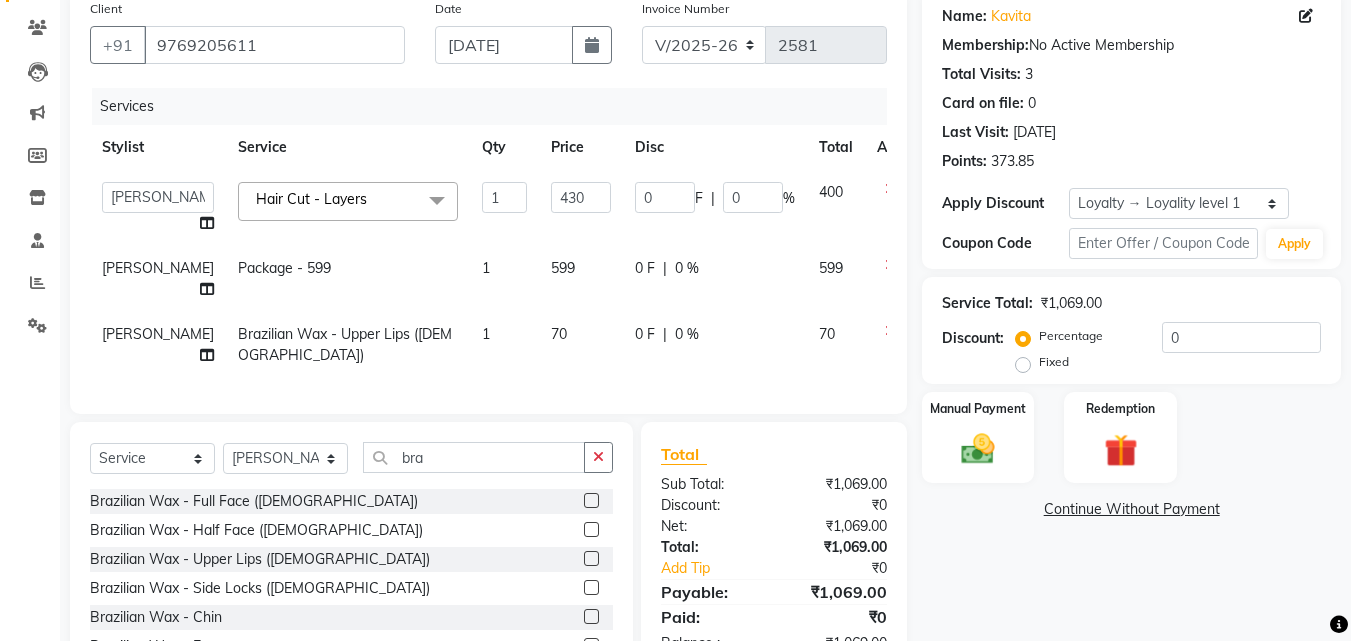 click on "Name: Kavita  Membership:  No Active Membership  Total Visits:  3 Card on file:  0 Last Visit:   [DATE] Points:   373.85  Apply Discount Select  Loyalty → Loyality level 1  Coupon Code Apply Service Total:  ₹1,069.00  Discount:  Percentage   Fixed  0 Manual Payment Redemption  Continue Without Payment" 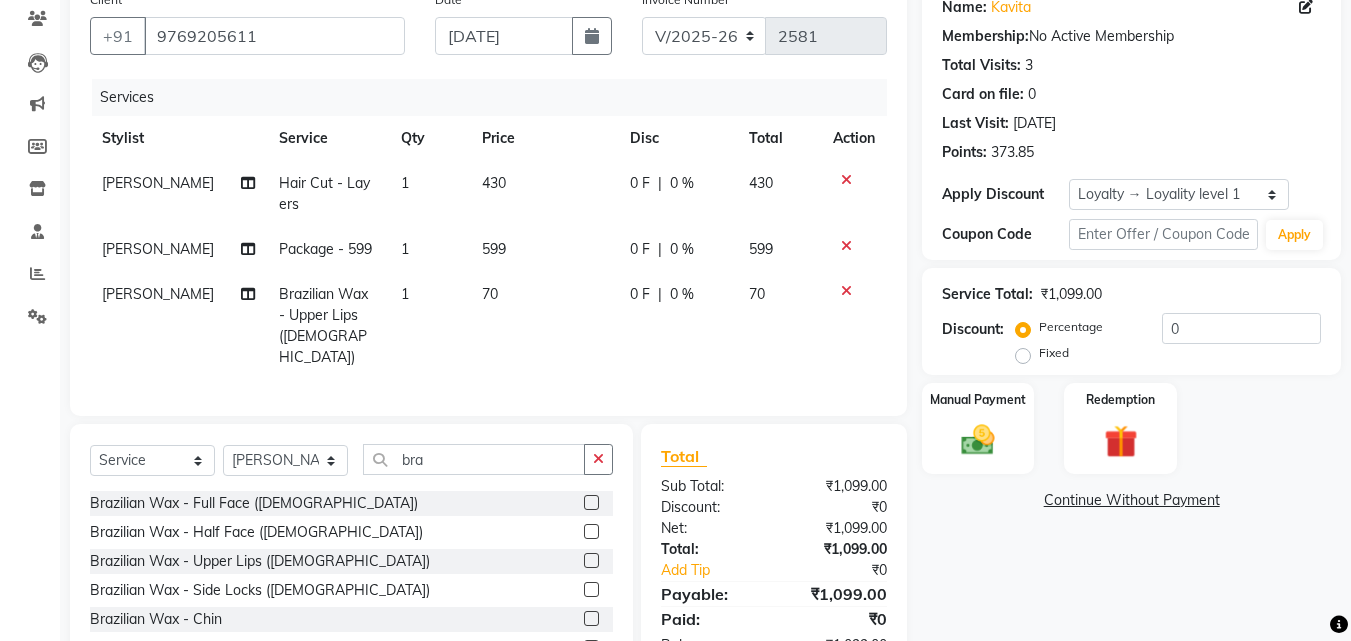 scroll, scrollTop: 271, scrollLeft: 0, axis: vertical 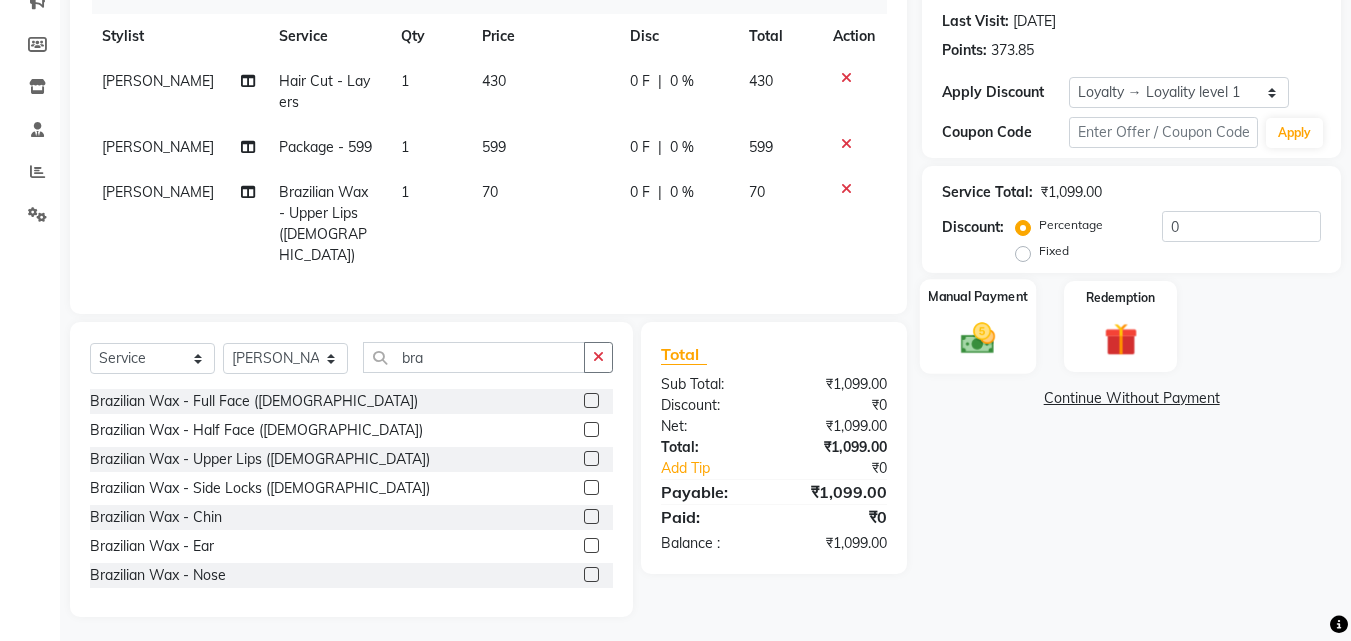 click 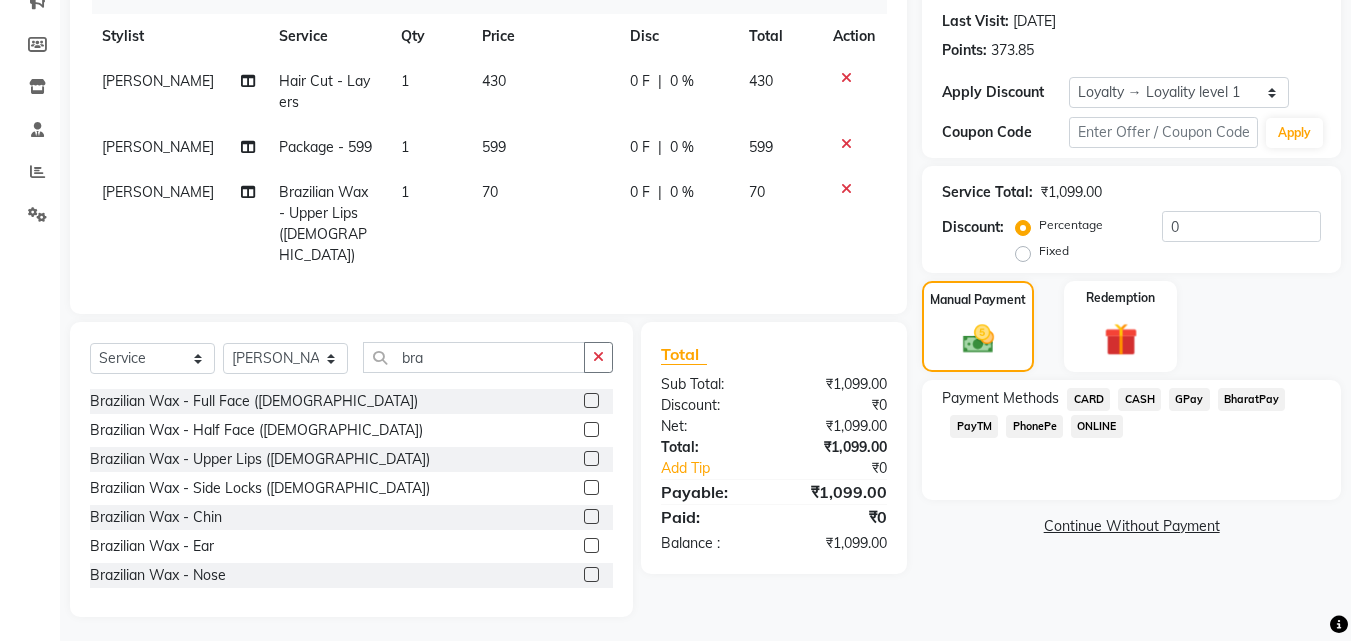 click on "CASH" 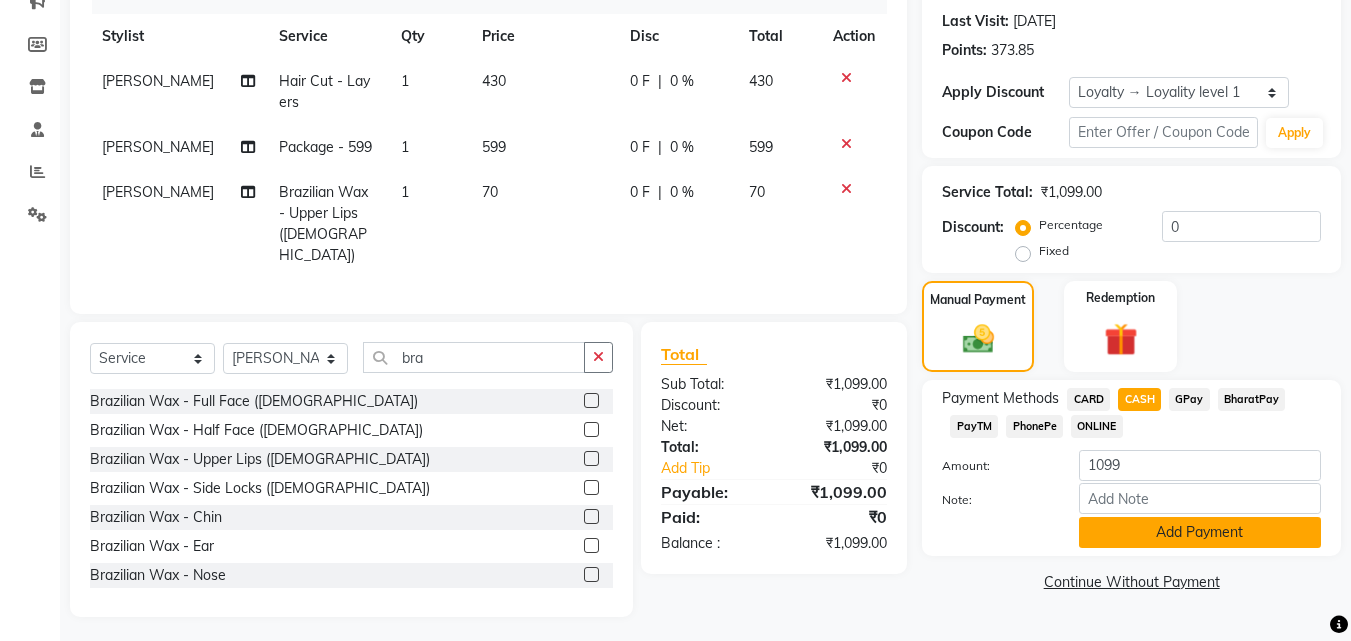 click on "Add Payment" 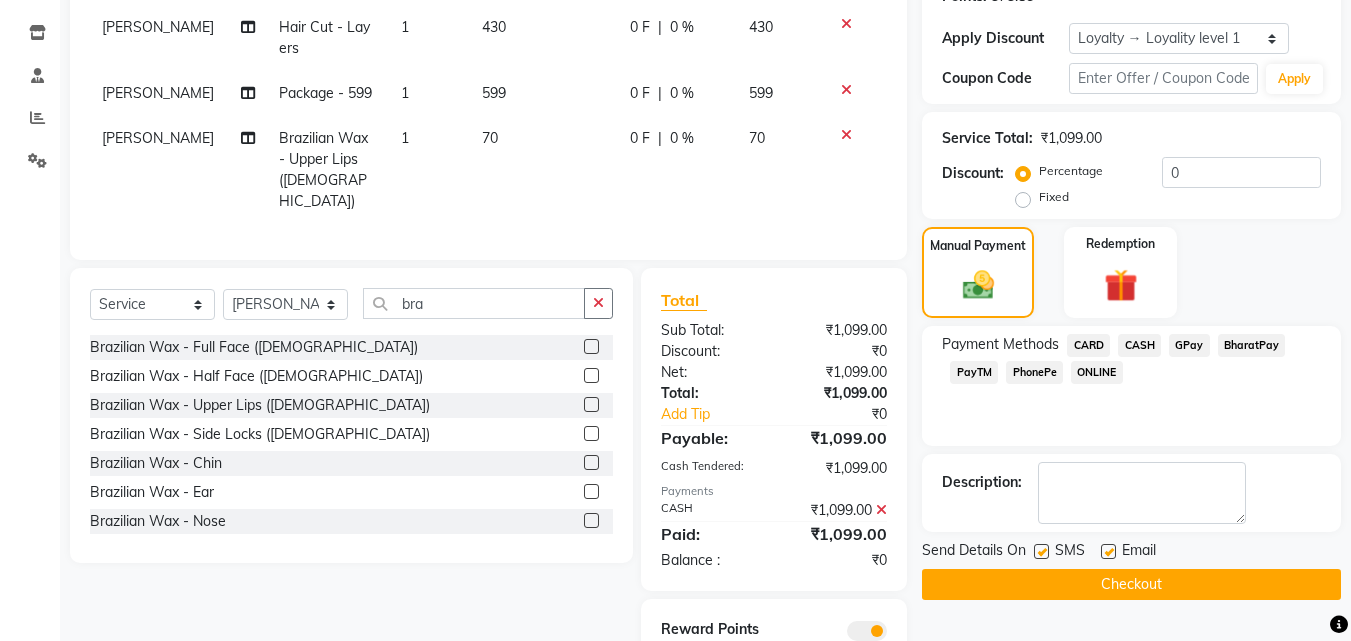 scroll, scrollTop: 345, scrollLeft: 0, axis: vertical 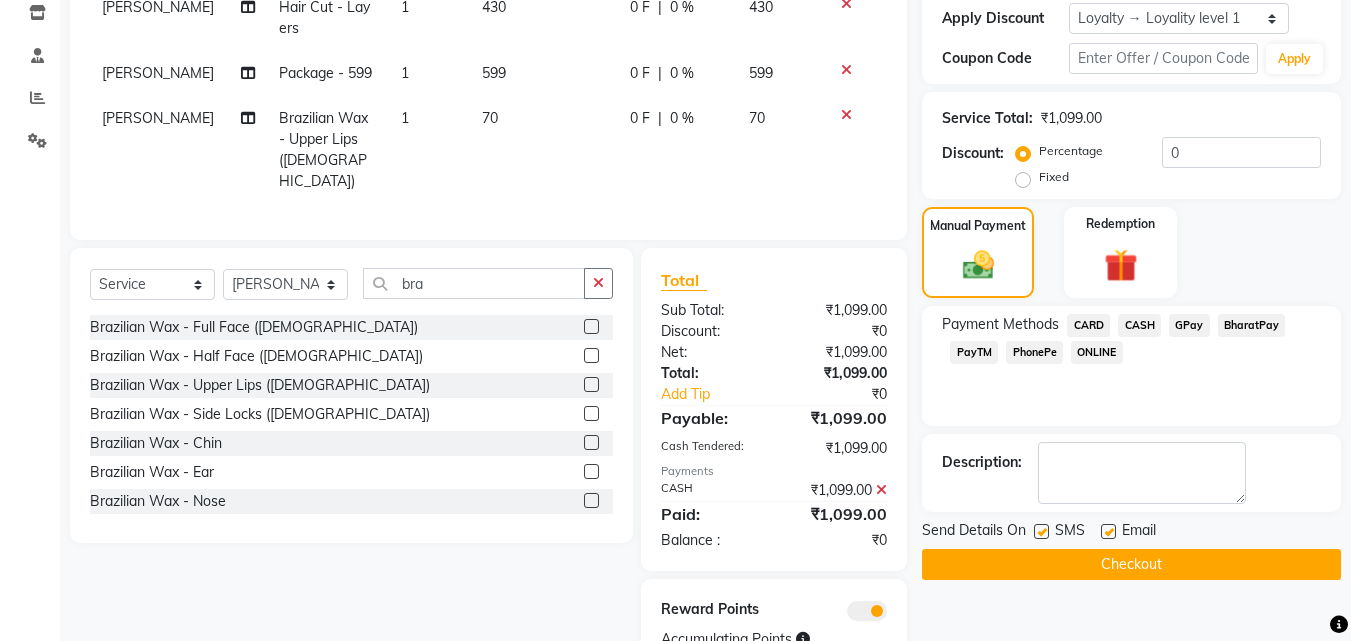 click 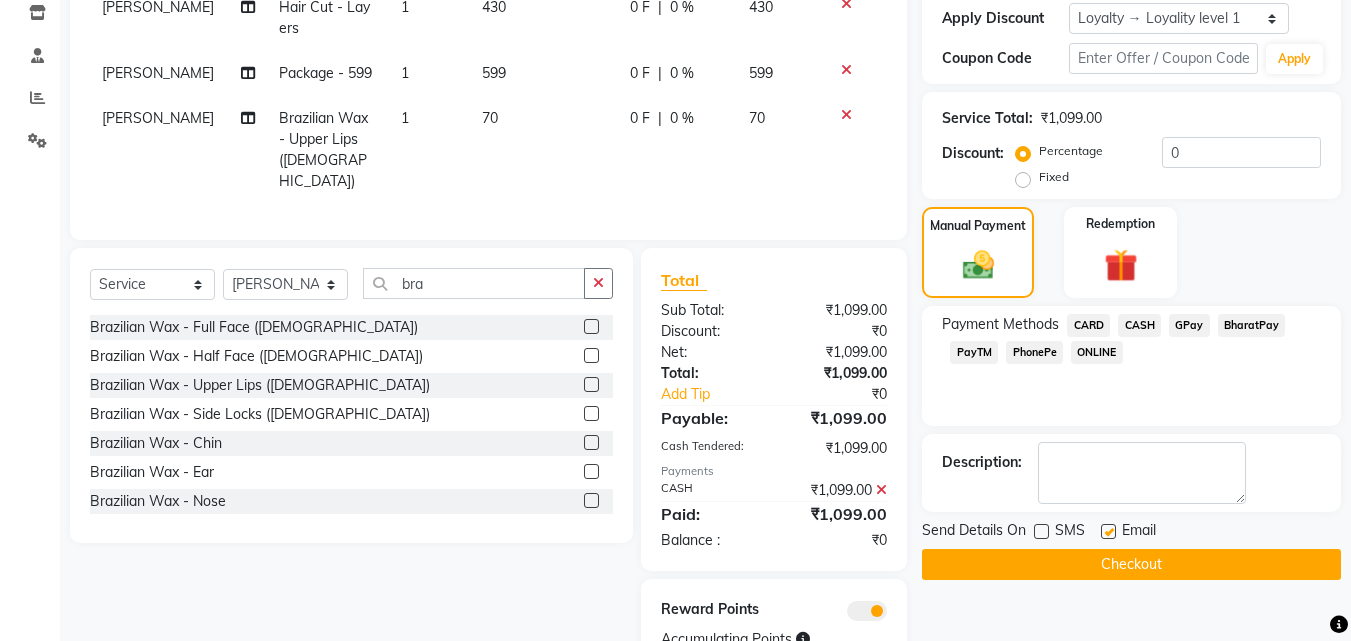 click 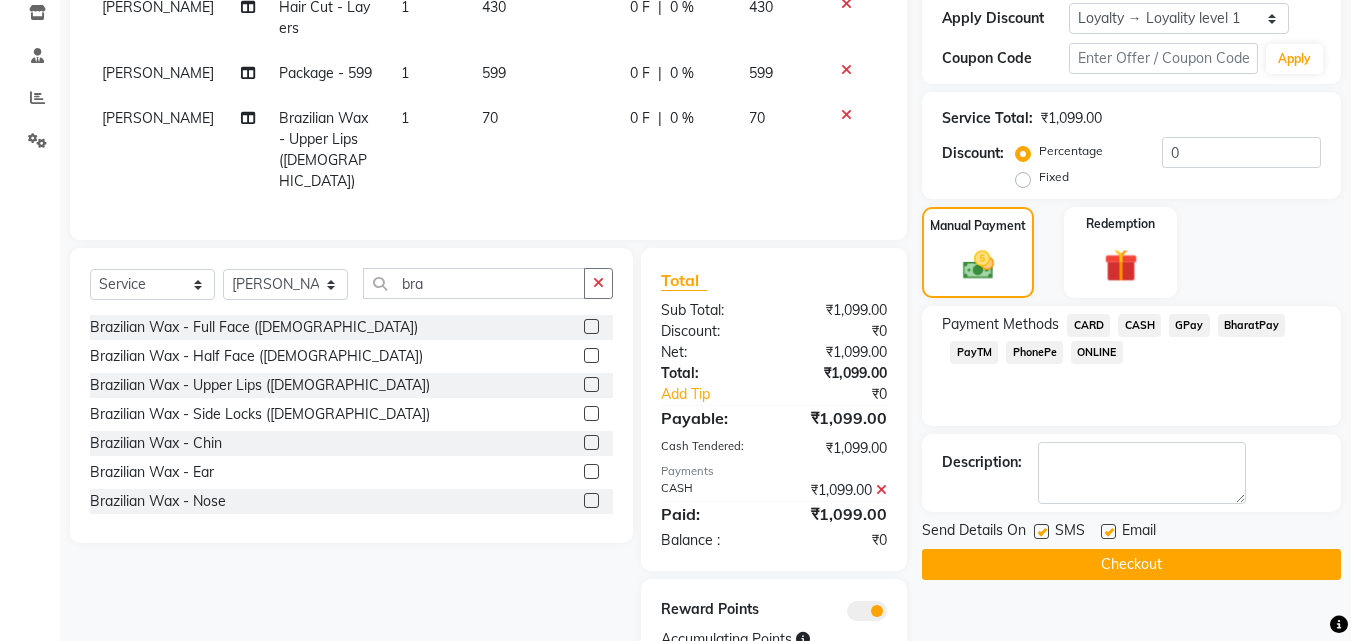 click 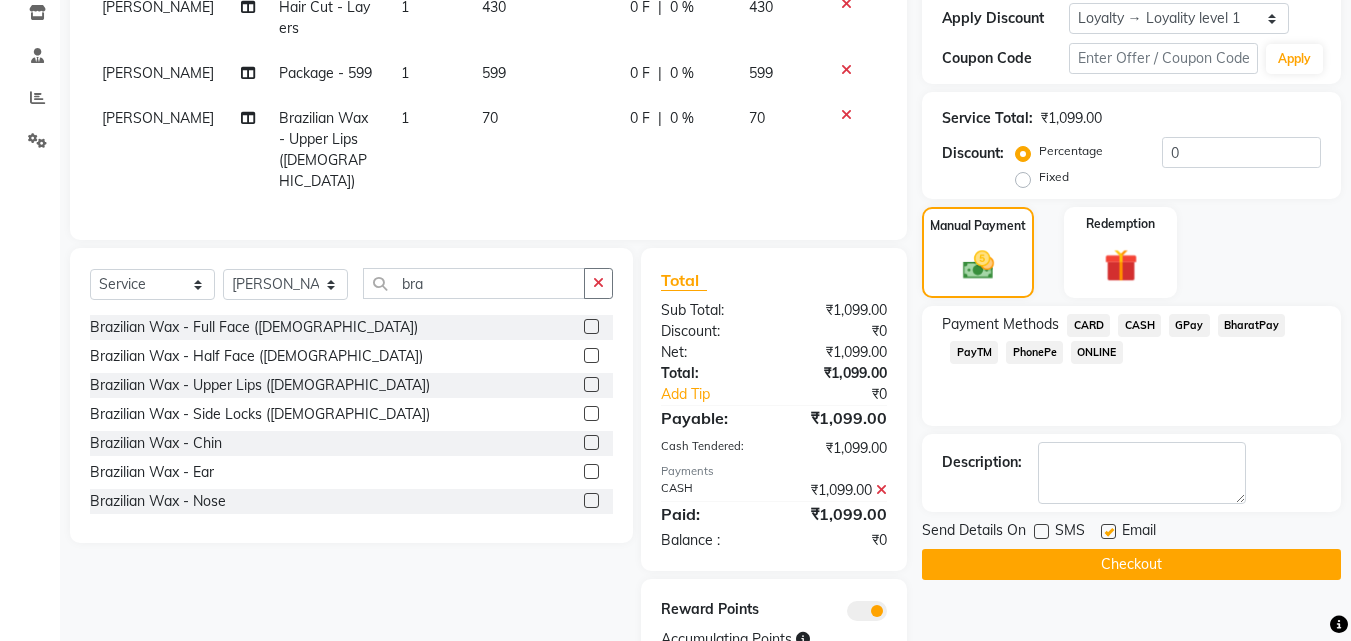 click on "Checkout" 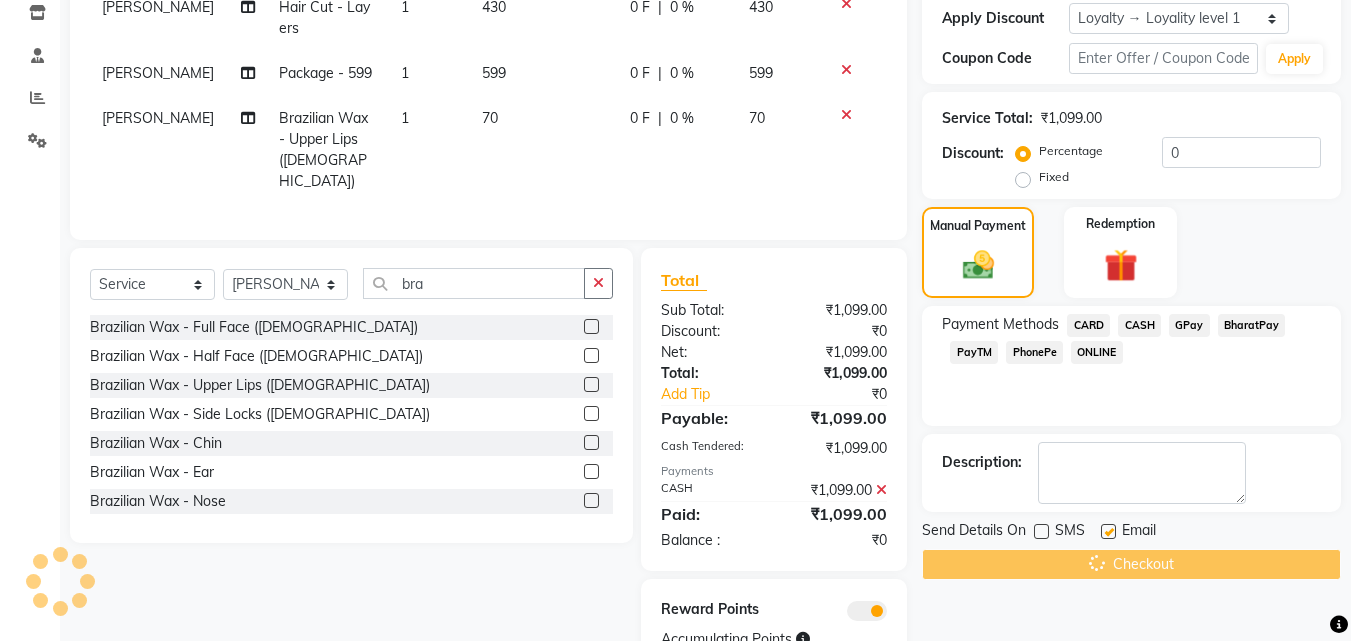 click on "Checkout" 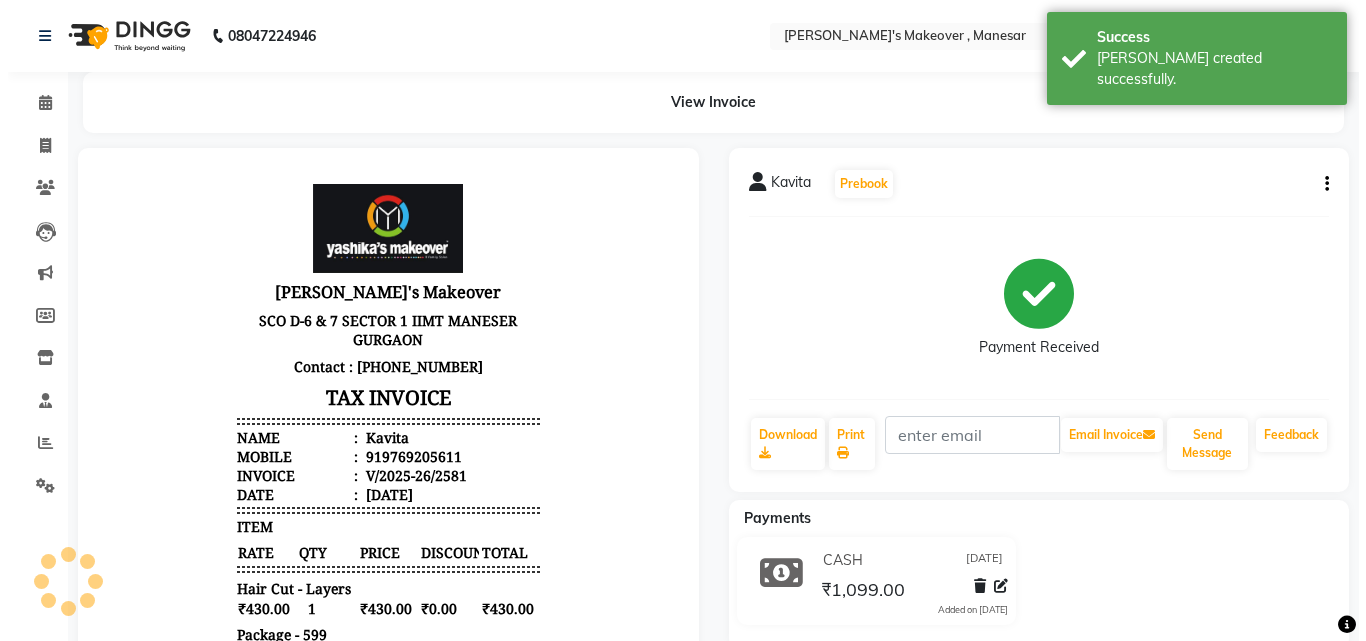 scroll, scrollTop: 0, scrollLeft: 0, axis: both 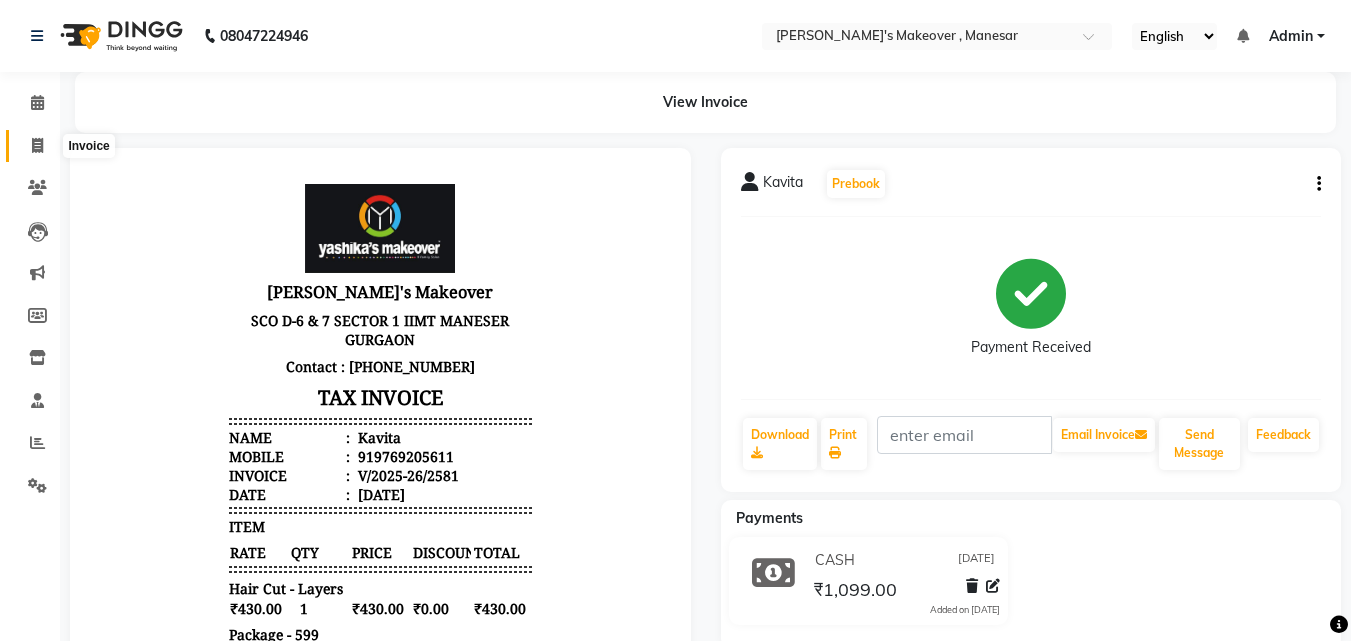 click 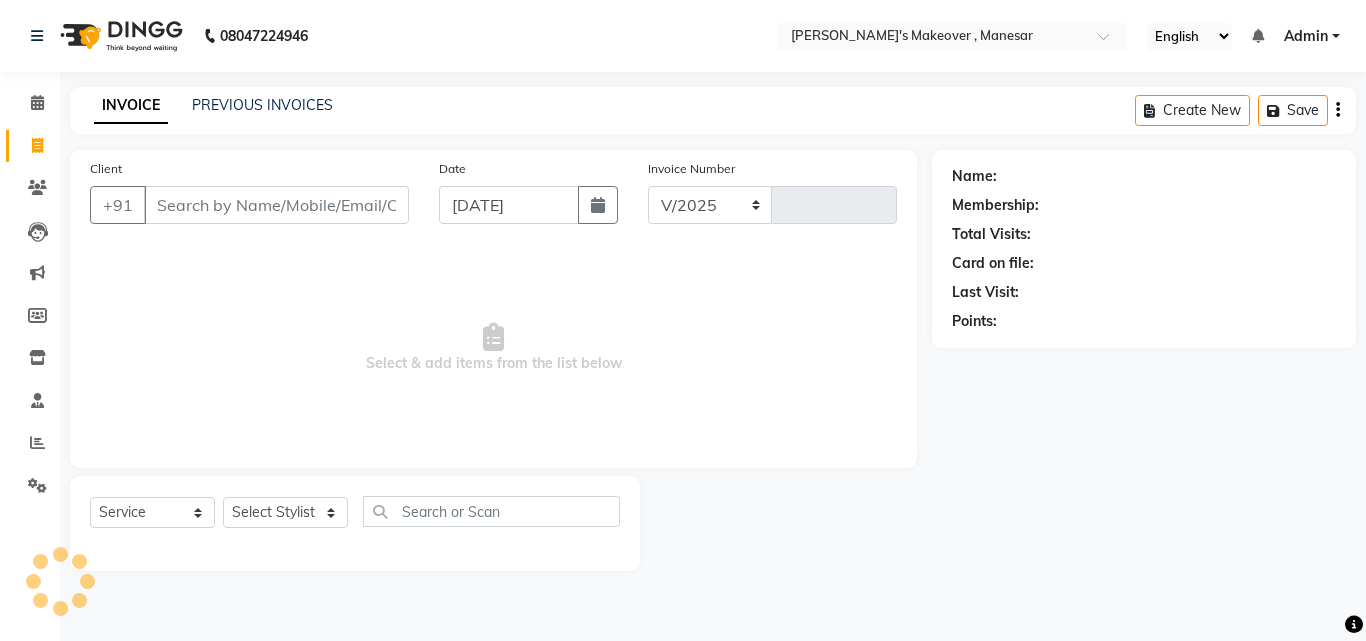 select on "820" 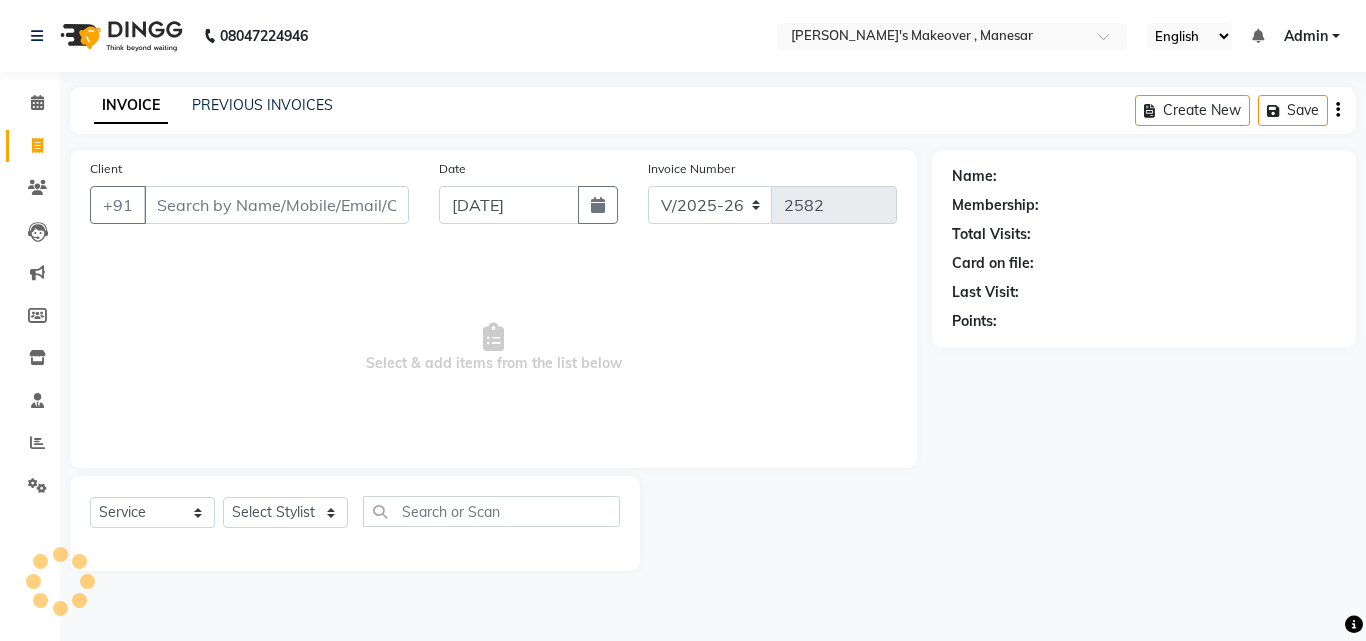 click on "Client" at bounding box center (276, 205) 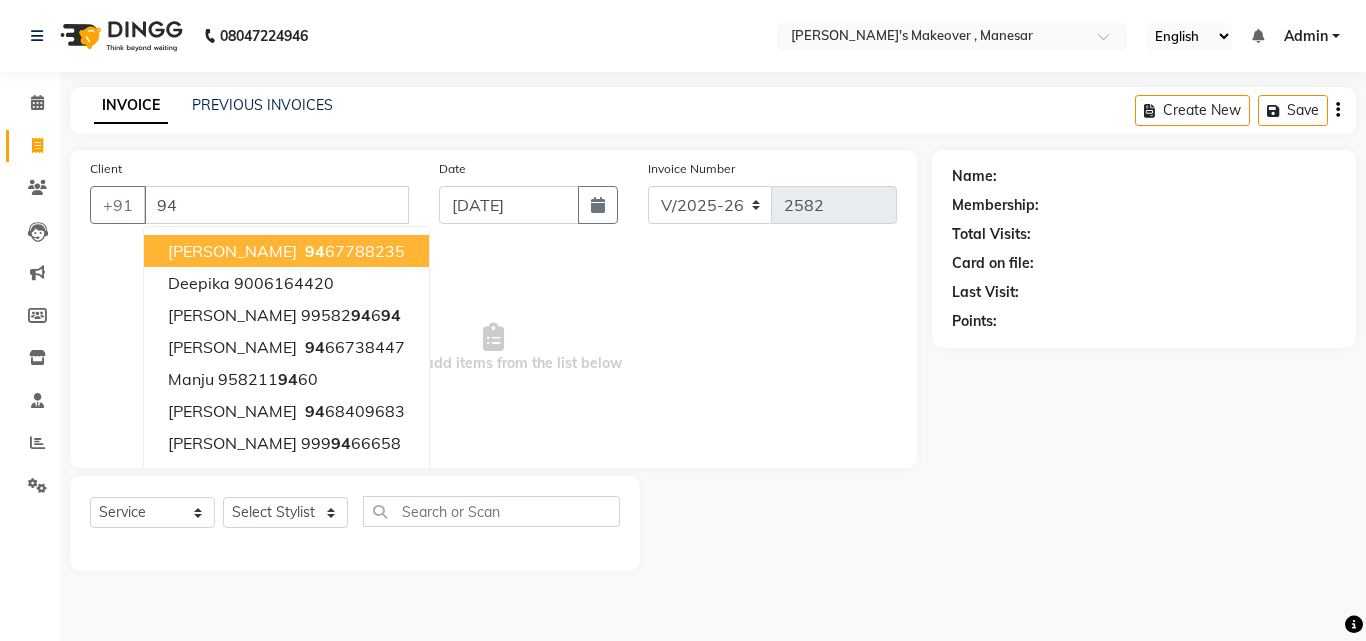 type on "9" 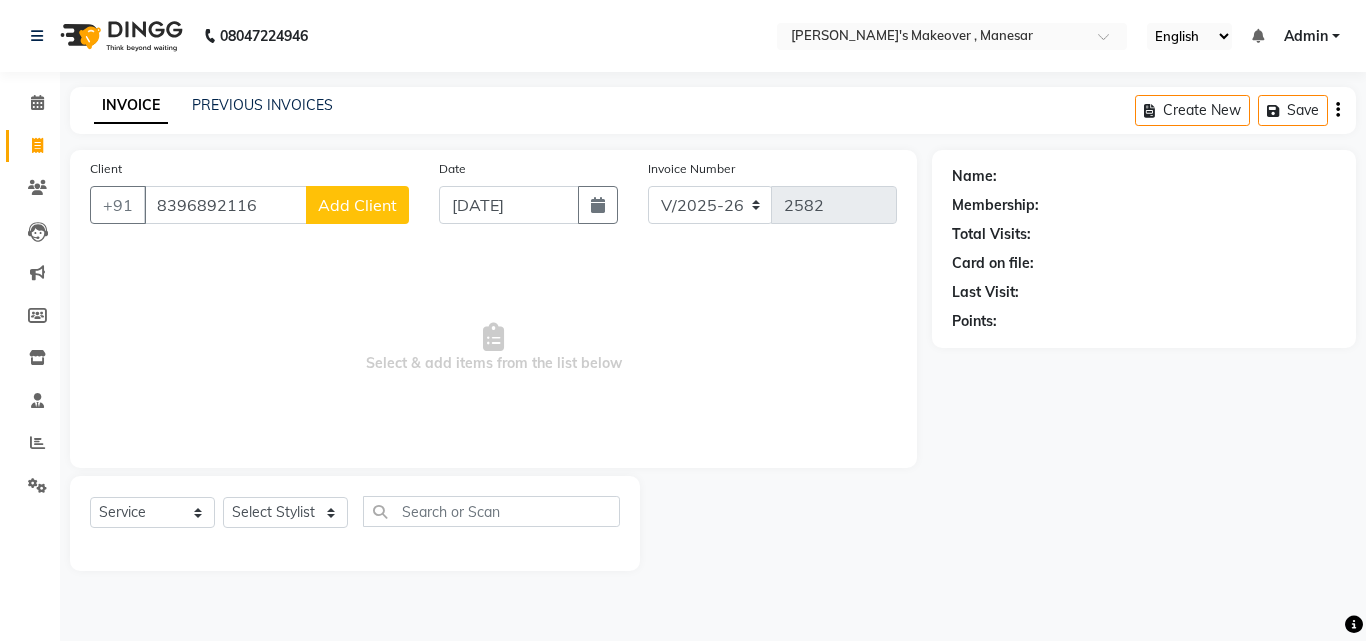 type 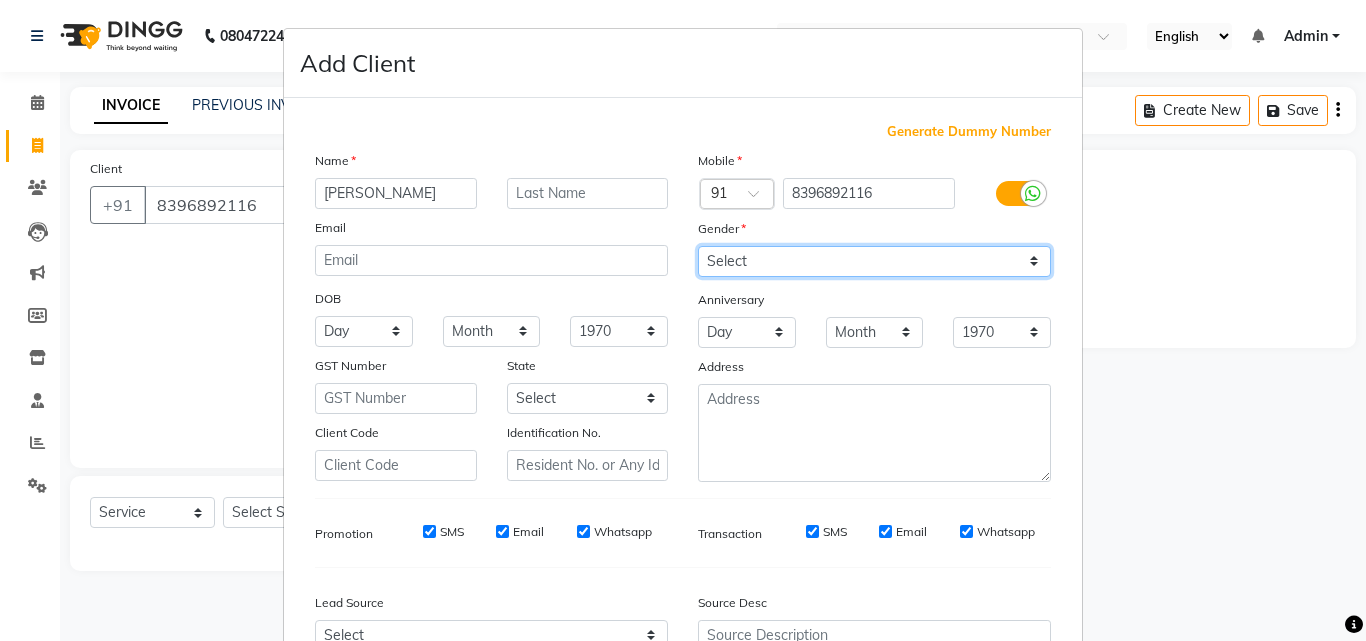 click on "Select [DEMOGRAPHIC_DATA] [DEMOGRAPHIC_DATA] Other Prefer Not To Say" at bounding box center [874, 261] 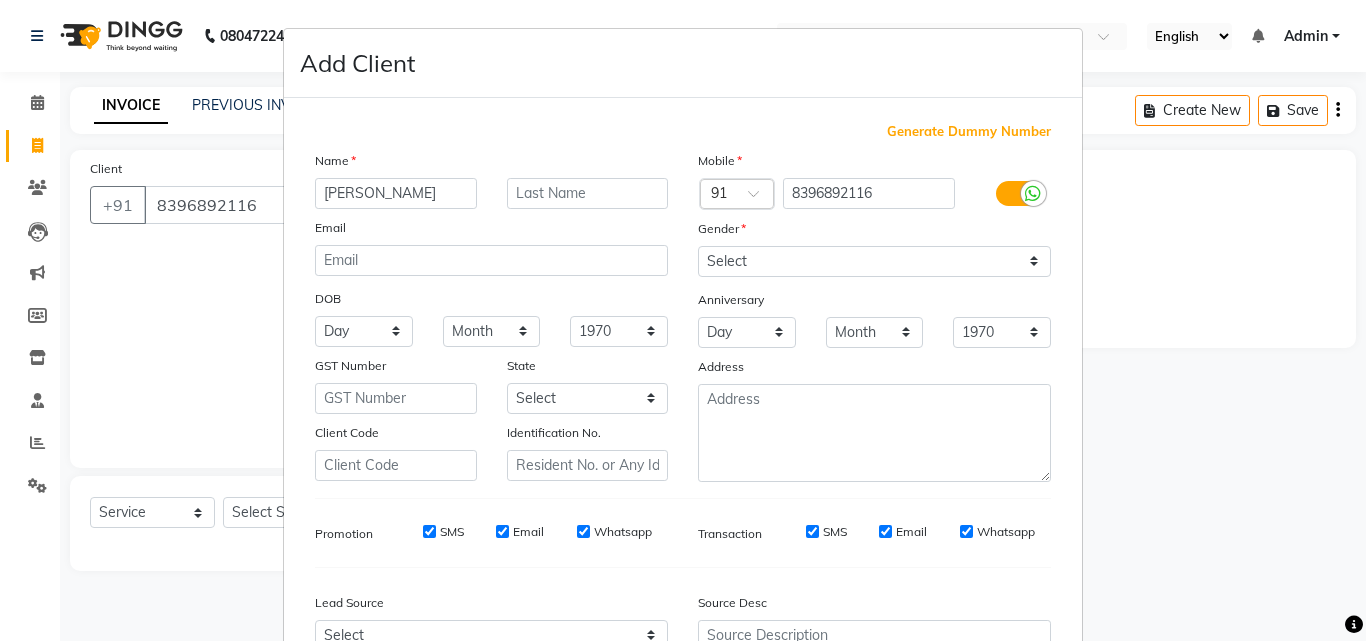 click on "Anniversary" at bounding box center [731, 300] 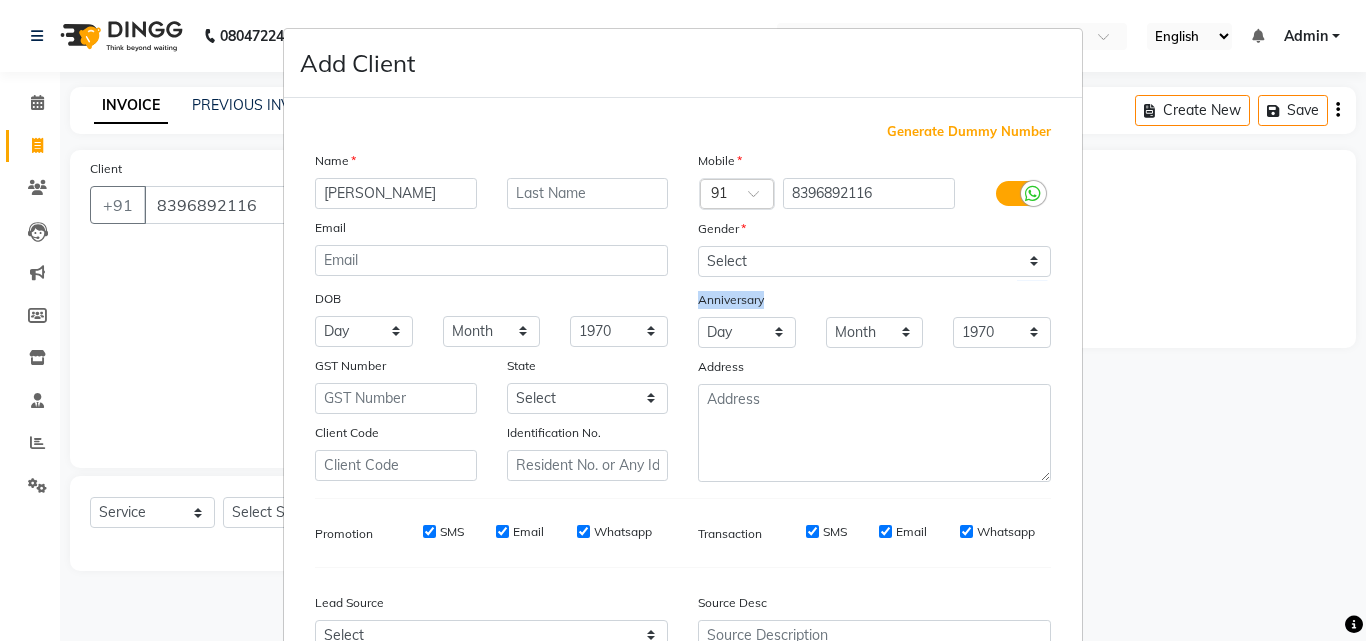 click on "Anniversary" at bounding box center (731, 300) 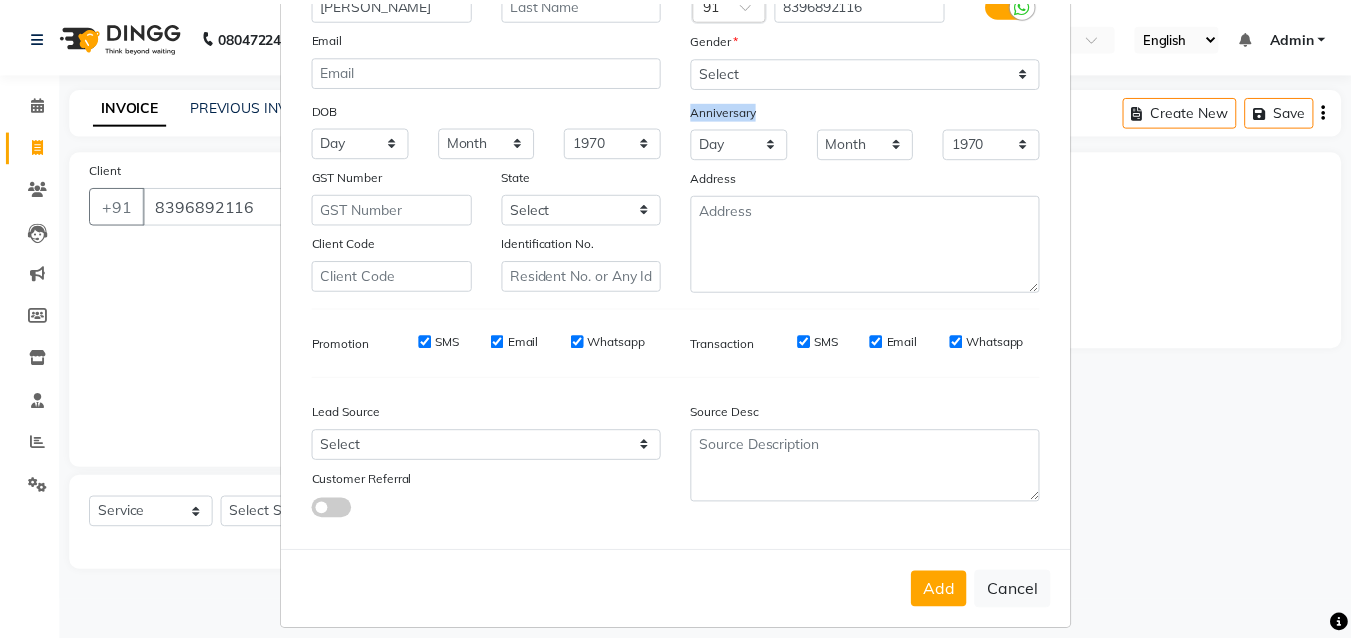 scroll, scrollTop: 208, scrollLeft: 0, axis: vertical 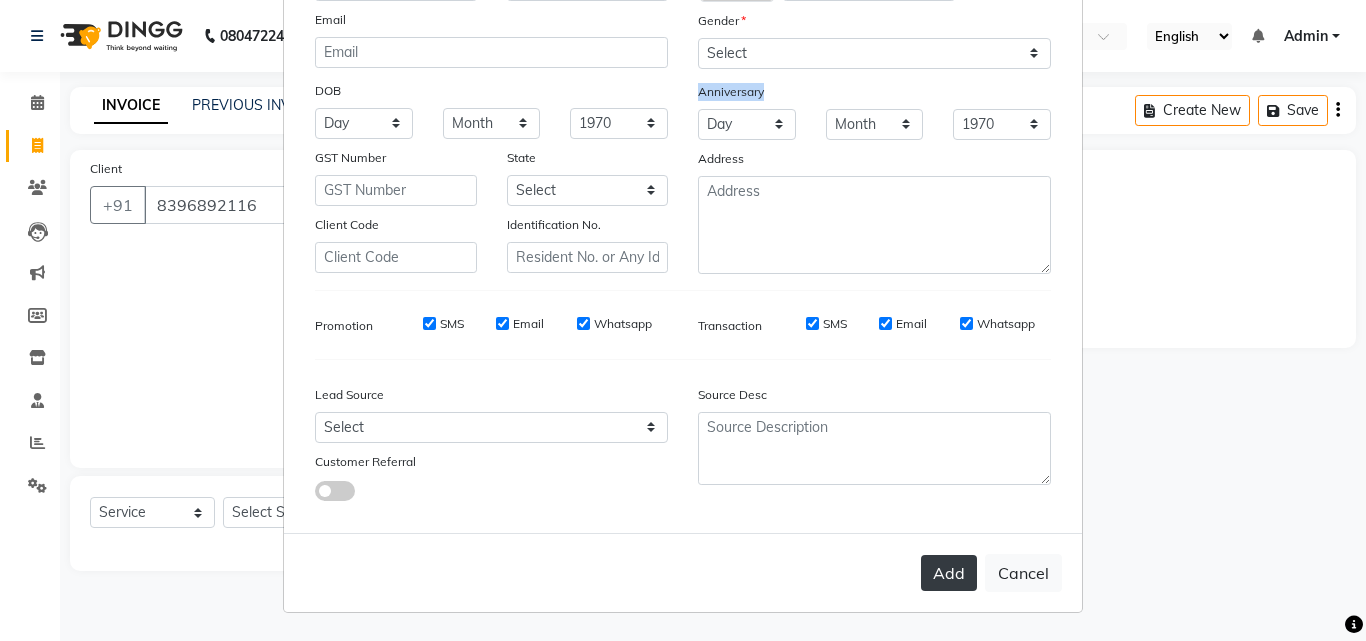 click on "Add" at bounding box center [949, 573] 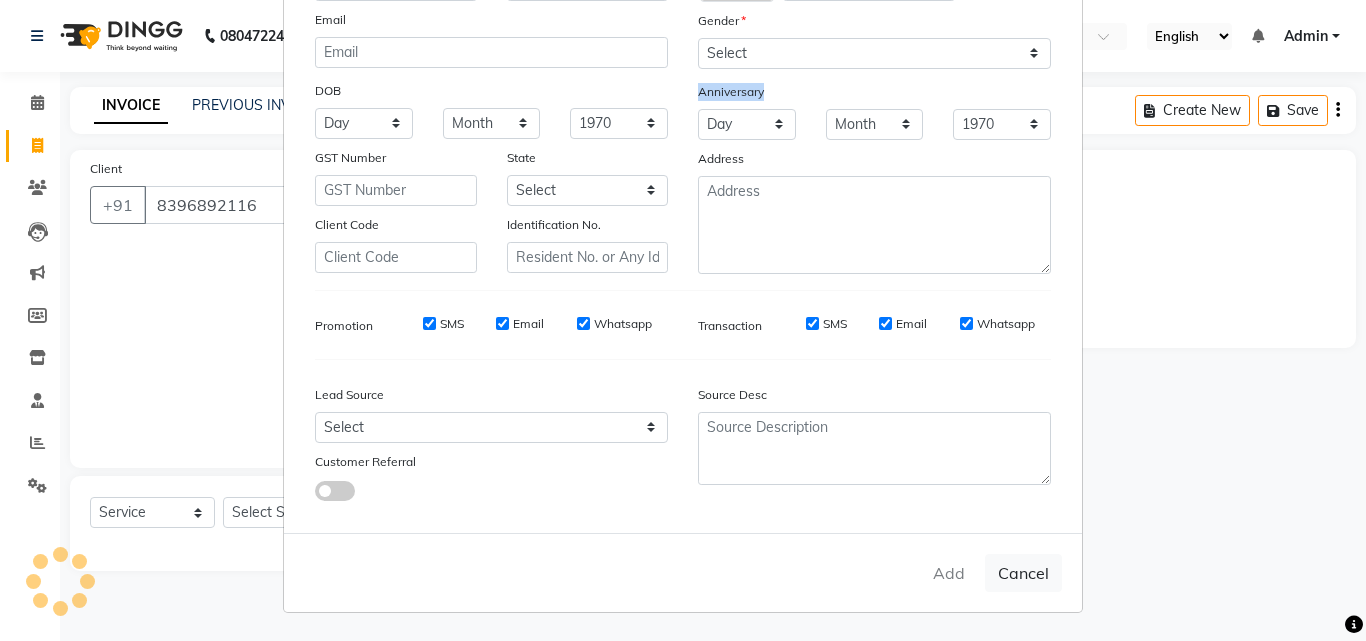 click on "Add   Cancel" at bounding box center [683, 572] 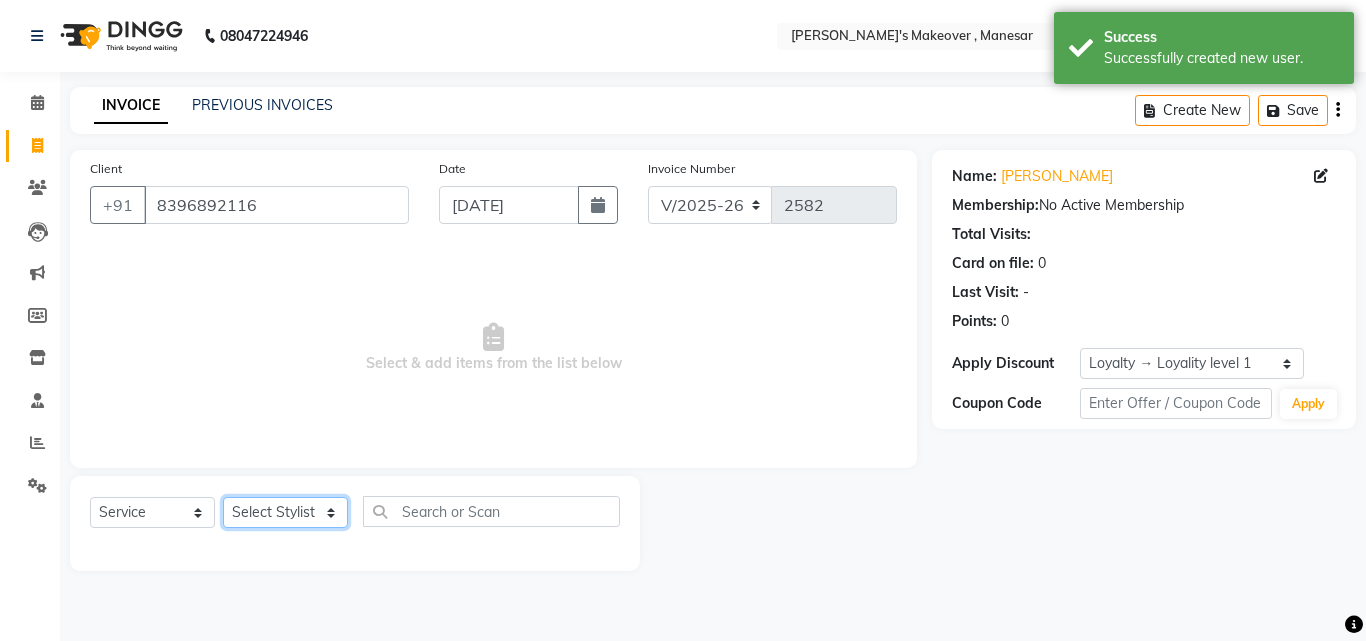 click on "Select Stylist Danish Shavej [PERSON_NAME] Krishna [PERSON_NAME] [PERSON_NAME] Mdm [PERSON_NAME] [PERSON_NAME] [MEDICAL_DATA] Pooja [PERSON_NAME] [PERSON_NAME] ([DATE])" 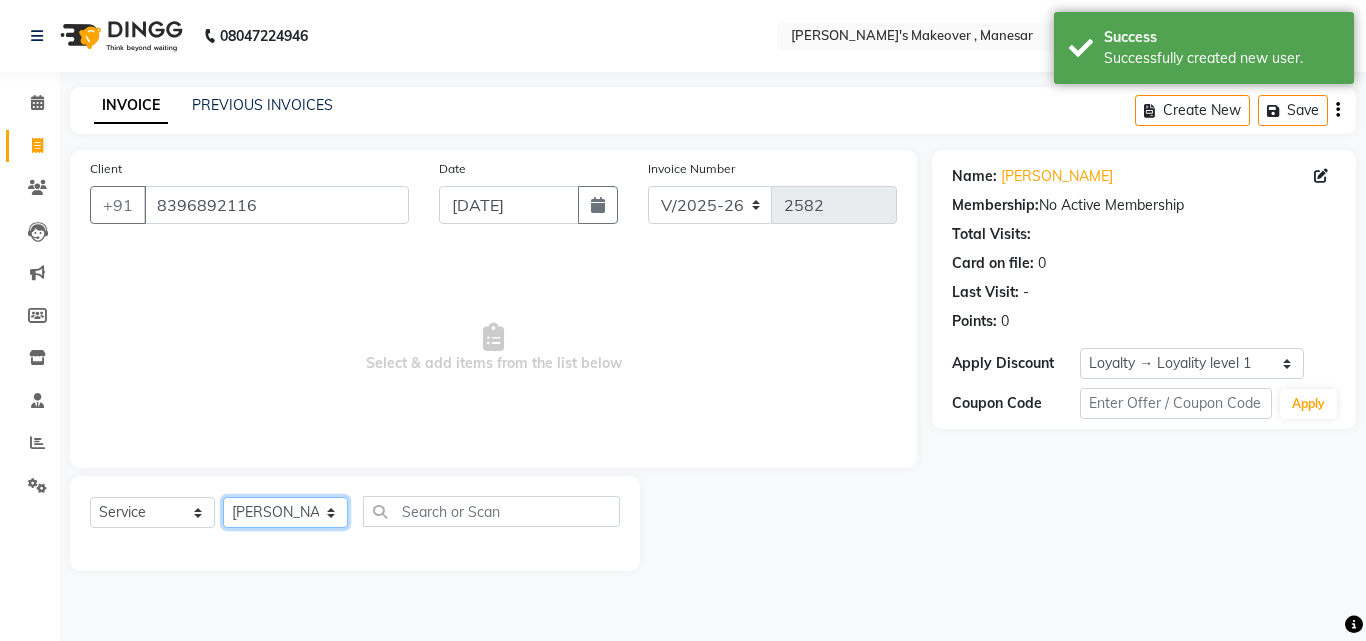 click on "Select Stylist Danish Shavej [PERSON_NAME] Krishna [PERSON_NAME] [PERSON_NAME] Mdm [PERSON_NAME] [PERSON_NAME] [MEDICAL_DATA] Pooja [PERSON_NAME] [PERSON_NAME] ([DATE])" 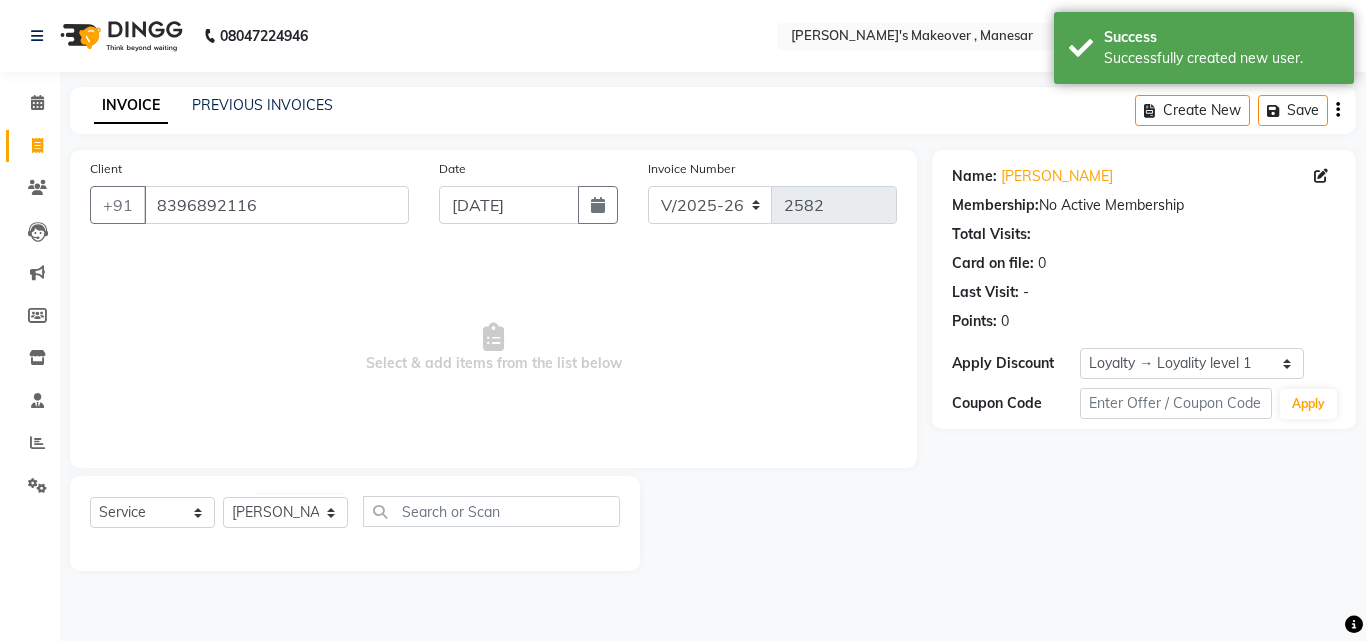 drag, startPoint x: 292, startPoint y: 497, endPoint x: 387, endPoint y: 381, distance: 149.93666 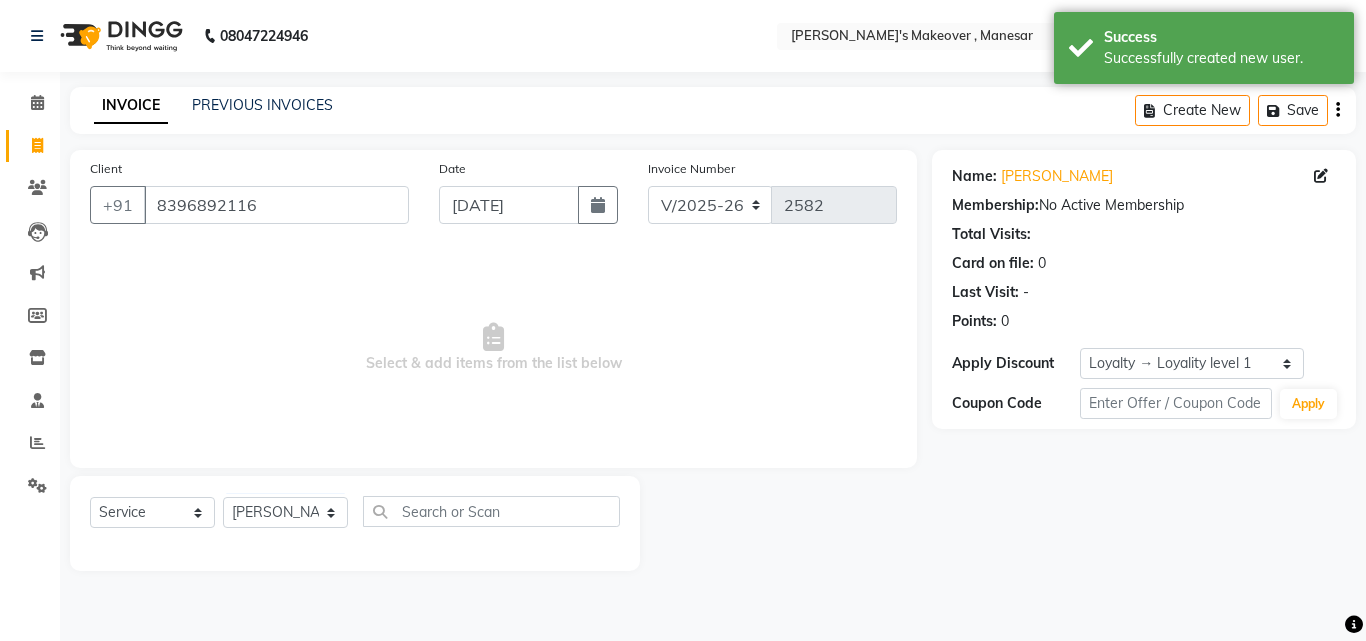 click on "Select & add items from the list below" at bounding box center [493, 348] 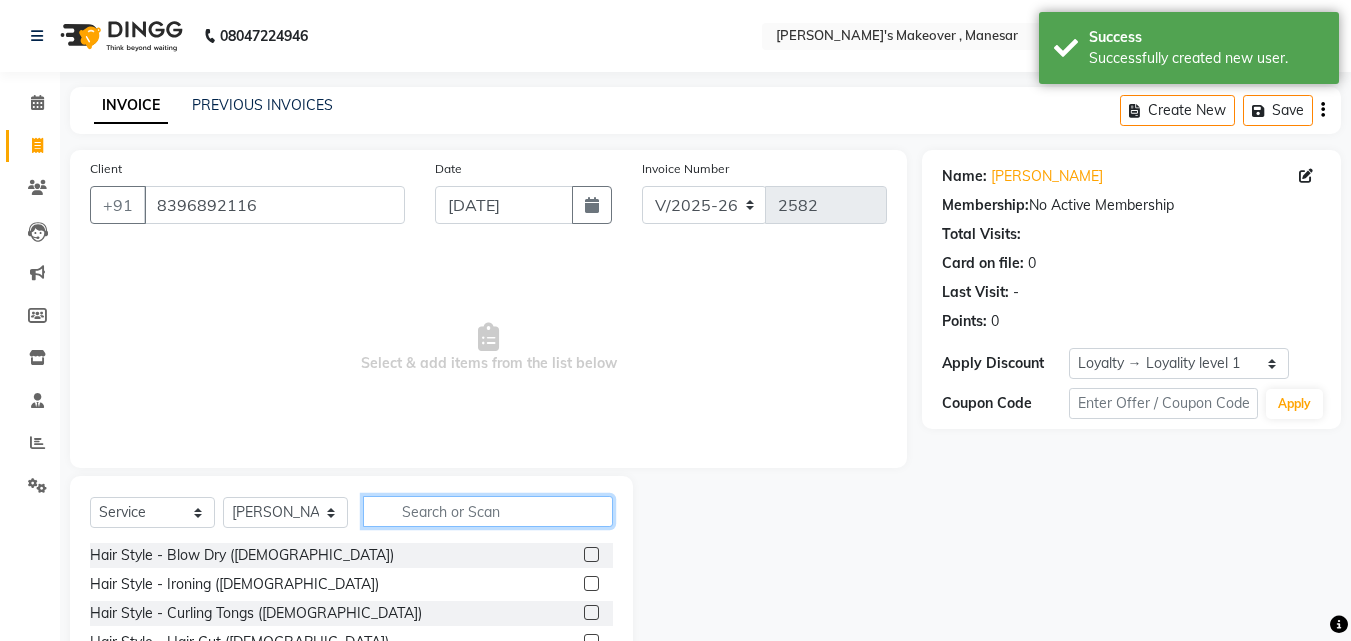 click 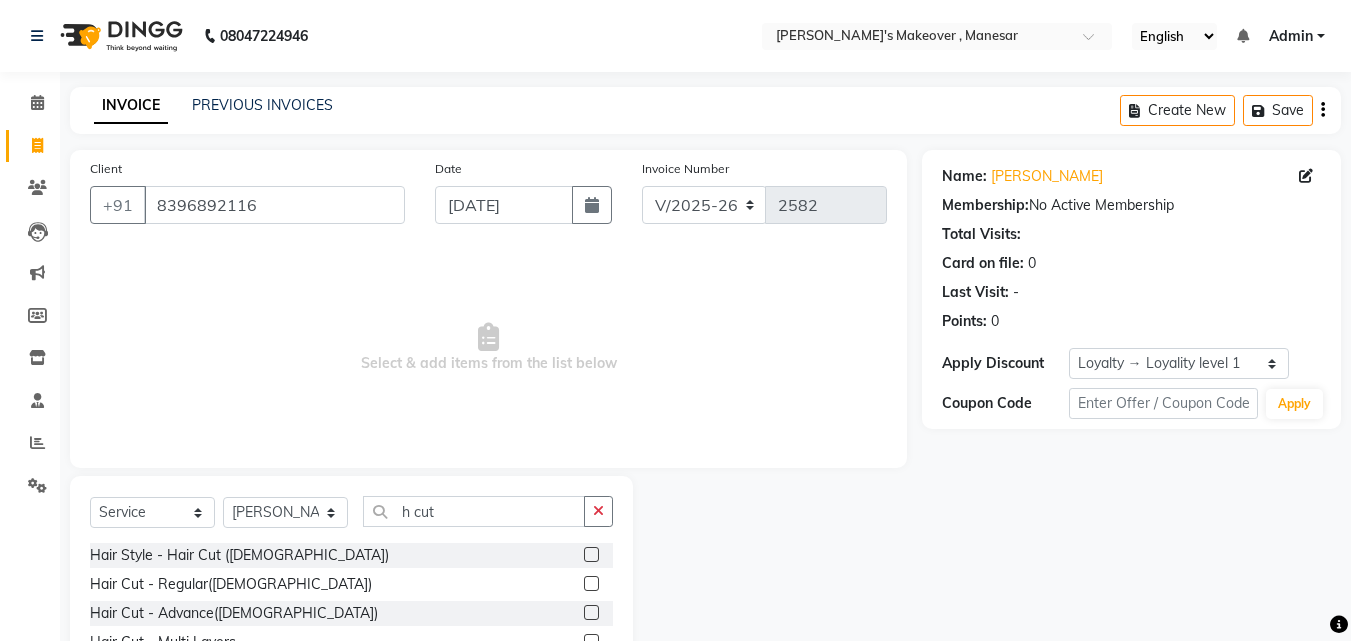 click 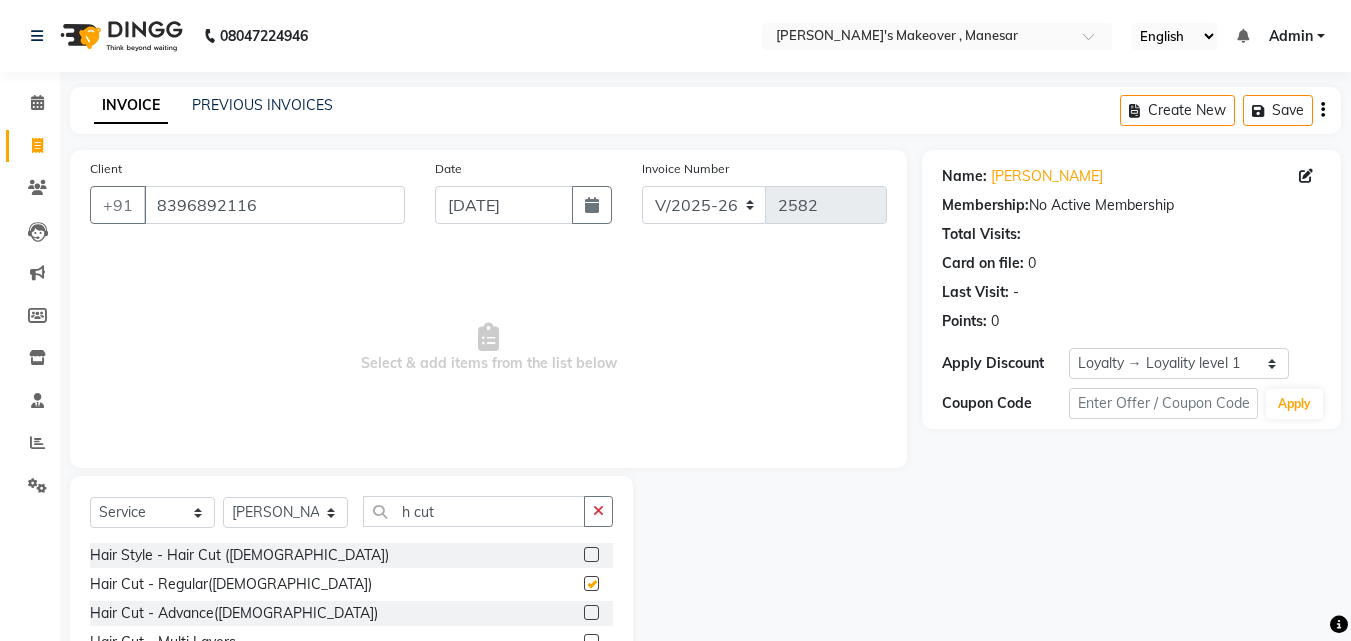 click 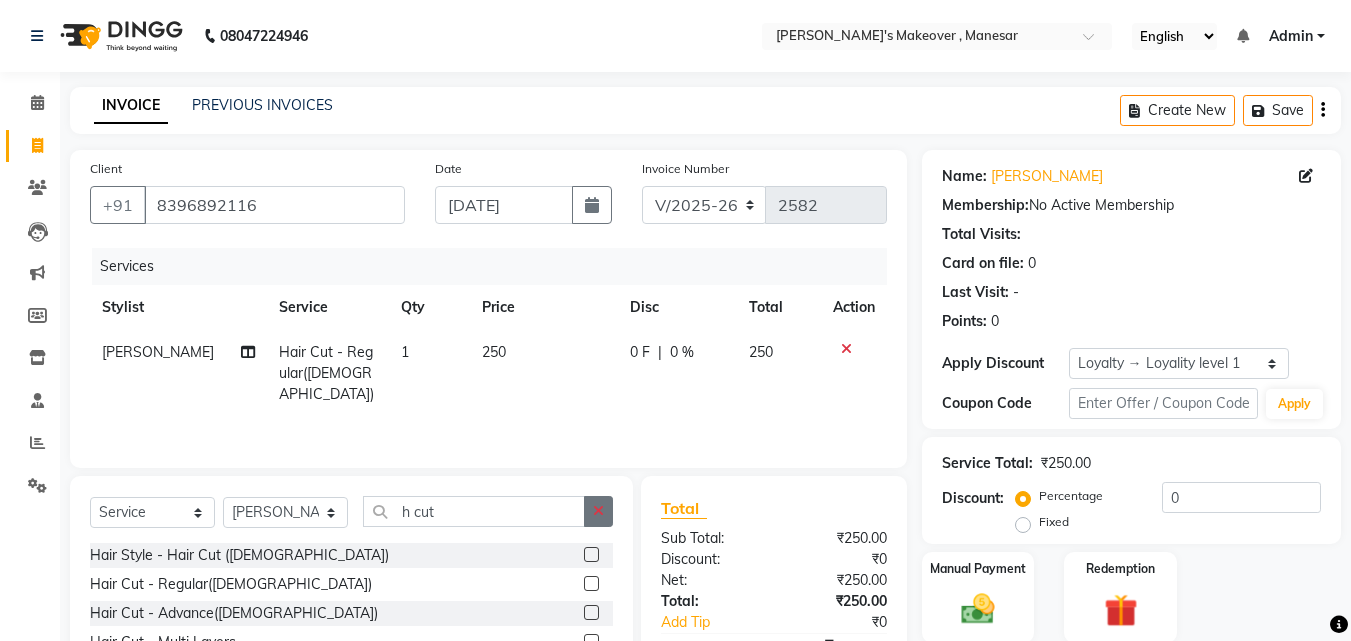 click 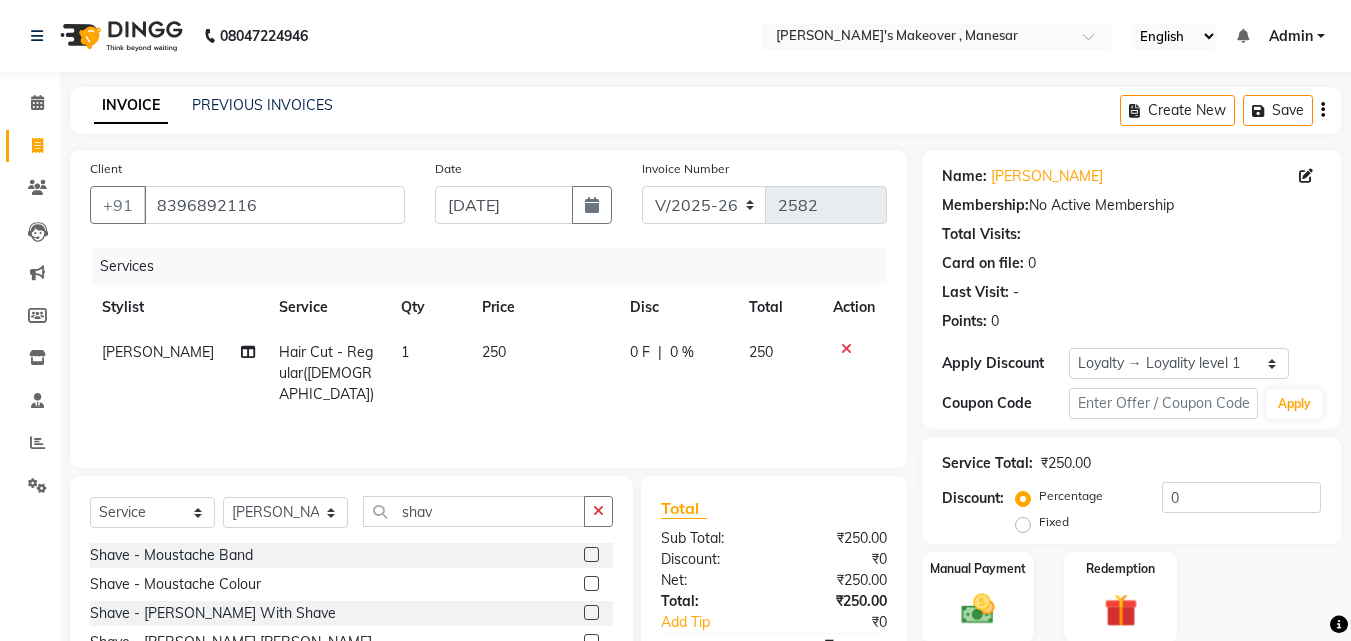 click 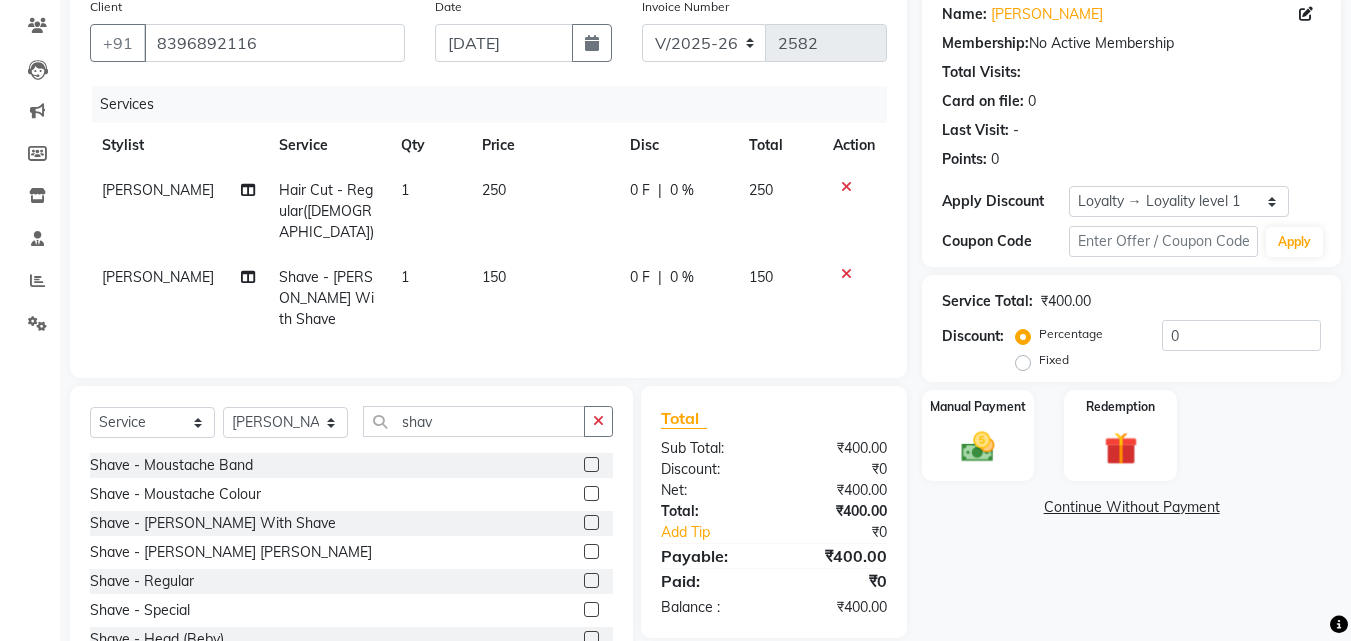 scroll, scrollTop: 205, scrollLeft: 0, axis: vertical 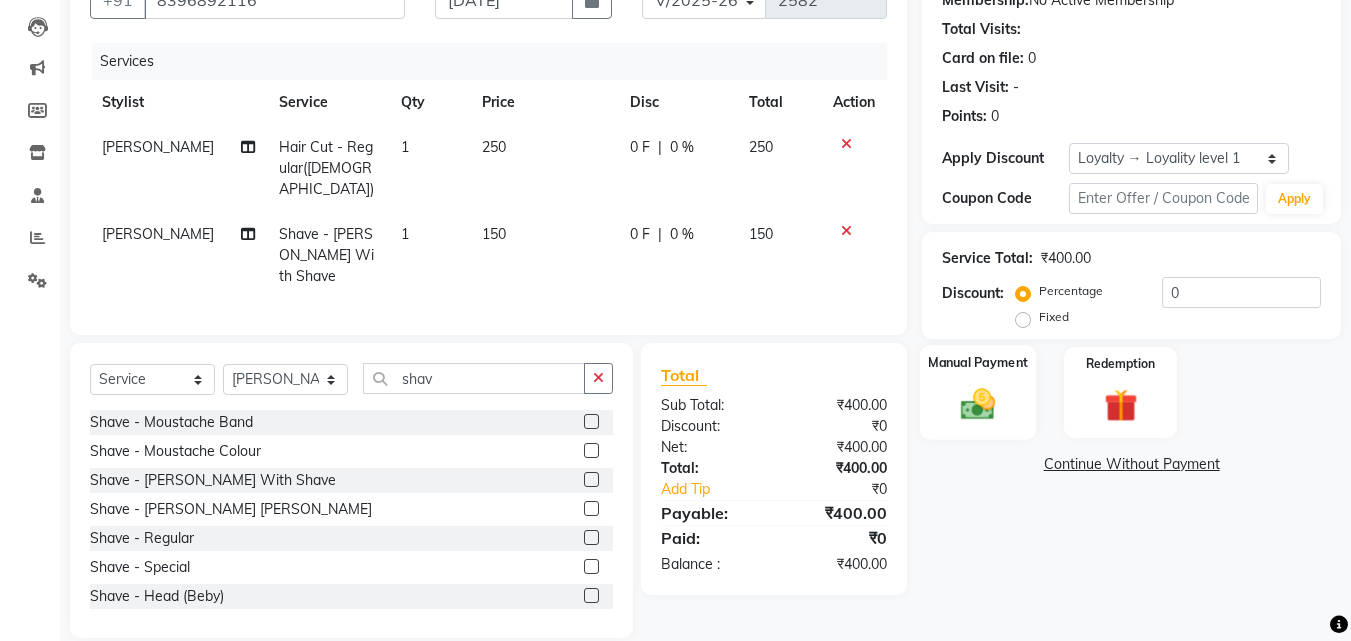 click 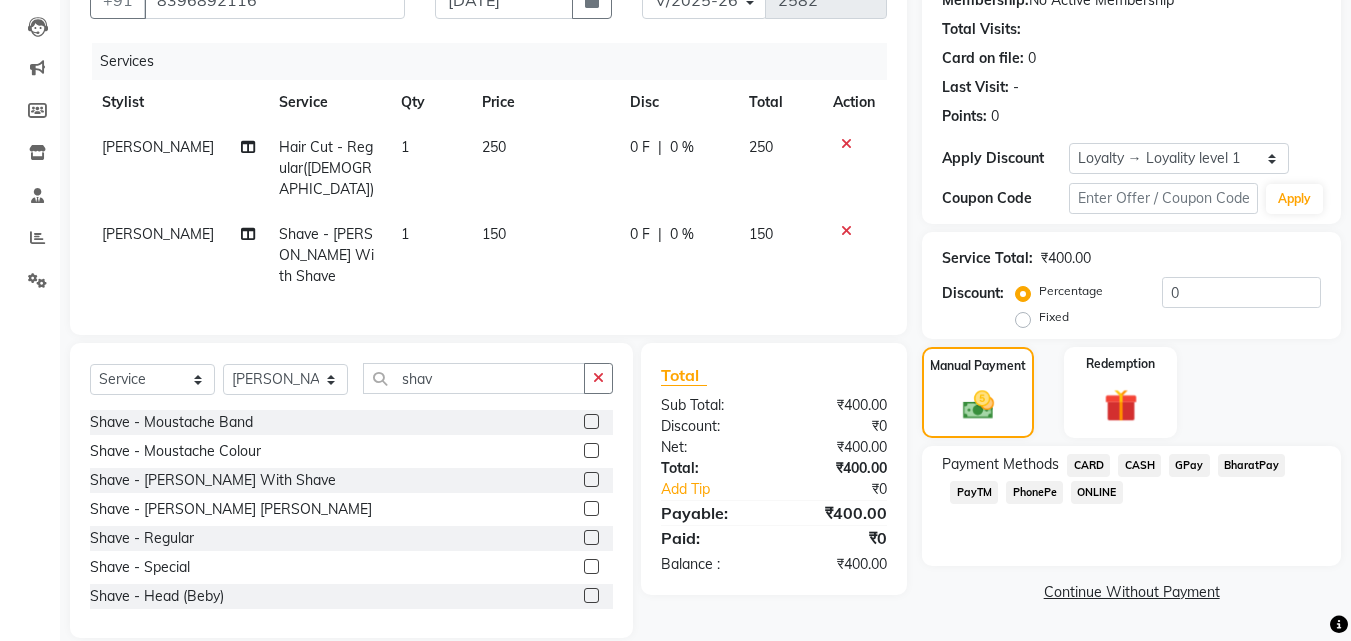 click on "PhonePe" 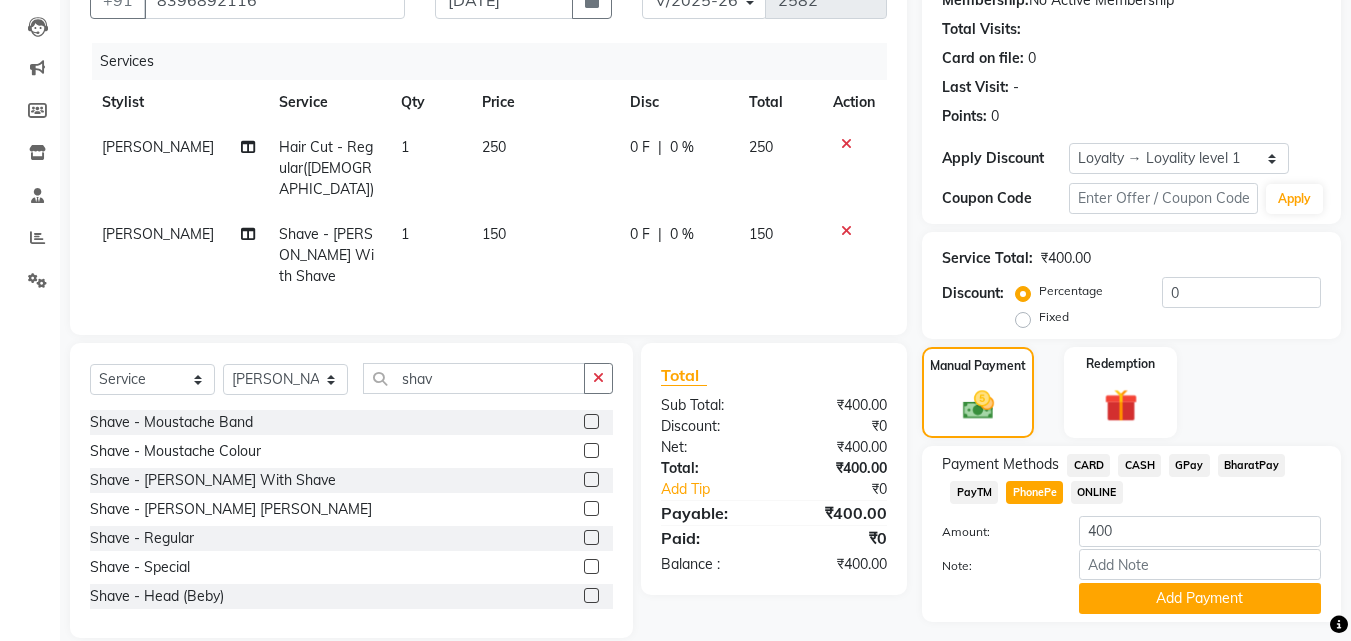 scroll, scrollTop: 257, scrollLeft: 0, axis: vertical 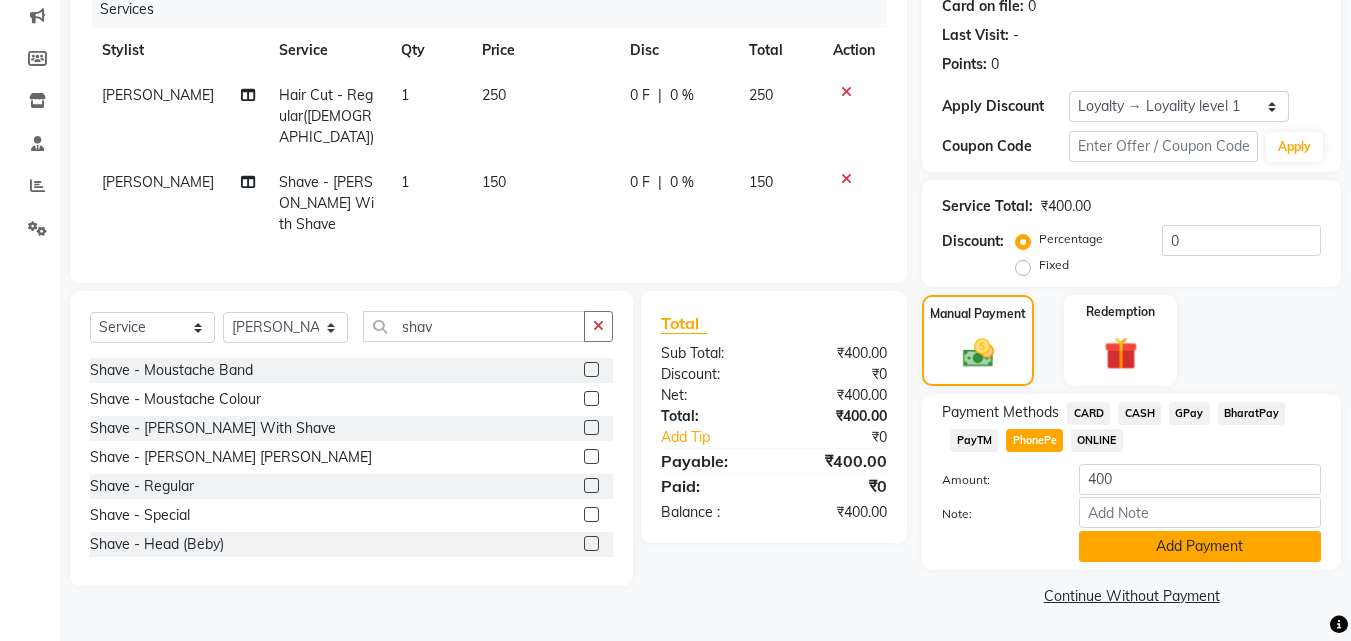 click on "Add Payment" 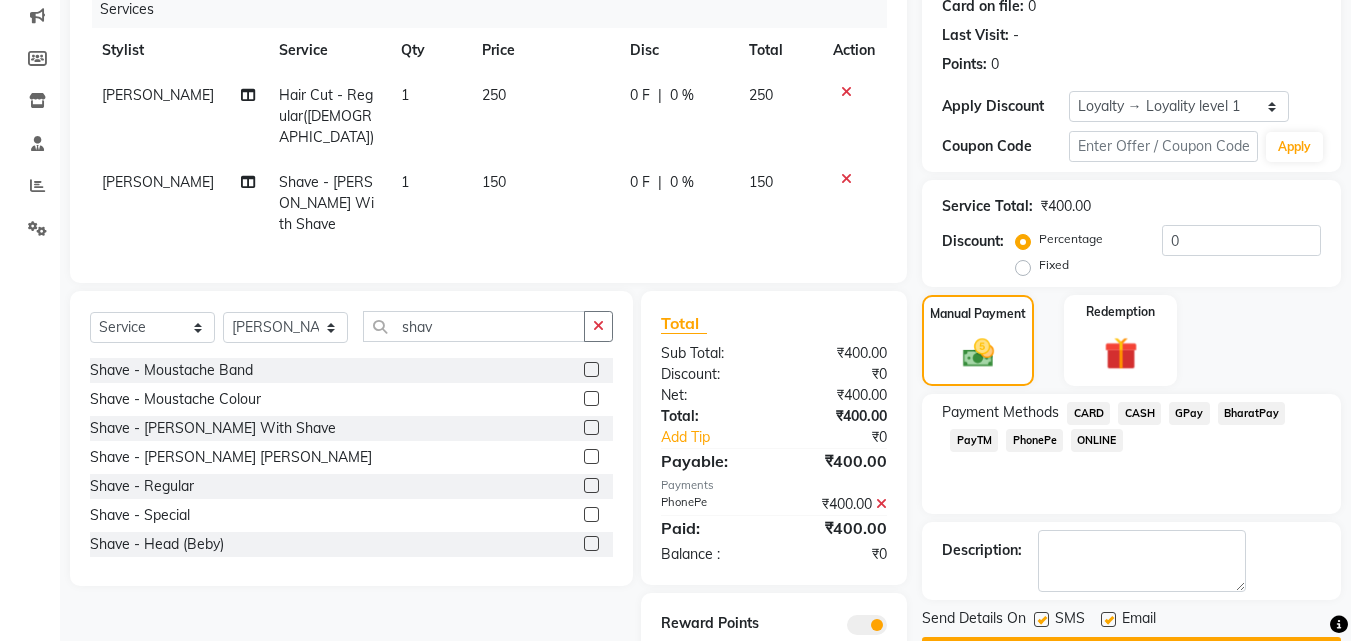 scroll, scrollTop: 314, scrollLeft: 0, axis: vertical 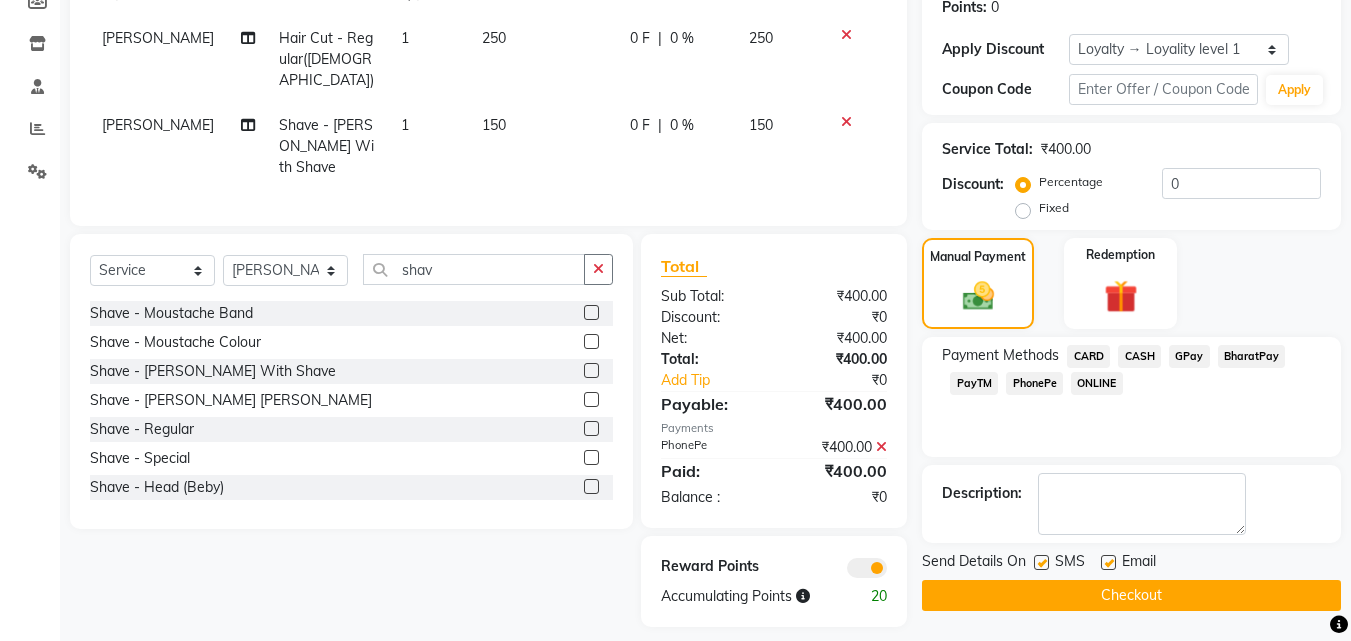 click 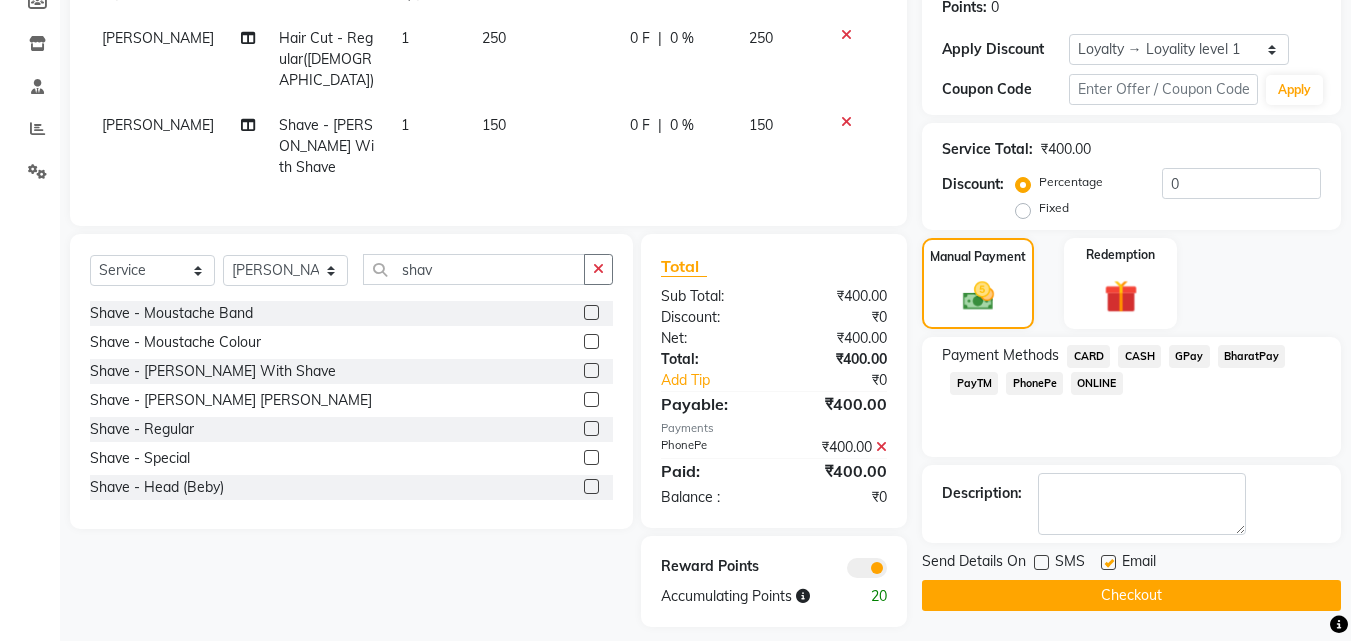 click 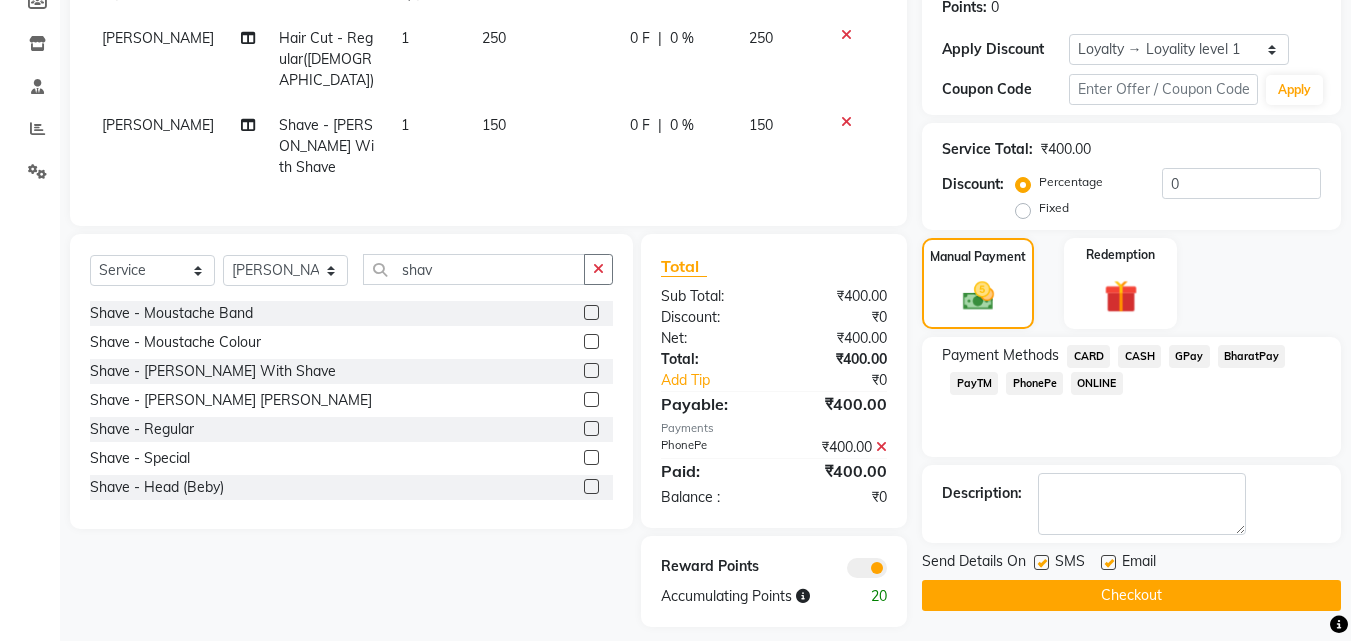 click 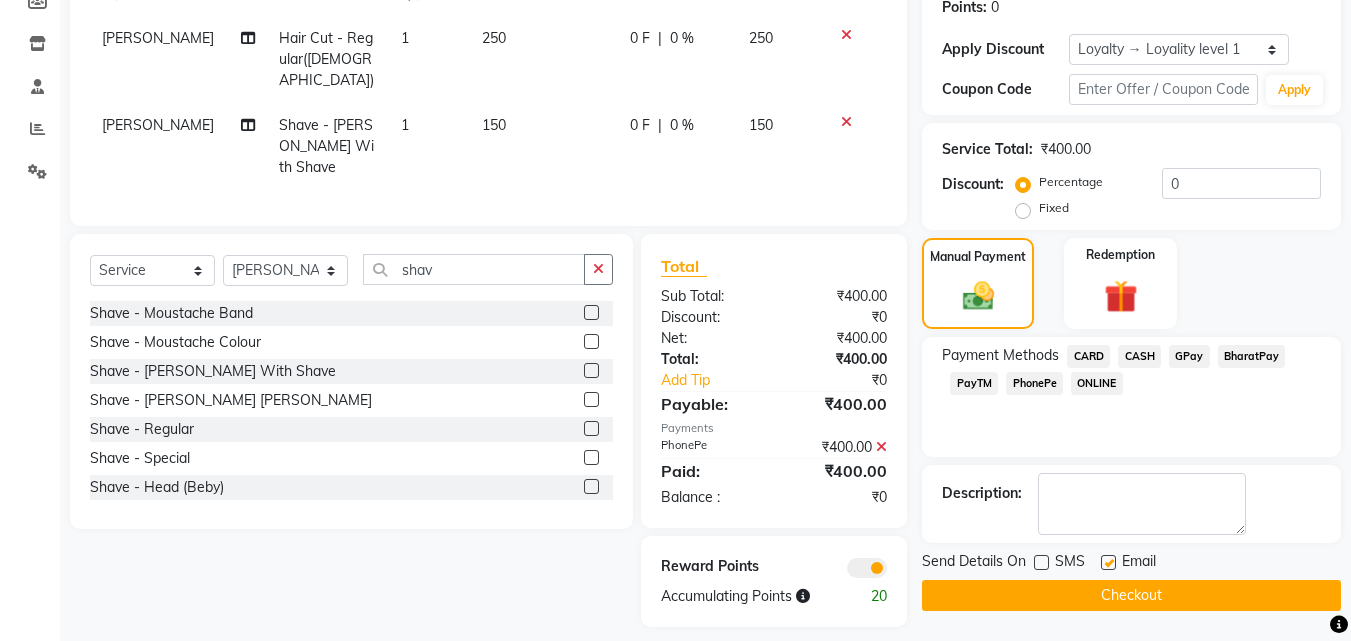click 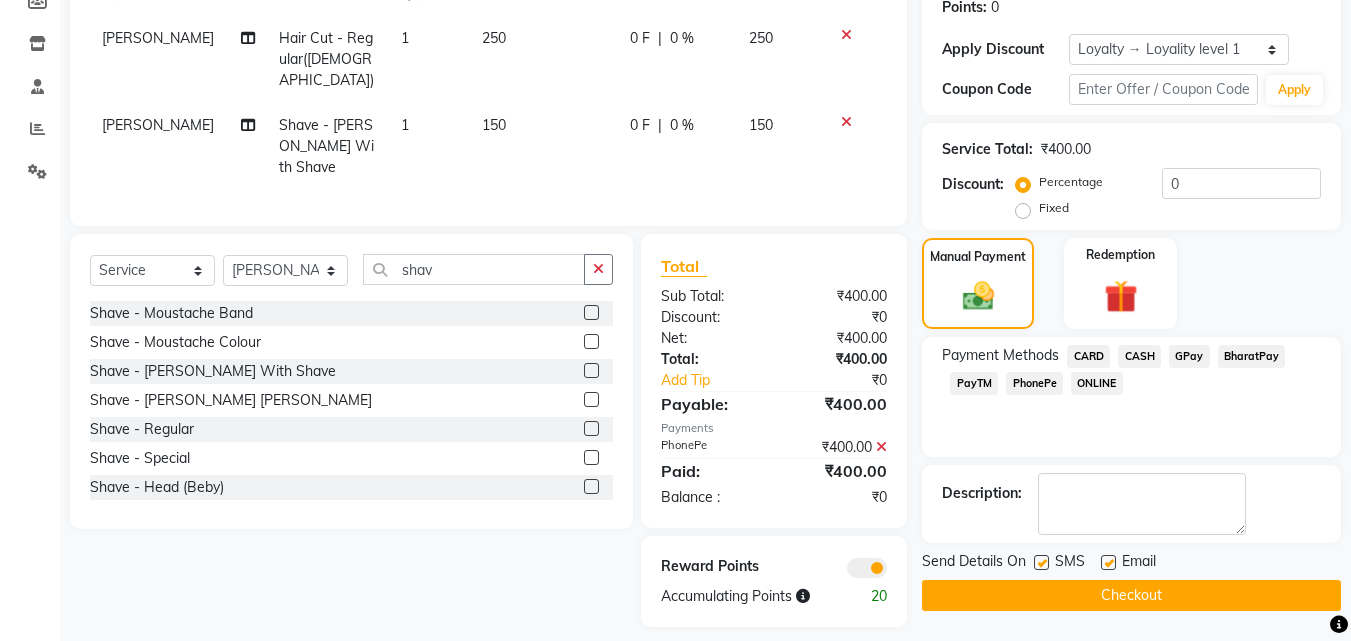 click 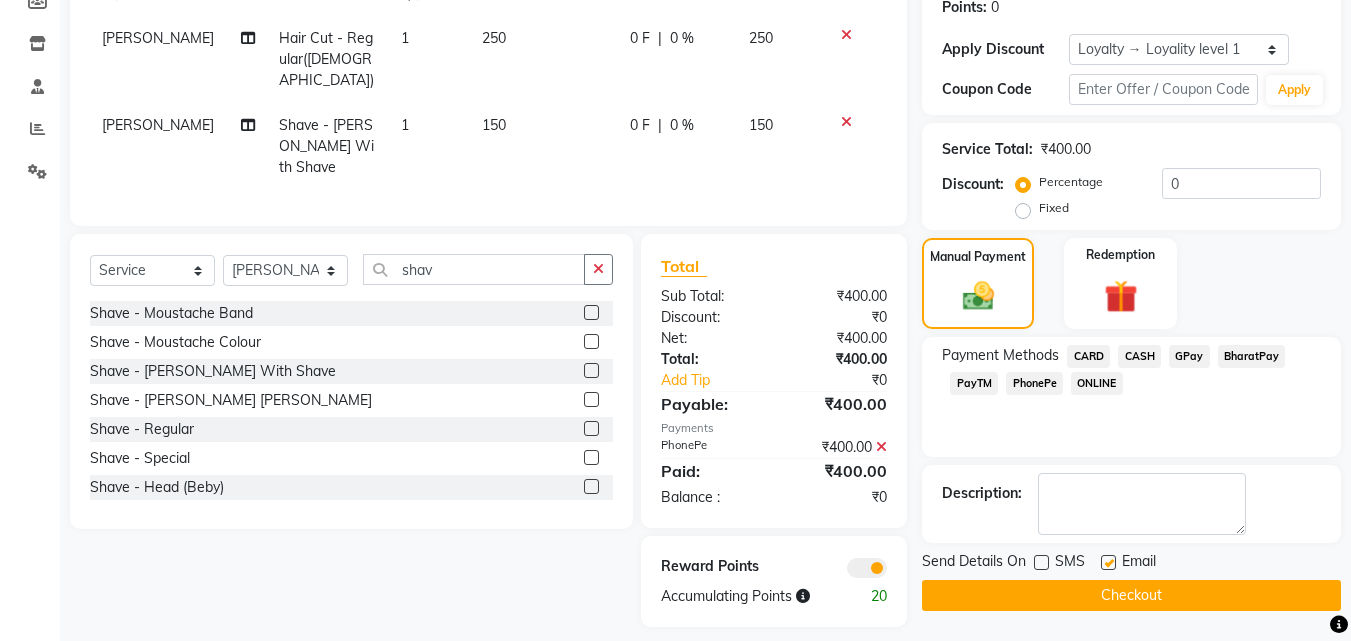 click 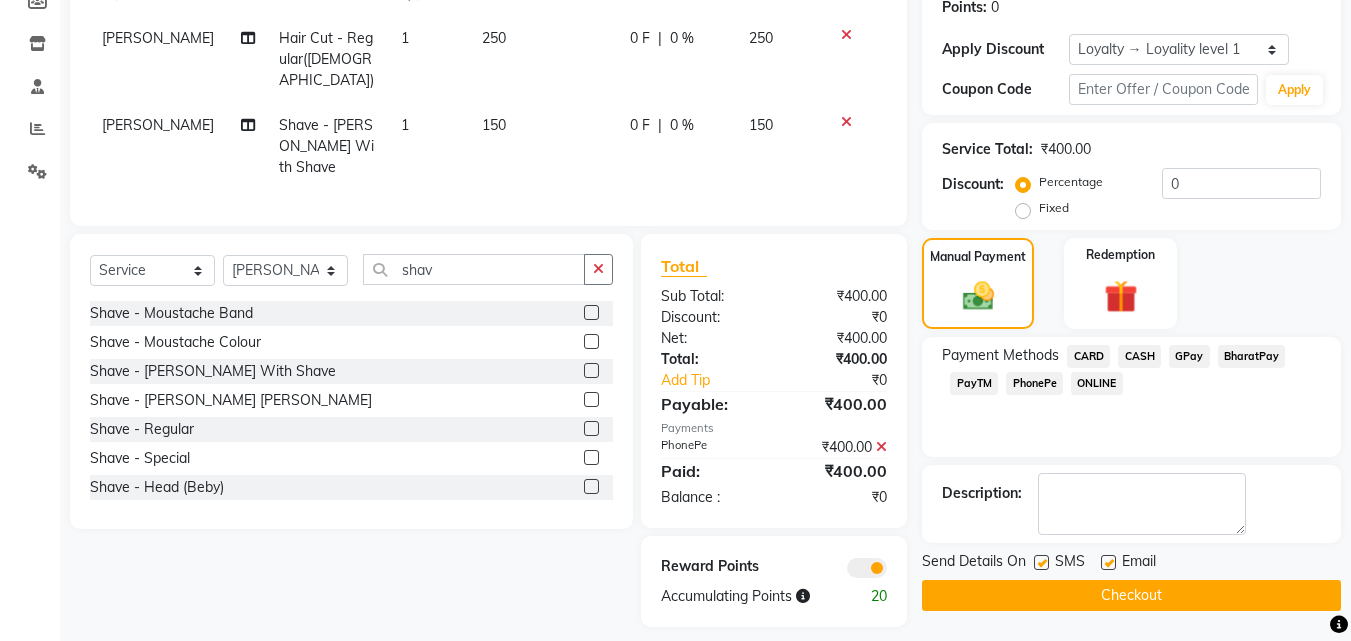 click 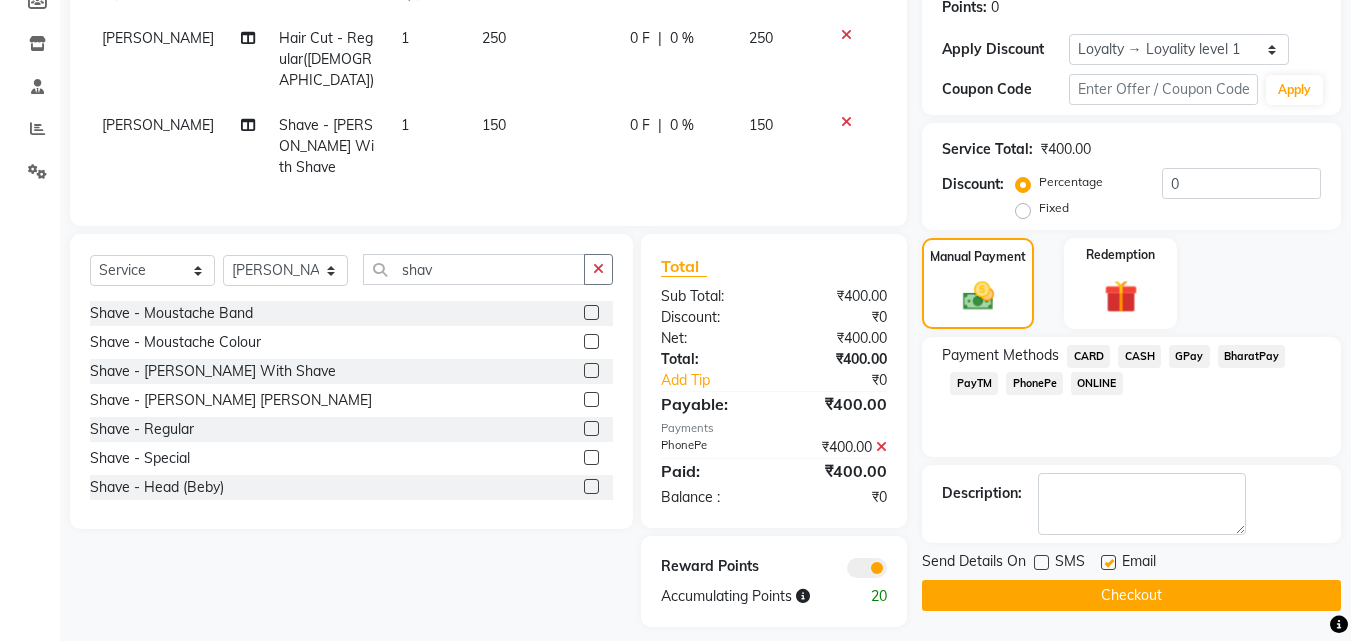 click 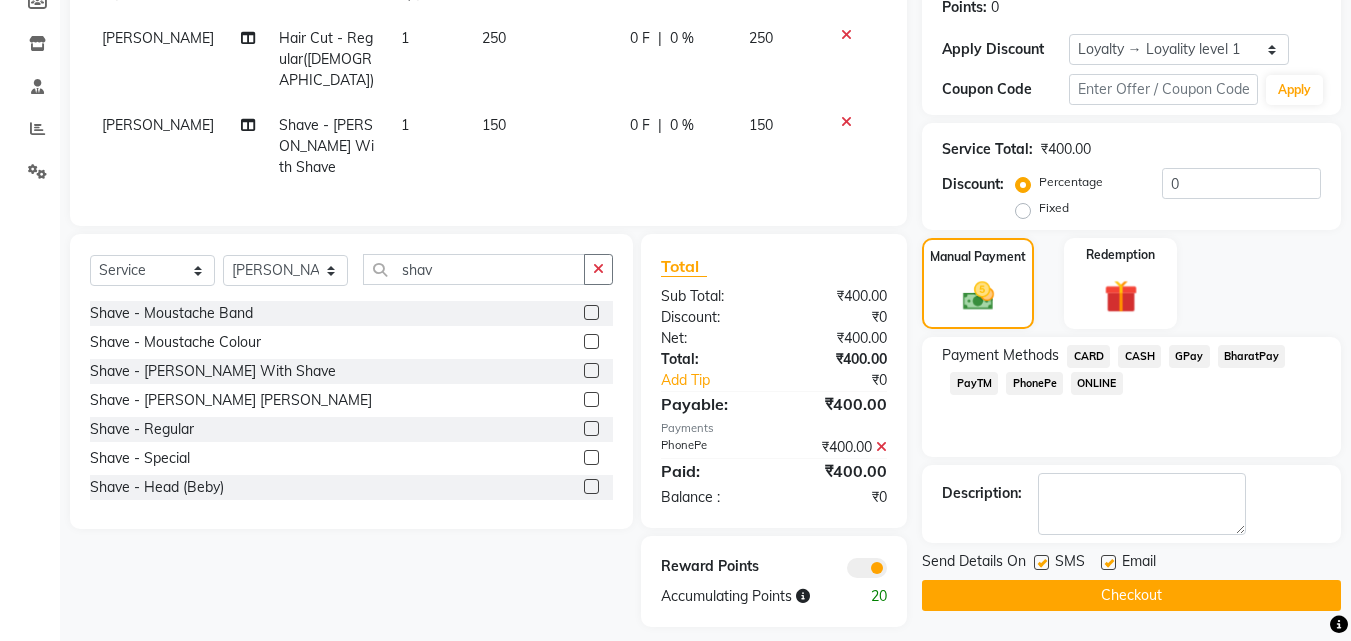 click 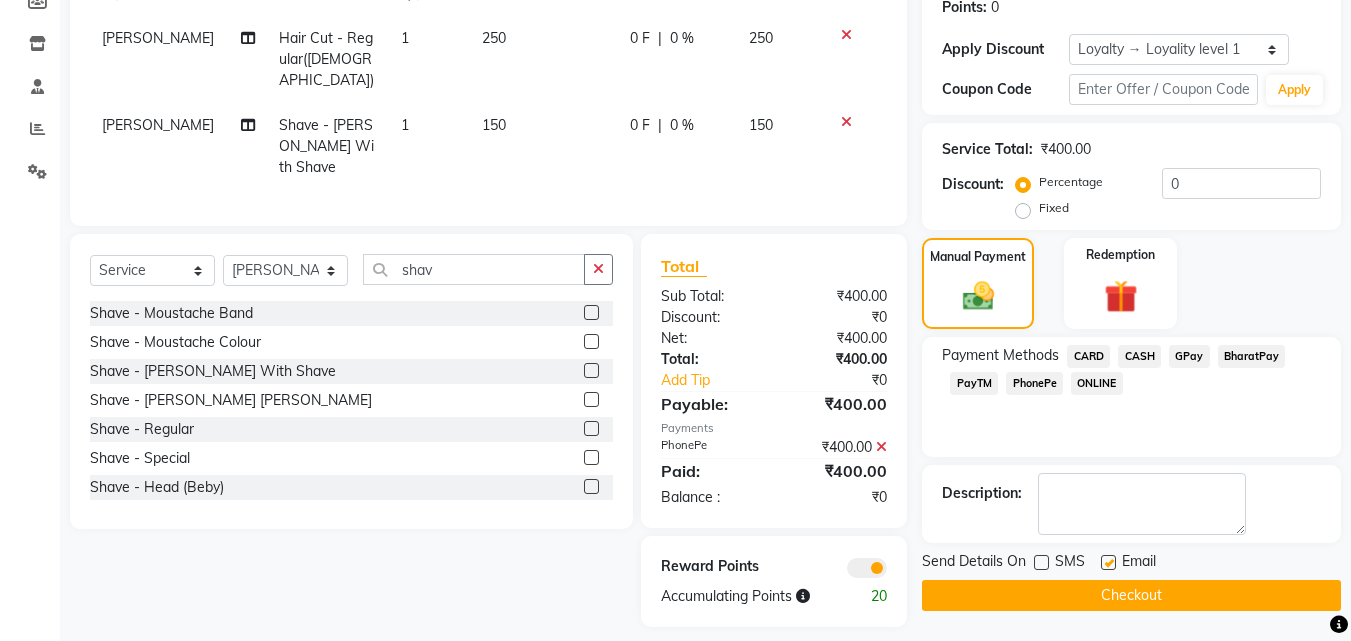 click 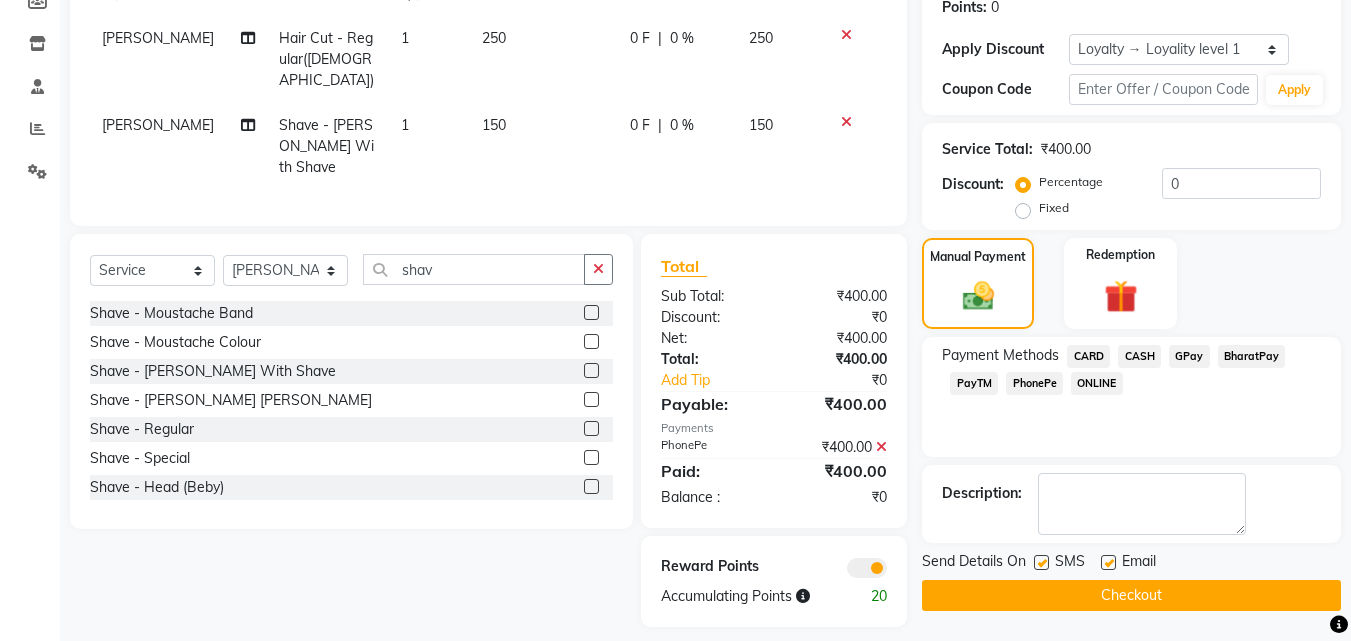 click 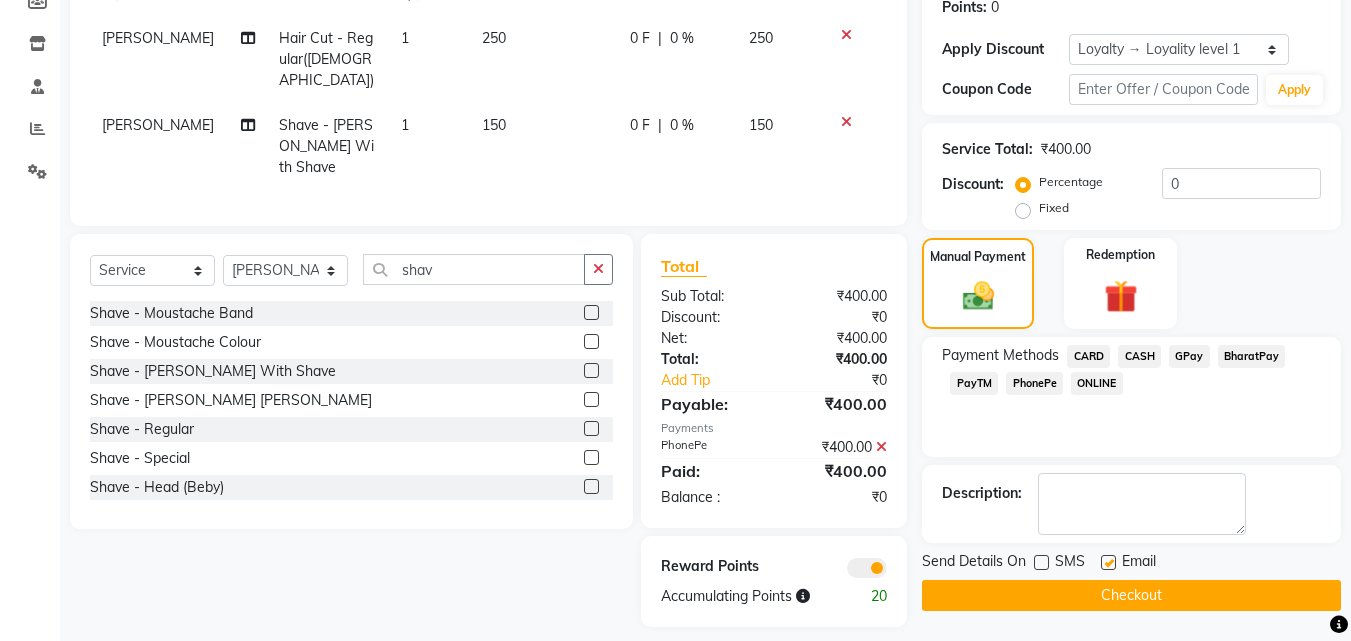 click 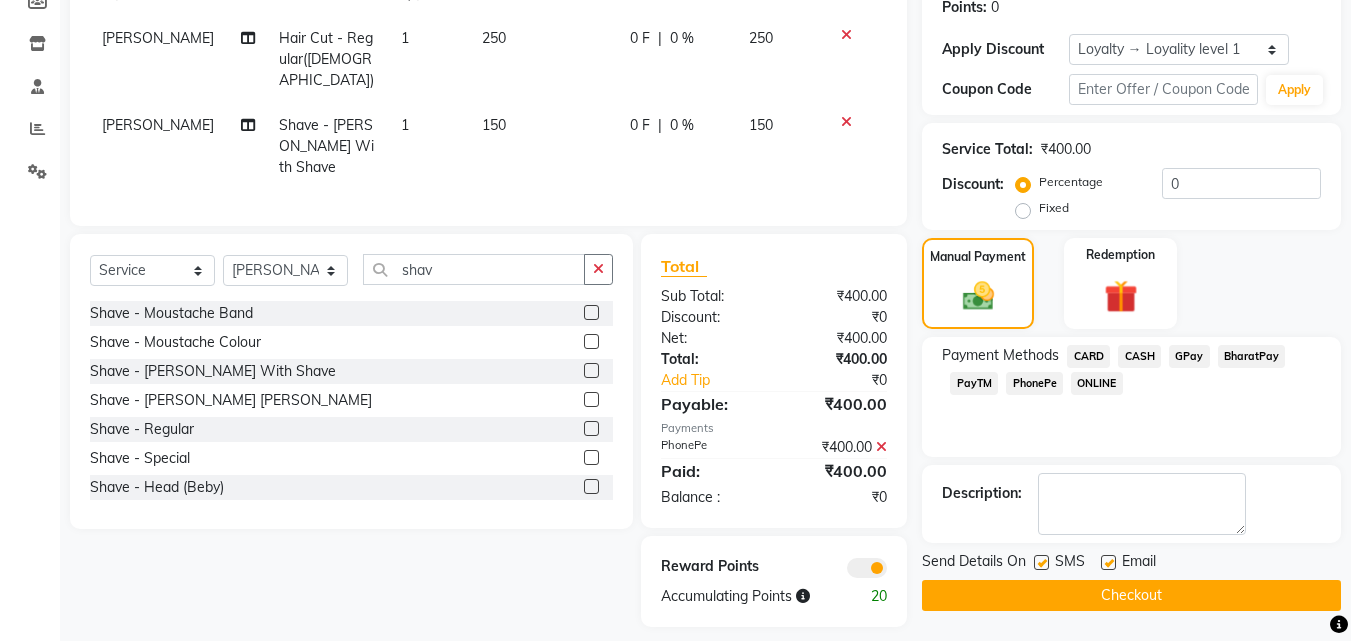 click 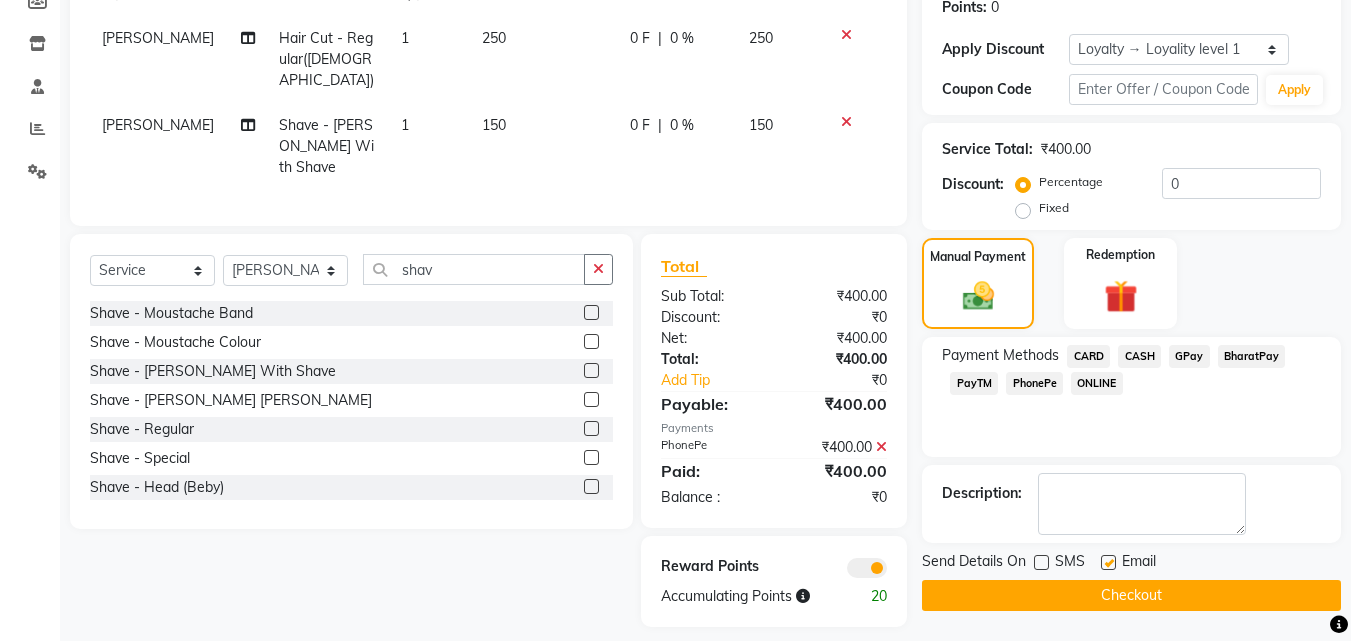 click 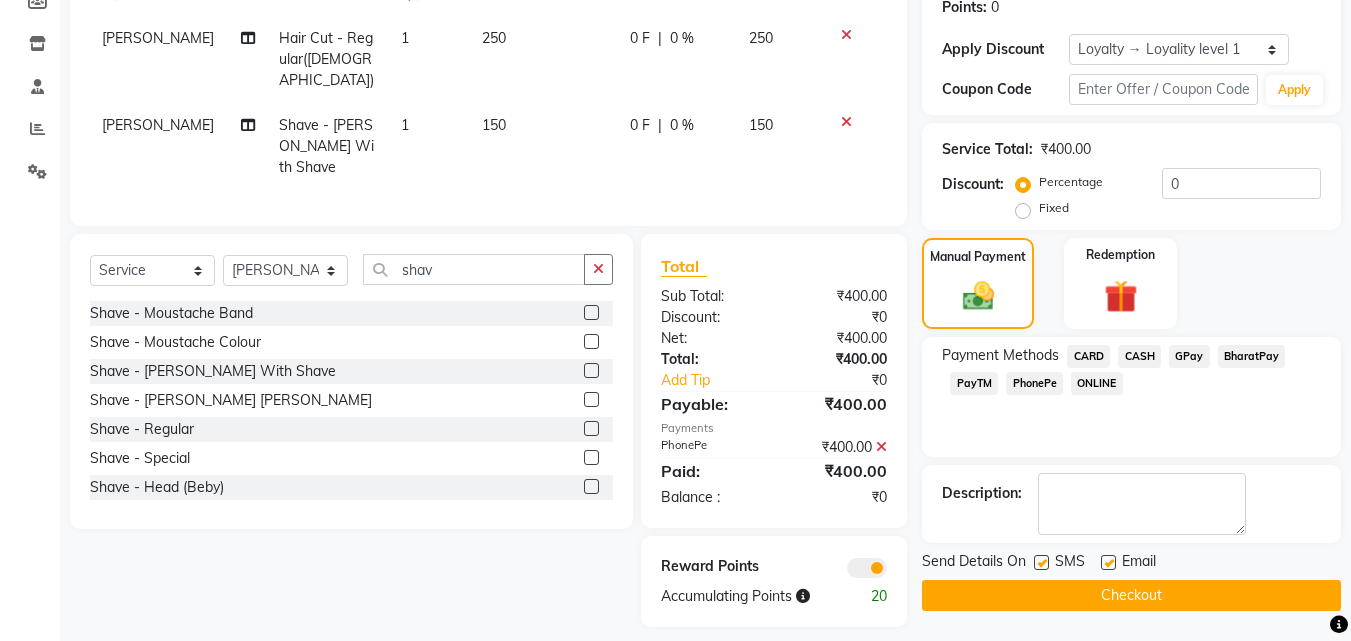 click 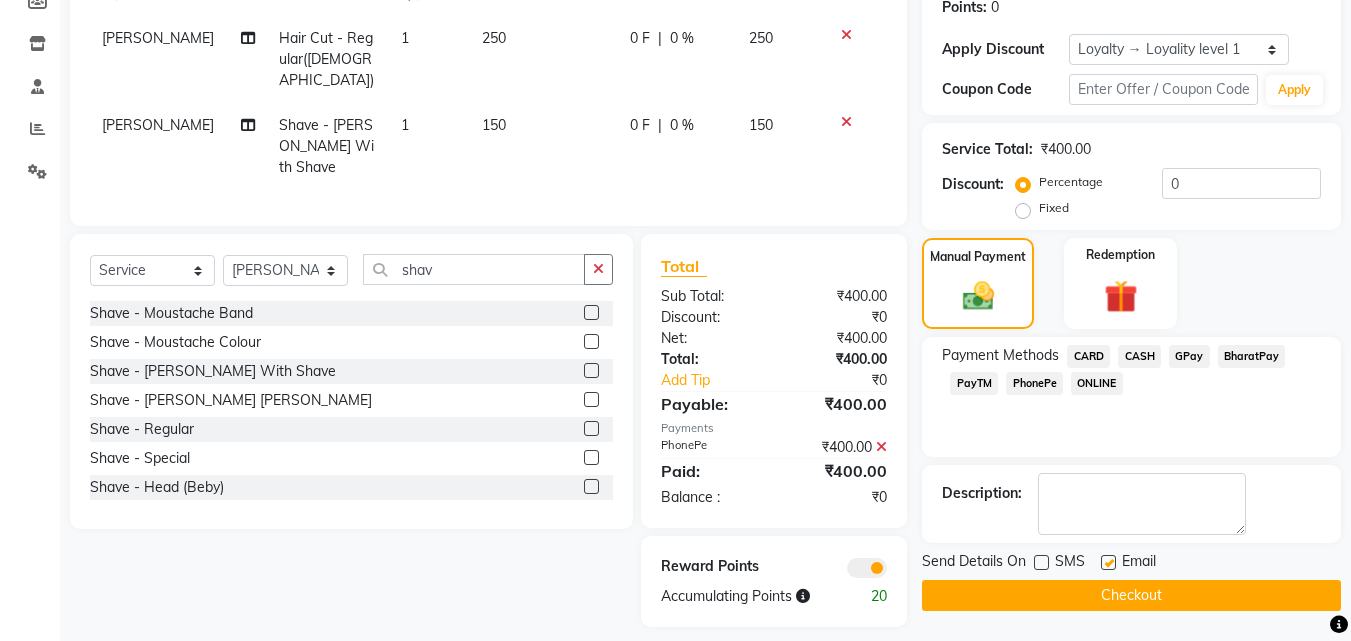 click on "Checkout" 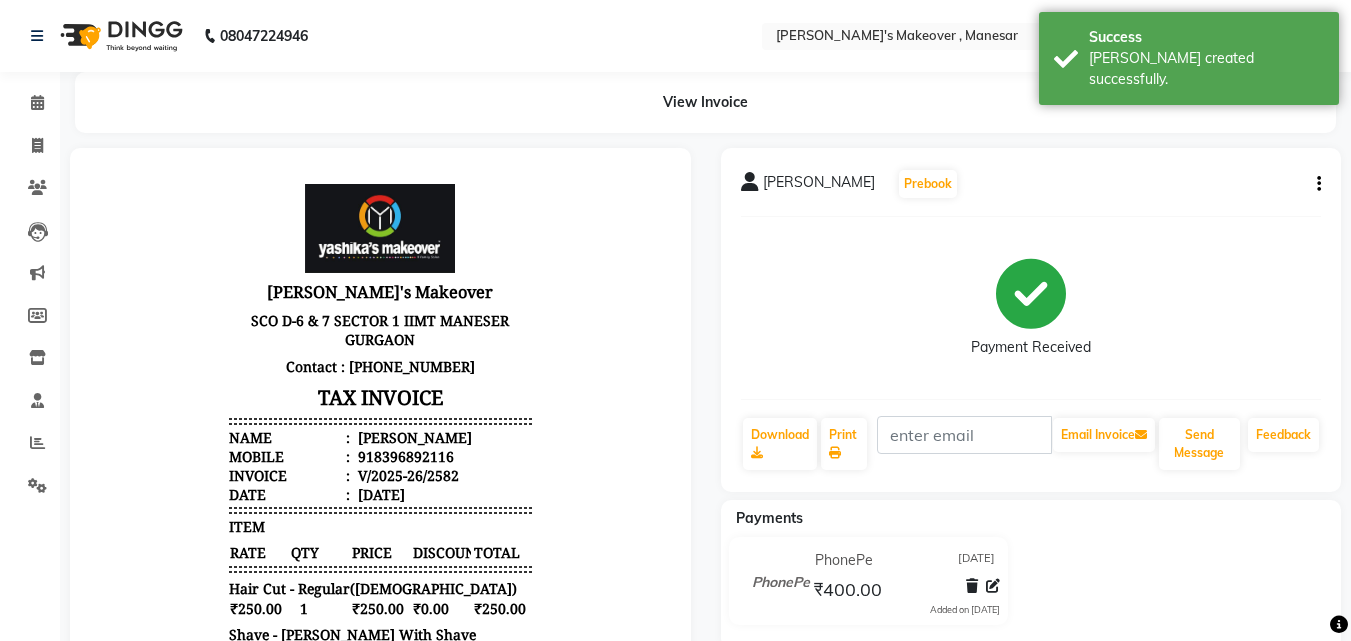 scroll, scrollTop: 0, scrollLeft: 0, axis: both 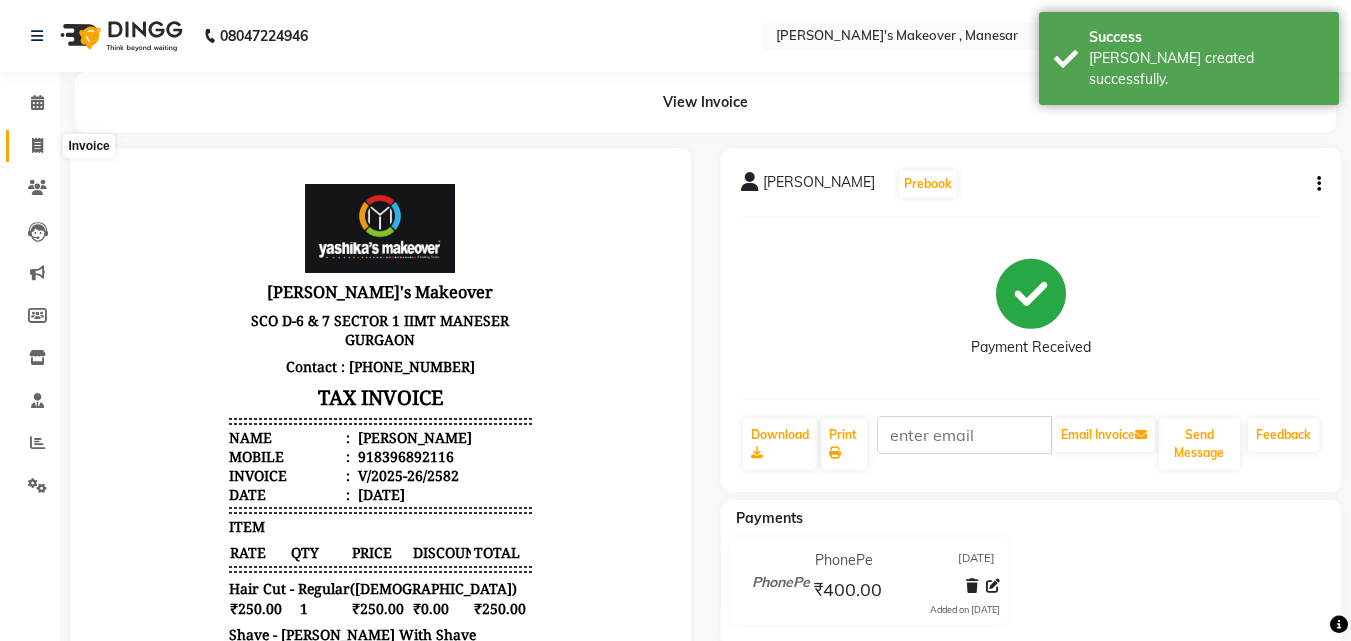 click 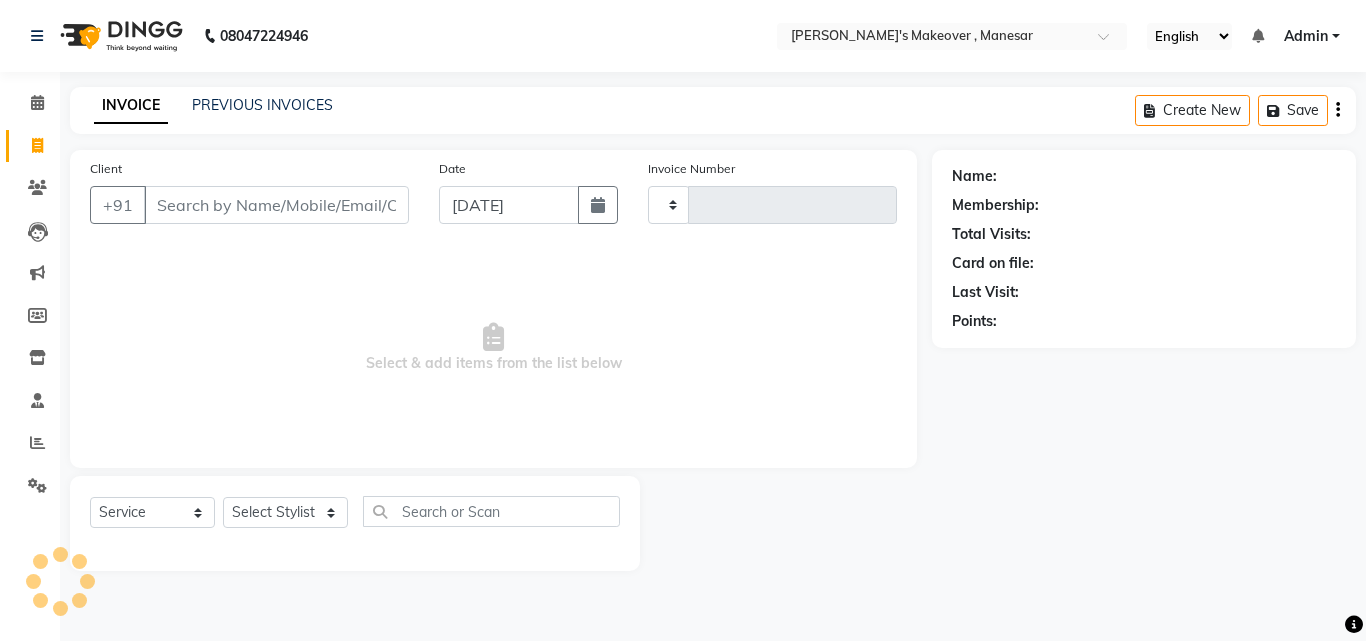 click on "Client" at bounding box center [276, 205] 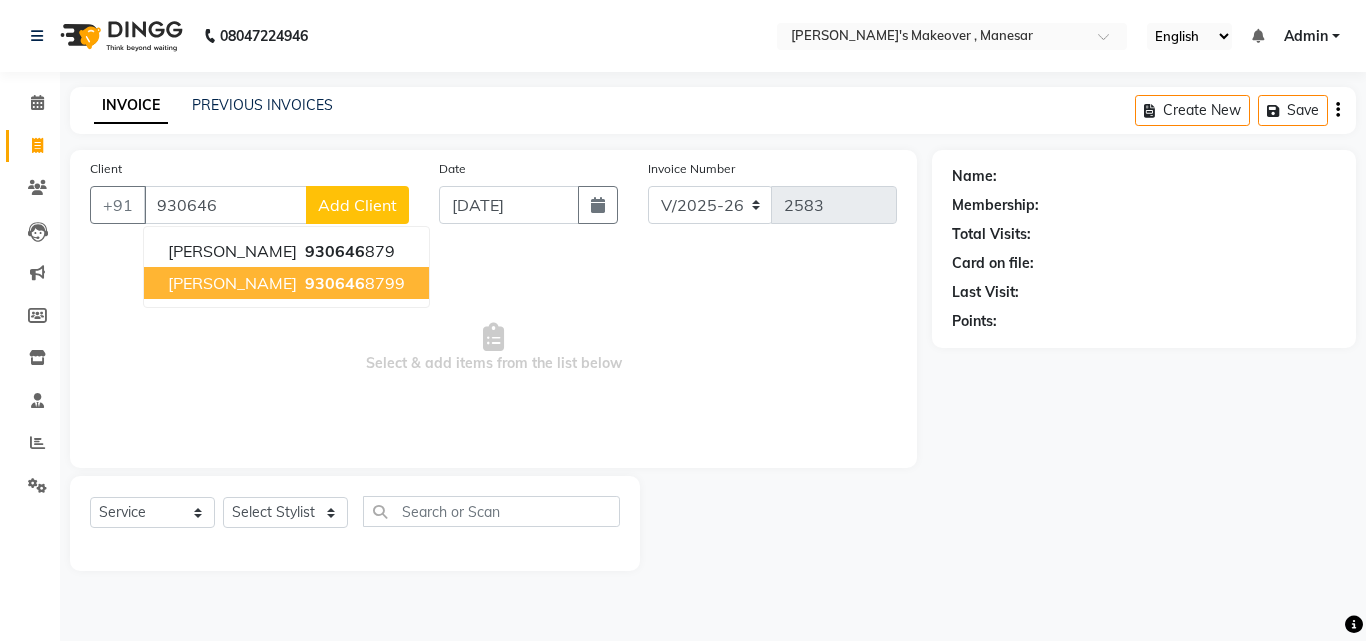 click on "[PERSON_NAME]" at bounding box center (232, 283) 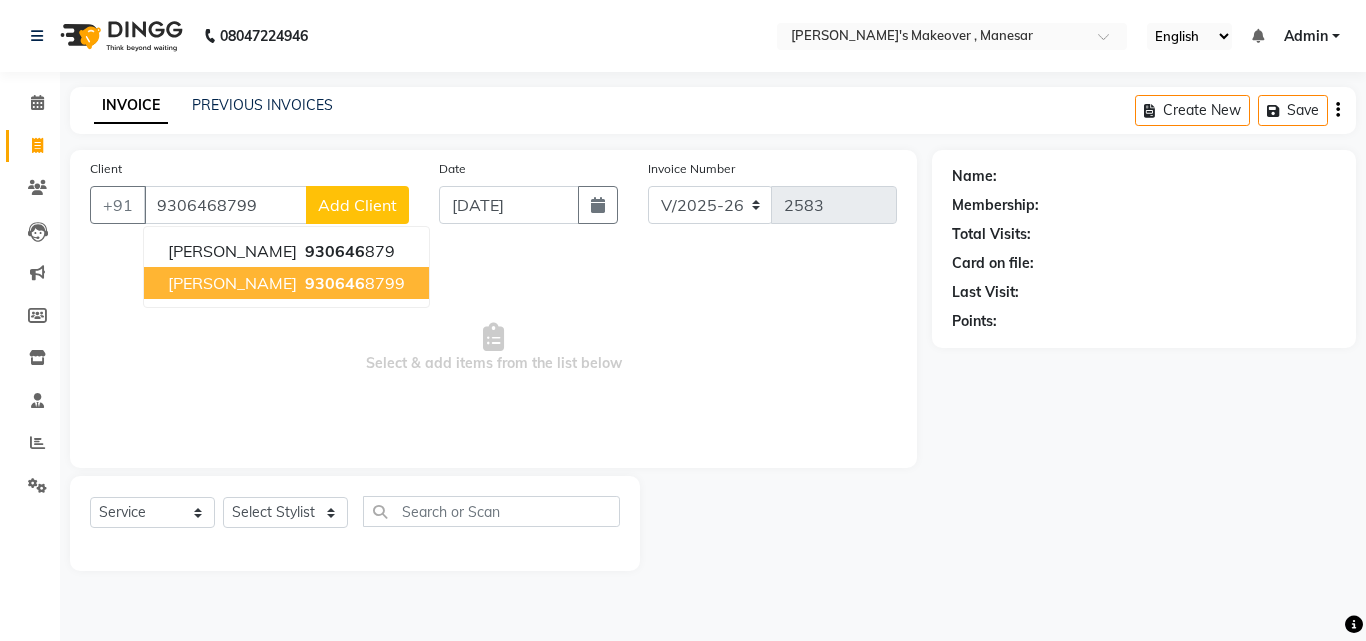 click on "Select & add items from the list below" at bounding box center (493, 348) 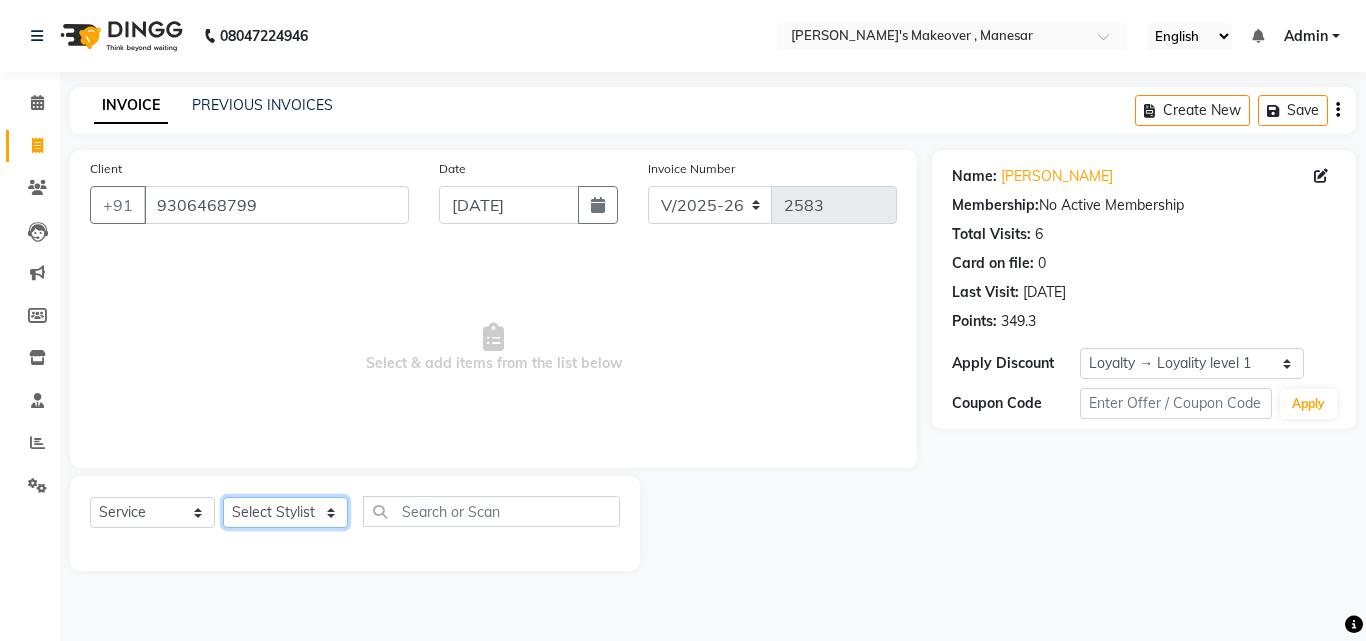 click on "Select Stylist Danish Shavej [PERSON_NAME] Krishna [PERSON_NAME] [PERSON_NAME] Mdm [PERSON_NAME] [PERSON_NAME] [MEDICAL_DATA] Pooja [PERSON_NAME] [PERSON_NAME] ([DATE])" 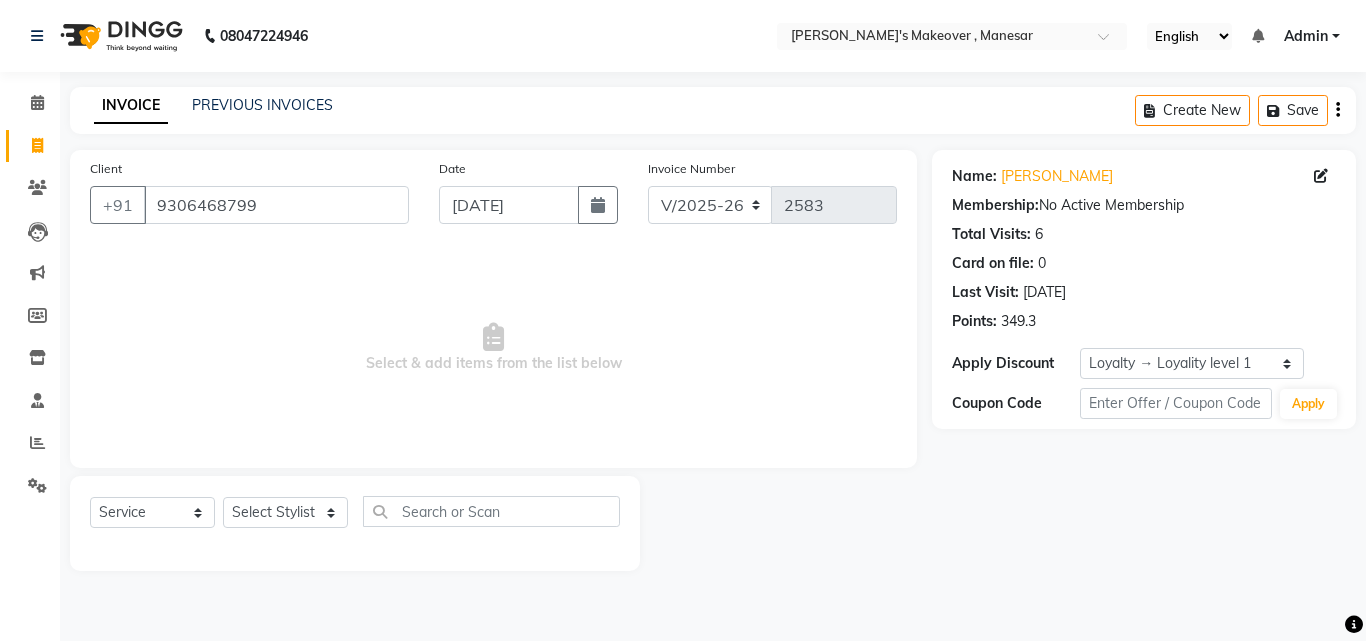 click on "Select  Service  Product  Membership  Package Voucher Prepaid Gift Card  Select Stylist Danish Shavej [PERSON_NAME] Krishna [PERSON_NAME] [PERSON_NAME] Mdm [PERSON_NAME] [PERSON_NAME] [MEDICAL_DATA] Pooja [PERSON_NAME] [PERSON_NAME] ([DATE])" 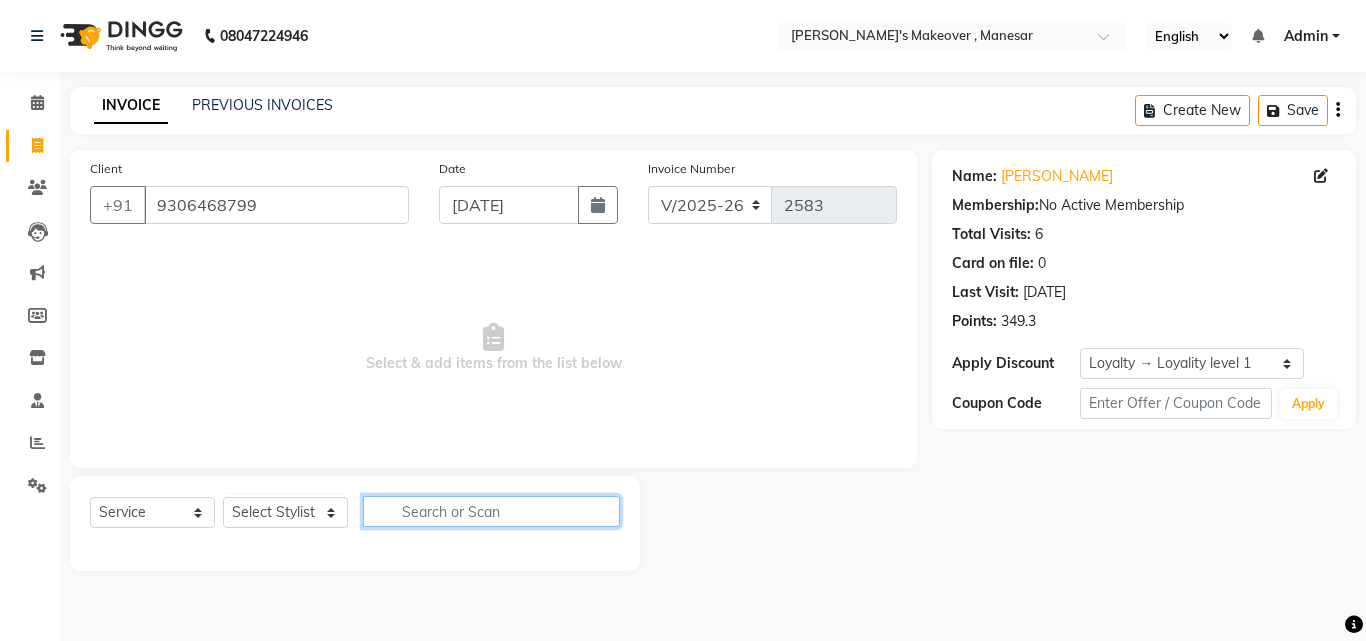 click 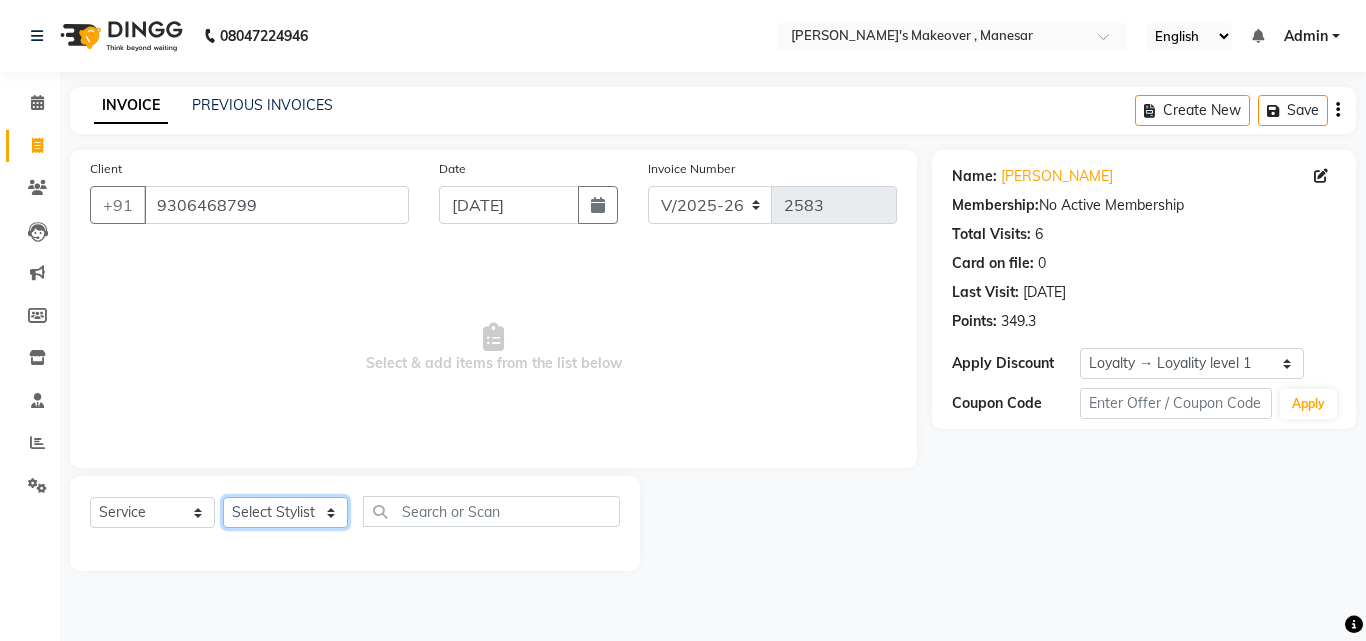 click on "Select Stylist Danish Shavej [PERSON_NAME] Krishna [PERSON_NAME] [PERSON_NAME] Mdm [PERSON_NAME] [PERSON_NAME] [MEDICAL_DATA] Pooja [PERSON_NAME] [PERSON_NAME] ([DATE])" 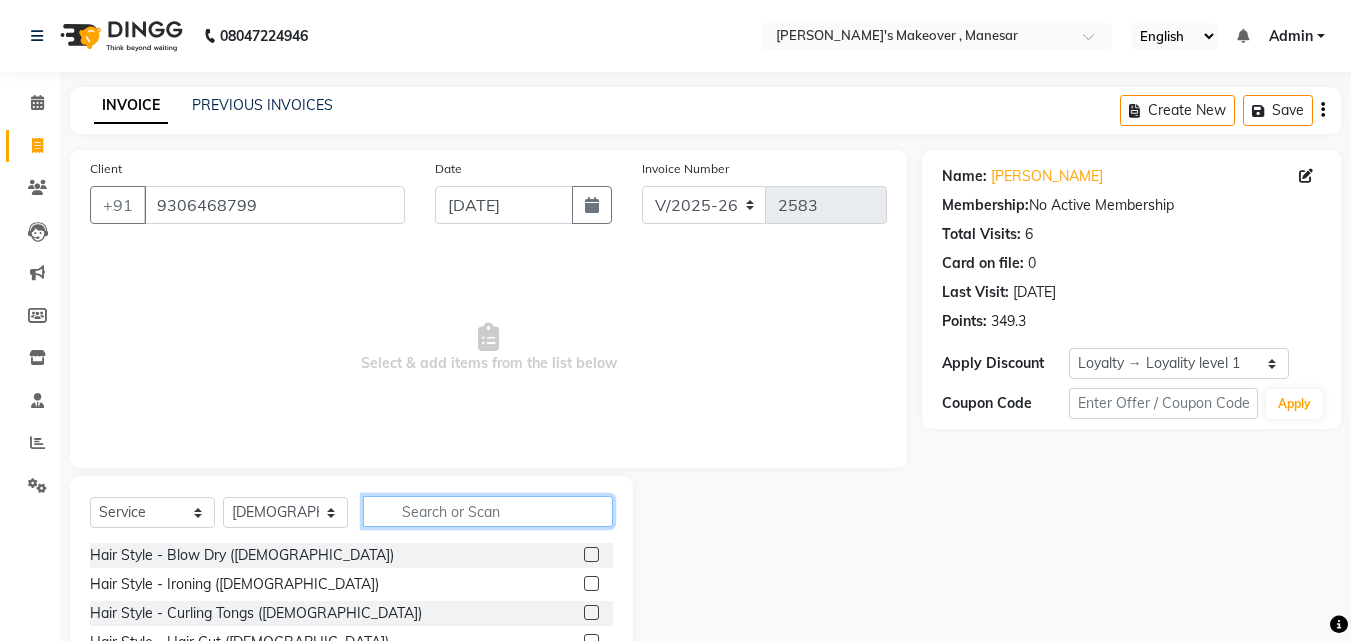 click 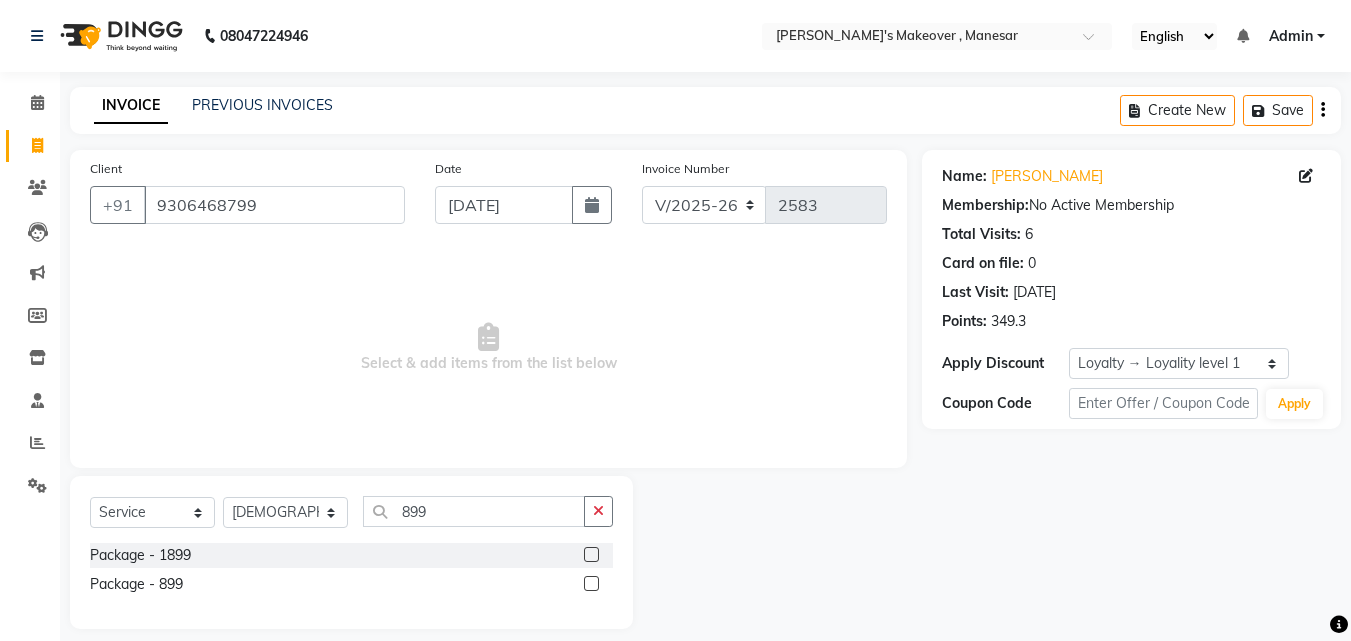 click 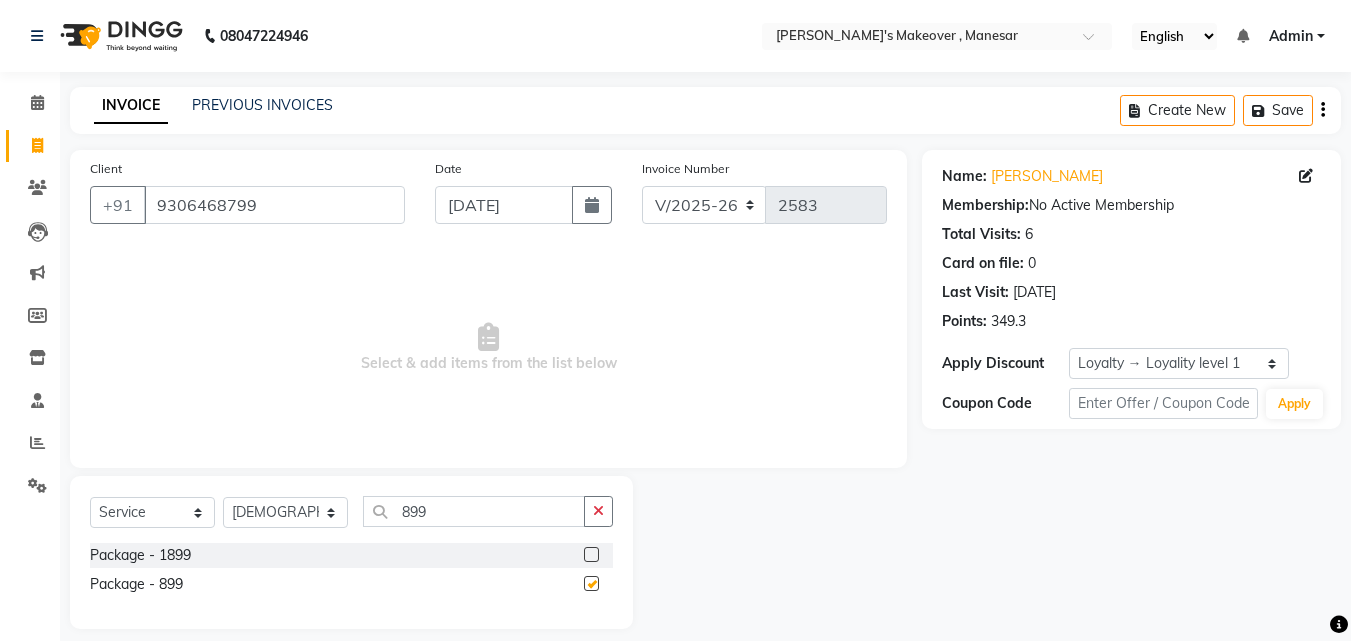 click 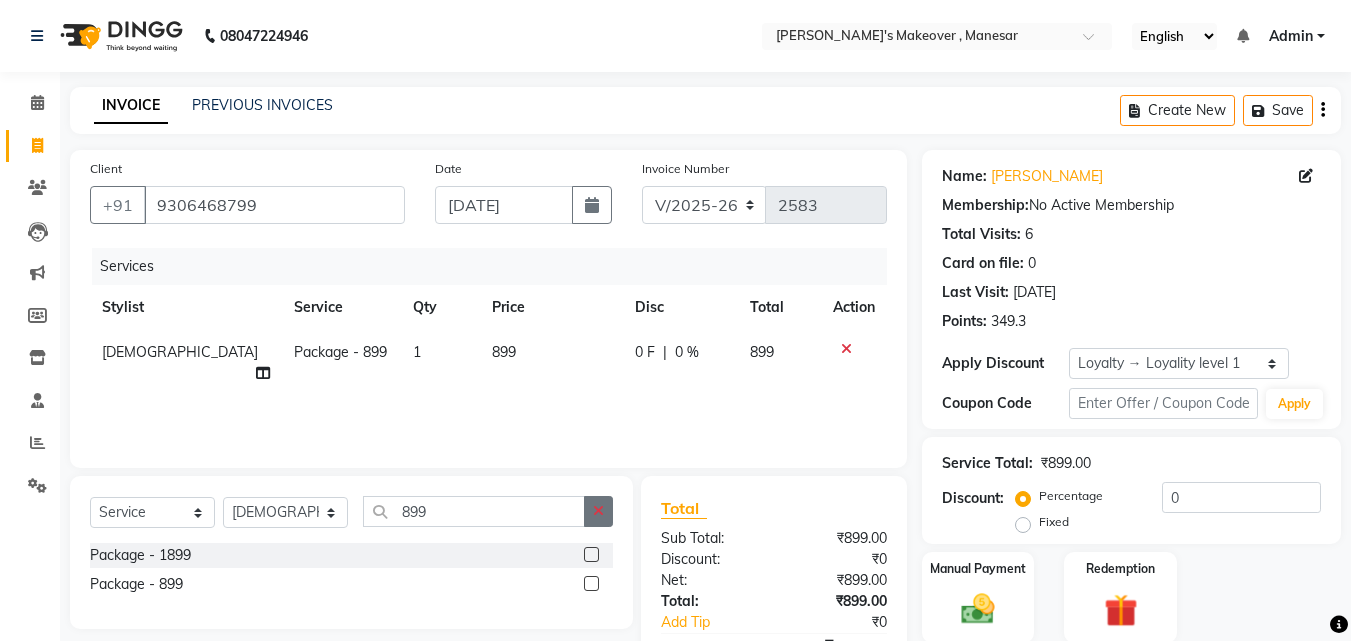 click 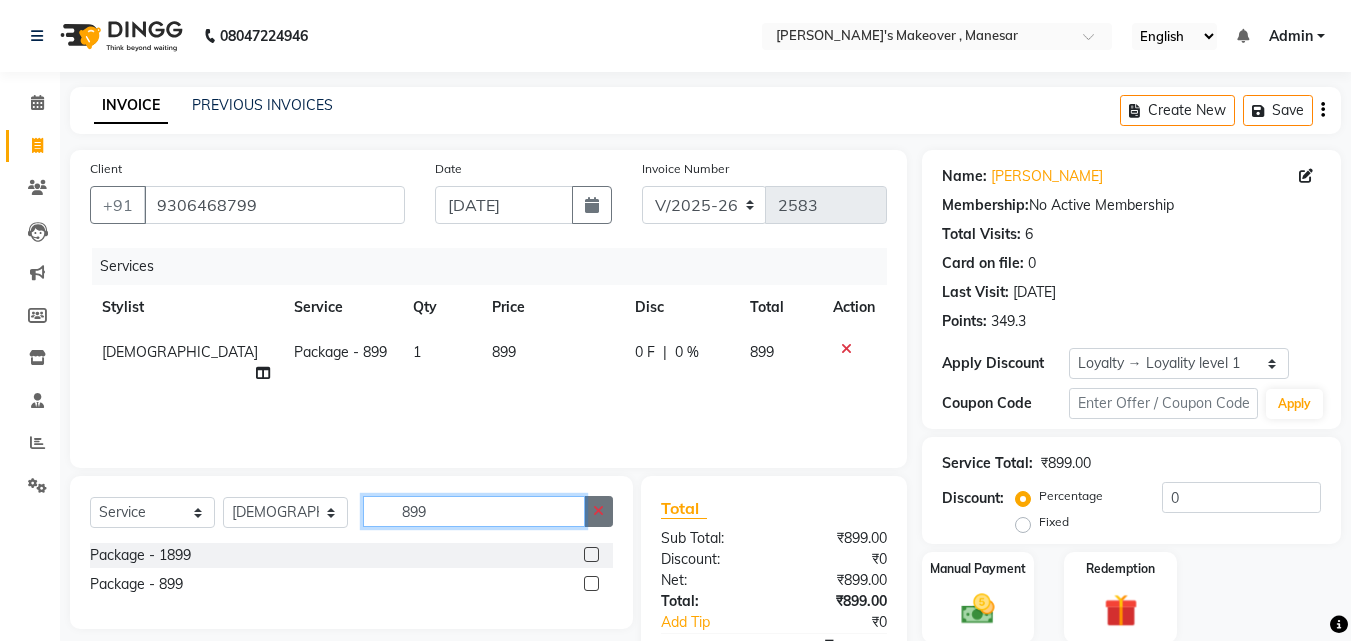 click on "899" 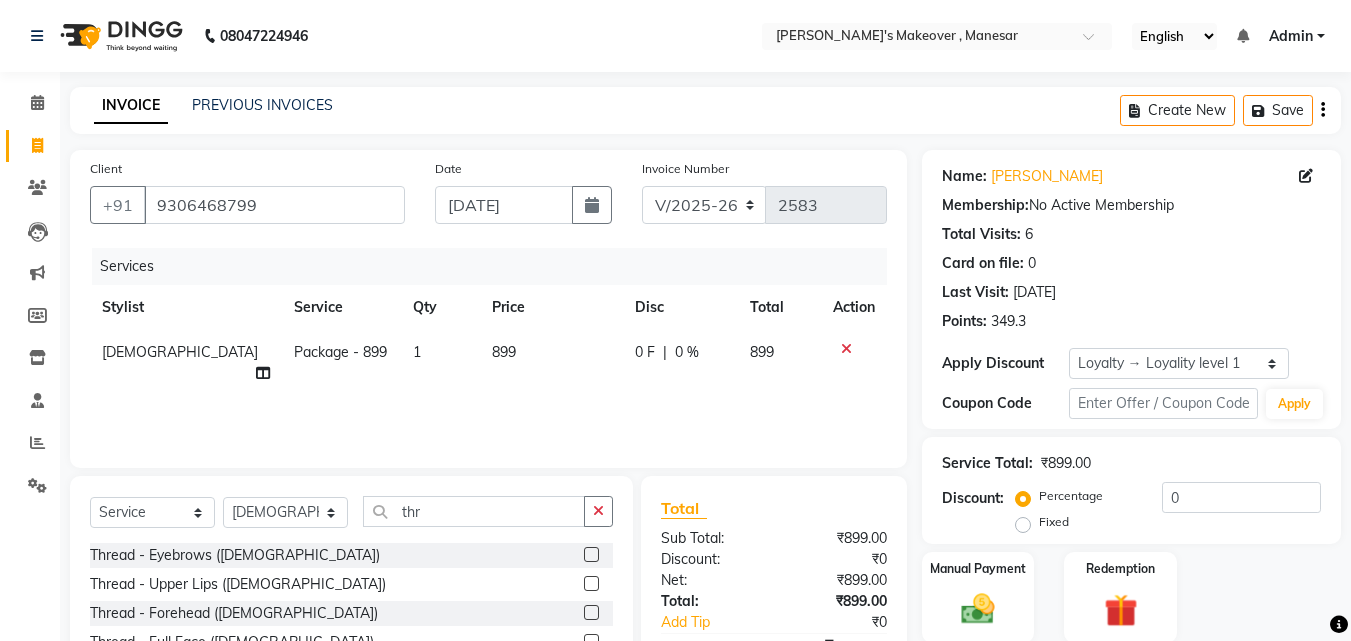 click 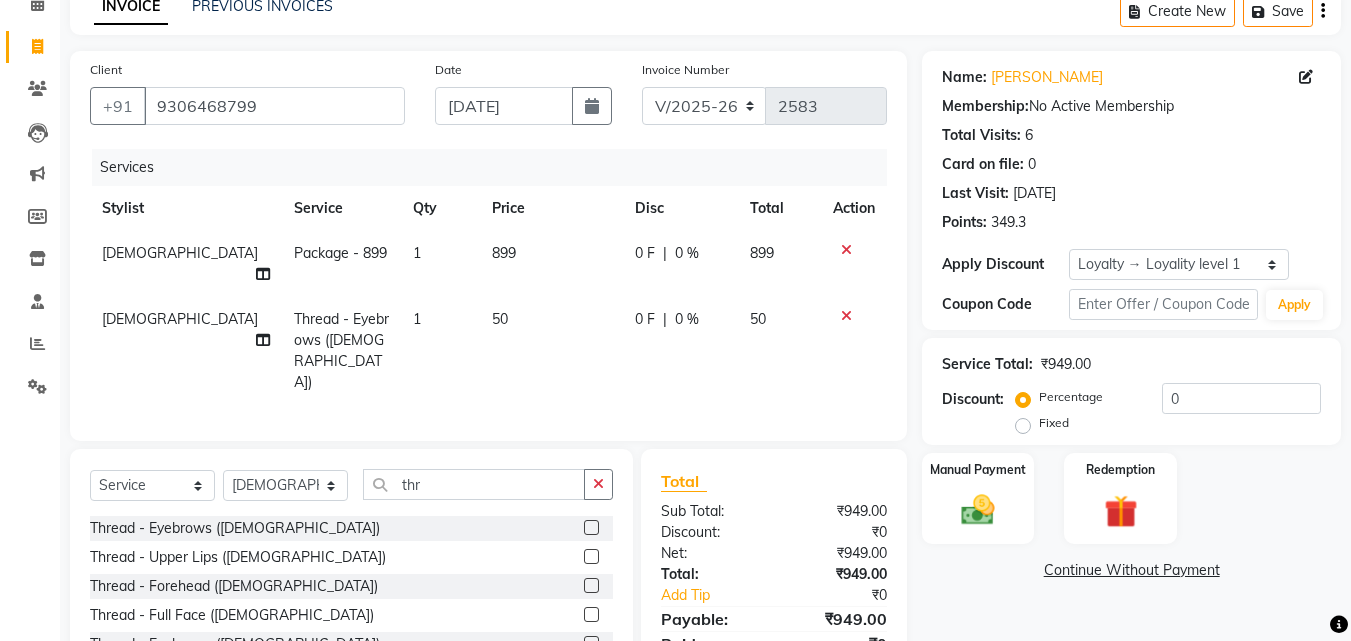 scroll, scrollTop: 184, scrollLeft: 0, axis: vertical 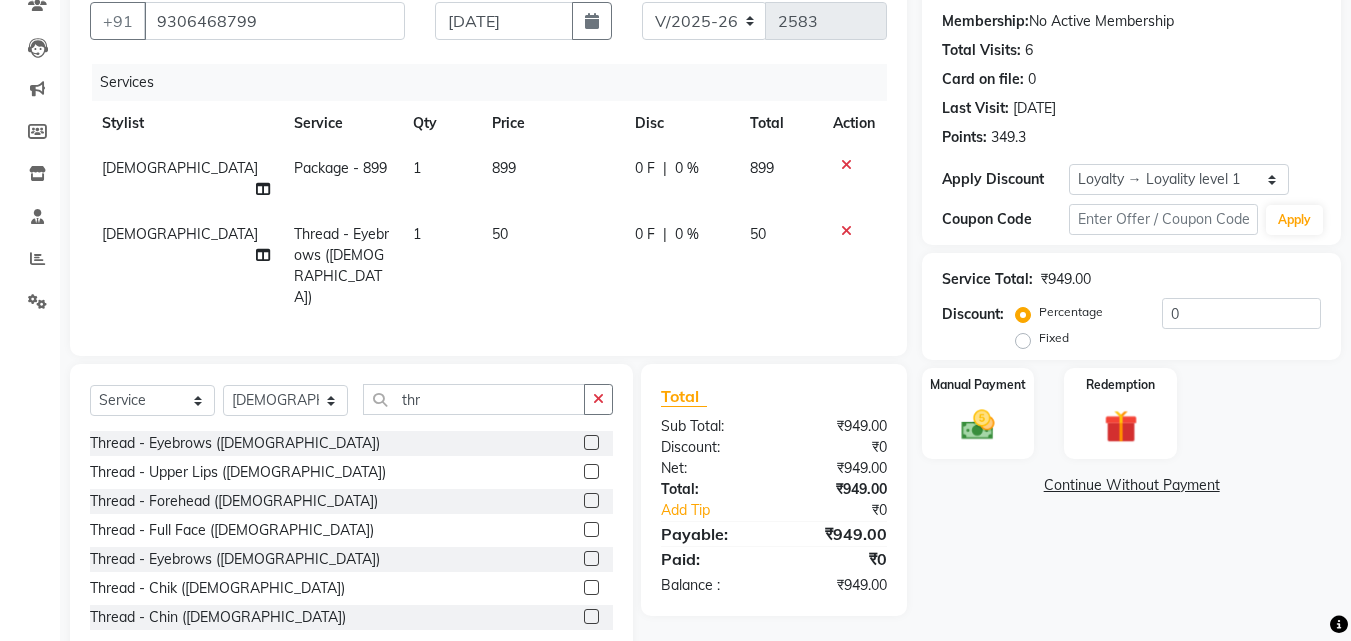 click 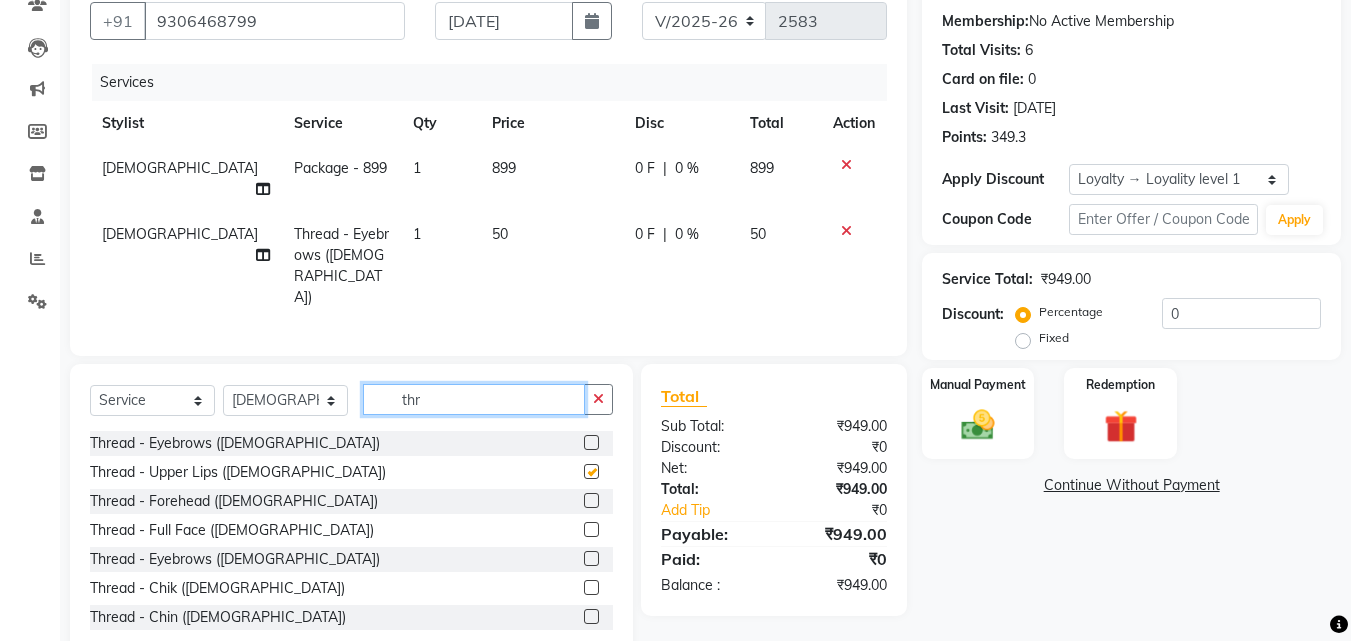 click on "thr" 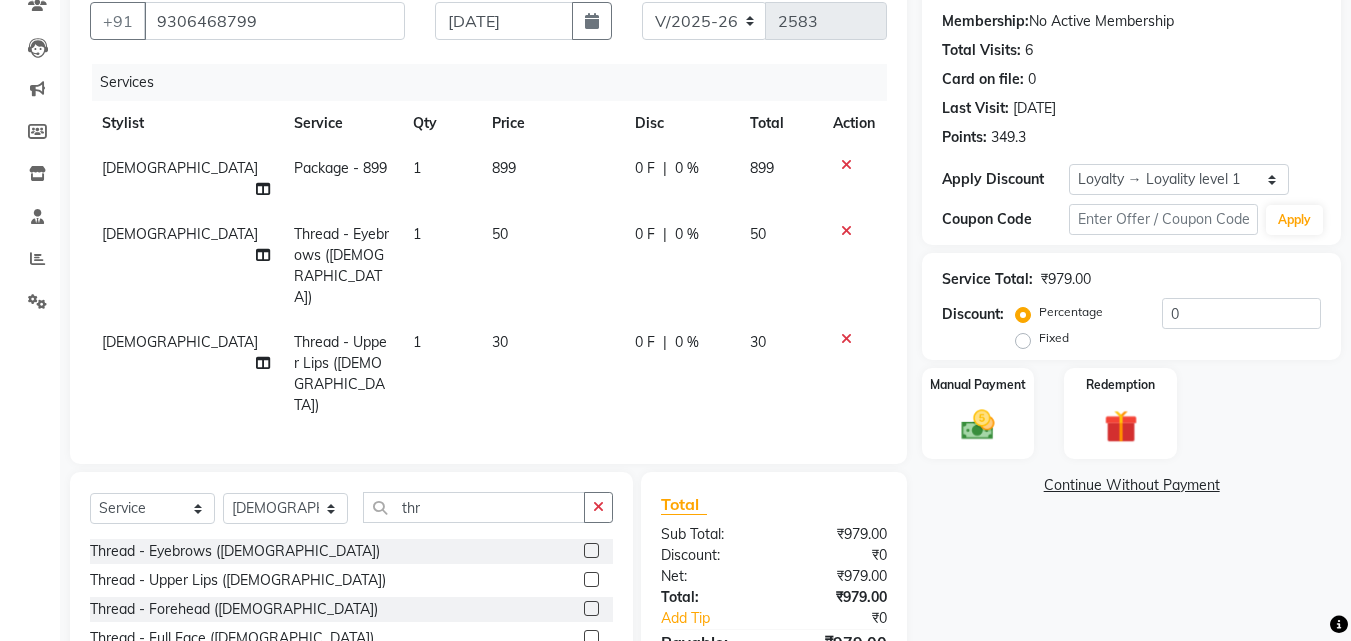 click 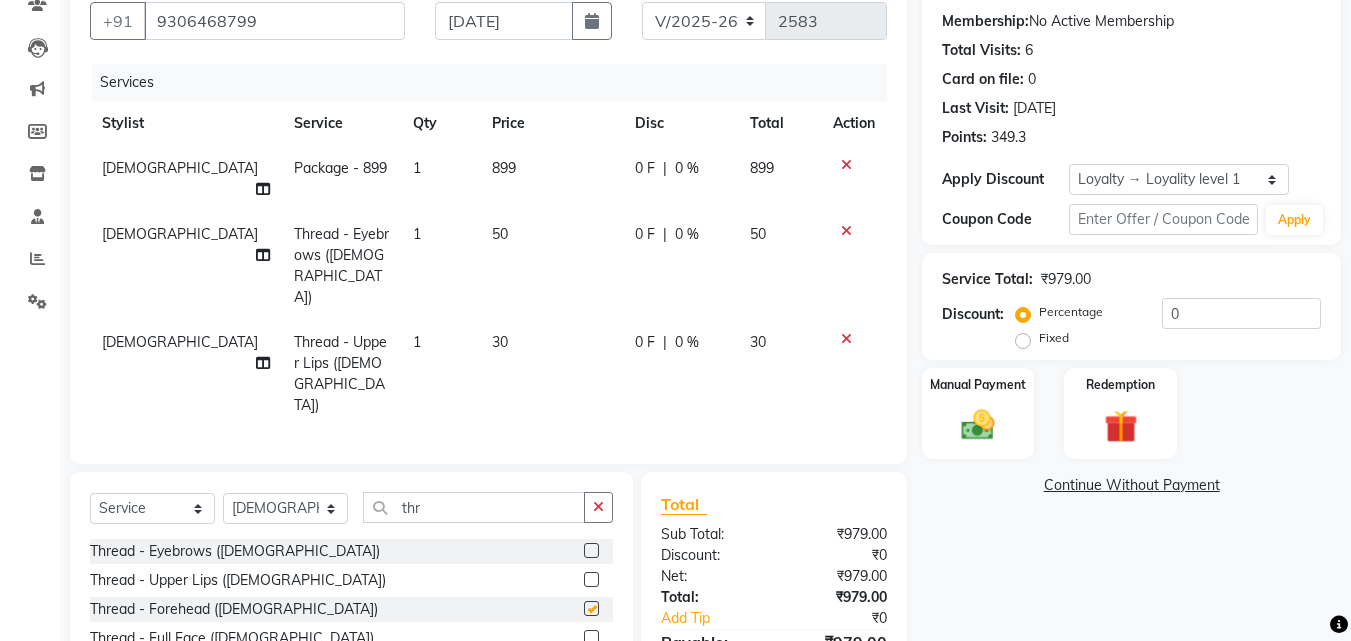 click 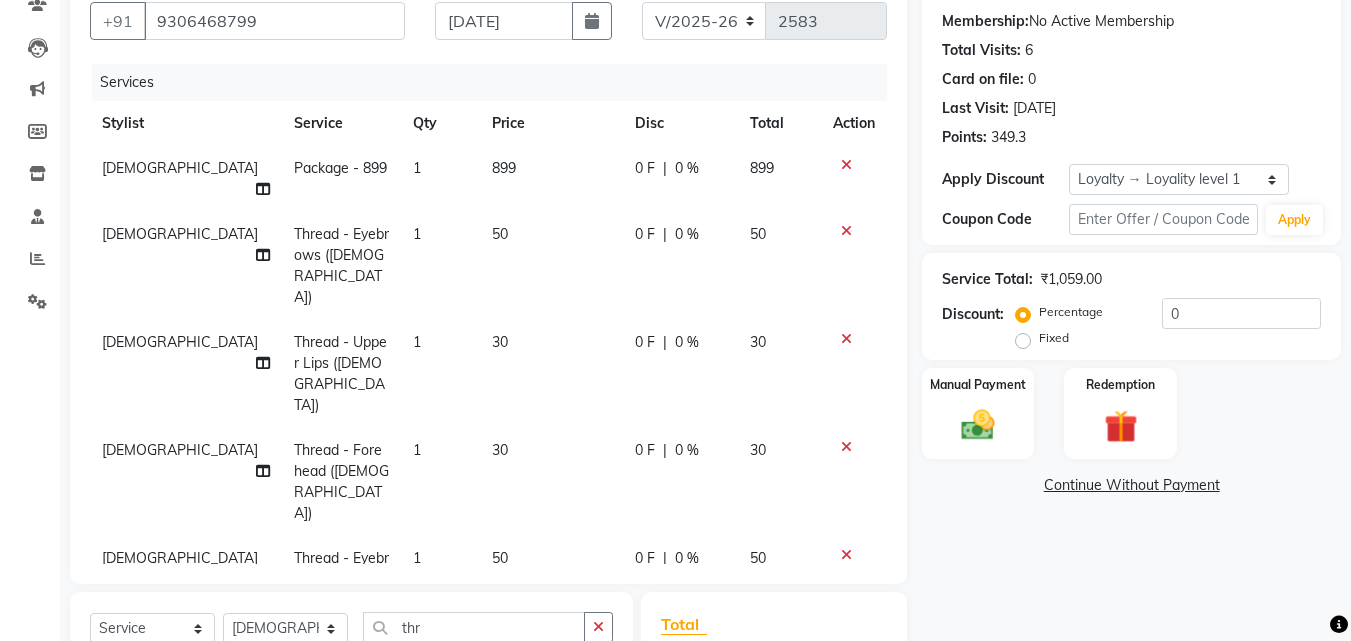 click 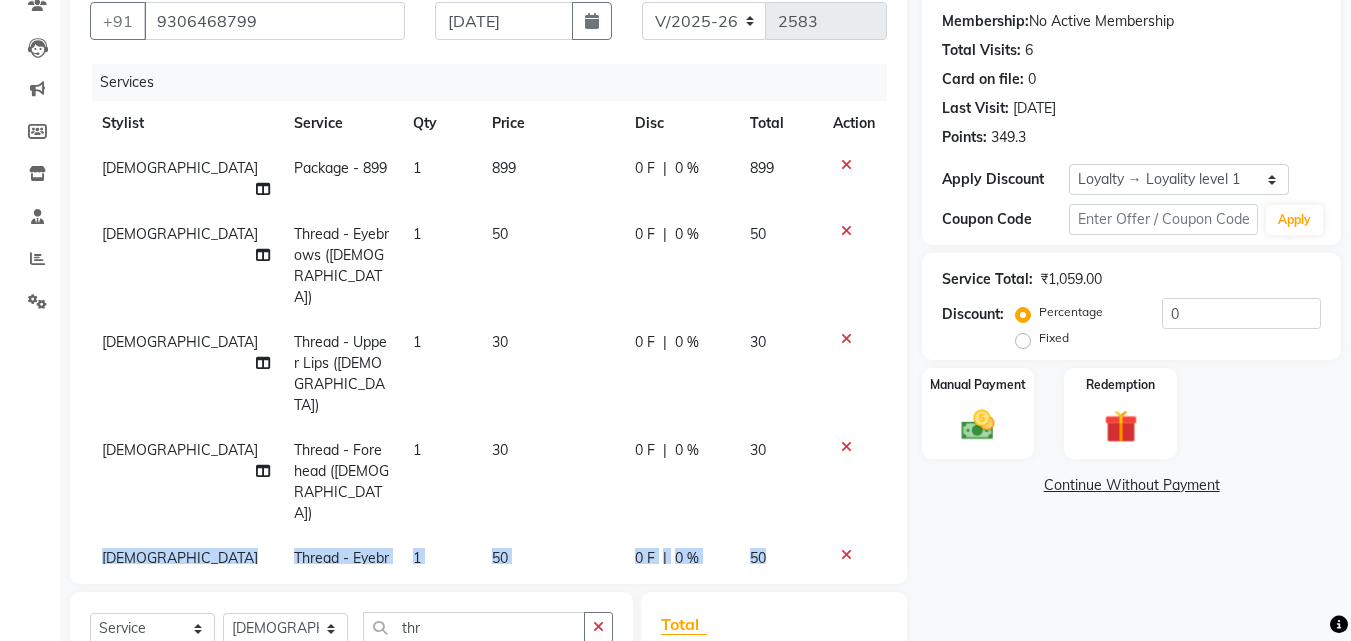 click on "Services Stylist Service Qty Price Disc Total Action Krishna Package - 899 1 899 0 F | 0 % 899 Krishna Thread - Eyebrows ([DEMOGRAPHIC_DATA]) 1 50 0 F | 0 % 50 Krishna Thread - Upper Lips ([DEMOGRAPHIC_DATA]) 1 30 0 F | 0 % 30 Krishna Thread - Forehead ([DEMOGRAPHIC_DATA]) 1 30 0 F | 0 % 30 Krishna Thread - Eyebrows ([DEMOGRAPHIC_DATA]) 1 50 0 F | 0 % 50" 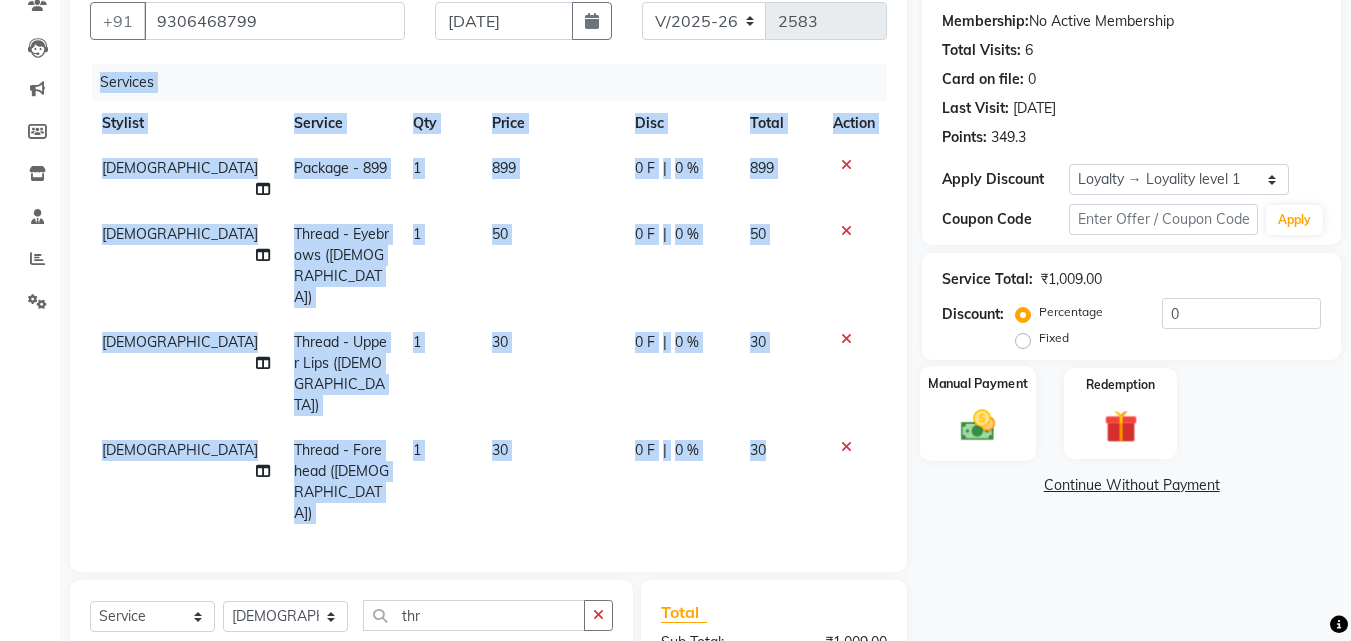 click 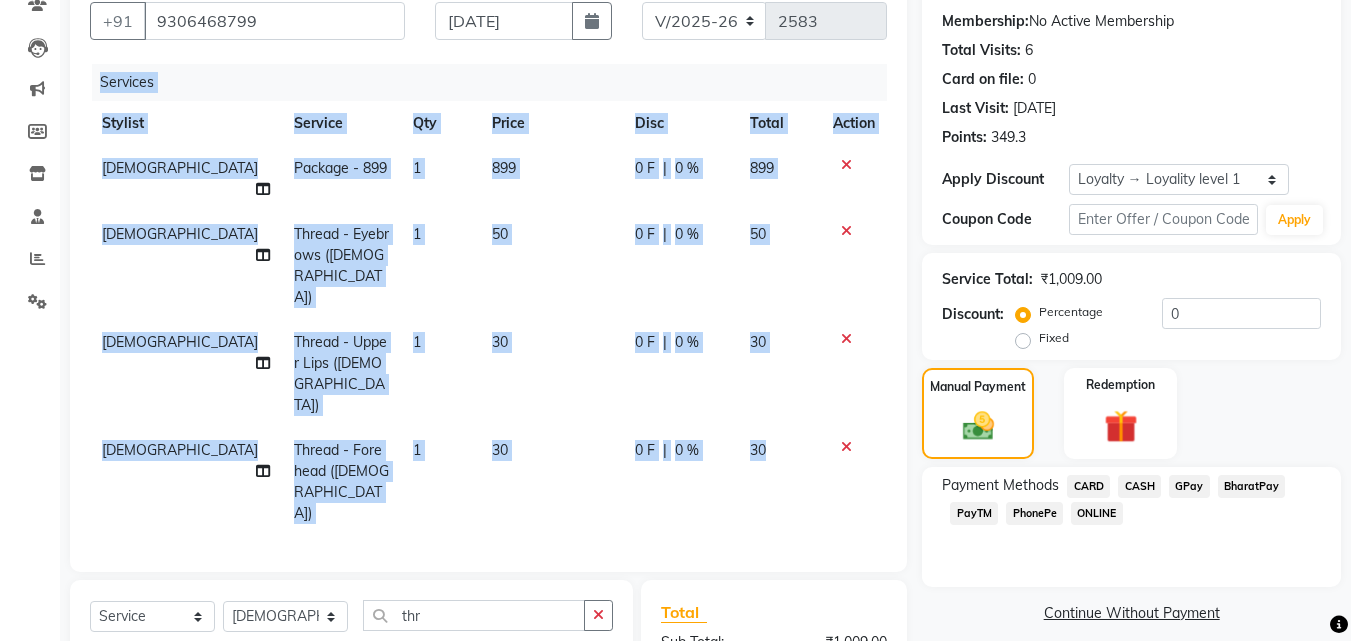 click on "PhonePe" 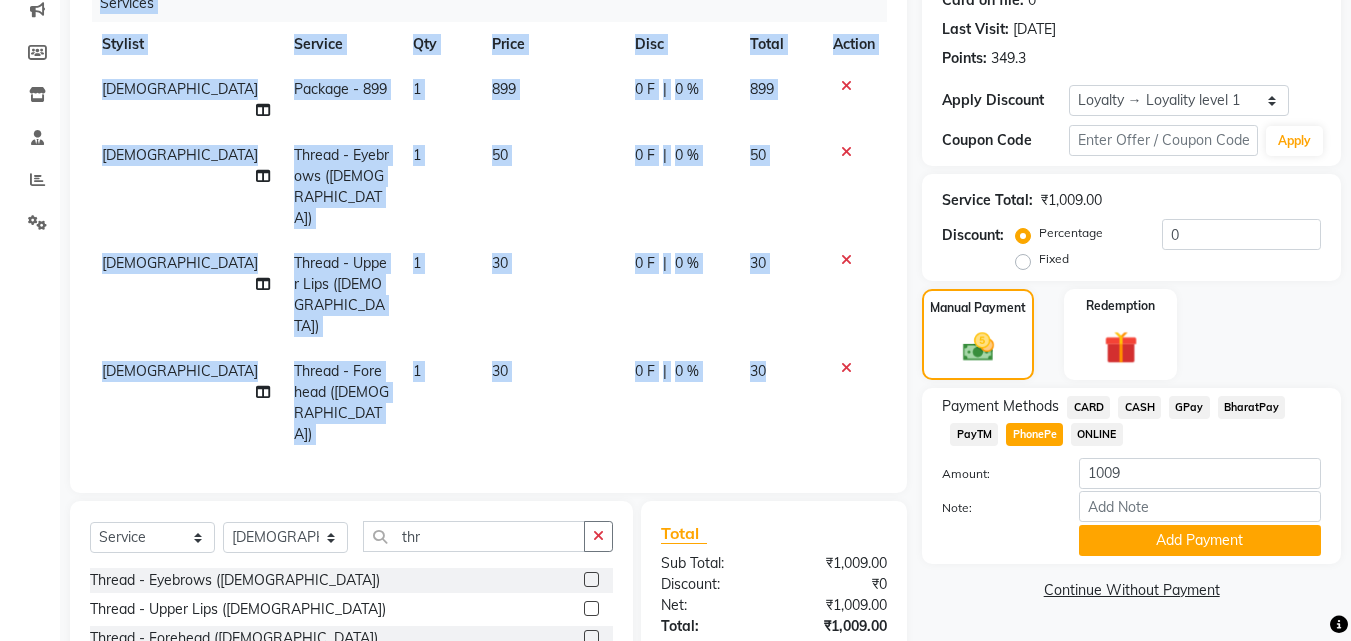scroll, scrollTop: 316, scrollLeft: 0, axis: vertical 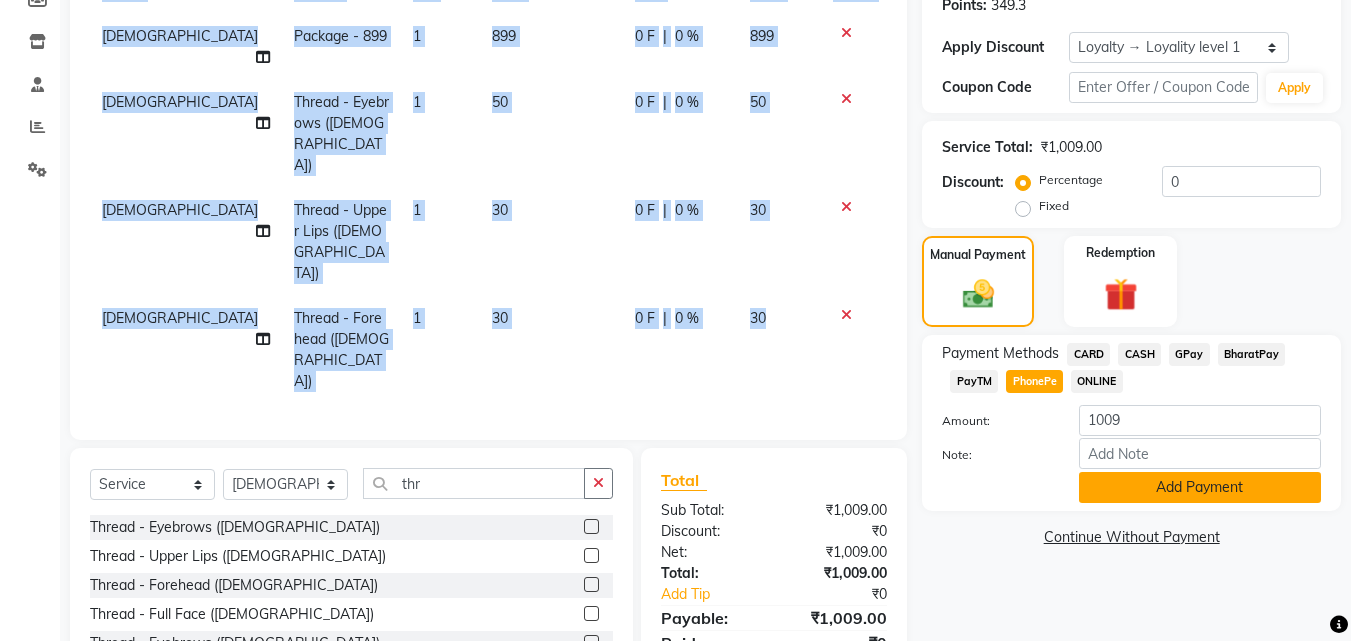 click on "Add Payment" 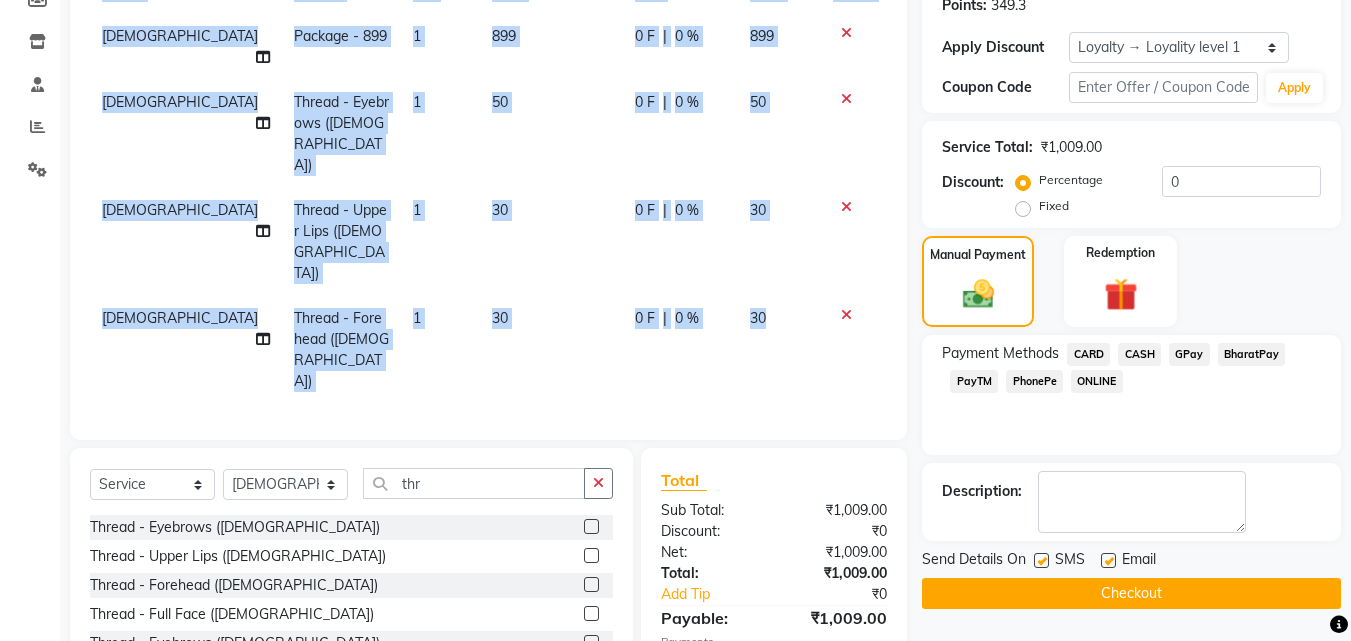 click 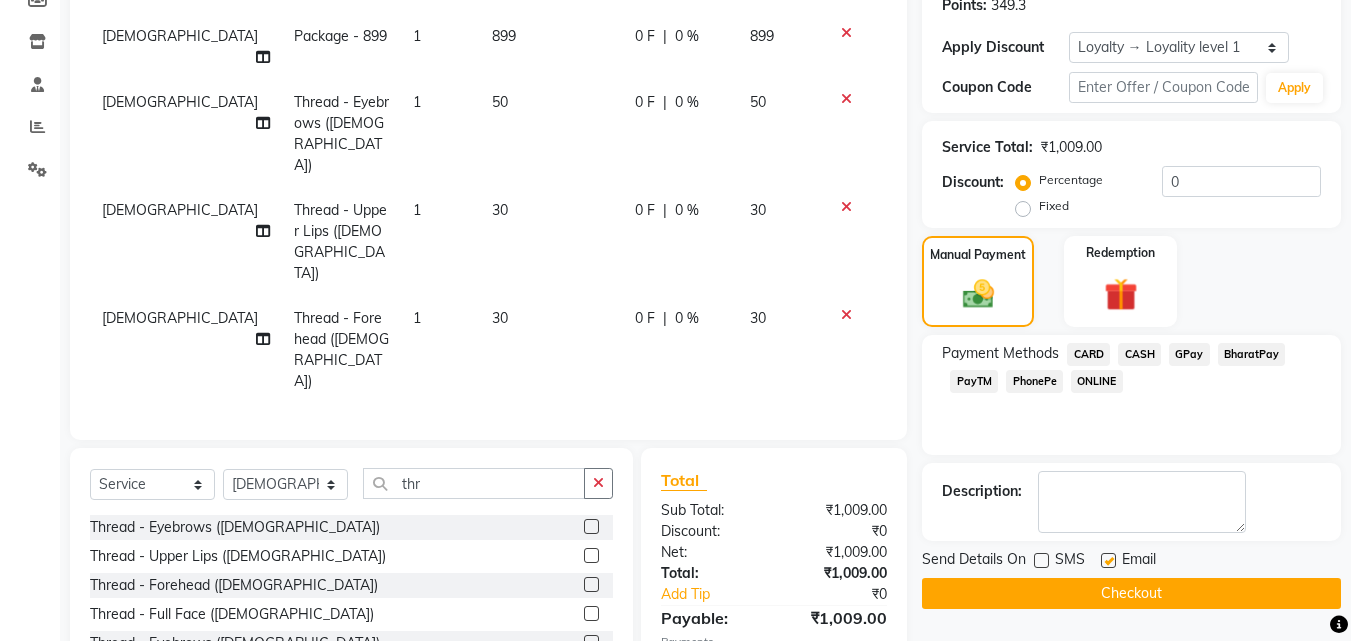 click 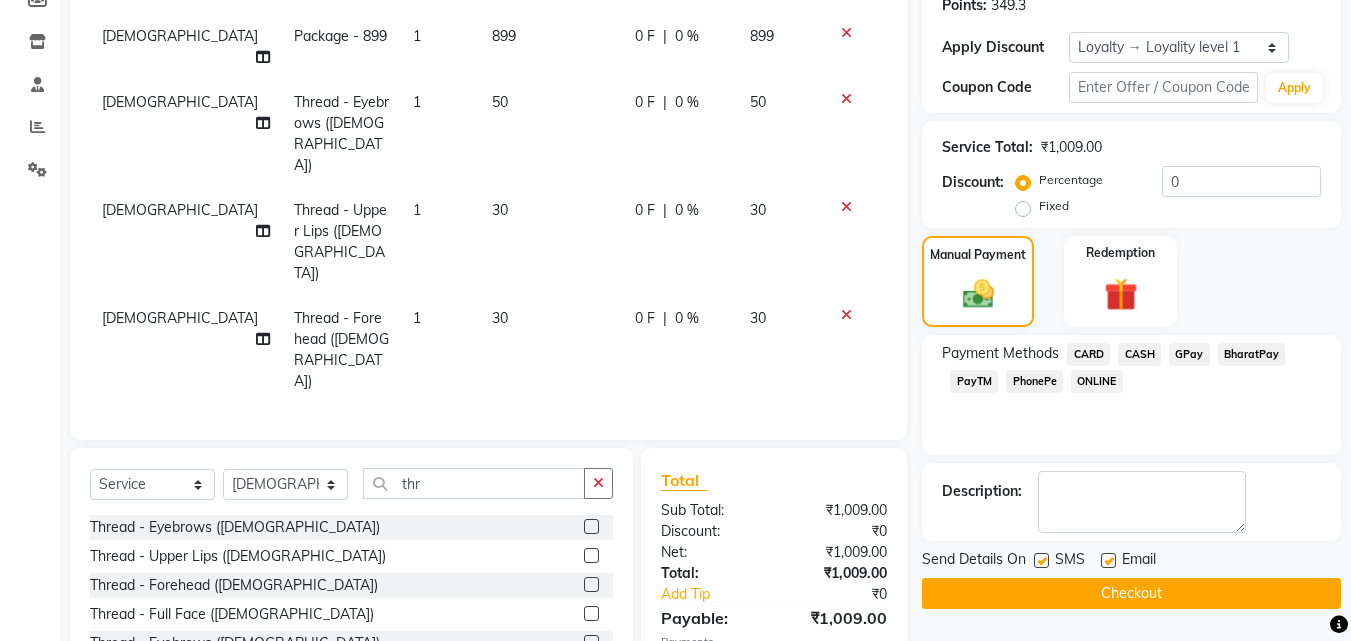 click 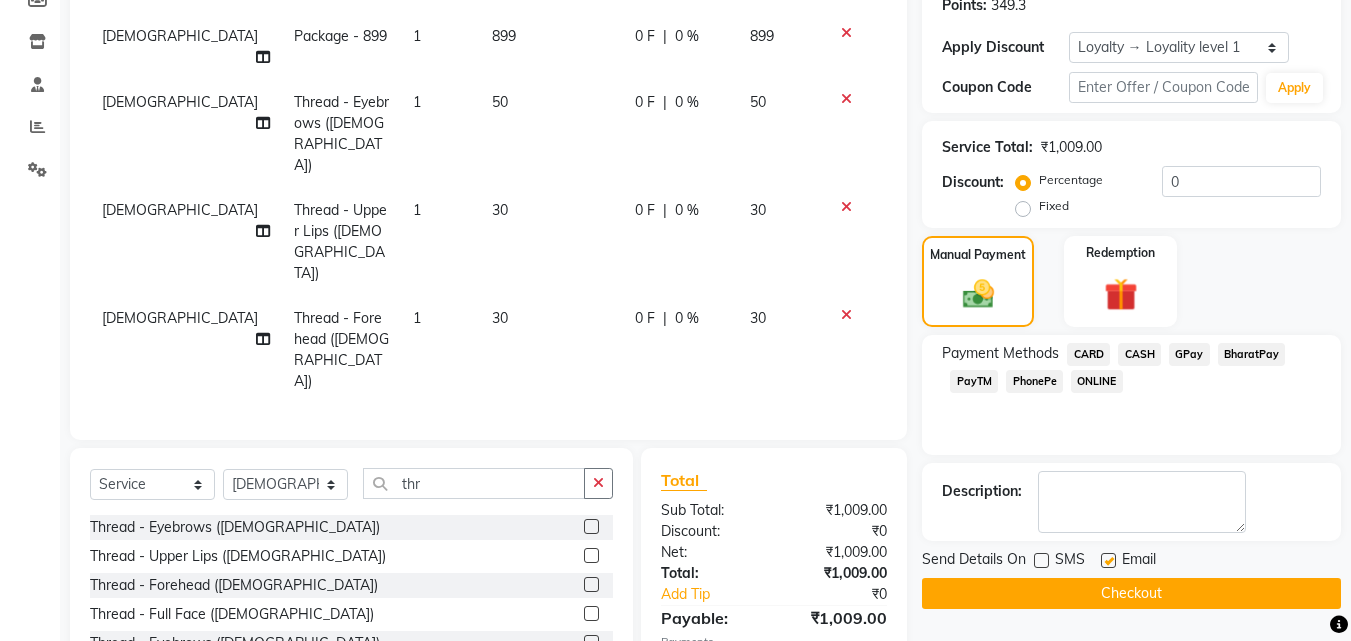 click on "Checkout" 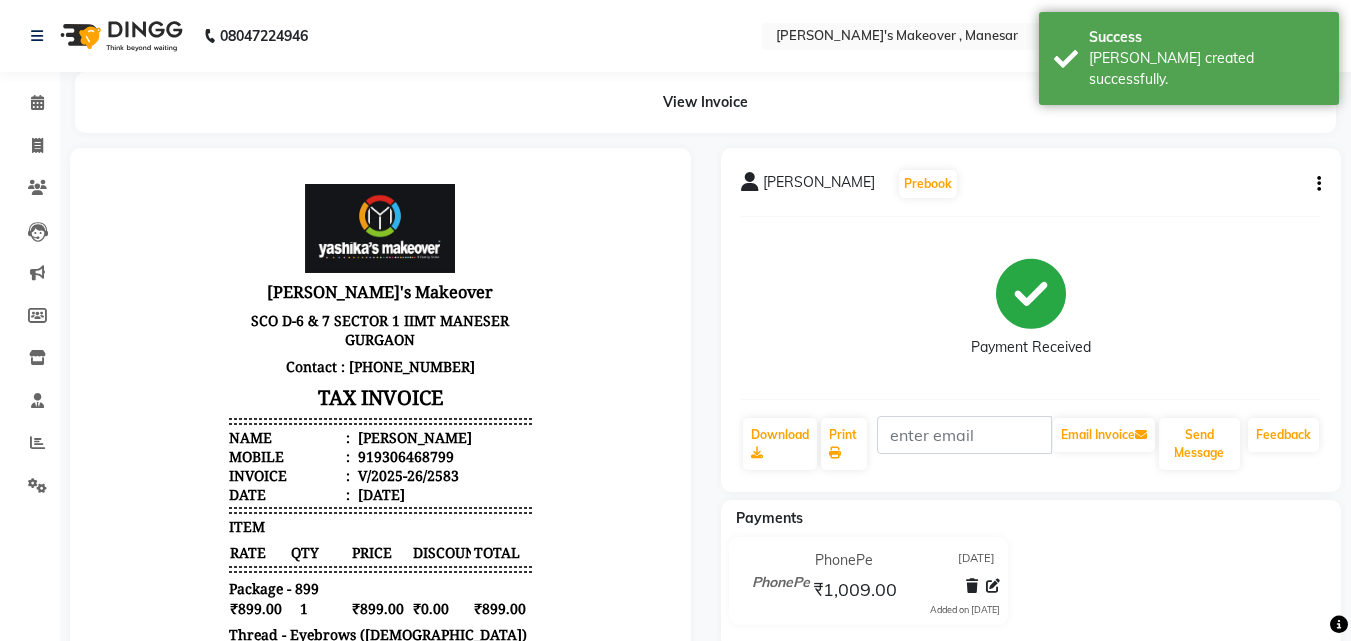 scroll, scrollTop: 0, scrollLeft: 0, axis: both 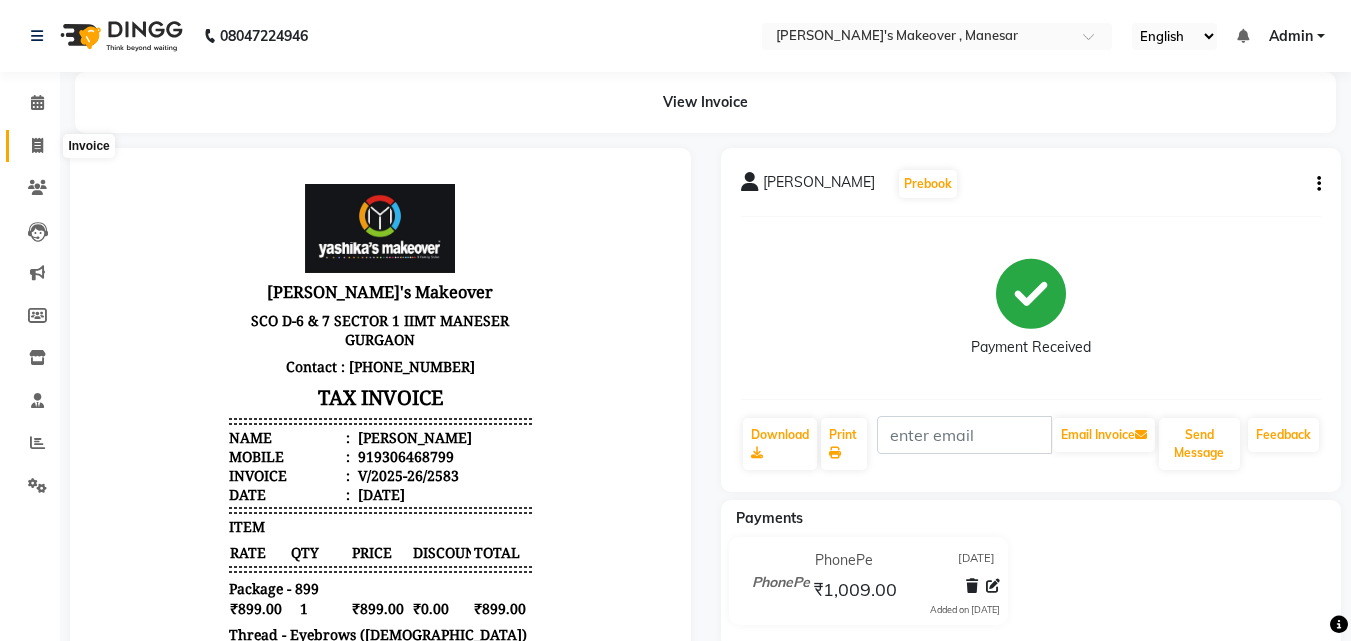 click 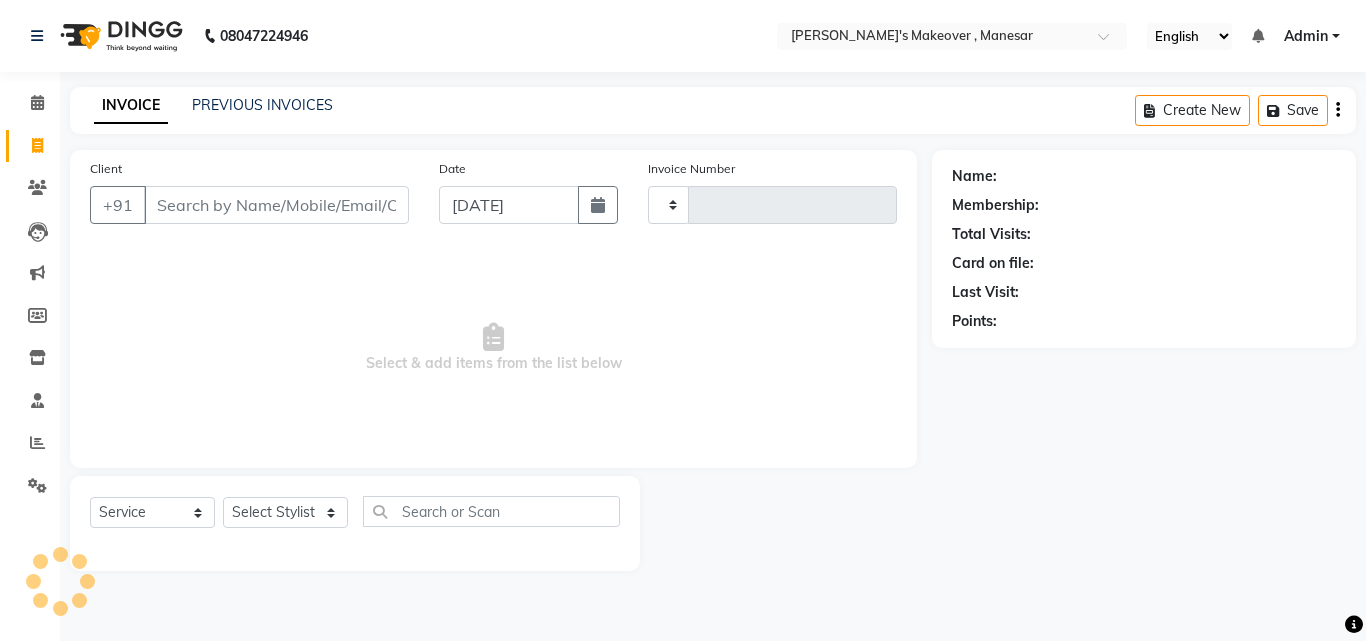 click on "Client" at bounding box center [276, 205] 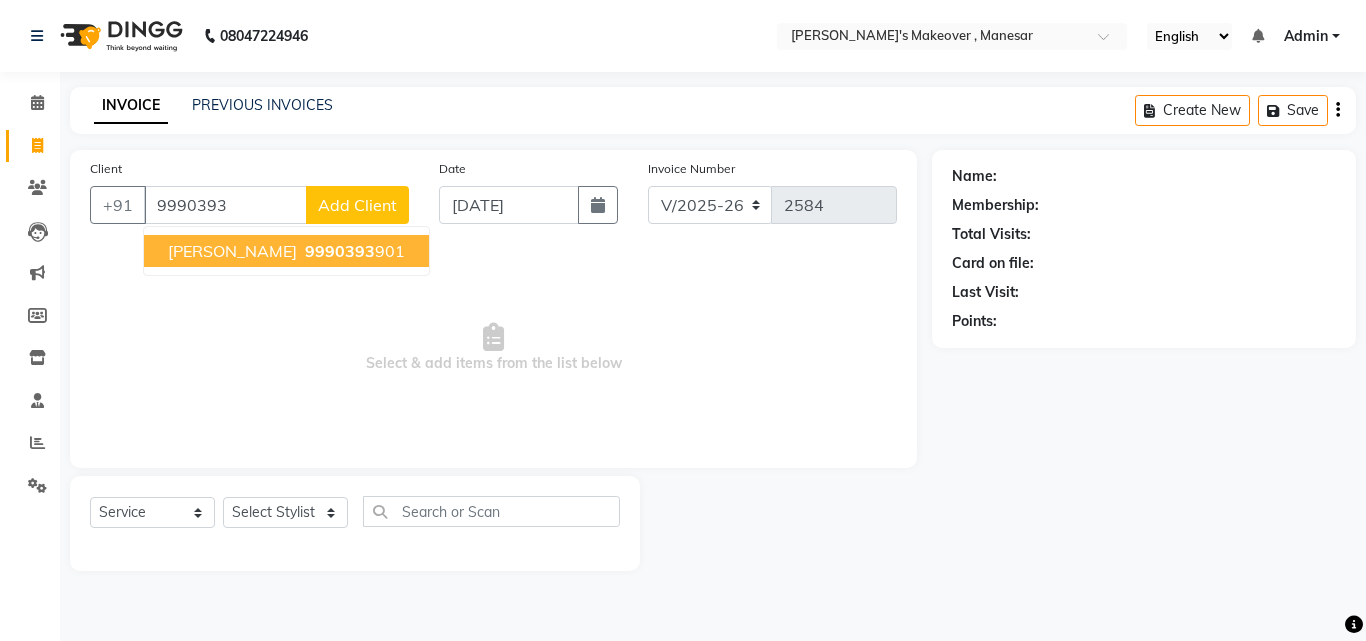 click on "9990393 901" at bounding box center (353, 251) 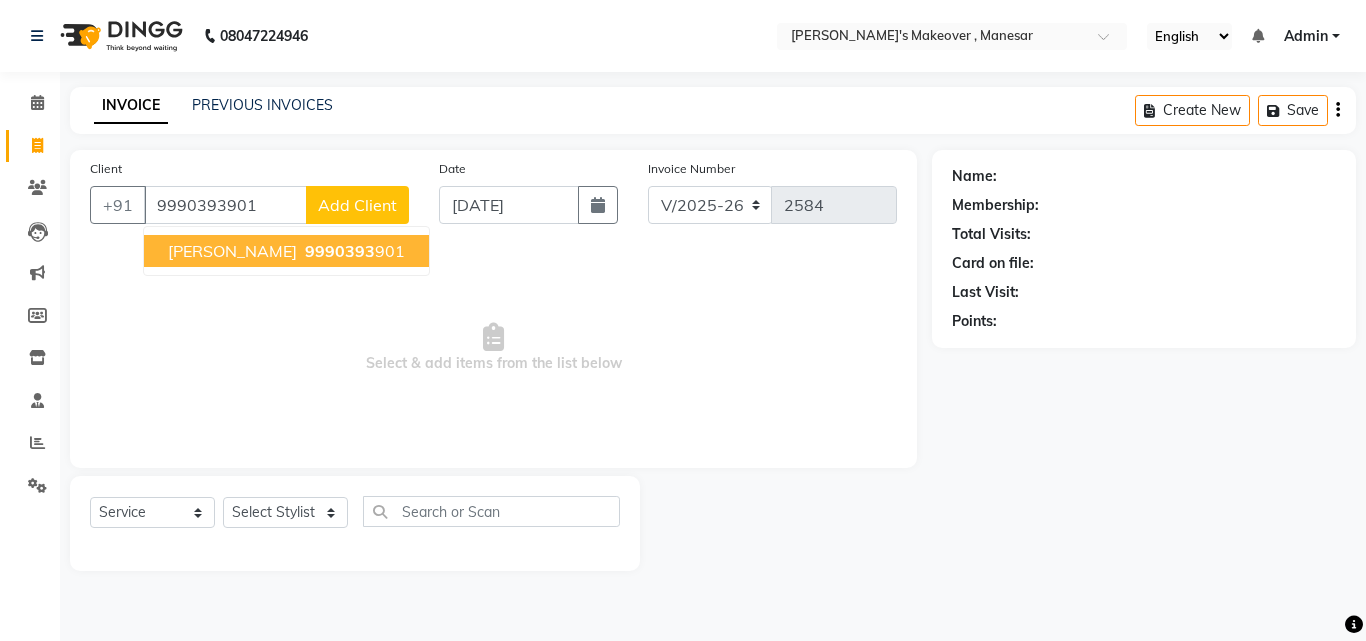 click on "Select & add items from the list below" at bounding box center (493, 348) 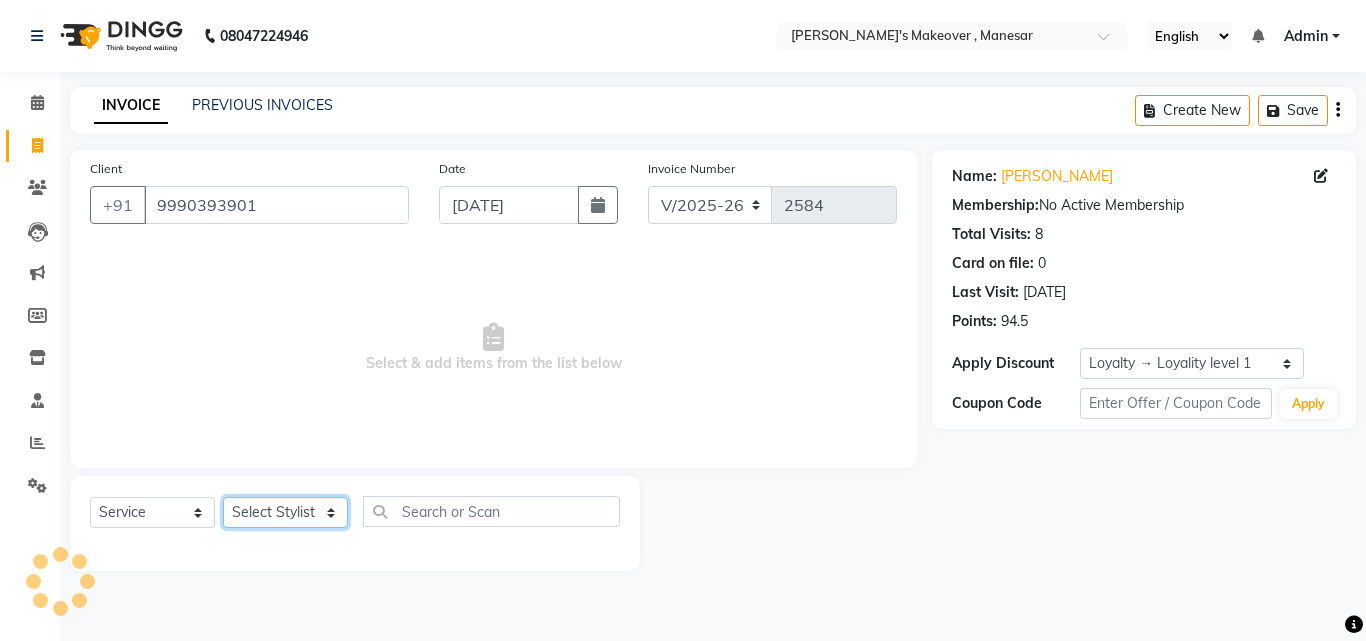 click on "Select Stylist Danish Shavej [PERSON_NAME] Krishna [PERSON_NAME] [PERSON_NAME] Mdm [PERSON_NAME] [PERSON_NAME] [MEDICAL_DATA] Pooja [PERSON_NAME] [PERSON_NAME] ([DATE])" 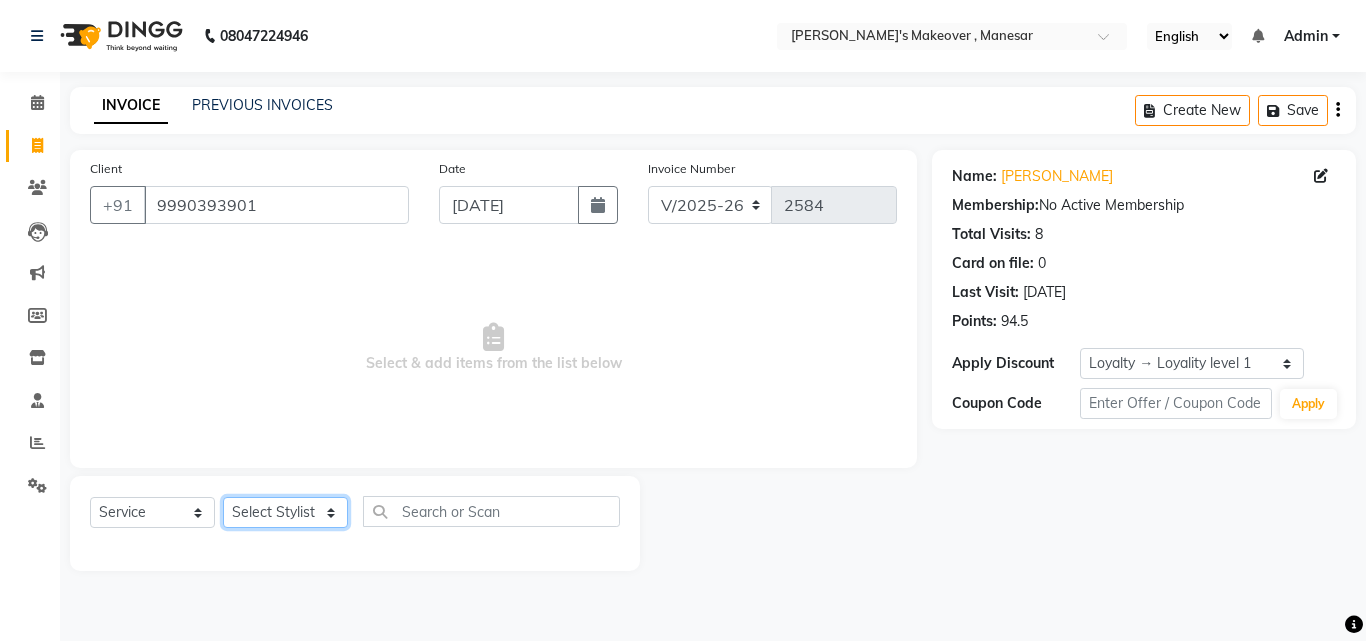 click on "Select Stylist Danish Shavej [PERSON_NAME] Krishna [PERSON_NAME] [PERSON_NAME] Mdm [PERSON_NAME] [PERSON_NAME] [MEDICAL_DATA] Pooja [PERSON_NAME] [PERSON_NAME] ([DATE])" 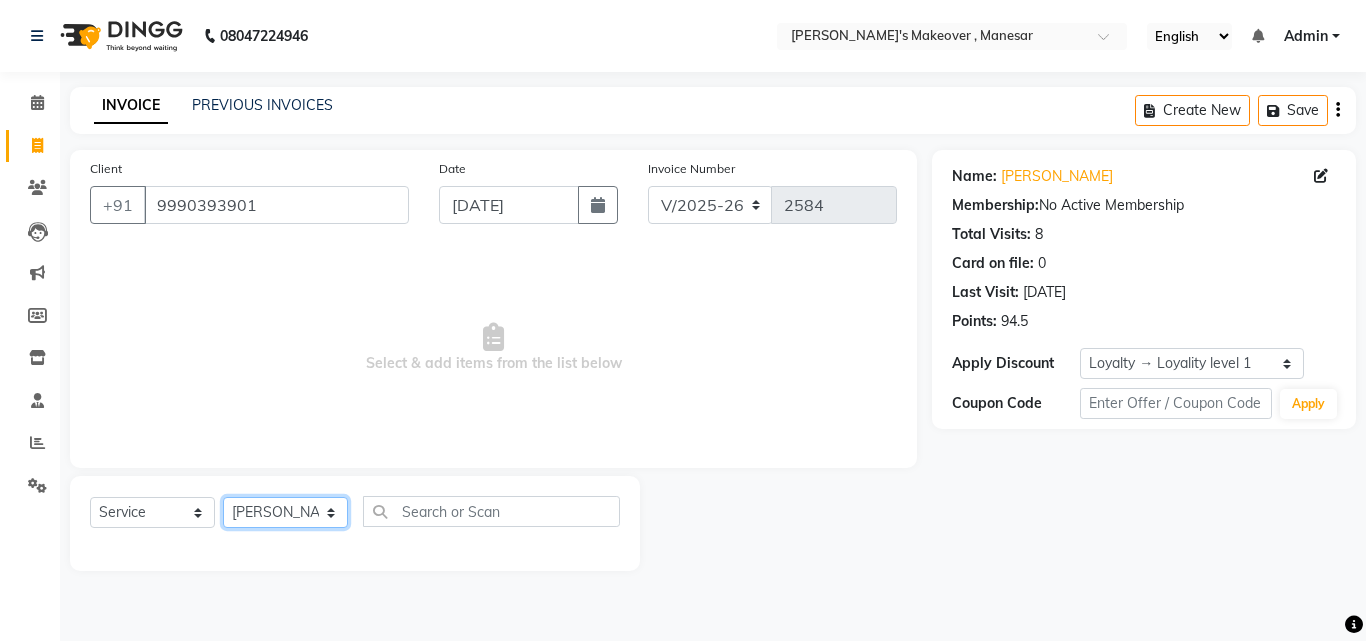 click on "Select Stylist Danish Shavej [PERSON_NAME] Krishna [PERSON_NAME] [PERSON_NAME] Mdm [PERSON_NAME] [PERSON_NAME] [MEDICAL_DATA] Pooja [PERSON_NAME] [PERSON_NAME] ([DATE])" 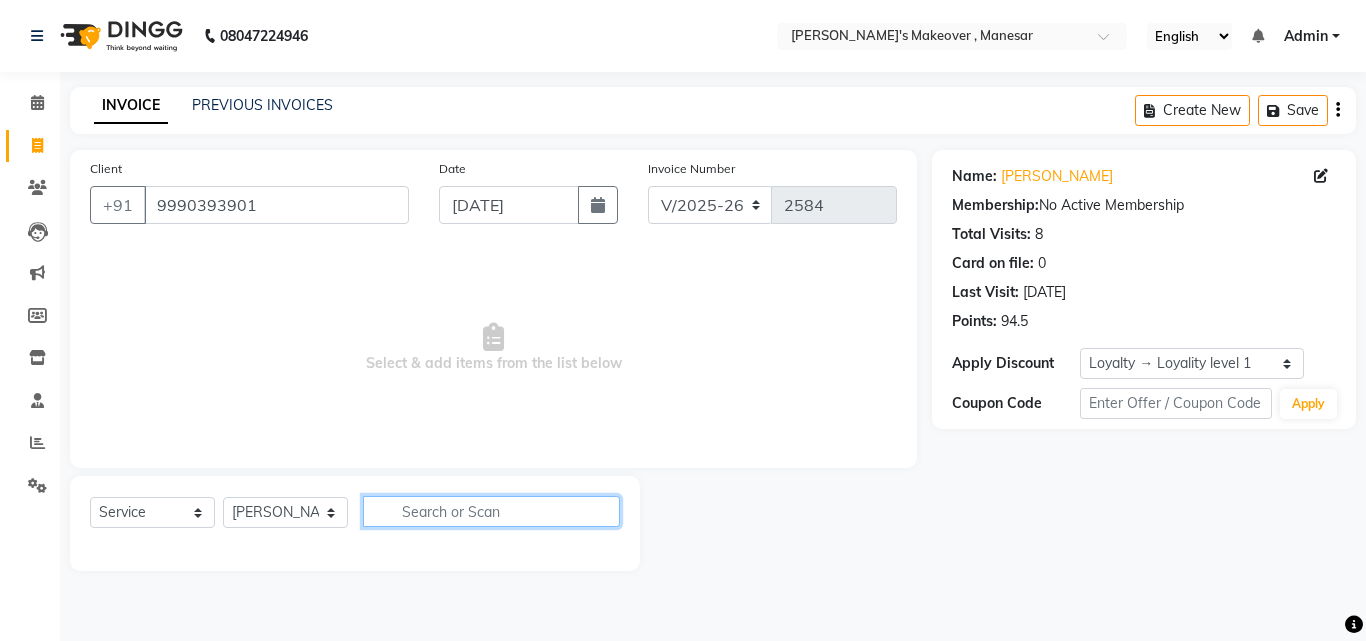 click 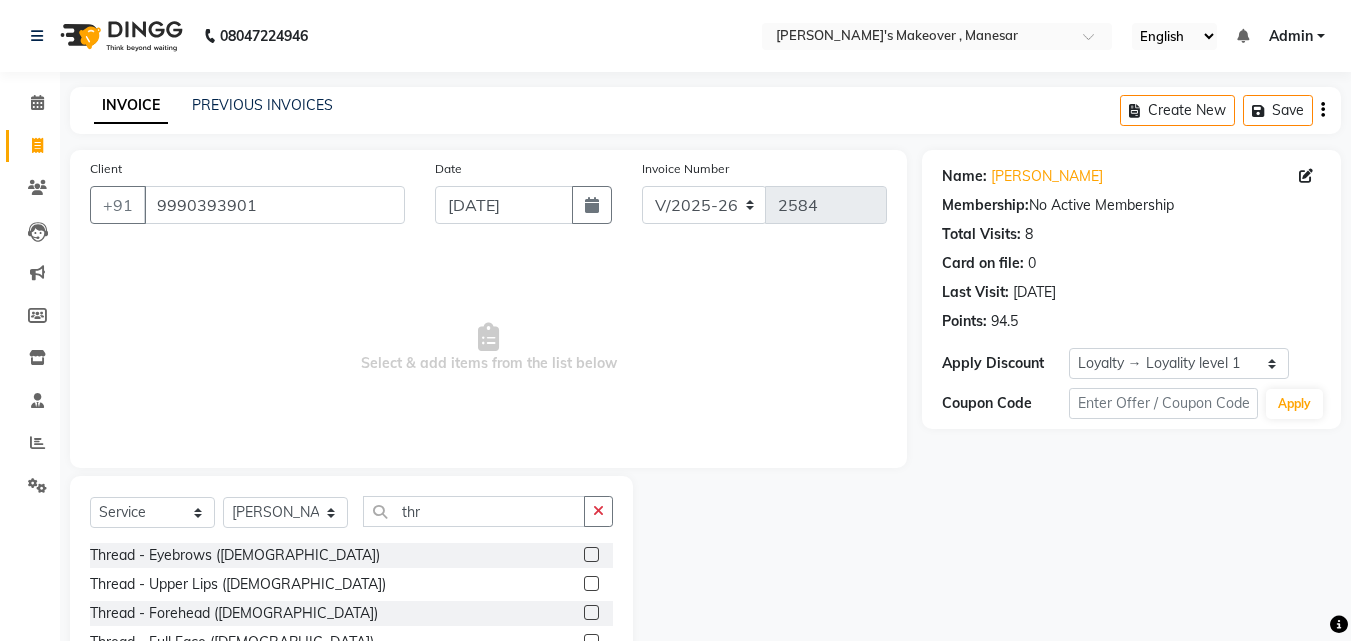click 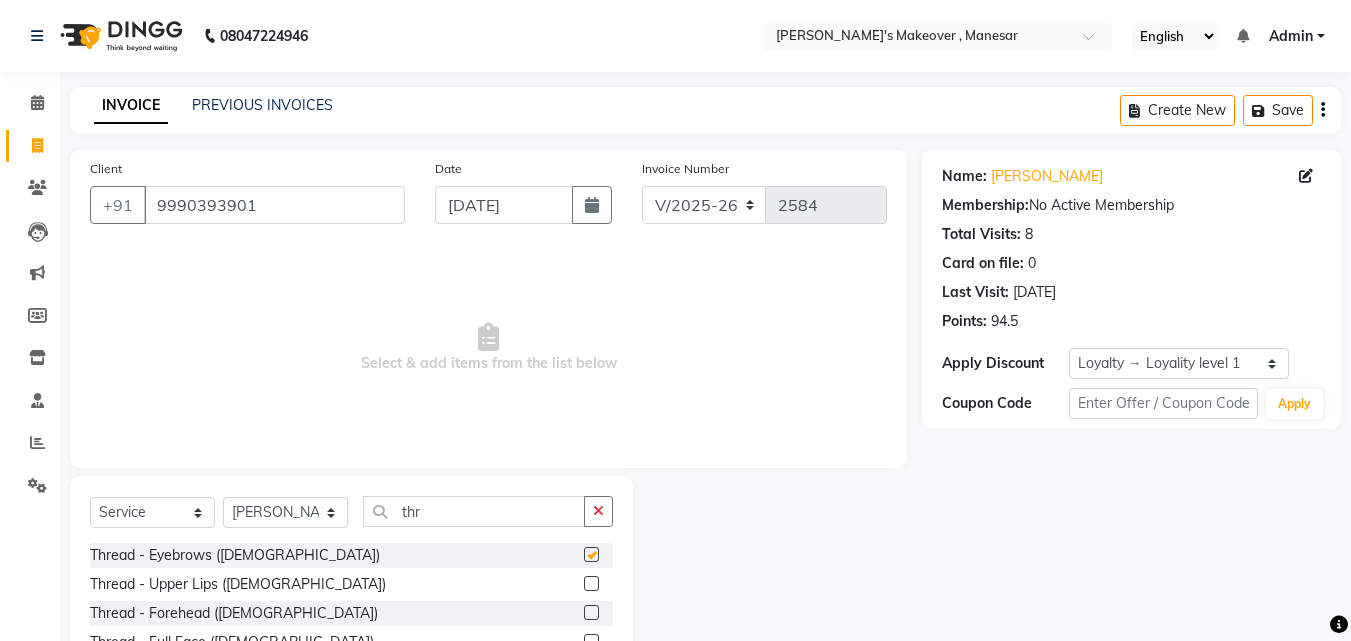 click 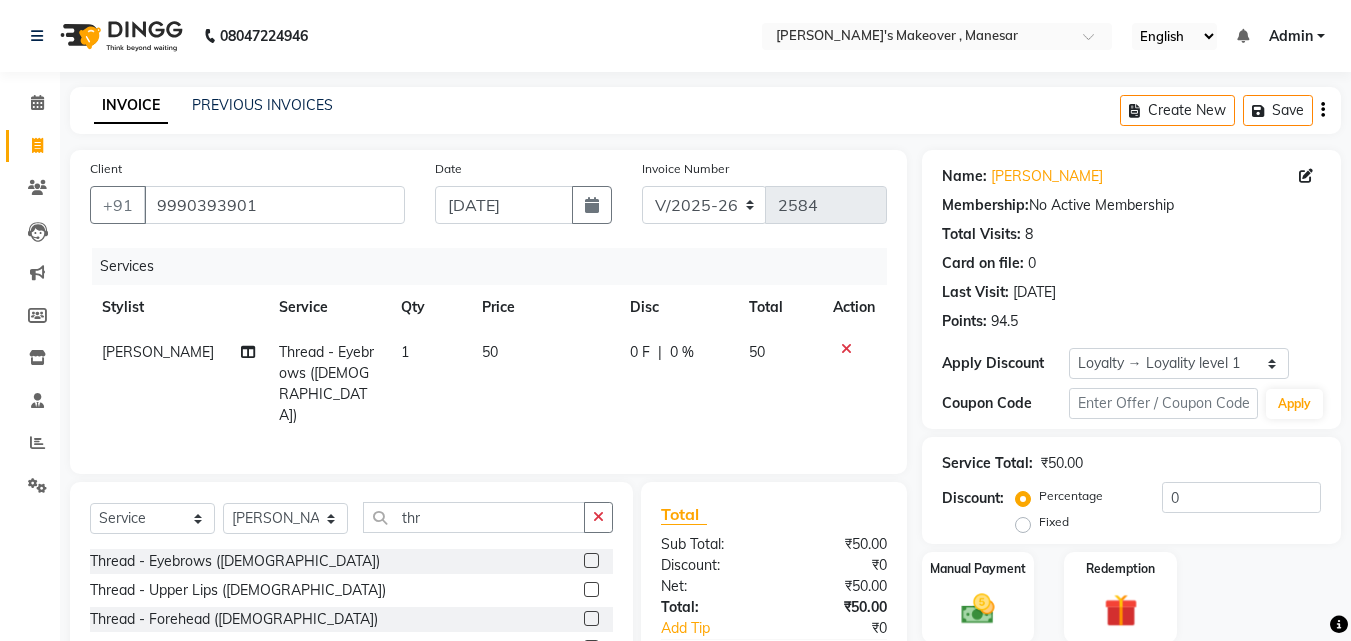 click 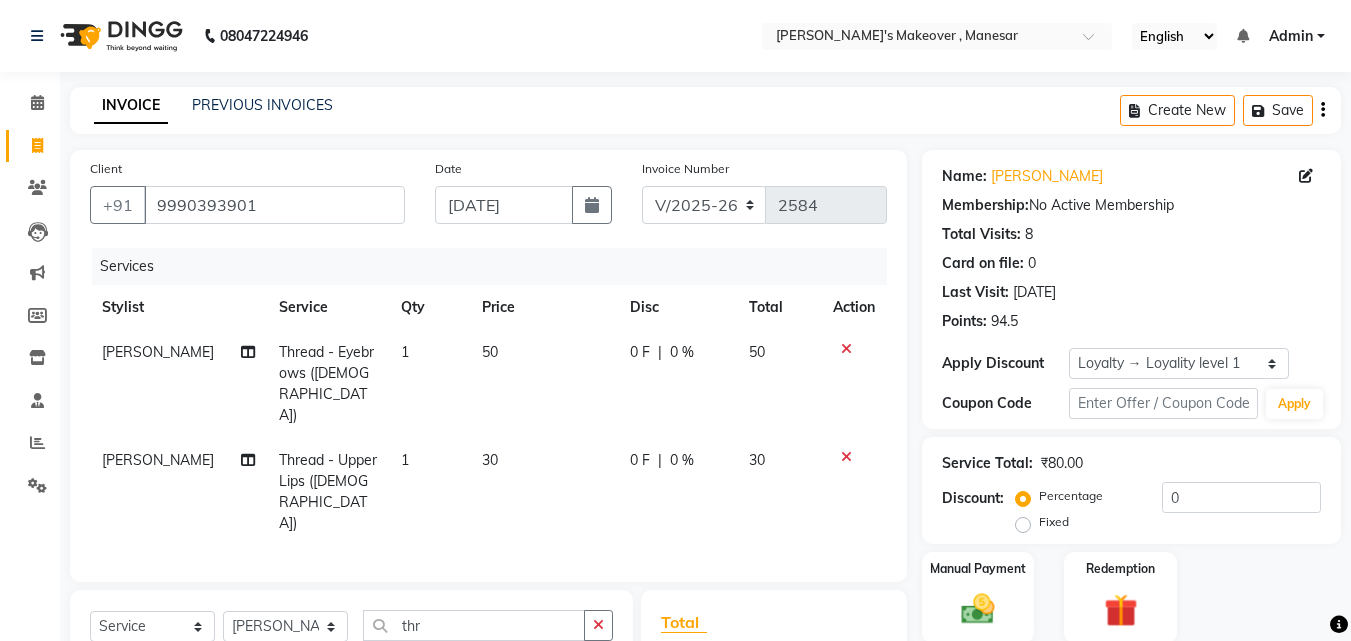 scroll, scrollTop: 205, scrollLeft: 0, axis: vertical 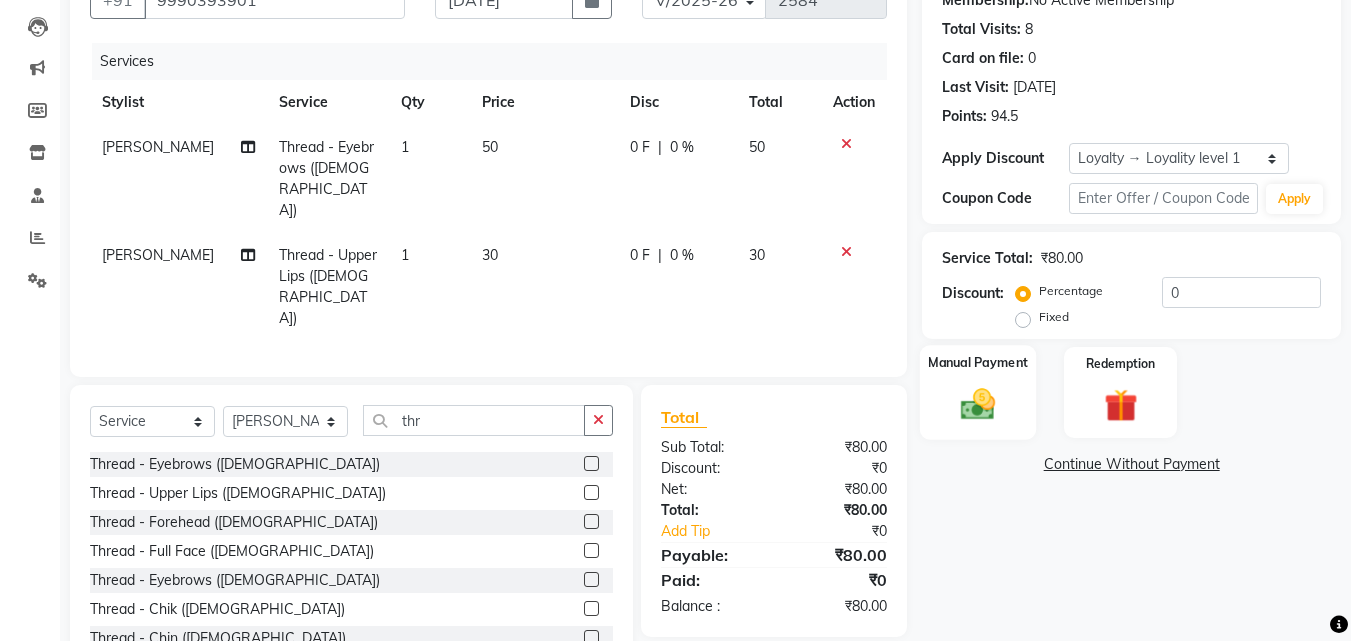click 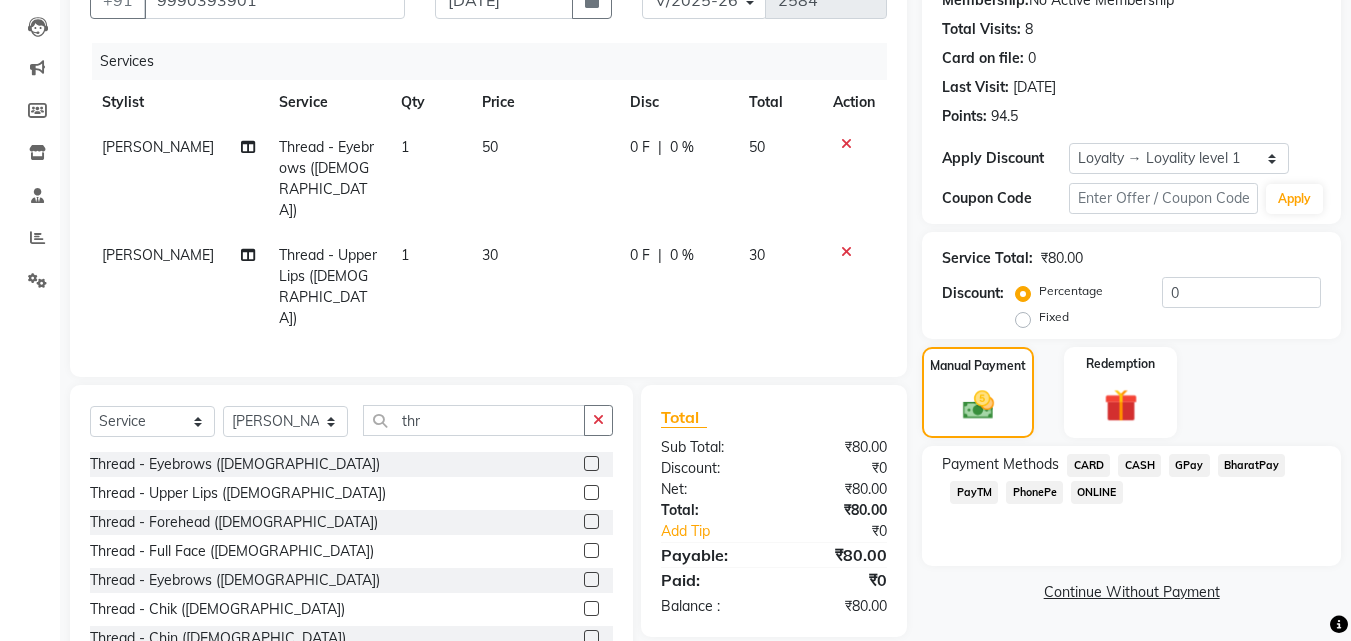 click on "CASH" 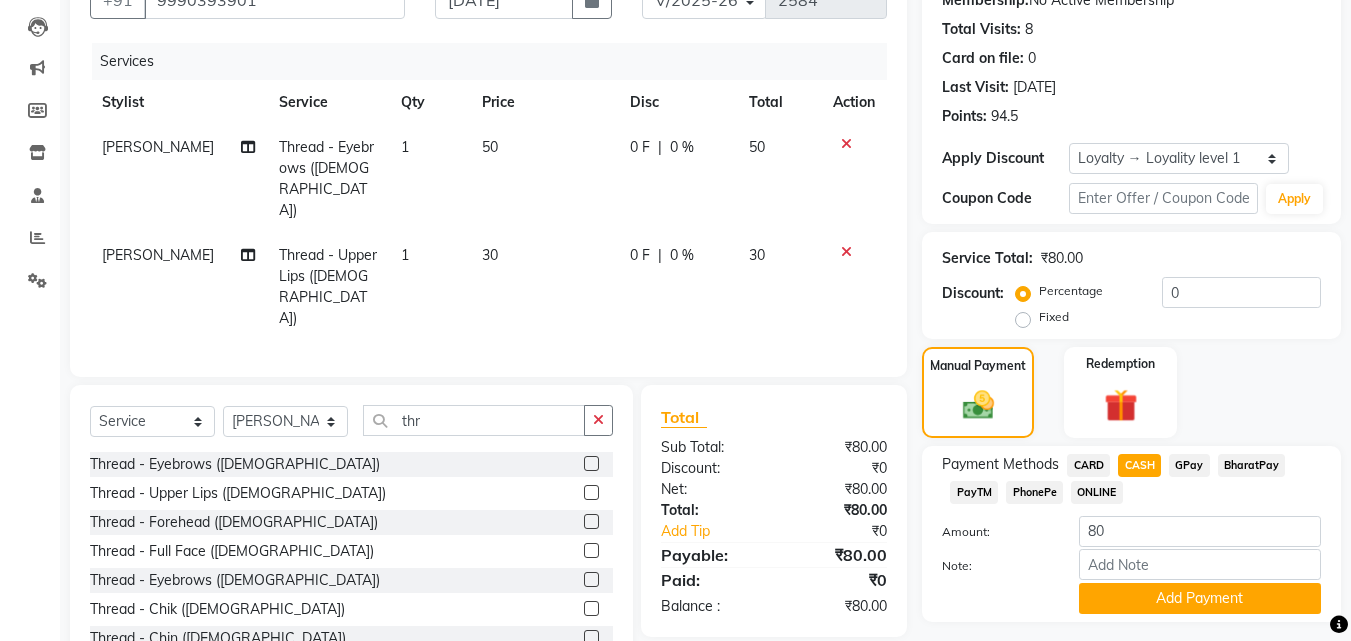 scroll, scrollTop: 257, scrollLeft: 0, axis: vertical 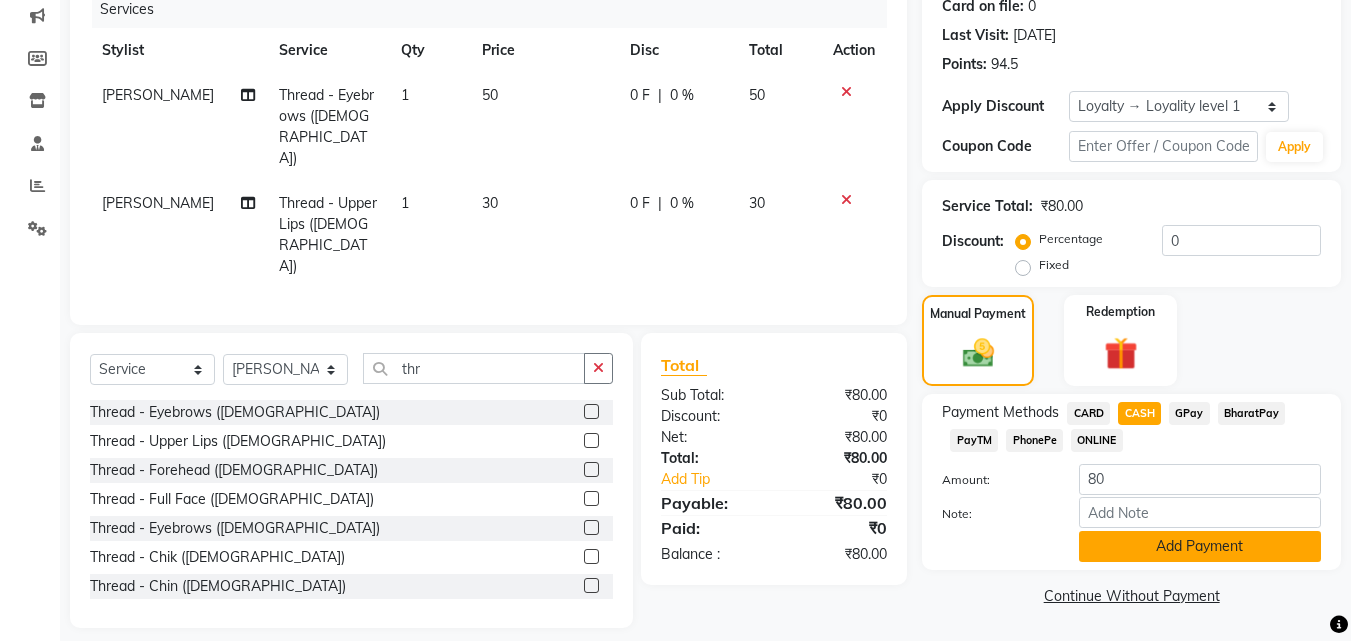 click on "Add Payment" 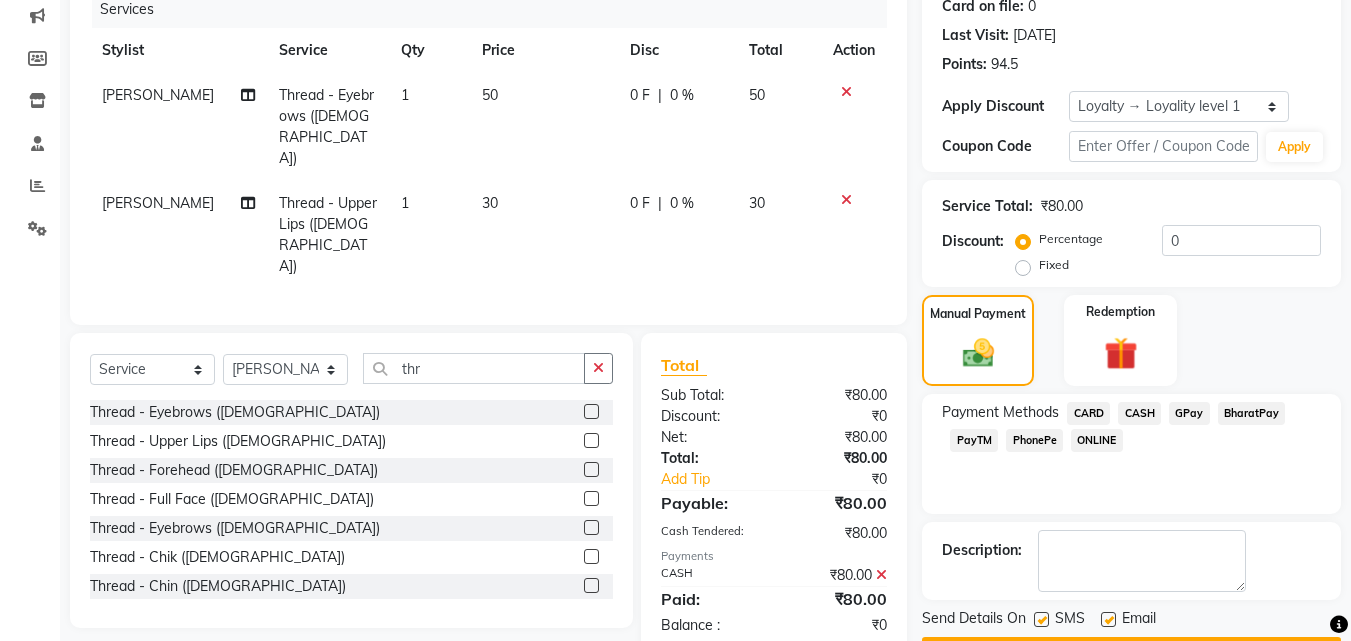 click 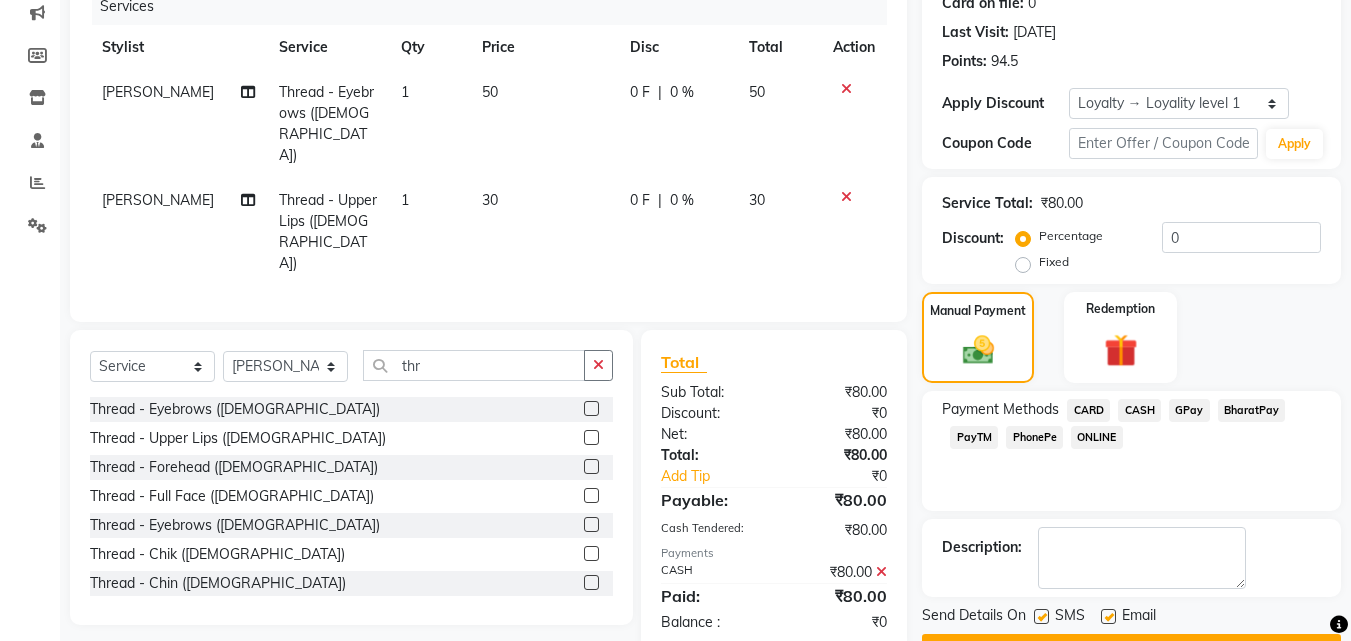 scroll, scrollTop: 332, scrollLeft: 0, axis: vertical 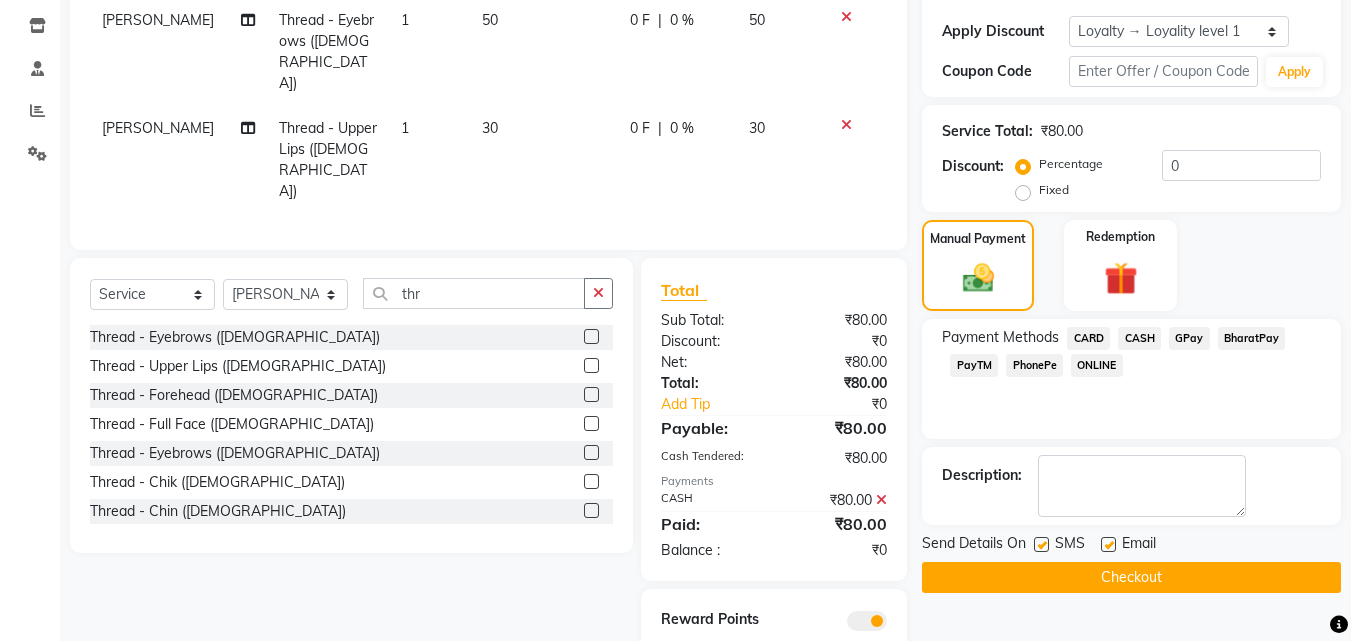 click 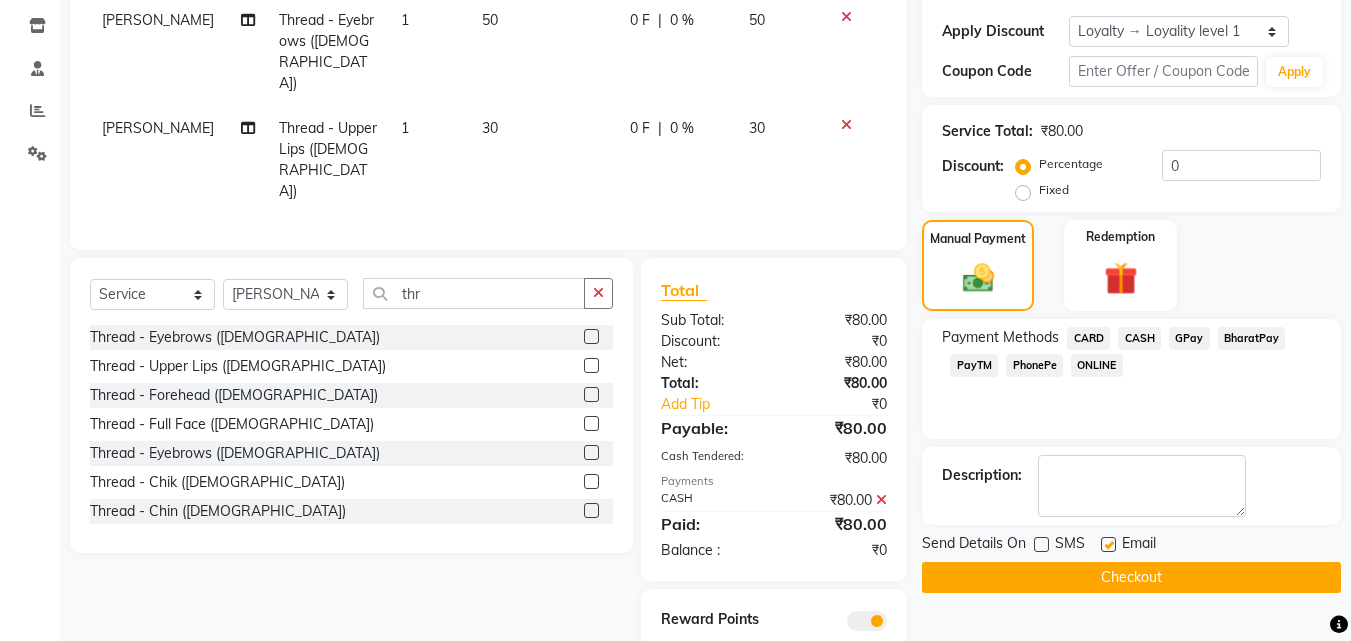 click 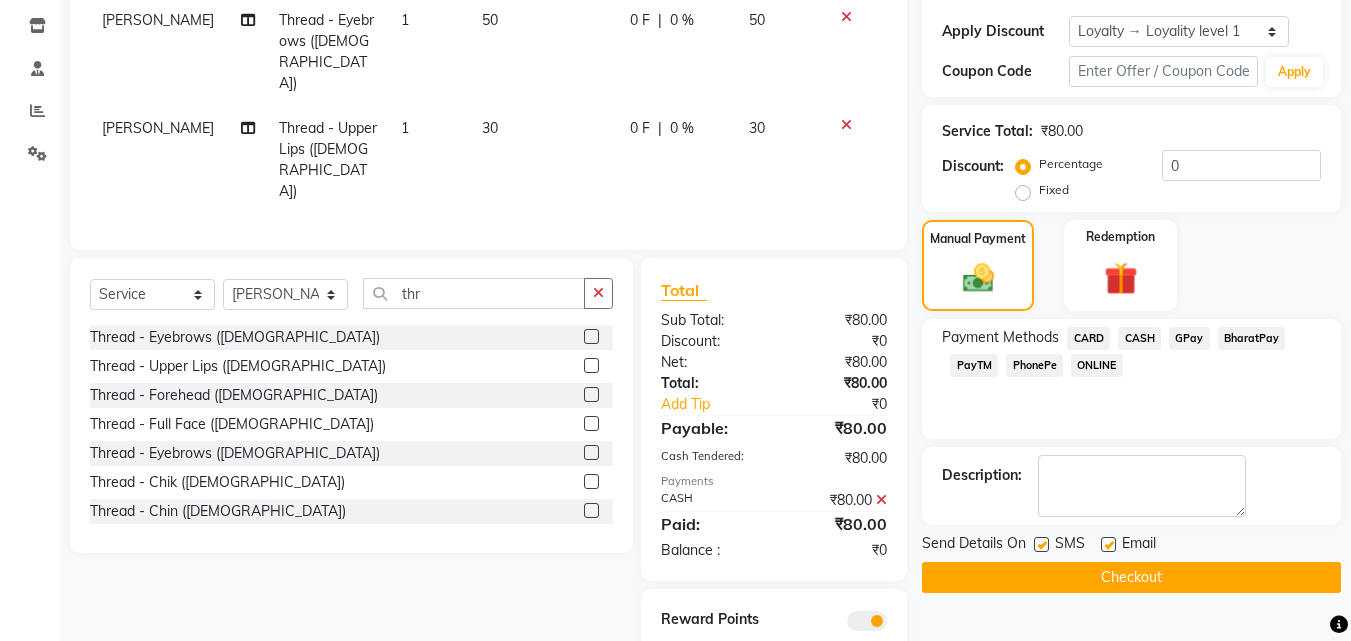 click 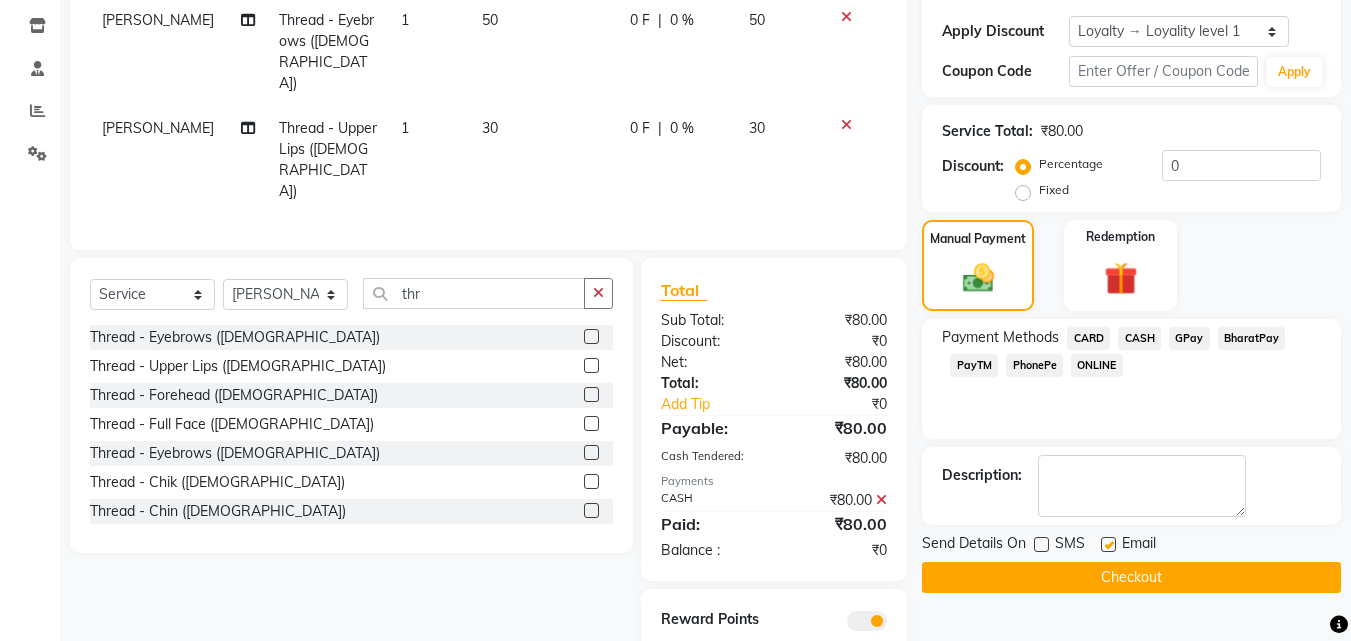 click on "Checkout" 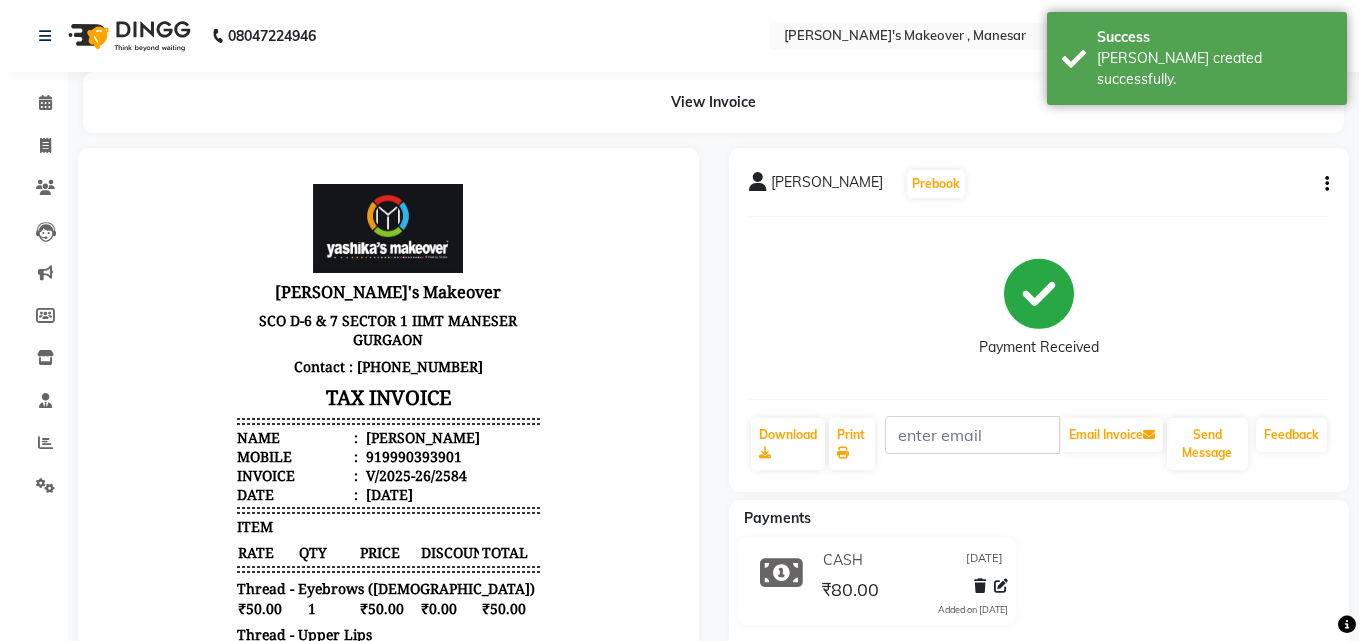 scroll, scrollTop: 0, scrollLeft: 0, axis: both 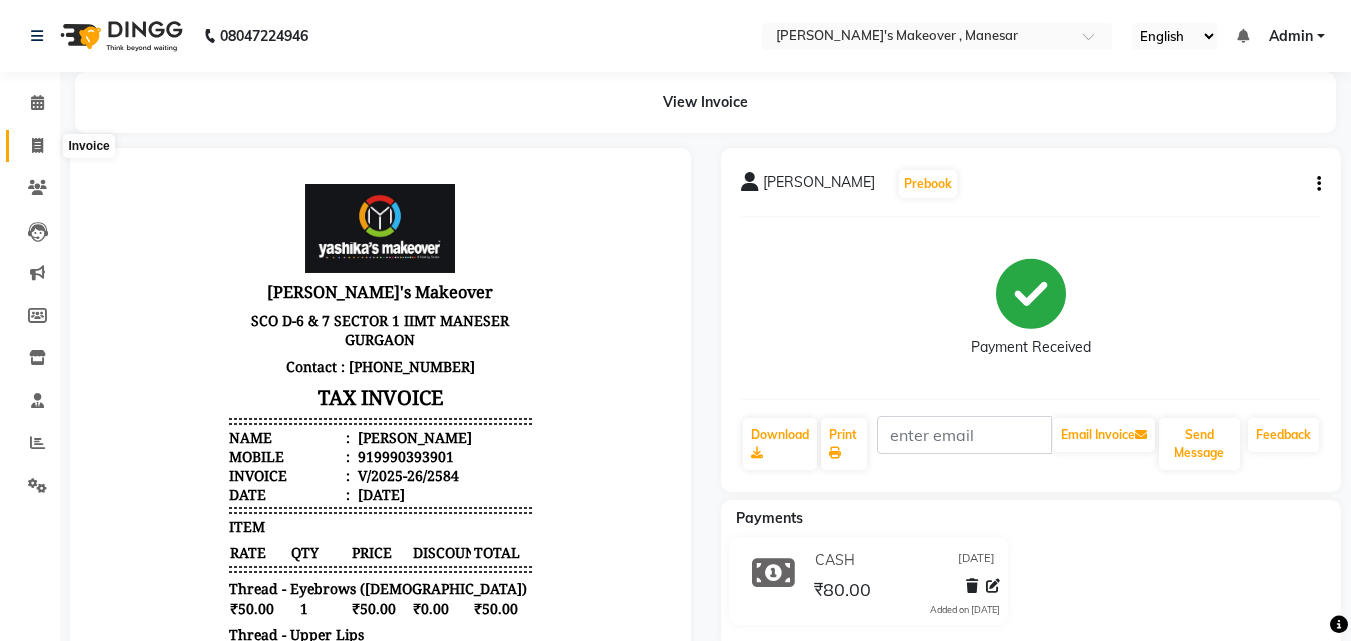 click 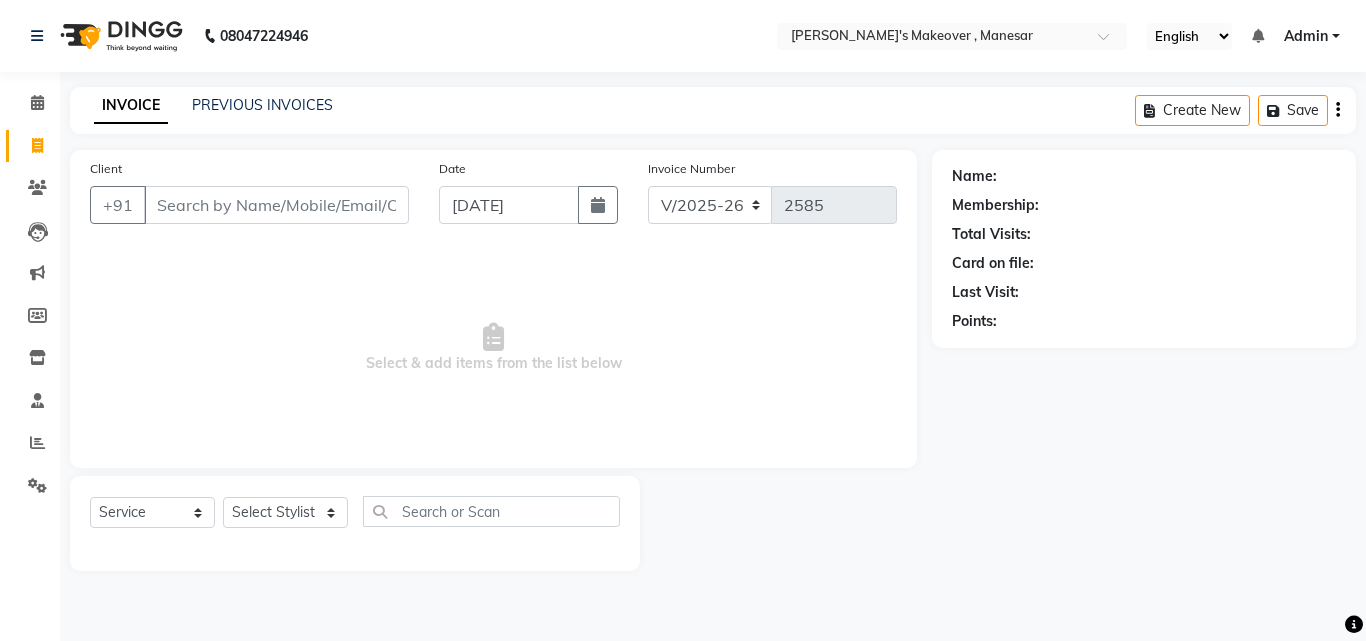 click on "Client" at bounding box center [276, 205] 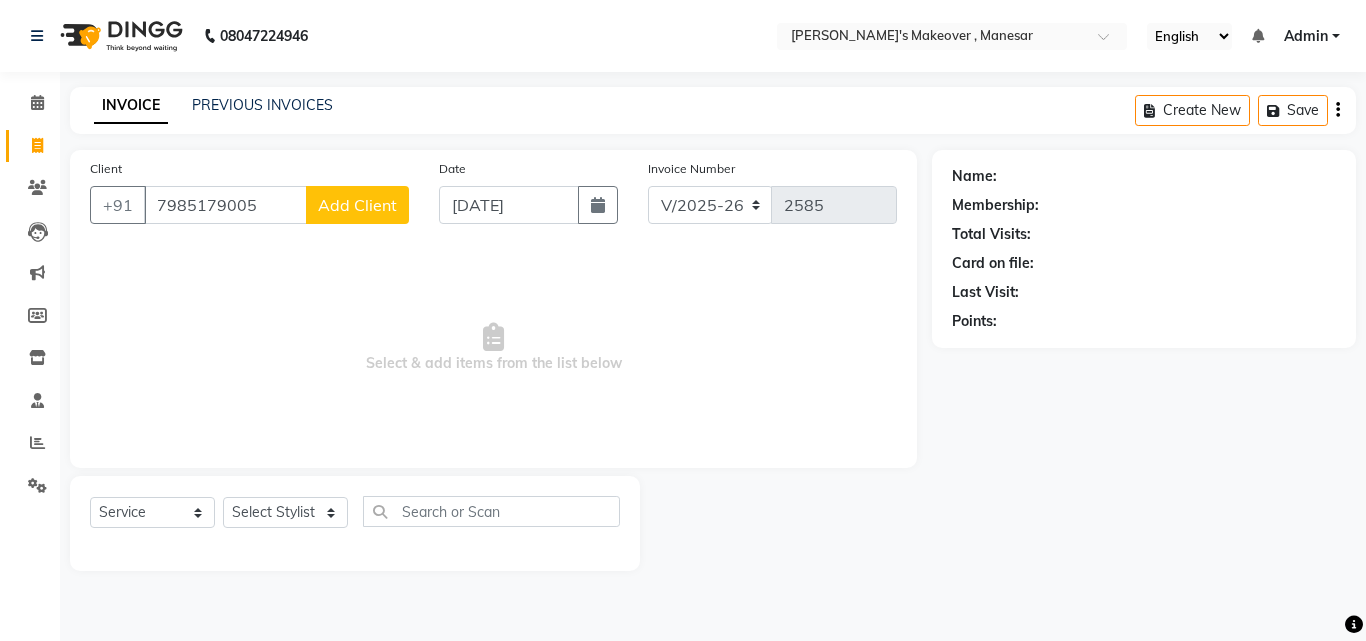 click on "Add Client" 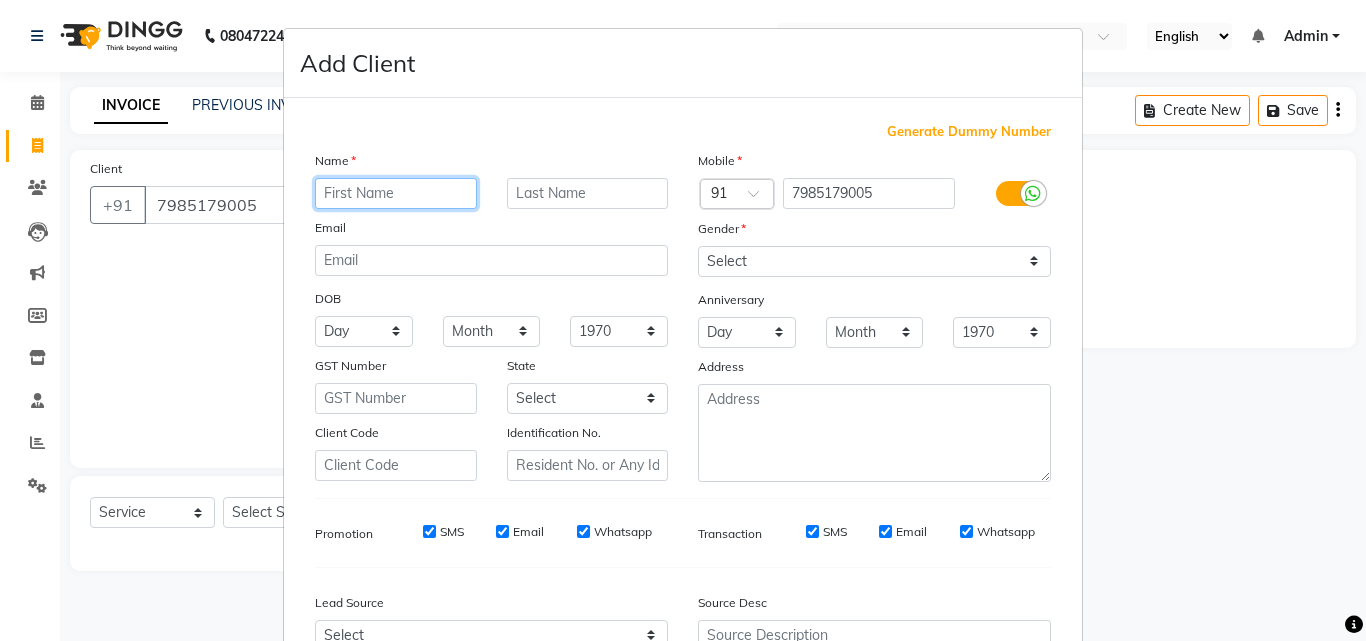 click at bounding box center (396, 193) 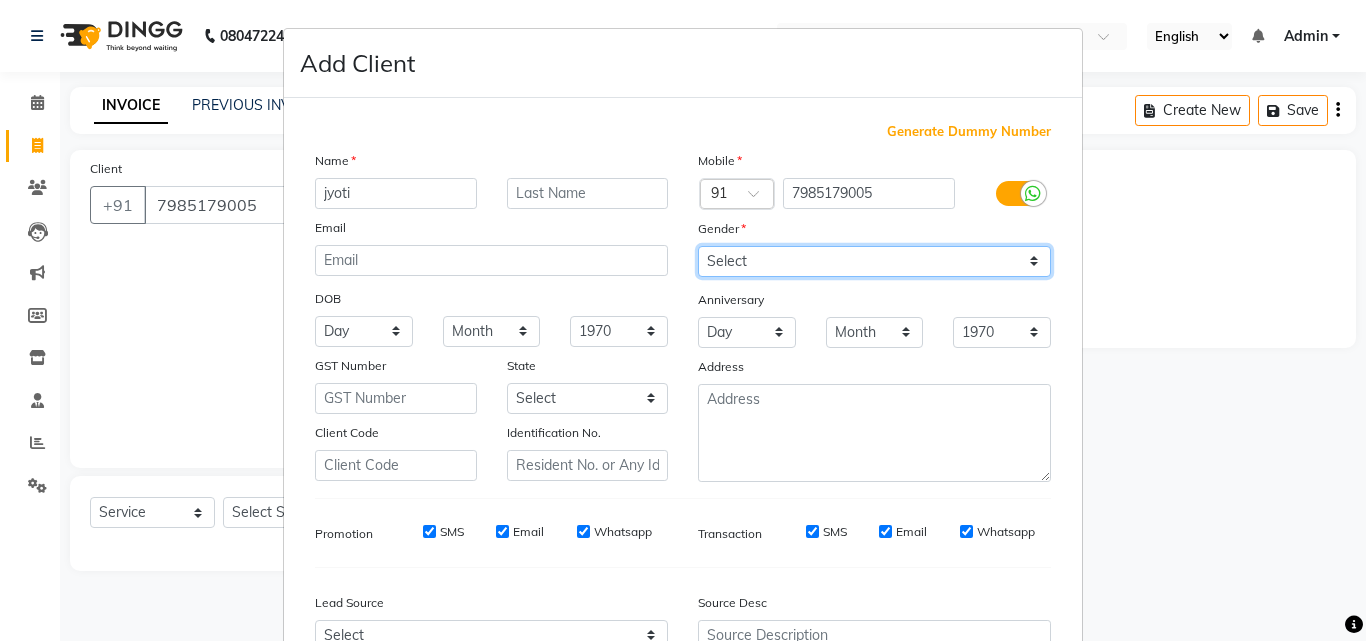 click on "Select [DEMOGRAPHIC_DATA] [DEMOGRAPHIC_DATA] Other Prefer Not To Say" at bounding box center (874, 261) 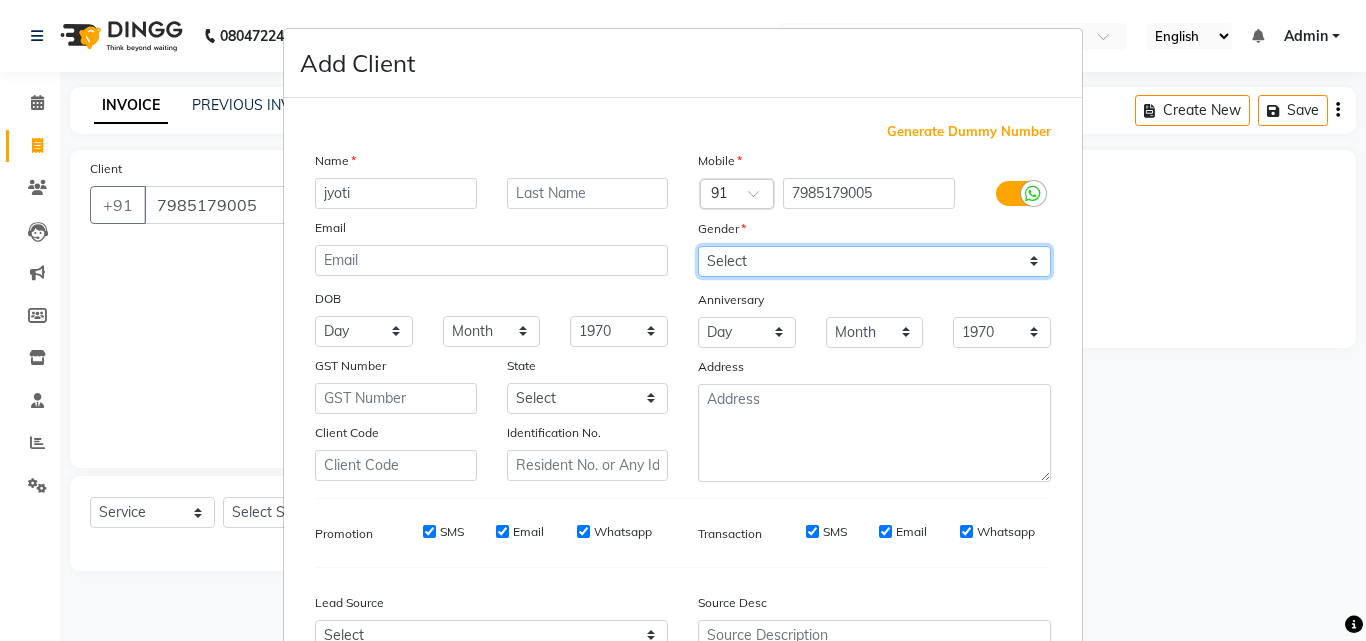 click on "Select [DEMOGRAPHIC_DATA] [DEMOGRAPHIC_DATA] Other Prefer Not To Say" at bounding box center (874, 261) 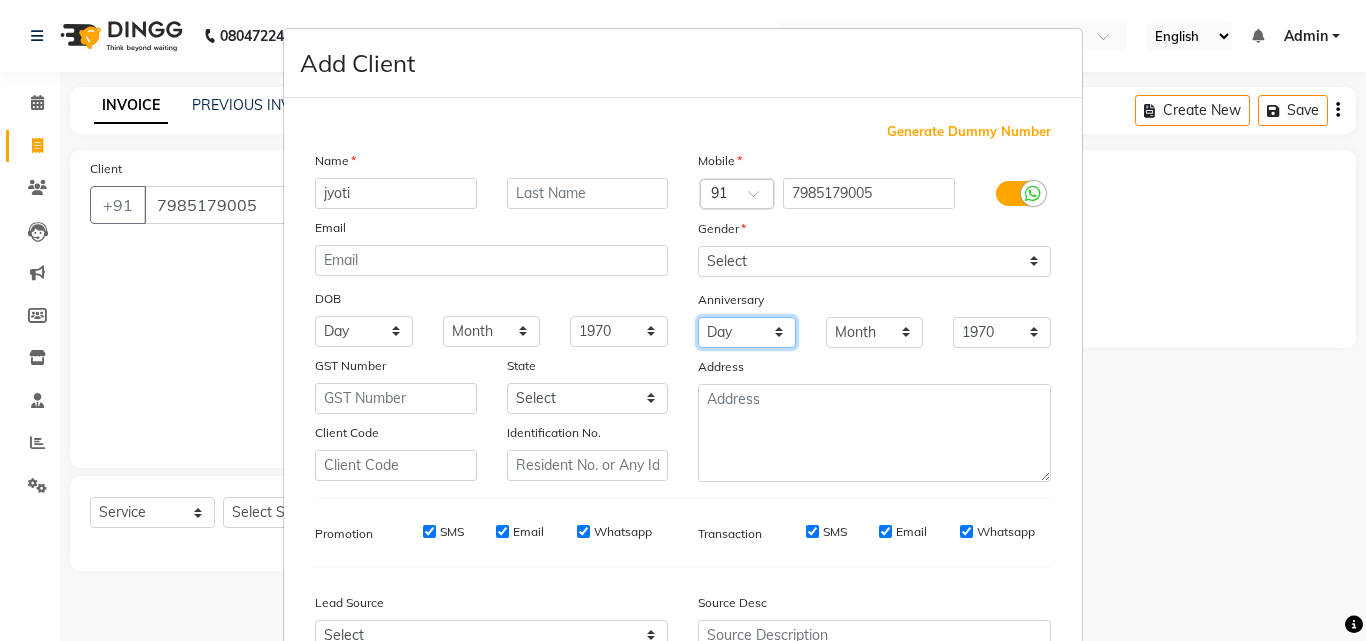 click on "Day 01 02 03 04 05 06 07 08 09 10 11 12 13 14 15 16 17 18 19 20 21 22 23 24 25 26 27 28 29 30 31" at bounding box center (747, 332) 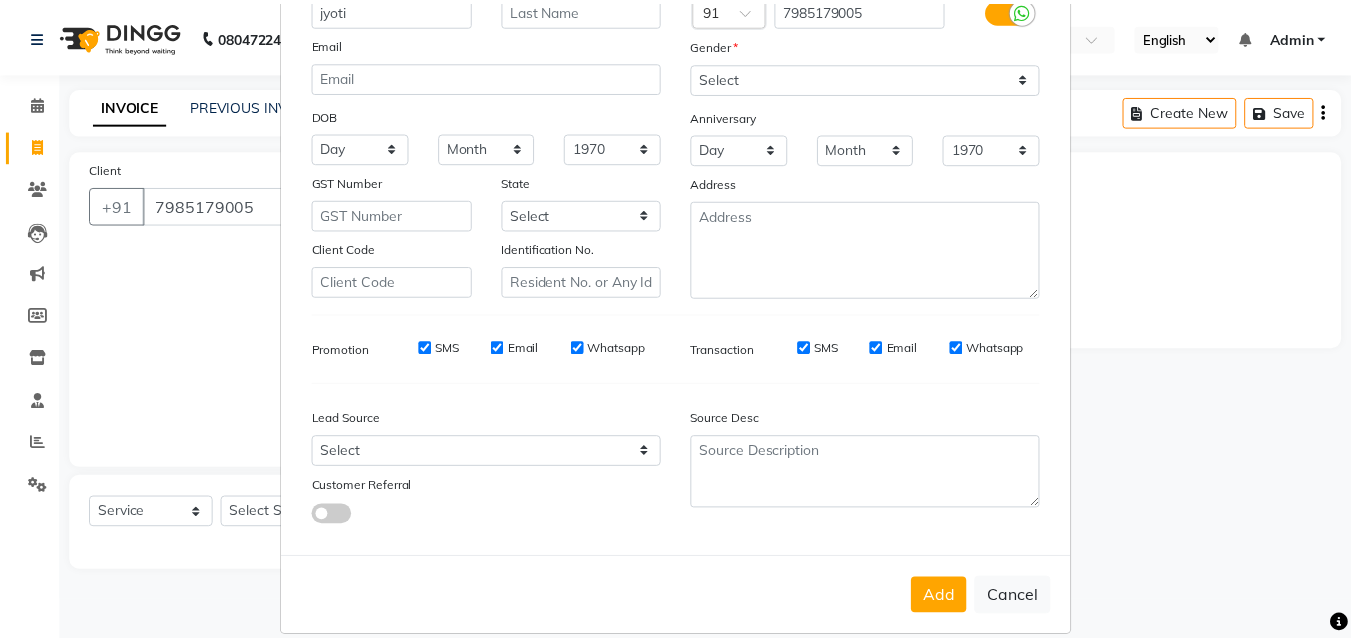 scroll, scrollTop: 208, scrollLeft: 0, axis: vertical 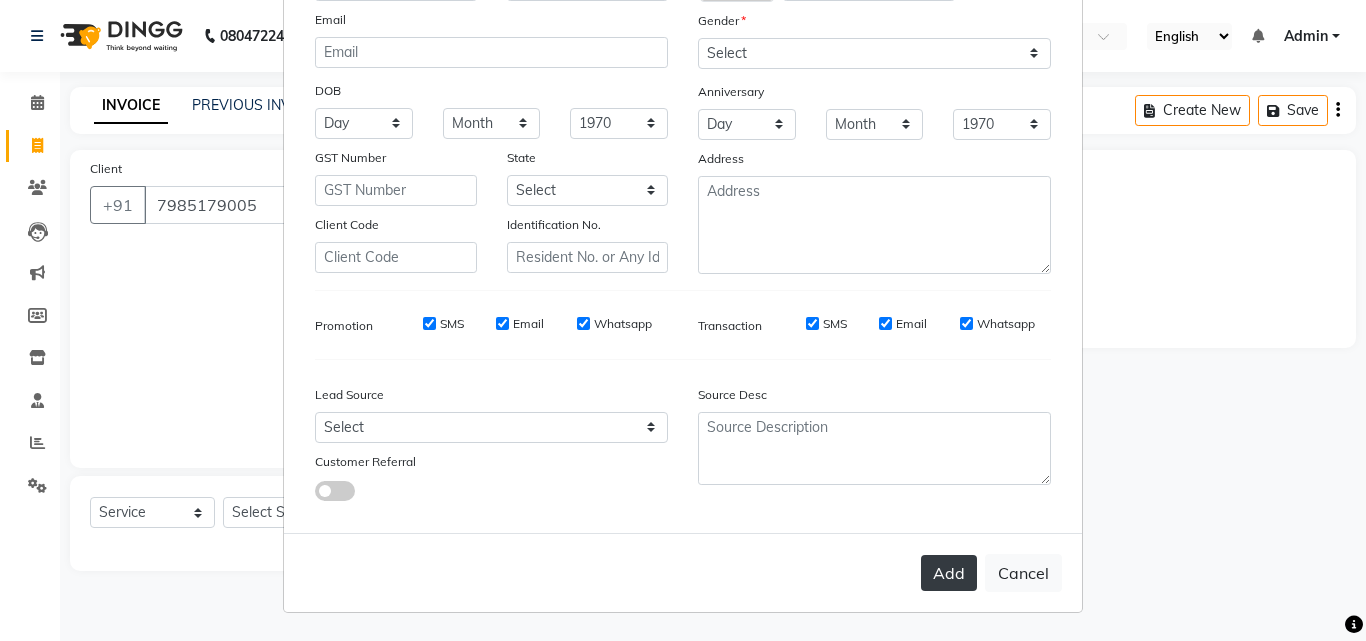 click on "Add" at bounding box center [949, 573] 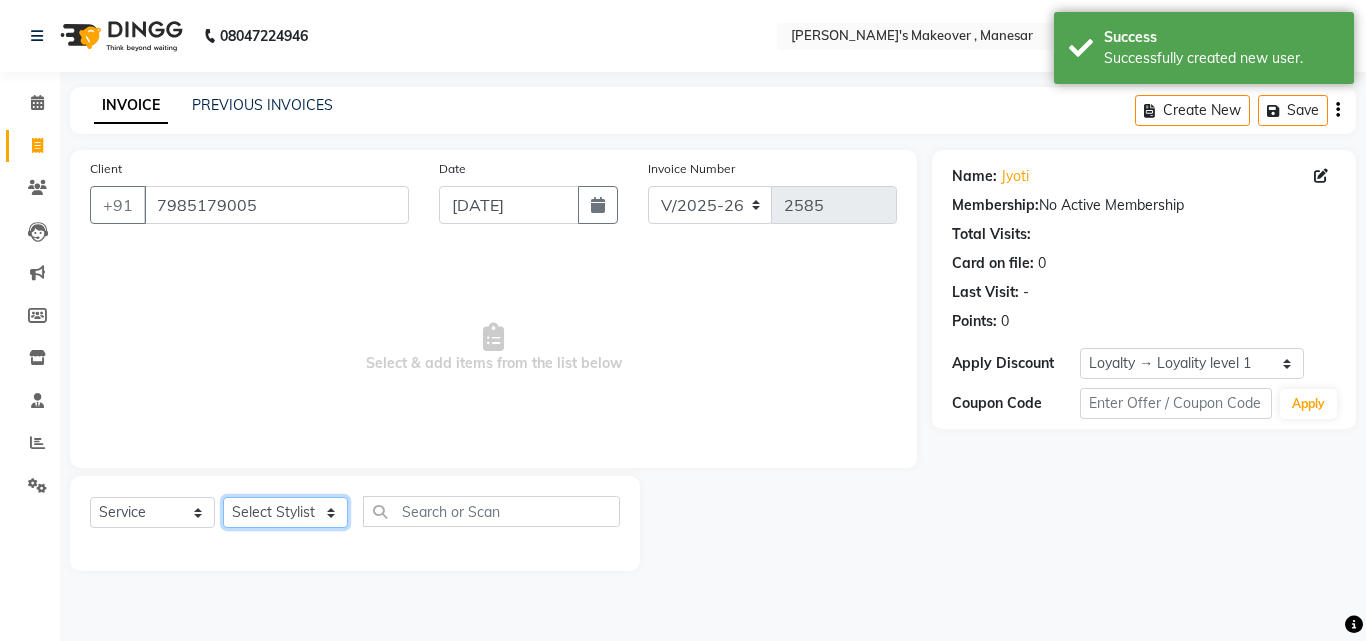 click on "Select Stylist Danish Shavej [PERSON_NAME] Krishna [PERSON_NAME] [PERSON_NAME] Mdm [PERSON_NAME] [PERSON_NAME] [MEDICAL_DATA] Pooja [PERSON_NAME] [PERSON_NAME] ([DATE])" 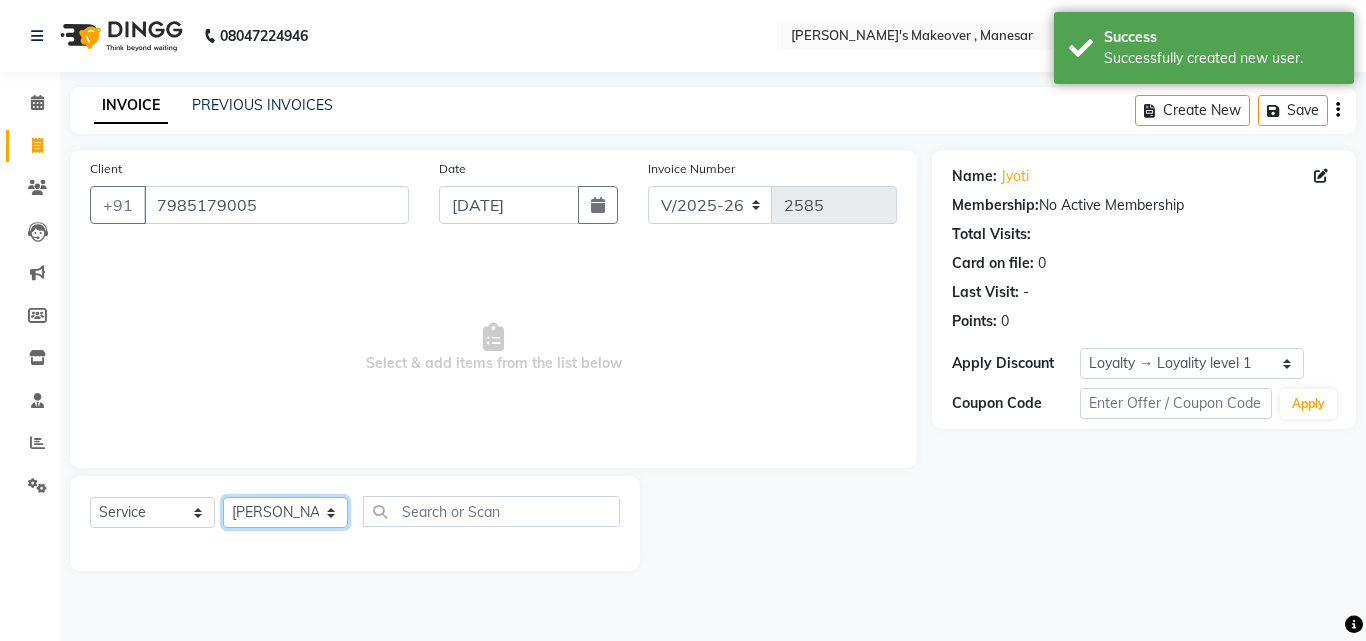 click on "Select Stylist Danish Shavej [PERSON_NAME] Krishna [PERSON_NAME] [PERSON_NAME] Mdm [PERSON_NAME] [PERSON_NAME] [MEDICAL_DATA] Pooja [PERSON_NAME] [PERSON_NAME] ([DATE])" 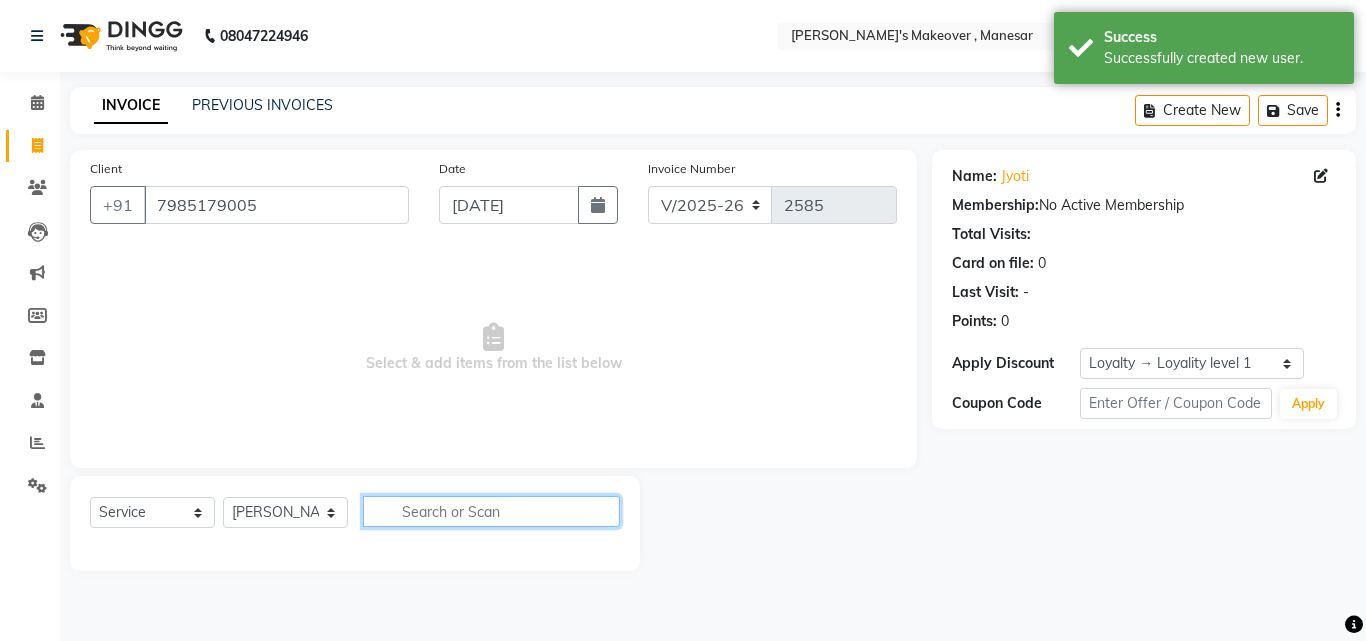 click 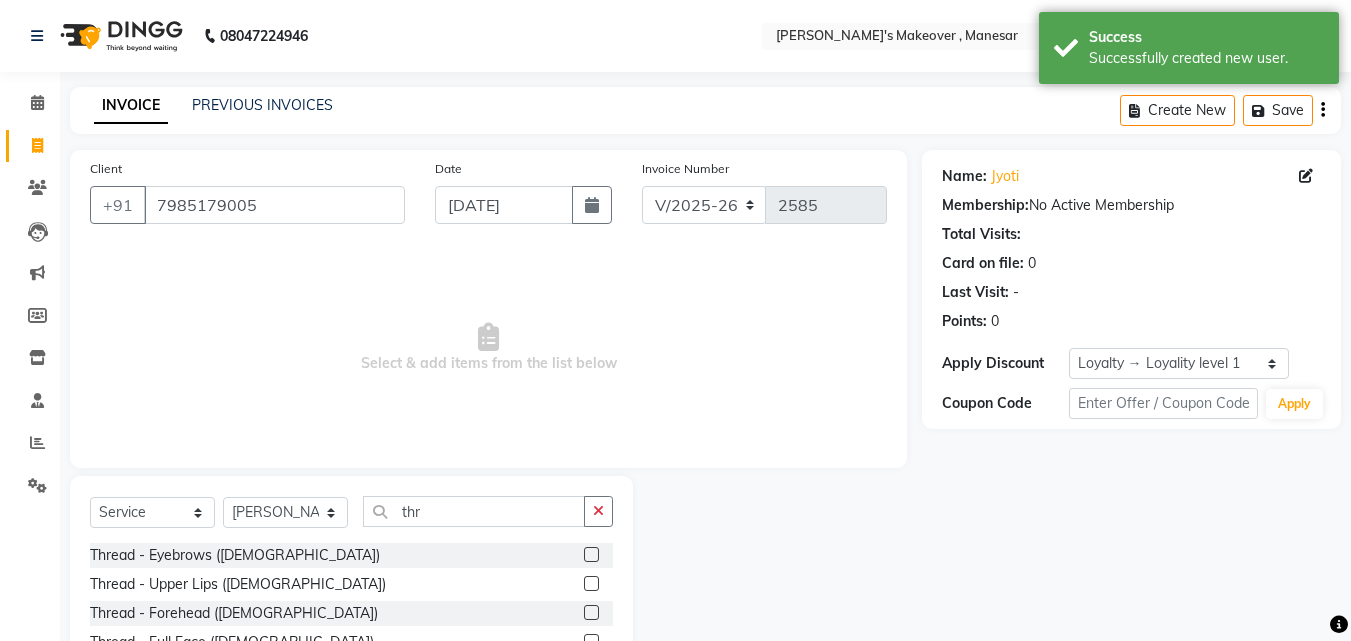 click 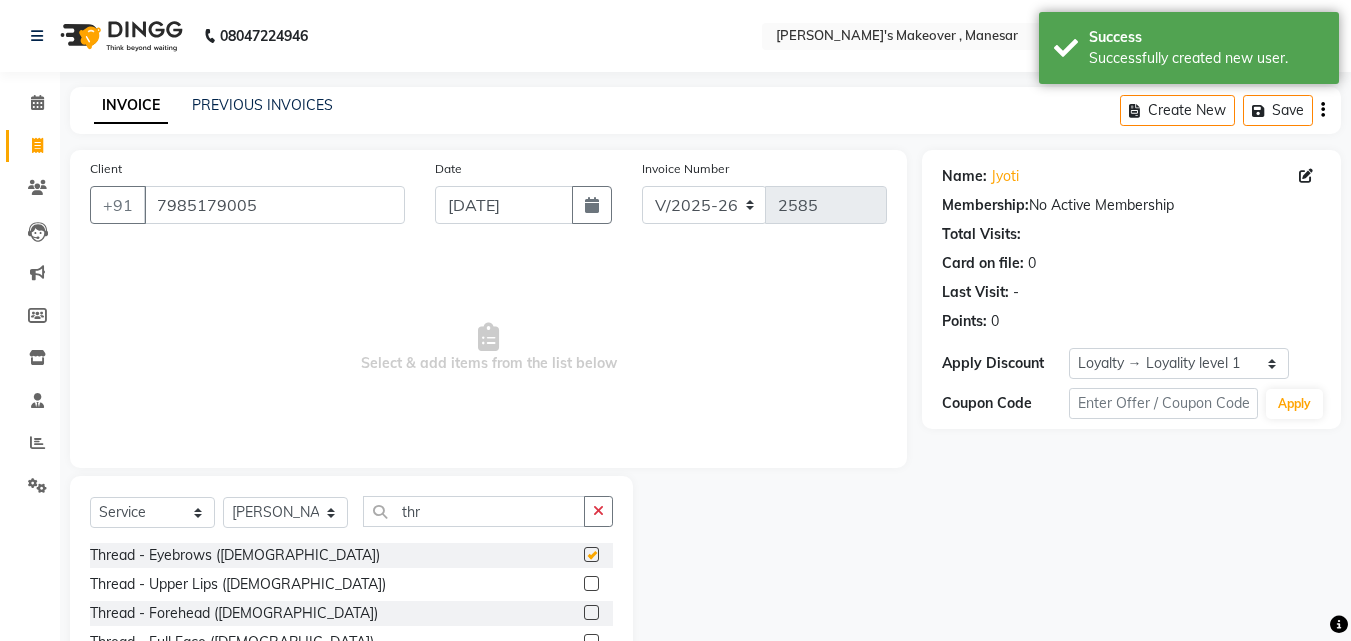 click 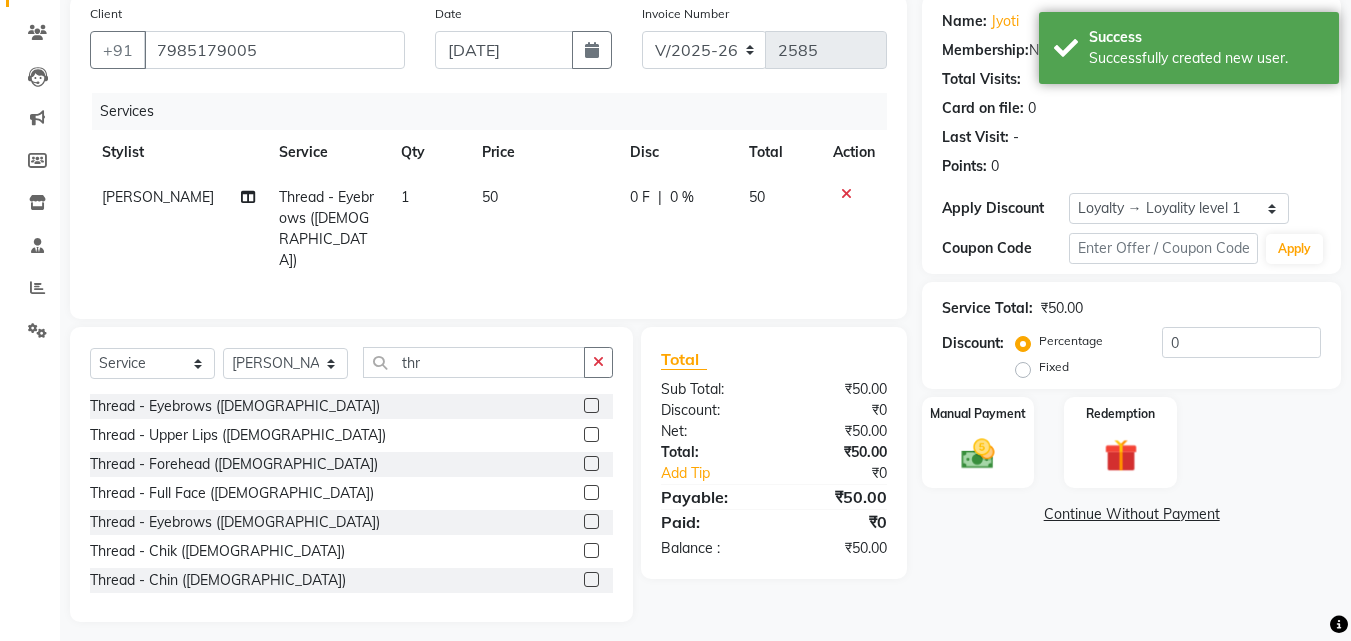 scroll, scrollTop: 160, scrollLeft: 0, axis: vertical 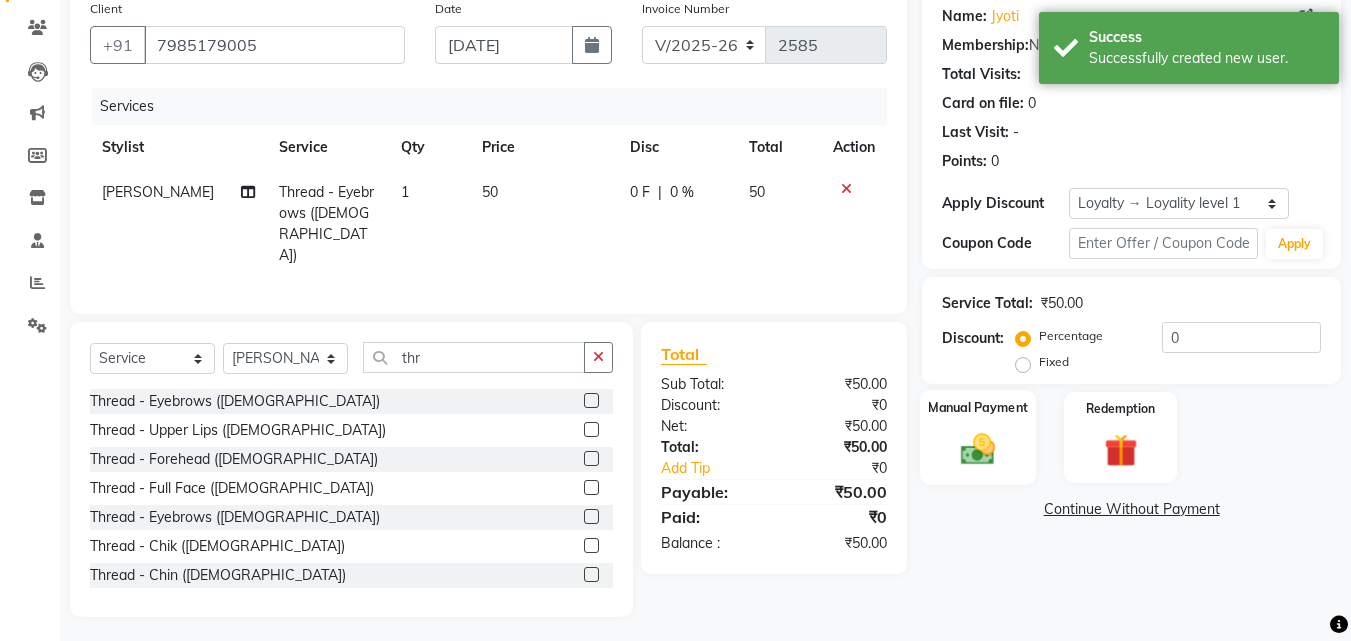 click 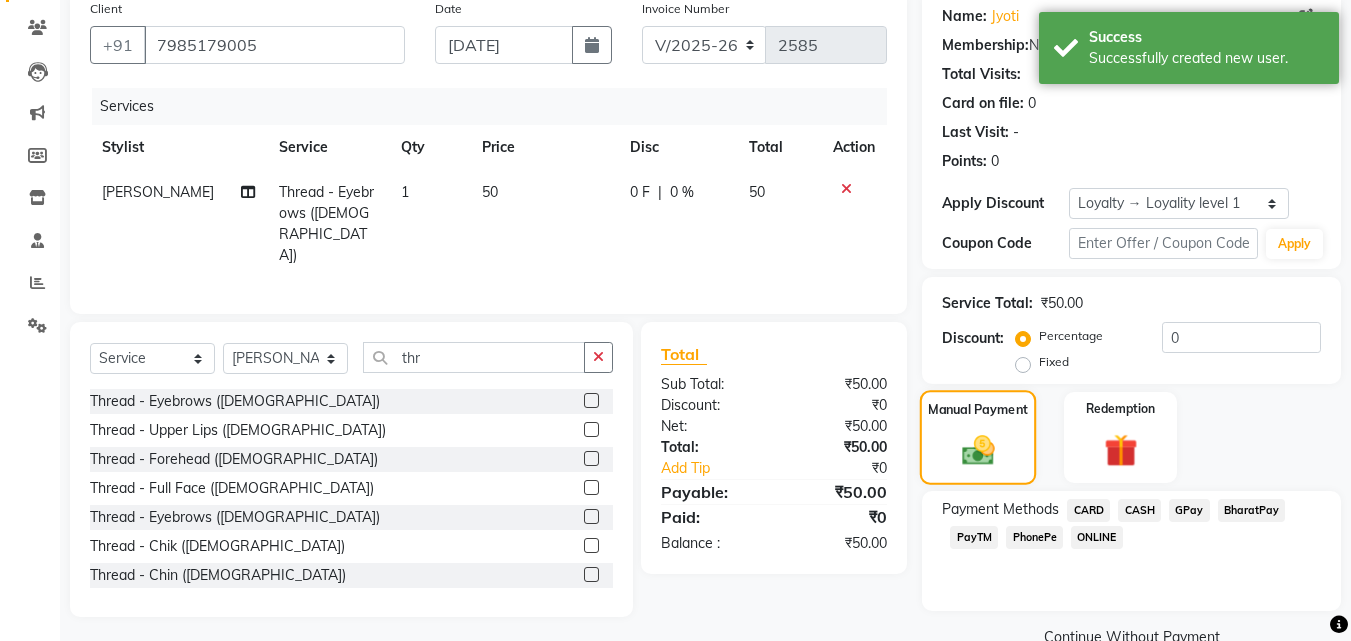 click 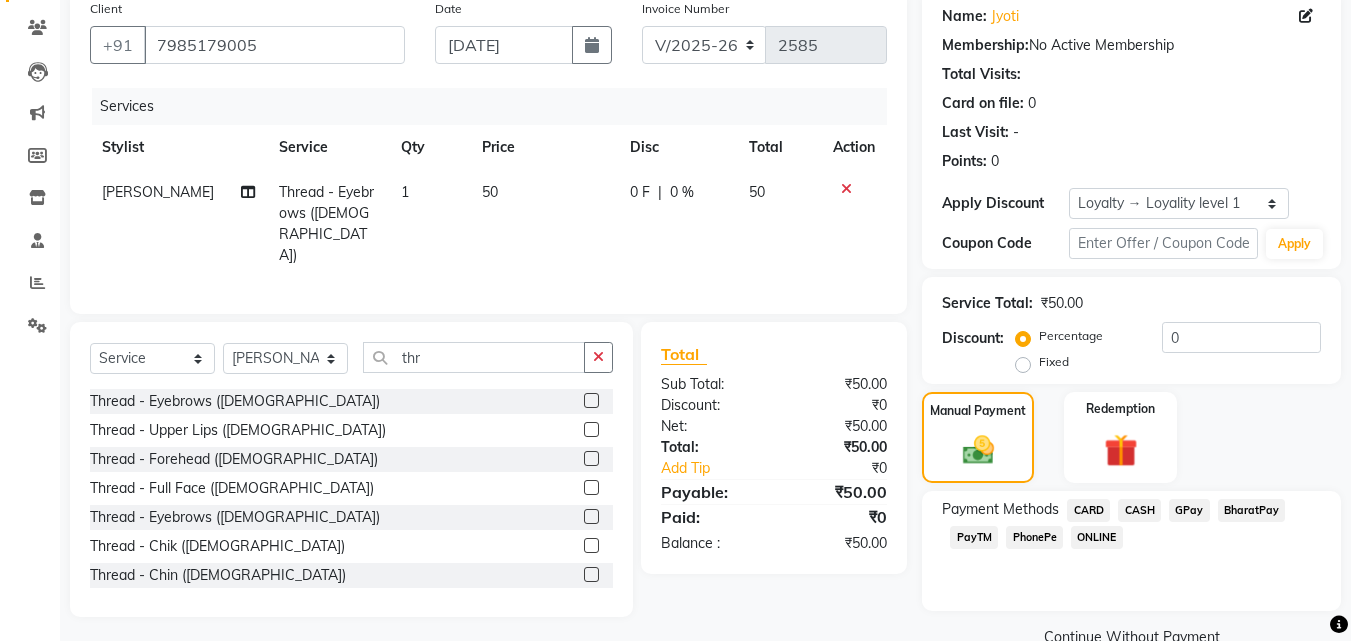 click on "PhonePe" 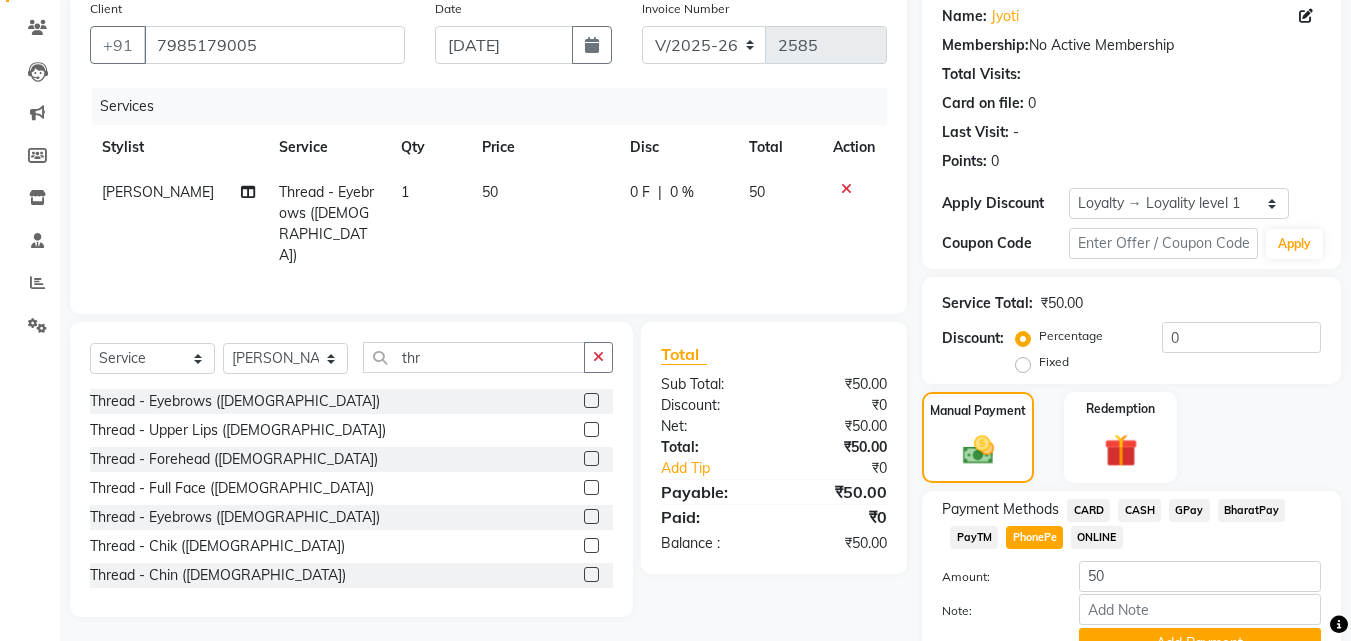 scroll, scrollTop: 257, scrollLeft: 0, axis: vertical 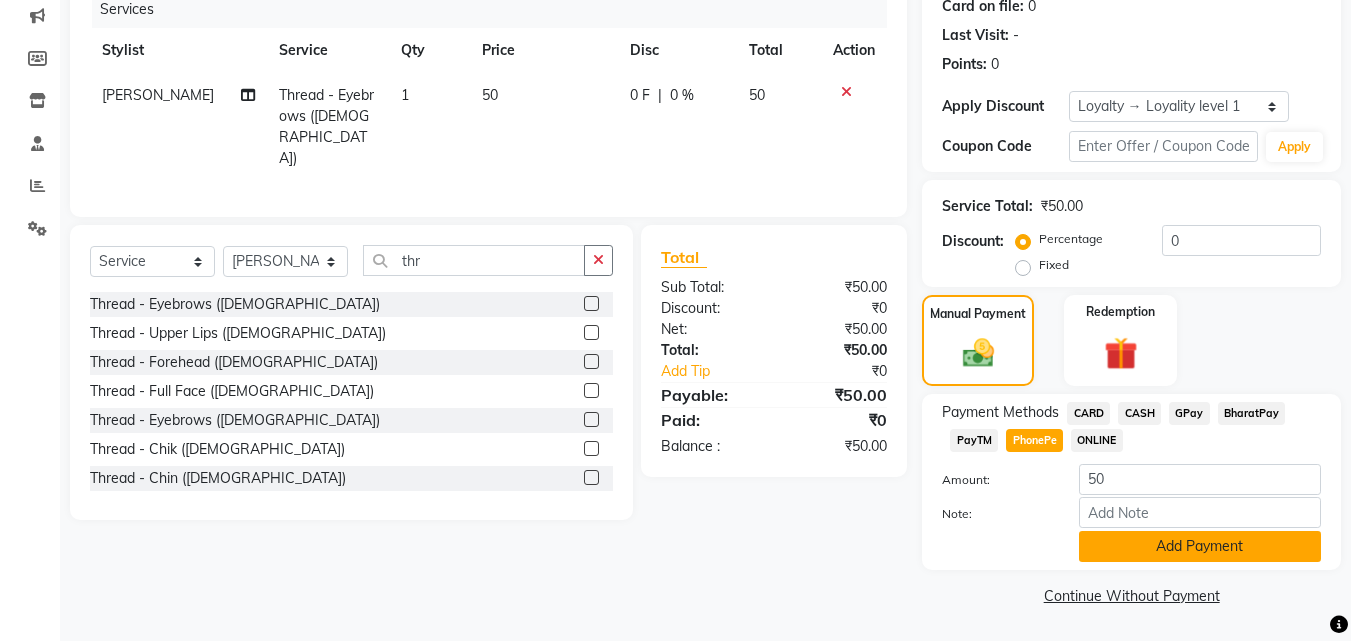 click on "Add Payment" 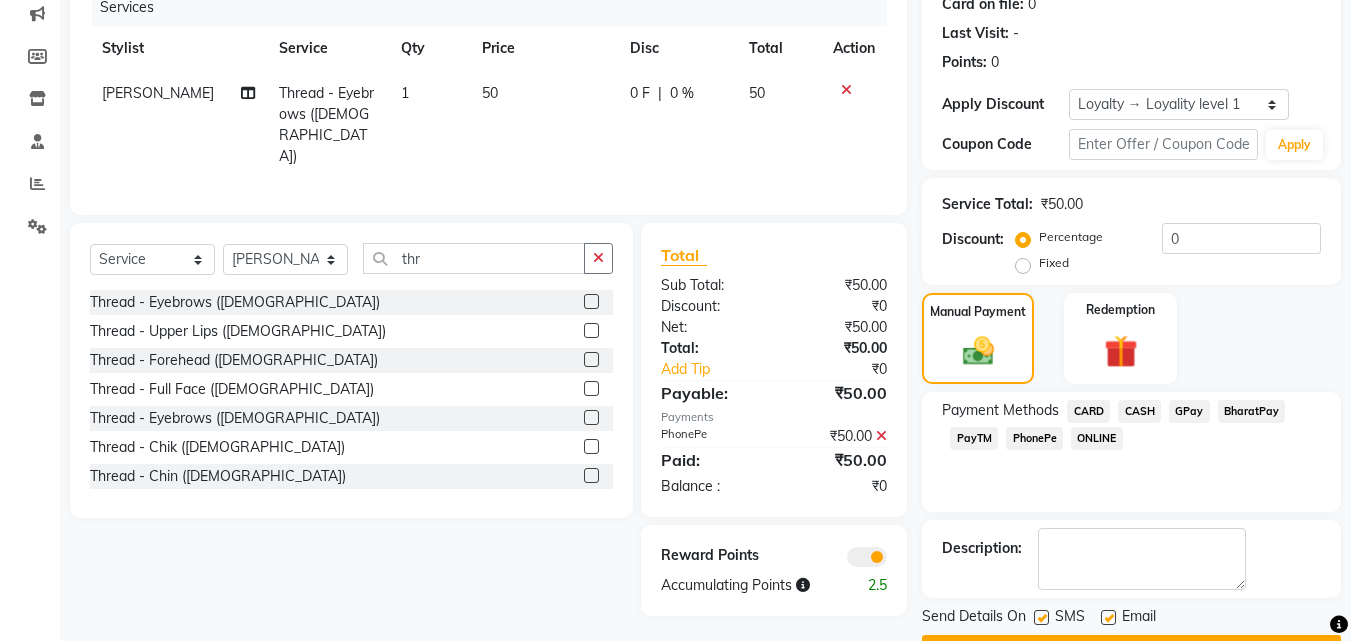 scroll, scrollTop: 271, scrollLeft: 0, axis: vertical 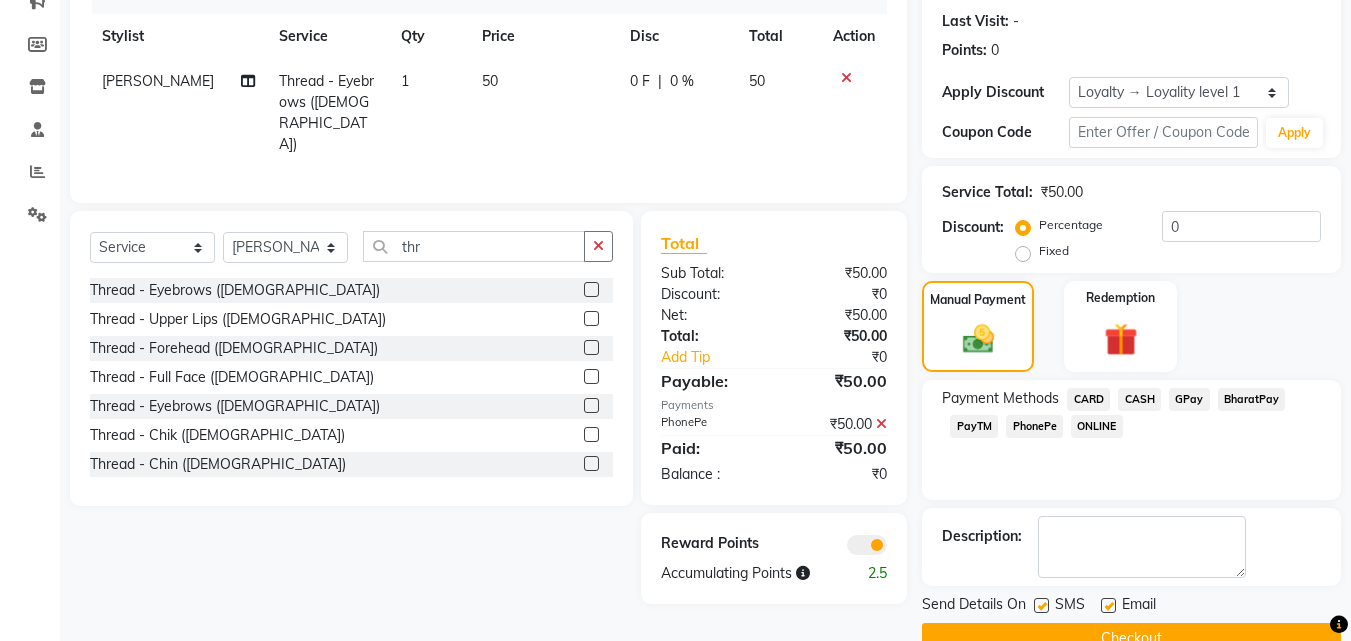 click 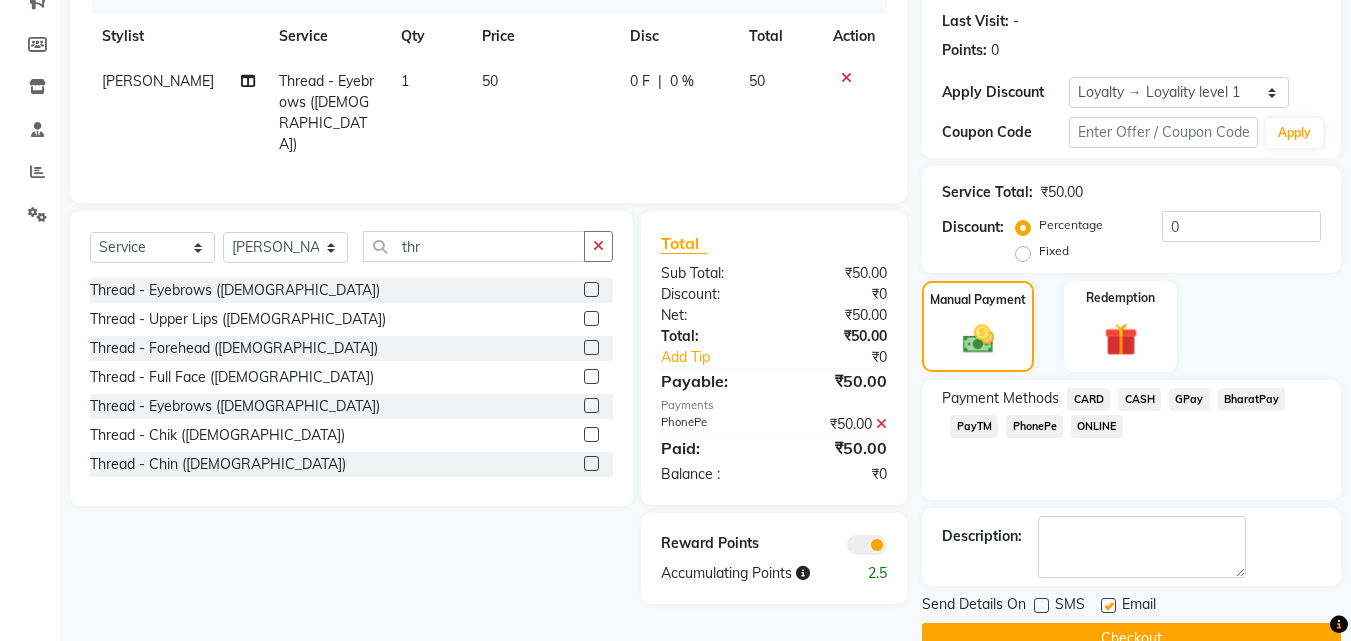 scroll, scrollTop: 314, scrollLeft: 0, axis: vertical 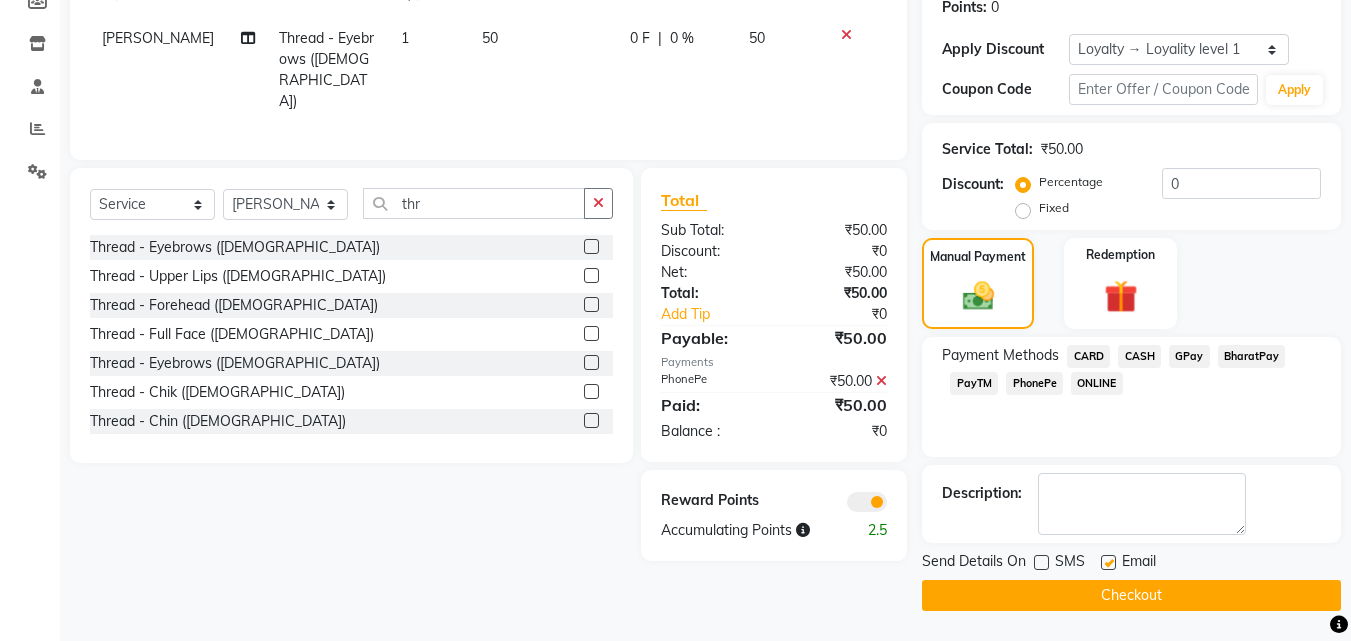 click on "Checkout" 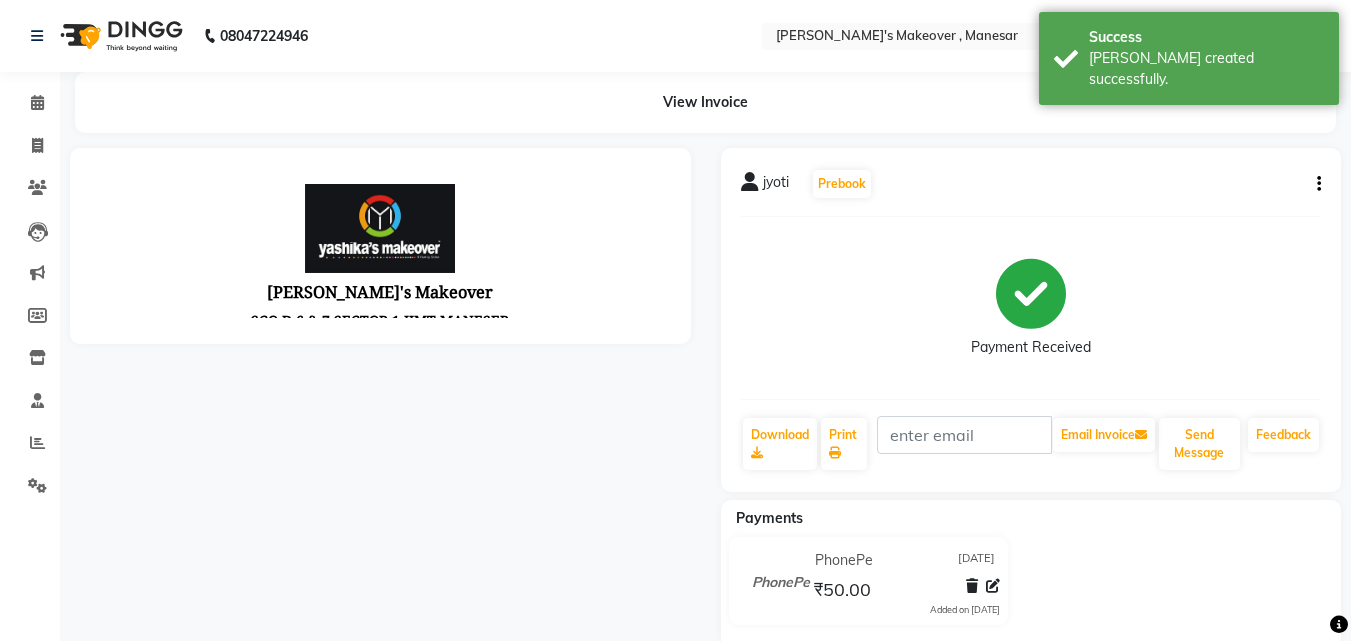scroll, scrollTop: 0, scrollLeft: 0, axis: both 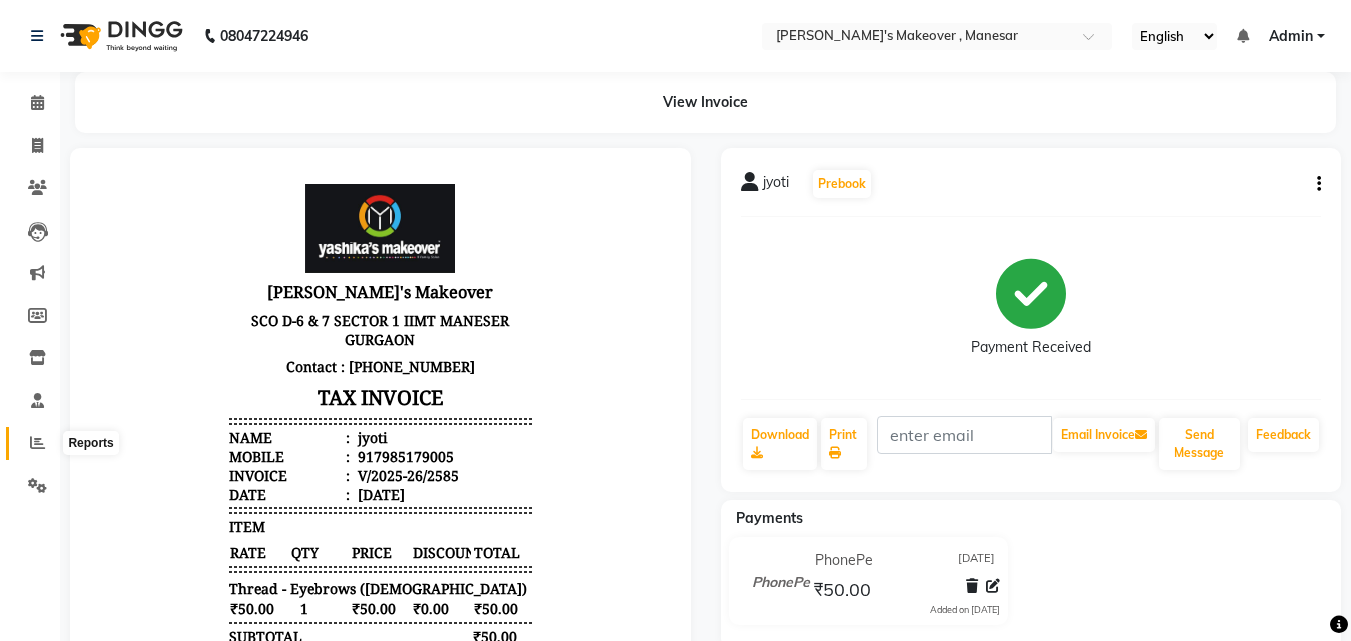 click 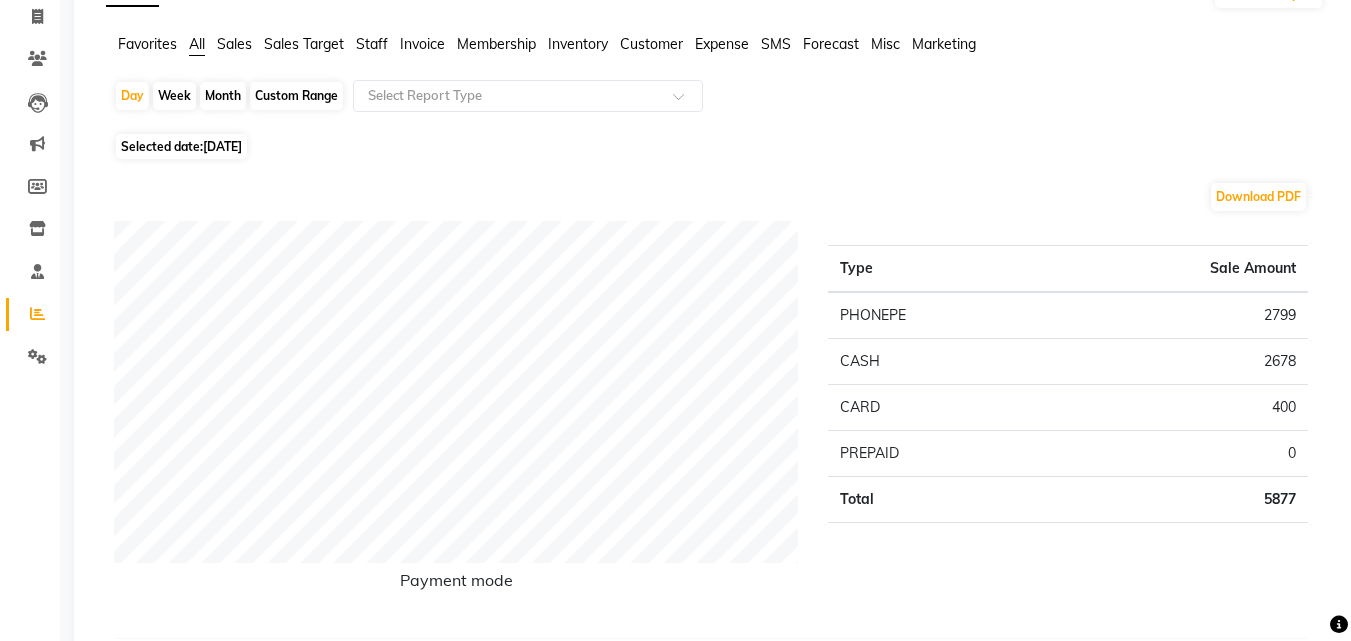 scroll, scrollTop: 88, scrollLeft: 0, axis: vertical 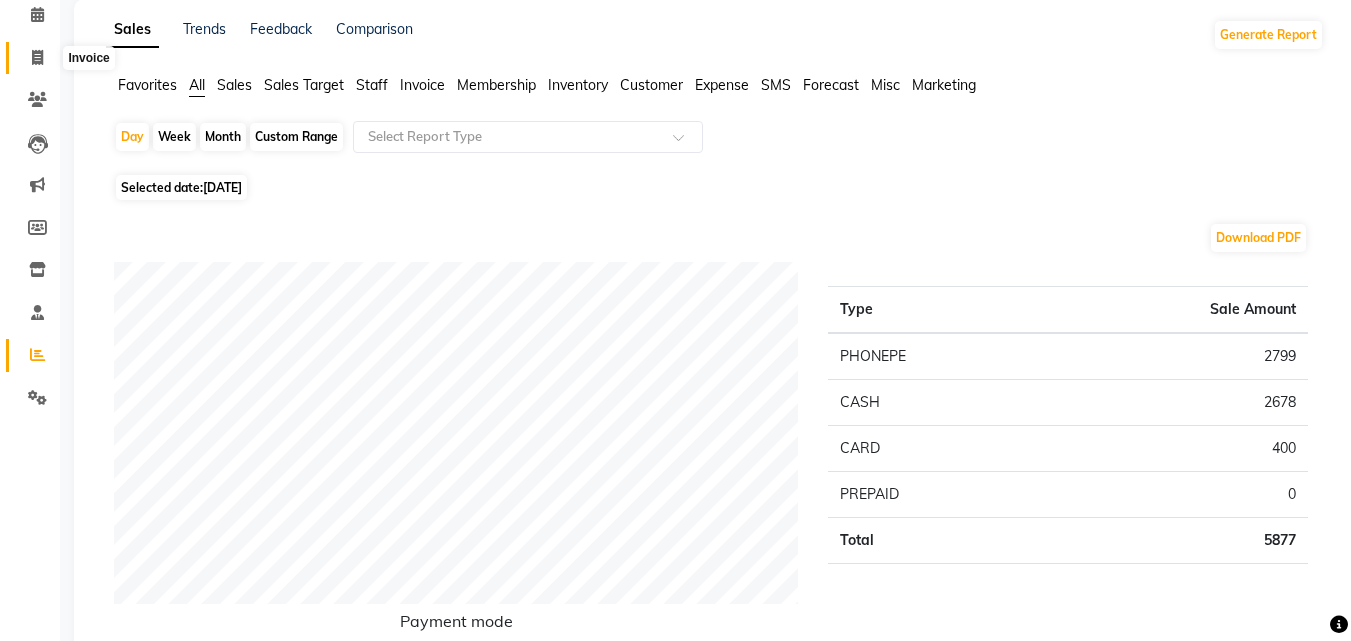 click 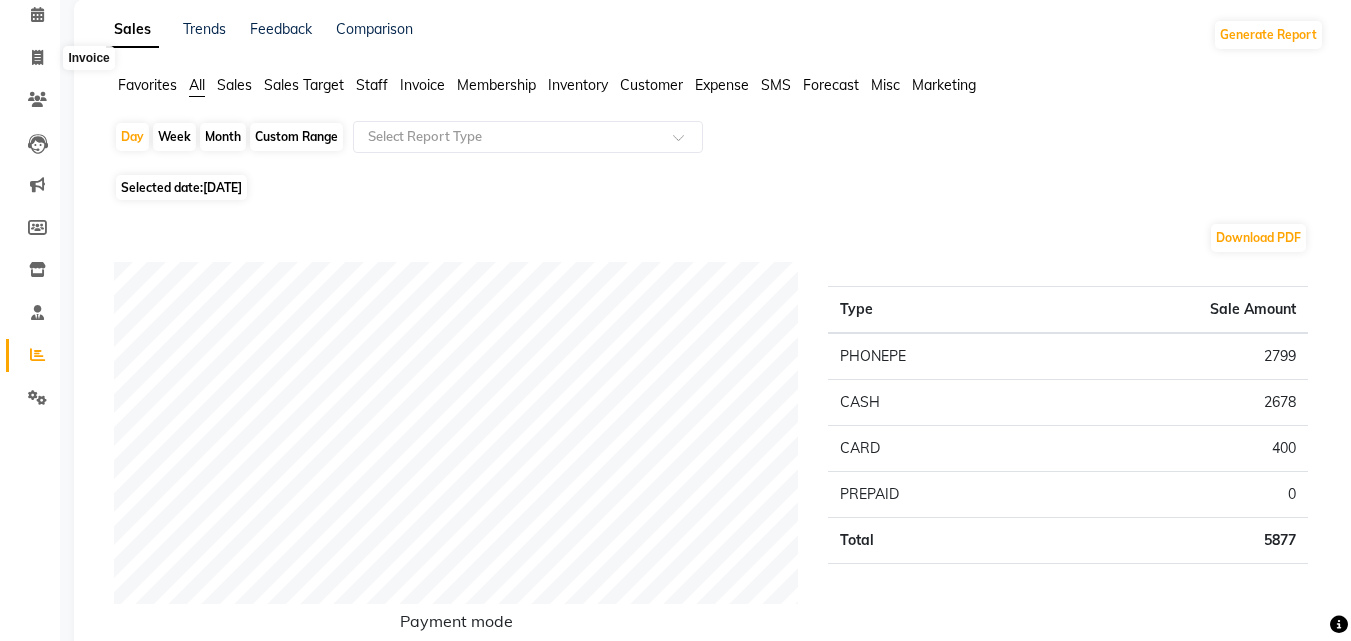 click at bounding box center (41, -52) 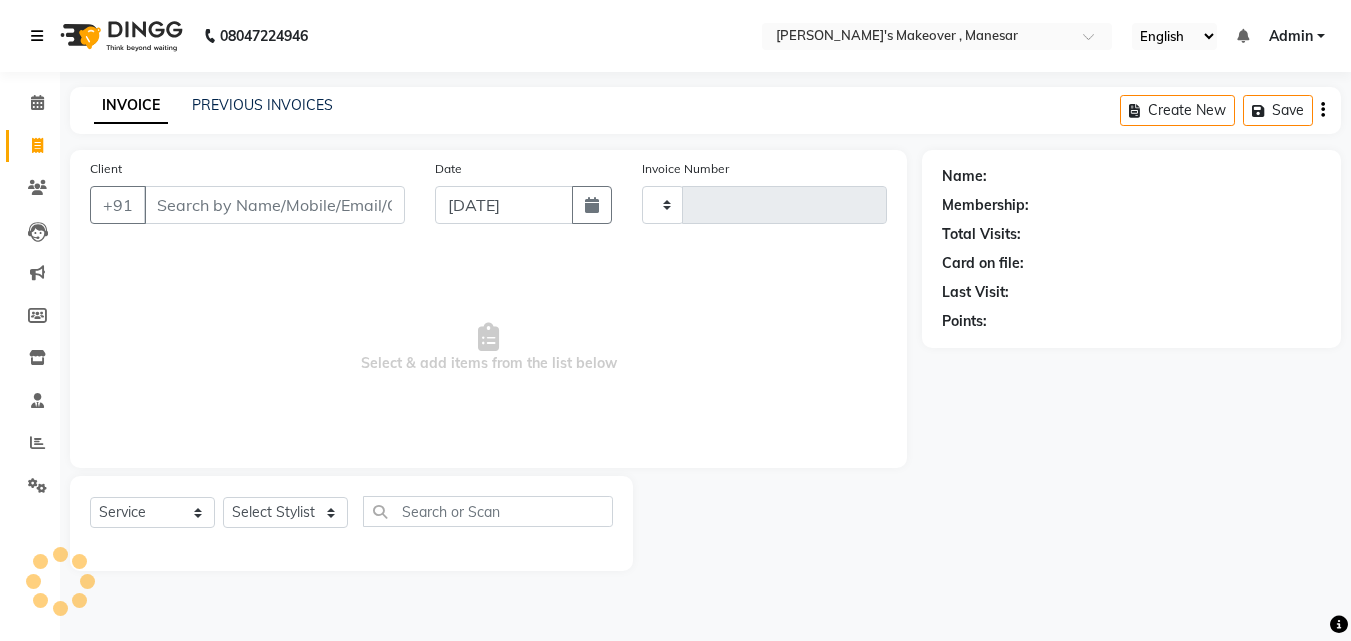 scroll, scrollTop: 0, scrollLeft: 0, axis: both 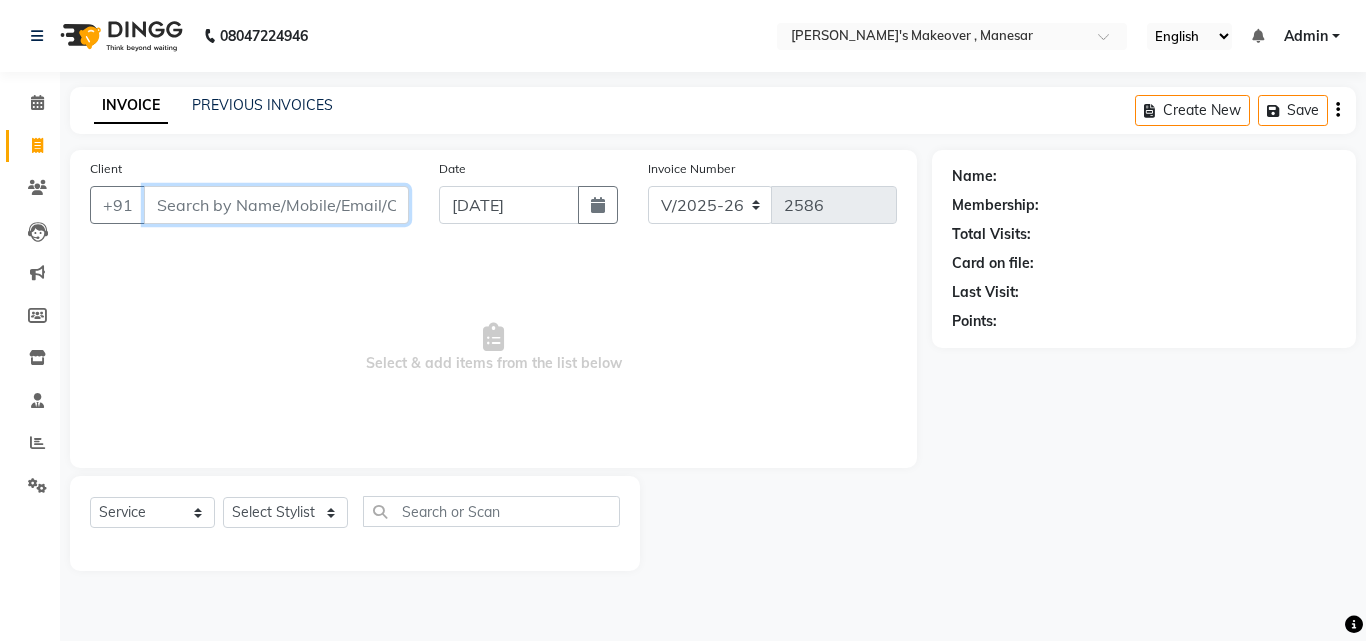 click on "Client" at bounding box center (276, 205) 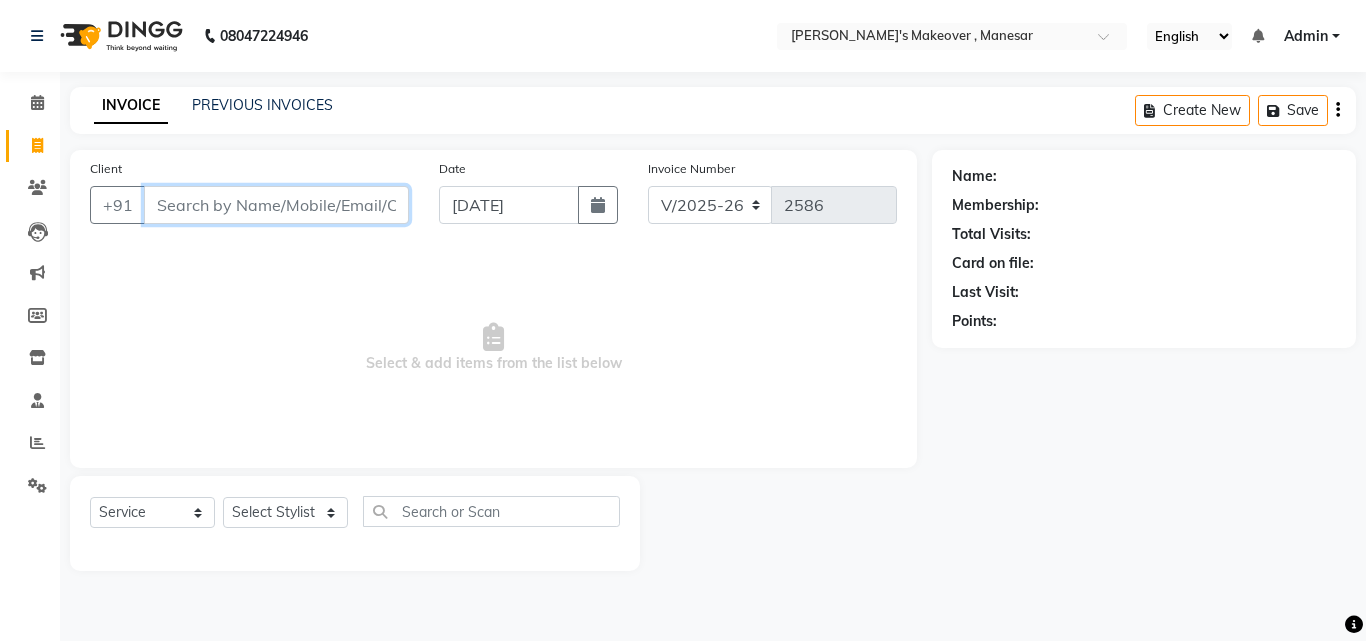 click on "Client" at bounding box center [276, 205] 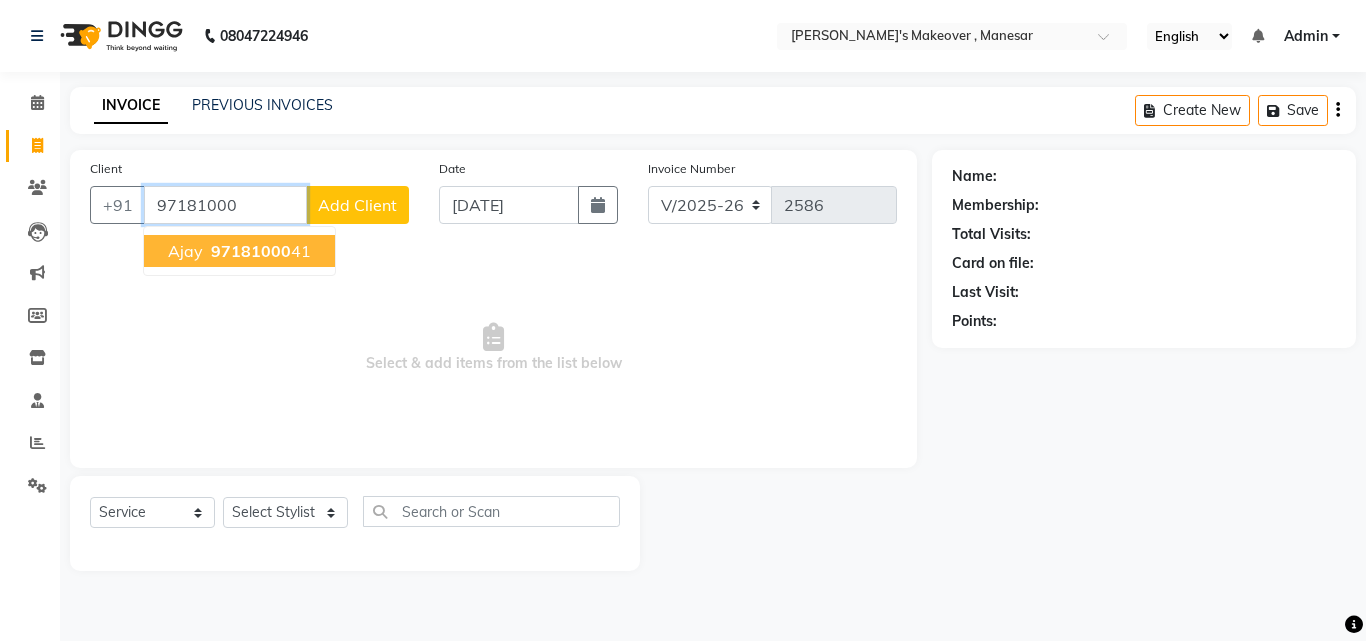 click on "Ajay   97181000 41" at bounding box center [239, 251] 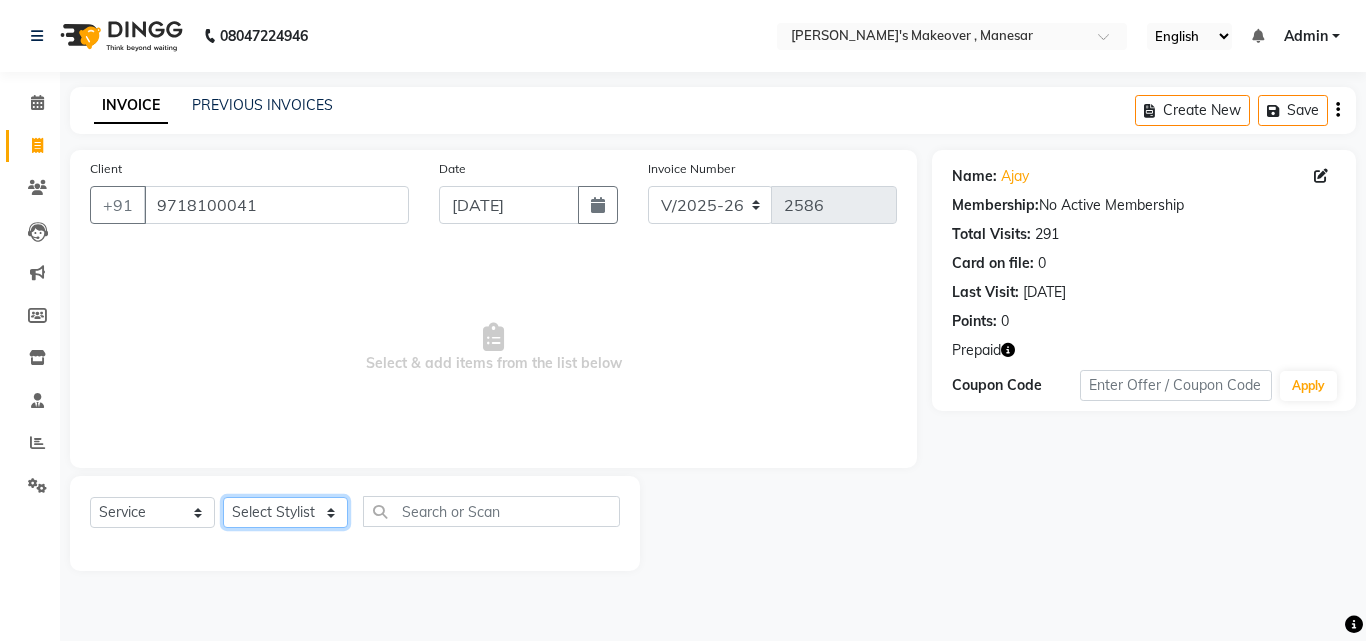 click on "Select Stylist Danish Shavej [PERSON_NAME] Krishna [PERSON_NAME] [PERSON_NAME] Mdm [PERSON_NAME] [PERSON_NAME] [MEDICAL_DATA] Pooja [PERSON_NAME] [PERSON_NAME] ([DATE])" 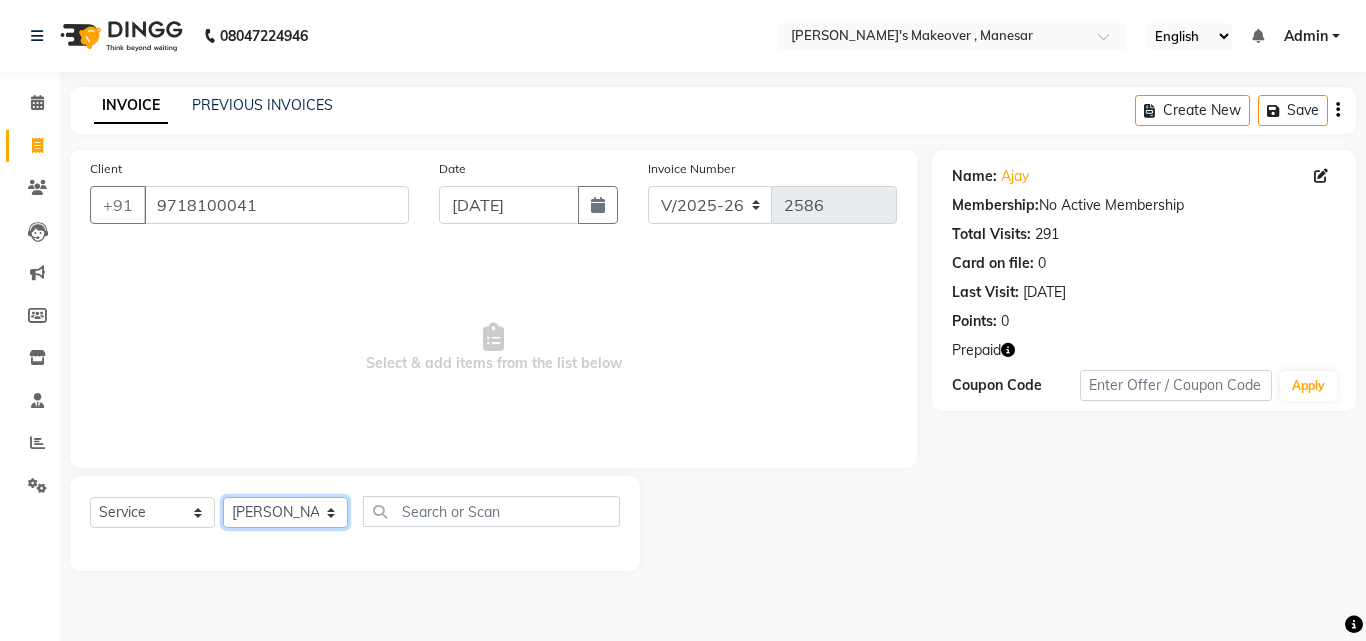 click on "Select Stylist Danish Shavej [PERSON_NAME] Krishna [PERSON_NAME] [PERSON_NAME] Mdm [PERSON_NAME] [PERSON_NAME] [MEDICAL_DATA] Pooja [PERSON_NAME] [PERSON_NAME] ([DATE])" 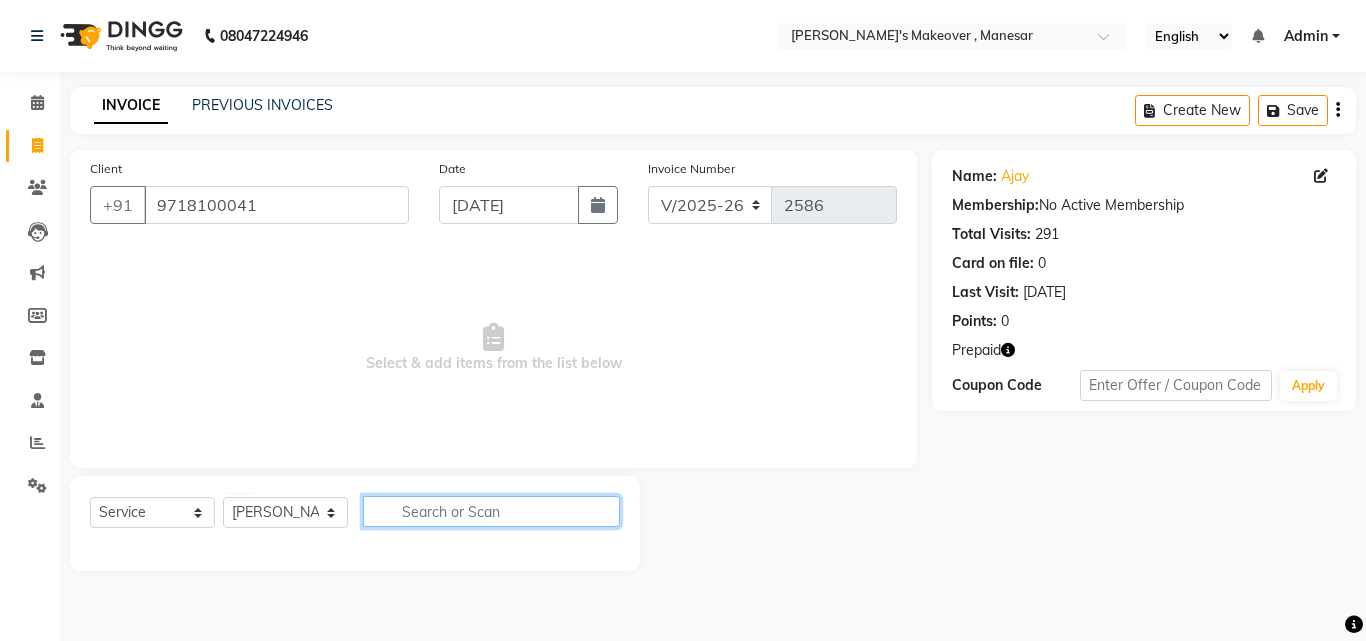 click 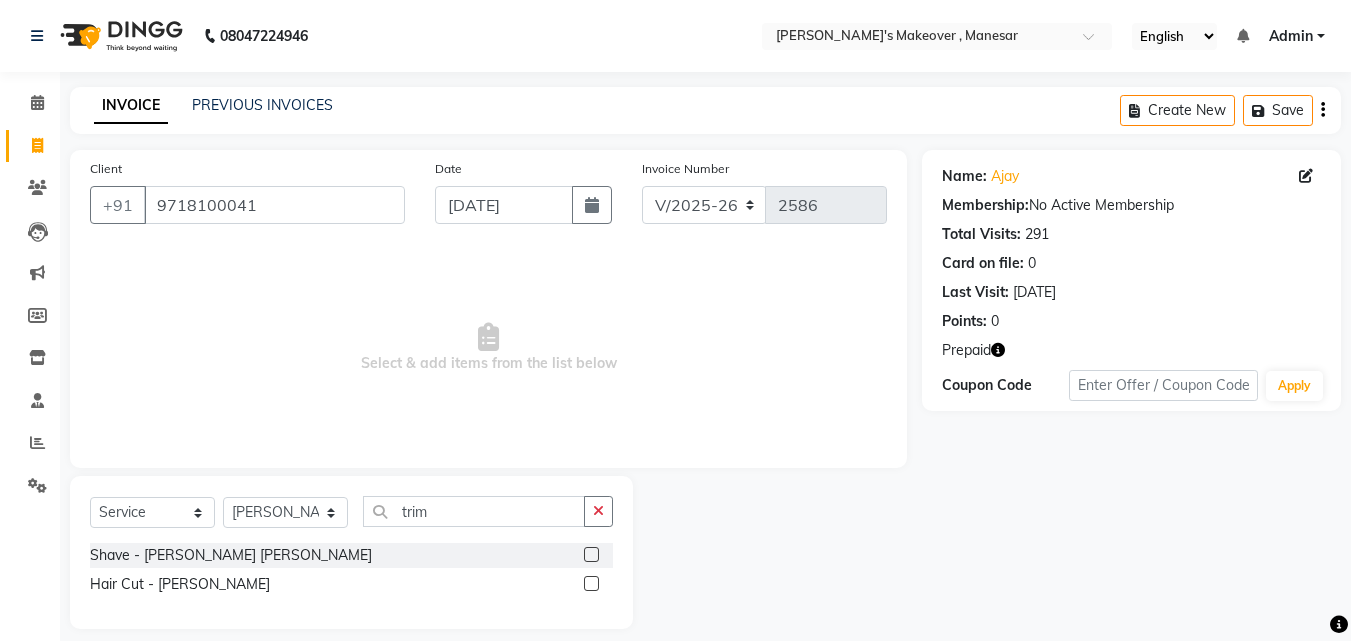 click 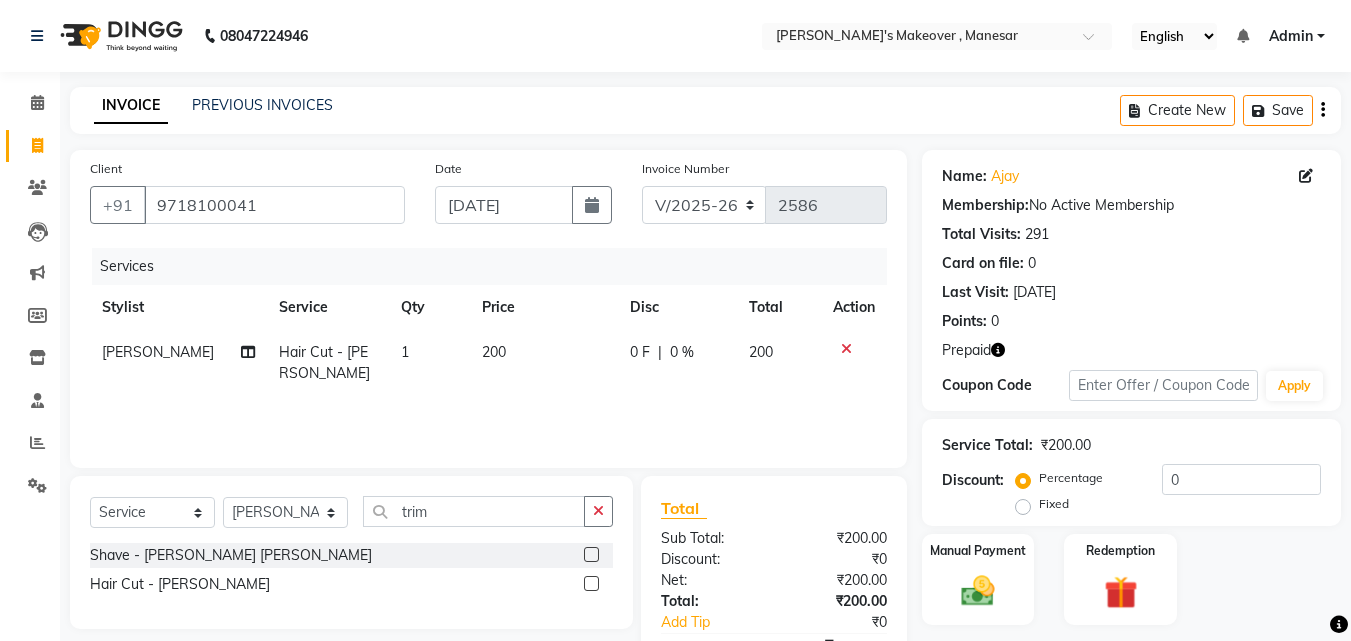 click on "200" 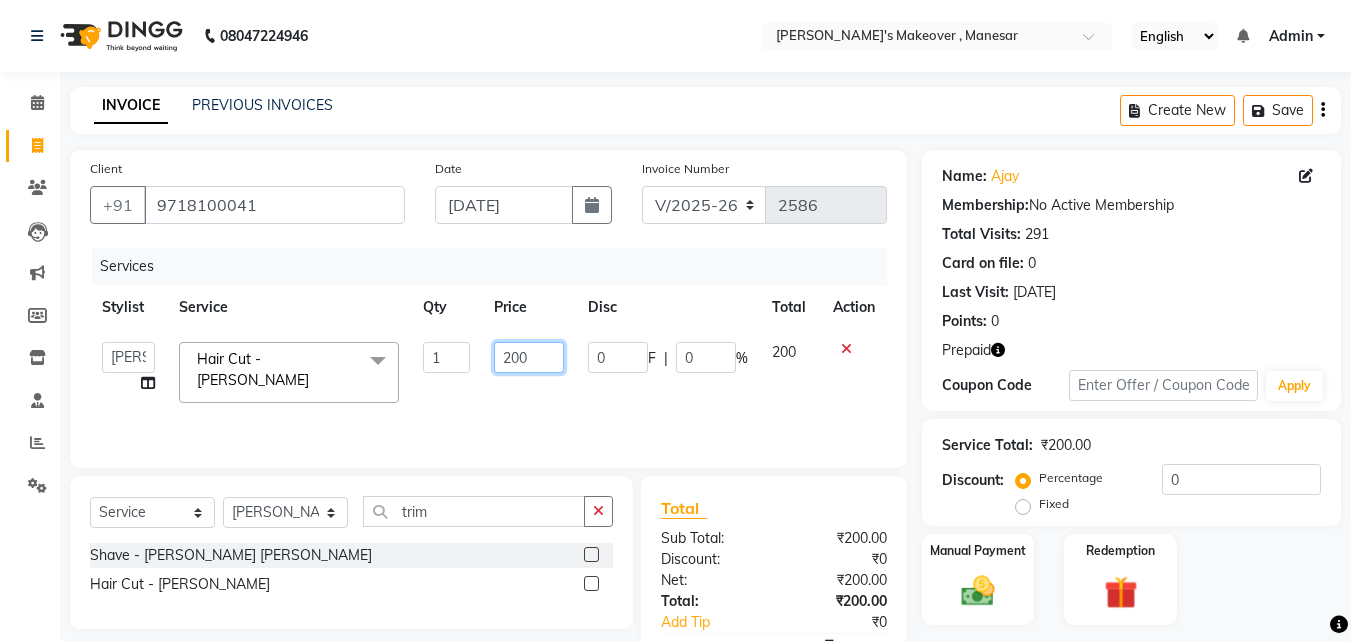 click on "200" 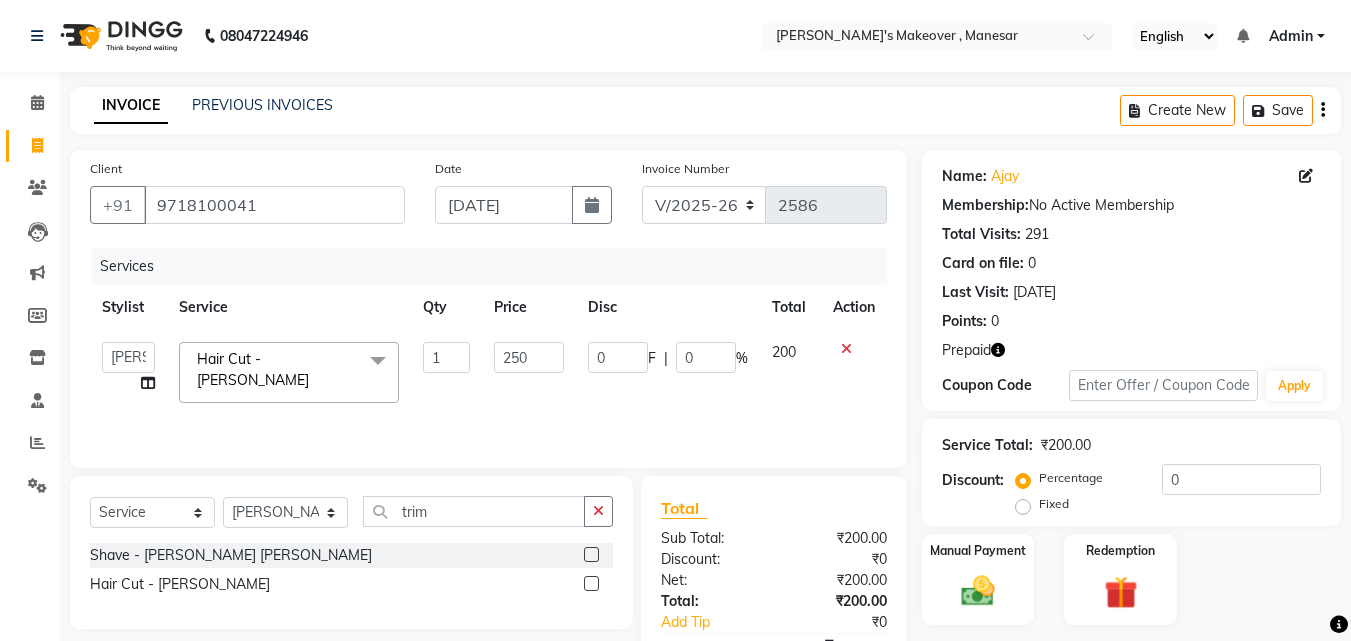 click on "Manual Payment Redemption" 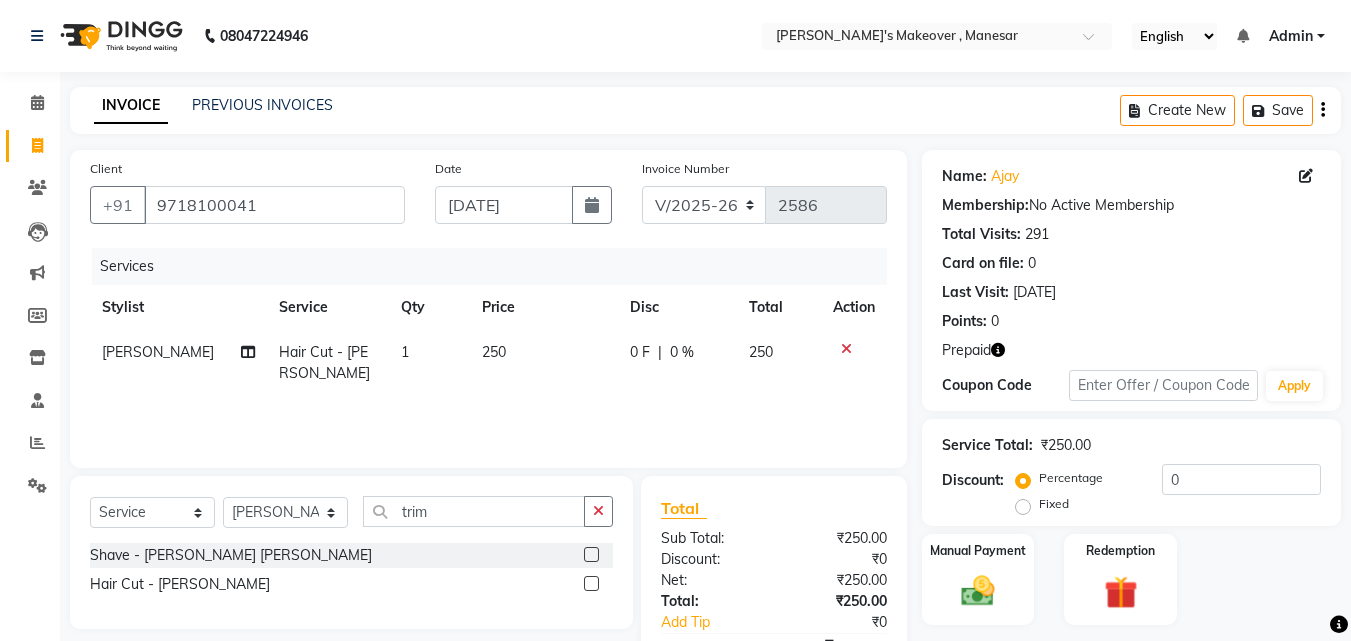 scroll, scrollTop: 117, scrollLeft: 0, axis: vertical 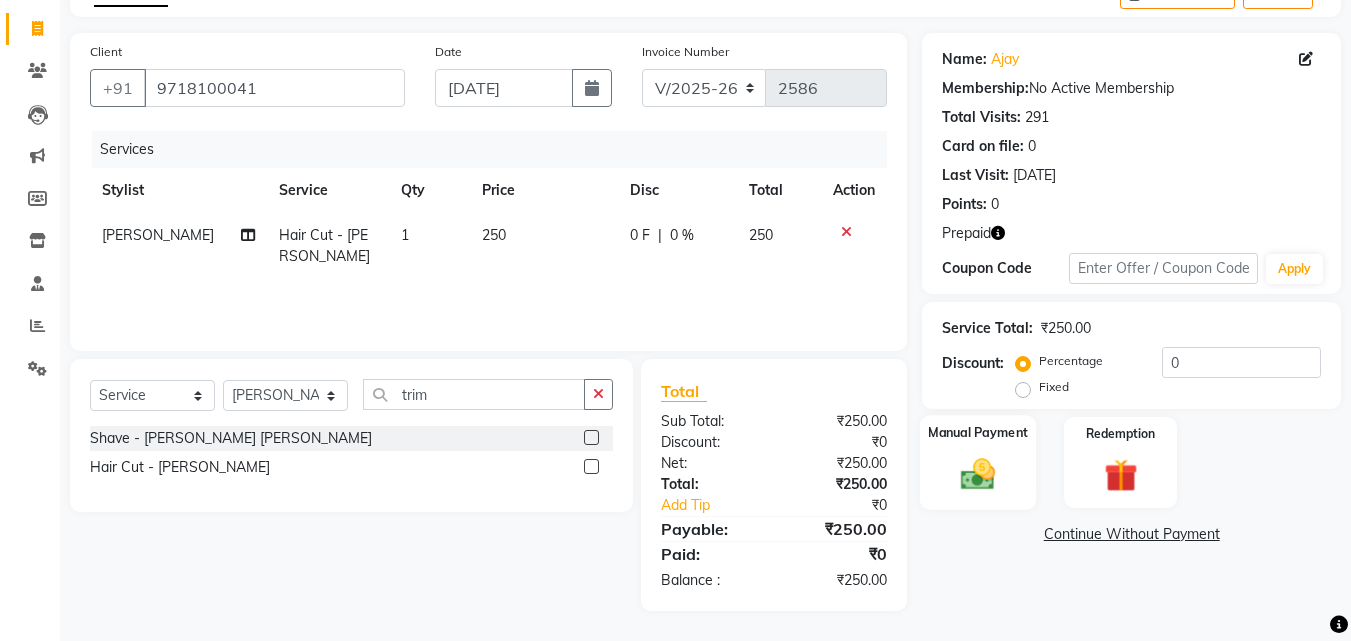 click 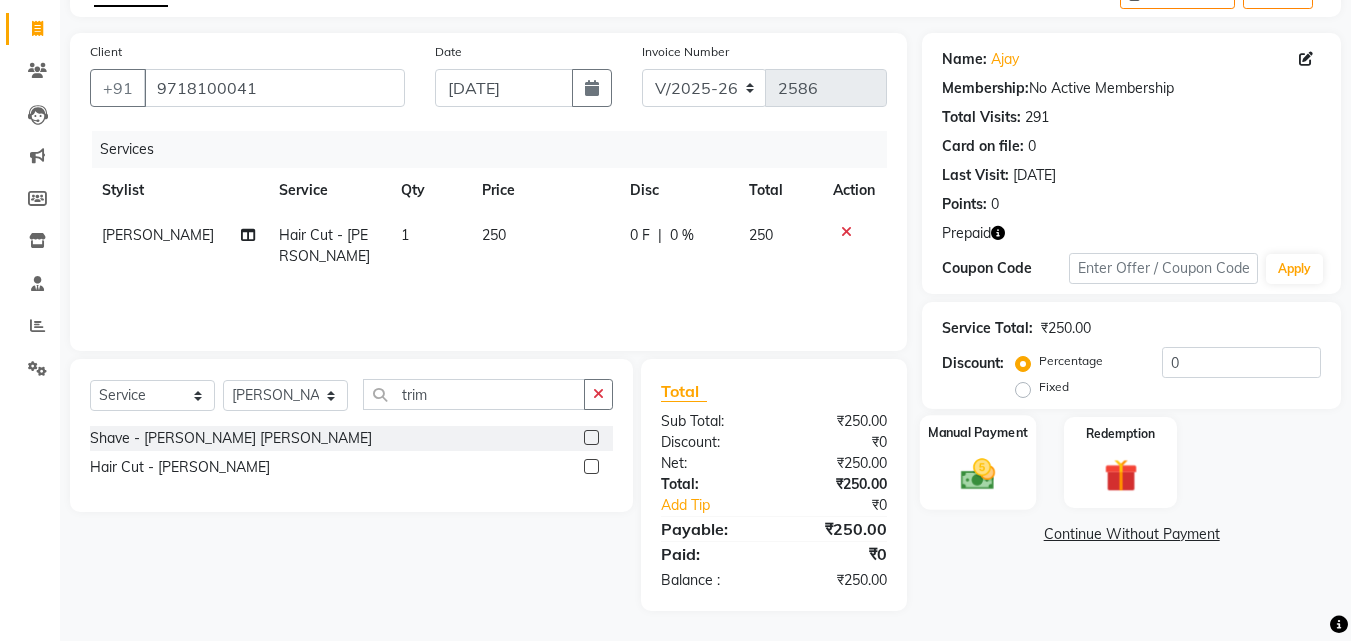 click 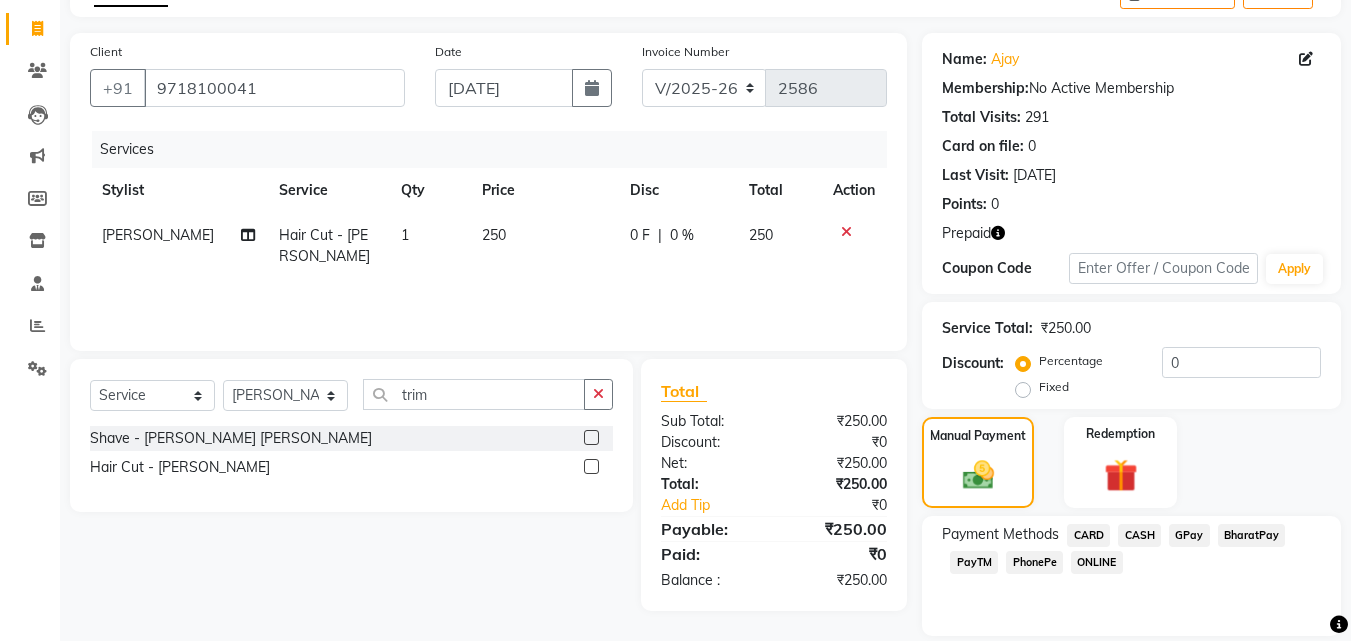 click on "CASH" 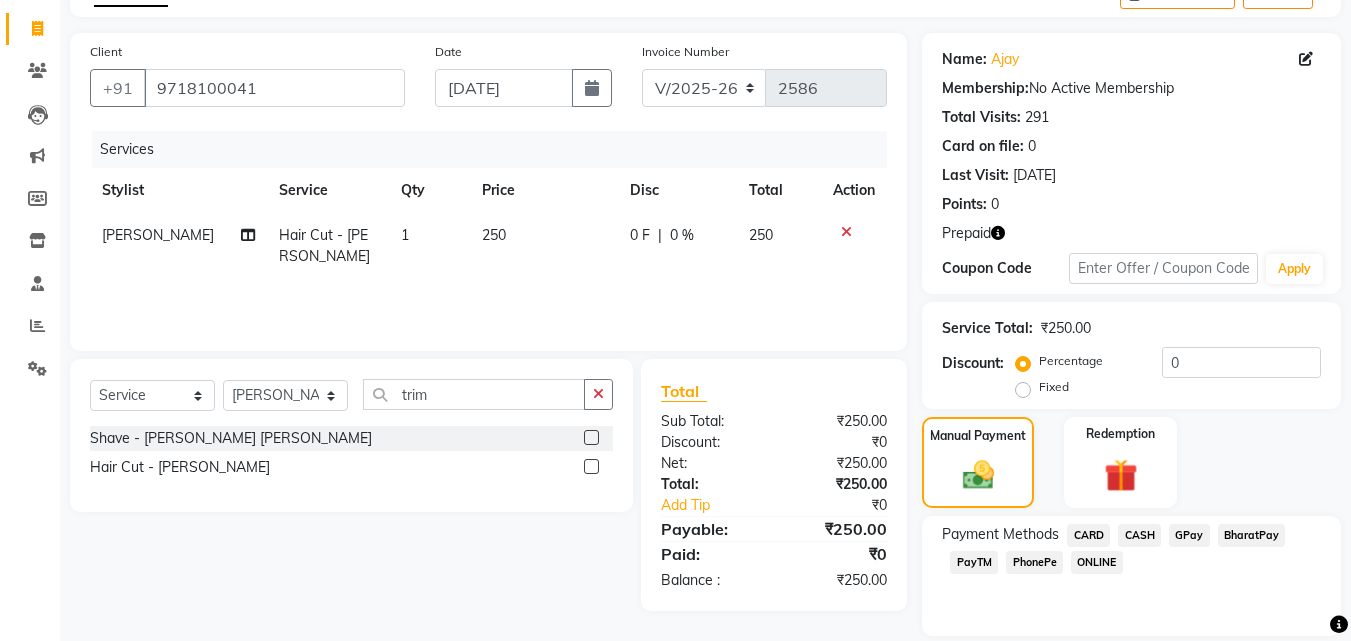 click on "CASH" 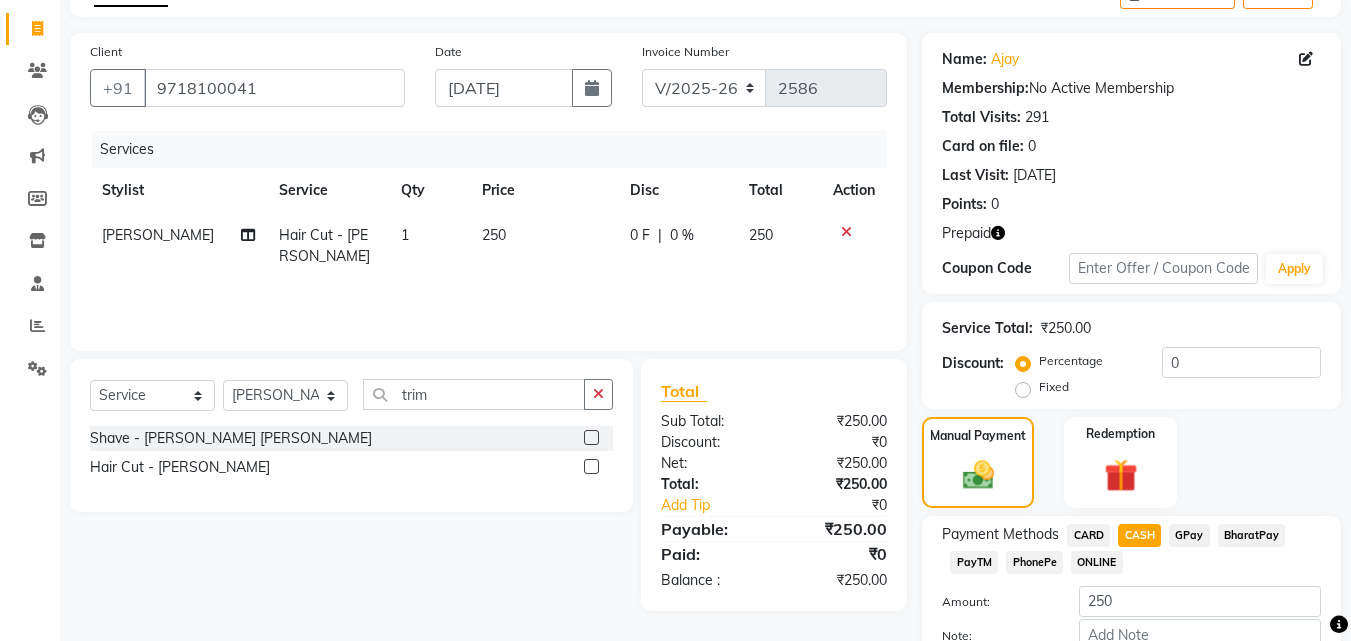 scroll, scrollTop: 239, scrollLeft: 0, axis: vertical 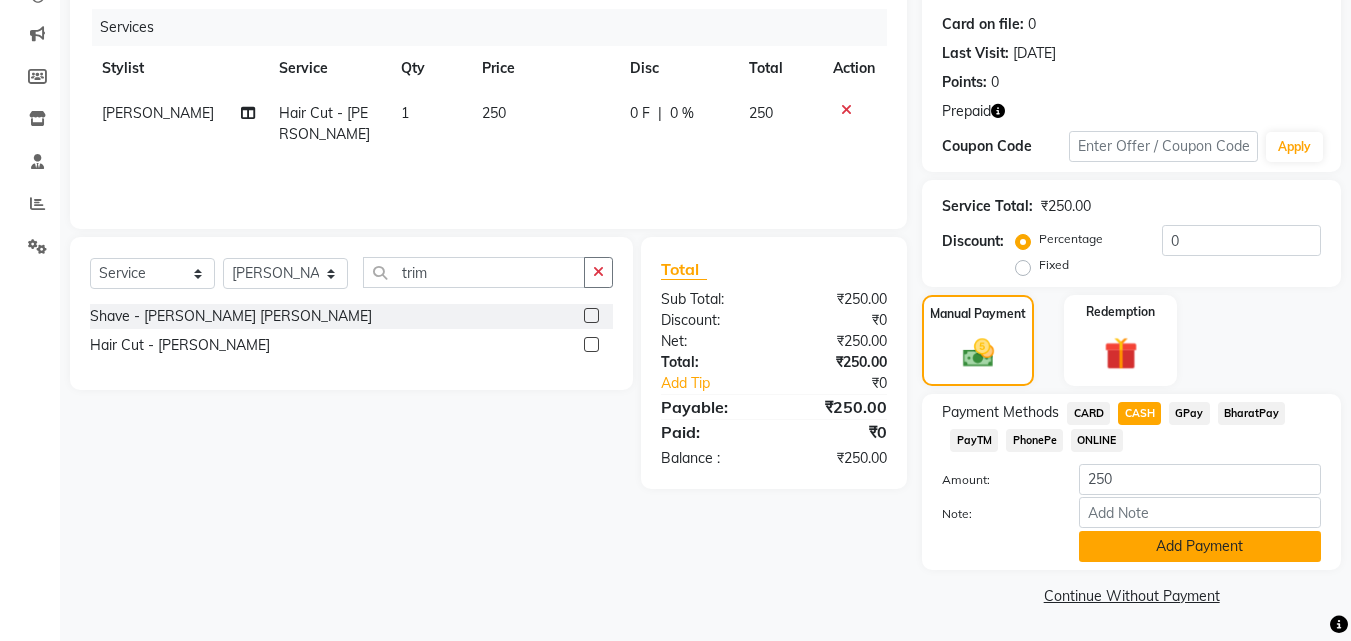 click on "Add Payment" 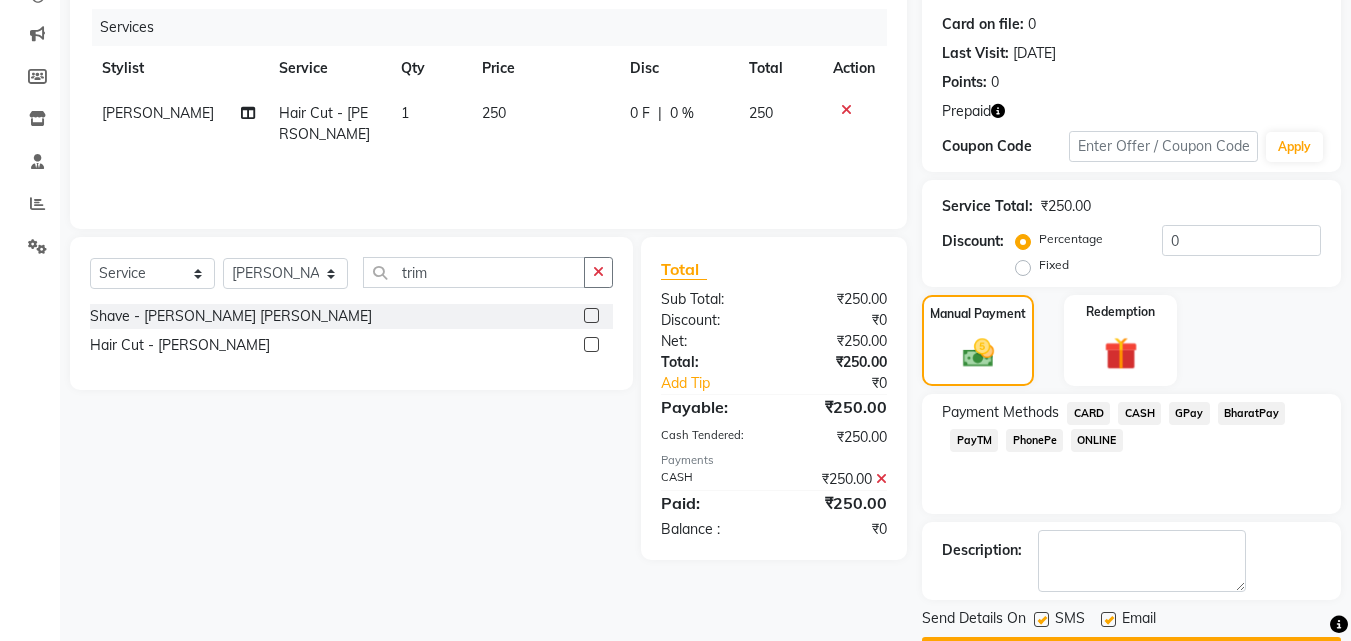 scroll, scrollTop: 296, scrollLeft: 0, axis: vertical 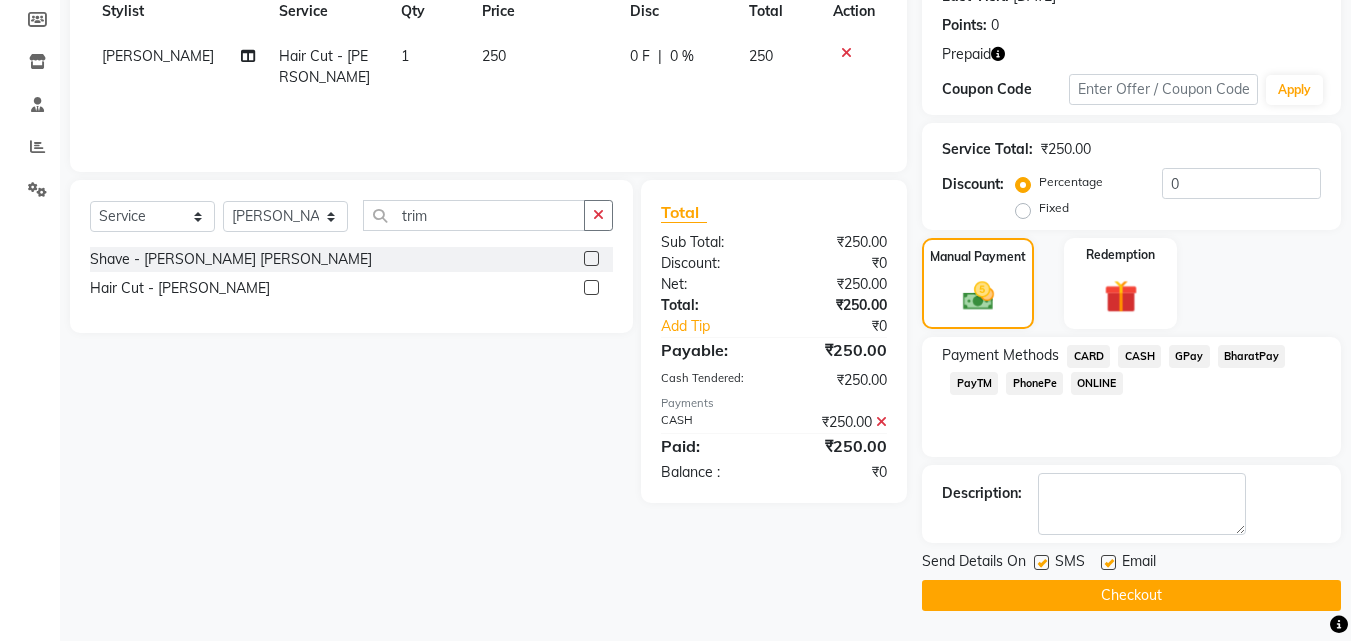 click on "SMS" 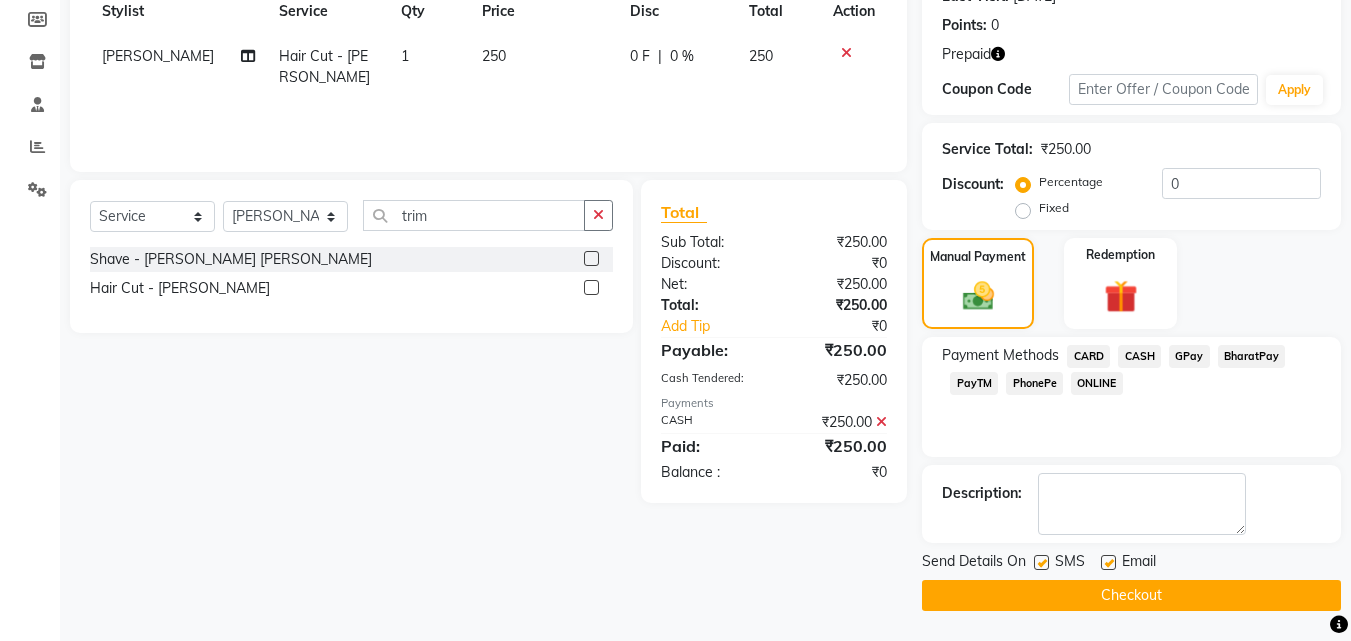 click on "SMS" 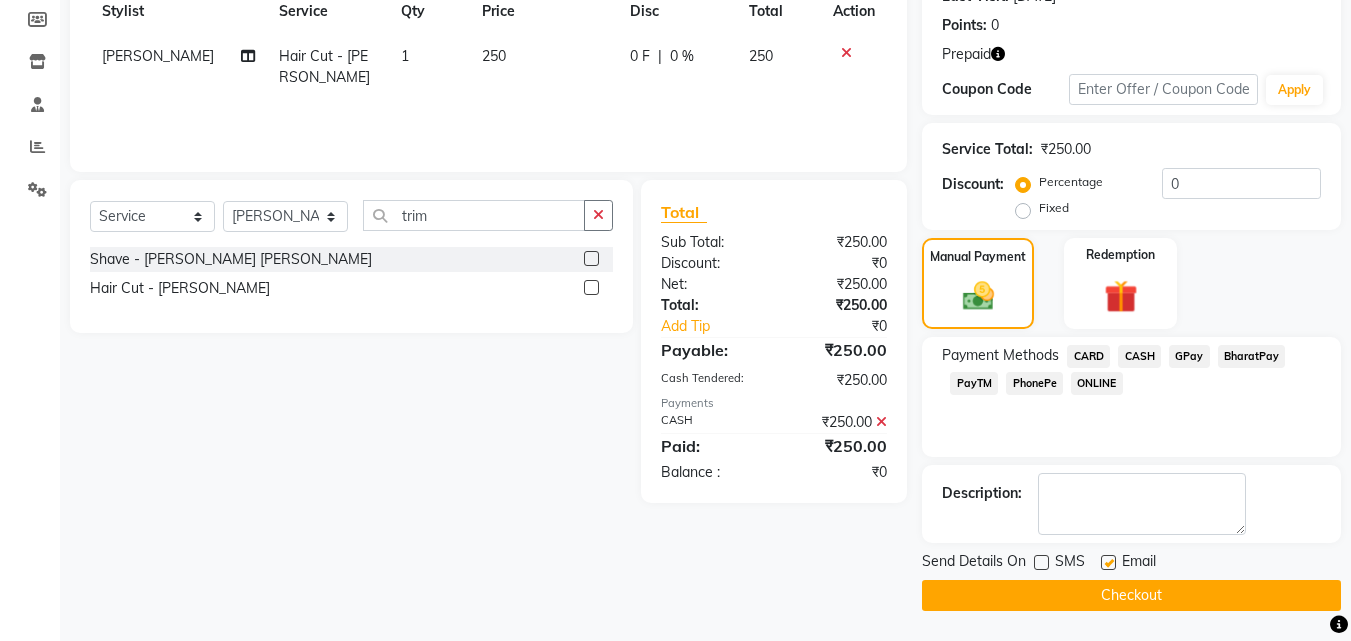 click 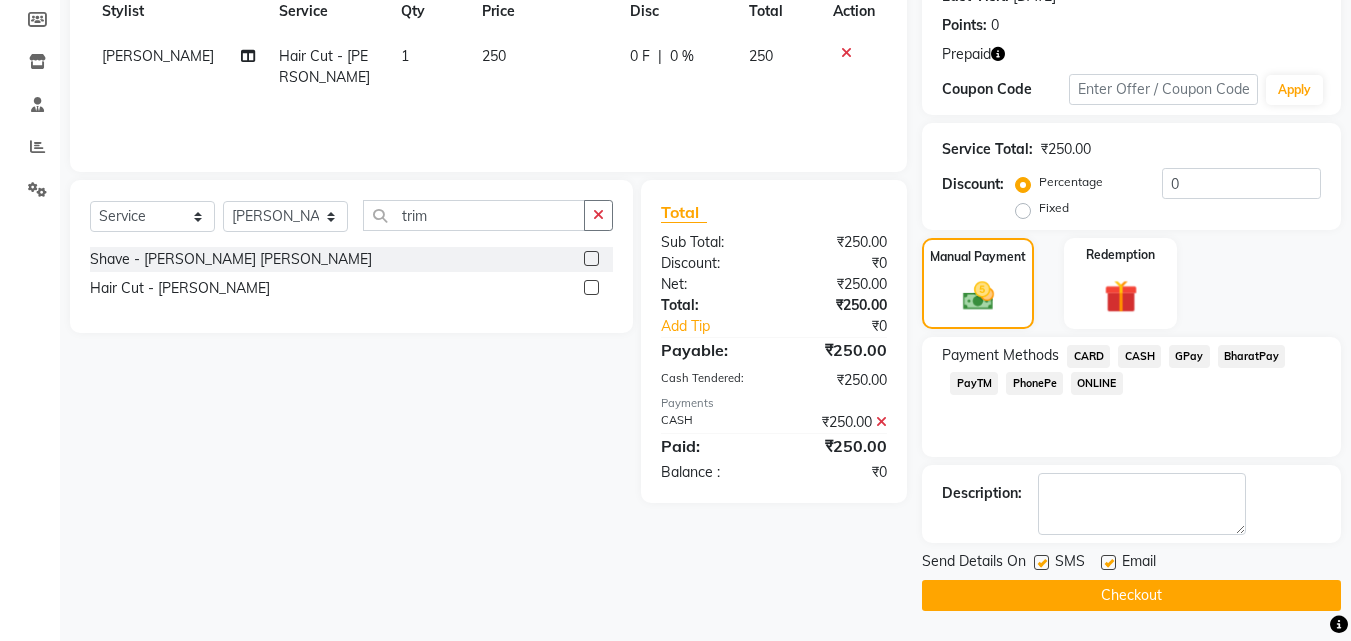 click 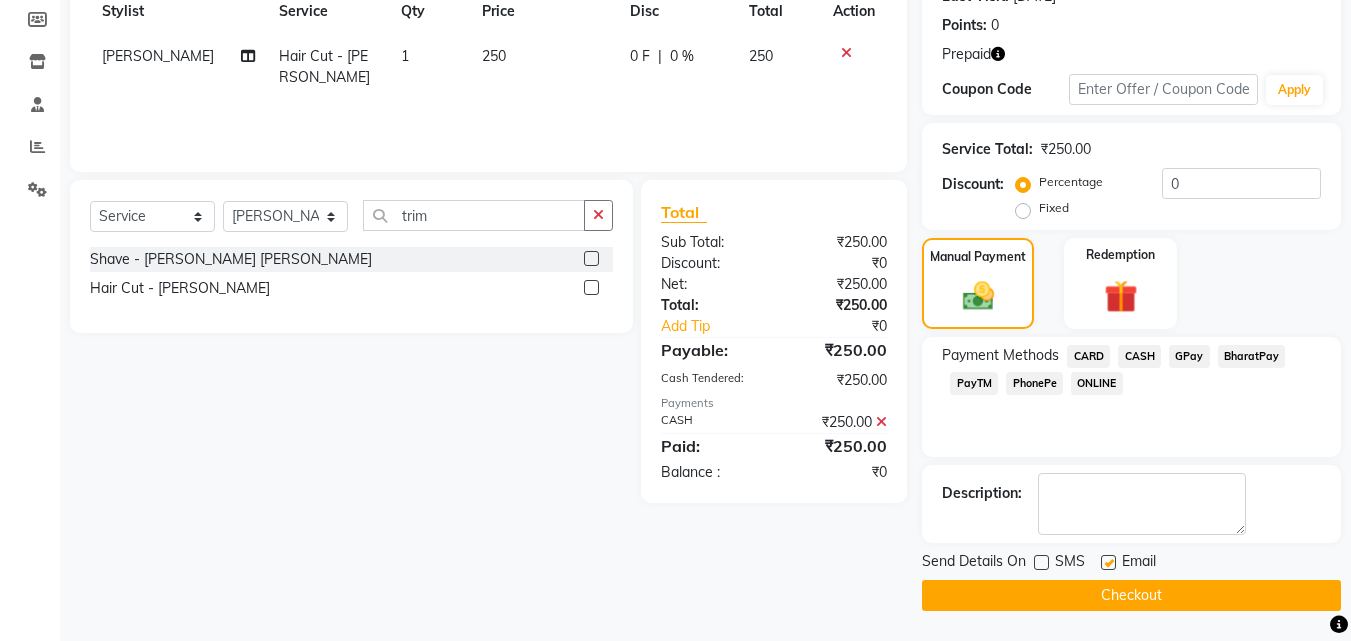 click on "Checkout" 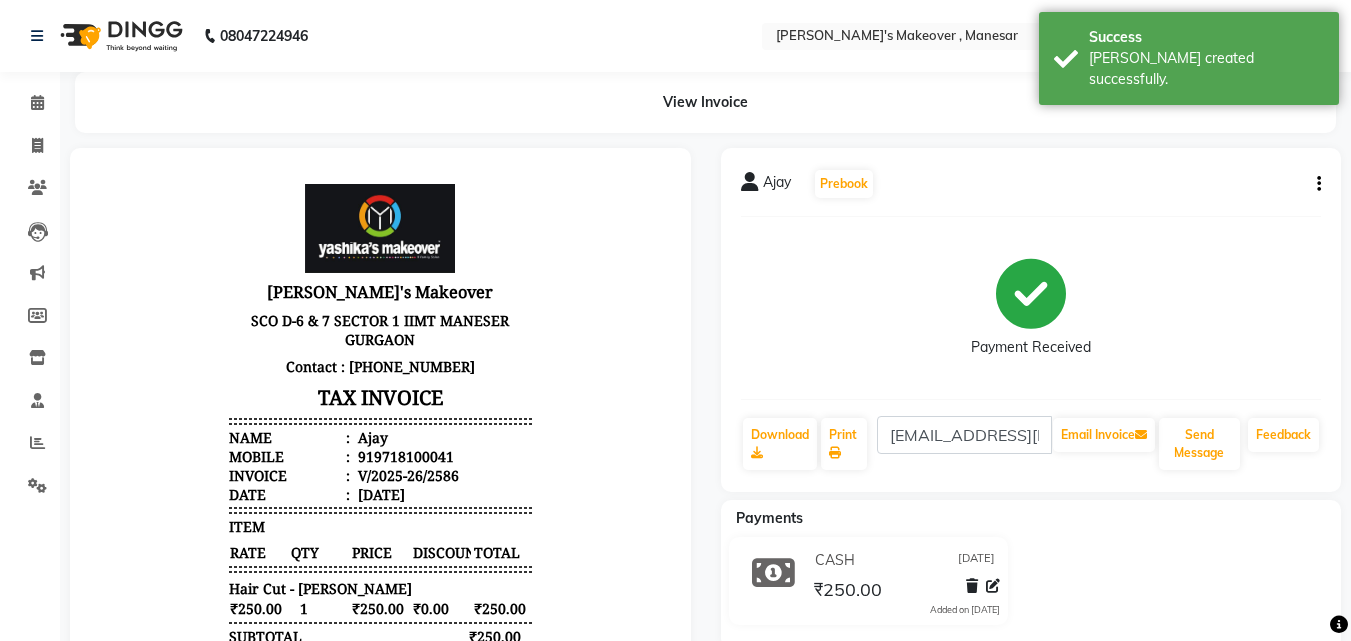 scroll, scrollTop: 0, scrollLeft: 0, axis: both 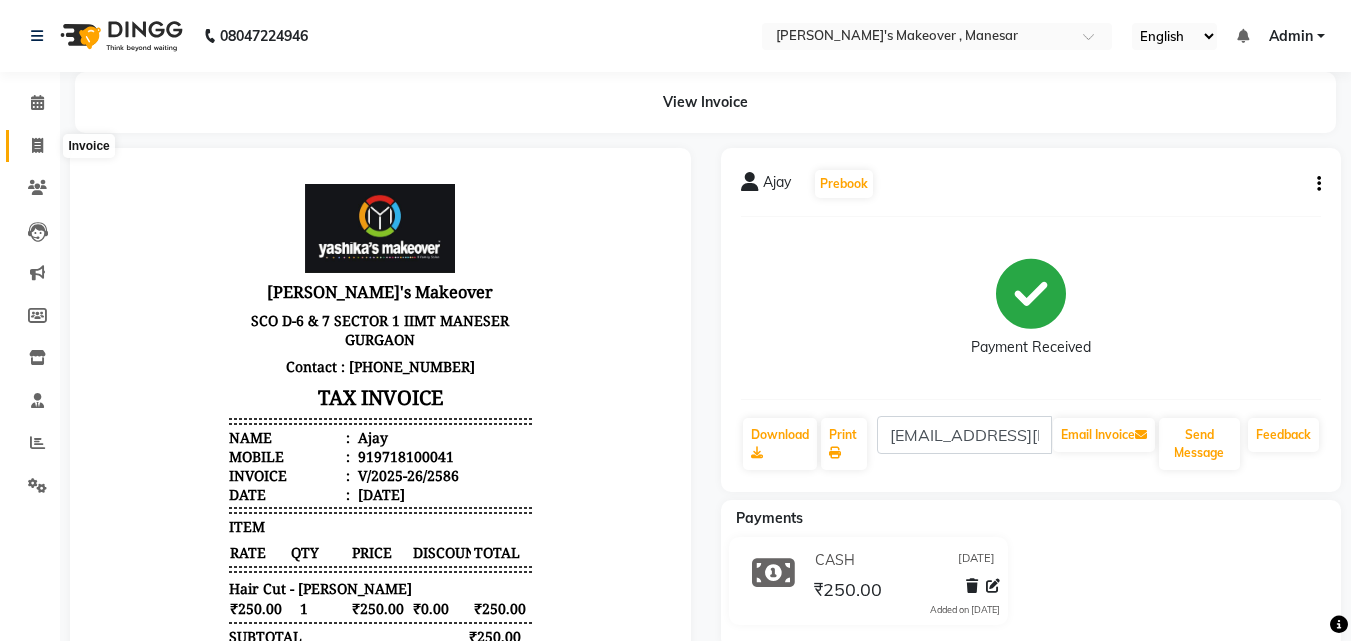 click 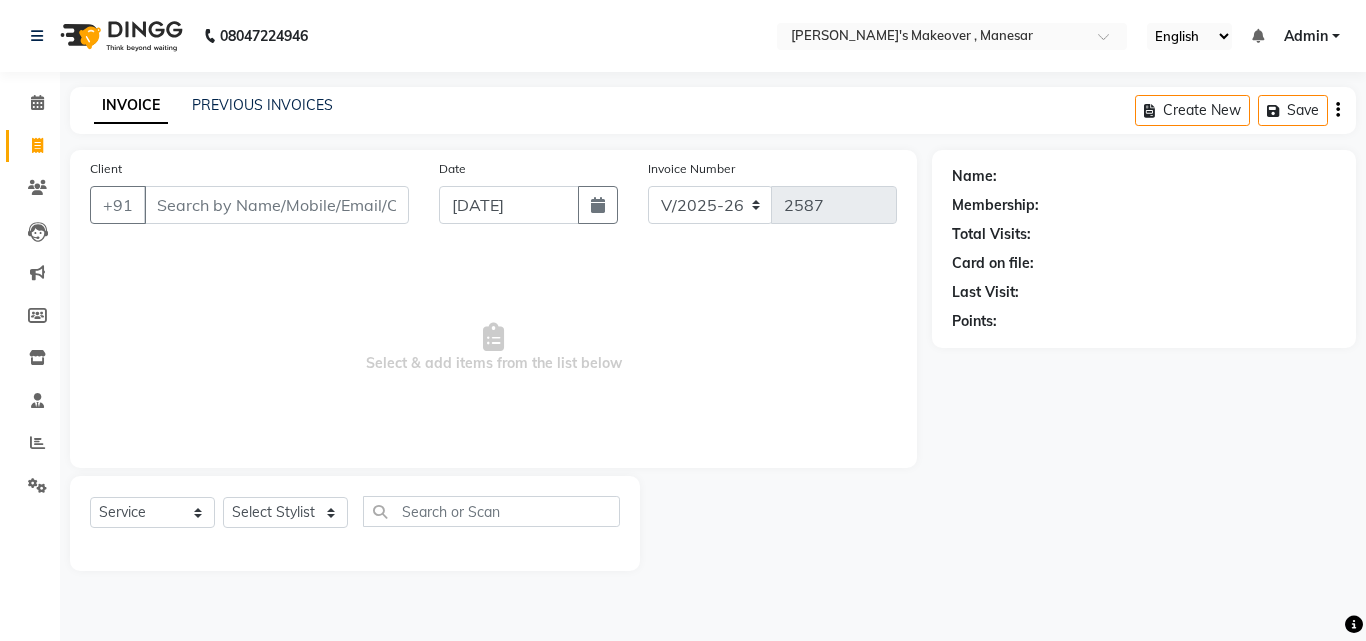 click on "Client" at bounding box center (276, 205) 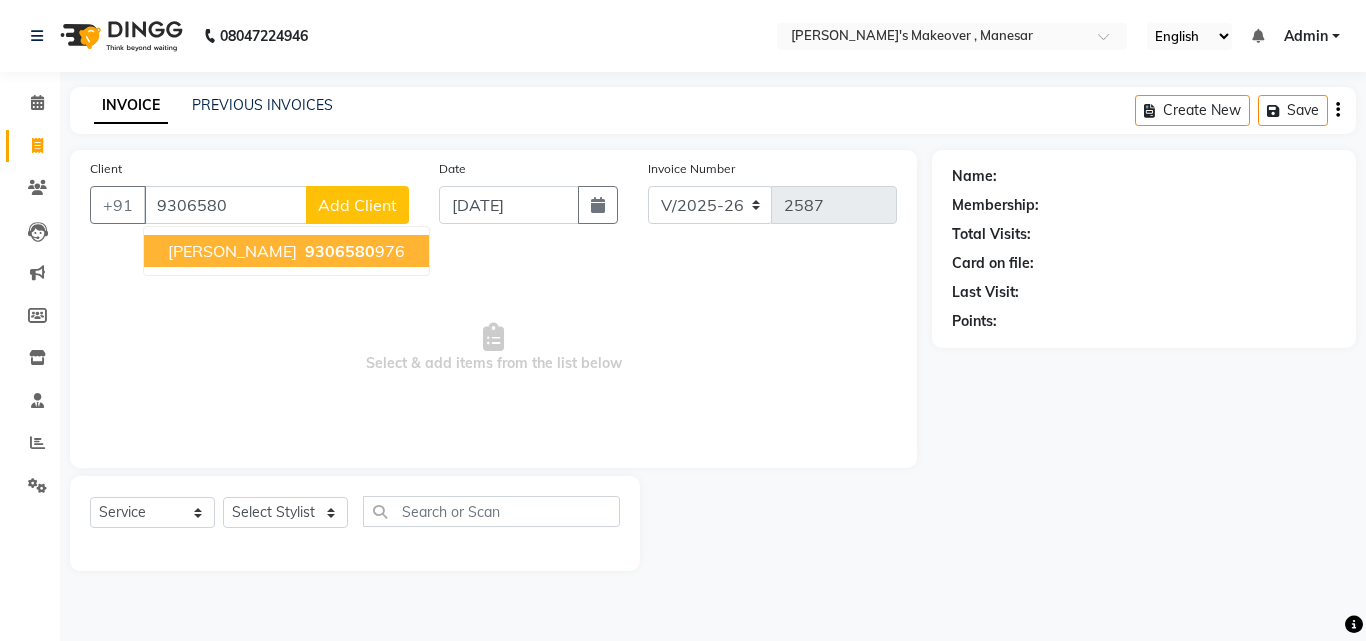 click on "[PERSON_NAME]" at bounding box center [232, 251] 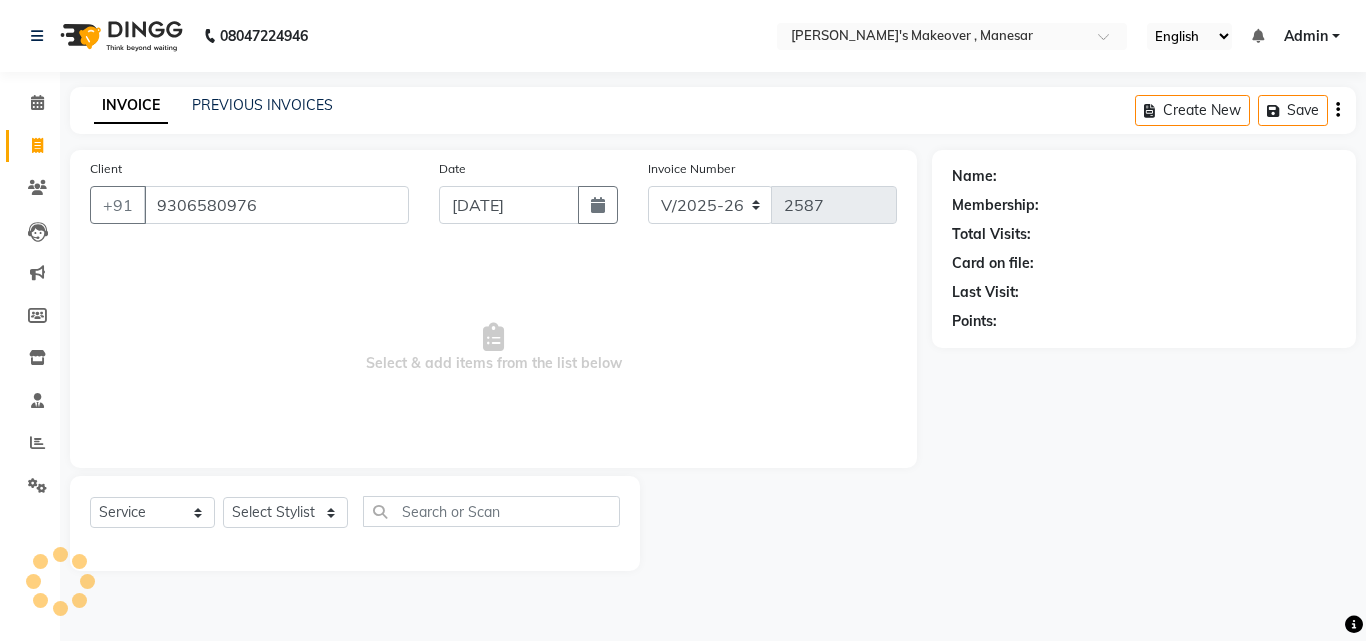 click on "Select & add items from the list below" at bounding box center (493, 348) 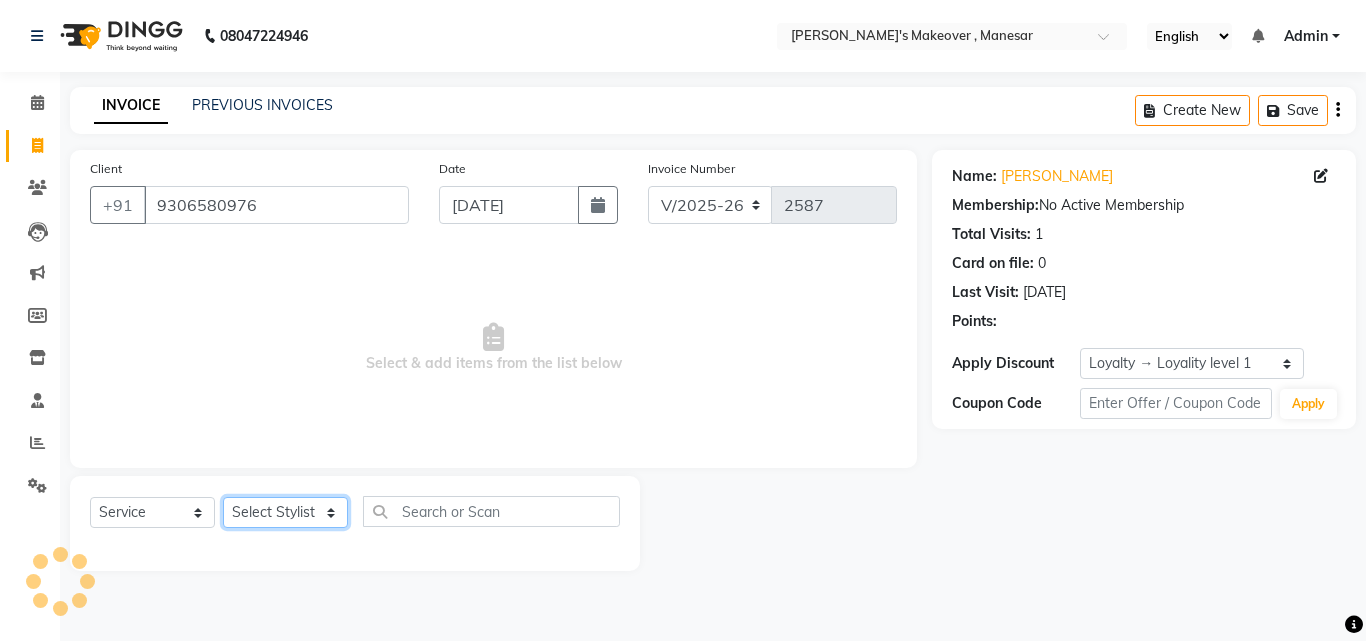 click on "Select Stylist Danish Shavej [PERSON_NAME] Krishna [PERSON_NAME] [PERSON_NAME] Mdm [PERSON_NAME] [PERSON_NAME] [MEDICAL_DATA] Pooja [PERSON_NAME] [PERSON_NAME] ([DATE])" 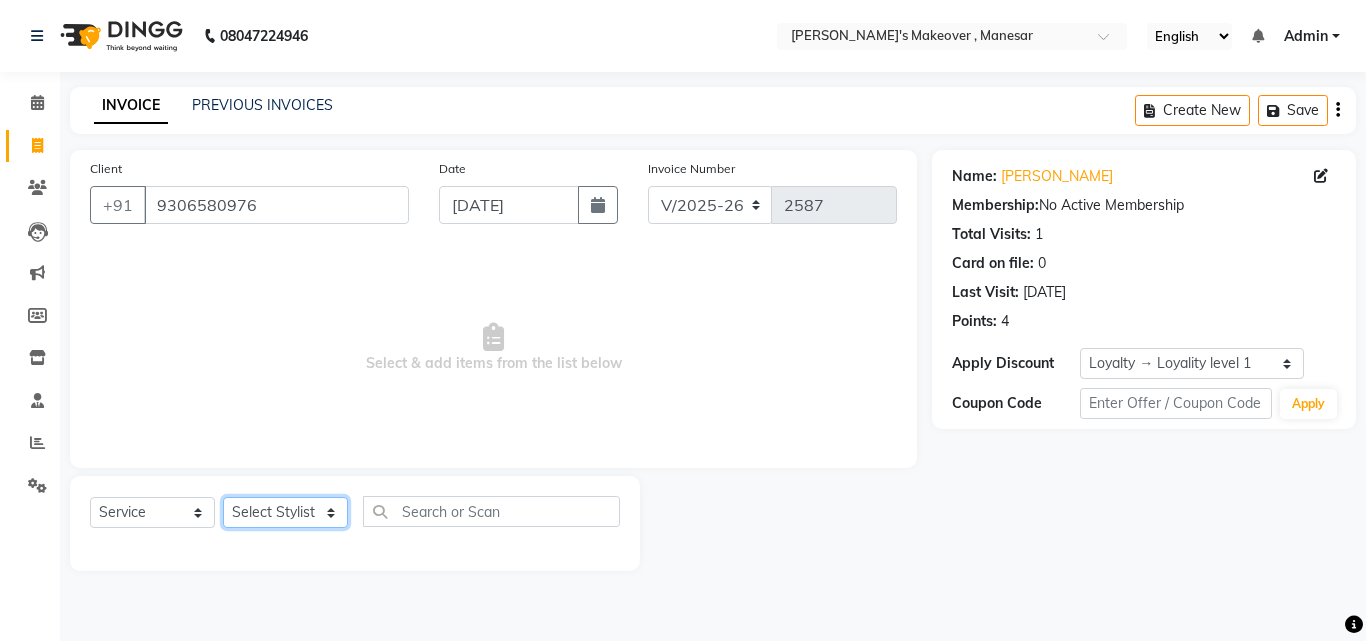 click on "Select Stylist Danish Shavej [PERSON_NAME] Krishna [PERSON_NAME] [PERSON_NAME] Mdm [PERSON_NAME] [PERSON_NAME] [MEDICAL_DATA] Pooja [PERSON_NAME] [PERSON_NAME] ([DATE])" 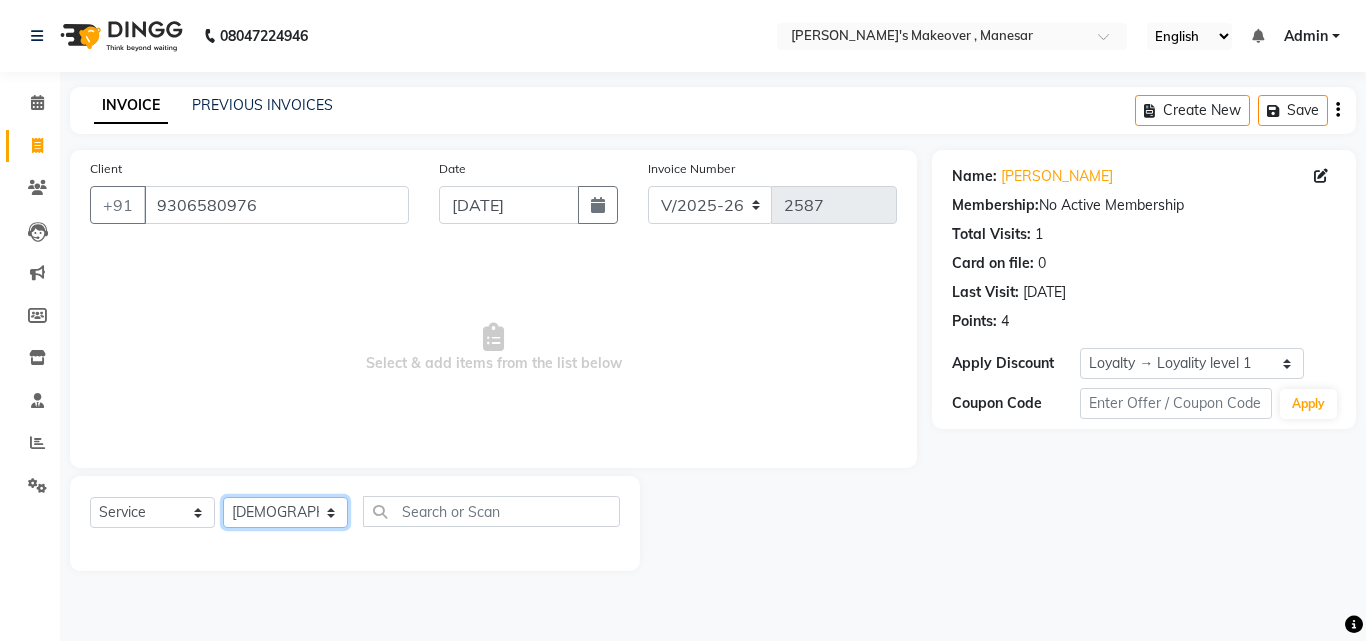 click on "Select Stylist Danish Shavej [PERSON_NAME] Krishna [PERSON_NAME] [PERSON_NAME] Mdm [PERSON_NAME] [PERSON_NAME] [MEDICAL_DATA] Pooja [PERSON_NAME] [PERSON_NAME] ([DATE])" 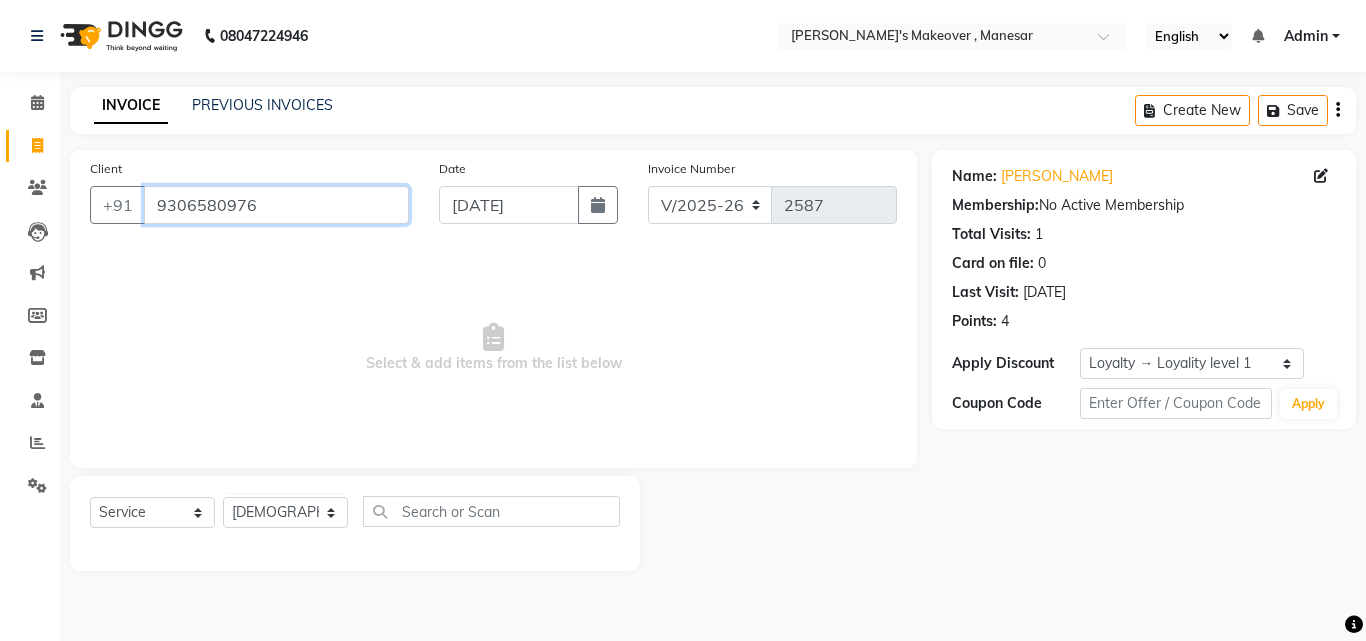 drag, startPoint x: 254, startPoint y: 497, endPoint x: 454, endPoint y: 512, distance: 200.5617 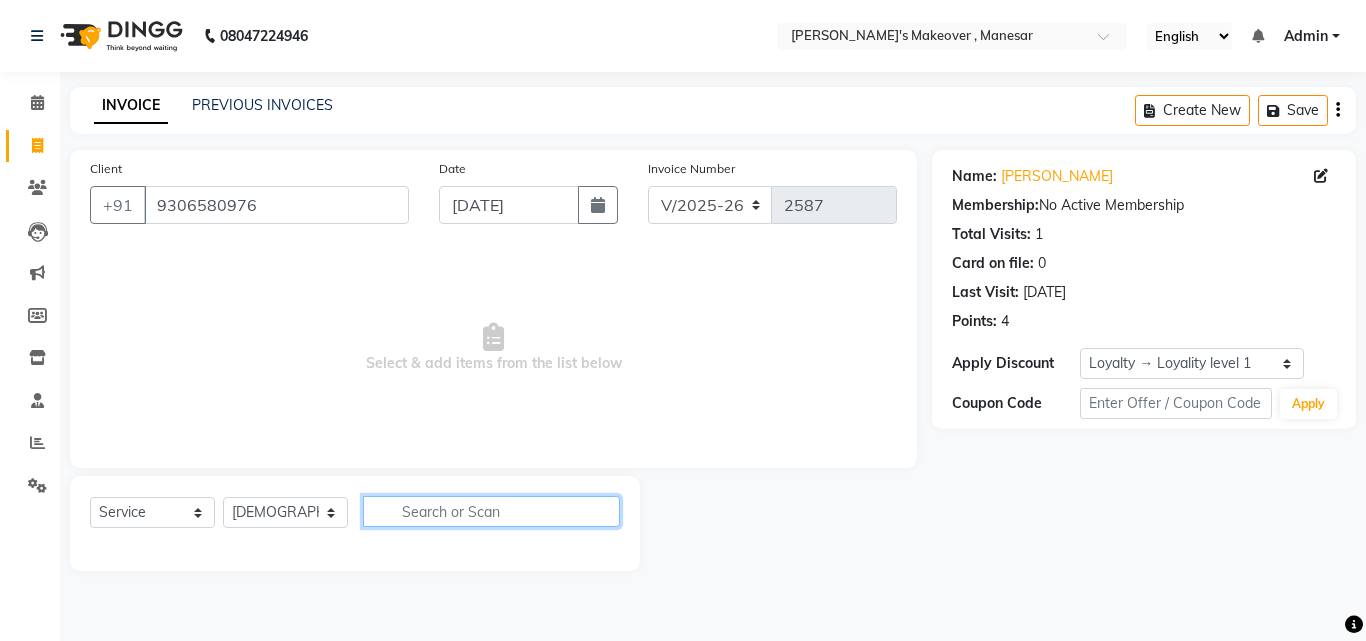 click 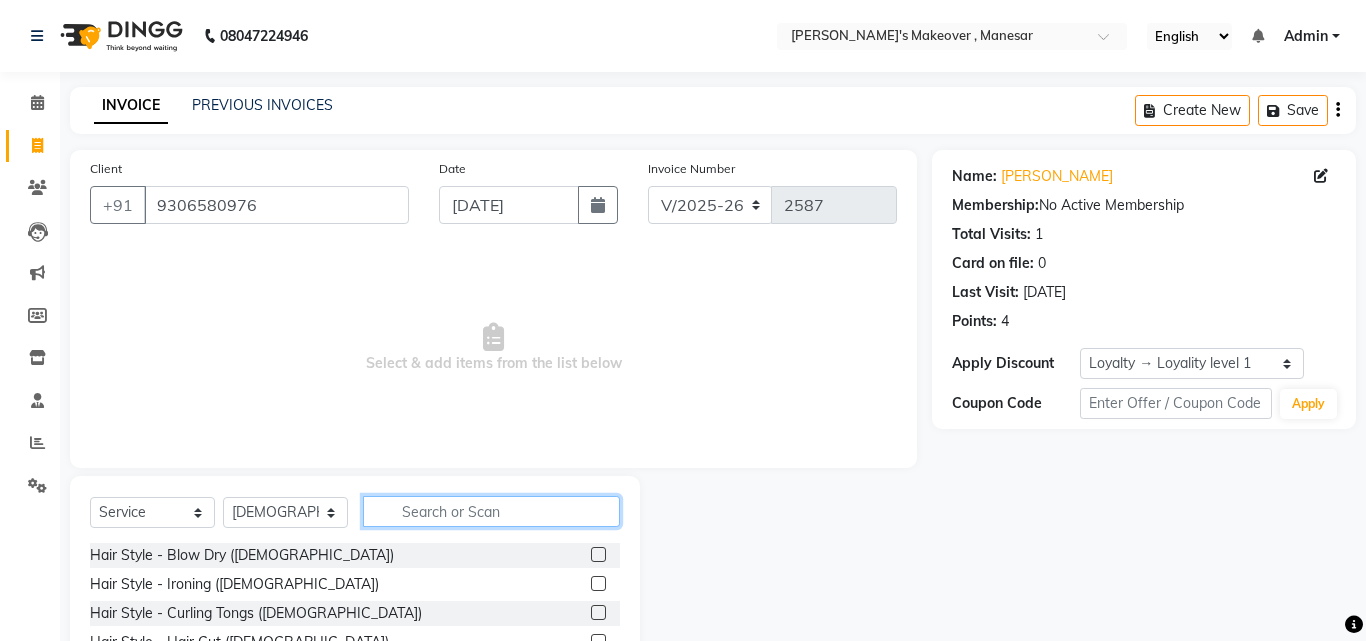 click 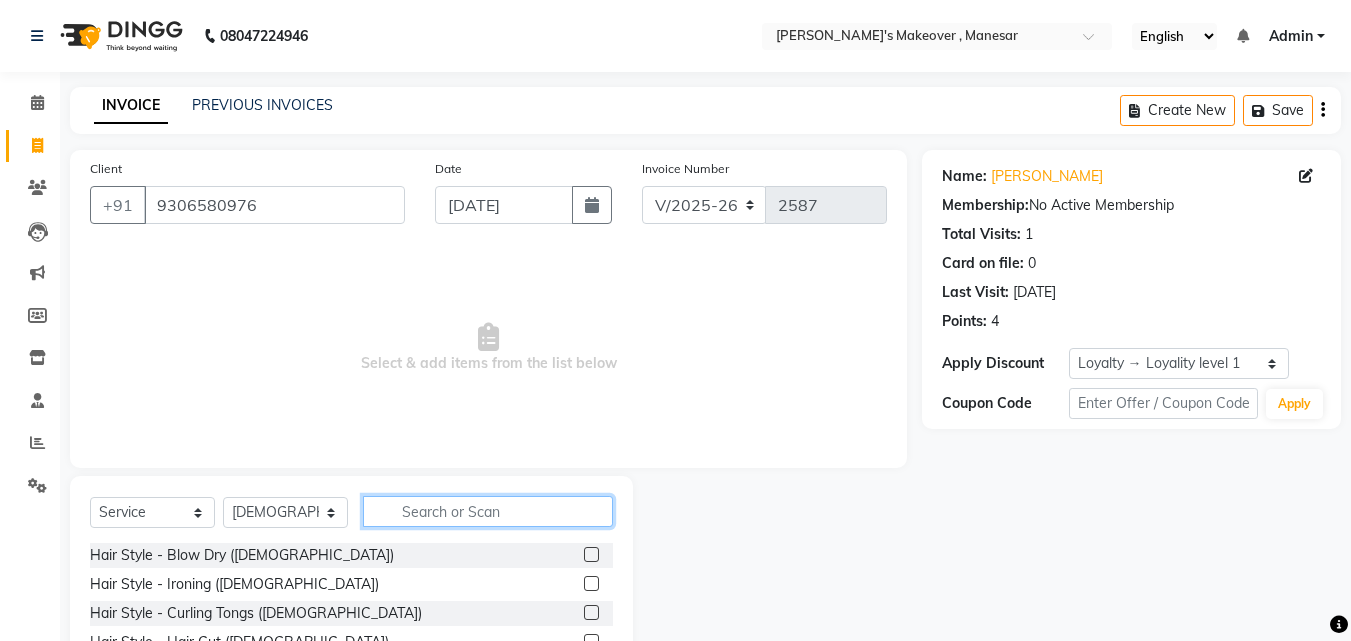 click 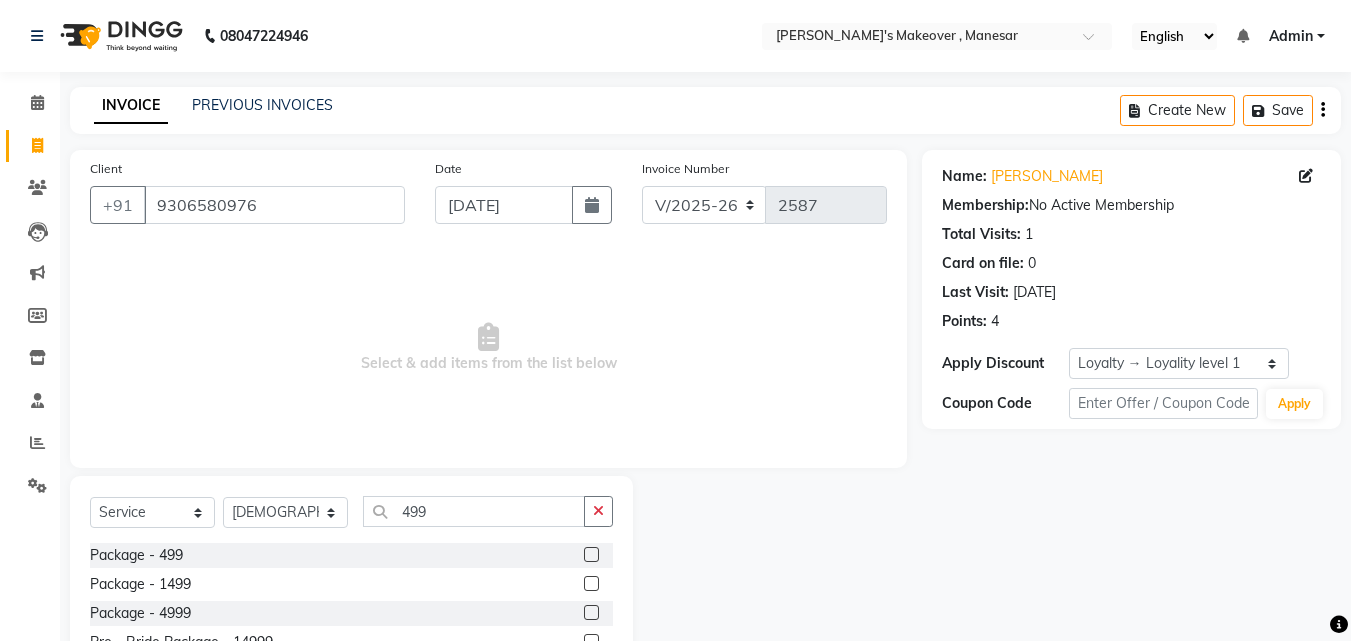click 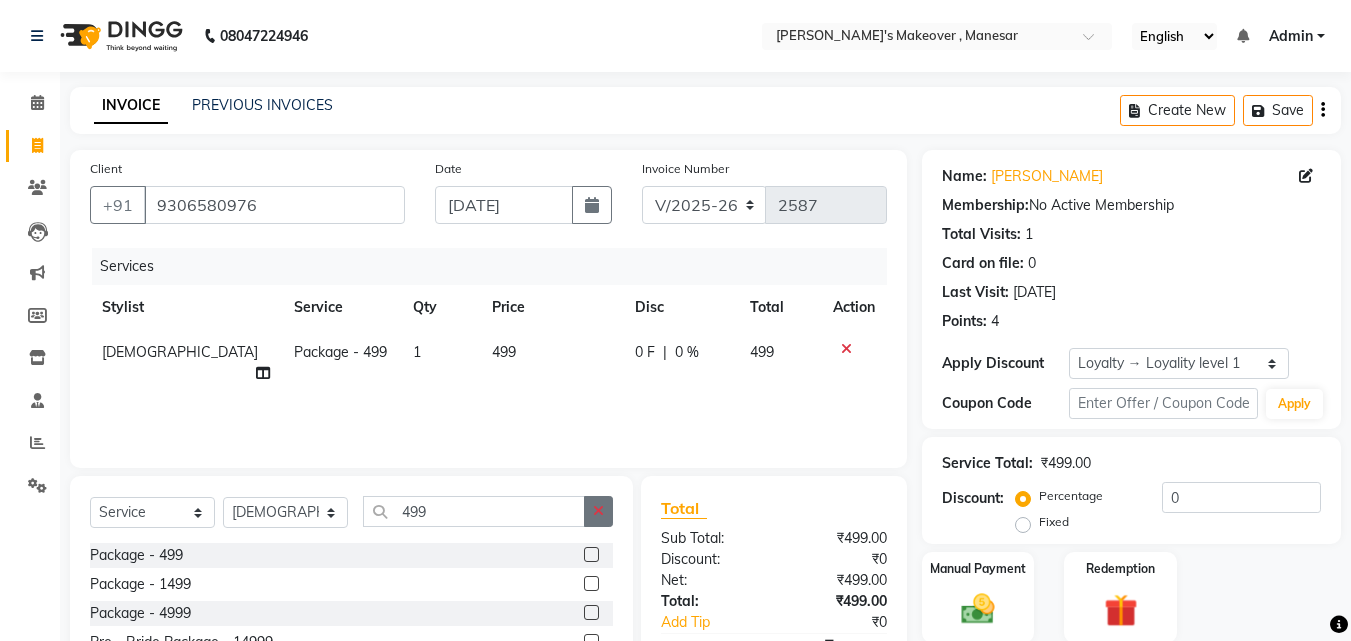 click 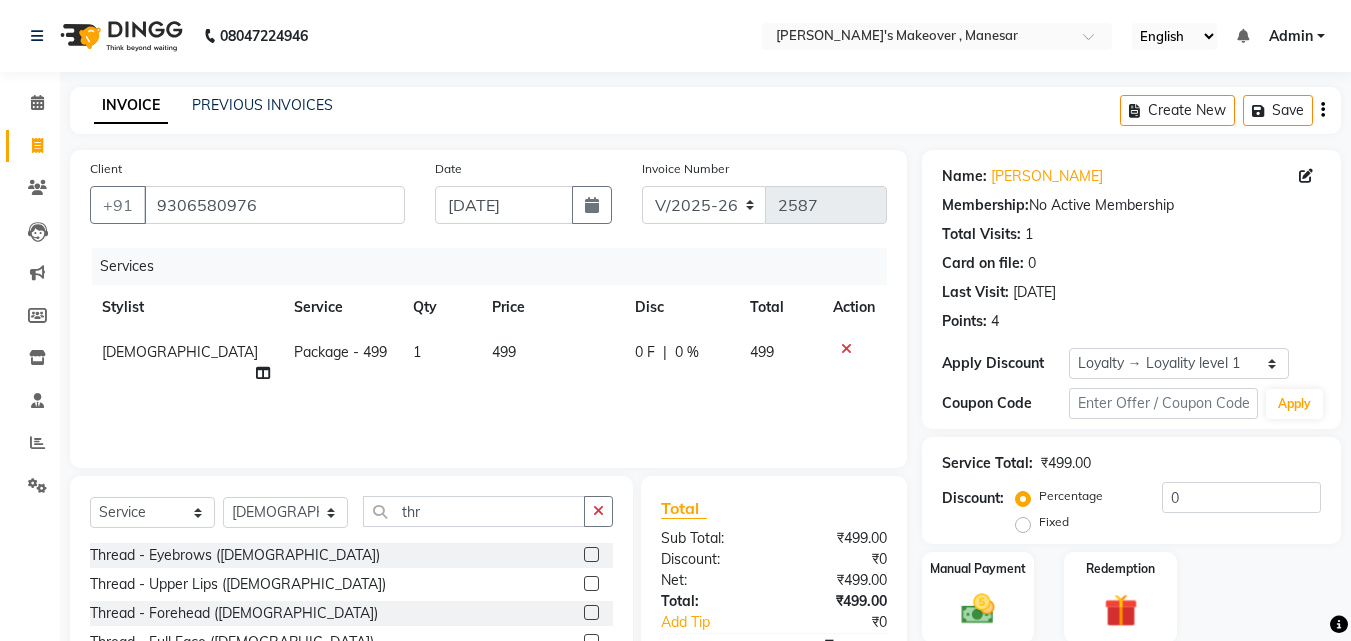 click on "Thread - Upper Lips ([DEMOGRAPHIC_DATA])" 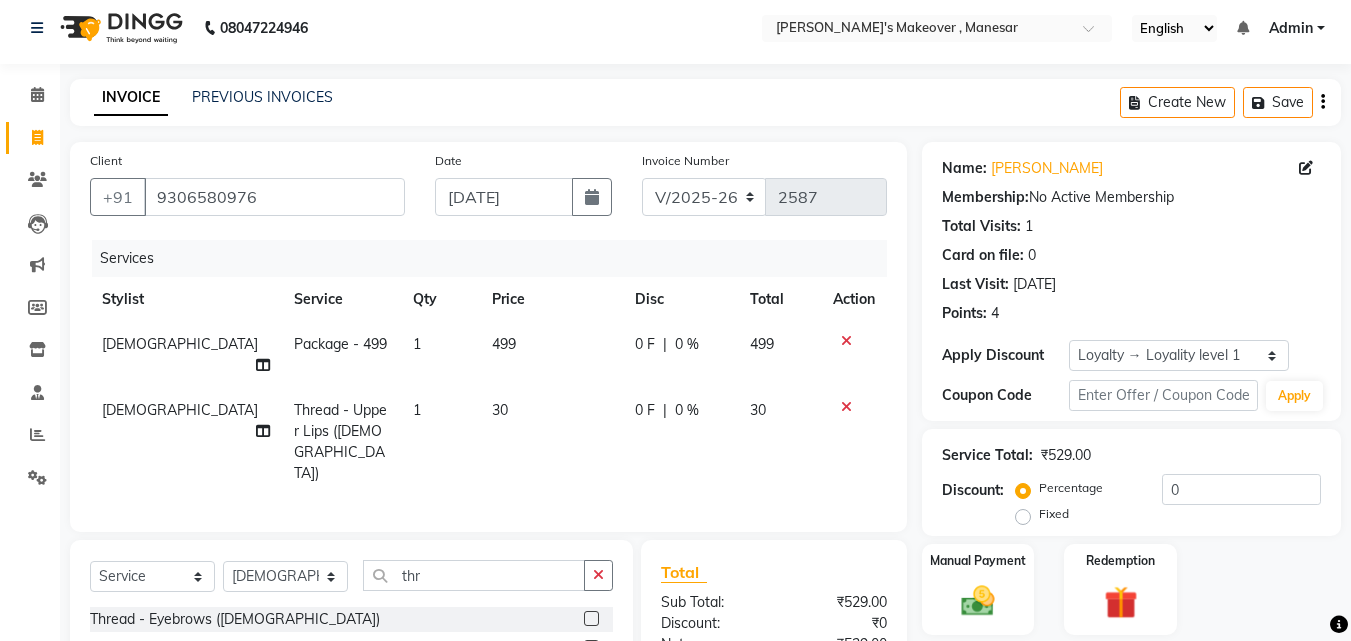 scroll, scrollTop: 184, scrollLeft: 0, axis: vertical 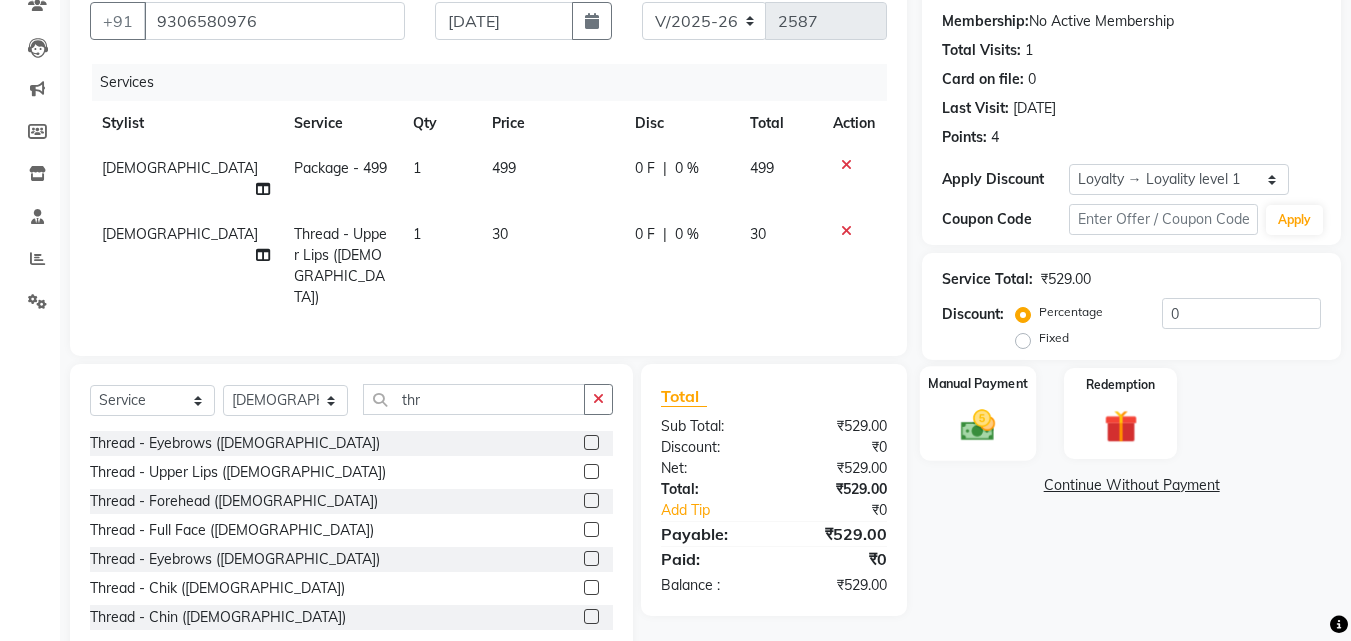 click 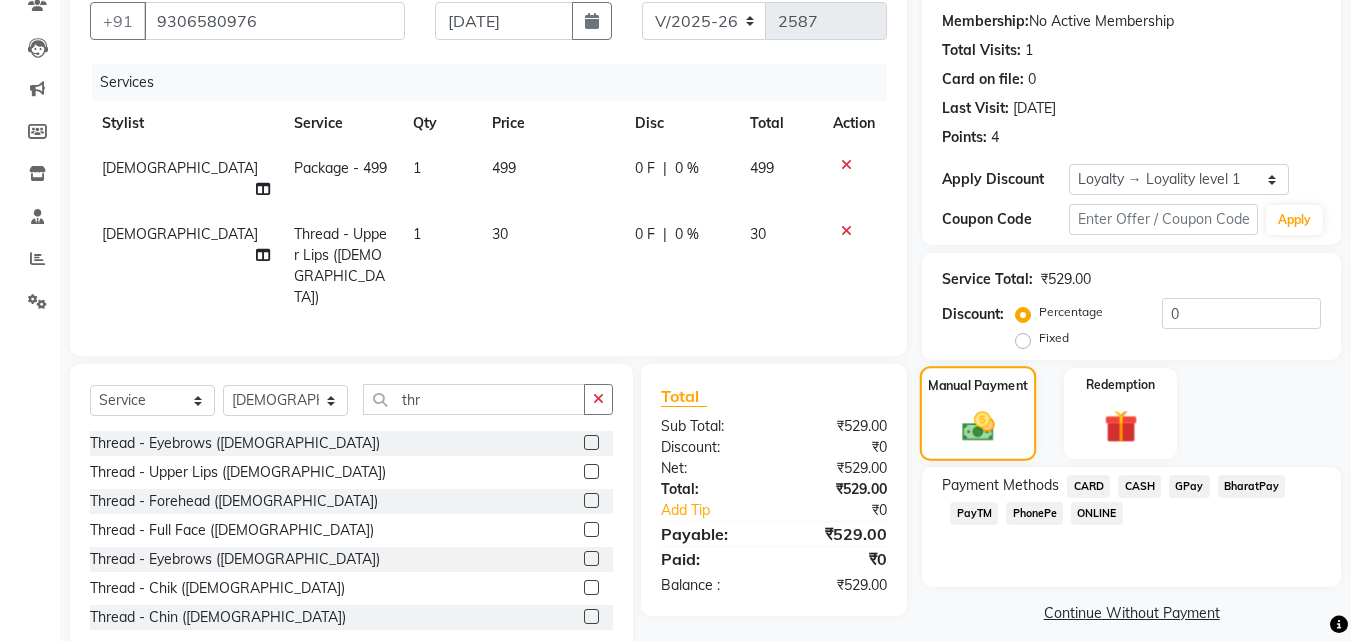 click 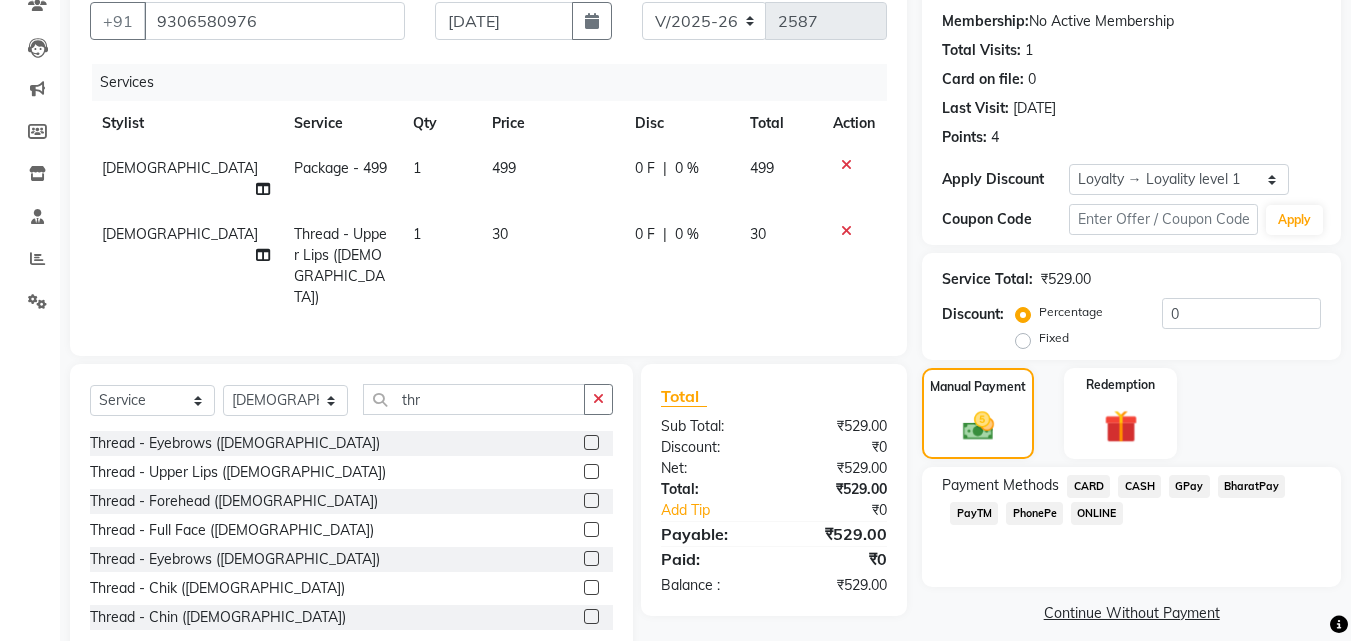 scroll, scrollTop: 201, scrollLeft: 0, axis: vertical 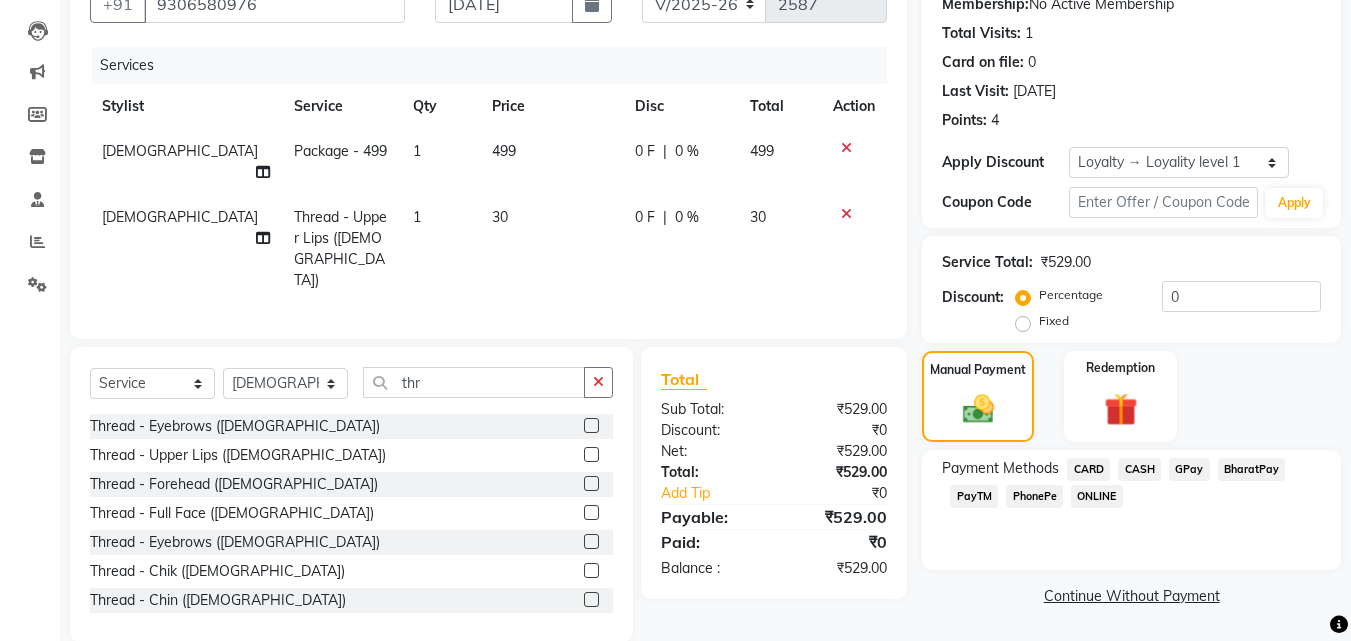 click on "PhonePe" 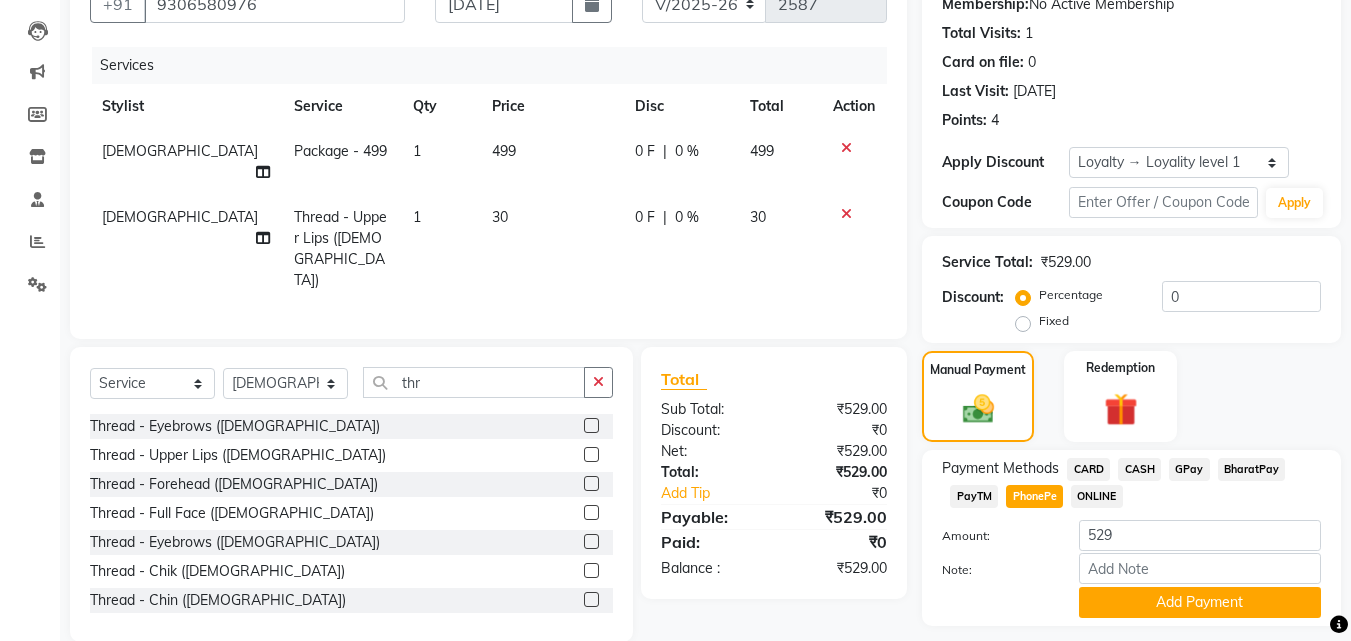 click on "PhonePe" 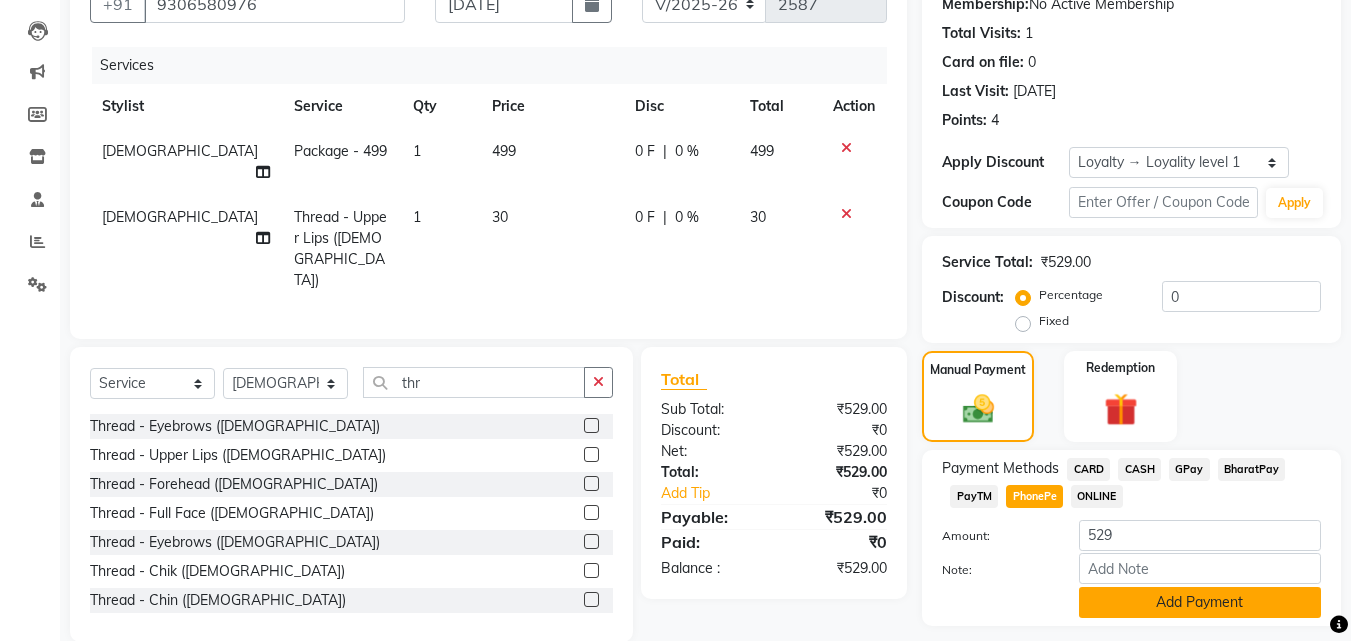 scroll, scrollTop: 257, scrollLeft: 0, axis: vertical 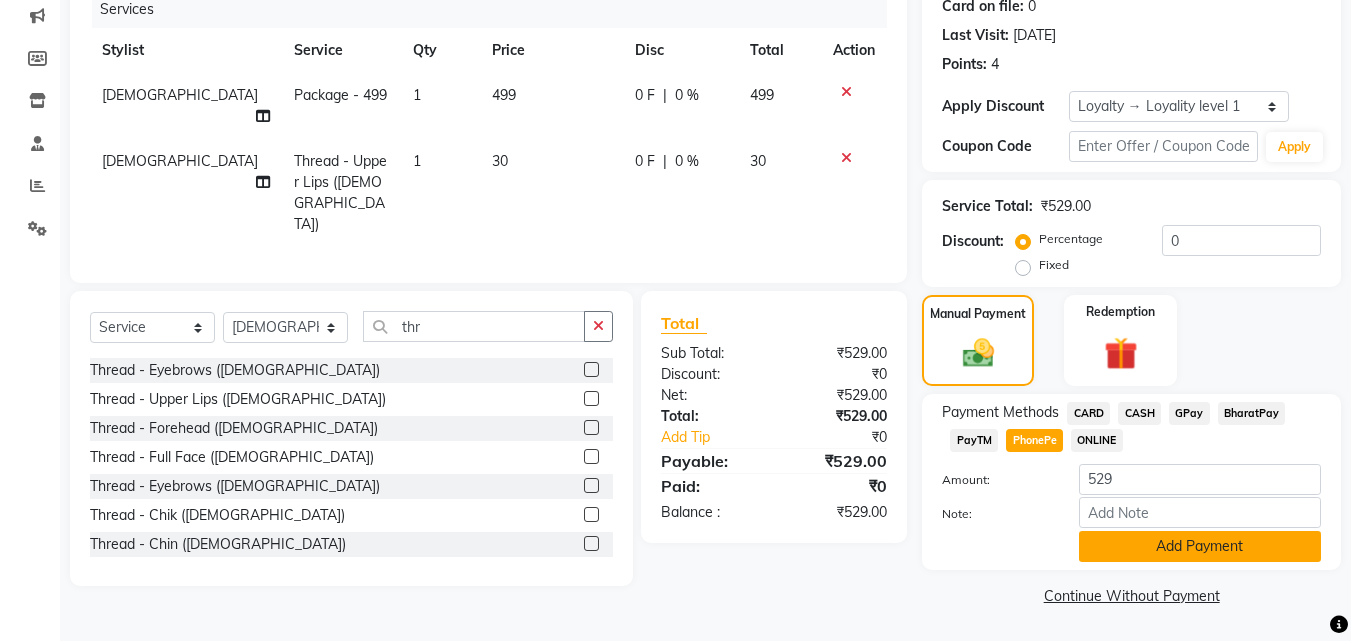 click on "Add Payment" 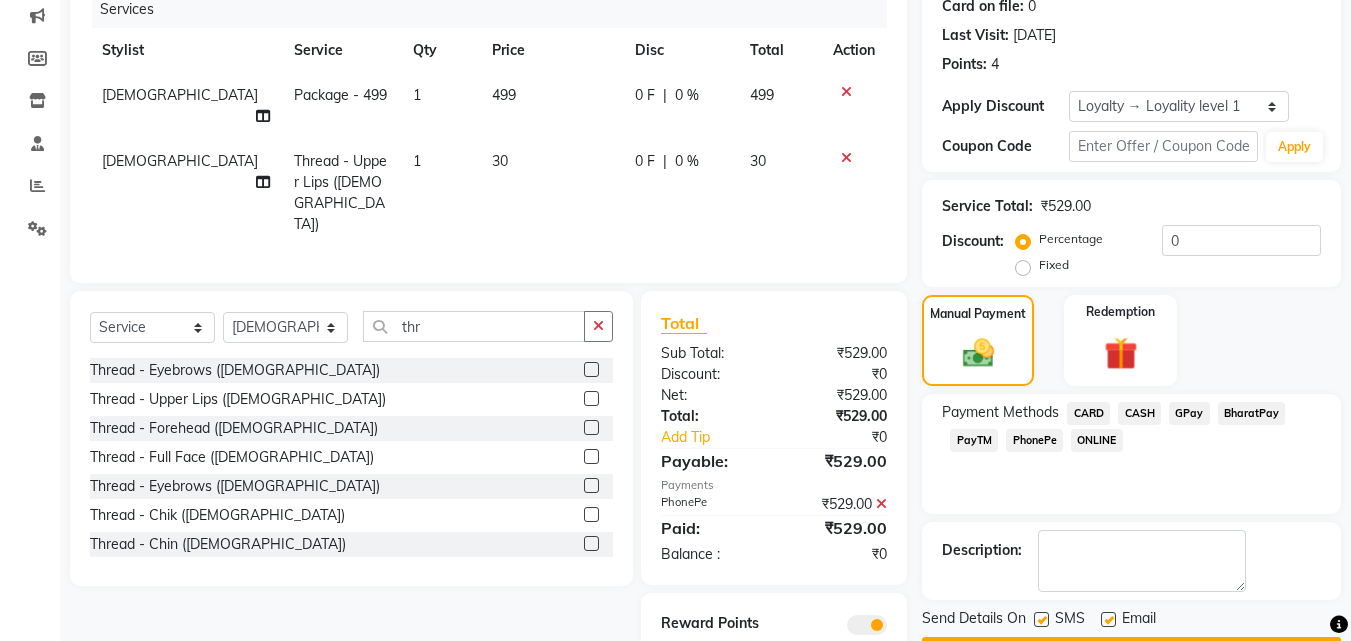 click 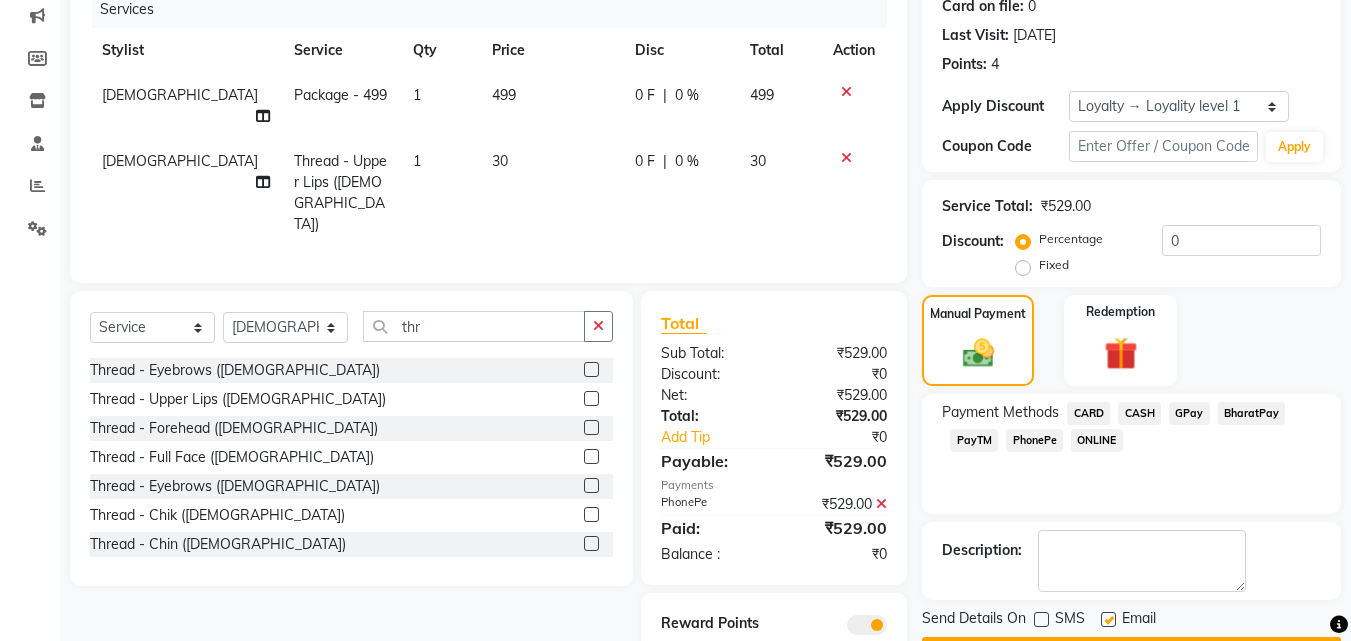 click 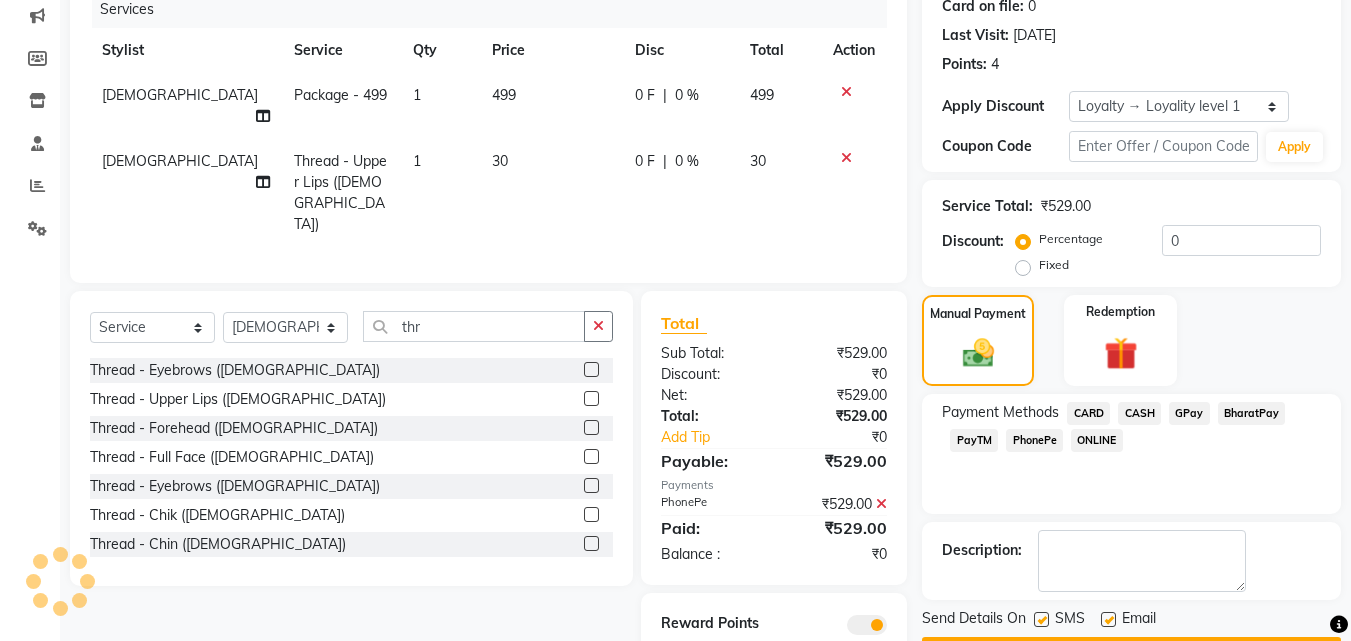 scroll, scrollTop: 314, scrollLeft: 0, axis: vertical 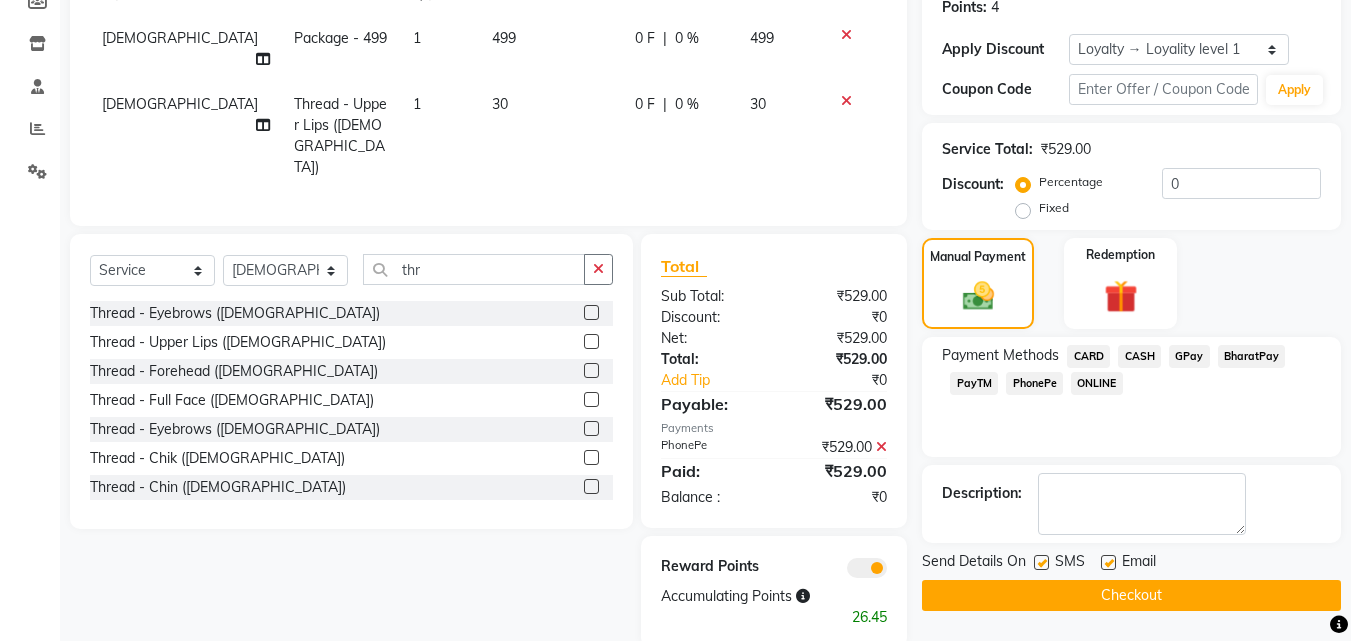 click 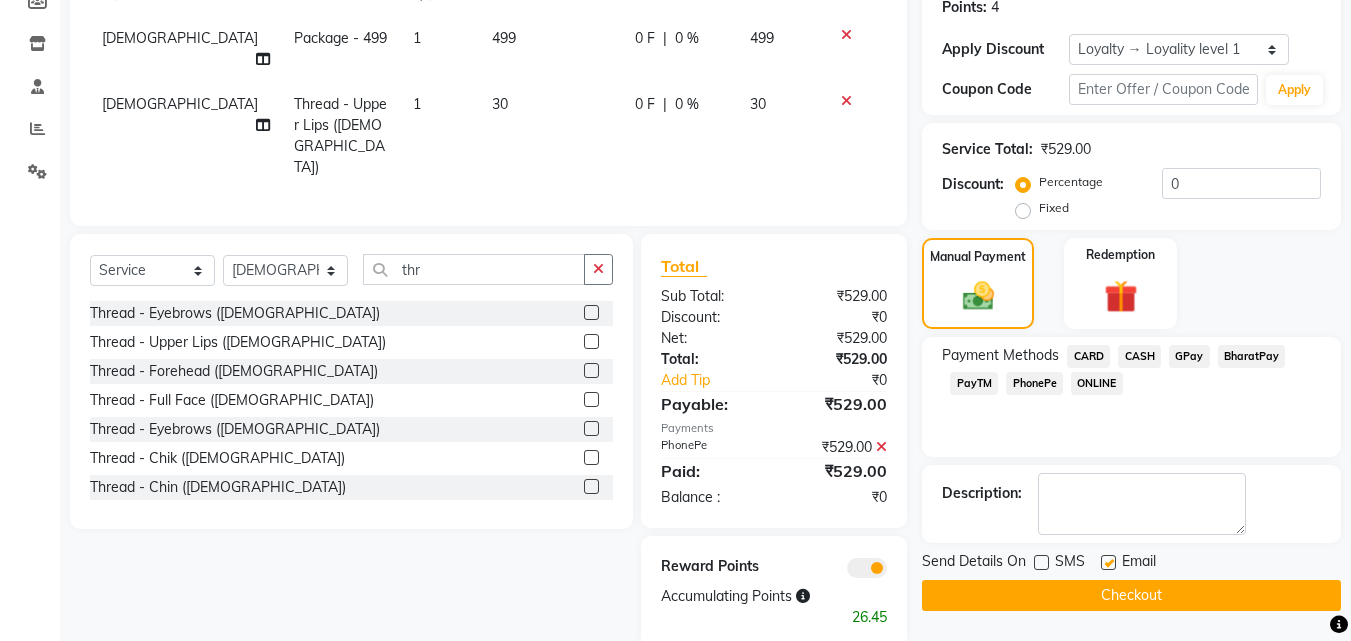 click on "Checkout" 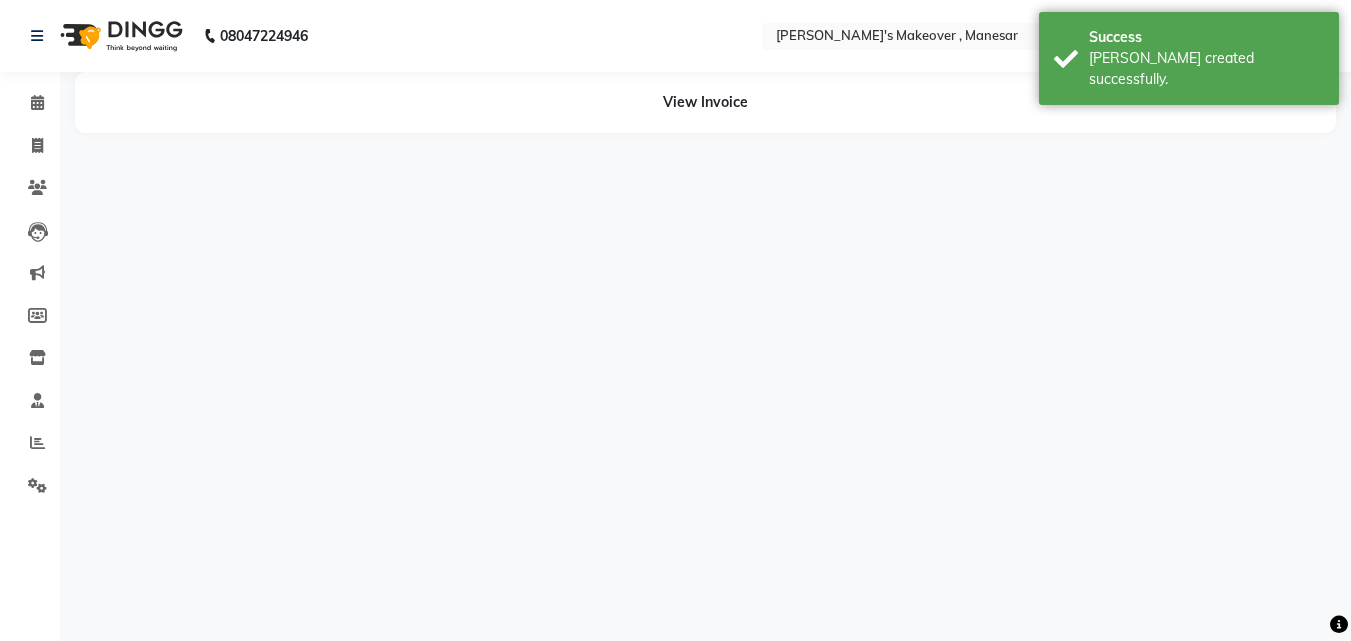 scroll, scrollTop: 0, scrollLeft: 0, axis: both 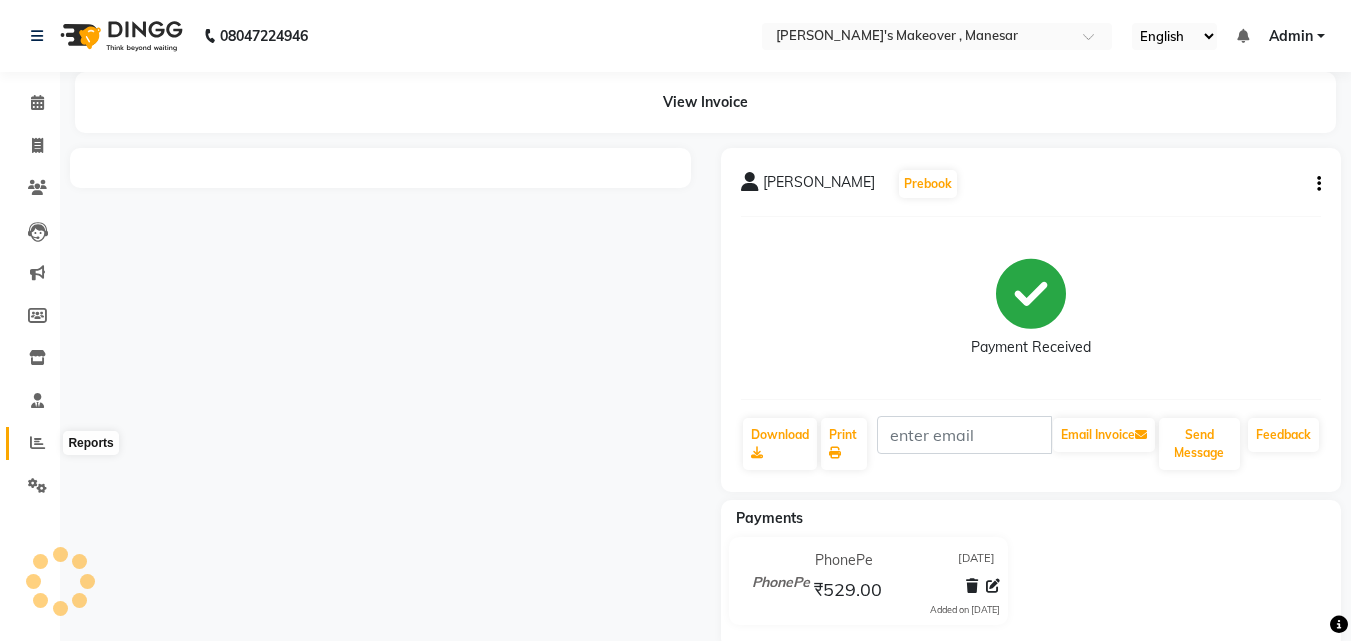 click 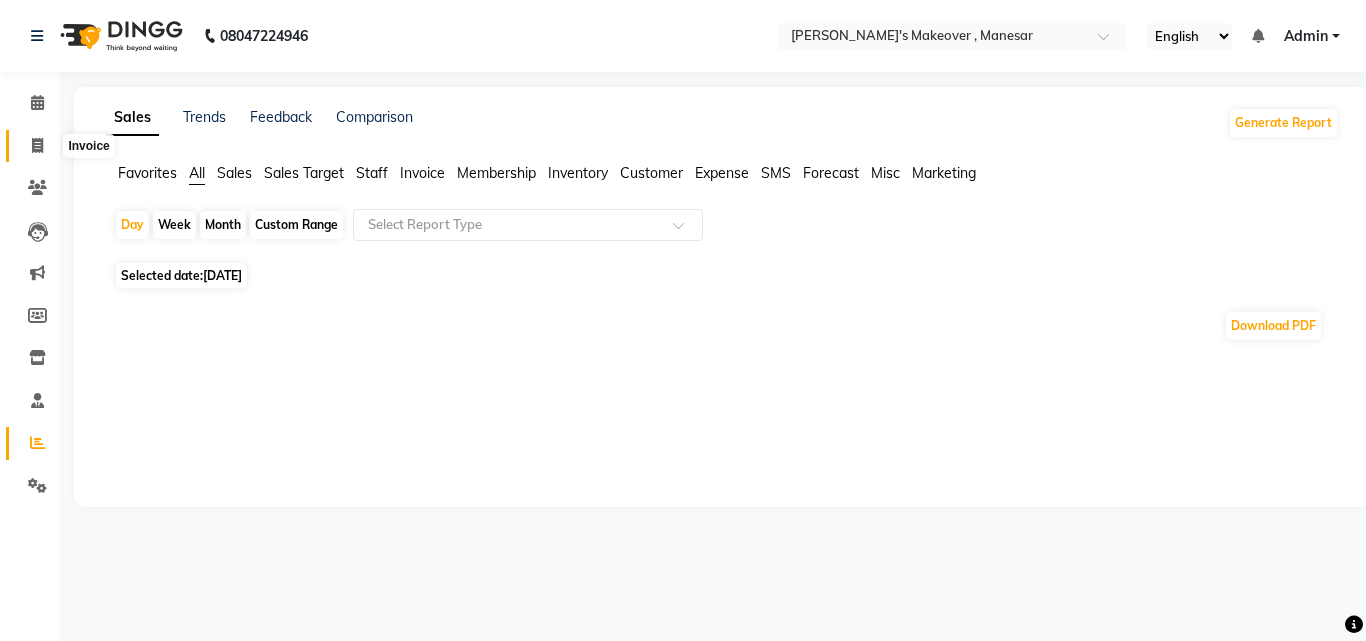 click 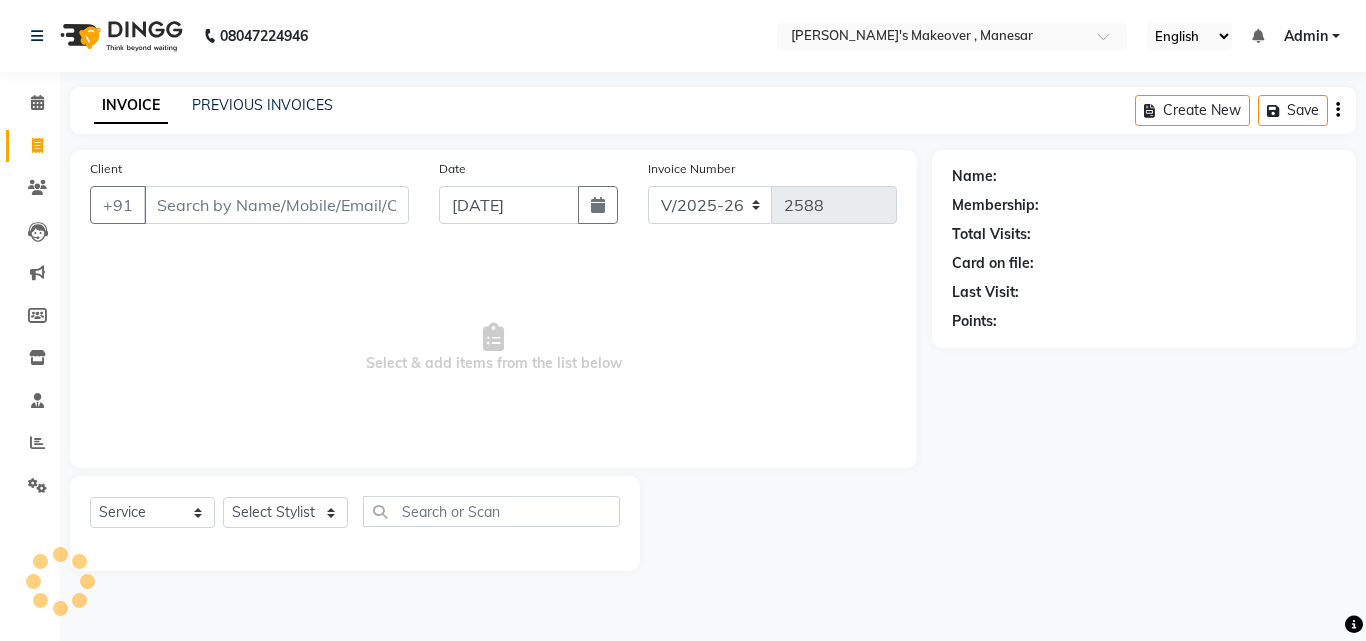 click on "Client" at bounding box center [276, 205] 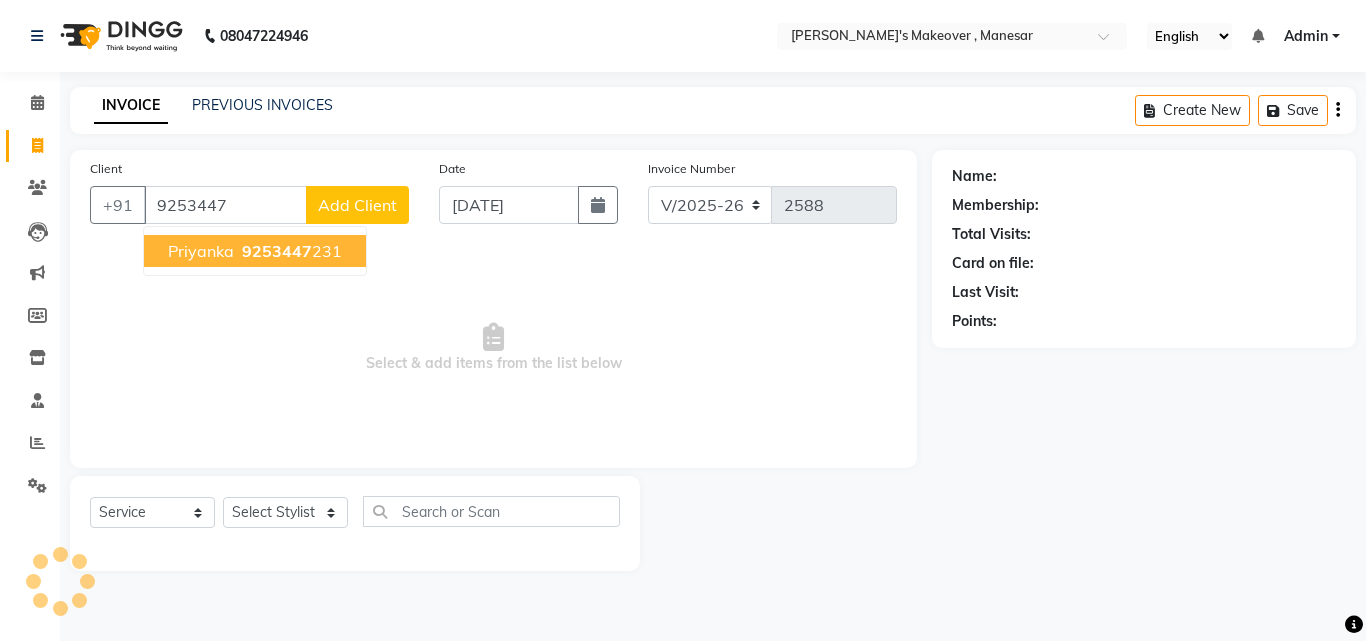click on "9253447" at bounding box center [277, 251] 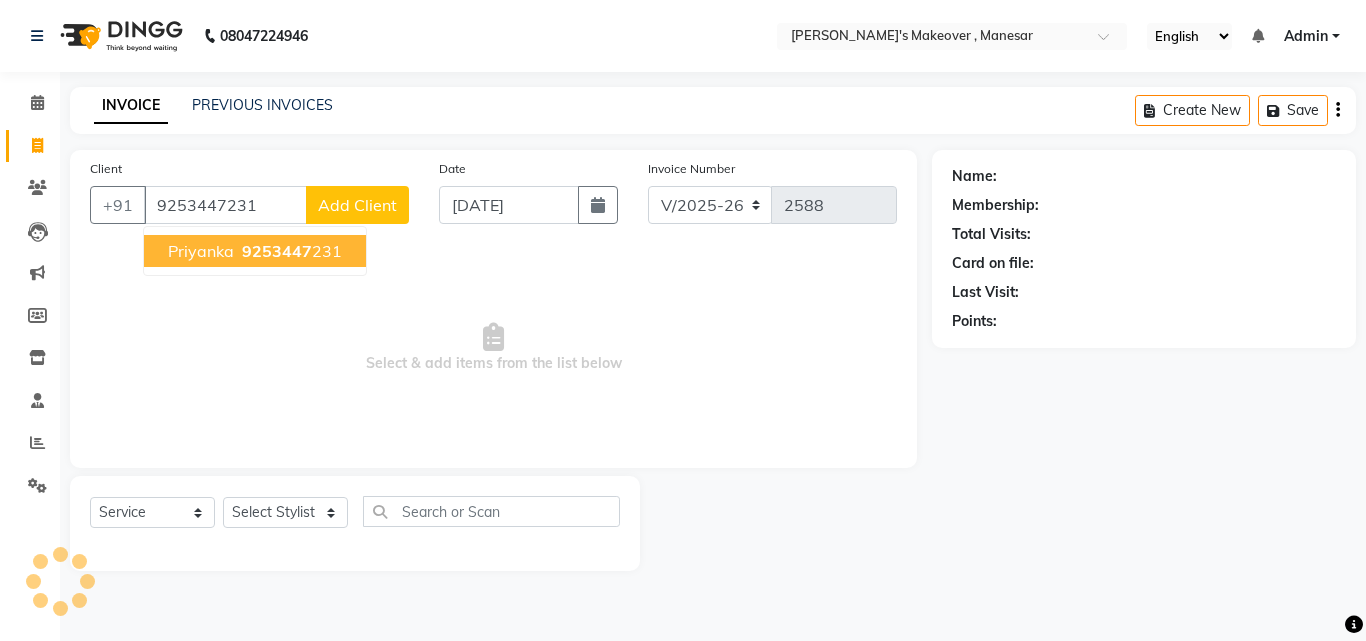 click on "Select & add items from the list below" at bounding box center [493, 348] 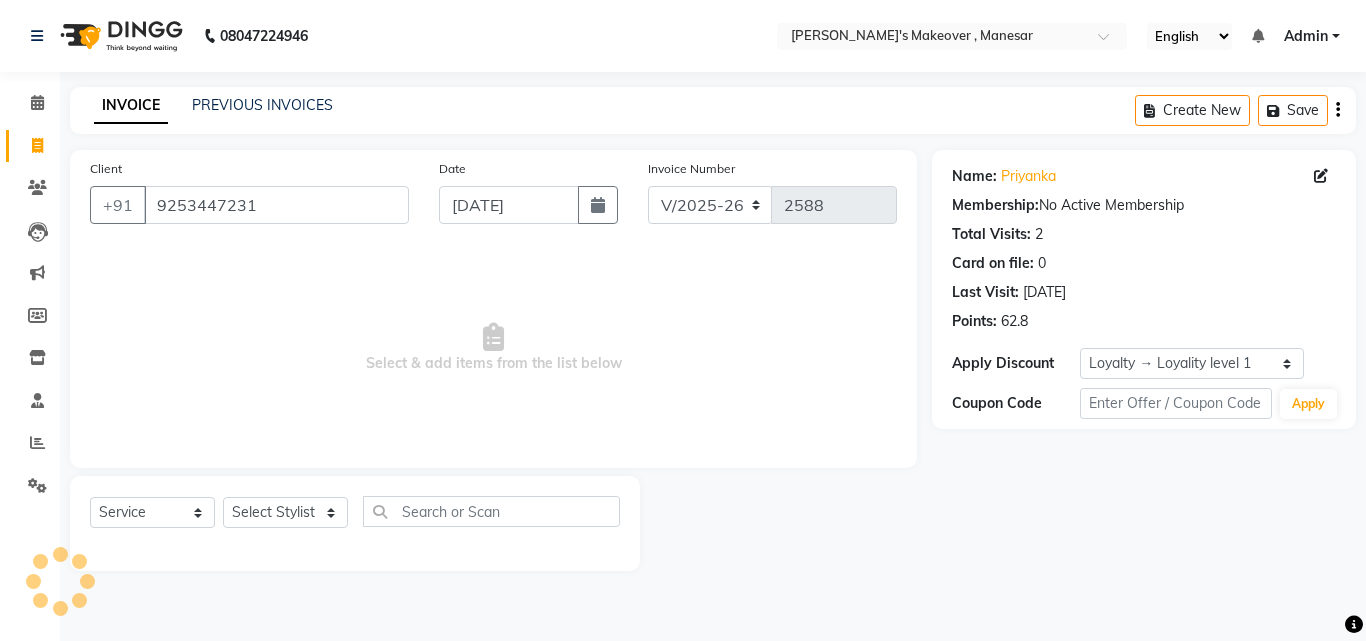 click on "Select  Service  Product  Membership  Package Voucher Prepaid Gift Card  Select Stylist Danish Shavej [PERSON_NAME] Krishna [PERSON_NAME] [PERSON_NAME] Mdm [PERSON_NAME] [PERSON_NAME] [MEDICAL_DATA] Pooja [PERSON_NAME] [PERSON_NAME] ([DATE])" 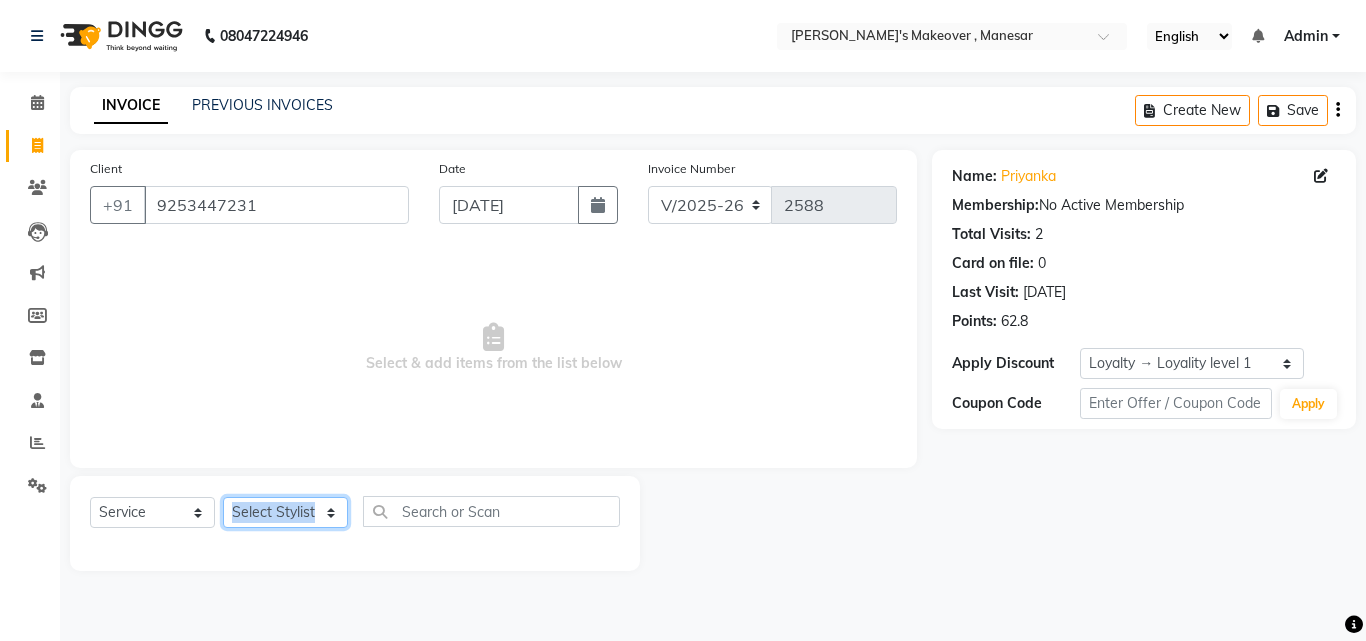 click on "Select Stylist Danish Shavej [PERSON_NAME] Krishna [PERSON_NAME] [PERSON_NAME] Mdm [PERSON_NAME] [PERSON_NAME] [MEDICAL_DATA] Pooja [PERSON_NAME] [PERSON_NAME] ([DATE])" 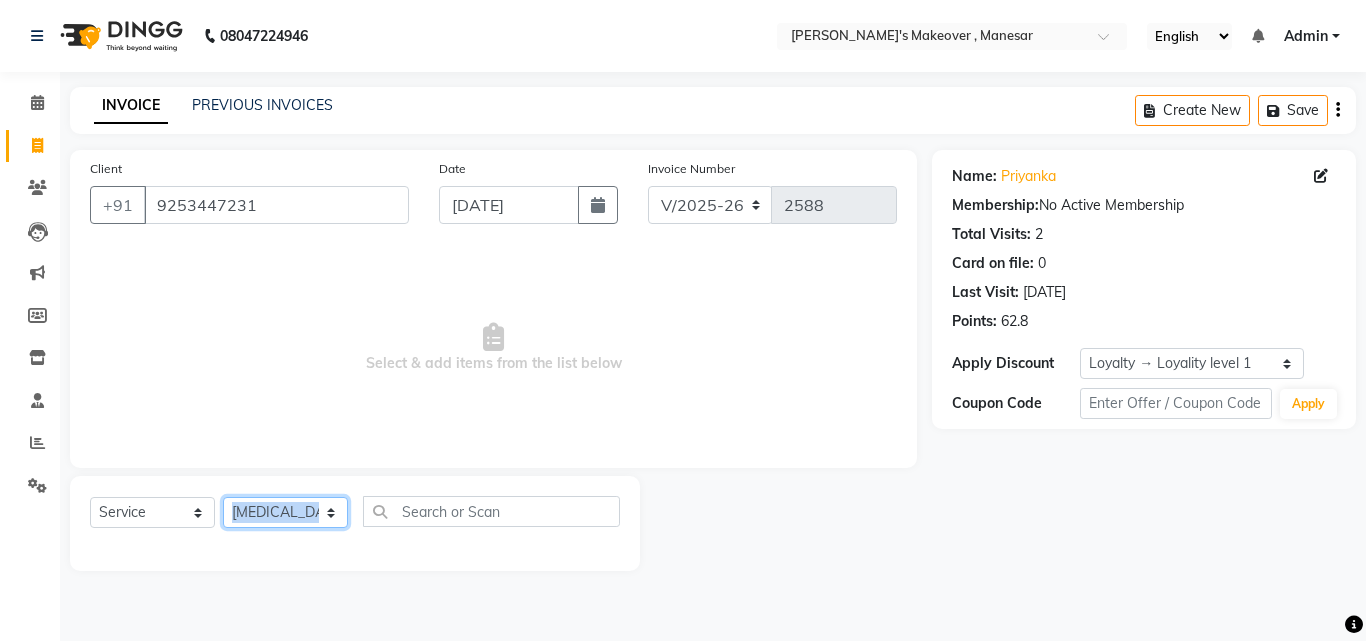 click on "Select Stylist Danish Shavej [PERSON_NAME] Krishna [PERSON_NAME] [PERSON_NAME] Mdm [PERSON_NAME] [PERSON_NAME] [MEDICAL_DATA] Pooja [PERSON_NAME] [PERSON_NAME] ([DATE])" 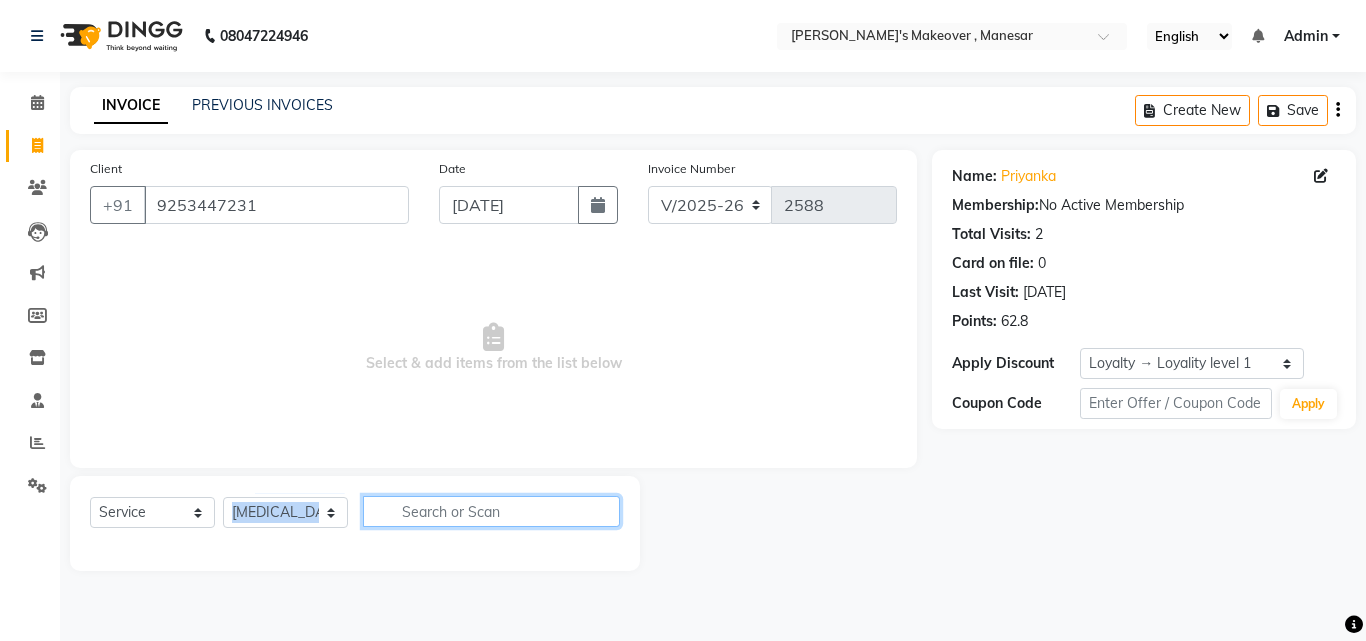 click 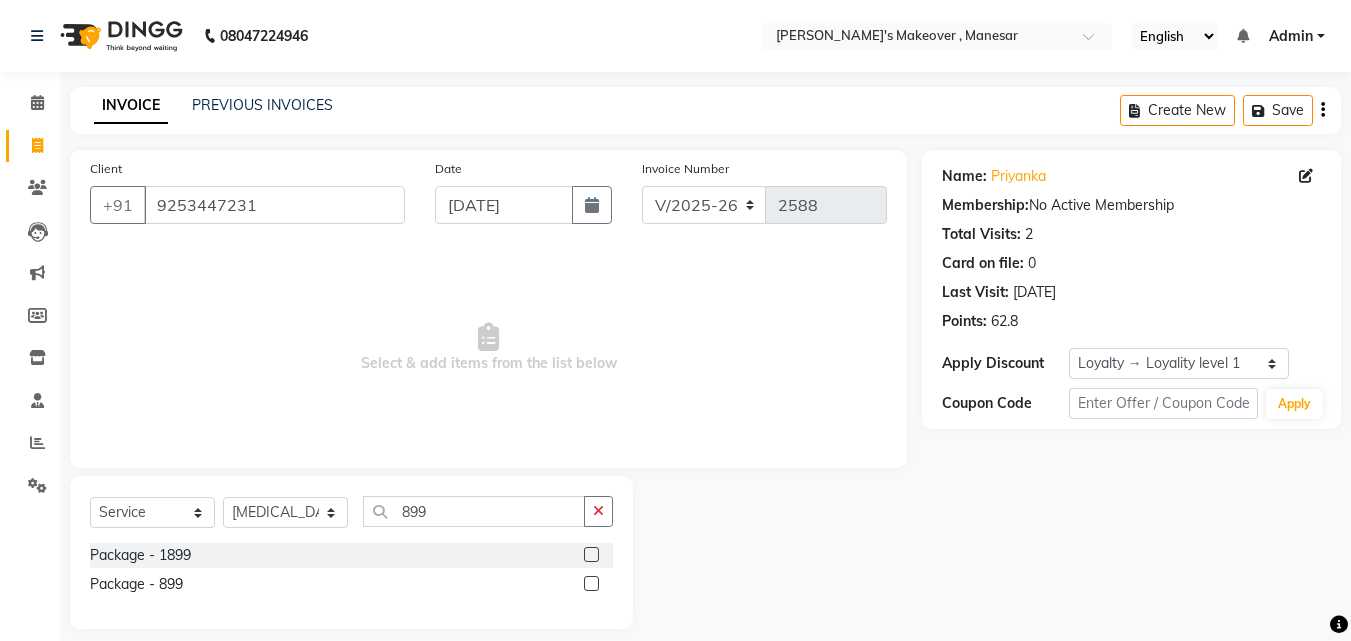 click 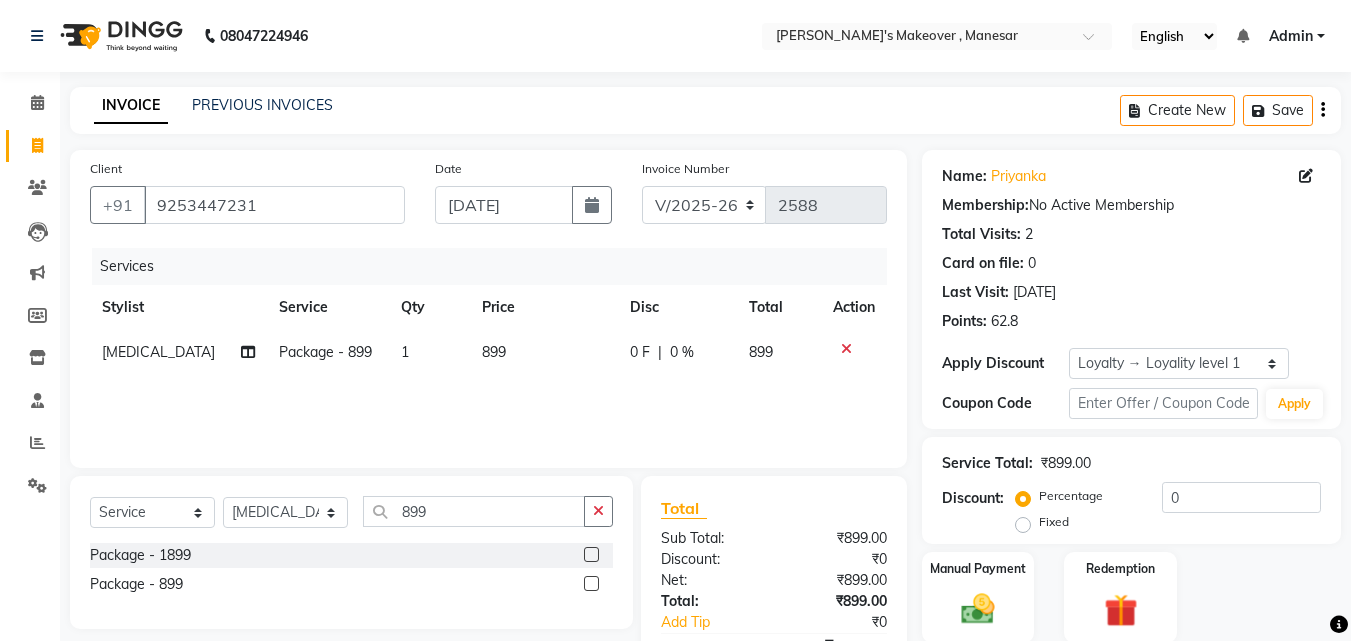 click 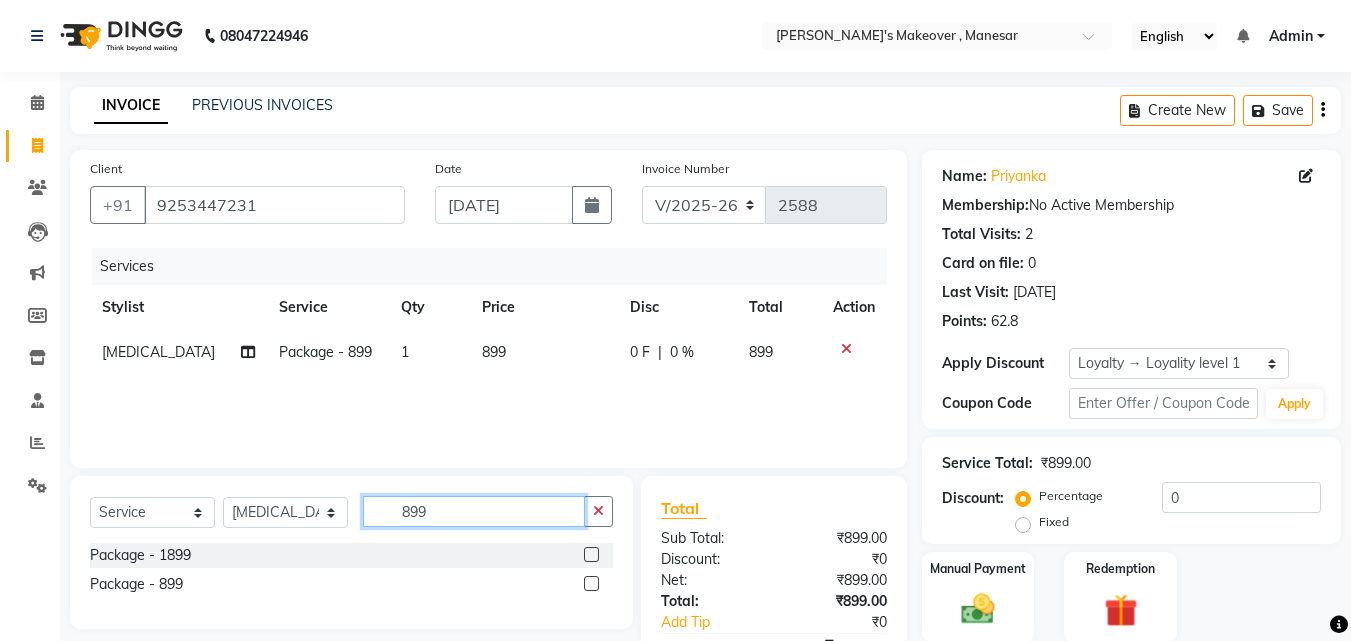 click on "899" 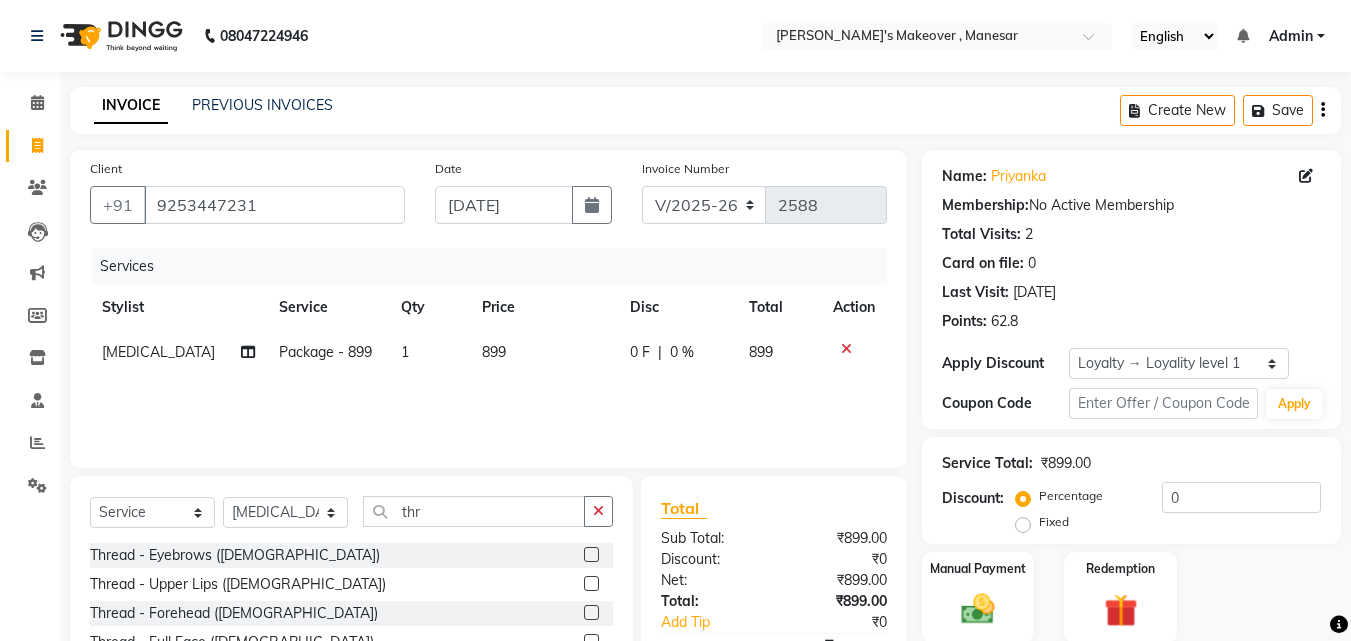 click 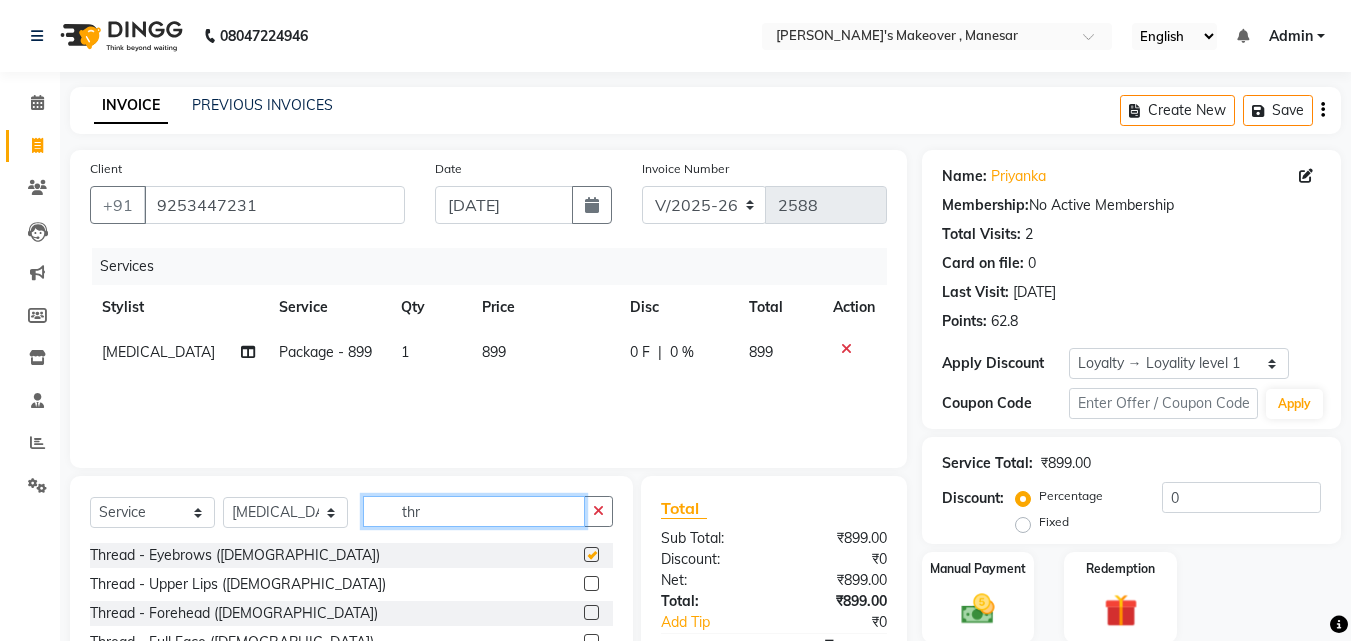 click on "thr" 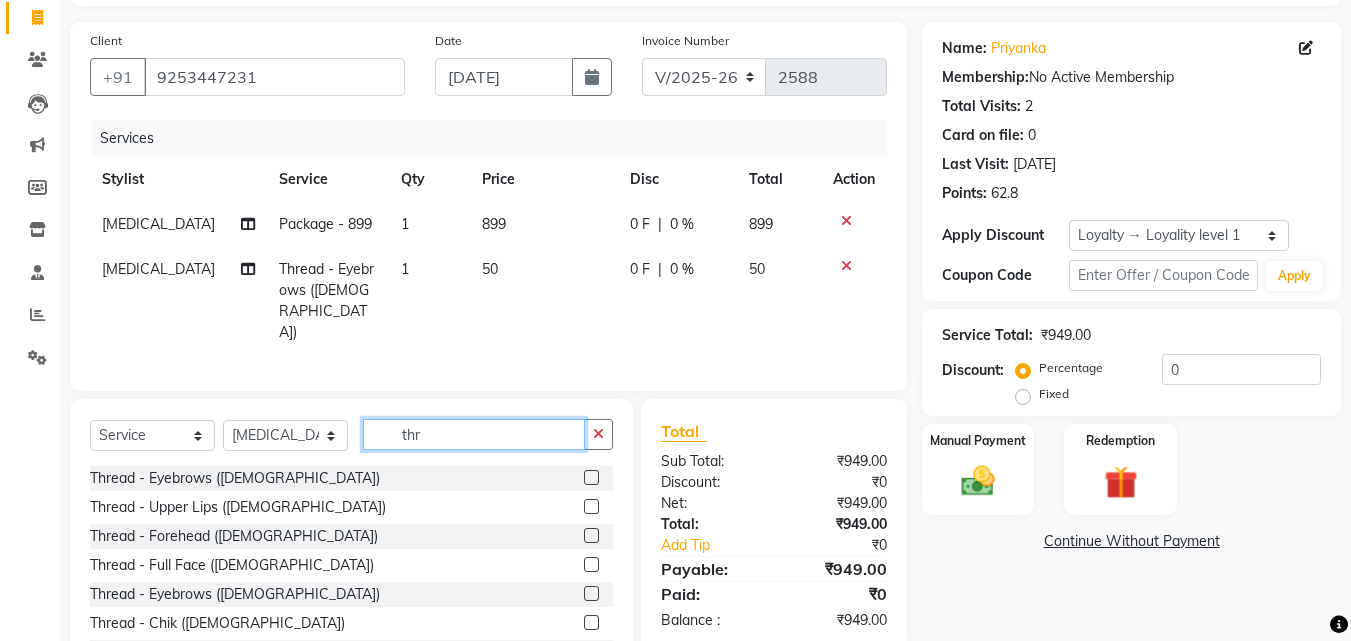 scroll, scrollTop: 184, scrollLeft: 0, axis: vertical 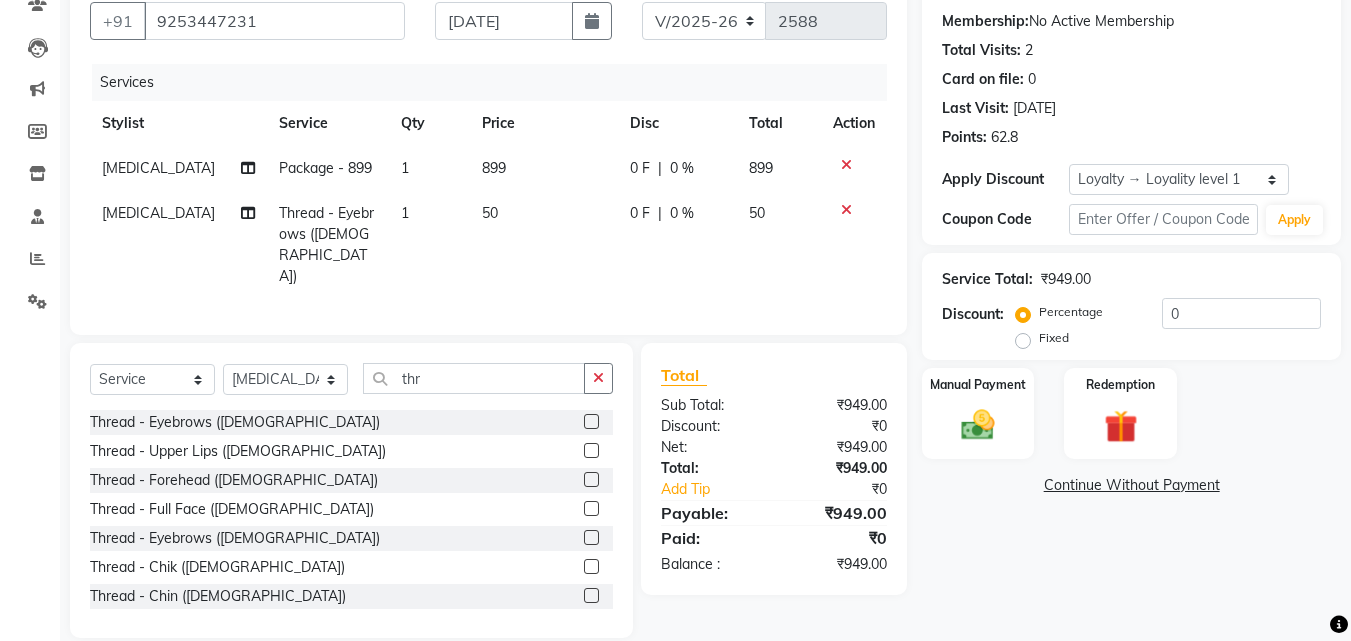 click 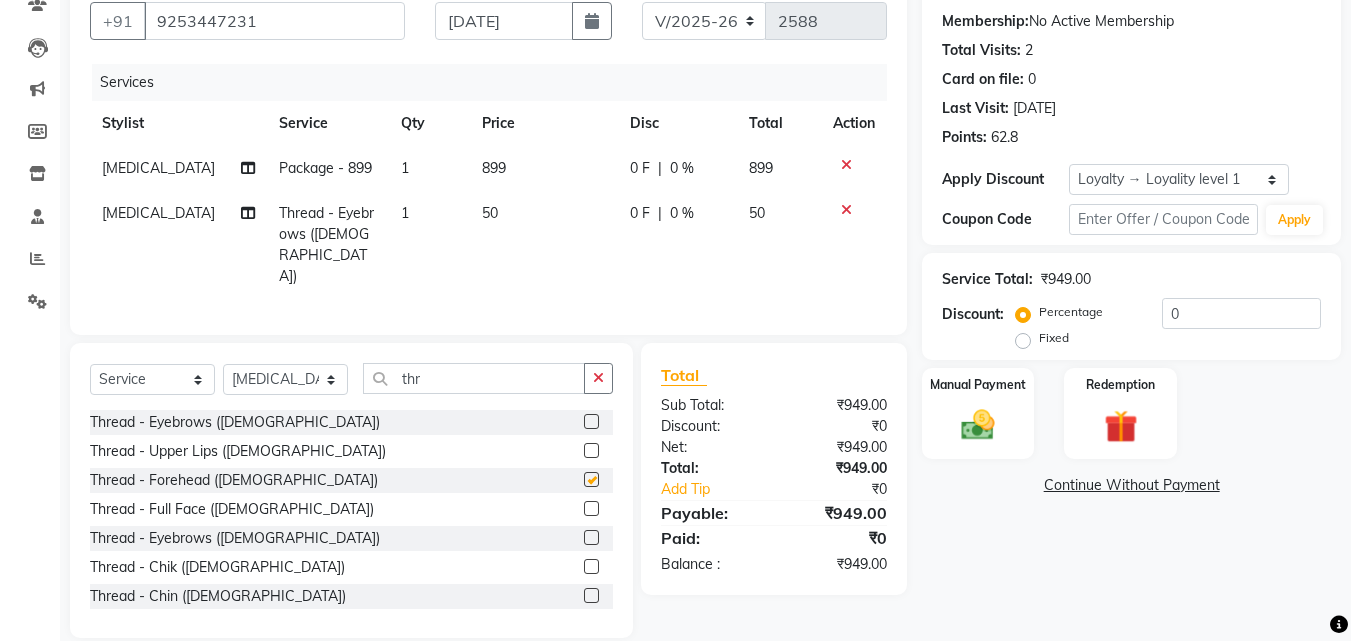 click 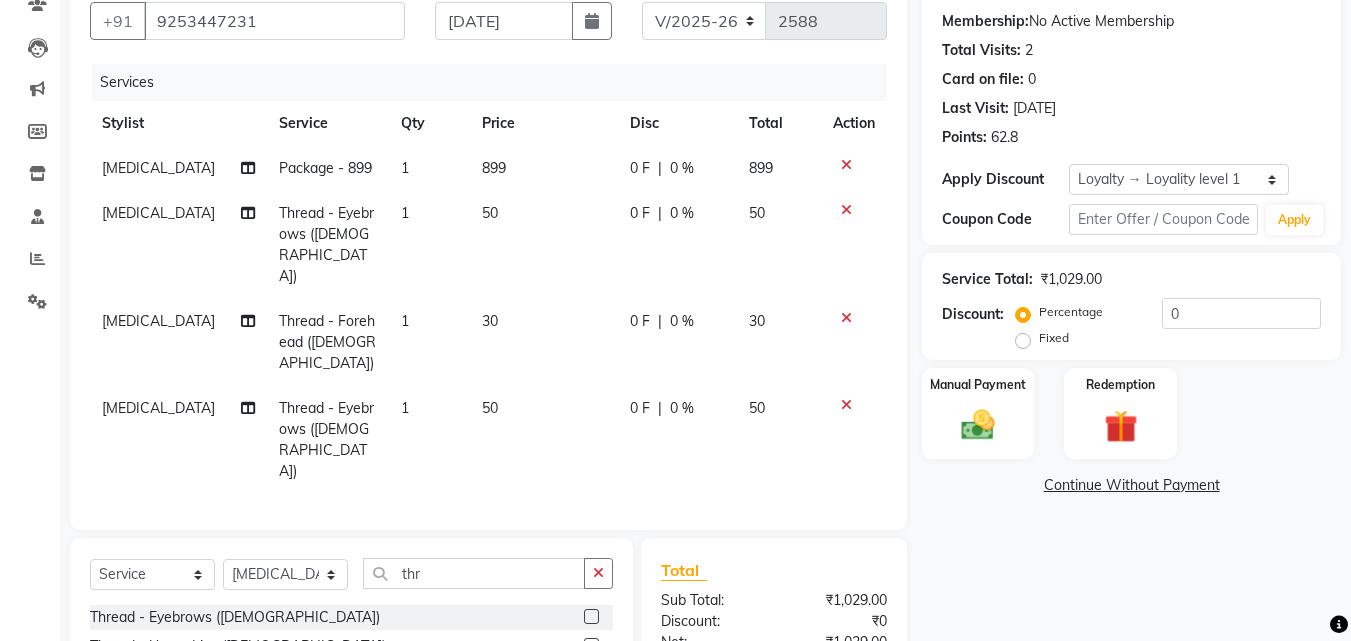 click 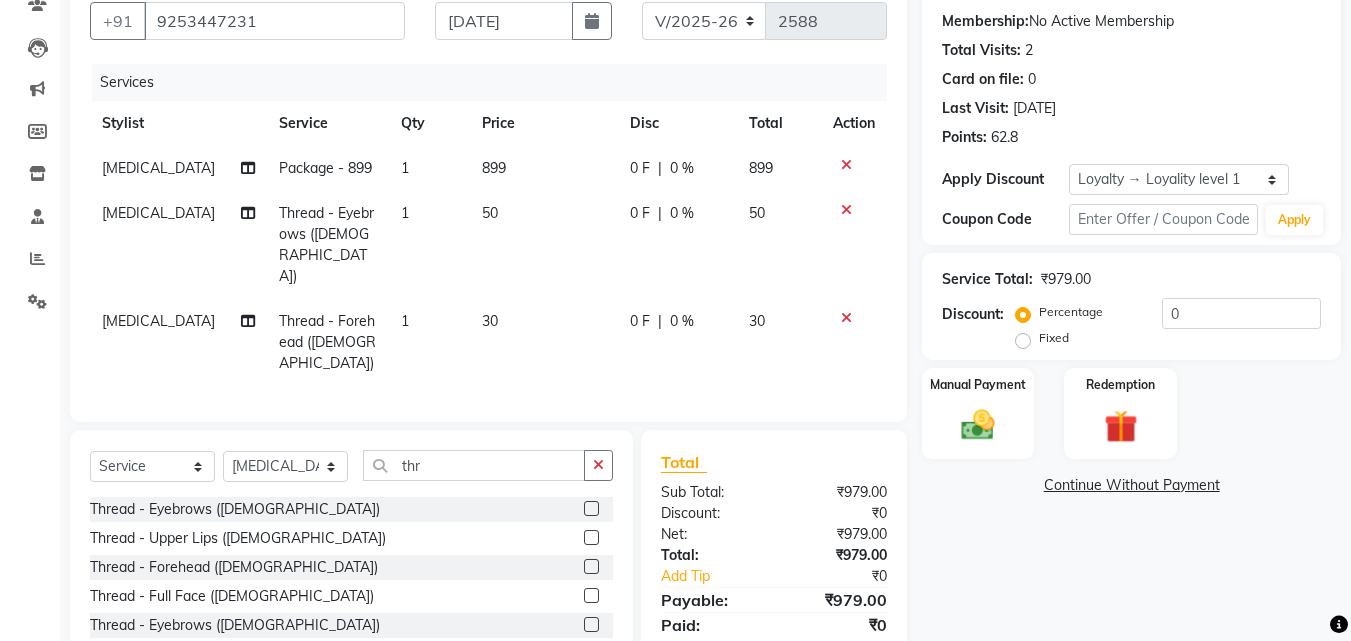 click 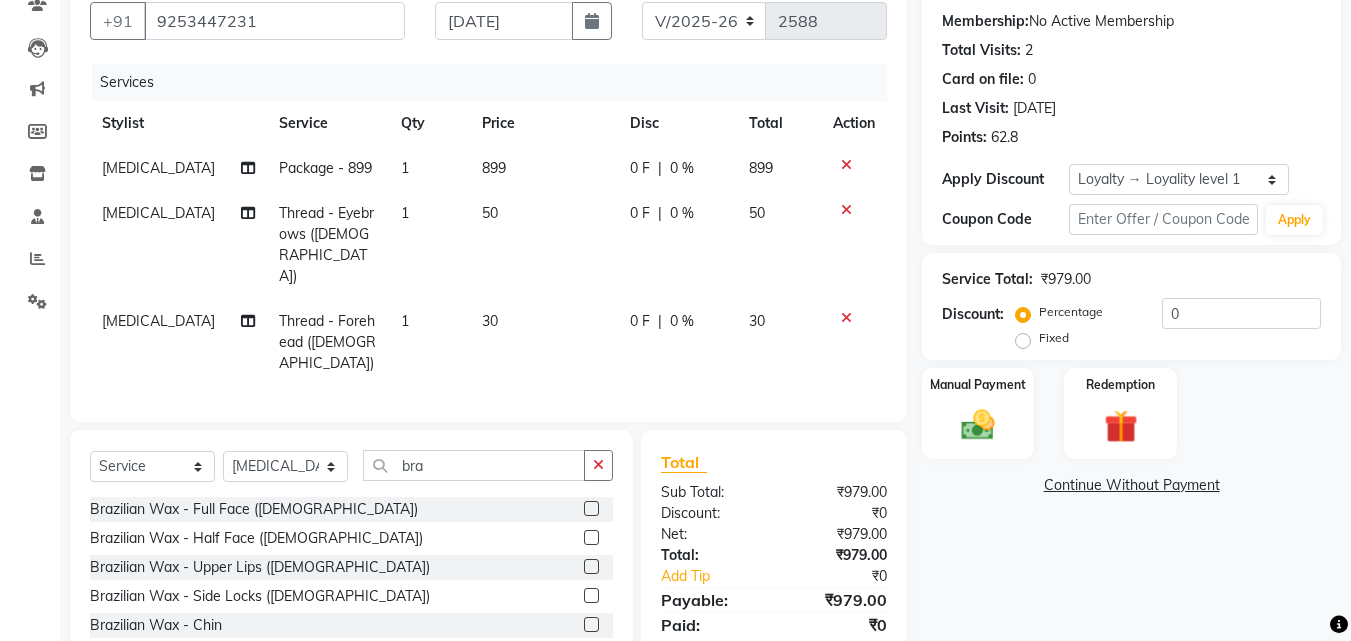 click 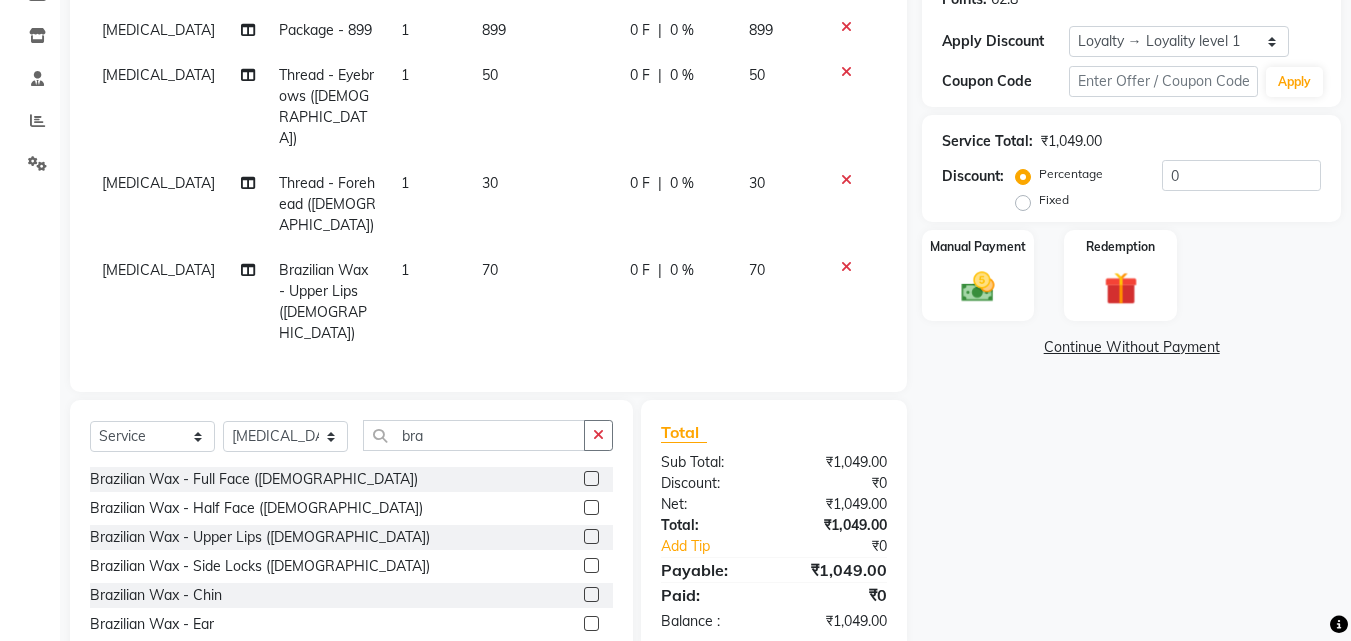 scroll, scrollTop: 328, scrollLeft: 0, axis: vertical 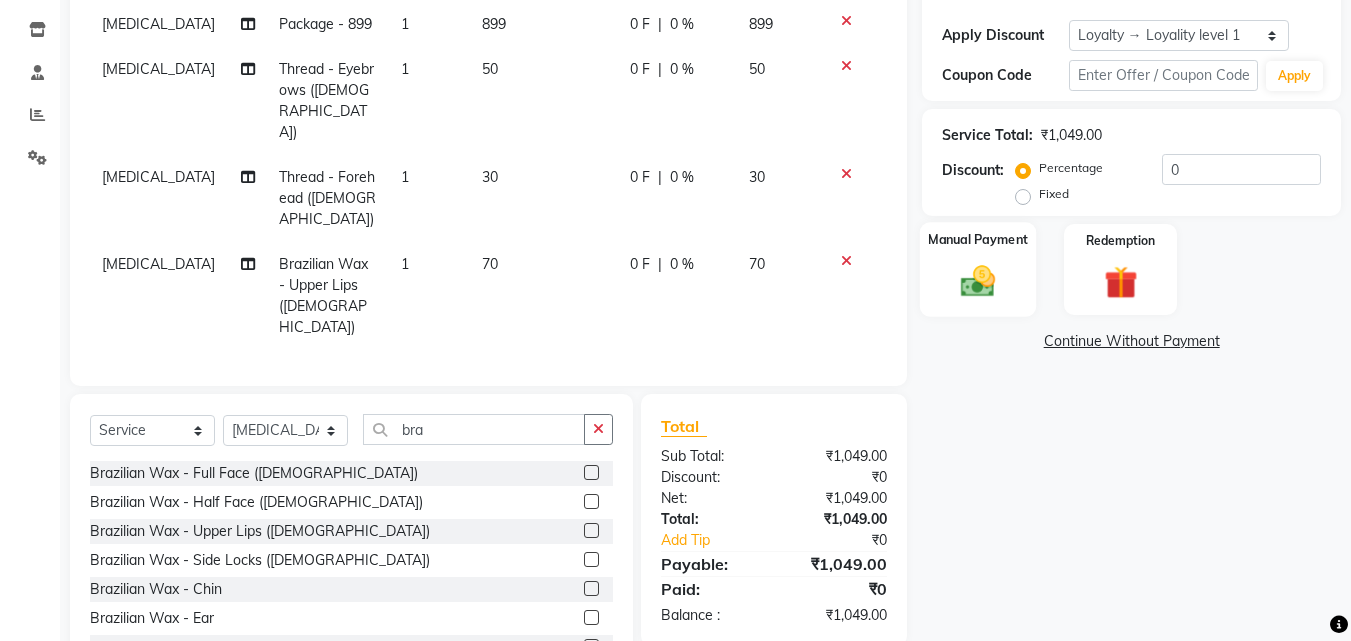 click 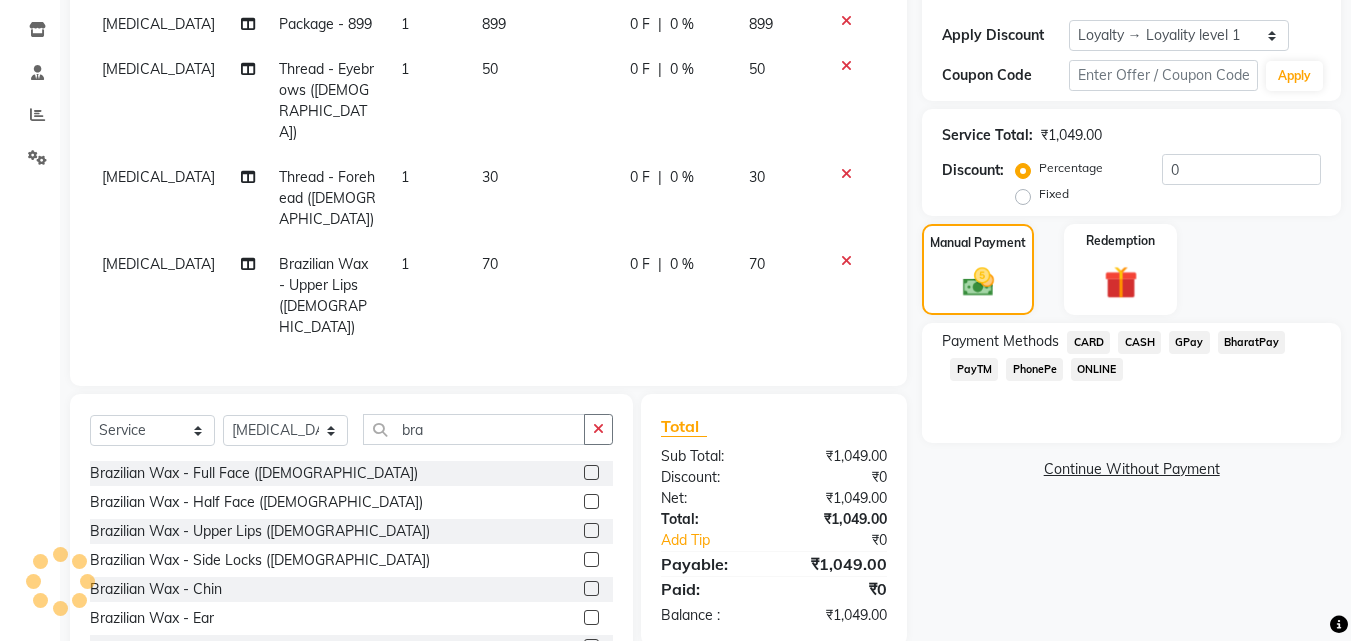 click on "PhonePe" 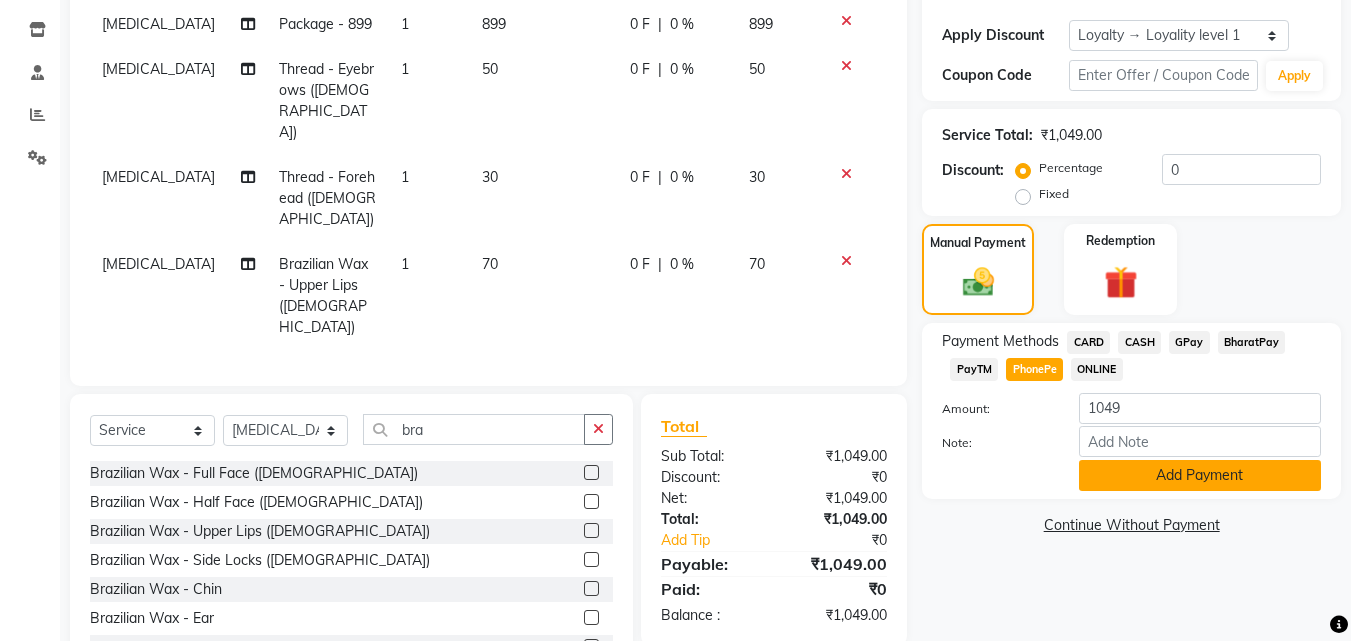 click on "Add Payment" 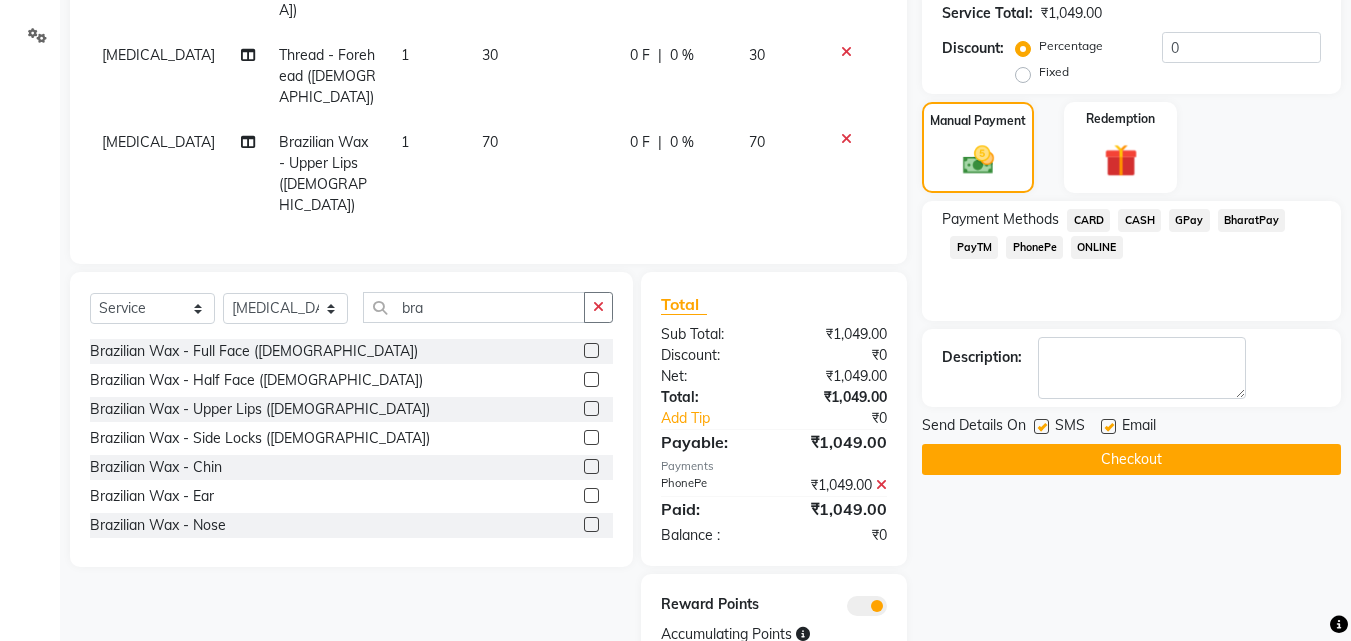 scroll, scrollTop: 456, scrollLeft: 0, axis: vertical 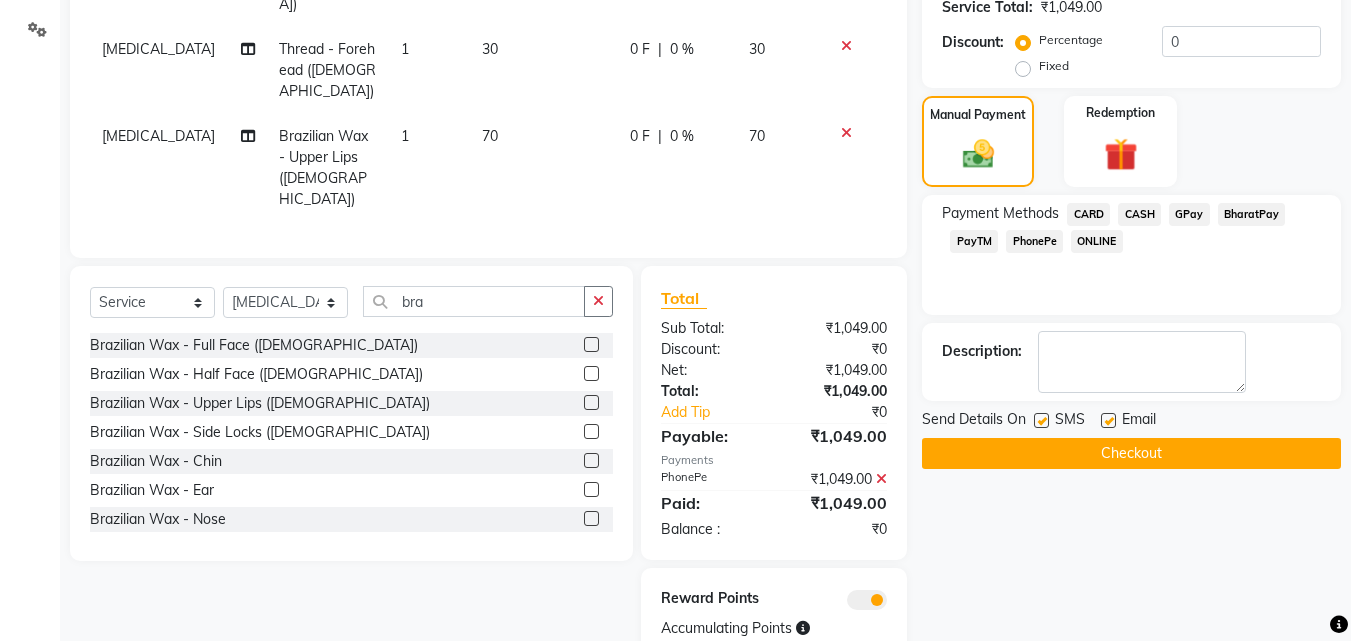 click 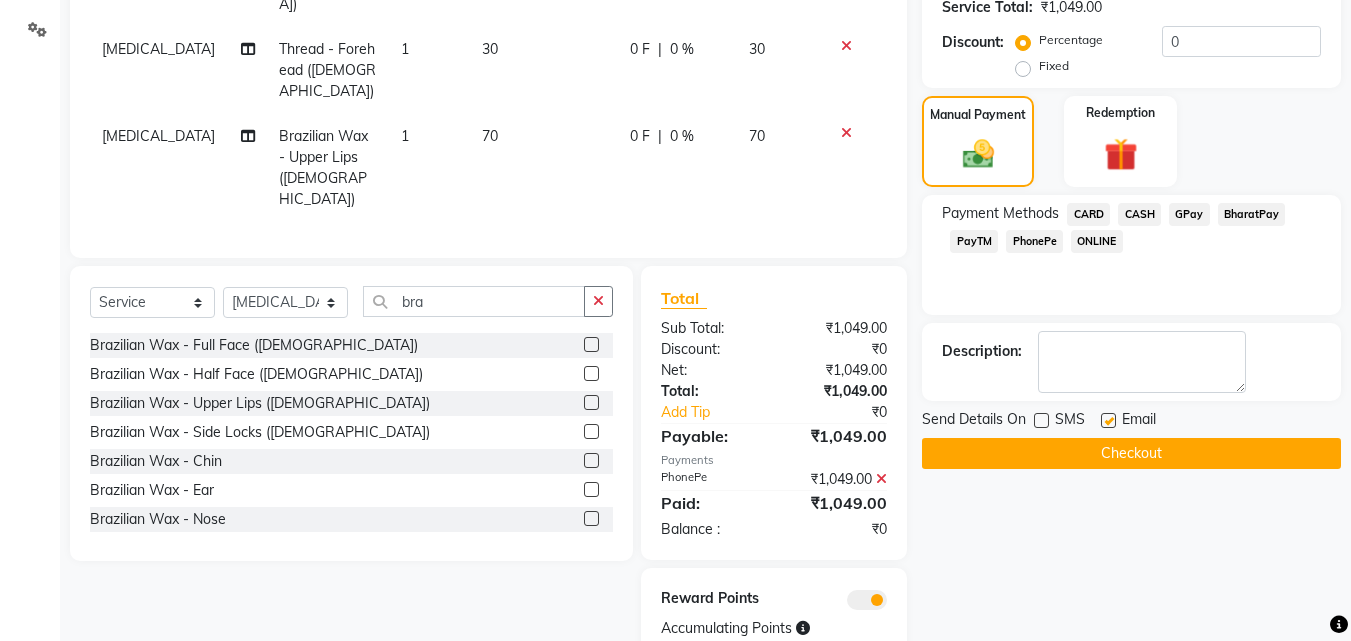 click on "Checkout" 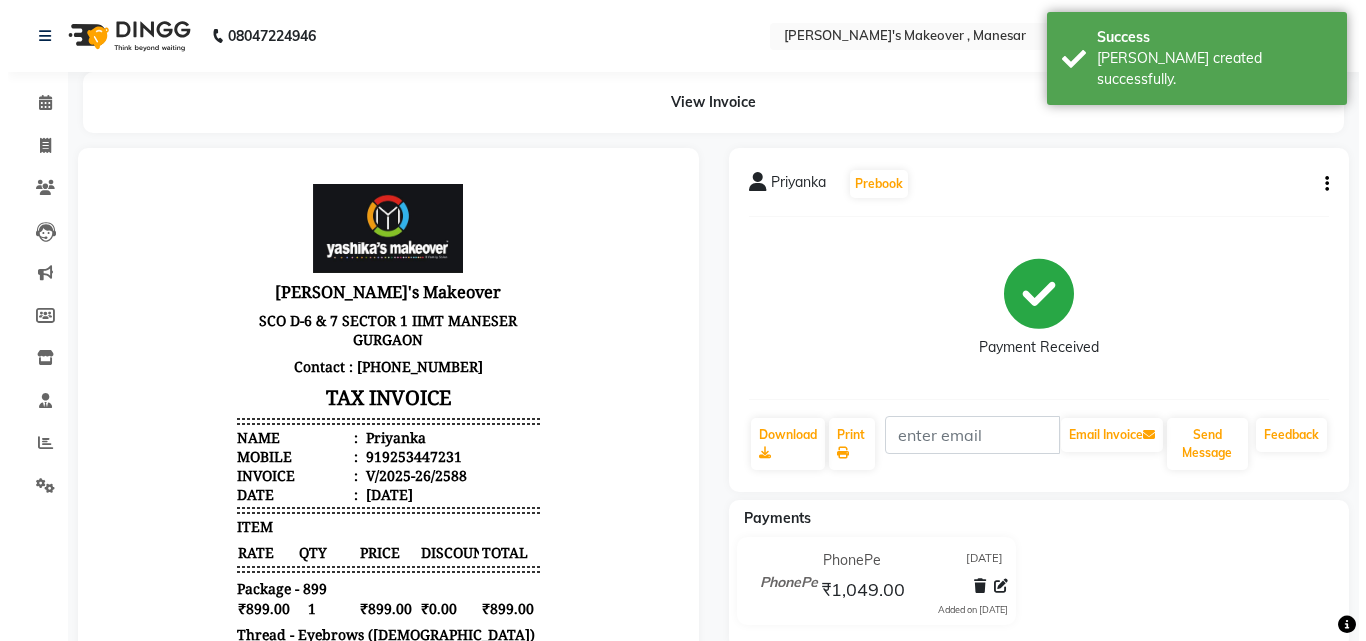 scroll, scrollTop: 0, scrollLeft: 0, axis: both 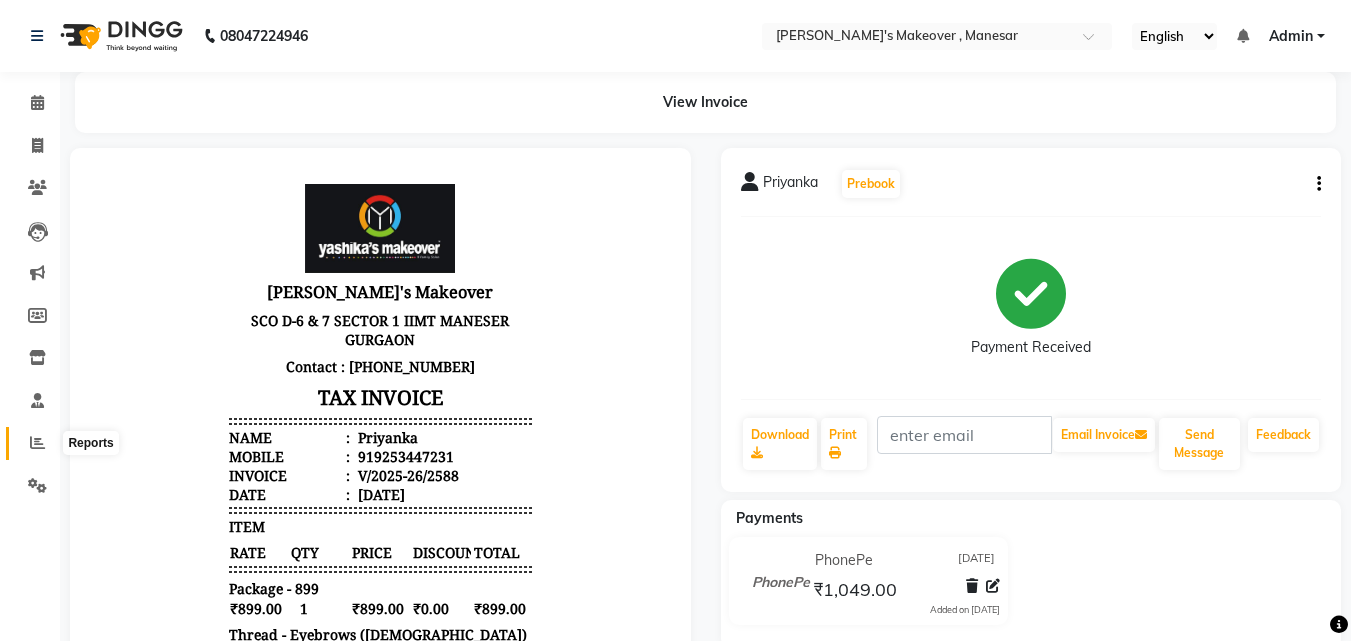 click 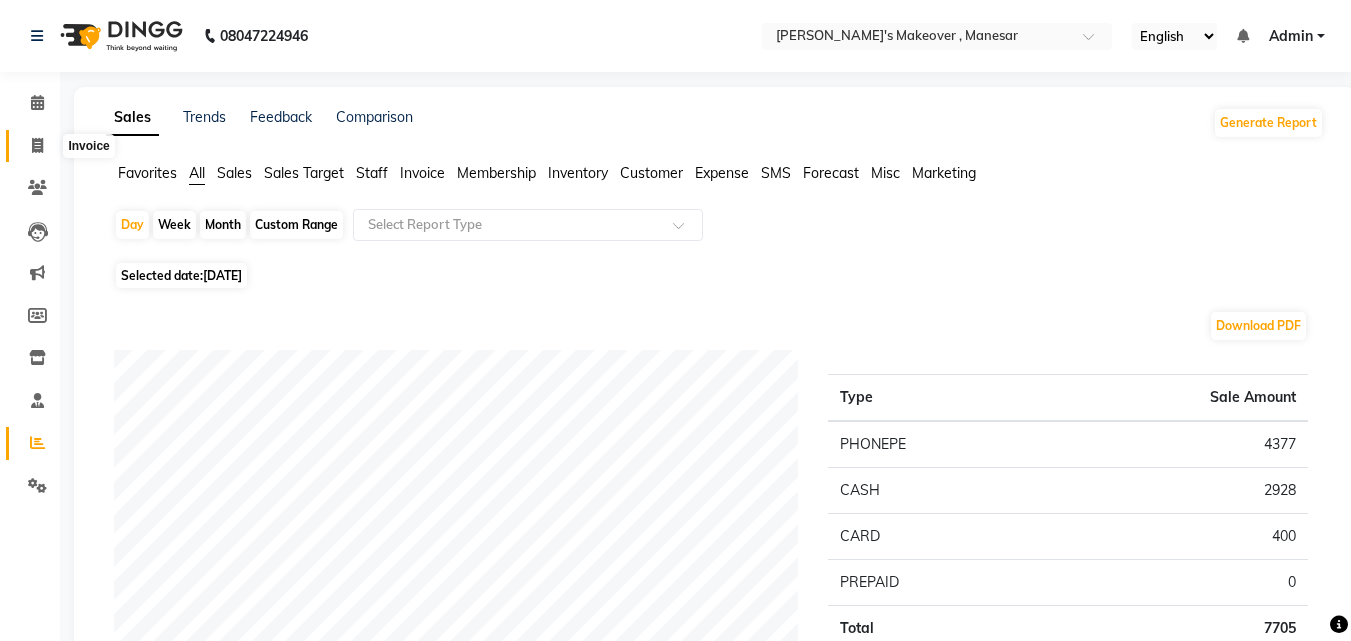 click 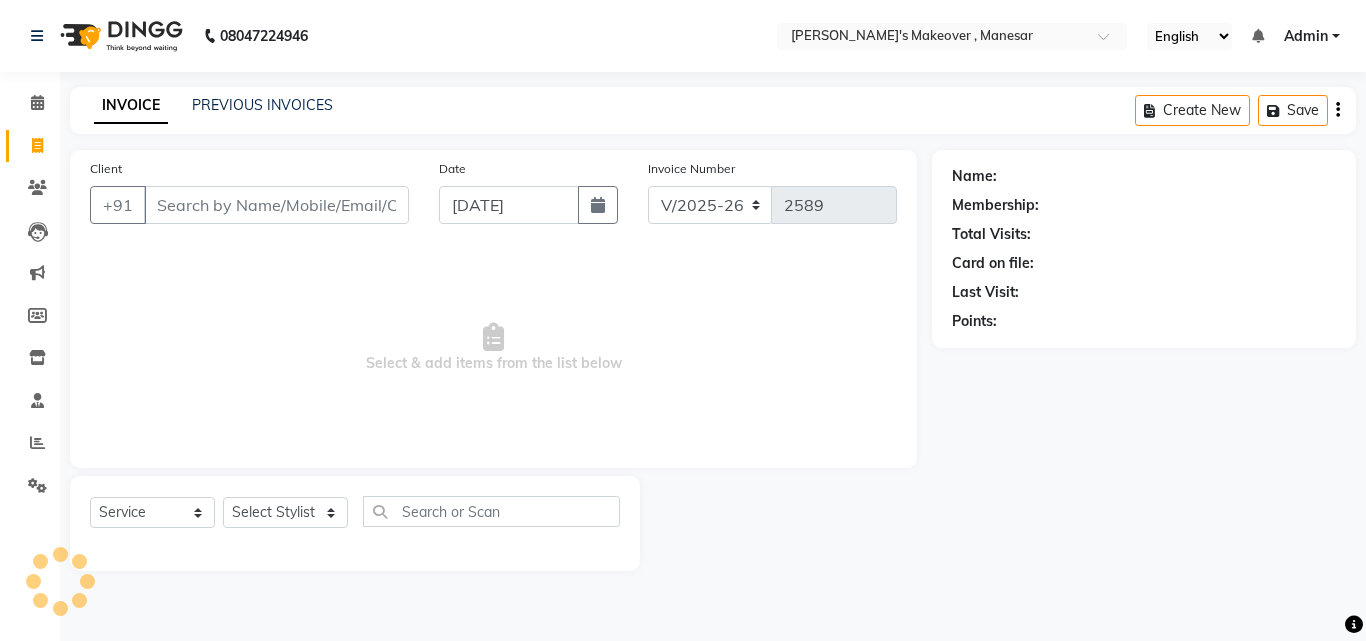 click on "Client" at bounding box center (276, 205) 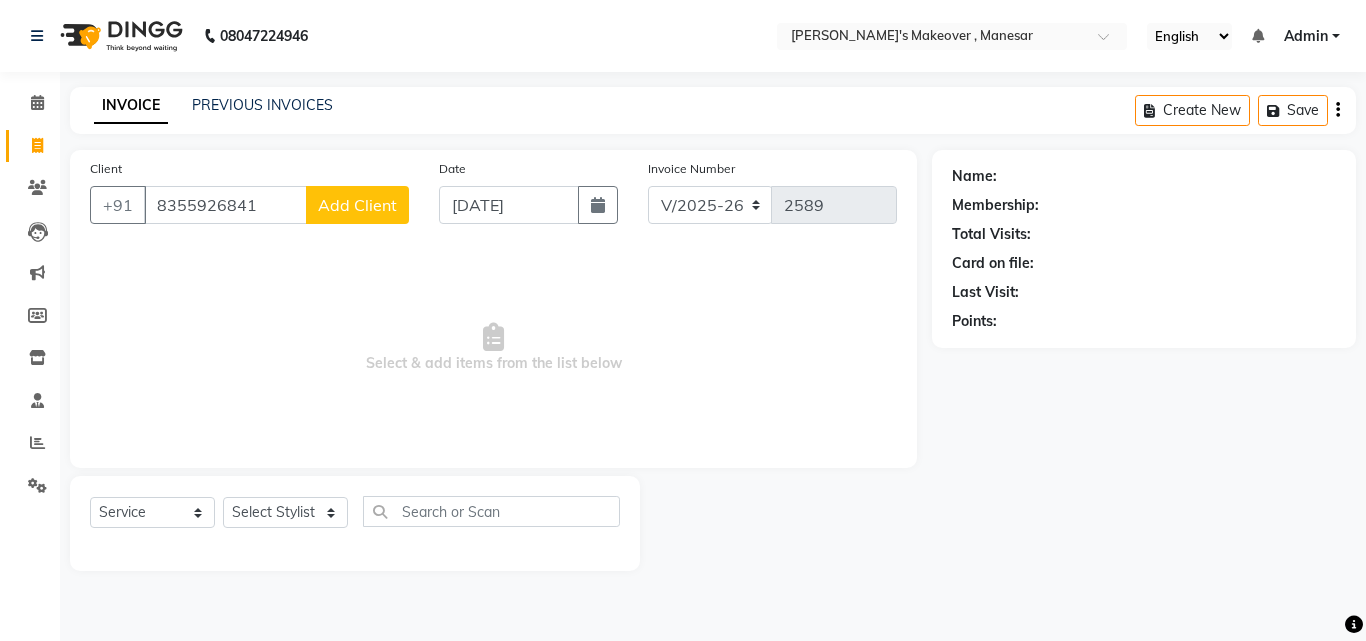click on "Add Client" 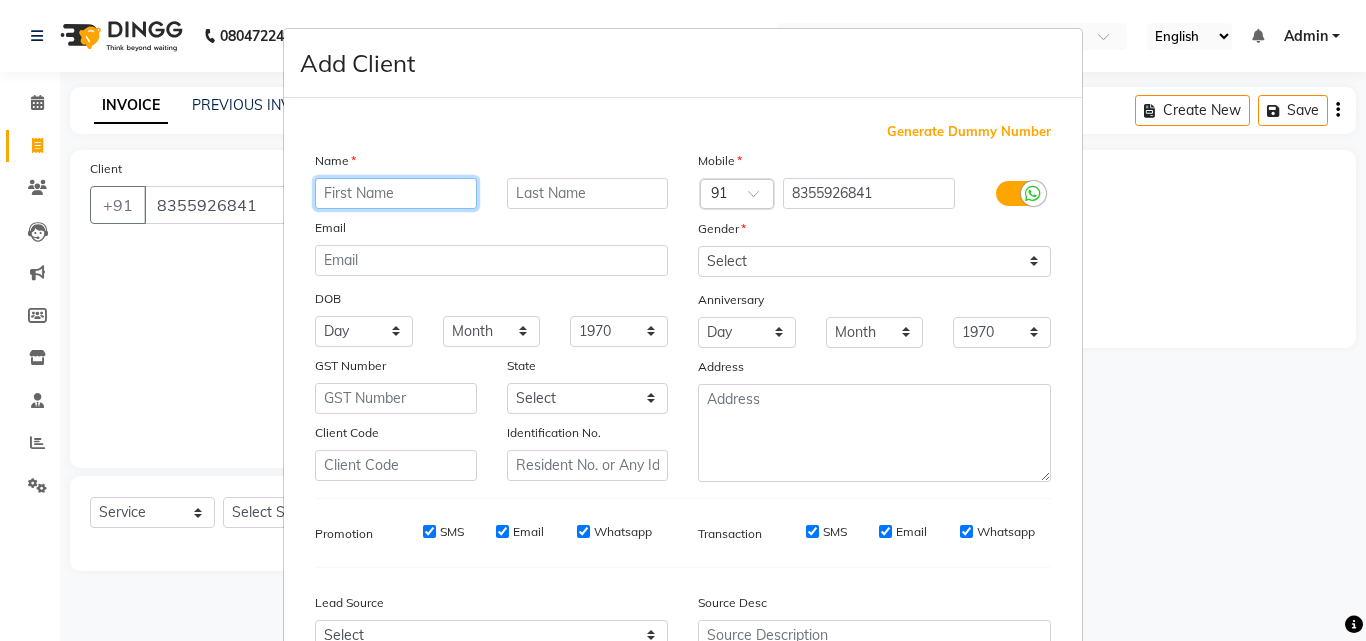 click at bounding box center (396, 193) 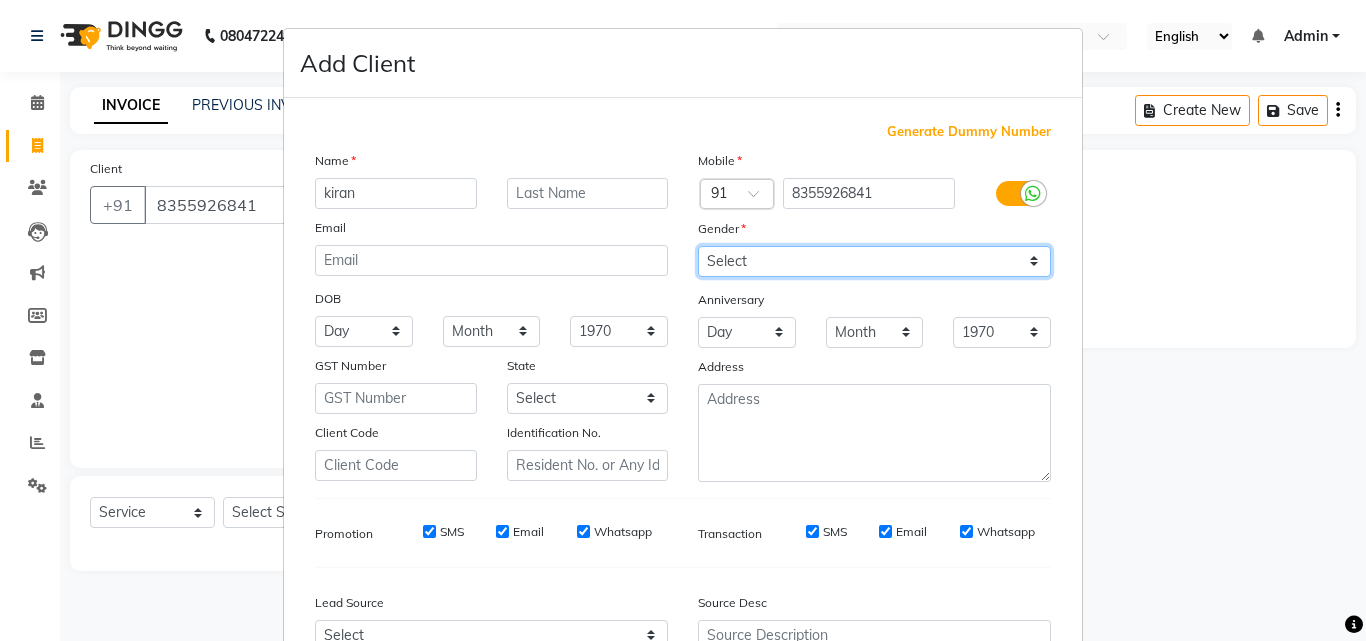 click on "Select [DEMOGRAPHIC_DATA] [DEMOGRAPHIC_DATA] Other Prefer Not To Say" at bounding box center [874, 261] 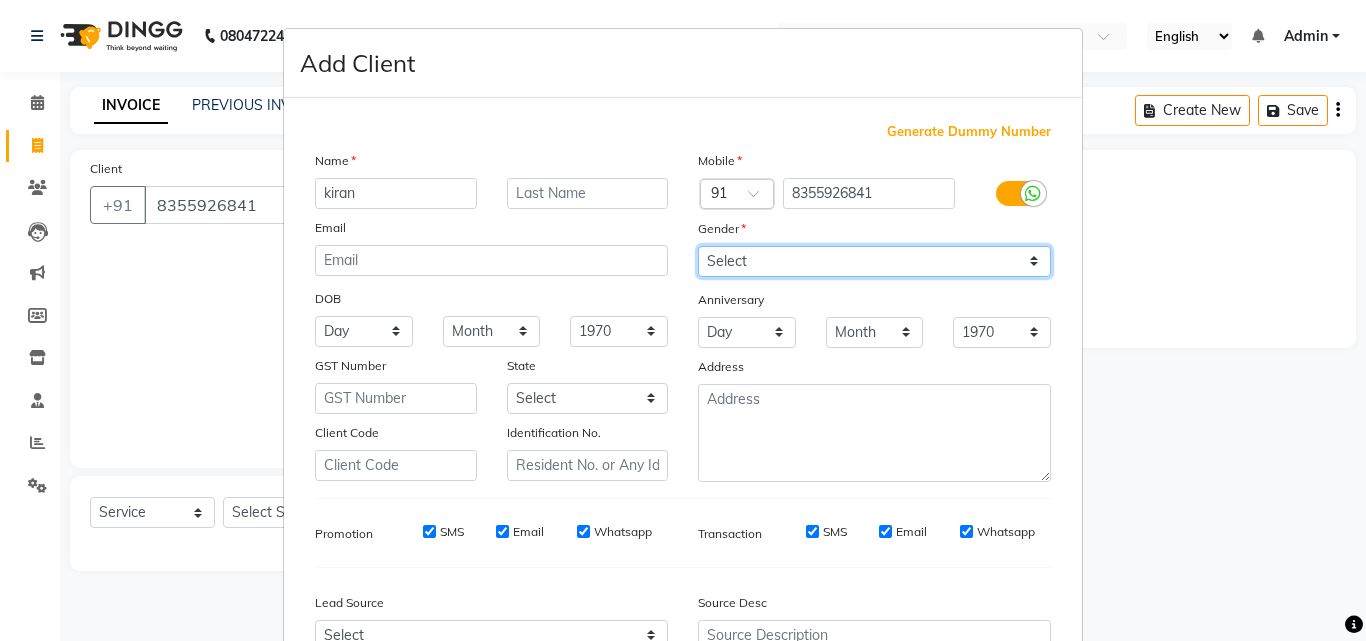 click on "Select [DEMOGRAPHIC_DATA] [DEMOGRAPHIC_DATA] Other Prefer Not To Say" at bounding box center [874, 261] 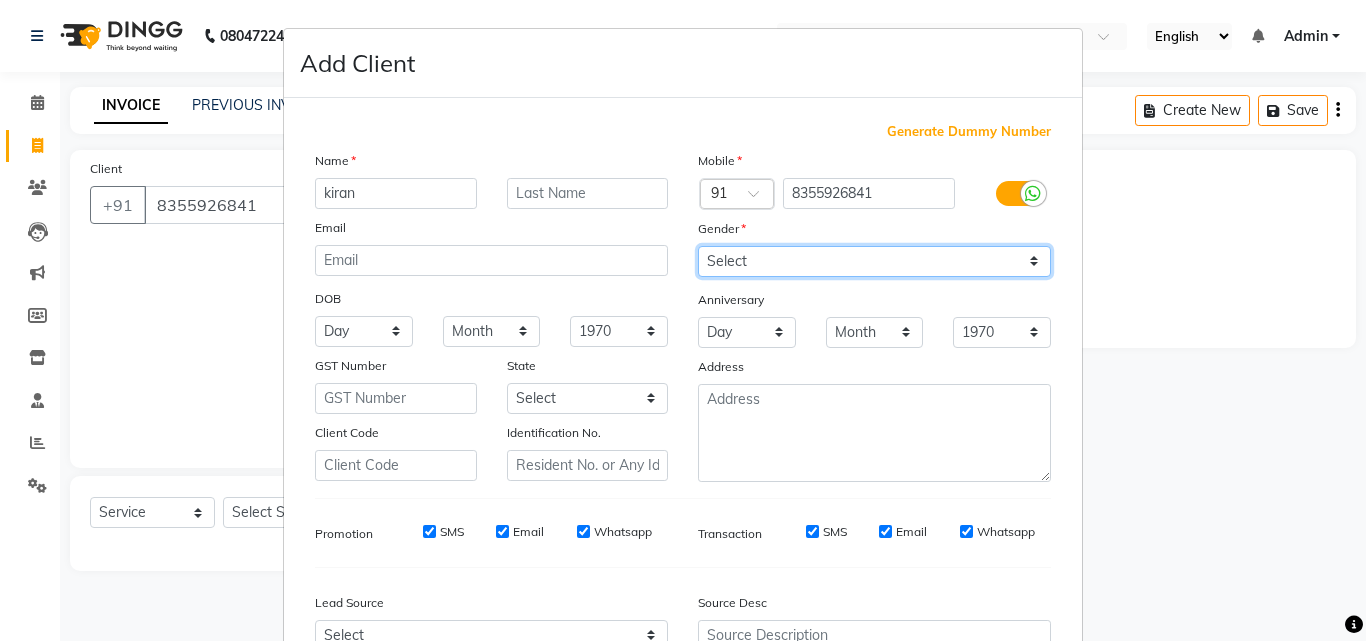 click on "Select [DEMOGRAPHIC_DATA] [DEMOGRAPHIC_DATA] Other Prefer Not To Say" at bounding box center [874, 261] 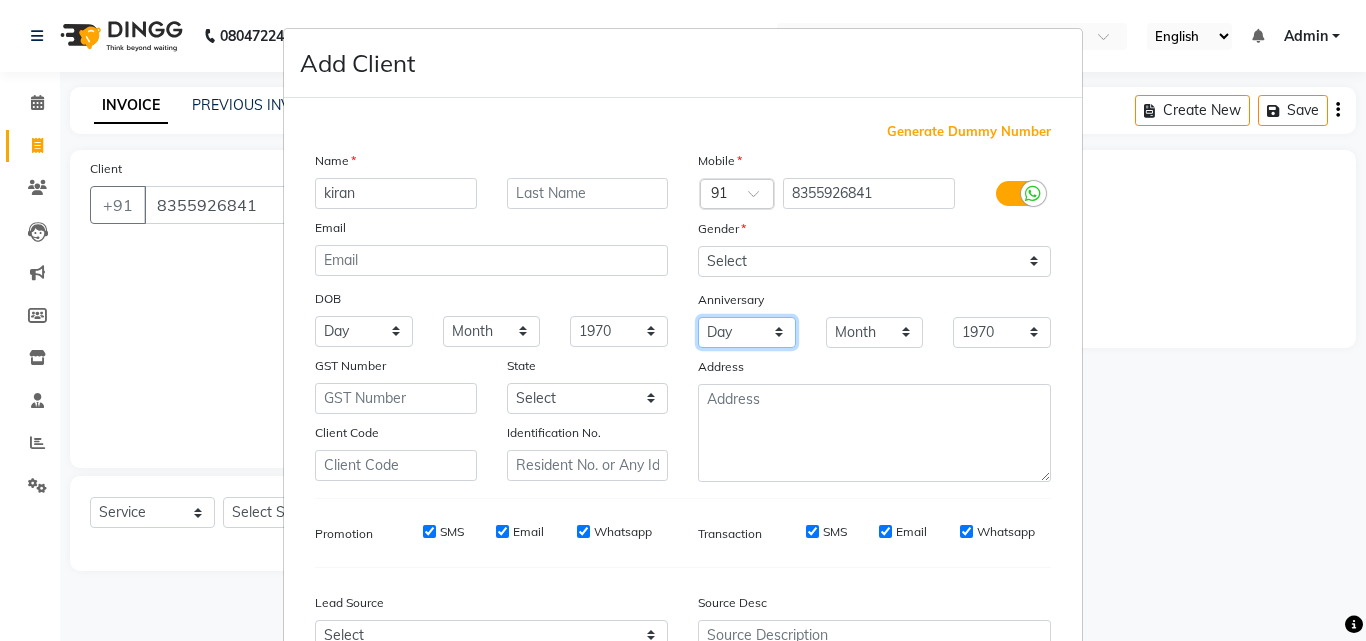 click on "Day 01 02 03 04 05 06 07 08 09 10 11 12 13 14 15 16 17 18 19 20 21 22 23 24 25 26 27 28 29 30 31" at bounding box center (747, 332) 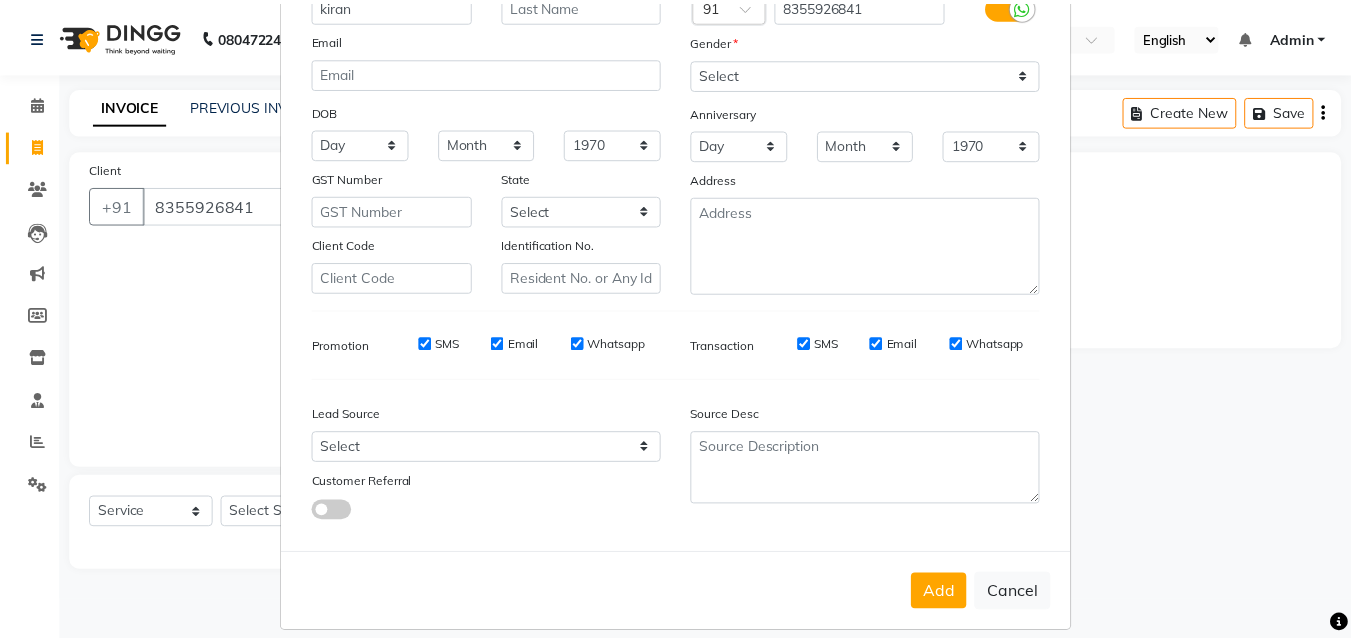 scroll, scrollTop: 208, scrollLeft: 0, axis: vertical 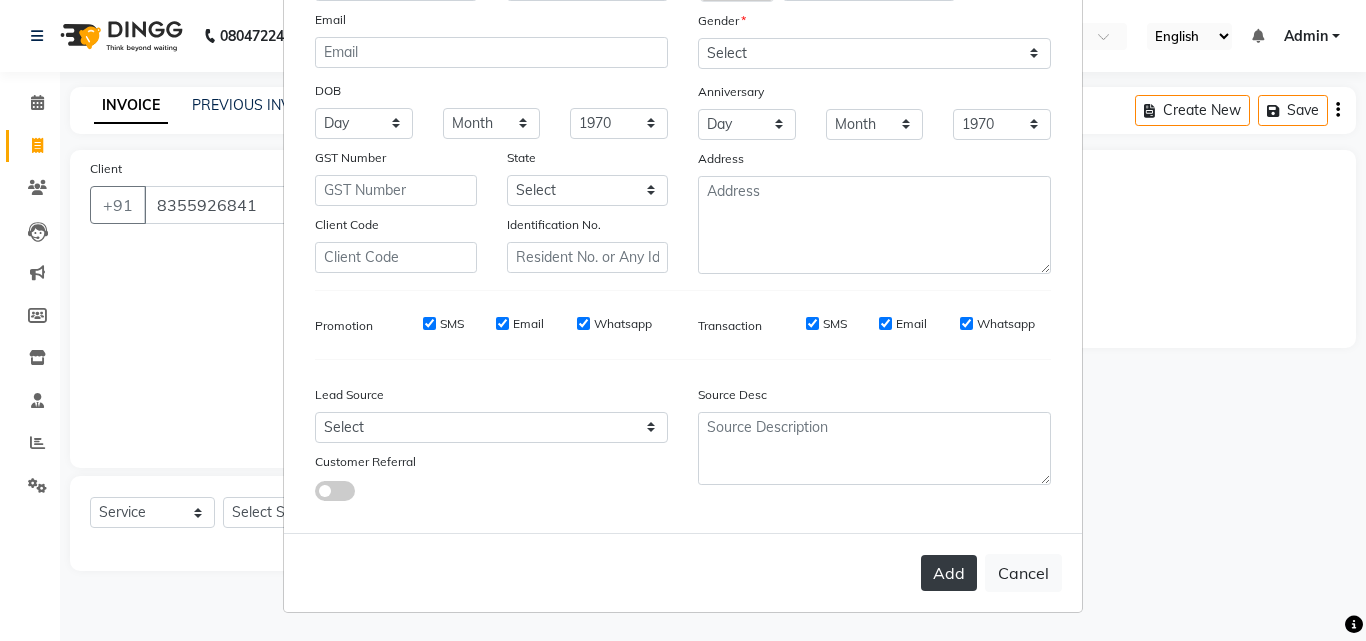 click on "Add" at bounding box center (949, 573) 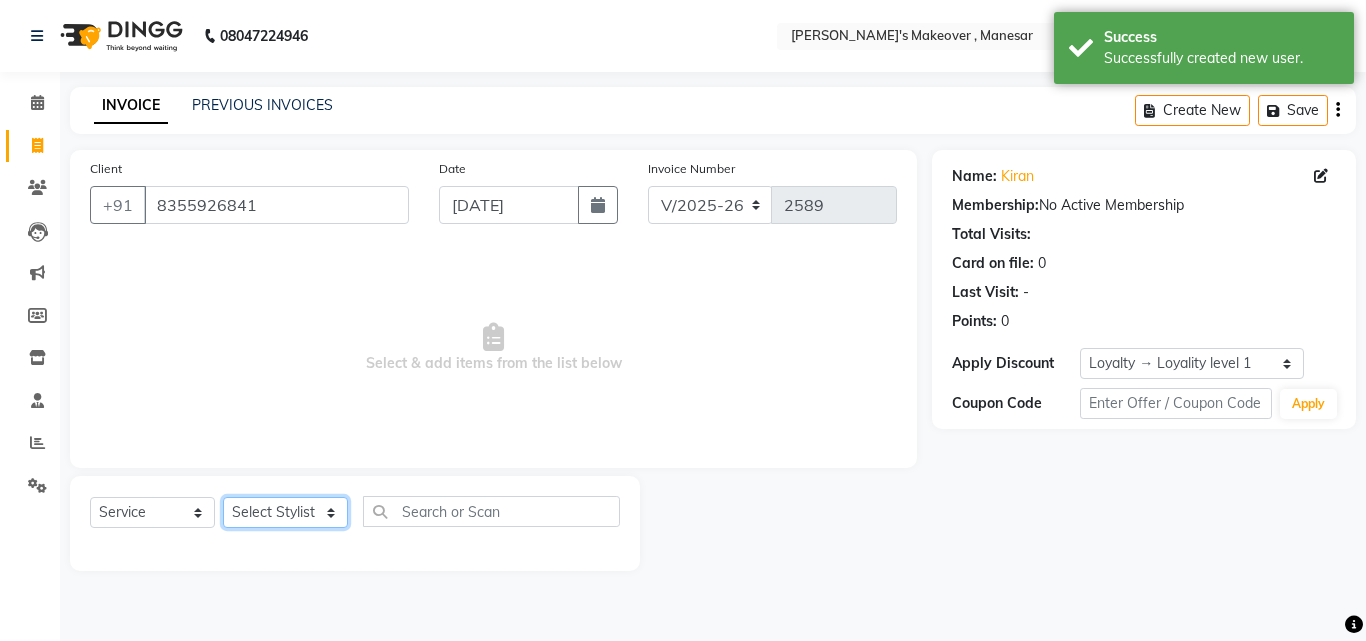 click on "Select Stylist Danish Shavej [PERSON_NAME] Krishna [PERSON_NAME] [PERSON_NAME] Mdm [PERSON_NAME] [PERSON_NAME] [MEDICAL_DATA] Pooja [PERSON_NAME] [PERSON_NAME] ([DATE])" 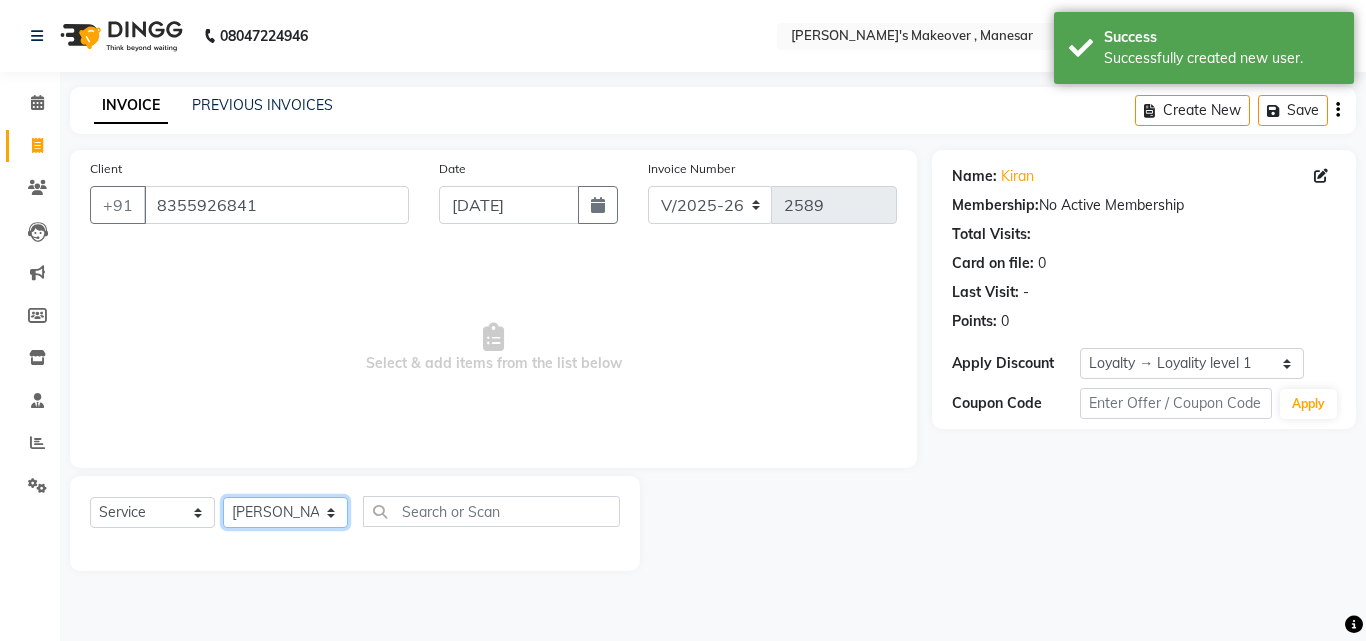 click on "Select Stylist Danish Shavej [PERSON_NAME] Krishna [PERSON_NAME] [PERSON_NAME] Mdm [PERSON_NAME] [PERSON_NAME] [MEDICAL_DATA] Pooja [PERSON_NAME] [PERSON_NAME] ([DATE])" 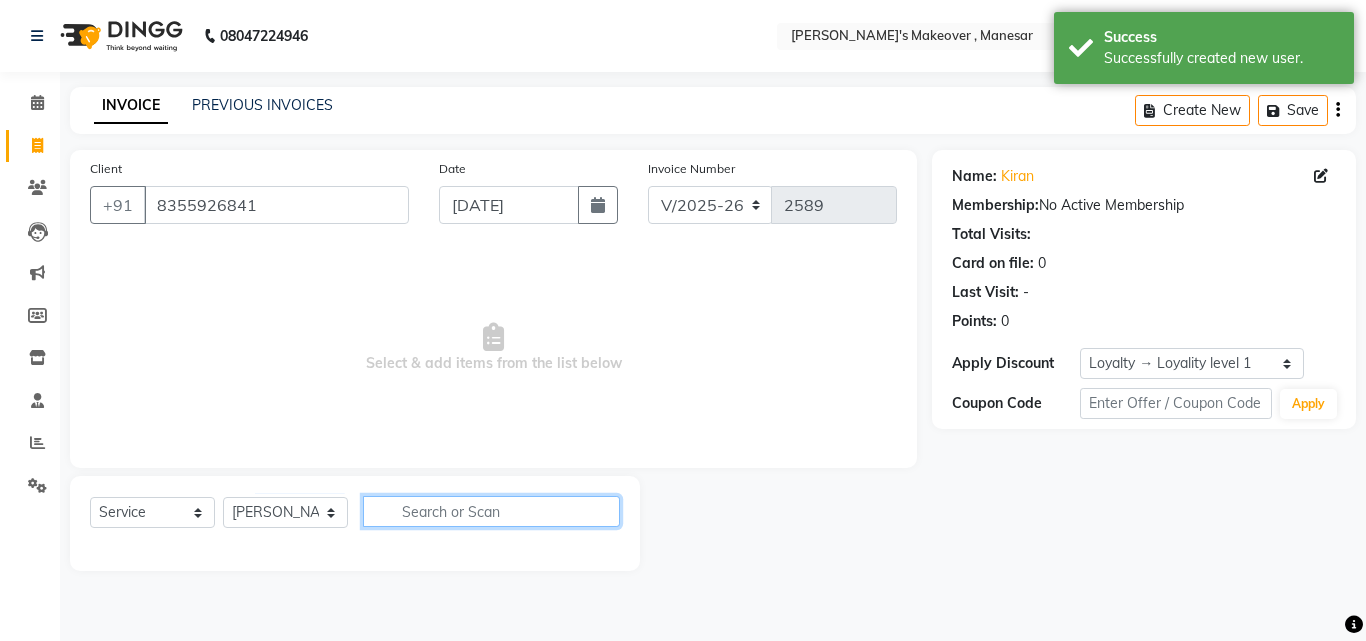 click 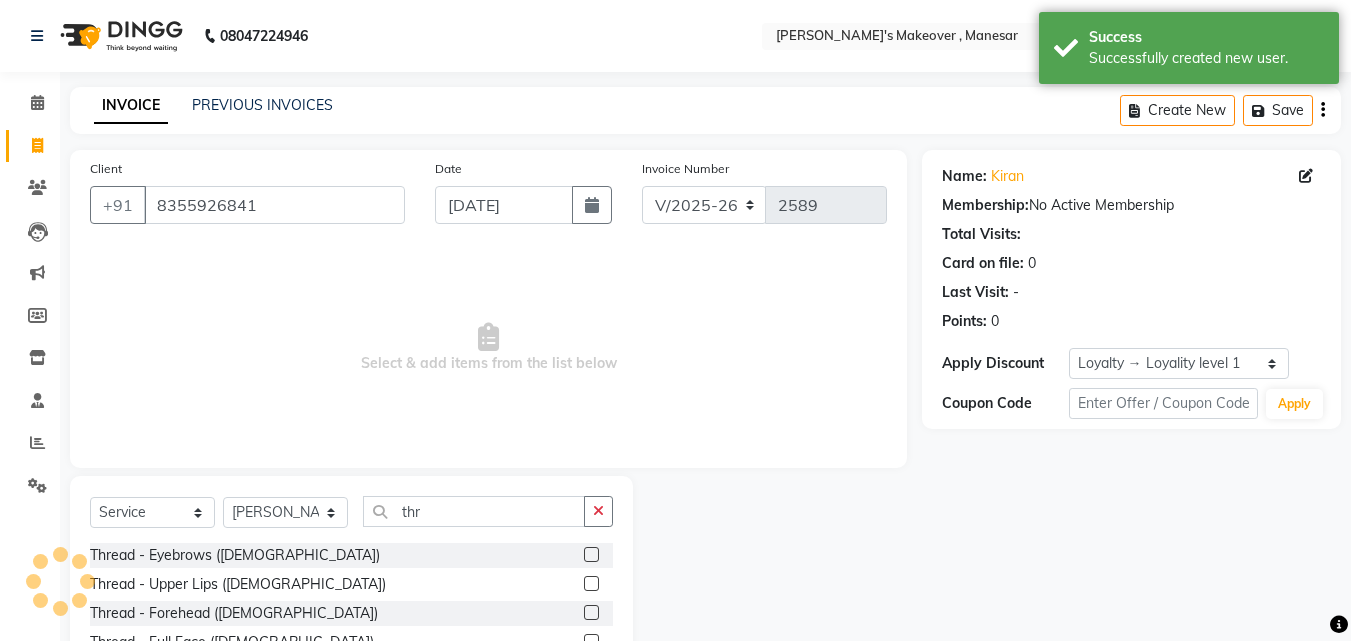 click 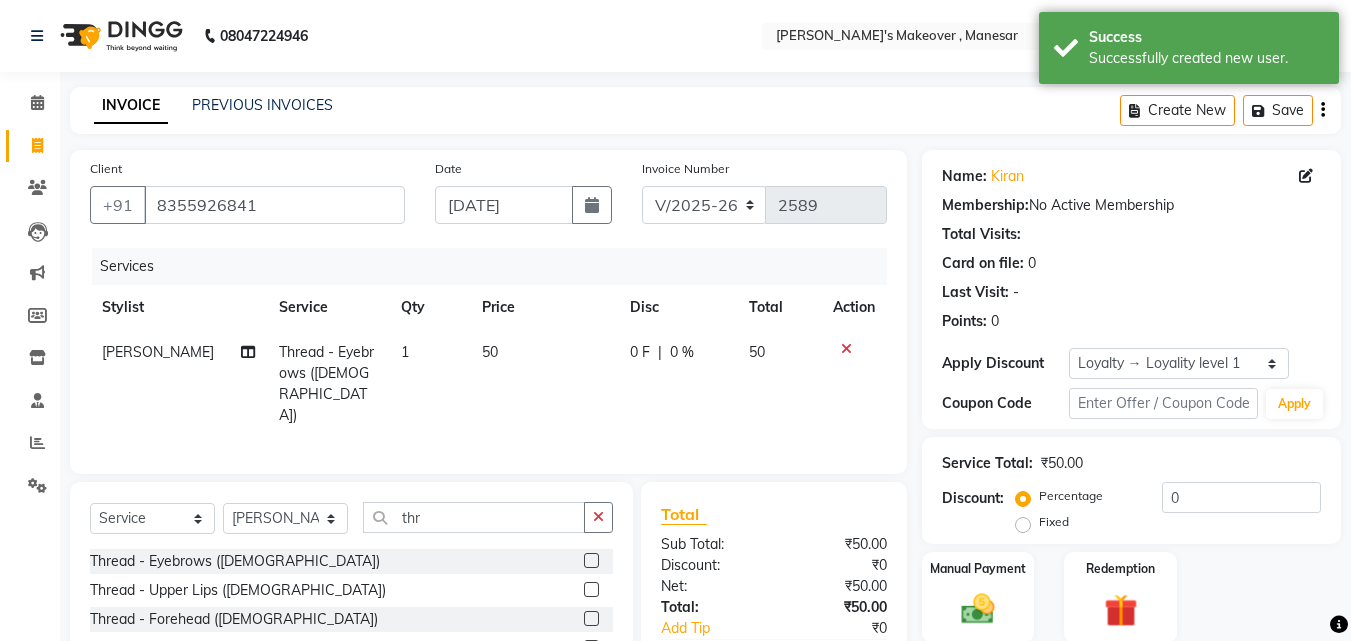 click 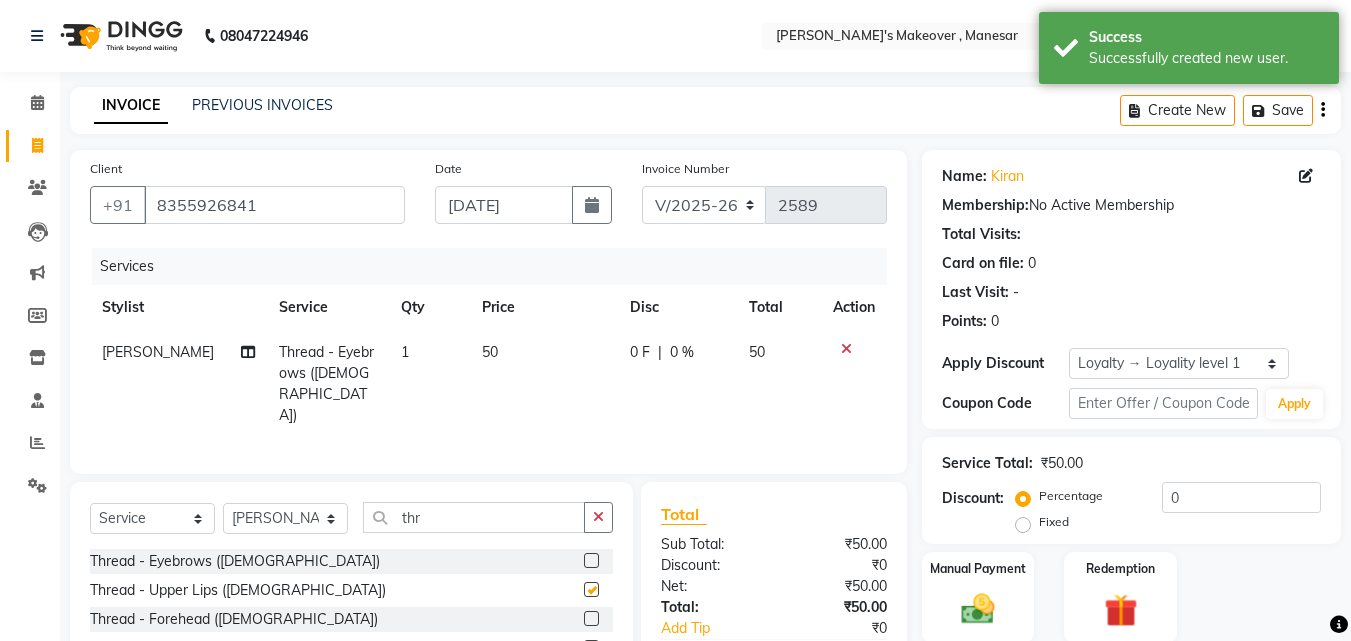 click on "Select  Service  Product  Membership  Package Voucher Prepaid Gift Card  Select Stylist Danish Shavej [PERSON_NAME] Krishna [PERSON_NAME] [PERSON_NAME] Mdm [PERSON_NAME] [PERSON_NAME] [MEDICAL_DATA] Pooja [PERSON_NAME] [PERSON_NAME] ([DATE]) thr" 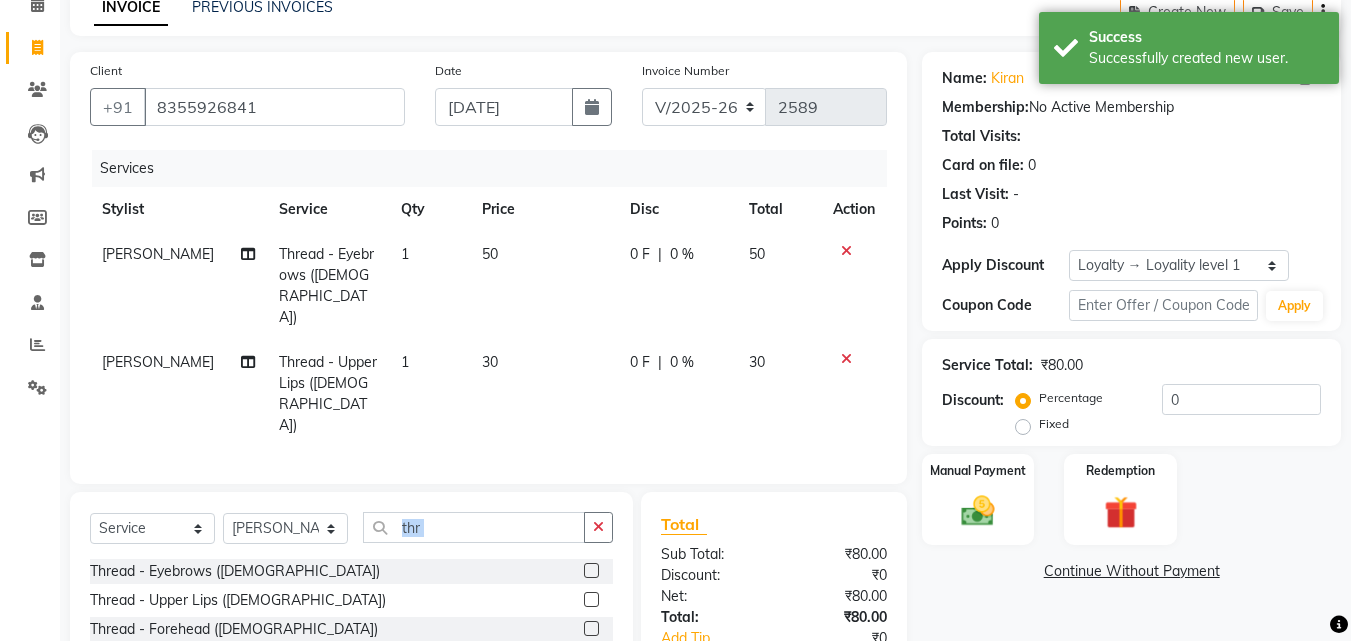 scroll, scrollTop: 110, scrollLeft: 0, axis: vertical 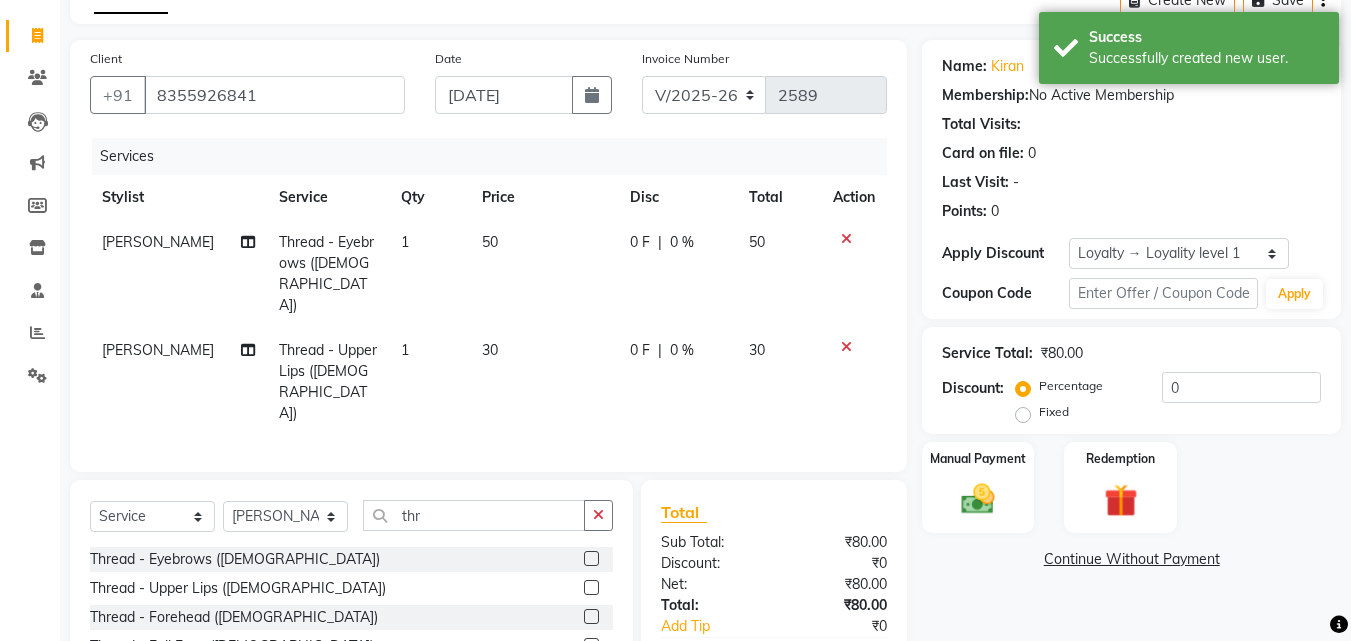 click 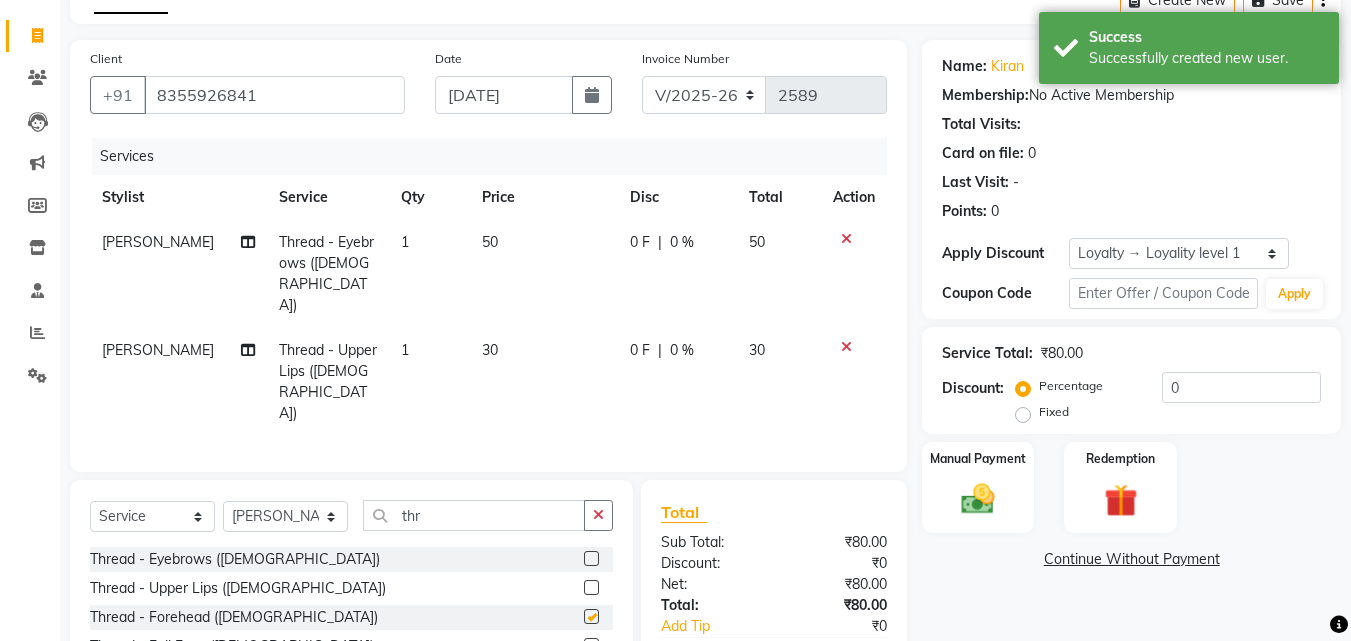 click 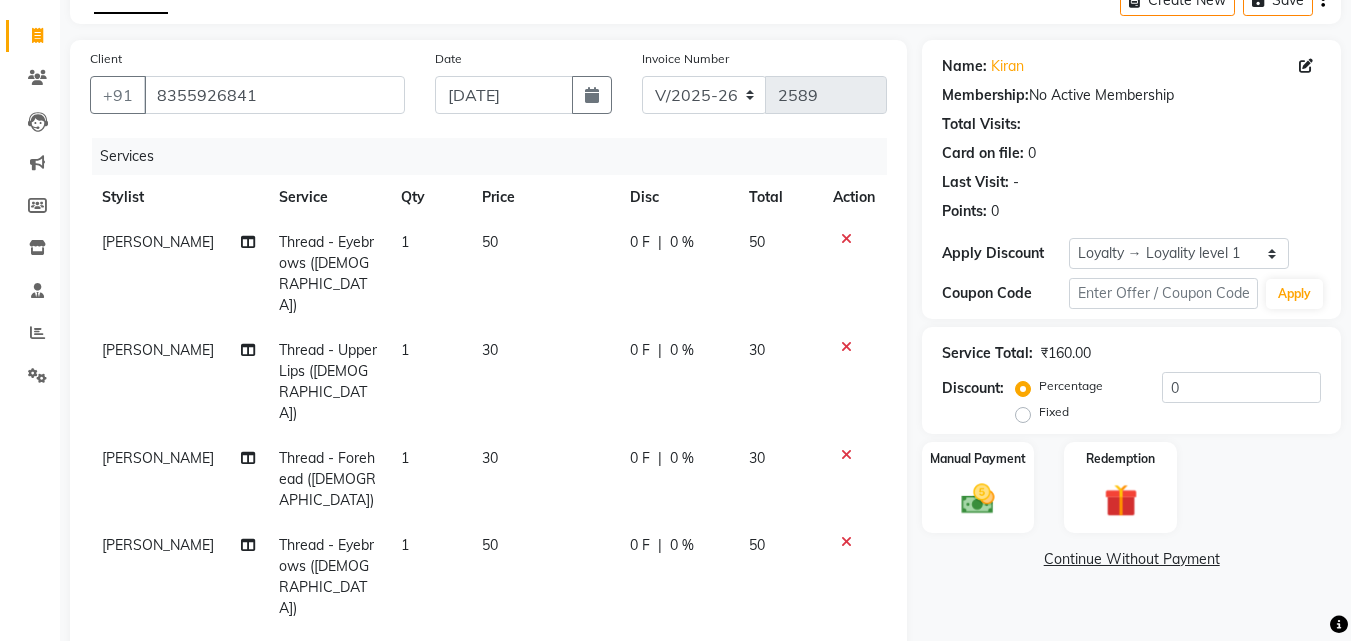 click 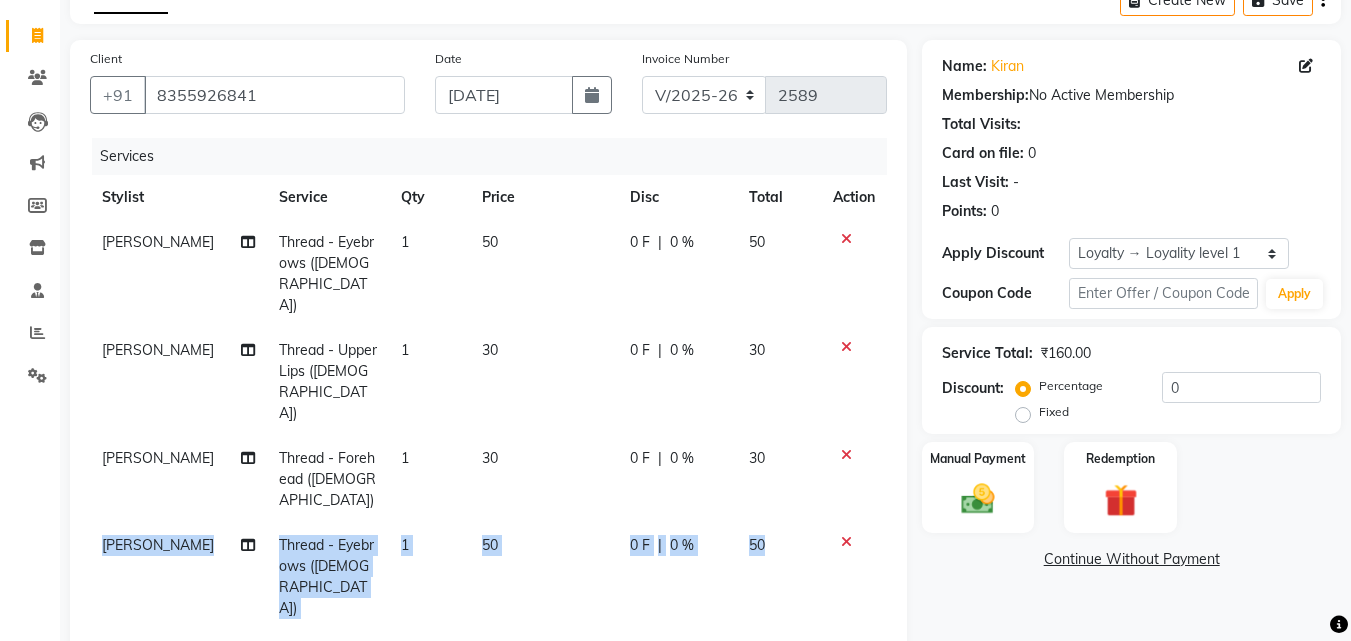 click on "Services Stylist Service Qty Price Disc Total Action [PERSON_NAME] Thread - Eyebrows ([DEMOGRAPHIC_DATA]) 1 50 0 F | 0 % 50 [PERSON_NAME] Thread - Upper Lips ([DEMOGRAPHIC_DATA]) 1 30 0 F | 0 % 30 [PERSON_NAME] Thread - Forehead ([DEMOGRAPHIC_DATA]) 1 30 0 F | 0 % 30 [PERSON_NAME] Thread - Eyebrows ([DEMOGRAPHIC_DATA]) 1 50 0 F | 0 % 50" 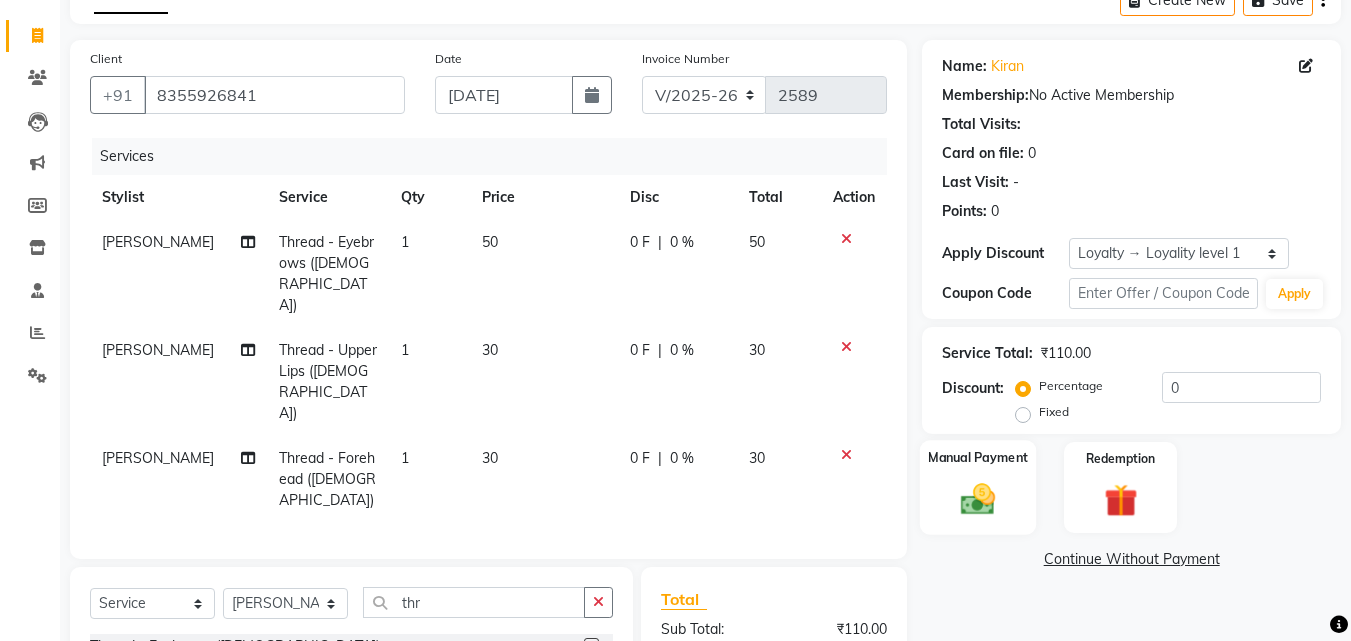 click on "Manual Payment" 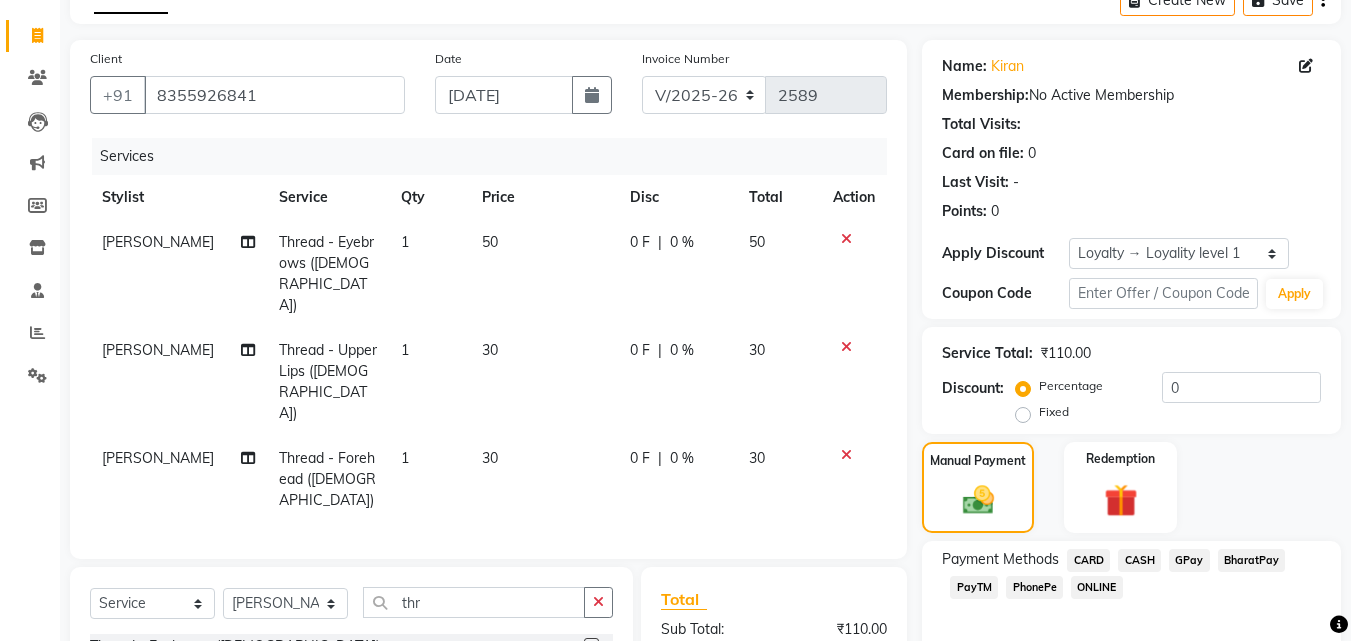 scroll, scrollTop: 140, scrollLeft: 0, axis: vertical 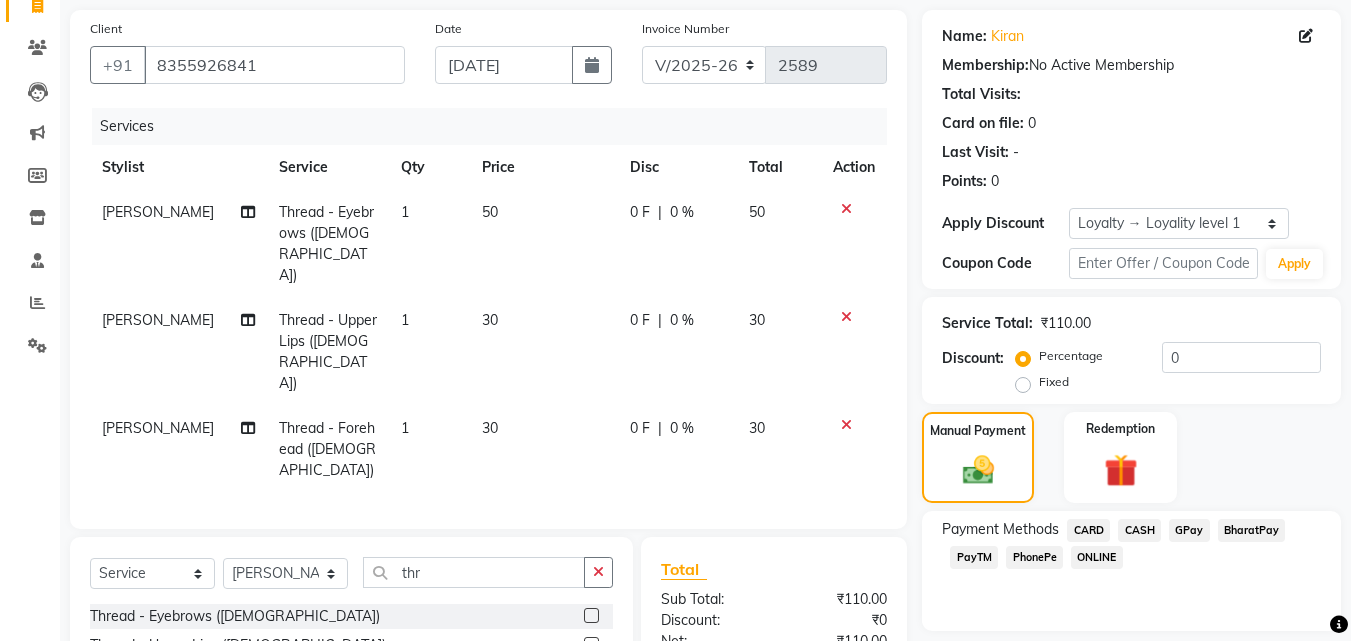 click on "PhonePe" 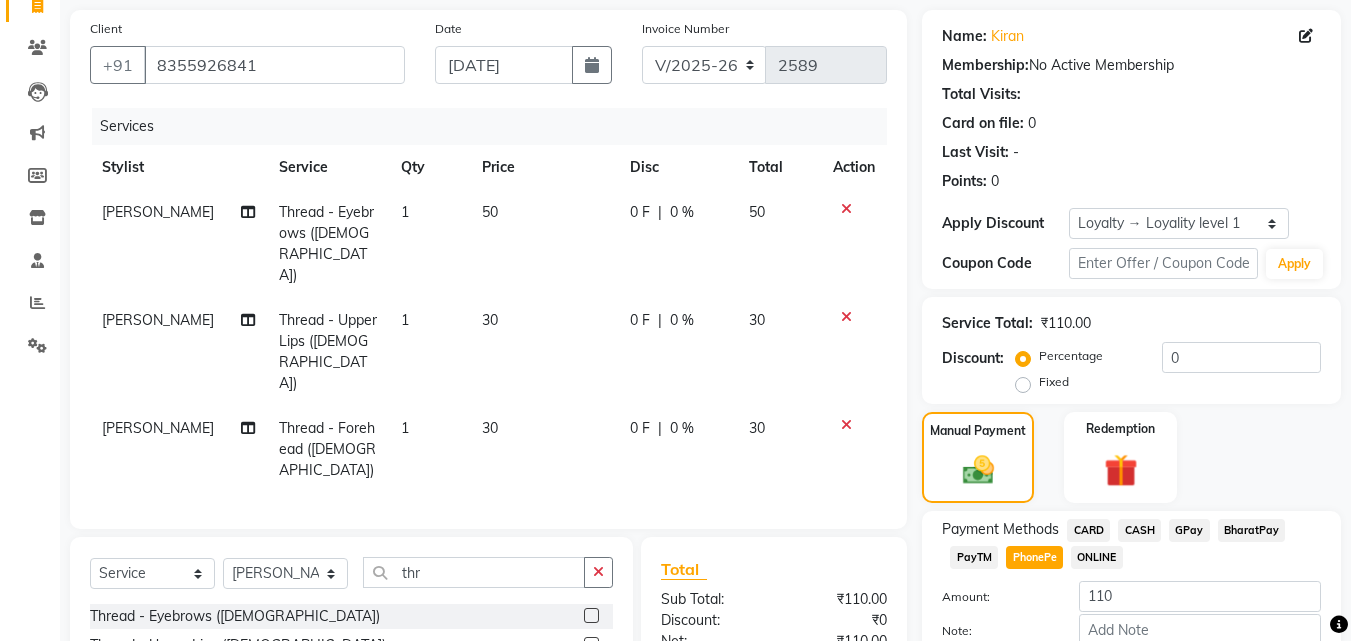 click on "PhonePe" 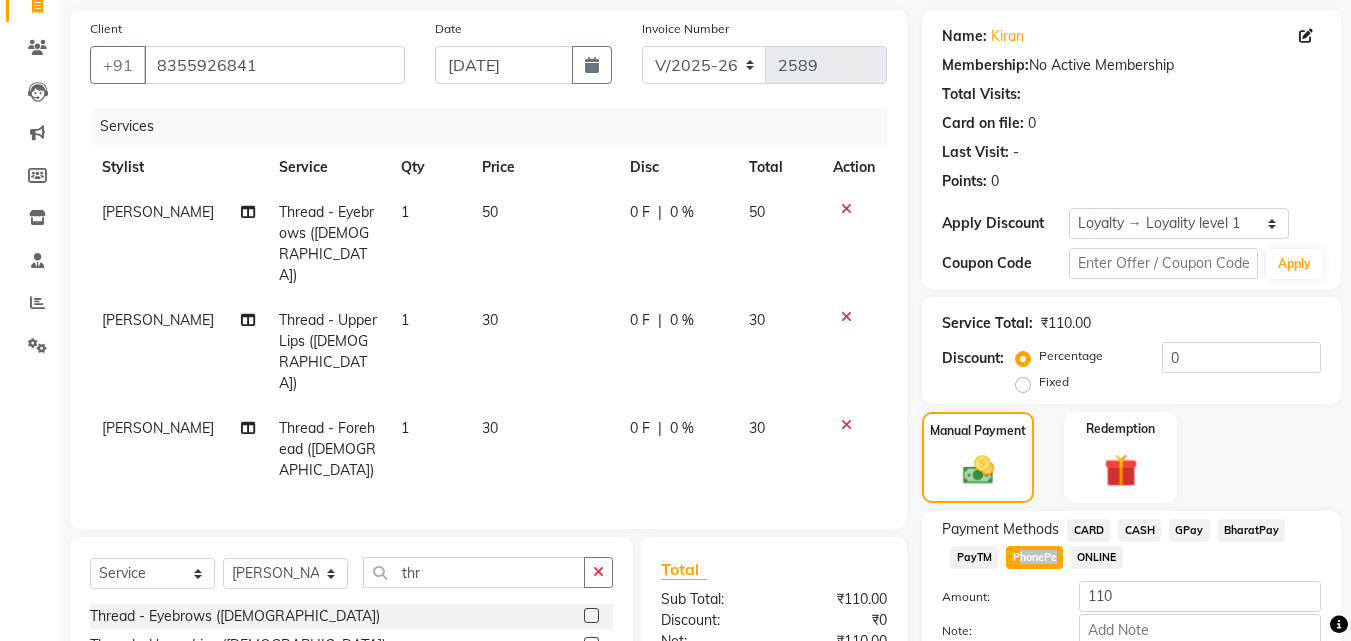 scroll, scrollTop: 271, scrollLeft: 0, axis: vertical 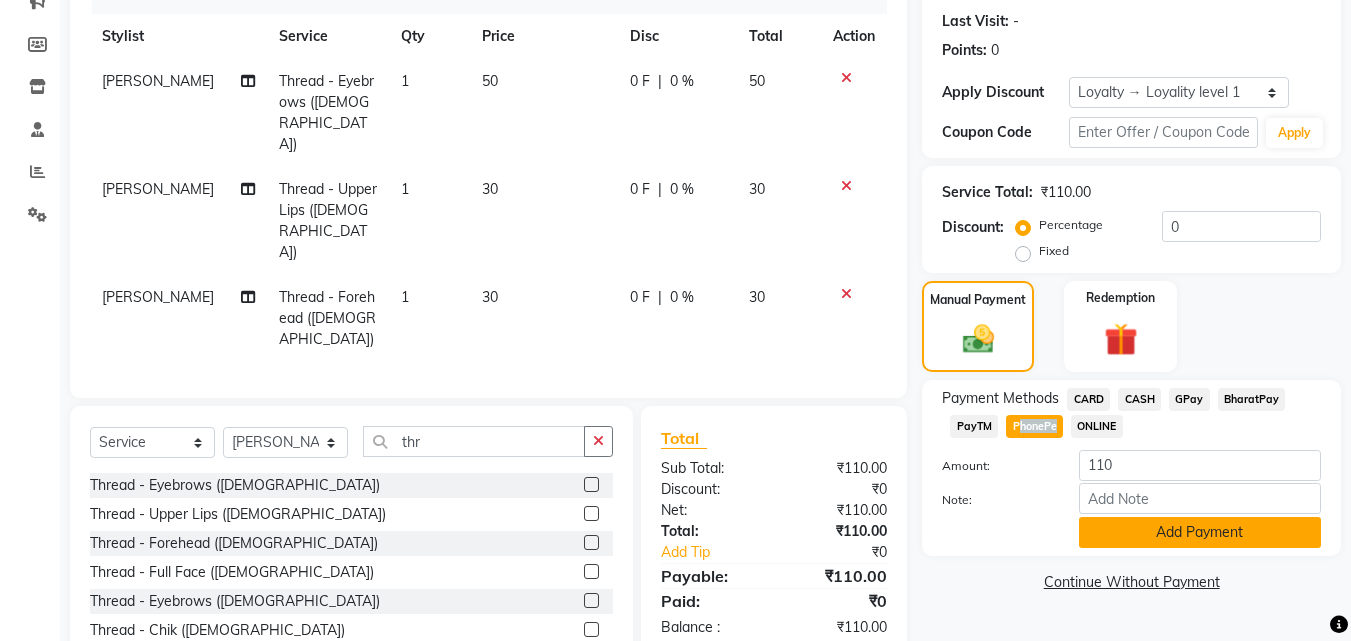 click on "Add Payment" 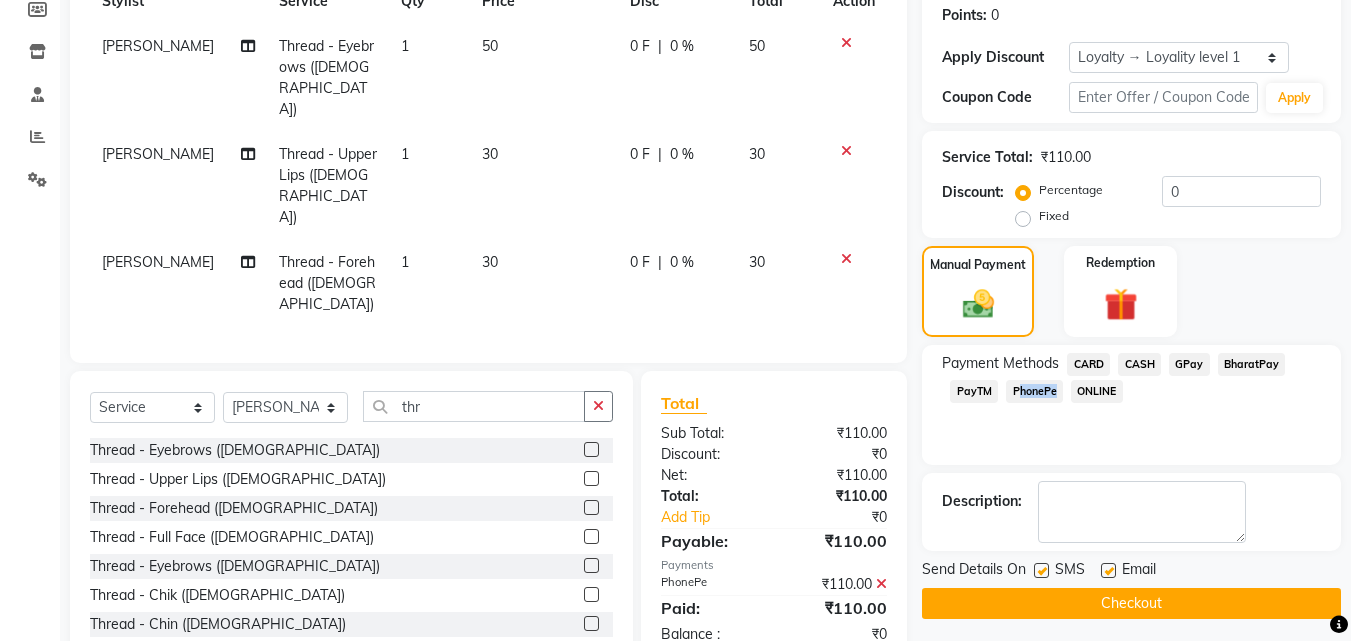 scroll, scrollTop: 333, scrollLeft: 0, axis: vertical 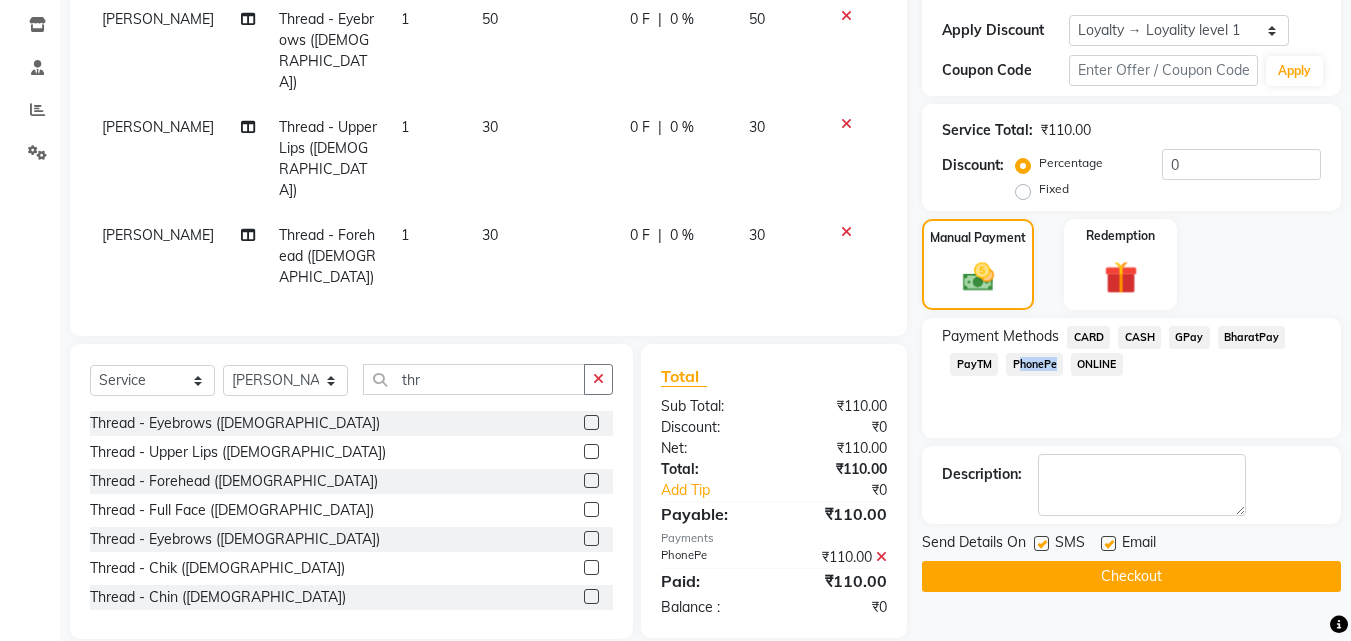 click 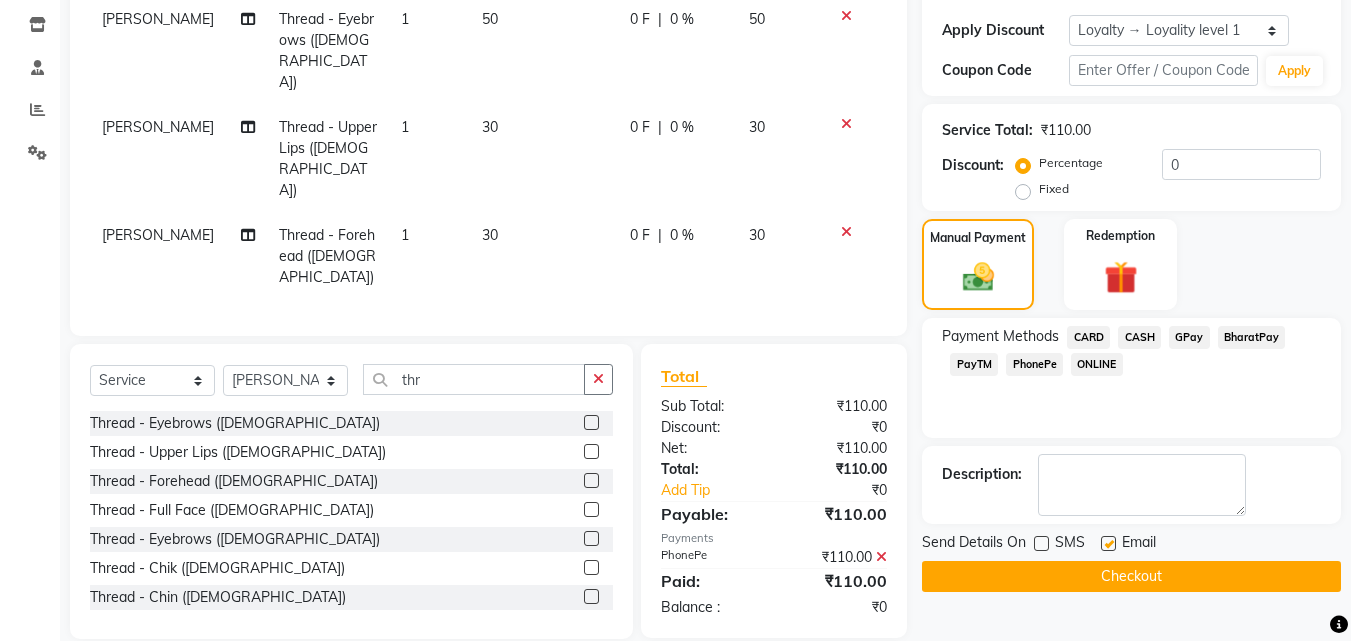 click 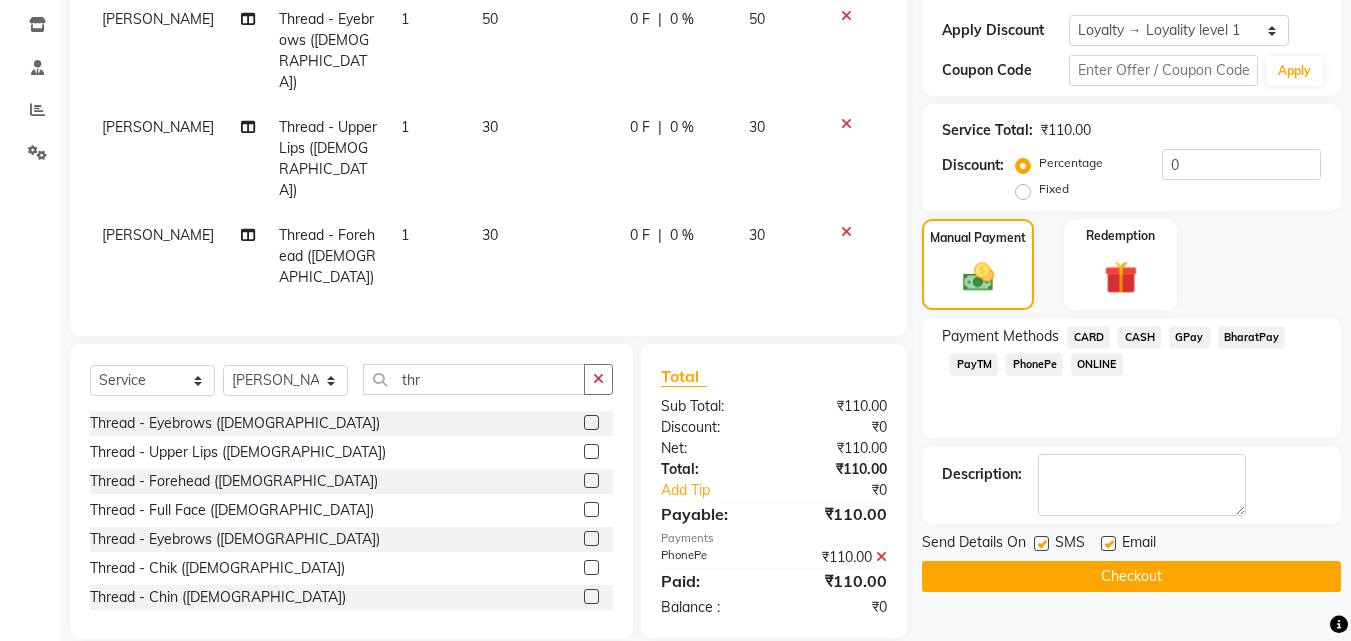 click 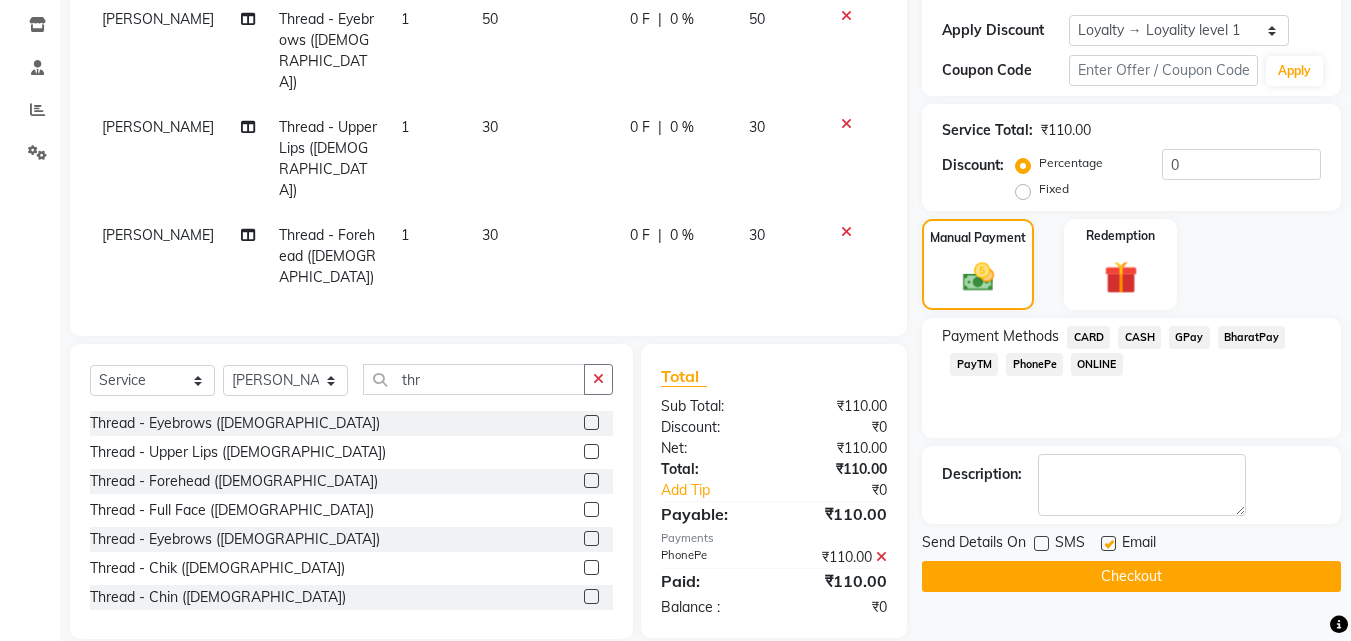 click on "Checkout" 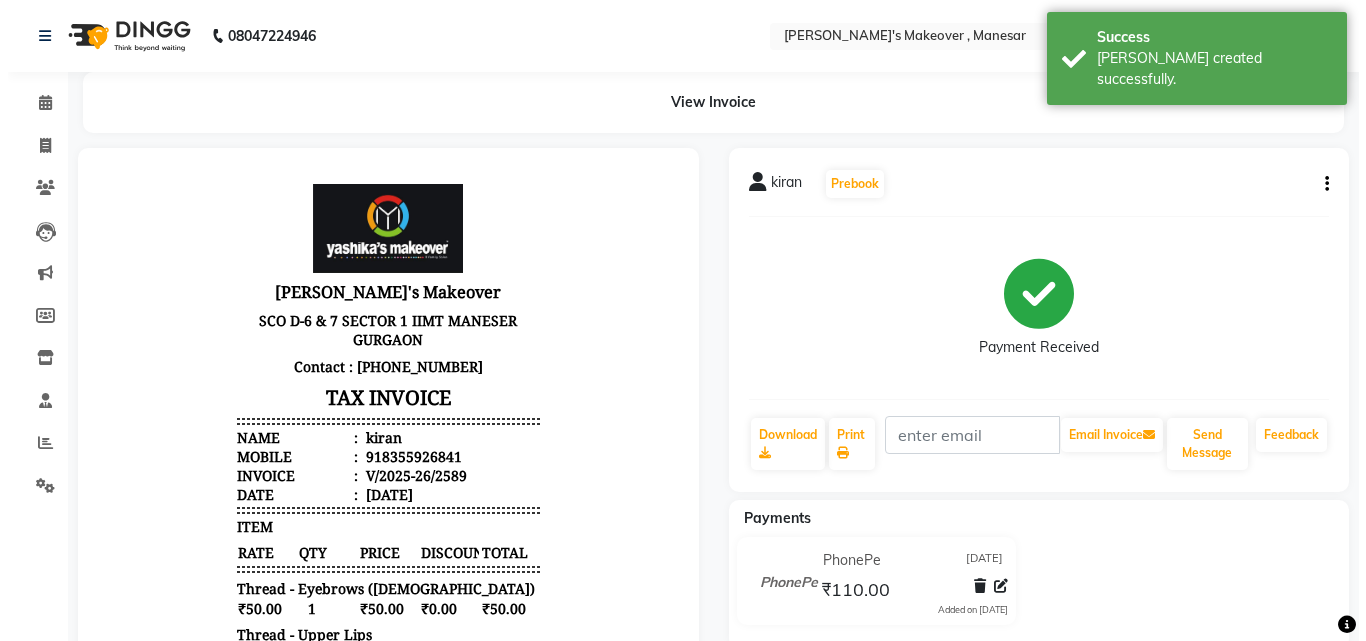 scroll, scrollTop: 0, scrollLeft: 0, axis: both 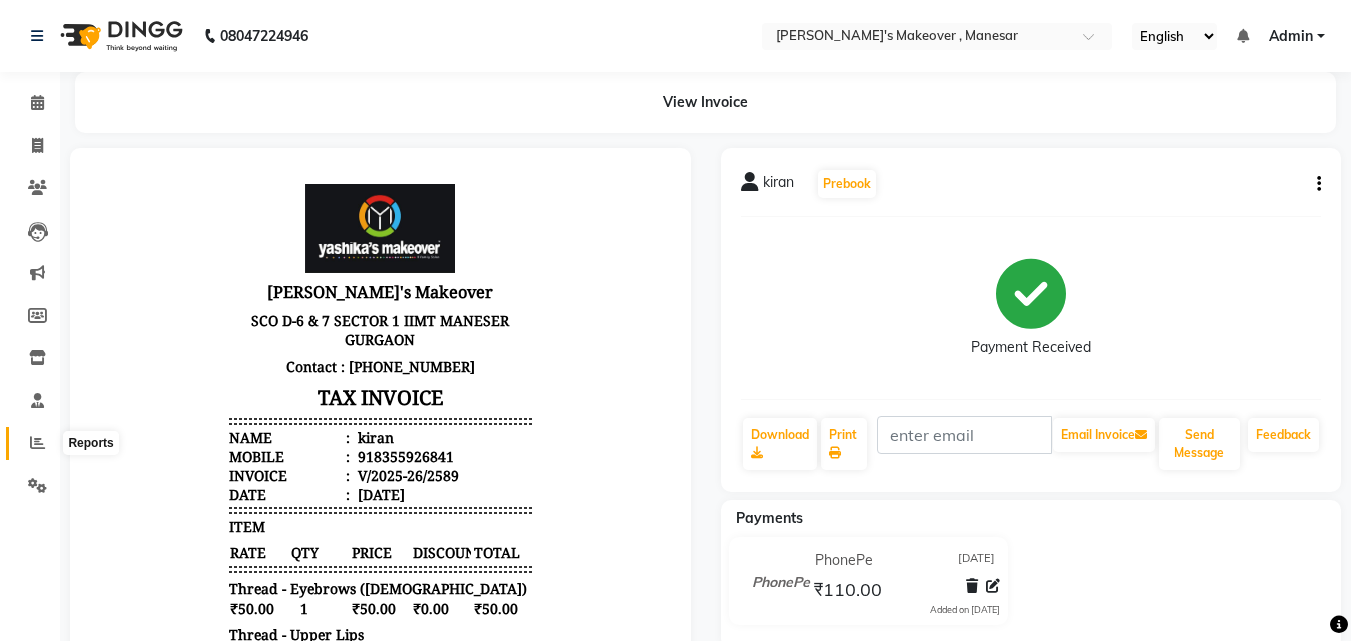 click 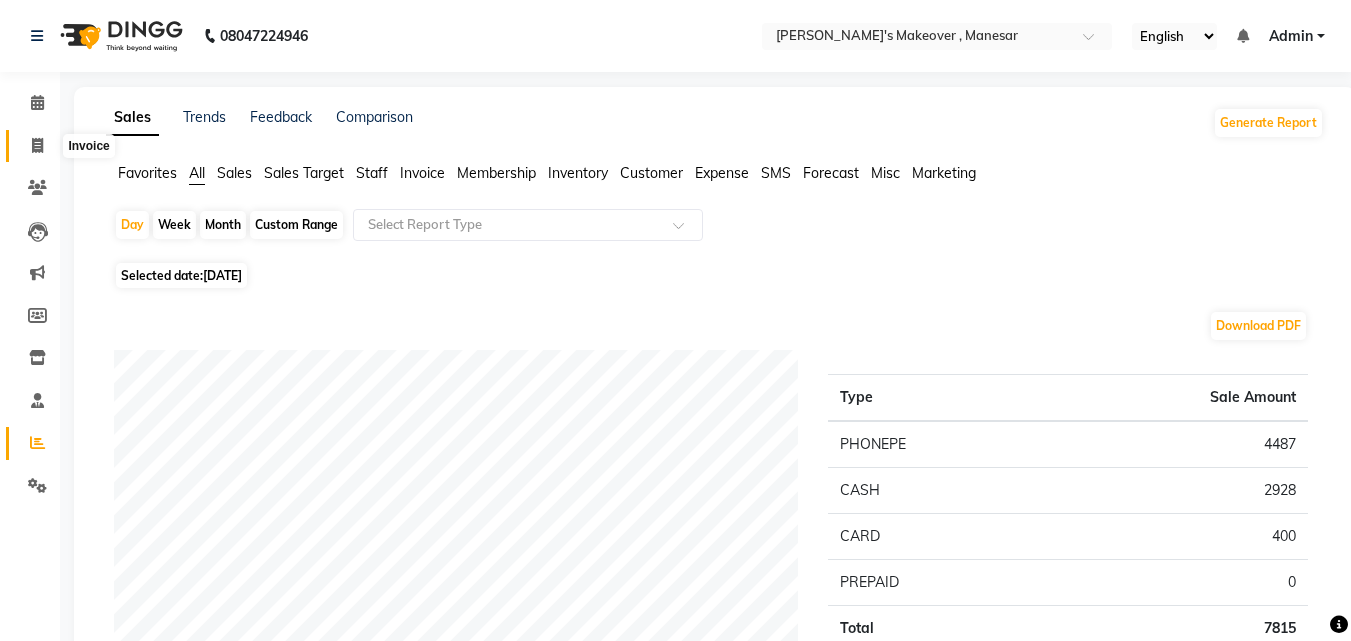 click 